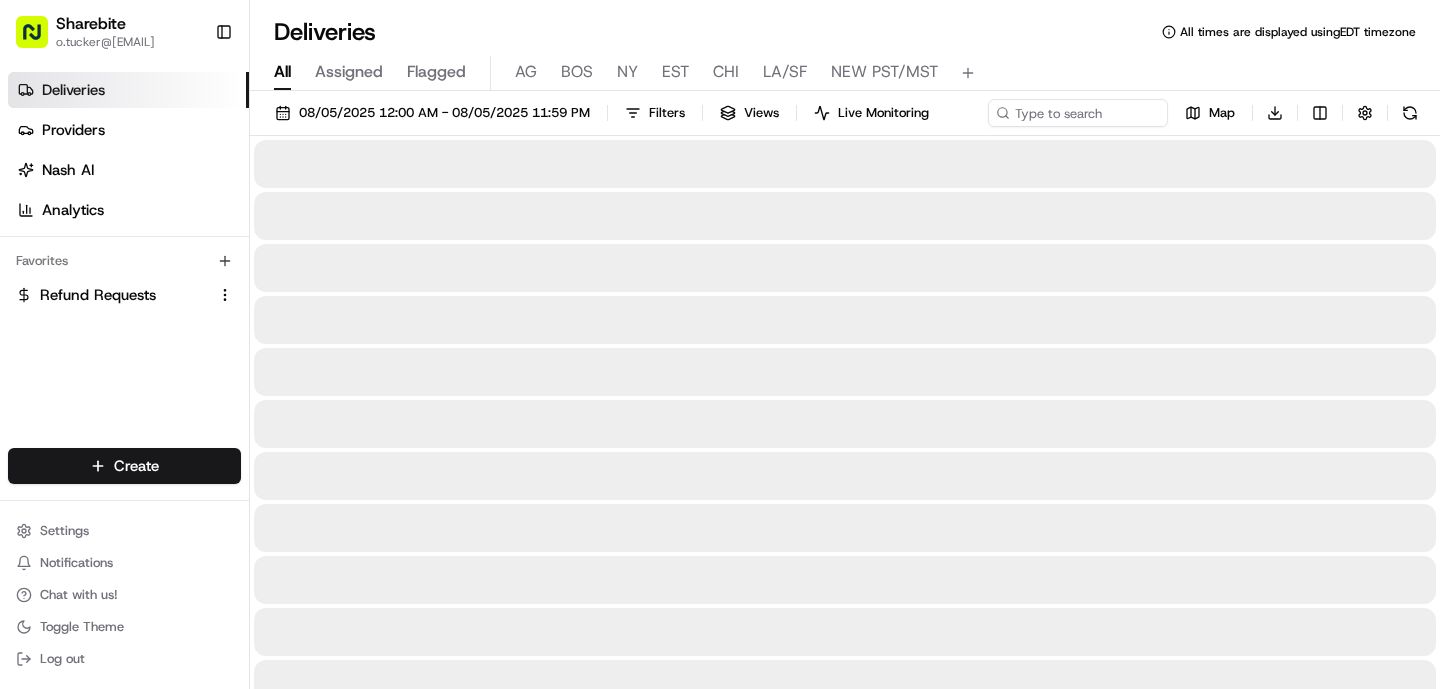 scroll, scrollTop: 0, scrollLeft: 0, axis: both 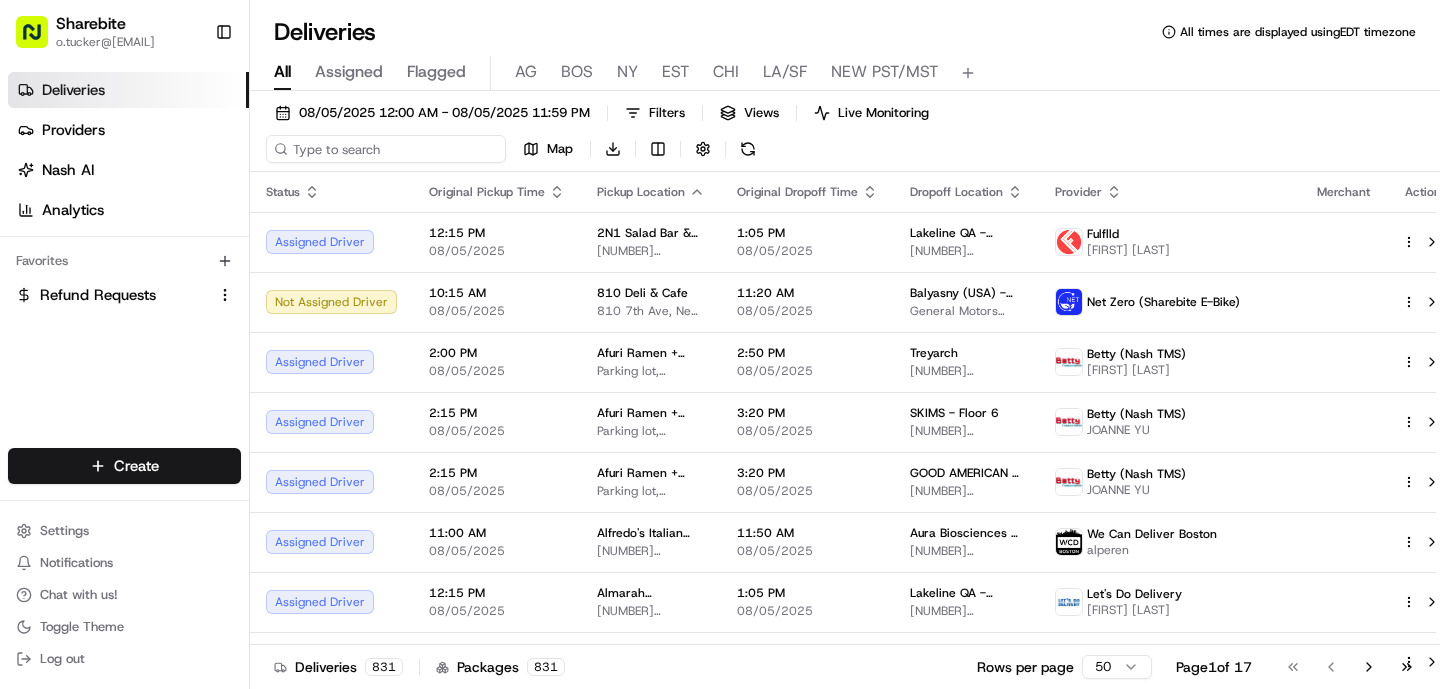 click on "08/05/2025 12:00 AM - 08/05/2025 11:59 PM Filters Views Live Monitoring Map Download" at bounding box center (845, 135) 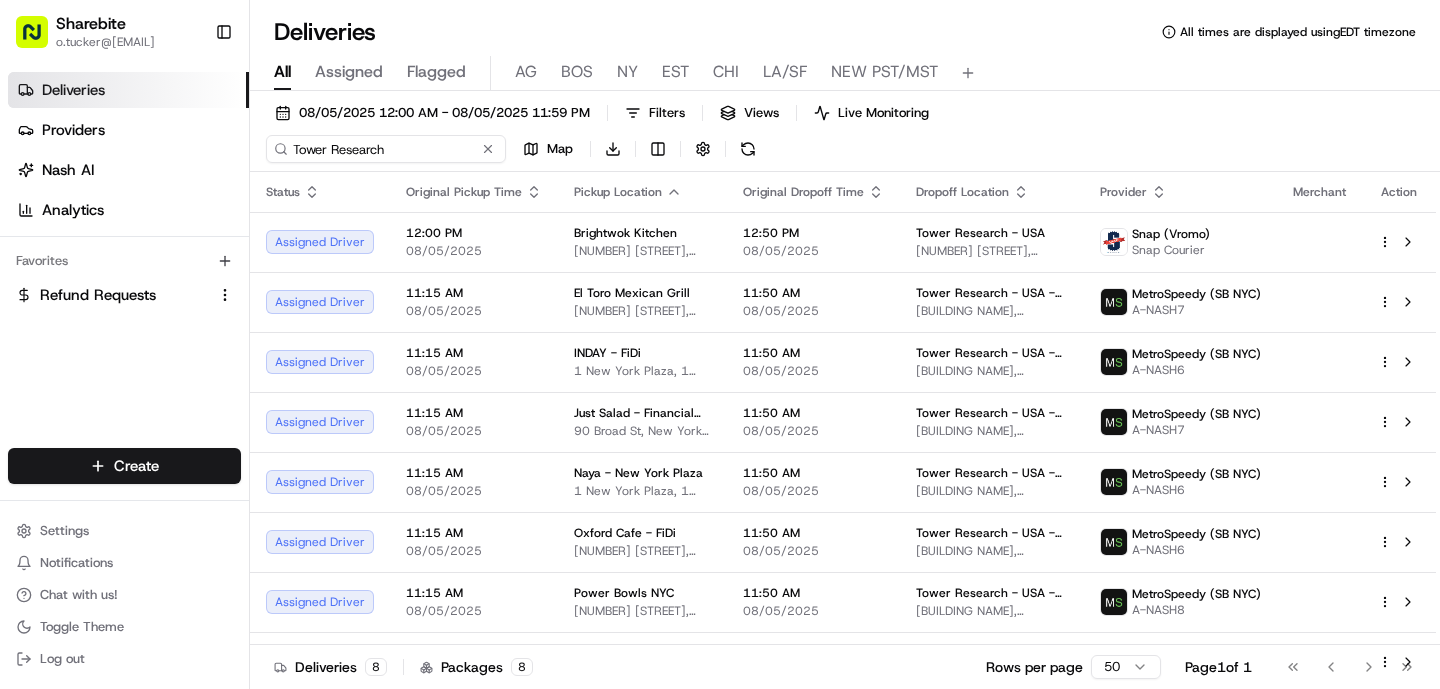 type on "Tower Research" 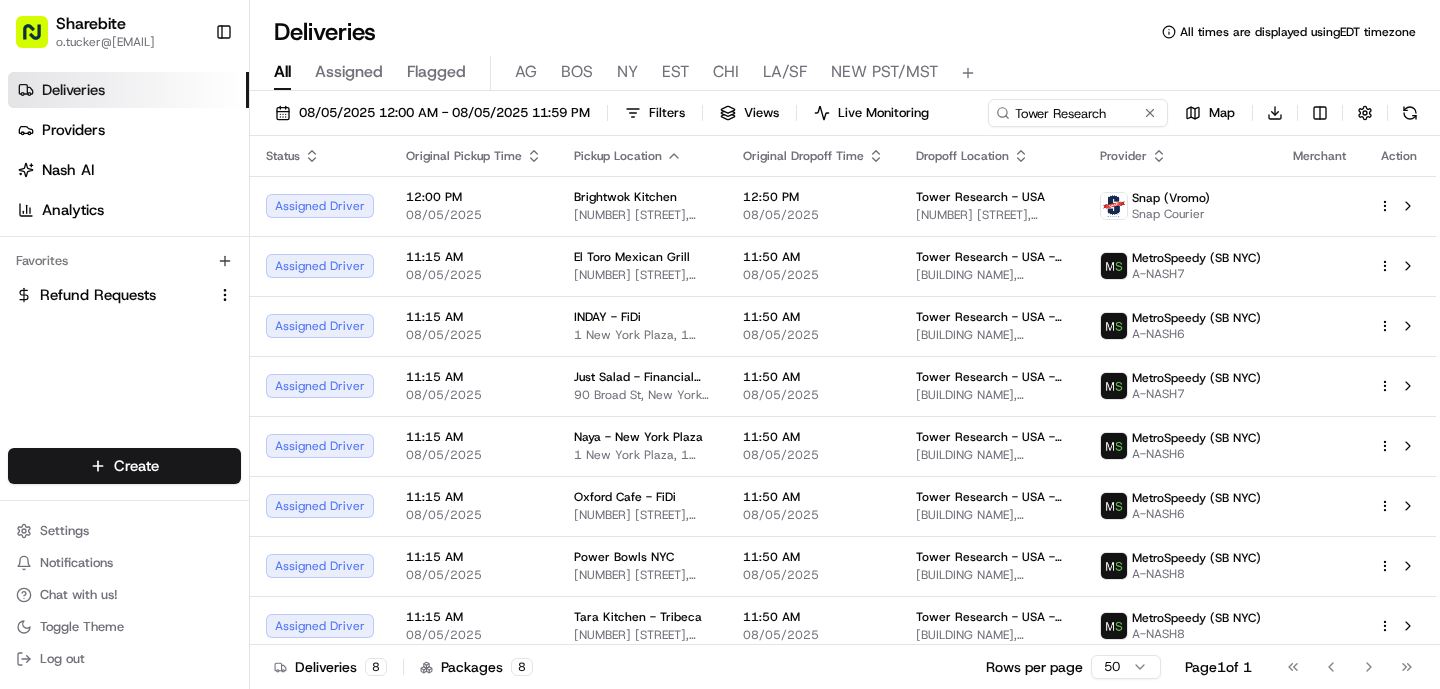 click on "Filters Views Live Monitoring [MERCHANT NAME] Map Download" at bounding box center (845, 117) 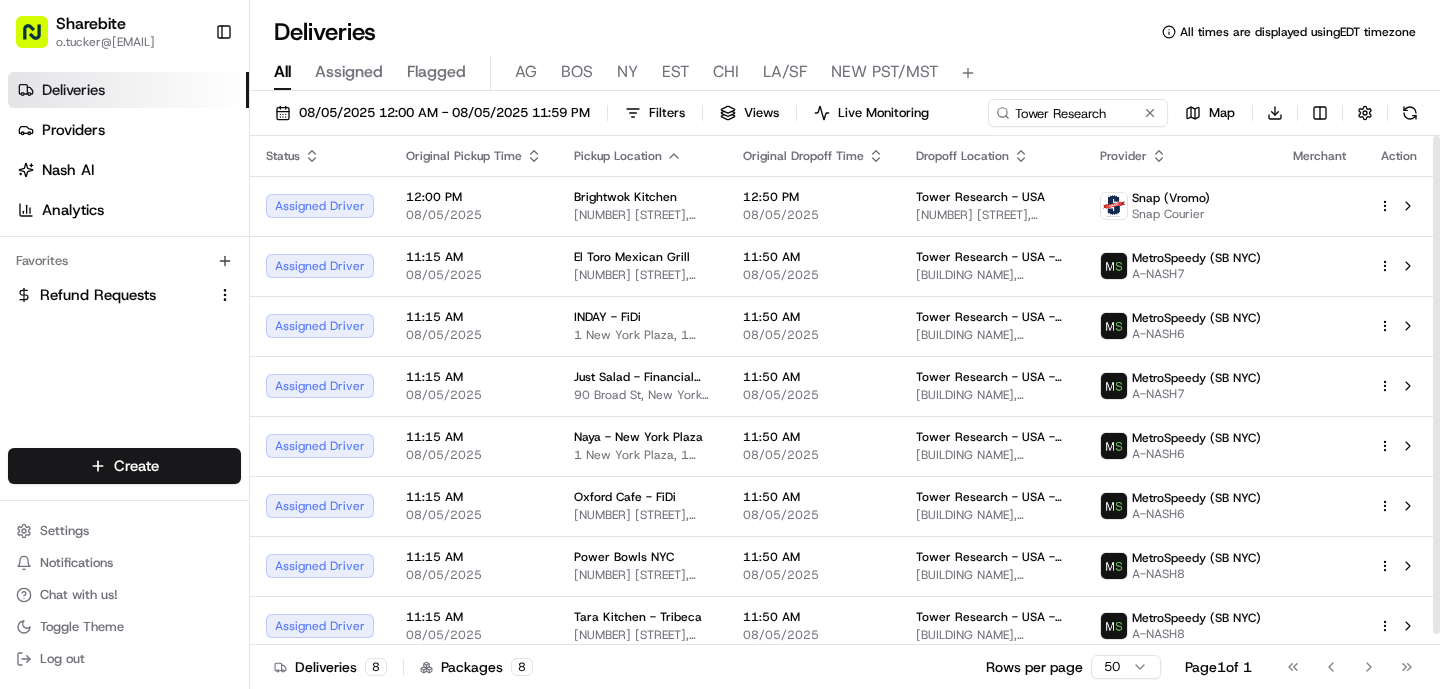 click on "Filters Views Live Monitoring [MERCHANT NAME] Map Download" at bounding box center [845, 117] 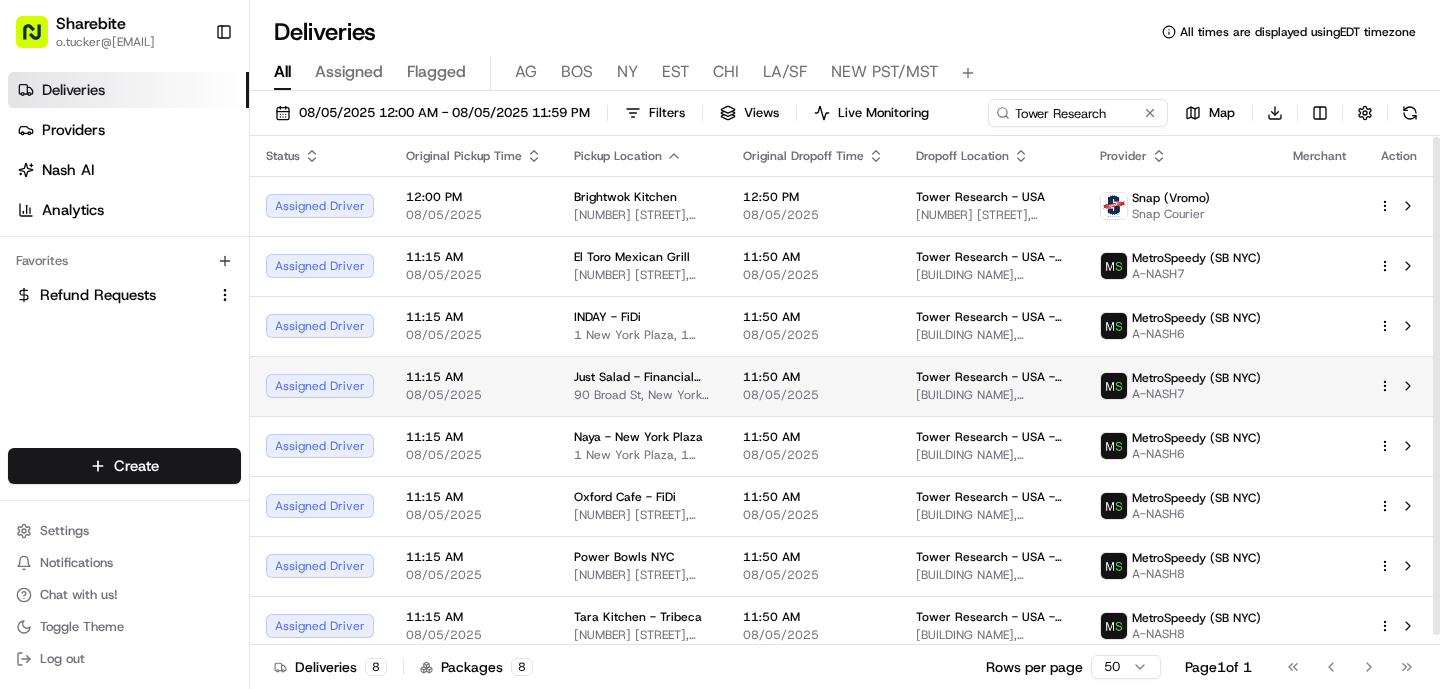 scroll, scrollTop: 11, scrollLeft: 0, axis: vertical 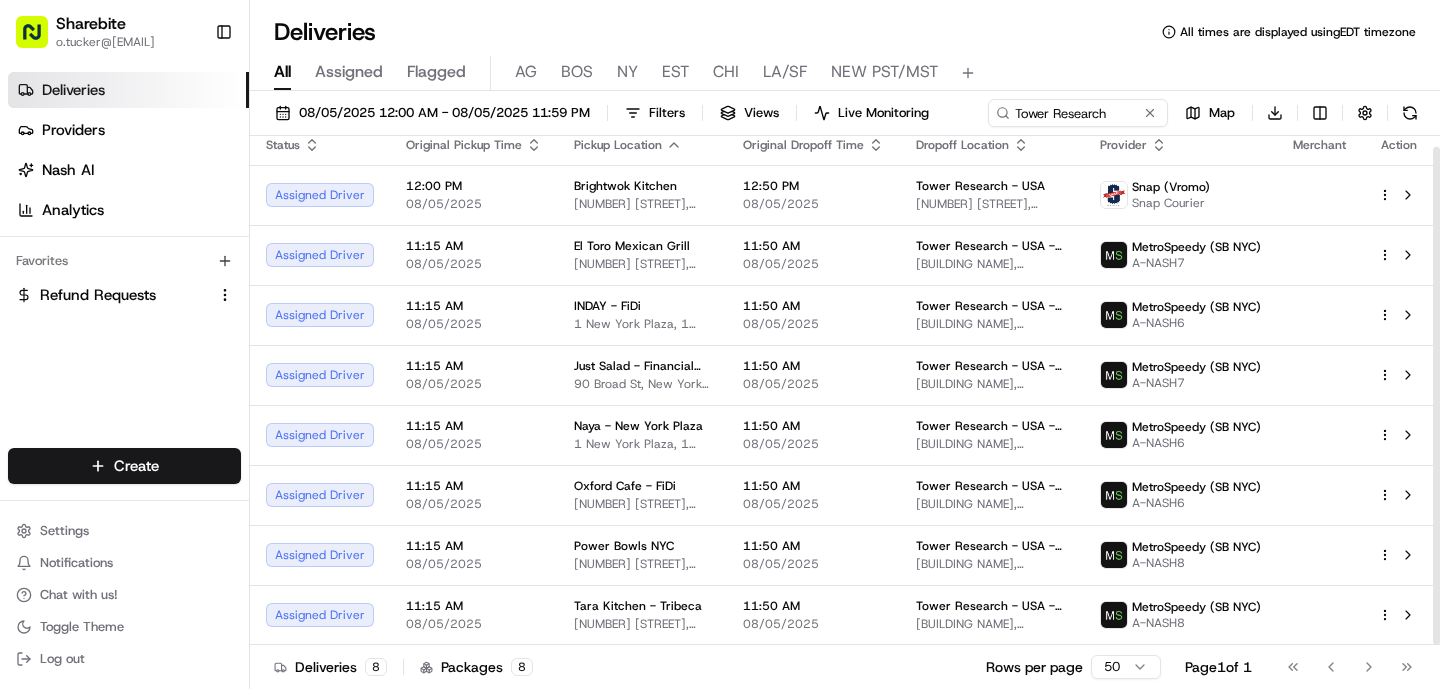 click on "Tower Research Map Download" at bounding box center (1206, 113) 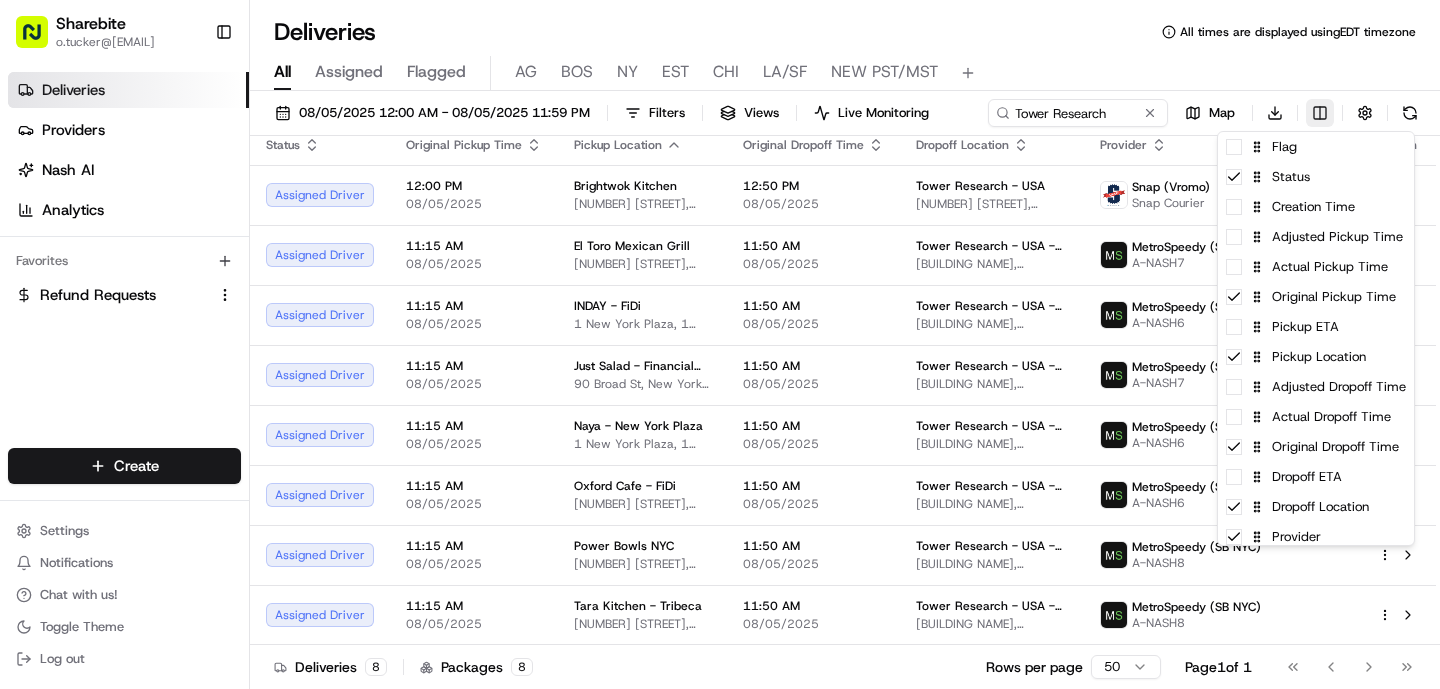 click on "Sharebite [EMAIL] Toggle Sidebar Deliveries Providers Nash AI Analytics Favorites Refund Requests Main Menu Members & Organization Organization Users Roles Preferences Customization Tracking Orchestration Automations Dispatch Strategy Locations Pickup Locations Dropoff Locations Billing Billing Refund Requests Integrations Notification Triggers Webhooks API Keys Request Logs Create Settings Notifications Chat with us! Toggle Theme Log out Deliveries All times are displayed using  EDT   timezone All Assigned Flagged AG BOS NY EST CHI LA/SF NEW PST/MST 08/05/2025 12:00 AM - 08/05/2025 11:59 PM Filters Views Live Monitoring Tower Research Map Download Status Original Pickup Time Pickup Location Original Dropoff Time Dropoff Location Provider Merchant Action Assigned Driver 12:00 PM 08/05/2025 Brightwok Kitchen [NUMBER] [STREET], [CITY], [STATE], USA 12:50 PM 08/05/2025 Tower Research - USA [NUMBER] [STREET], [CITY], [STATE], USA Snap (Vromo) Snap Courier Assigned Driver 11:15 AM 8 8" at bounding box center (720, 344) 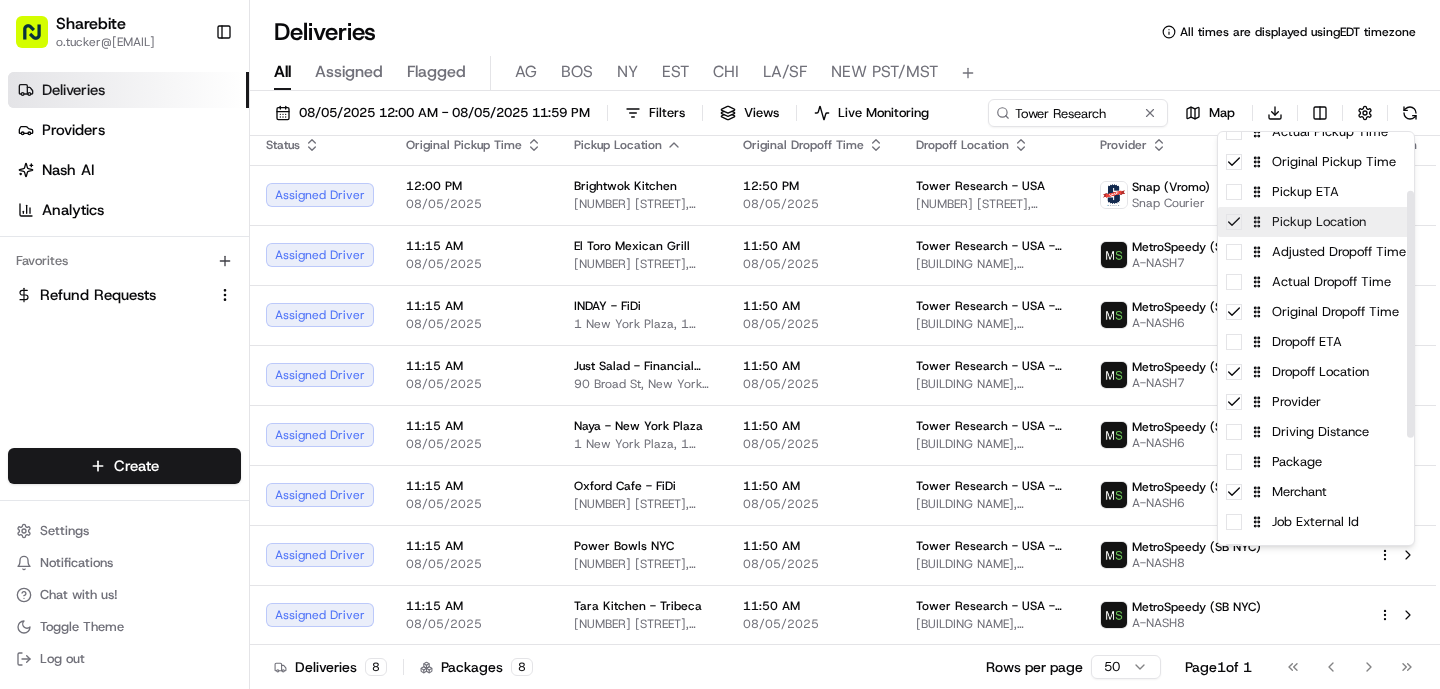 scroll, scrollTop: 166, scrollLeft: 0, axis: vertical 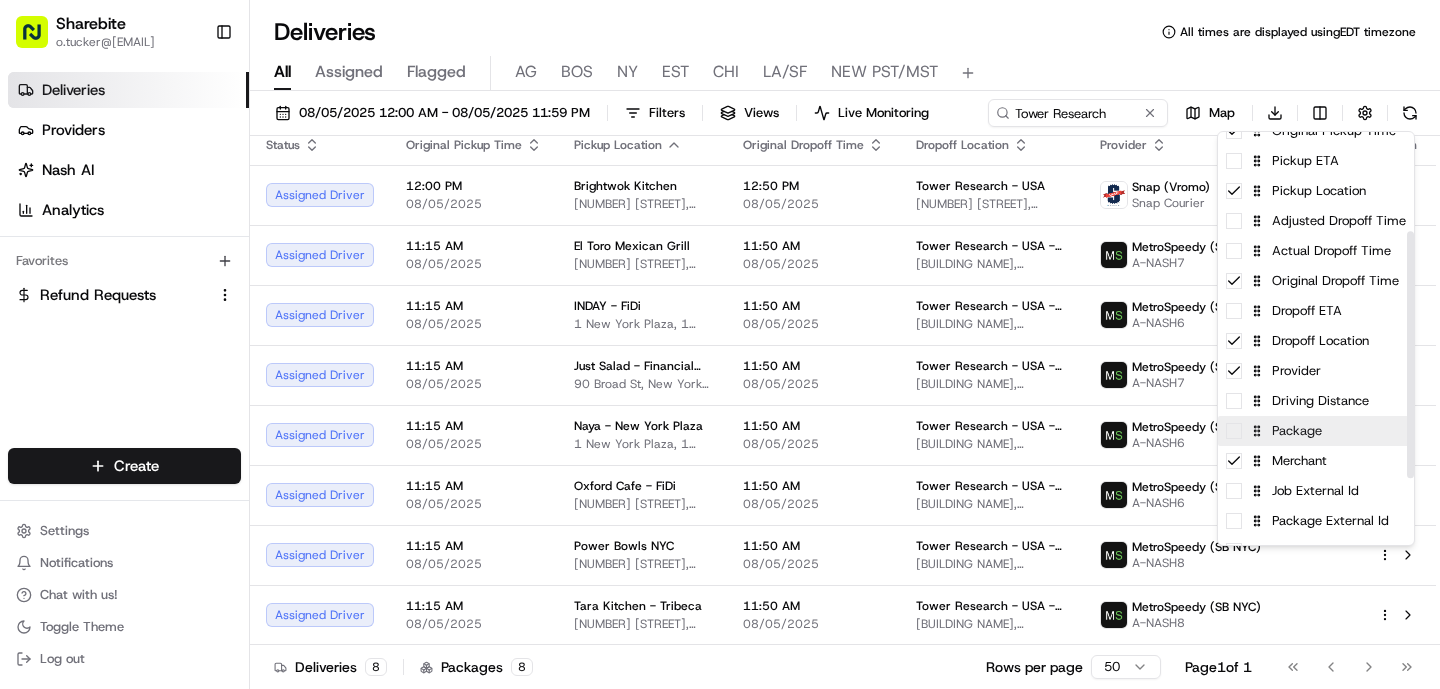 click on "Package" at bounding box center (1316, 431) 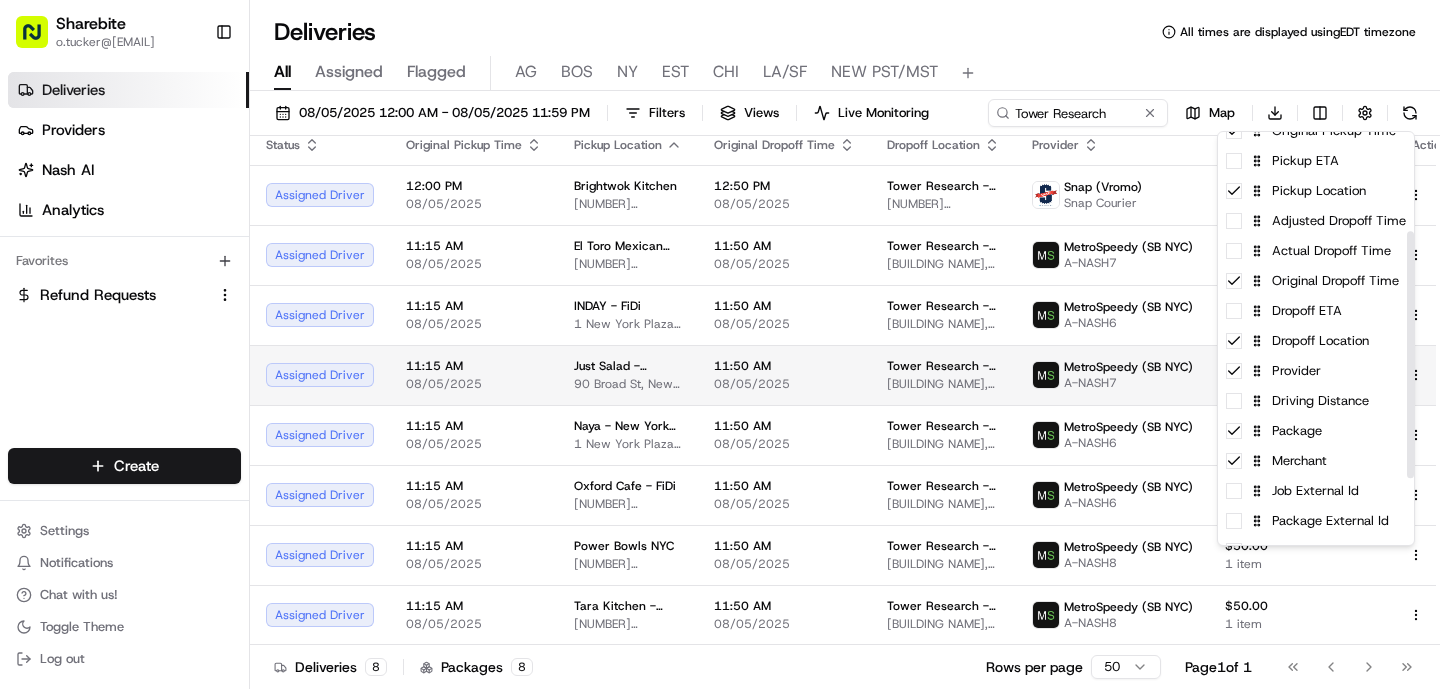 click on "Sharebite o.tucker@sharebite.com Toggle Sidebar Deliveries Providers Nash AI Analytics Favorites Refund Requests Main Menu Members & Organization Organization Users Roles Preferences Customization Tracking Orchestration Automations Dispatch Strategy Locations Pickup Locations Dropoff Locations Billing Billing Refund Requests Integrations Notification Triggers Webhooks API Keys Request Logs Create Settings Notifications Chat with us! Toggle Theme Log out Deliveries All times are displayed using  EDT   timezone All Assigned Flagged AG BOS NY EST CHI LA/SF NEW PST/MST 08/05/2025 12:00 AM - 08/05/2025 11:59 PM Filters Views Live Monitoring Tower Research Map Download Status Original Pickup Time Pickup Location Original Dropoff Time Dropoff Location Provider Package Merchant Action Assigned Driver 12:00 PM 08/05/2025 Brightwok Kitchen 21 E Adams St, Chicago, IL 60603, USA 12:50 PM 08/05/2025 Tower Research - USA 330 N Wabash Ave, Chicago, IL 60611, USA Snap (Vromo) Snap Courier $50.00 1   item 1" at bounding box center [720, 344] 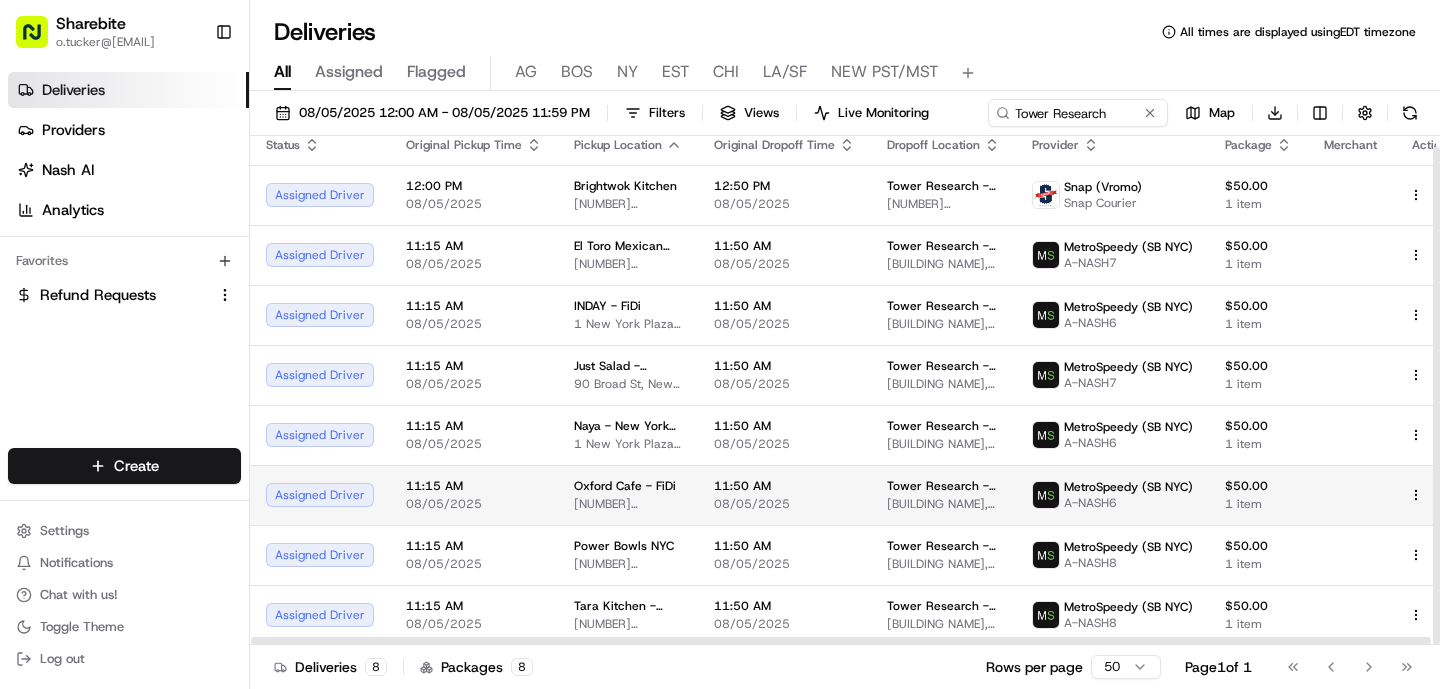 type 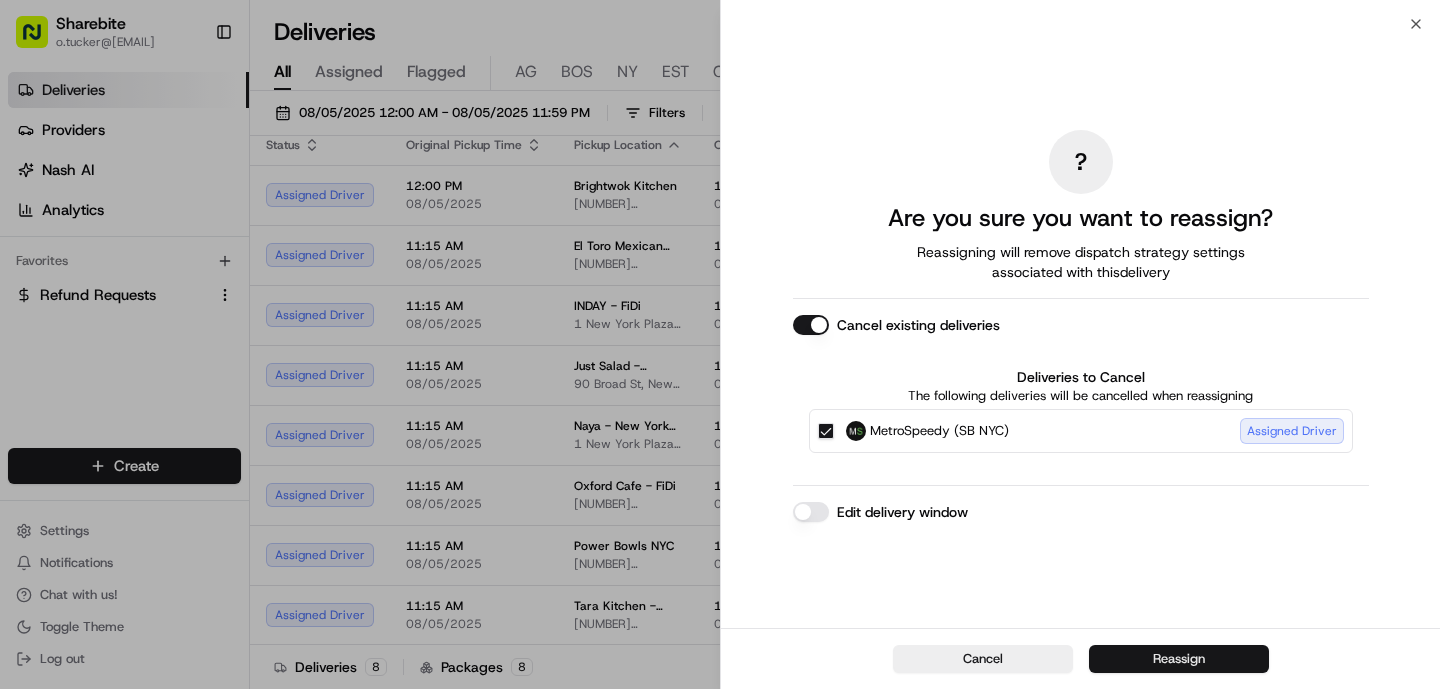 click on "Reassign" at bounding box center [1179, 659] 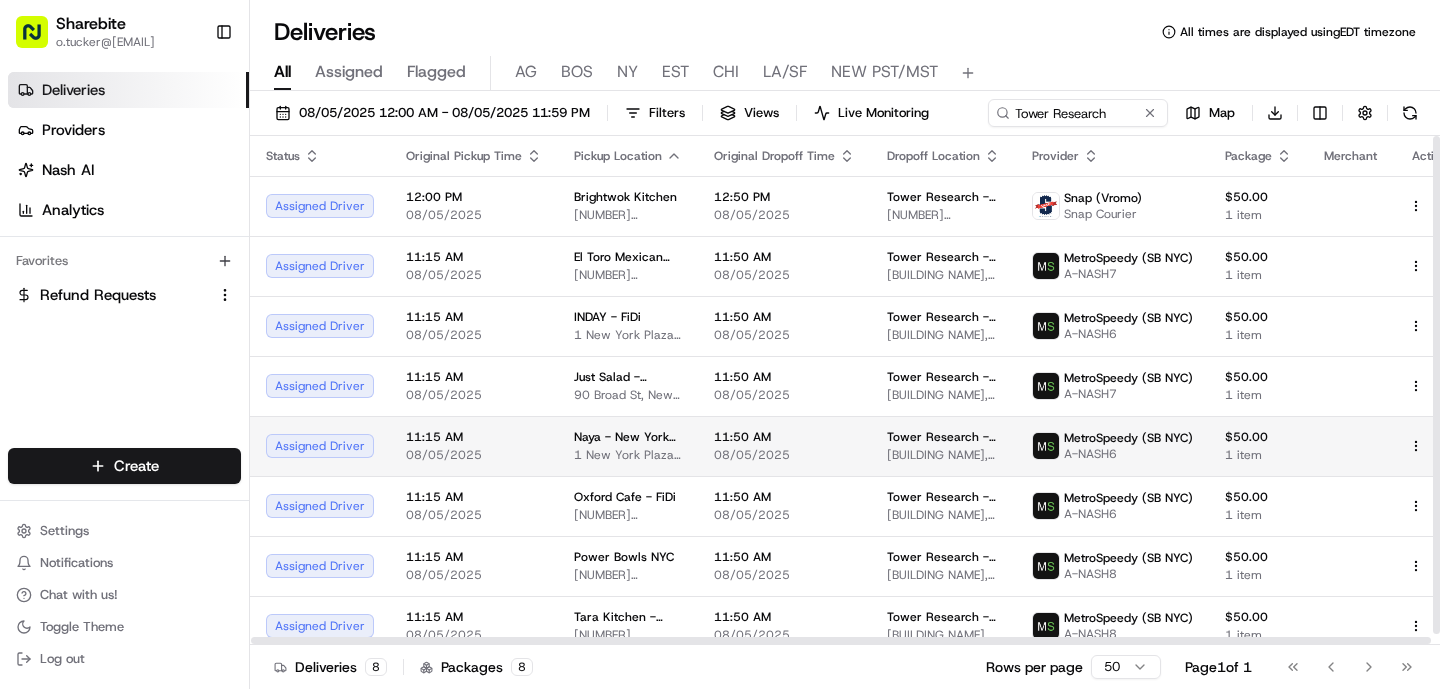 scroll, scrollTop: 11, scrollLeft: 0, axis: vertical 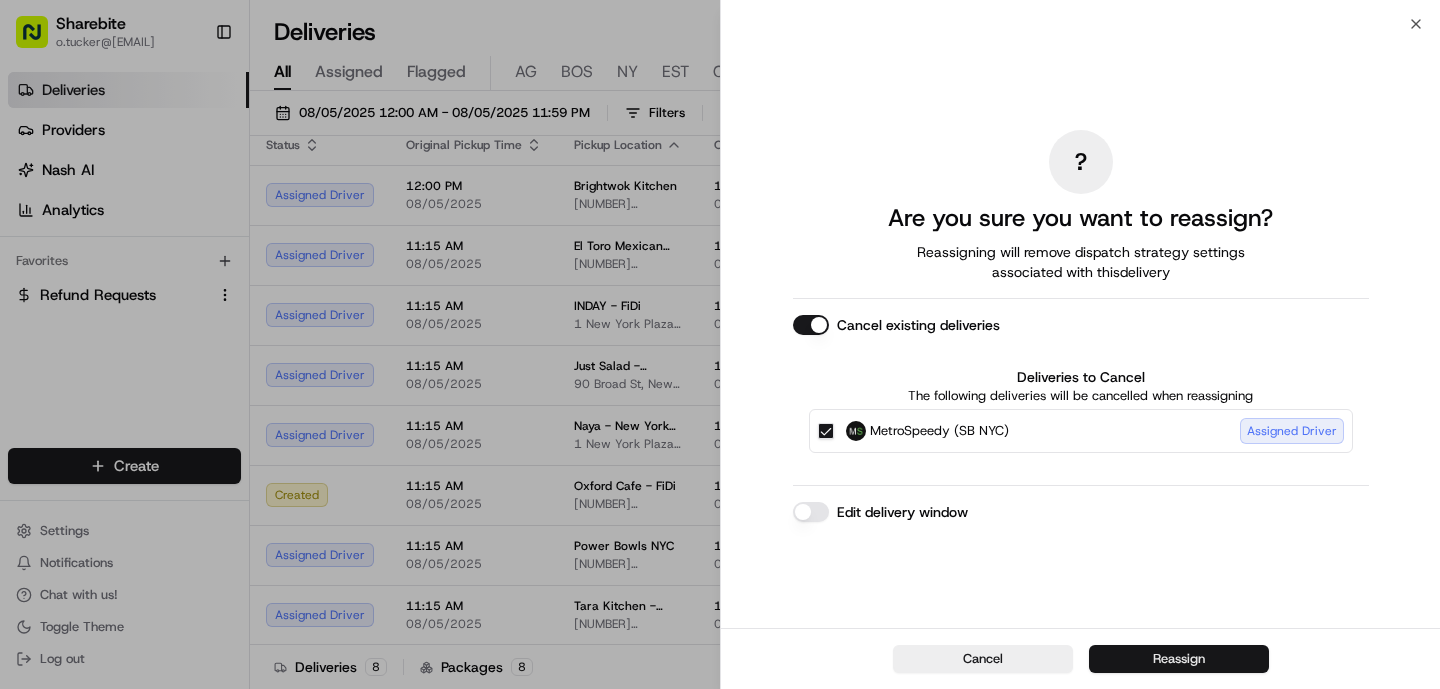 click on "Reassign" at bounding box center [1179, 659] 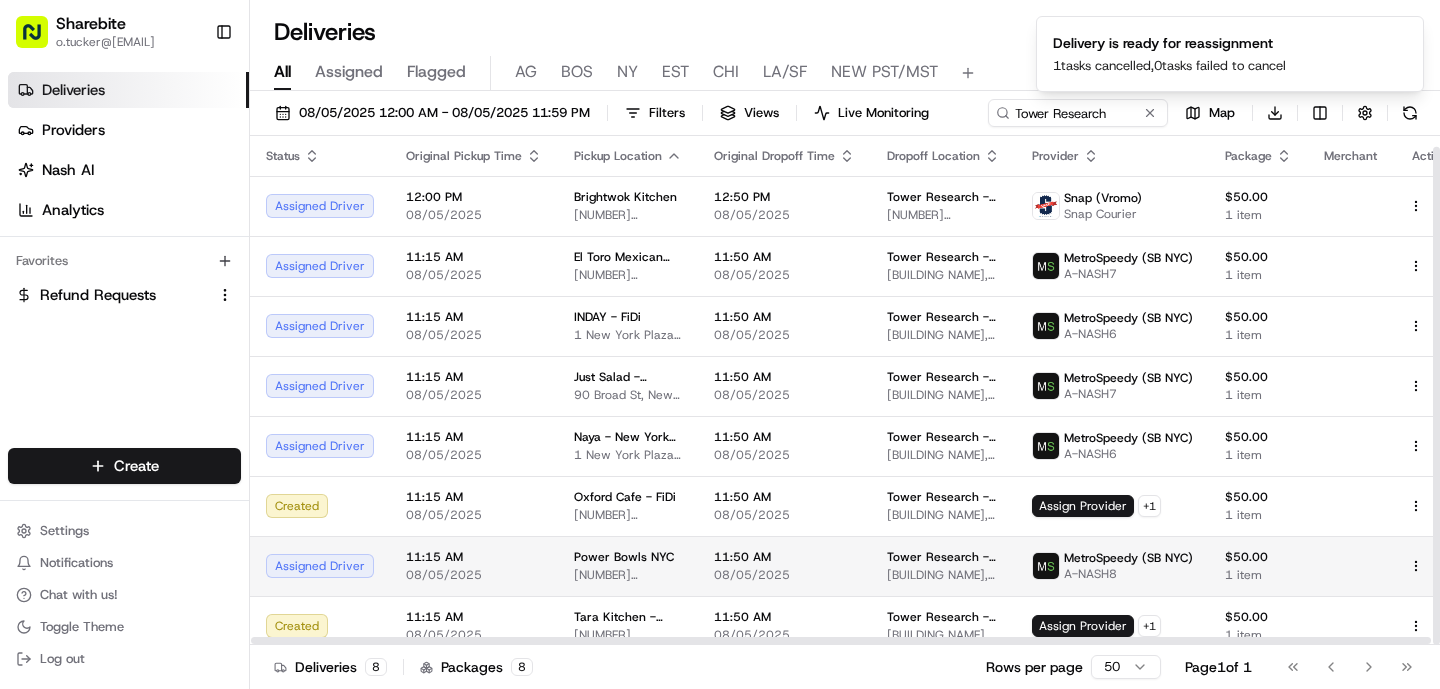 scroll, scrollTop: 11, scrollLeft: 0, axis: vertical 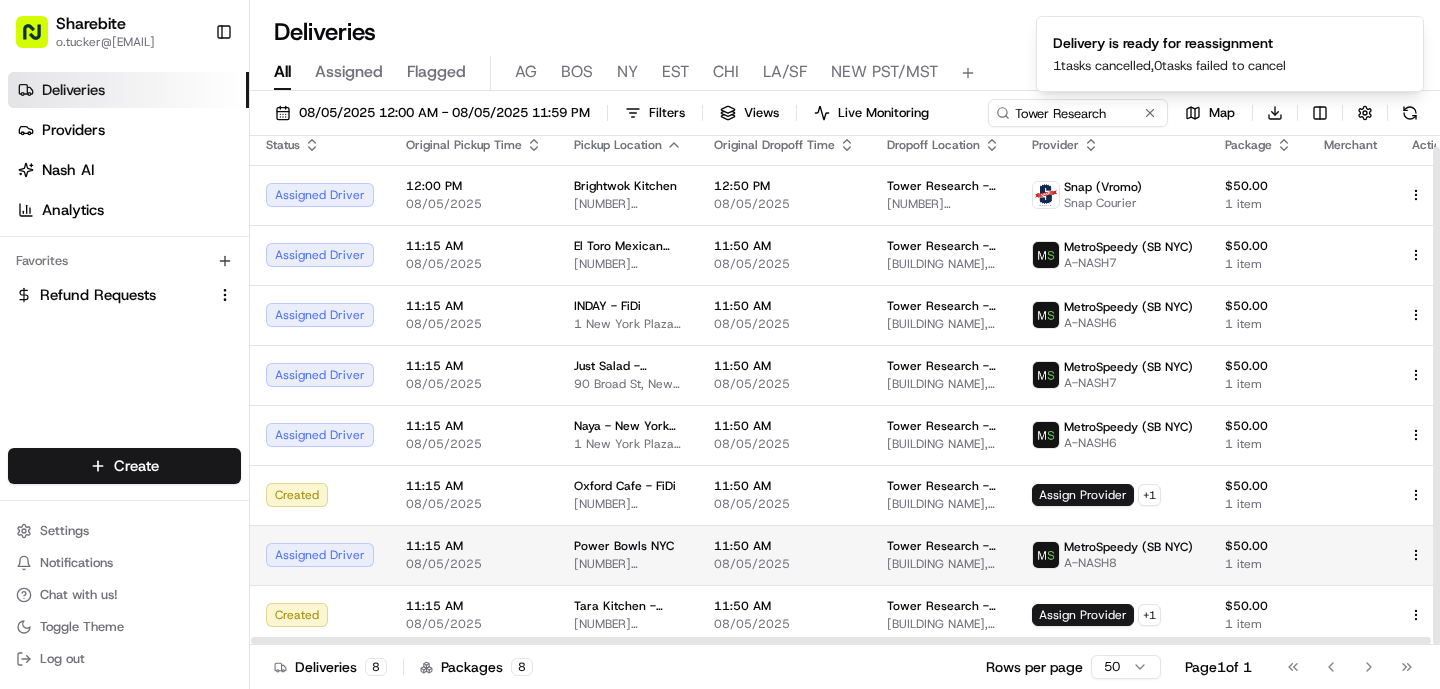 click on "11:50 AM 08/05/2025" at bounding box center (784, 555) 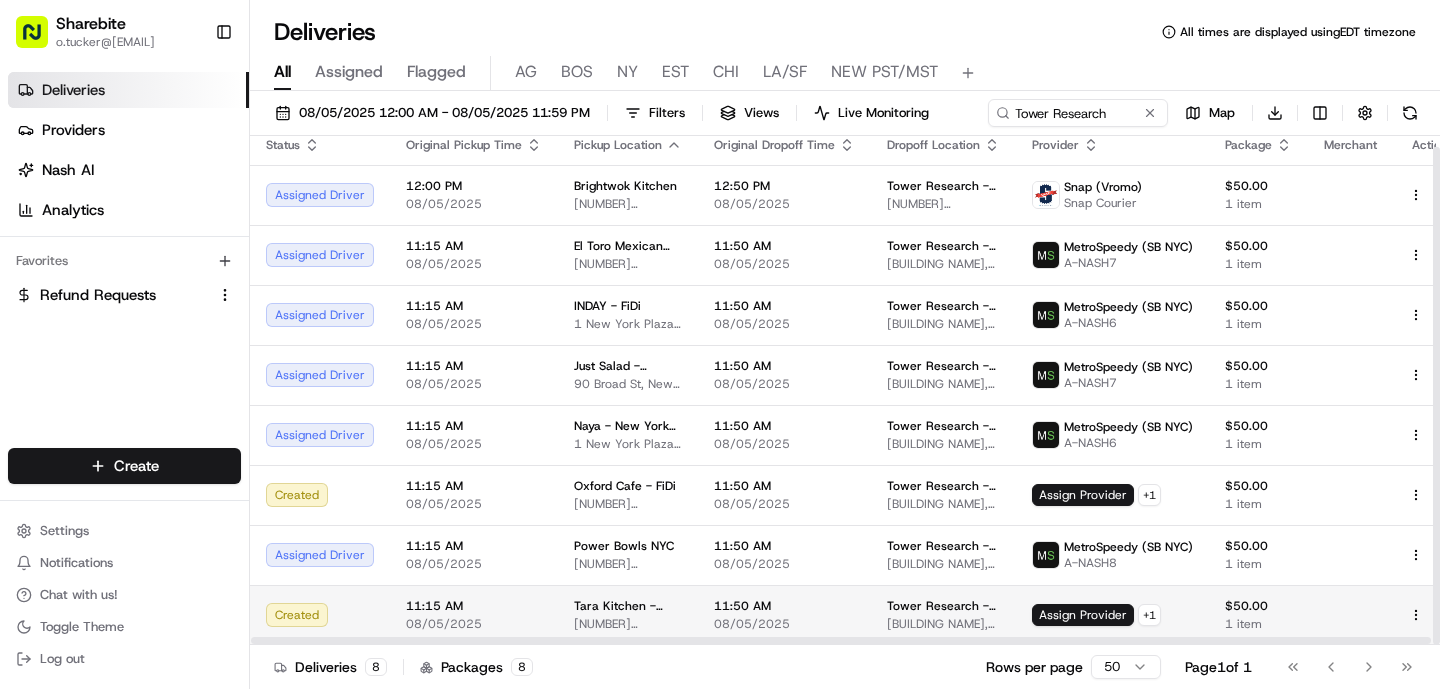 click on "Tara Kitchen - Tribeca" at bounding box center [628, 606] 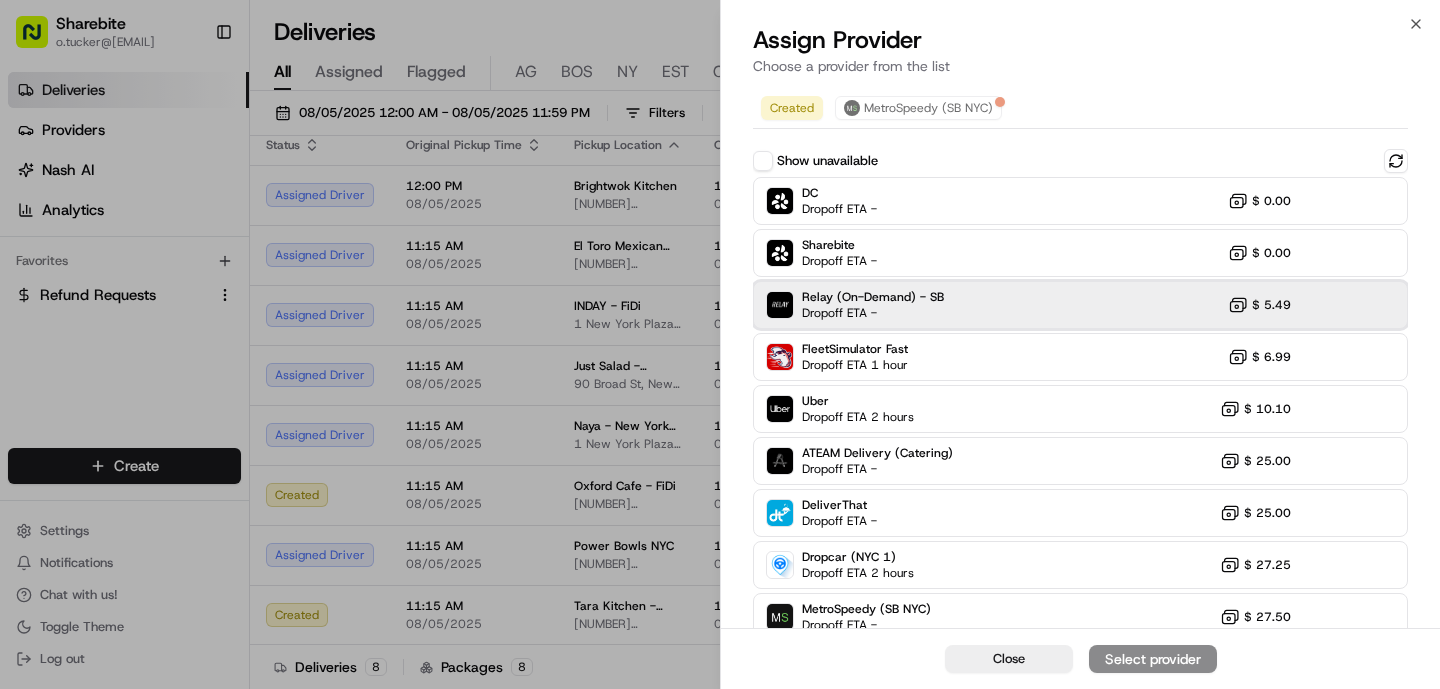 click on "Relay (On-Demand) - SB Dropoff ETA   - $   5.49" at bounding box center [1080, 305] 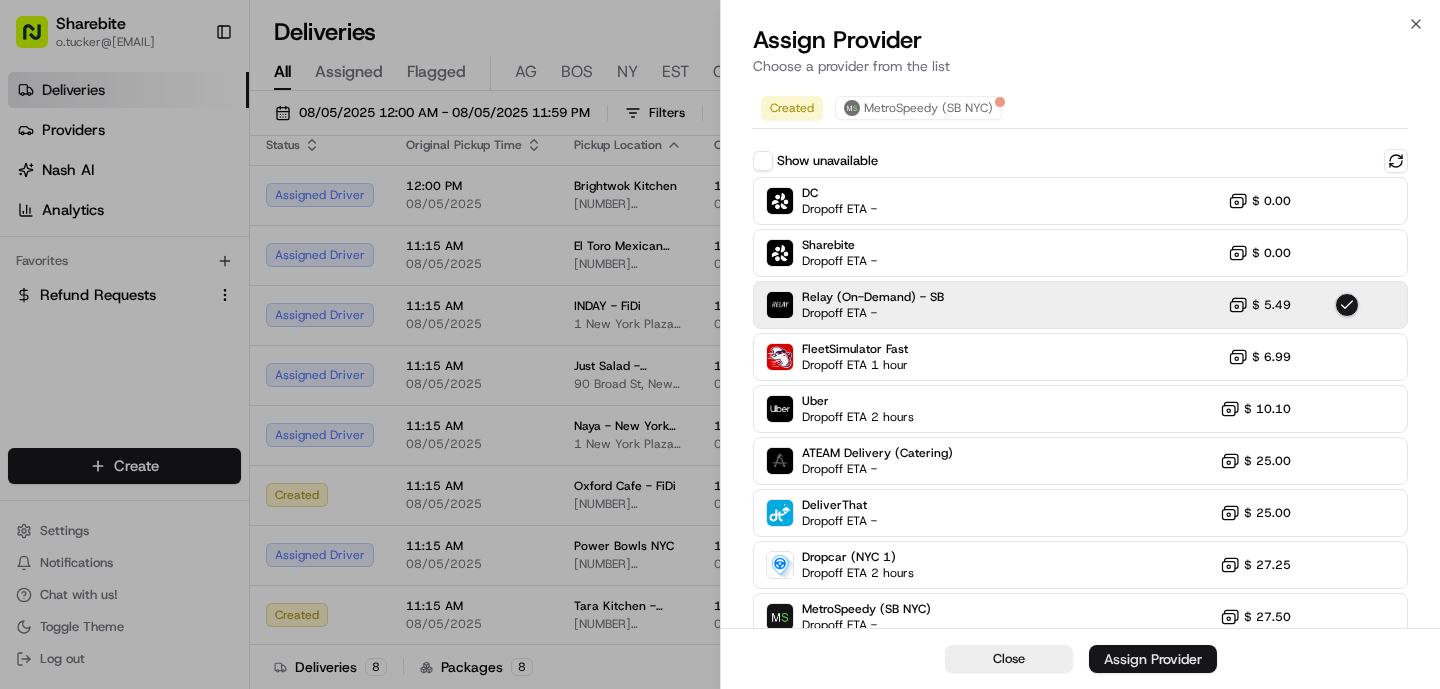 click on "Assign Provider" at bounding box center (1153, 659) 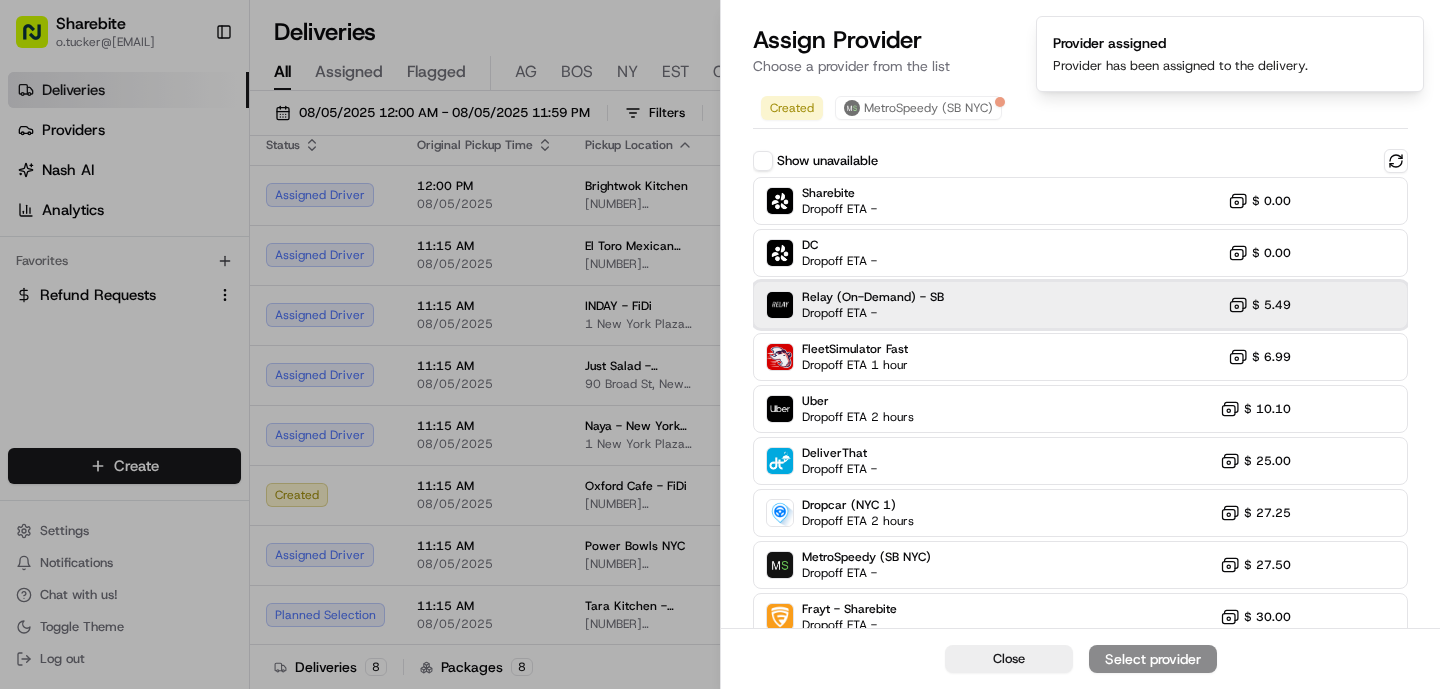 click on "Dropoff ETA   -" at bounding box center [872, 313] 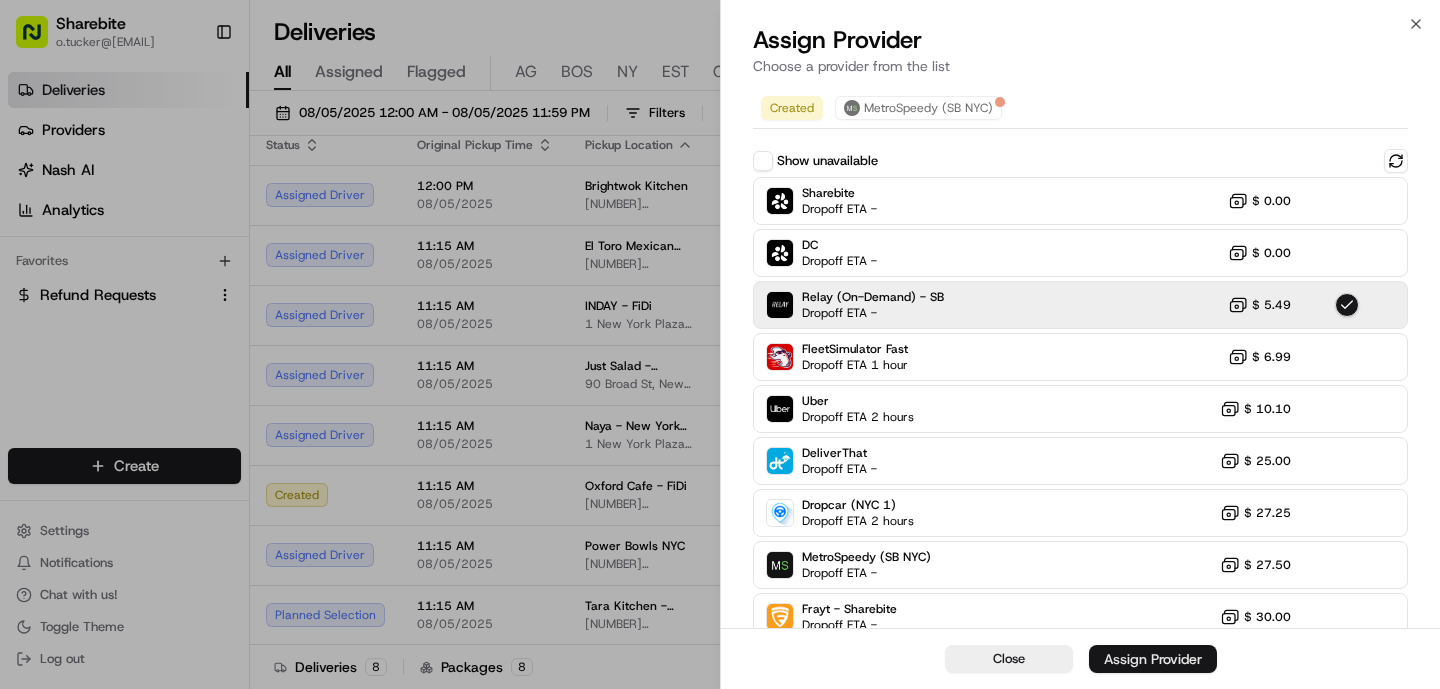 click on "Assign Provider" at bounding box center [1153, 659] 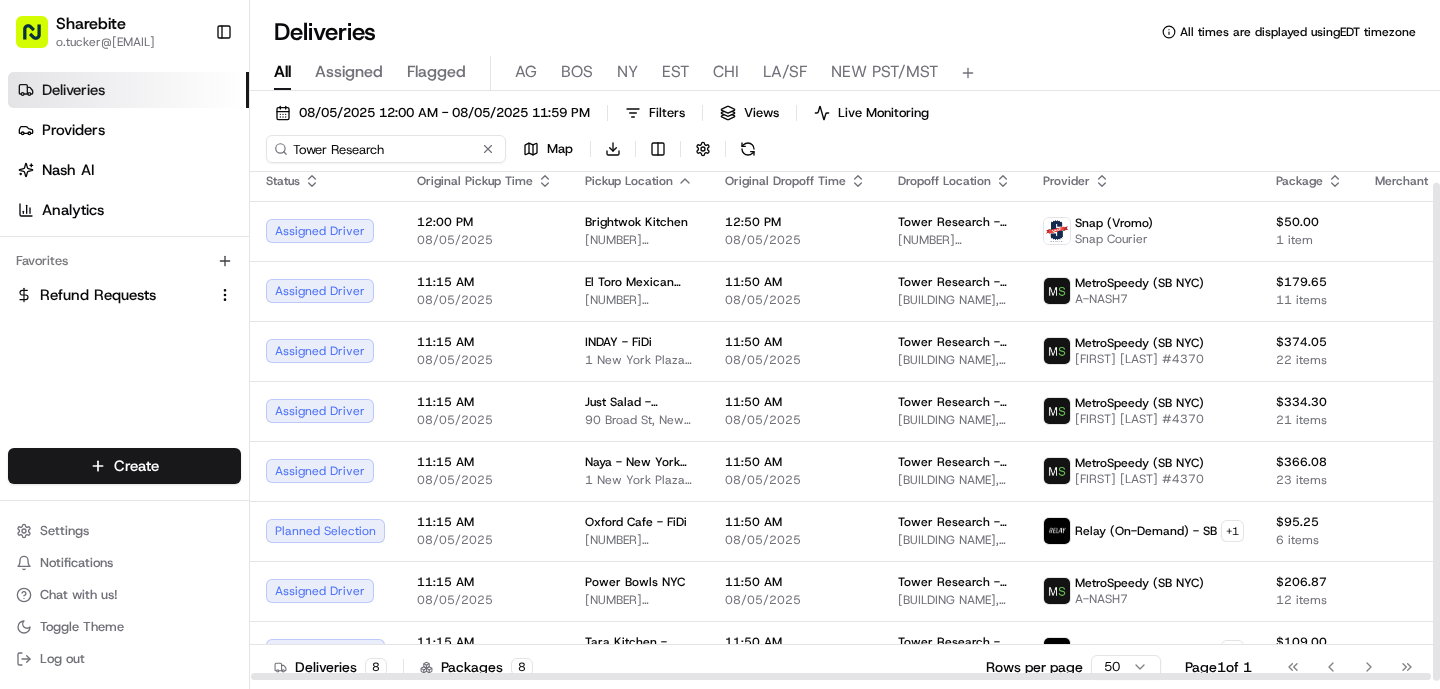 drag, startPoint x: 1110, startPoint y: 115, endPoint x: 304, endPoint y: 184, distance: 808.94806 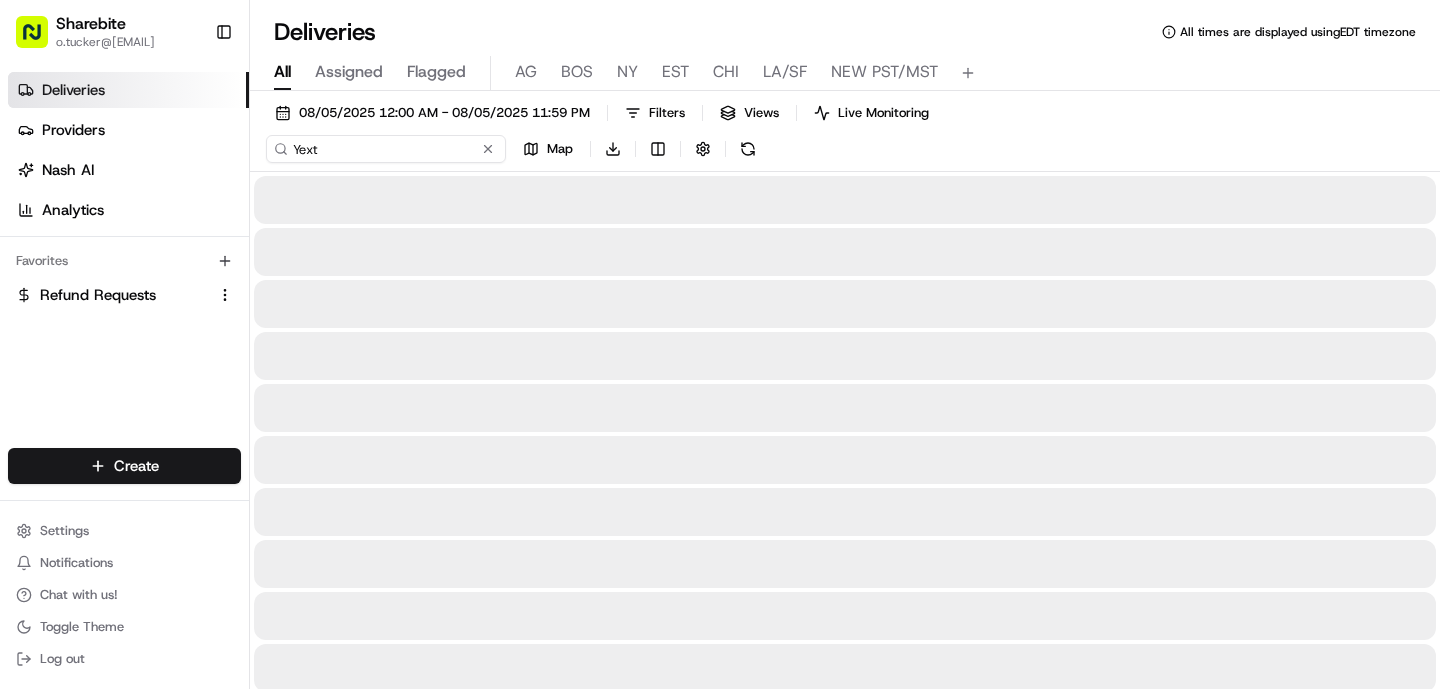 type on "Yext" 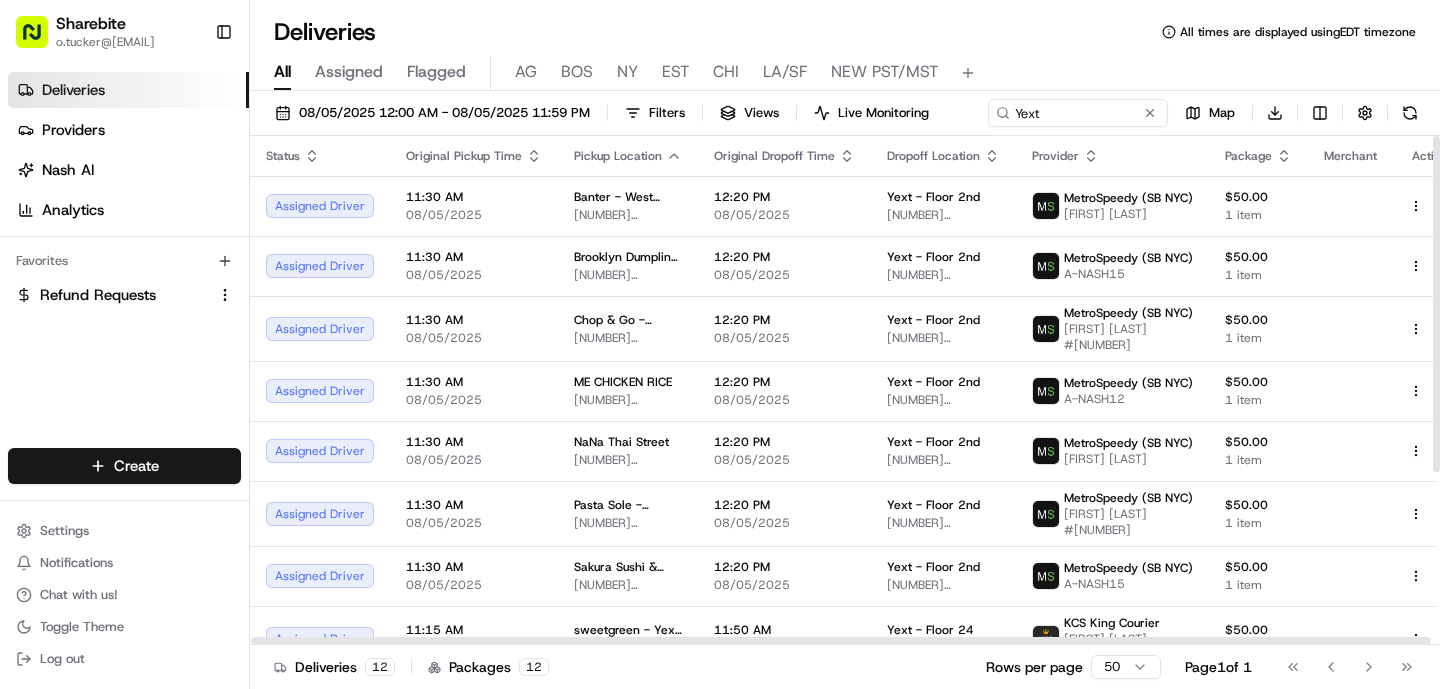 click on "08/05/2025 12:00 AM - 08/05/2025 11:59 PM Filters Views Live Monitoring Yext Map Download Status Original Pickup Time Pickup Location Original Dropoff Time Dropoff Location Provider Package Merchant Action Assigned Driver 11:30 AM 08/05/2025 Banter - West Village 643 Hudson St, New York, NY 10014, USA 12:20 PM 08/05/2025 Yext - Floor 2nd 61 9th Ave, New York, NY 10014, USA MetroSpeedy (SB NYC) Ranferi R #6009 $50.00 1   item Assigned Driver 11:30 AM 08/05/2025 Brooklyn Dumpling Shop 131 1st Ave, New York, NY 10003, USA 12:20 PM 08/05/2025 Yext - Floor 2nd 61 9th Ave, New York, NY 10014, USA MetroSpeedy (SB NYC) A-NASH15 $50.00 1   item Assigned Driver 11:30 AM 08/05/2025 Chop & Go - Chelsea 141 8th Ave, New York, NY 10011, USA 12:20 PM 08/05/2025 Yext - Floor 2nd 61 9th Ave, New York, NY 10014, USA MetroSpeedy (SB NYC) Jose N #8864 $50.00 1   item Assigned Driver 11:30 AM 08/05/2025 ME CHICKEN RICE 120 W 3rd St, New York, NY 10012, USA 12:20 PM 08/05/2025 Yext - Floor 2nd 61 9th Ave, New York, NY 10014, USA 1" at bounding box center [845, 392] 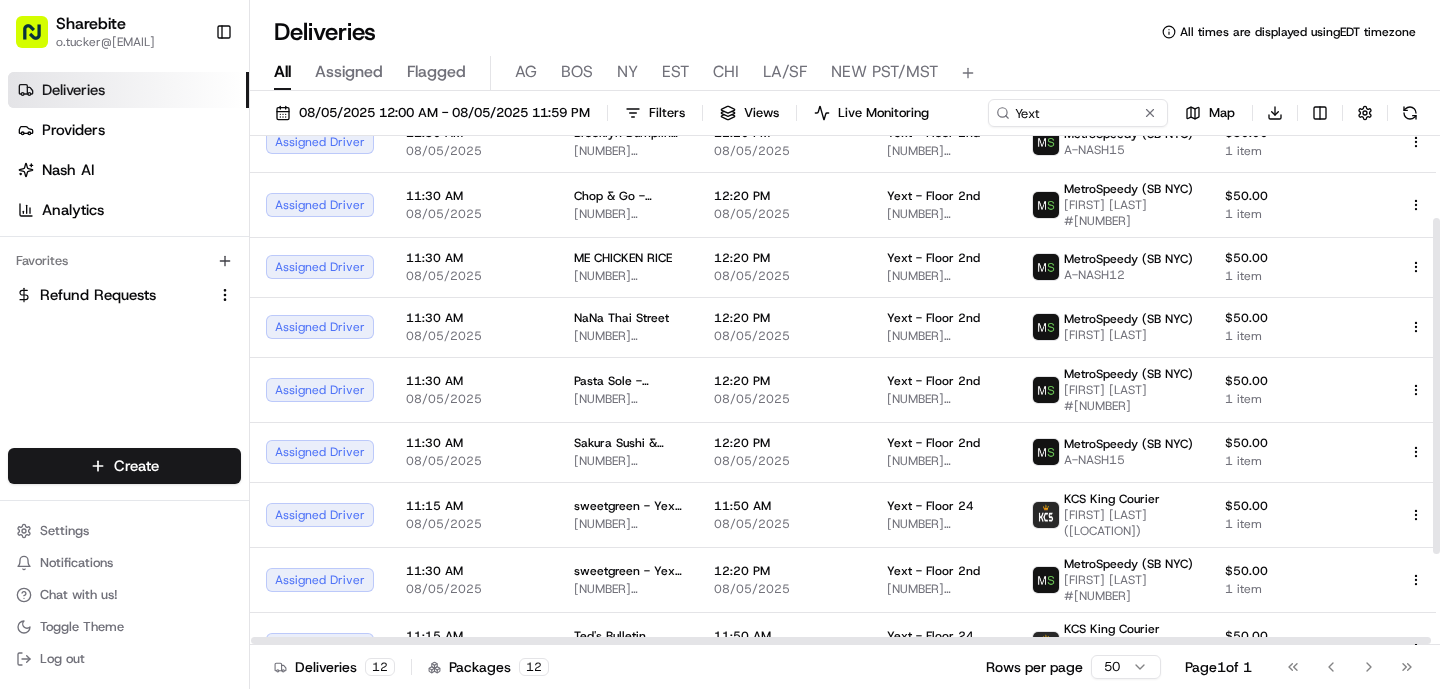 scroll, scrollTop: 0, scrollLeft: 0, axis: both 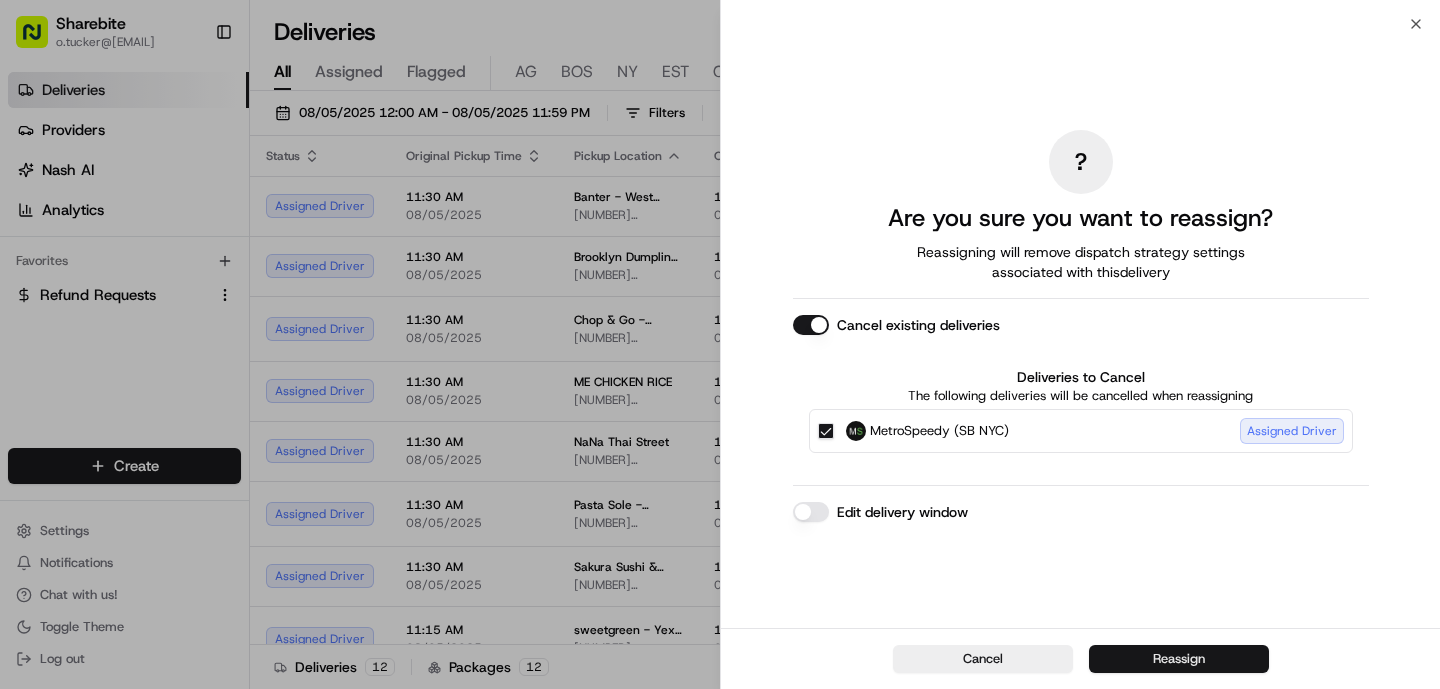 click on "Reassign" at bounding box center (1179, 659) 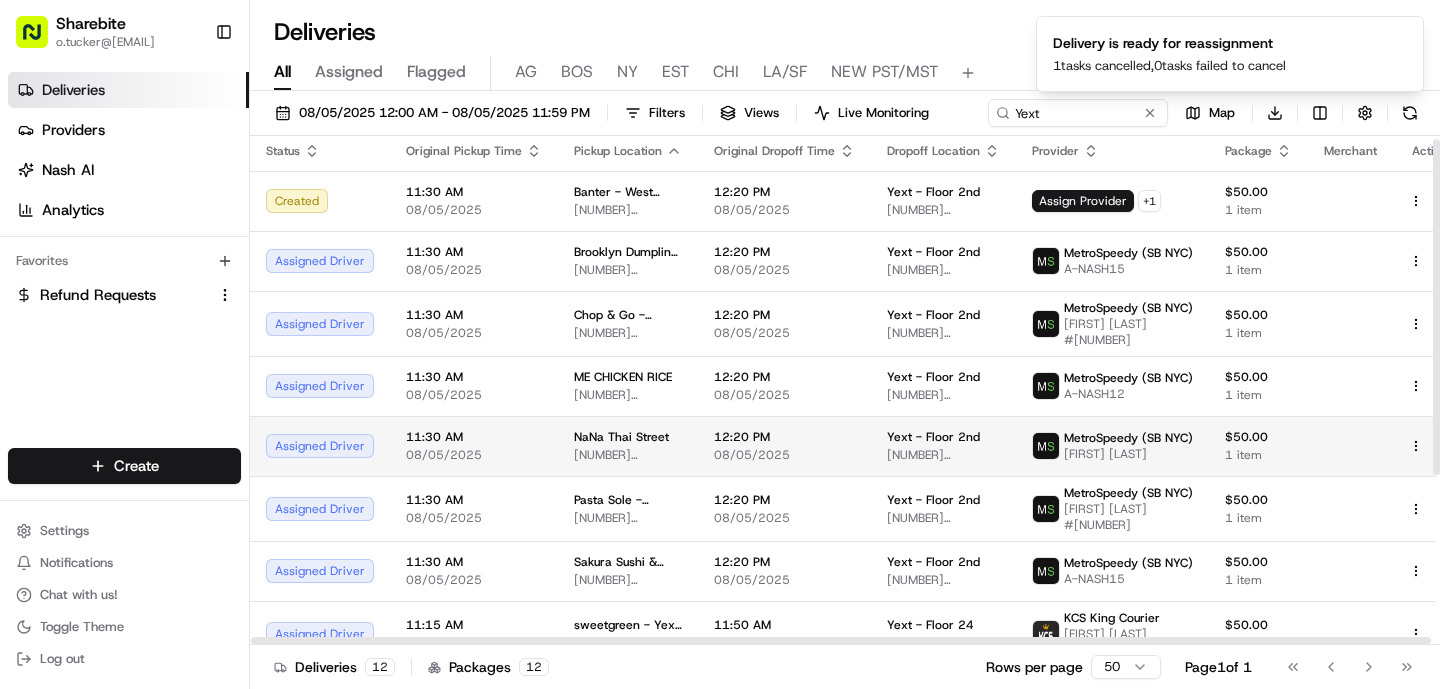 scroll, scrollTop: 7, scrollLeft: 0, axis: vertical 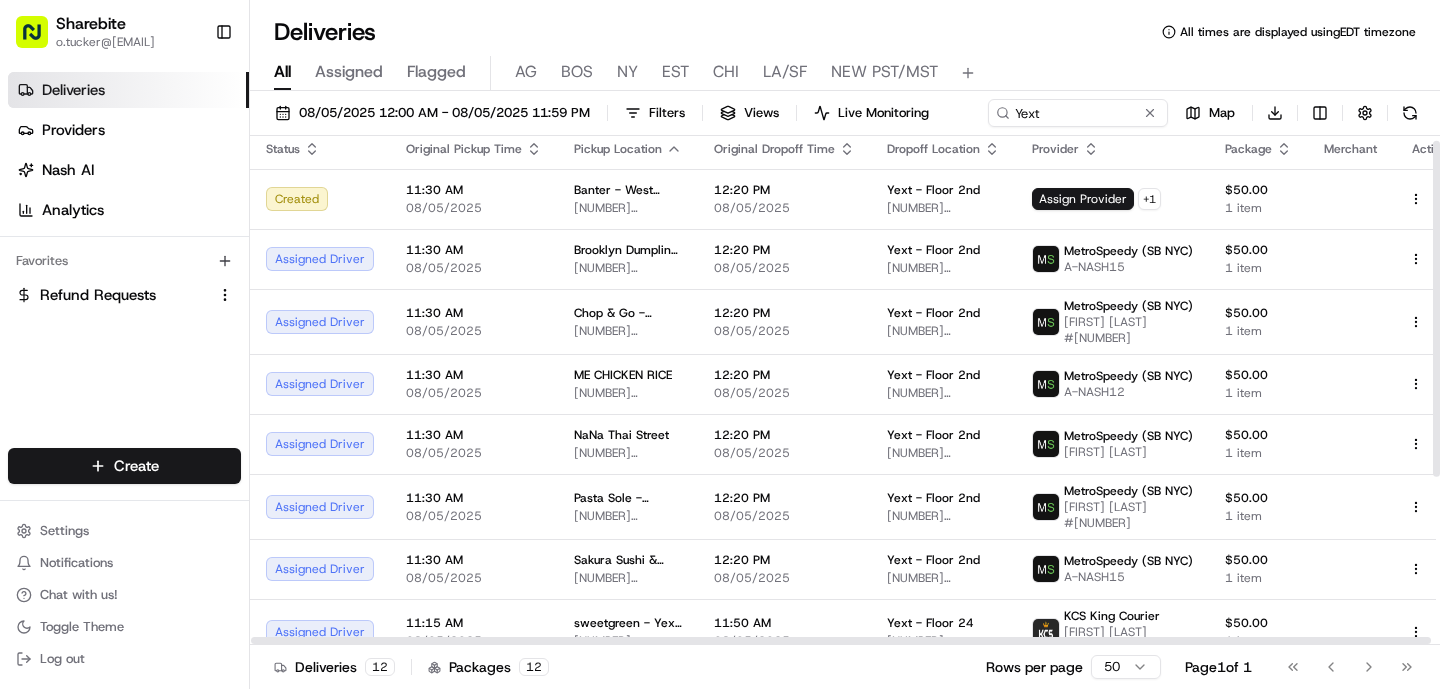 click 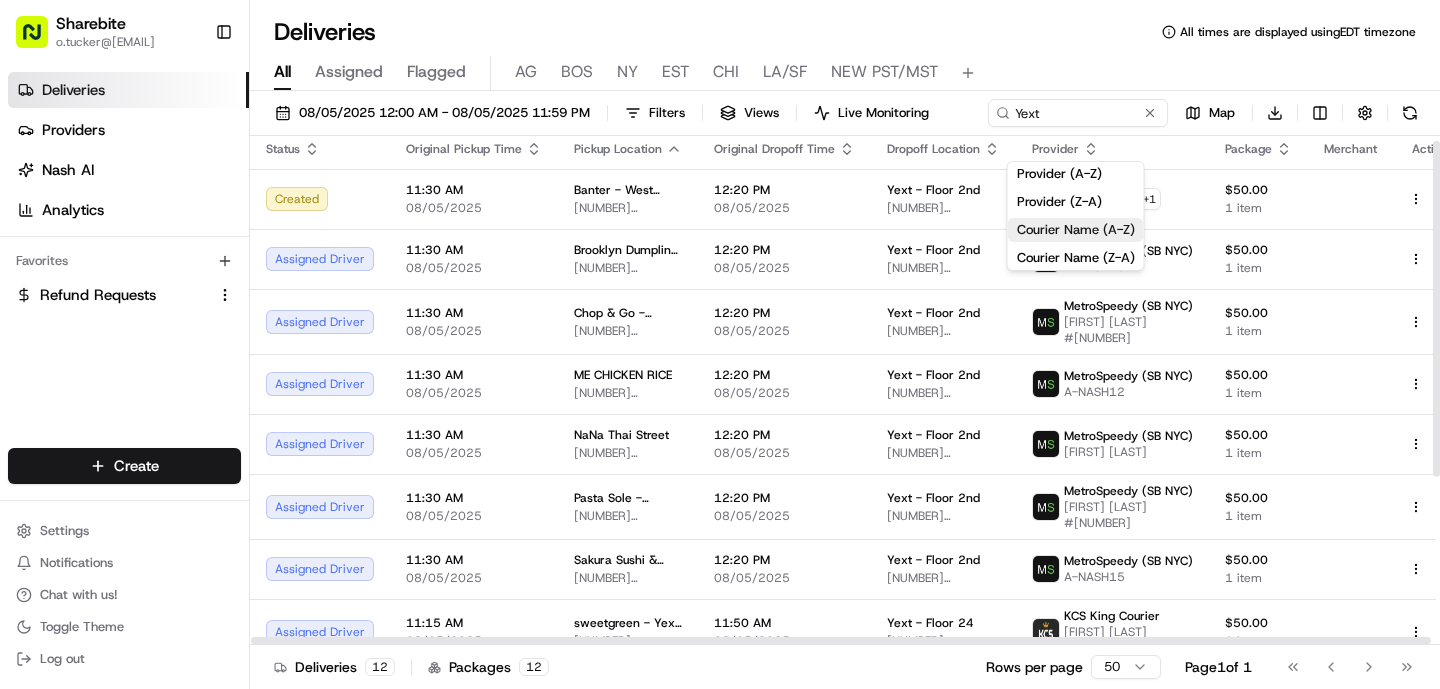 click on "Courier Name (A-Z)" at bounding box center (1076, 230) 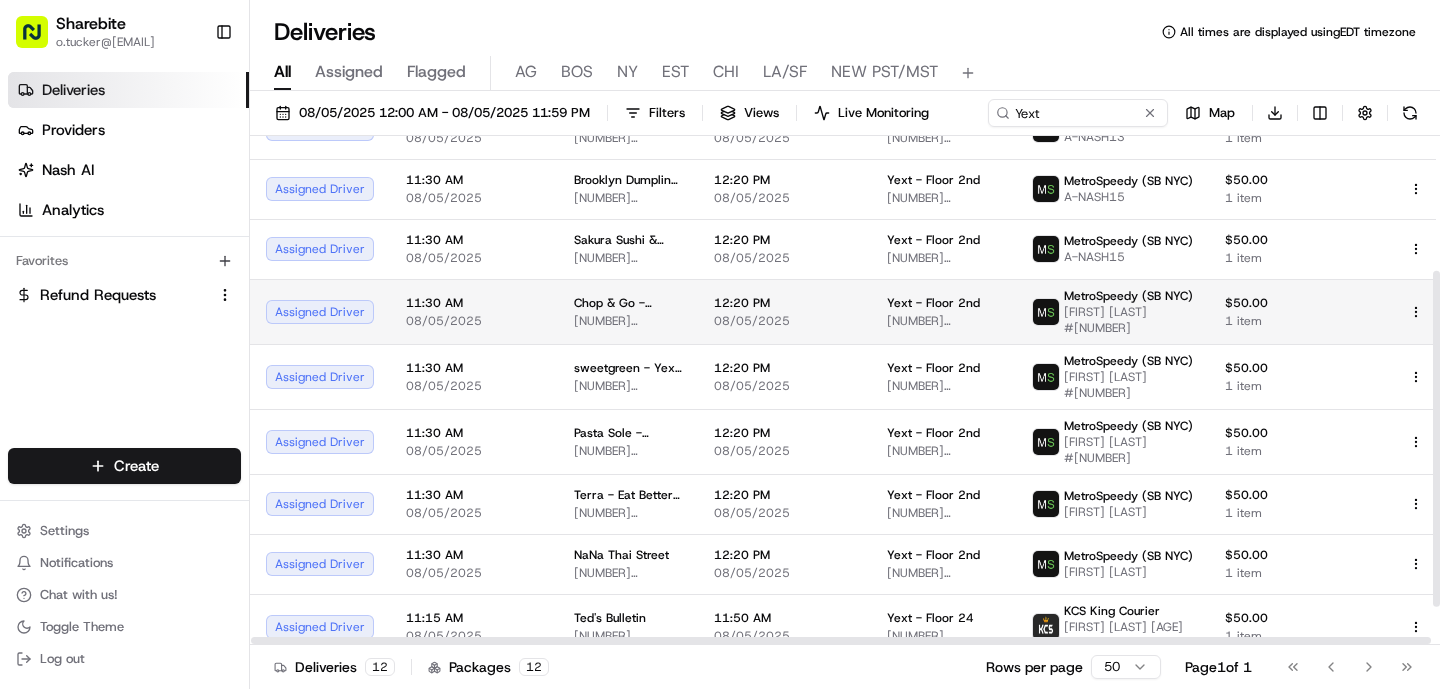 scroll, scrollTop: 206, scrollLeft: 0, axis: vertical 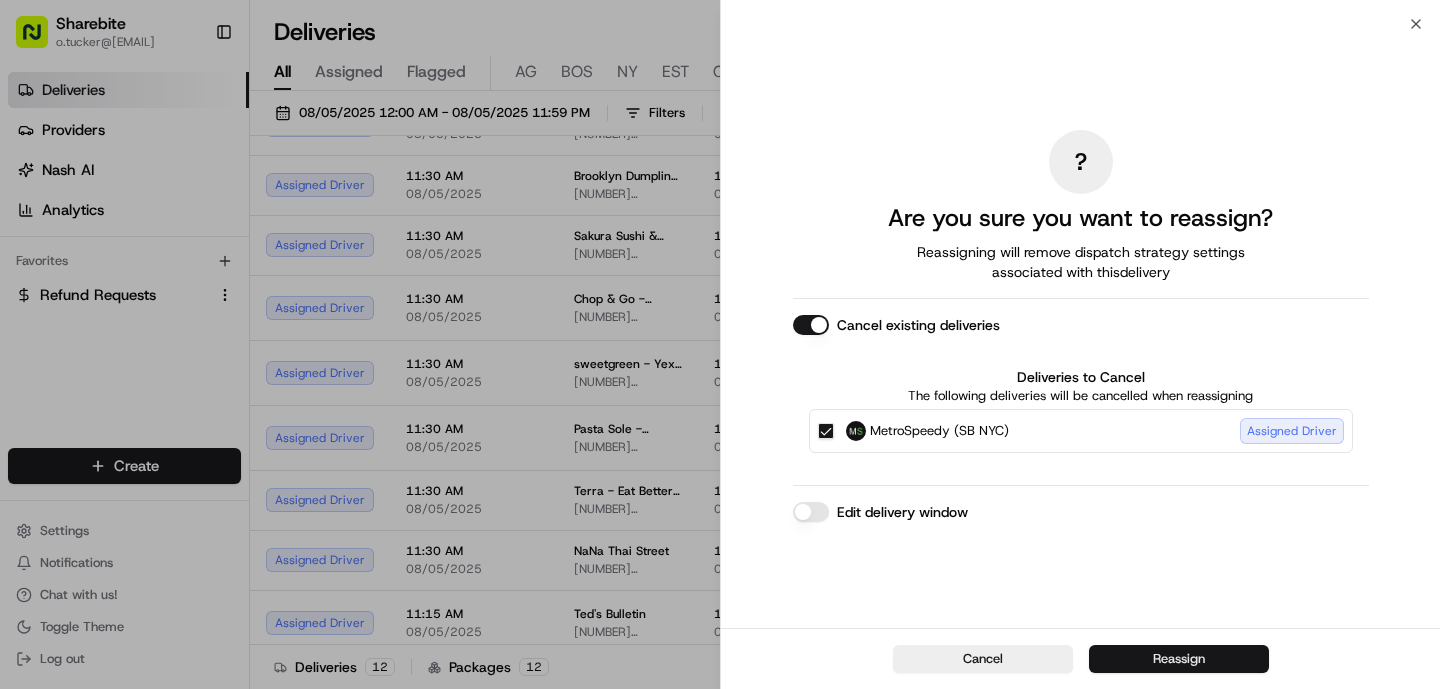 click on "Reassign" at bounding box center [1179, 659] 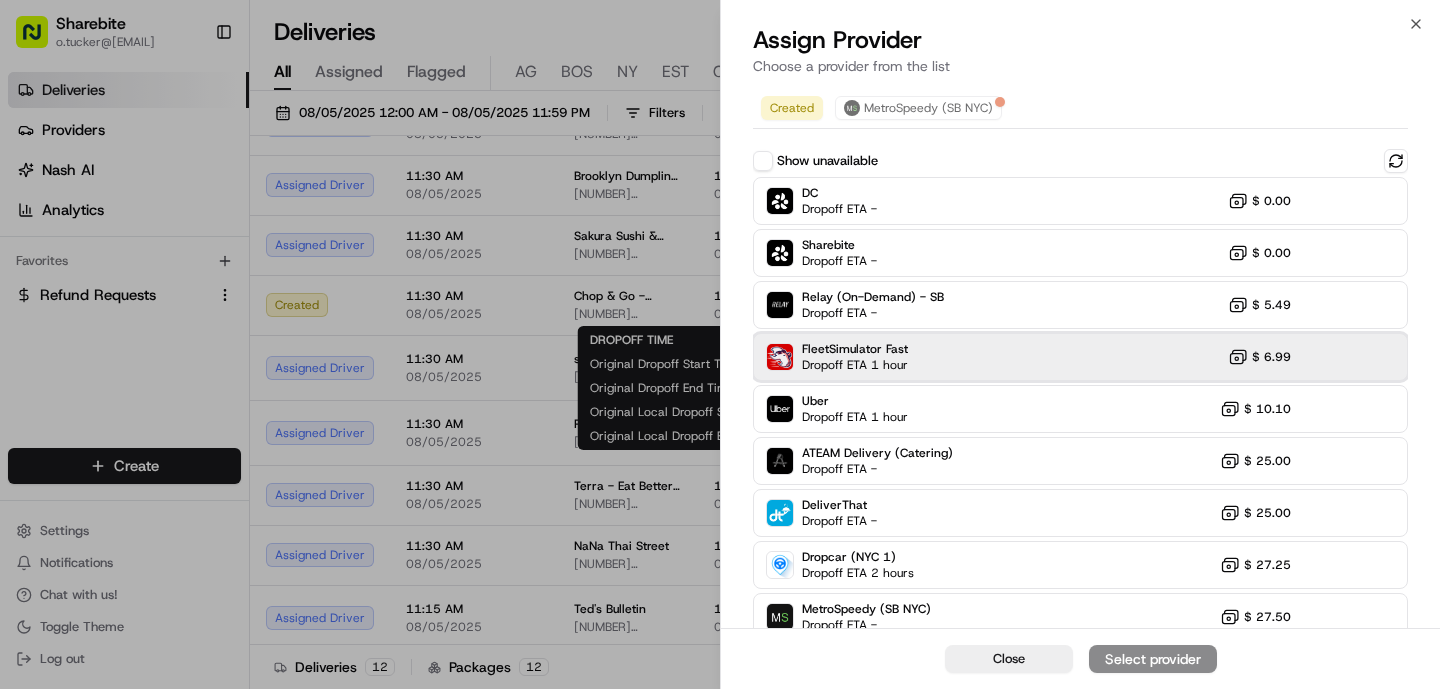 click on "FleetSimulator Fast Dropoff ETA   1 hour $   6.99" at bounding box center (1080, 357) 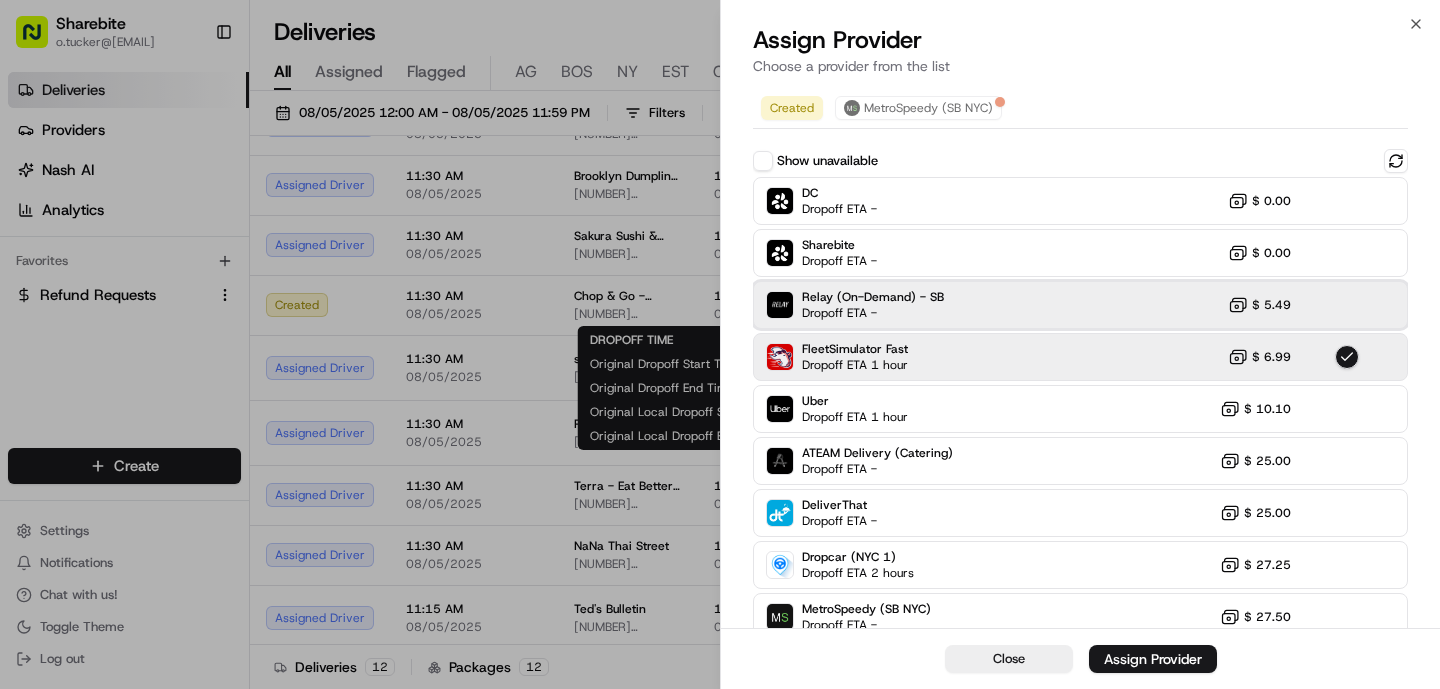 click on "Dropoff ETA   -" at bounding box center [872, 313] 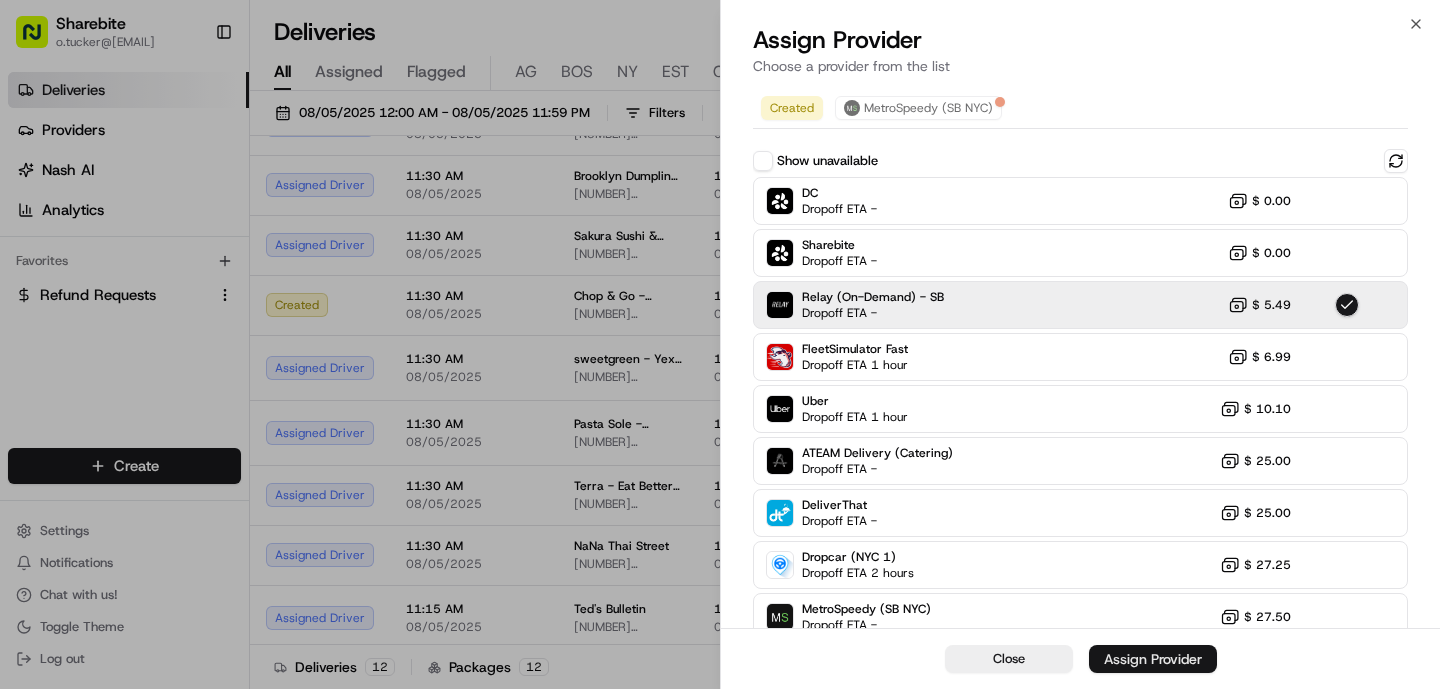 click on "Assign Provider" at bounding box center (1153, 659) 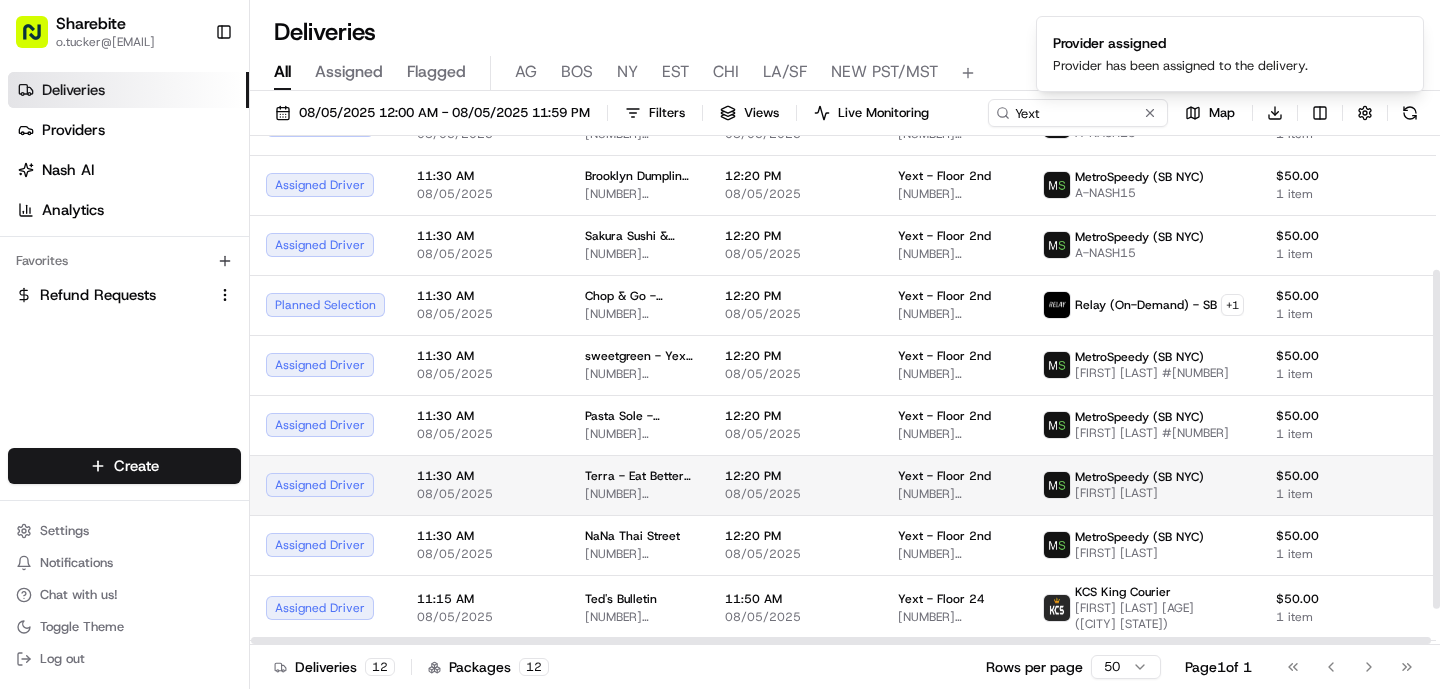 scroll, scrollTop: 256, scrollLeft: 0, axis: vertical 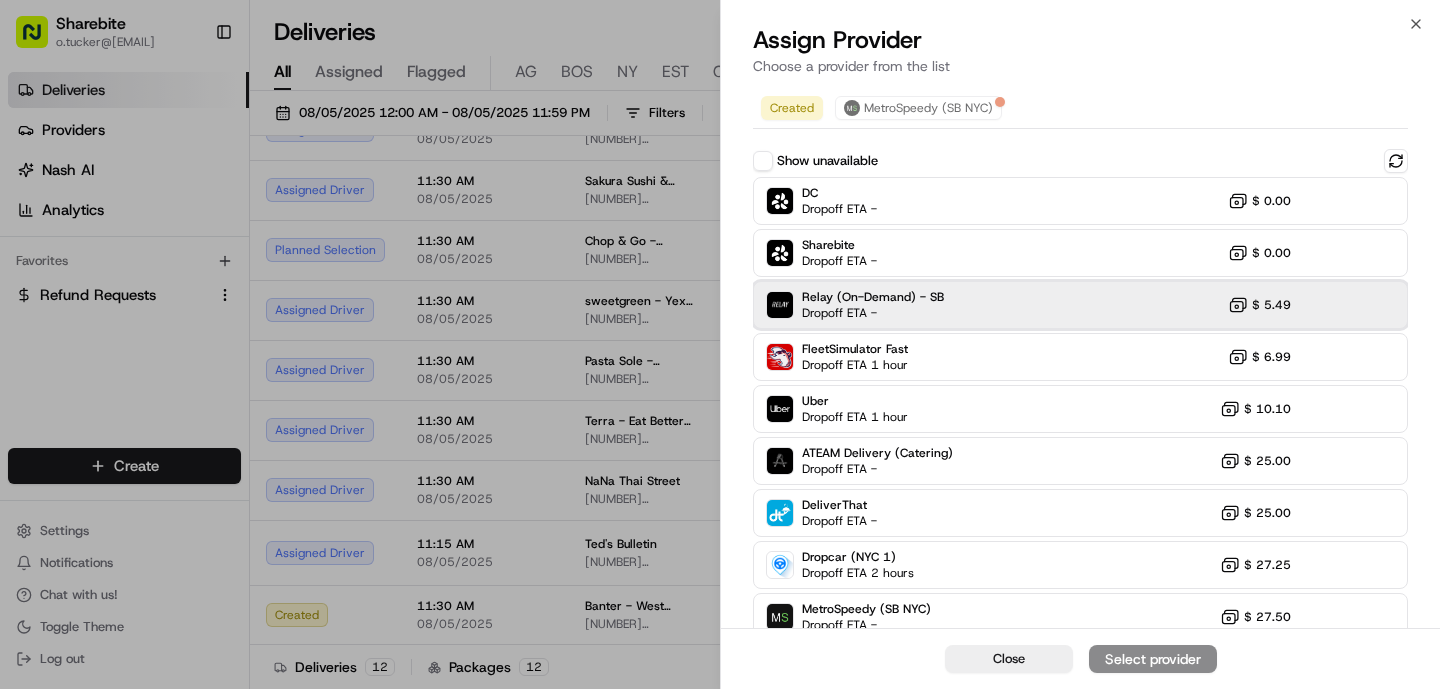 click on "Relay (On-Demand) - SB" at bounding box center (873, 297) 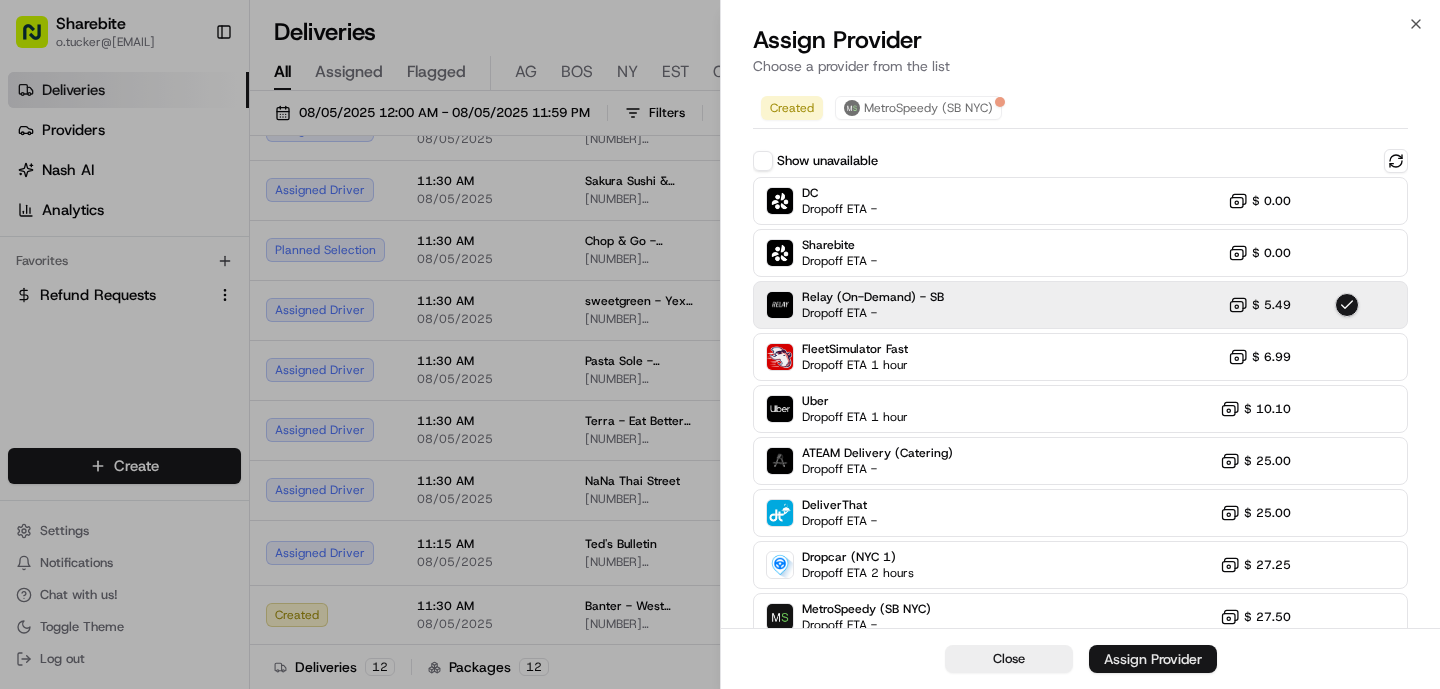 click on "Assign Provider" at bounding box center (1153, 659) 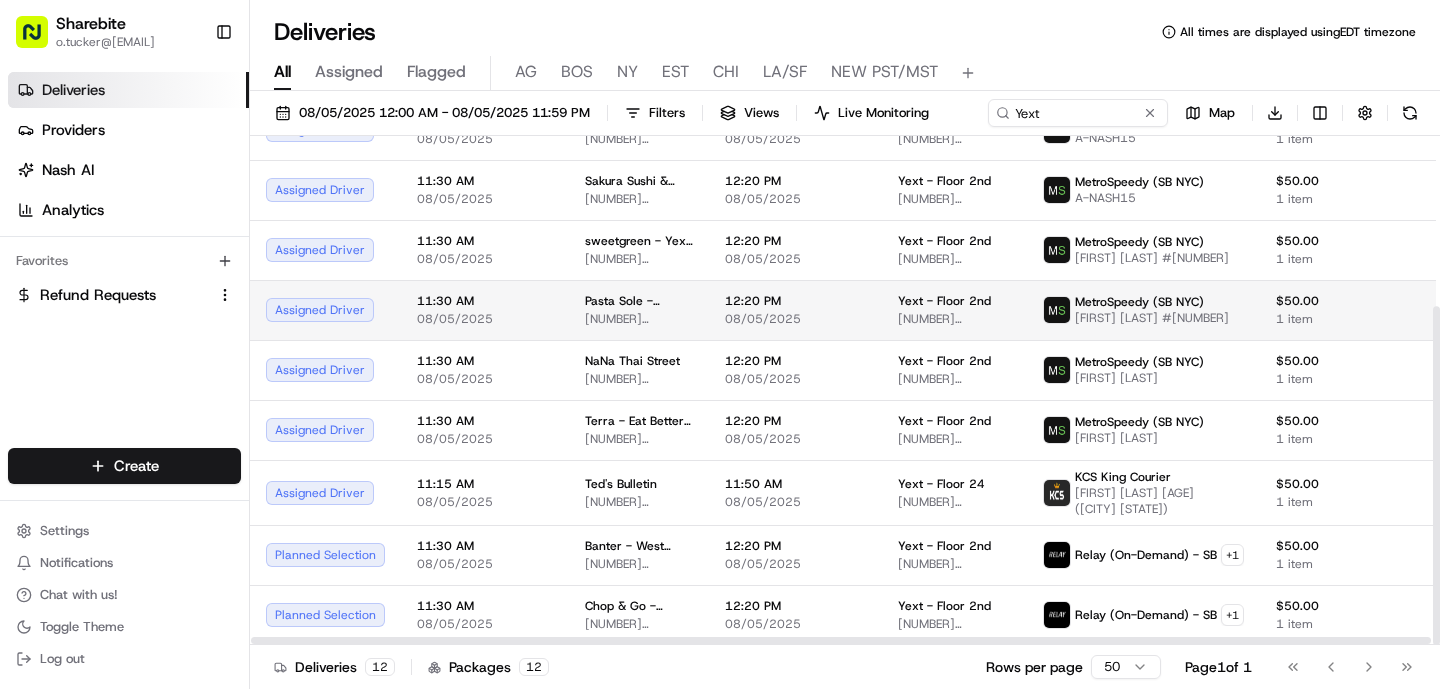 click on "11:30 AM" at bounding box center (485, 301) 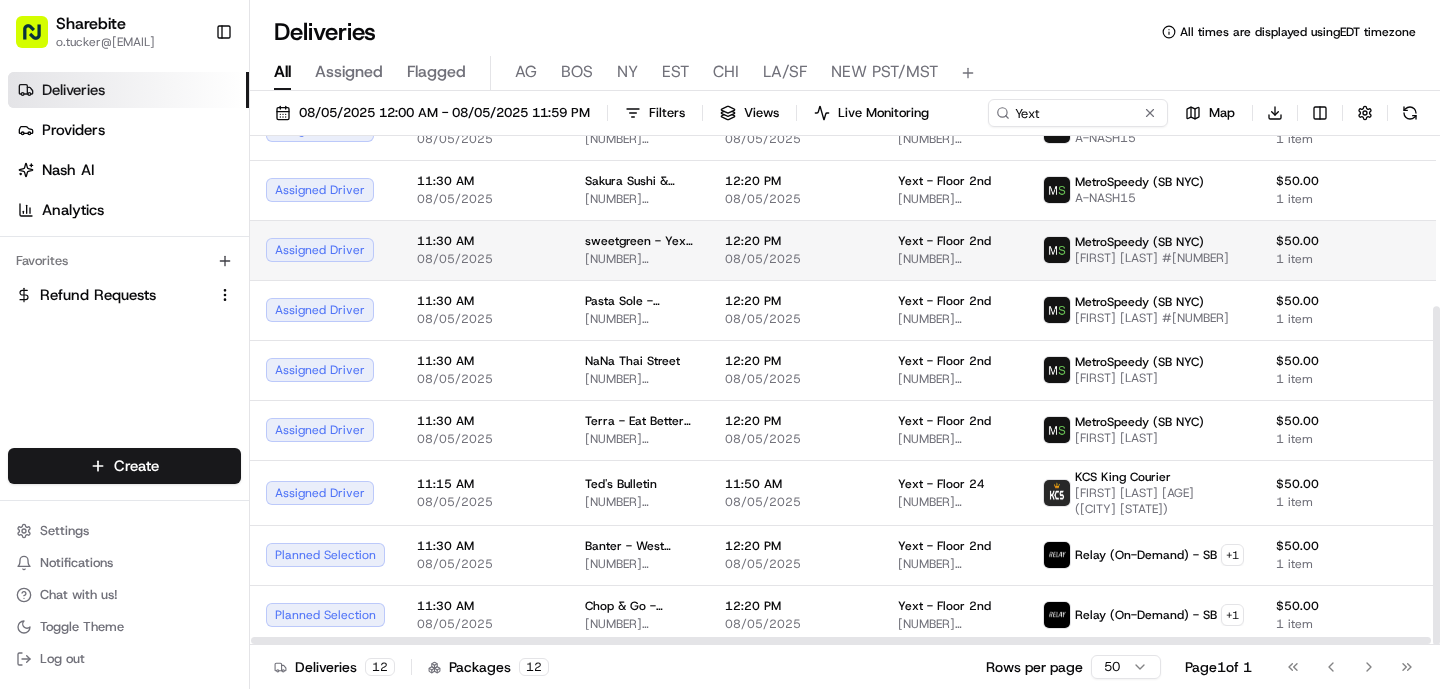 click on "08/05/2025" at bounding box center [485, 259] 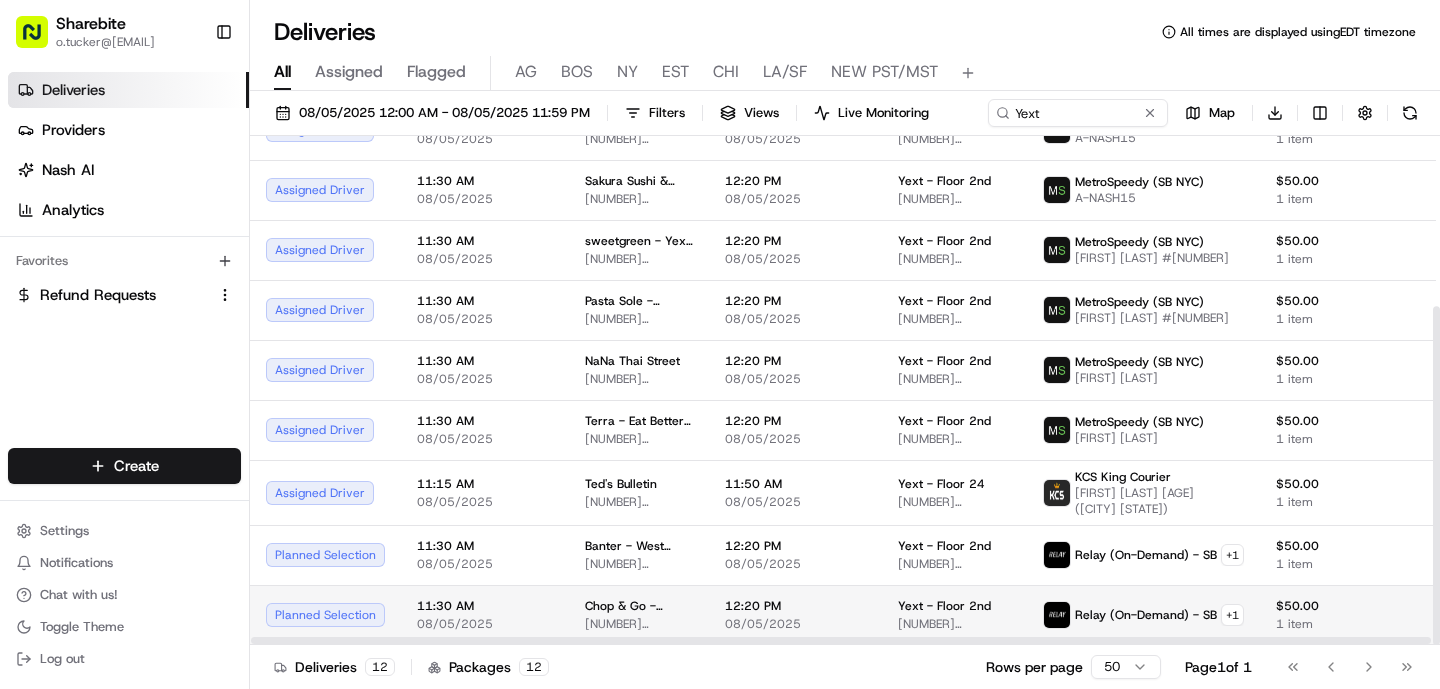 click on "12:20 PM 08/05/2025" at bounding box center (795, 615) 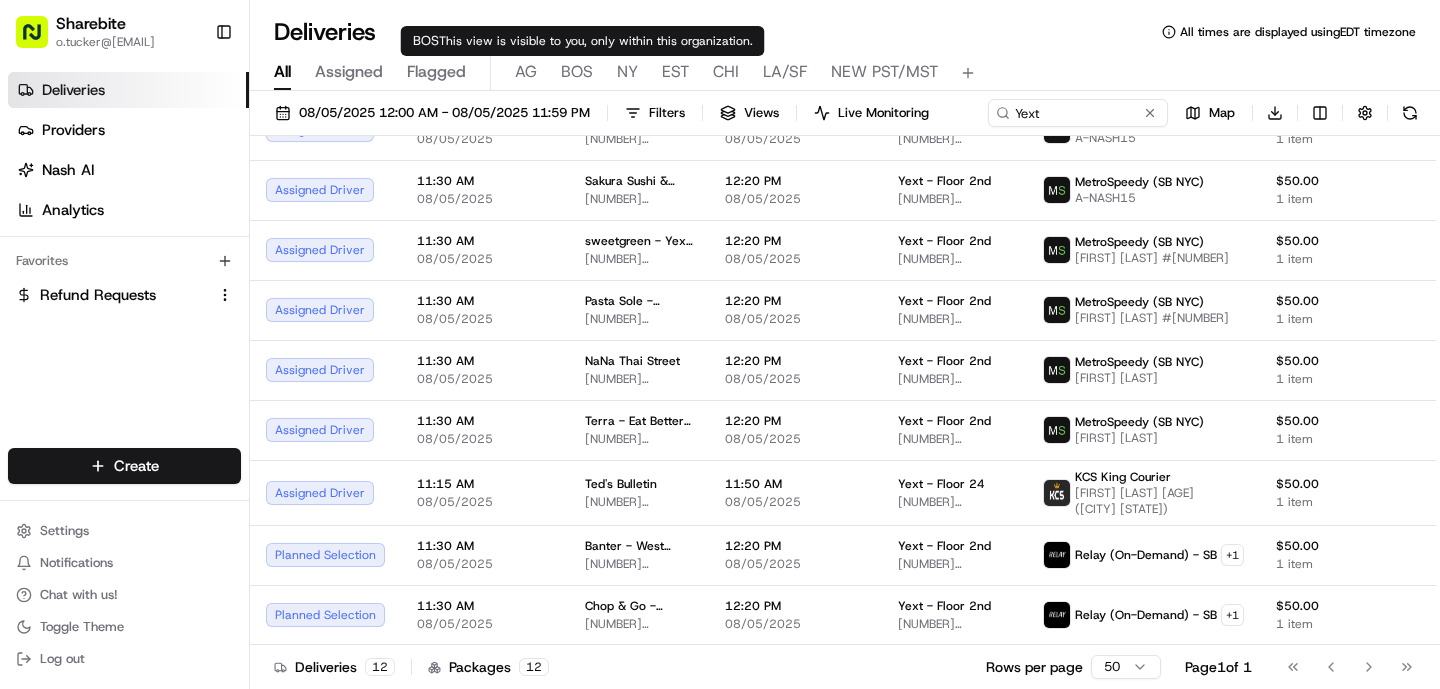 type 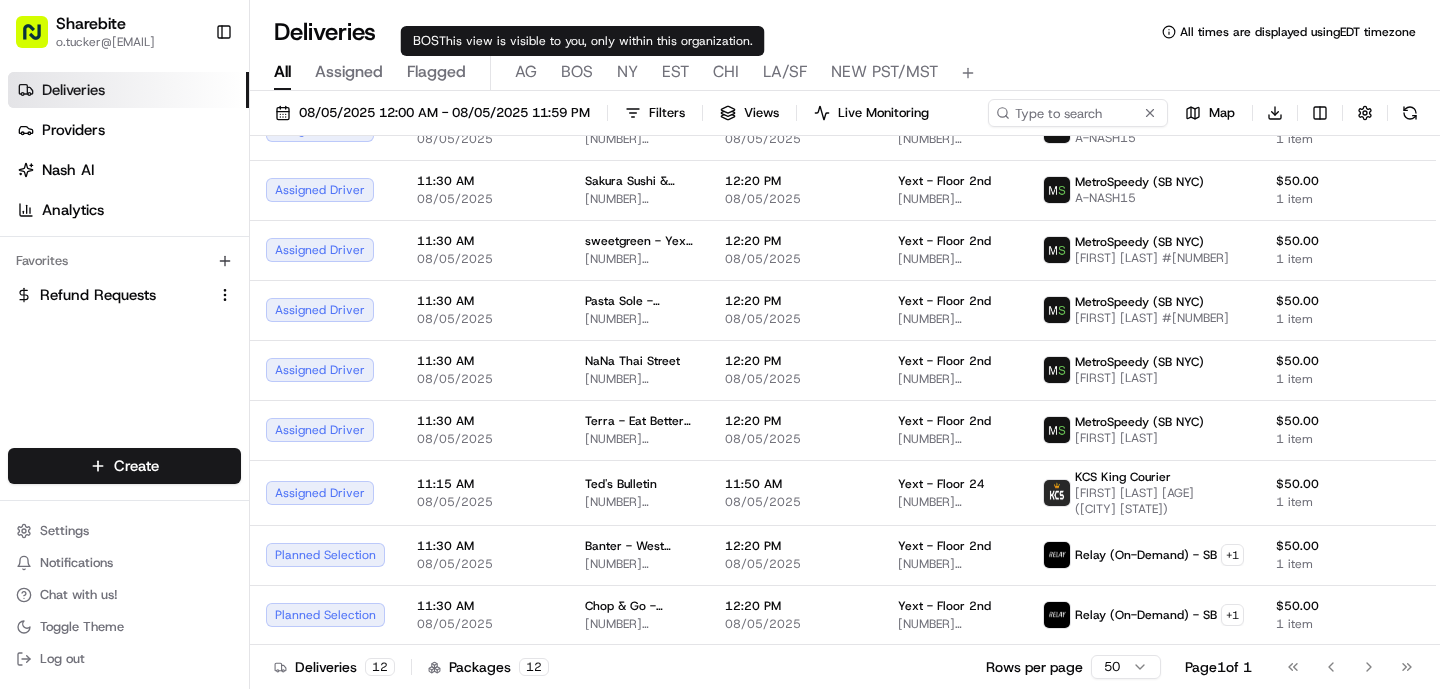 click on "BOS" at bounding box center [577, 72] 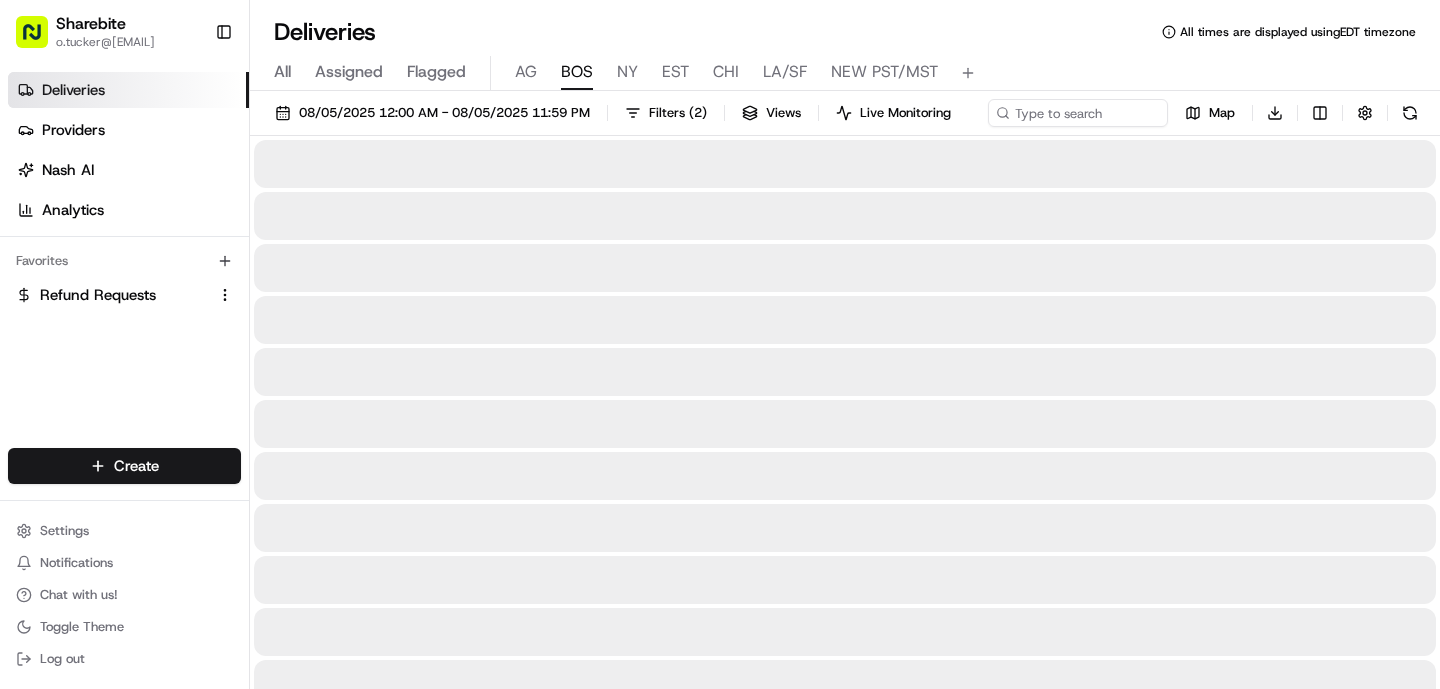 click on "AG" at bounding box center [526, 72] 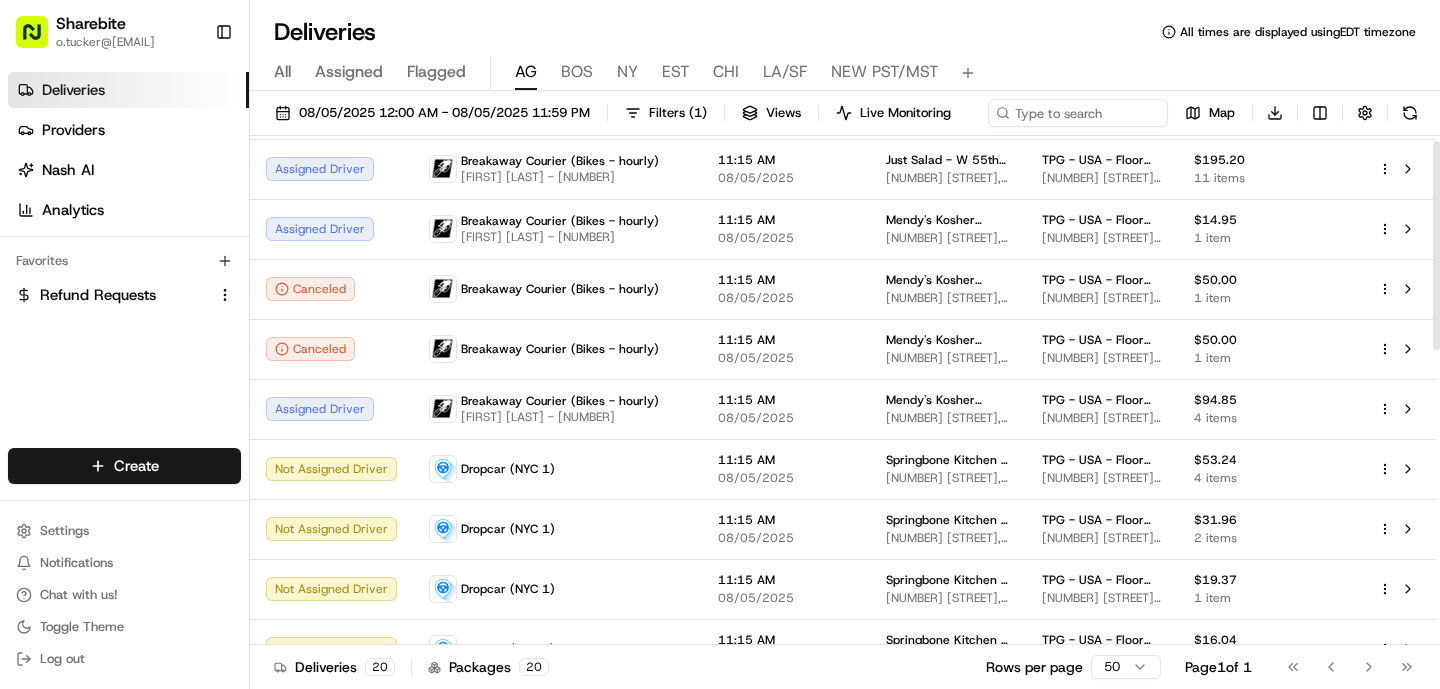 scroll, scrollTop: 0, scrollLeft: 0, axis: both 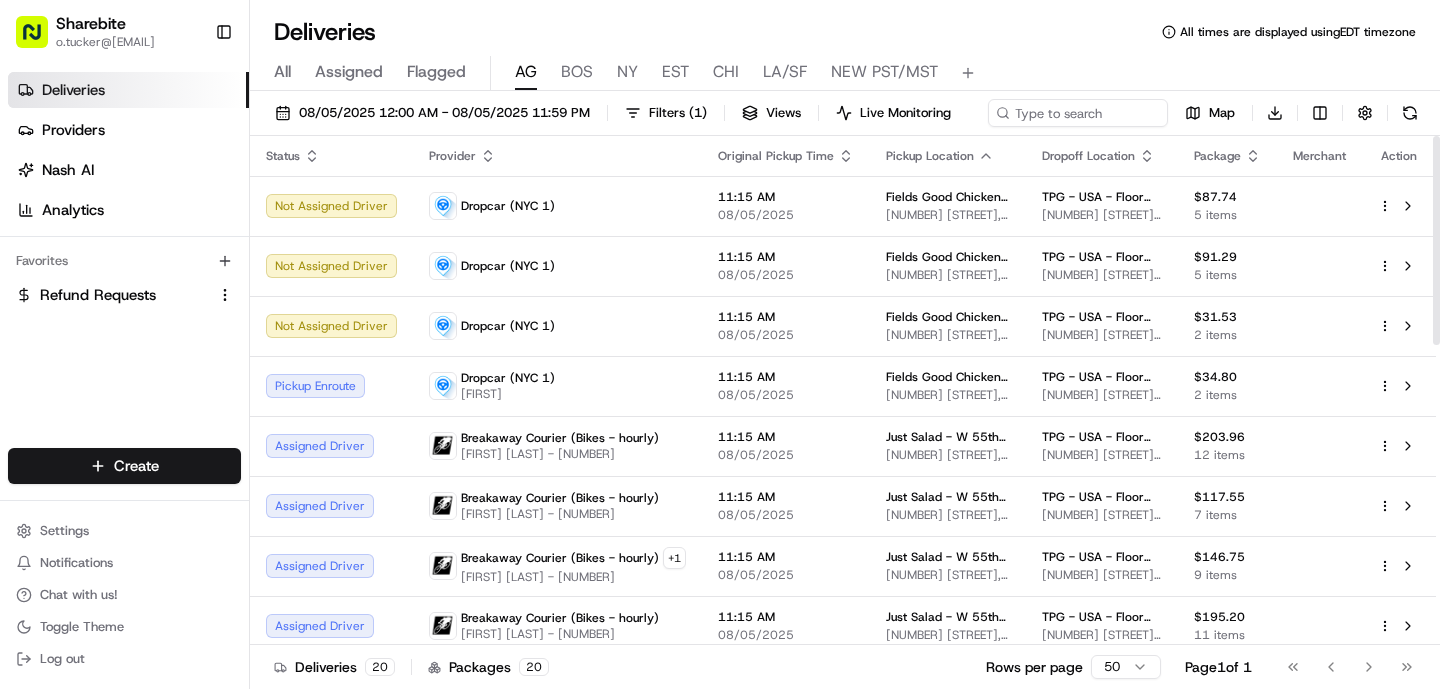 click on "BOS" at bounding box center (577, 72) 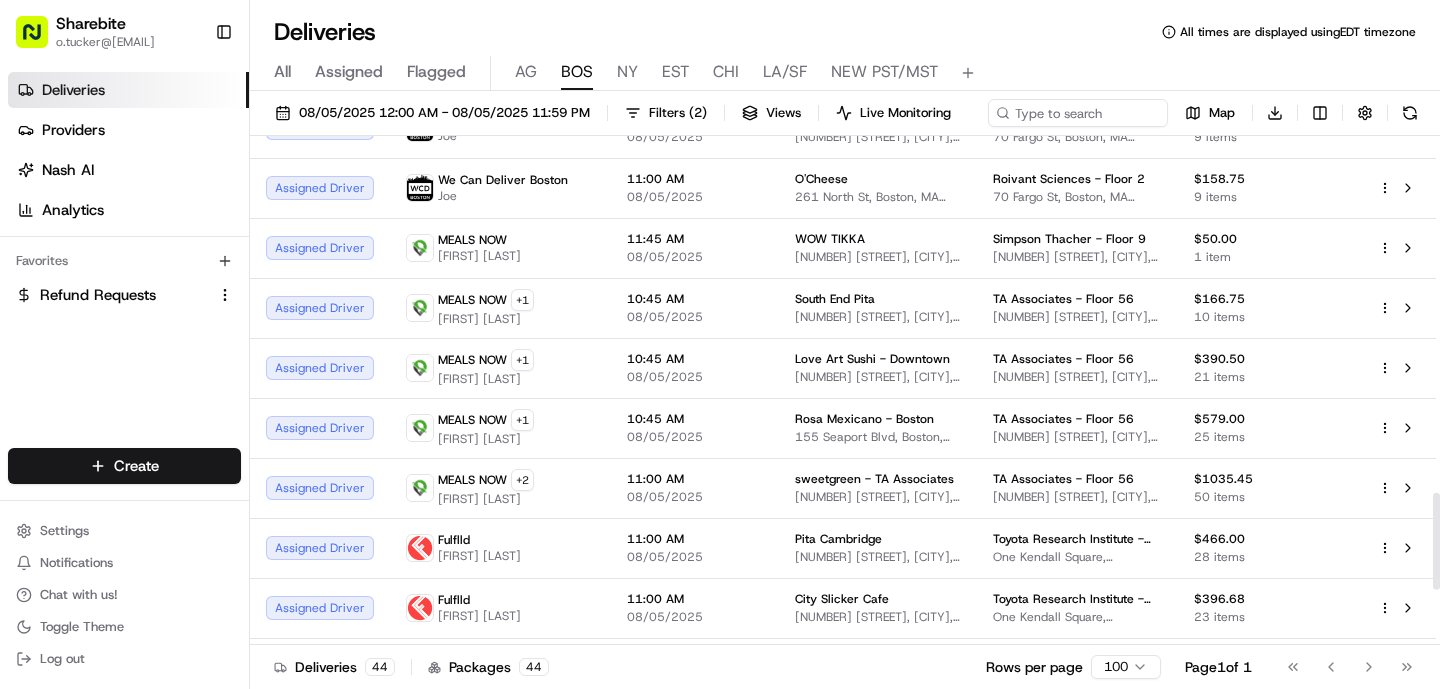 scroll, scrollTop: 2171, scrollLeft: 0, axis: vertical 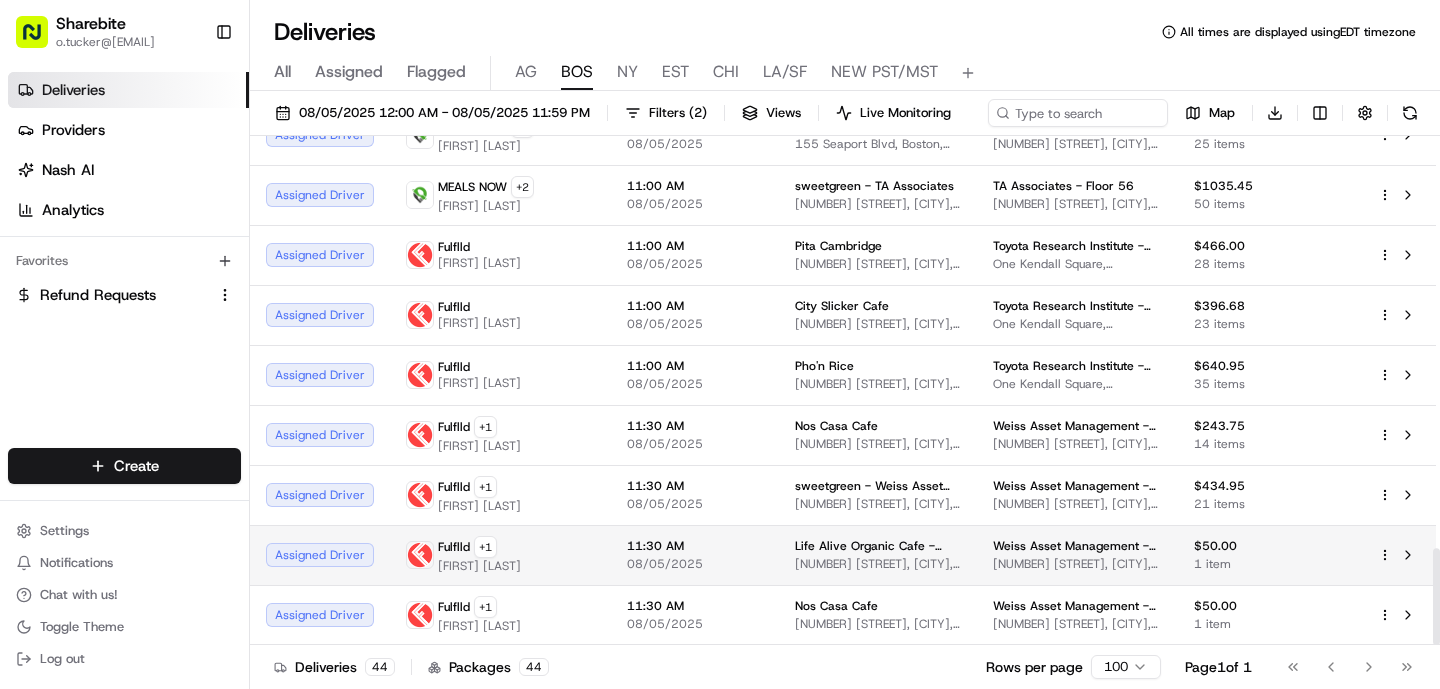 click on "11:30 AM 08/05/2025" at bounding box center (695, 555) 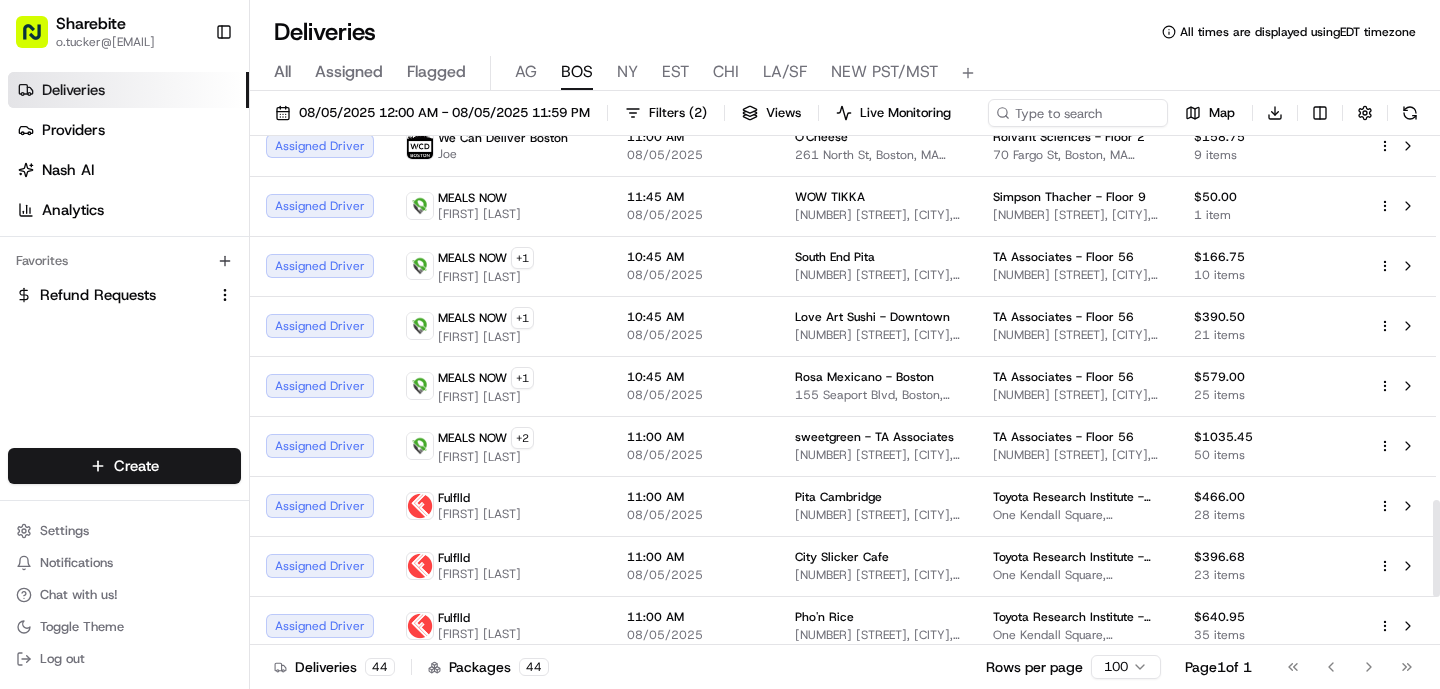 scroll, scrollTop: 1908, scrollLeft: 0, axis: vertical 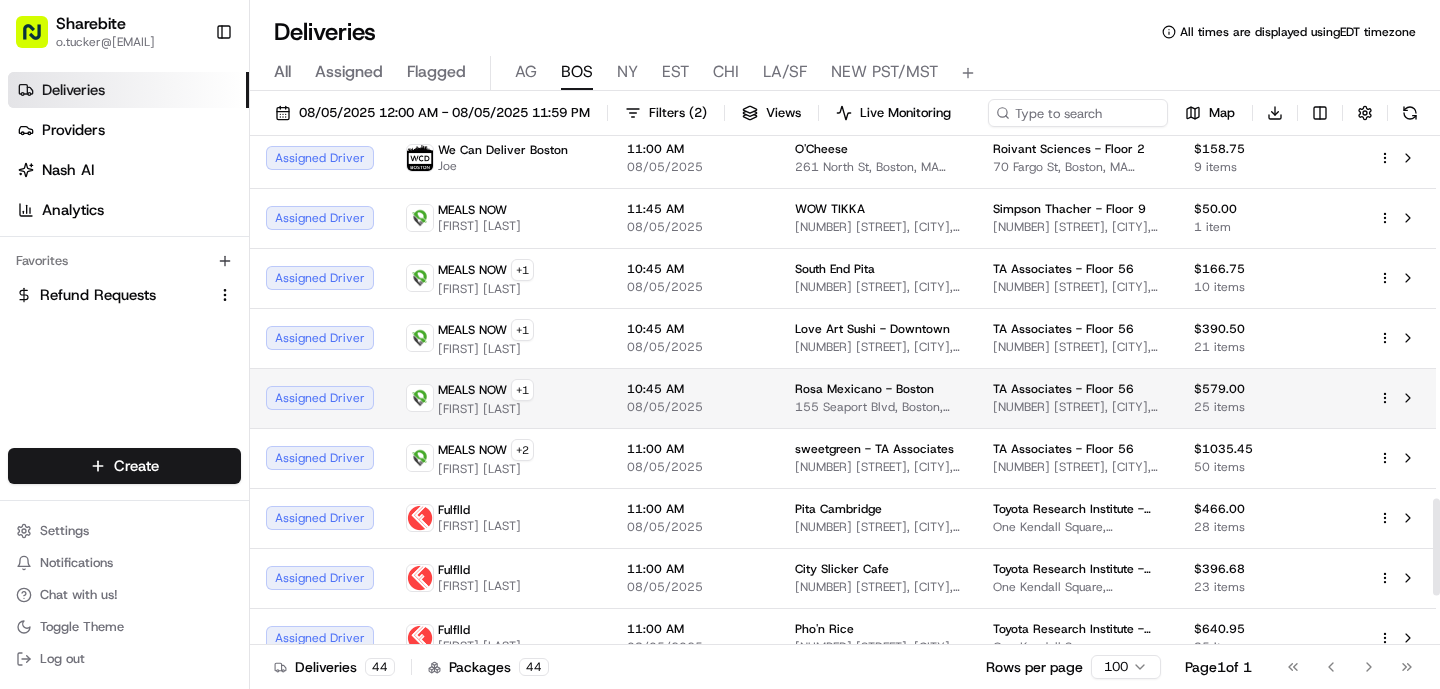 click on "10:45 AM 08/05/2025" at bounding box center (695, 398) 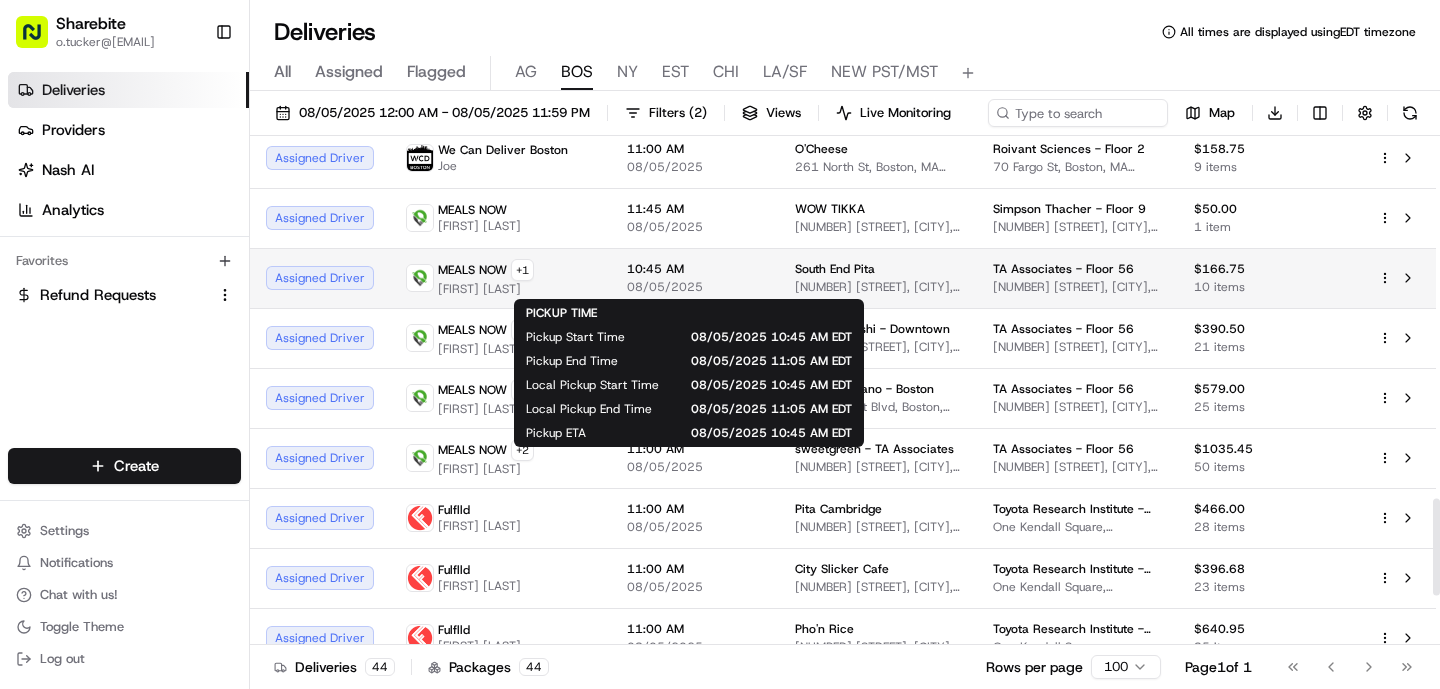 click on "10:45 AM" at bounding box center [695, 269] 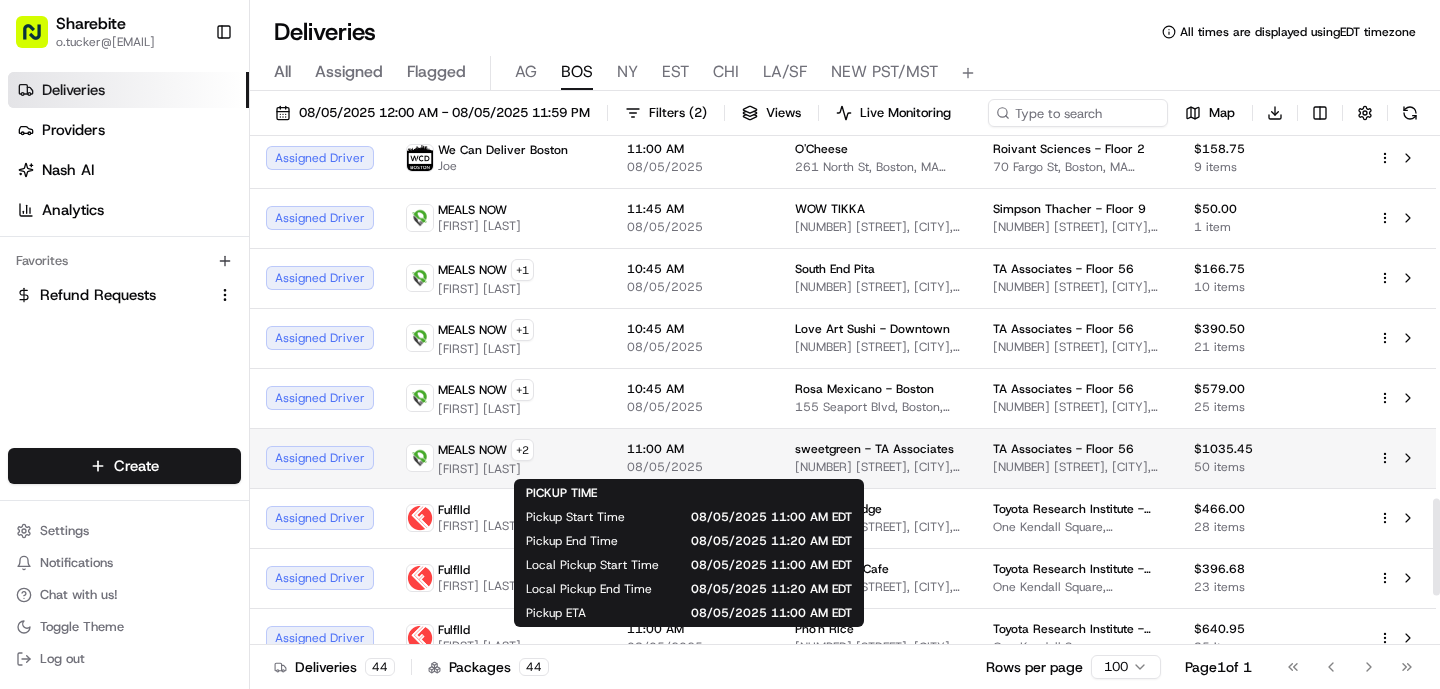 click on "08/05/2025" at bounding box center [695, 467] 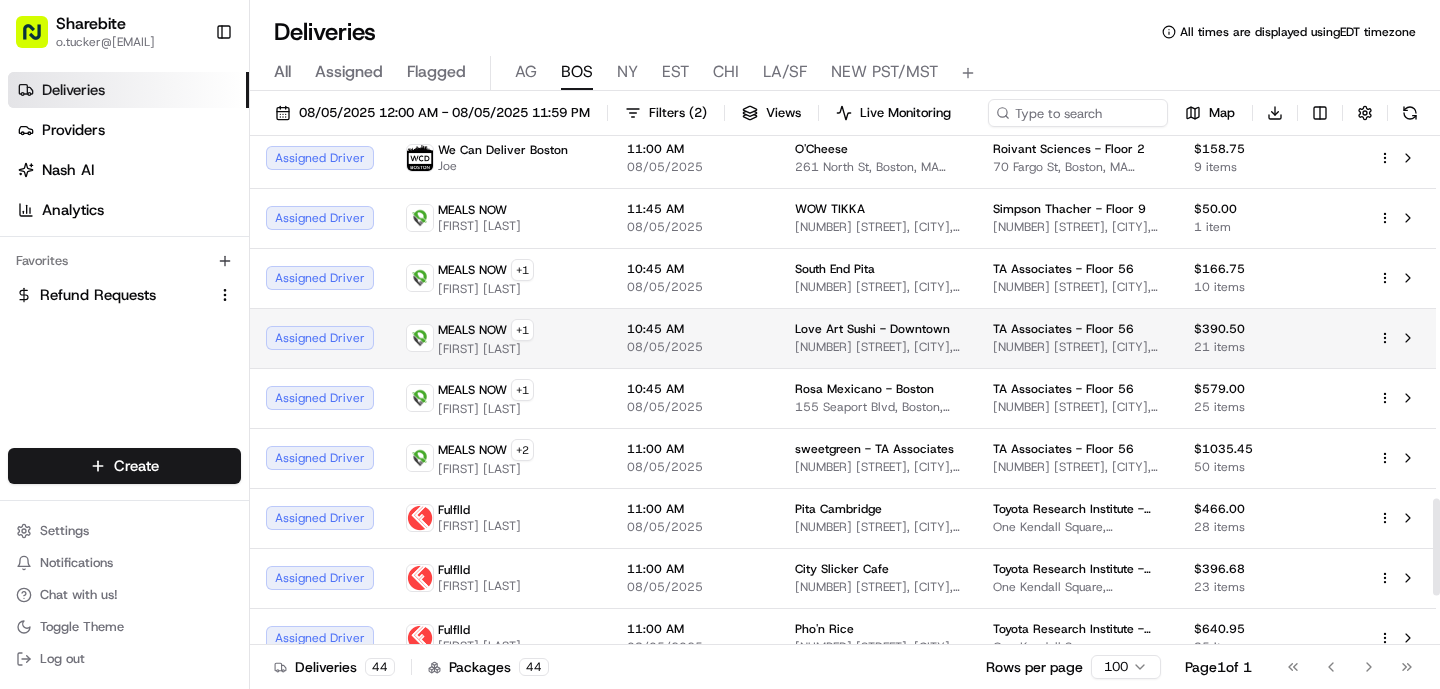 click on "10:45 AM 08/05/2025" at bounding box center (695, 338) 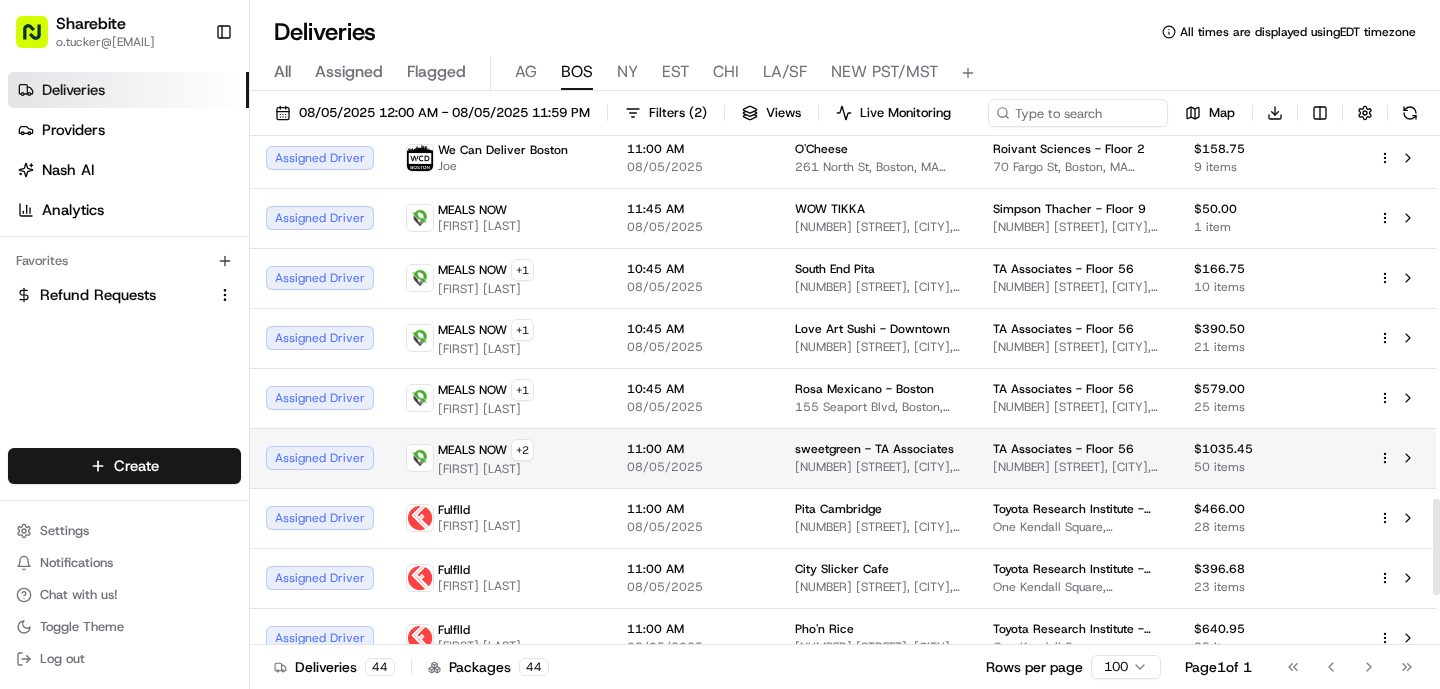 click on "08/05/2025" at bounding box center (695, 467) 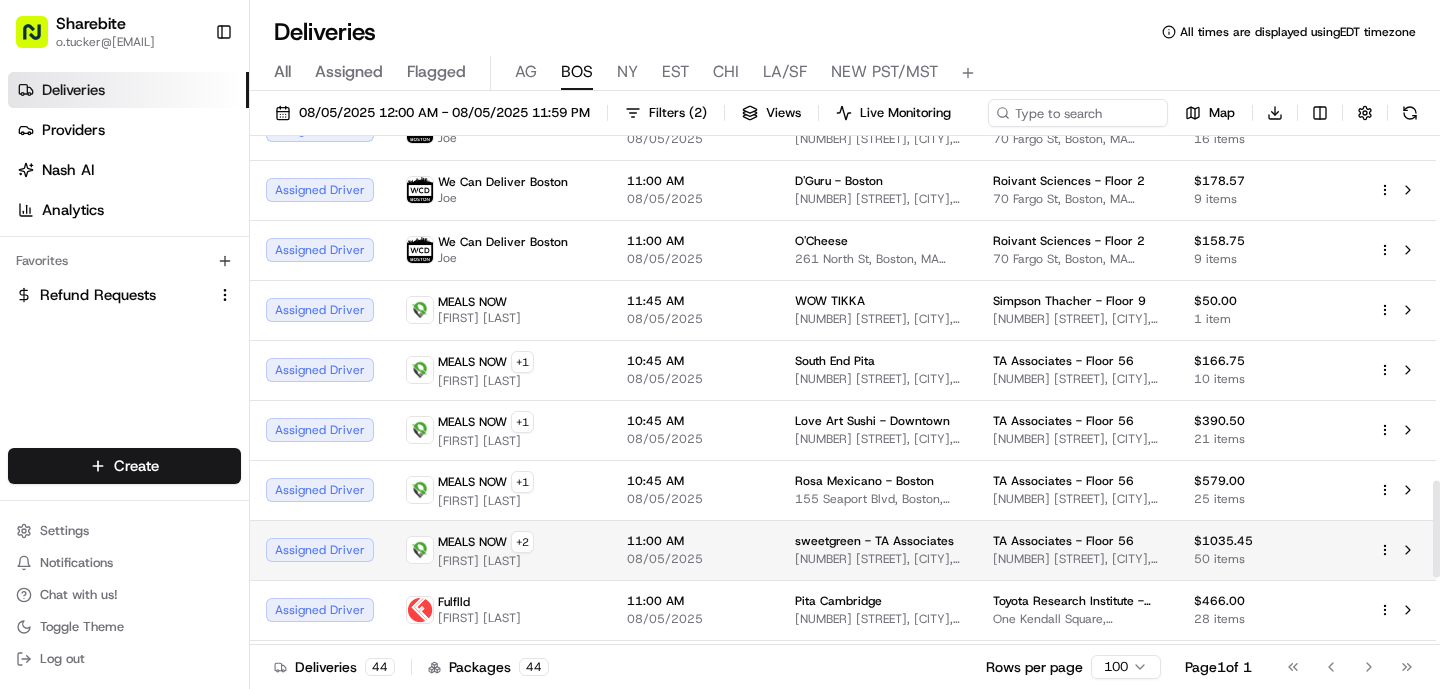 scroll, scrollTop: 1809, scrollLeft: 0, axis: vertical 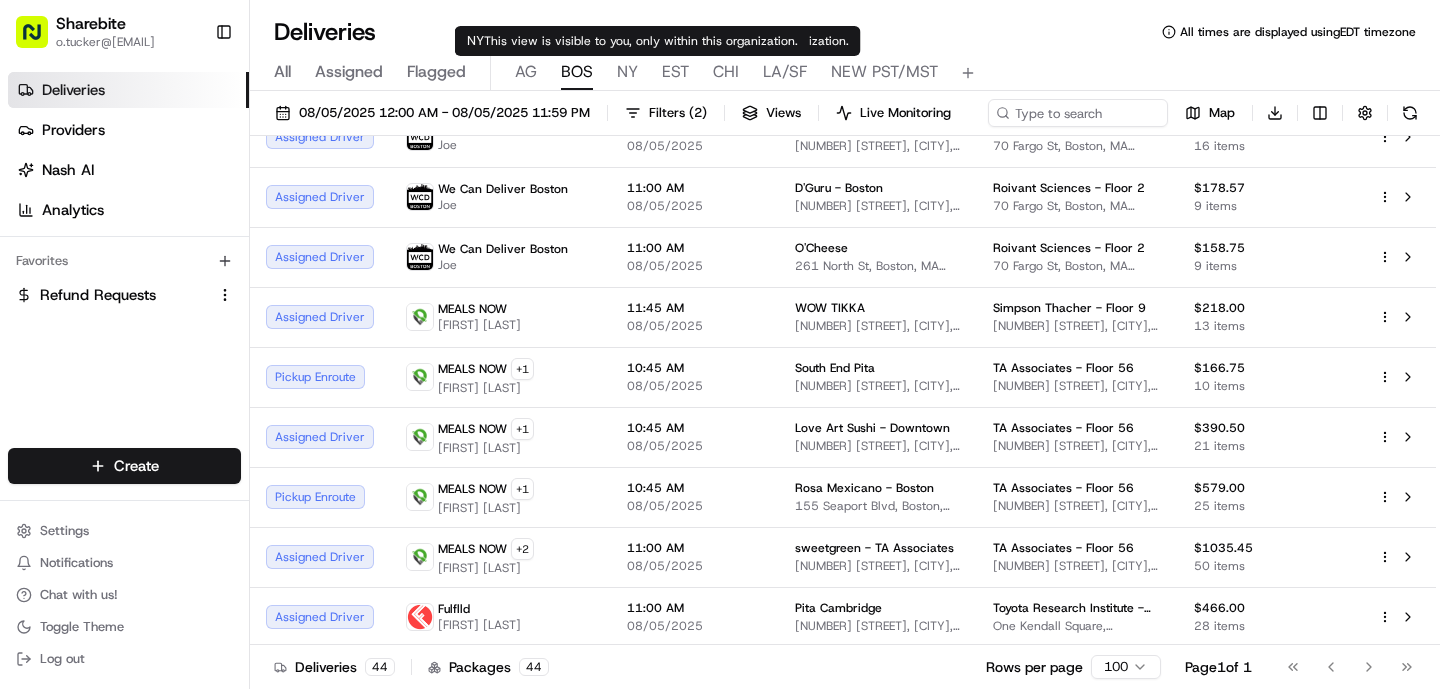 click on "NY" at bounding box center (627, 72) 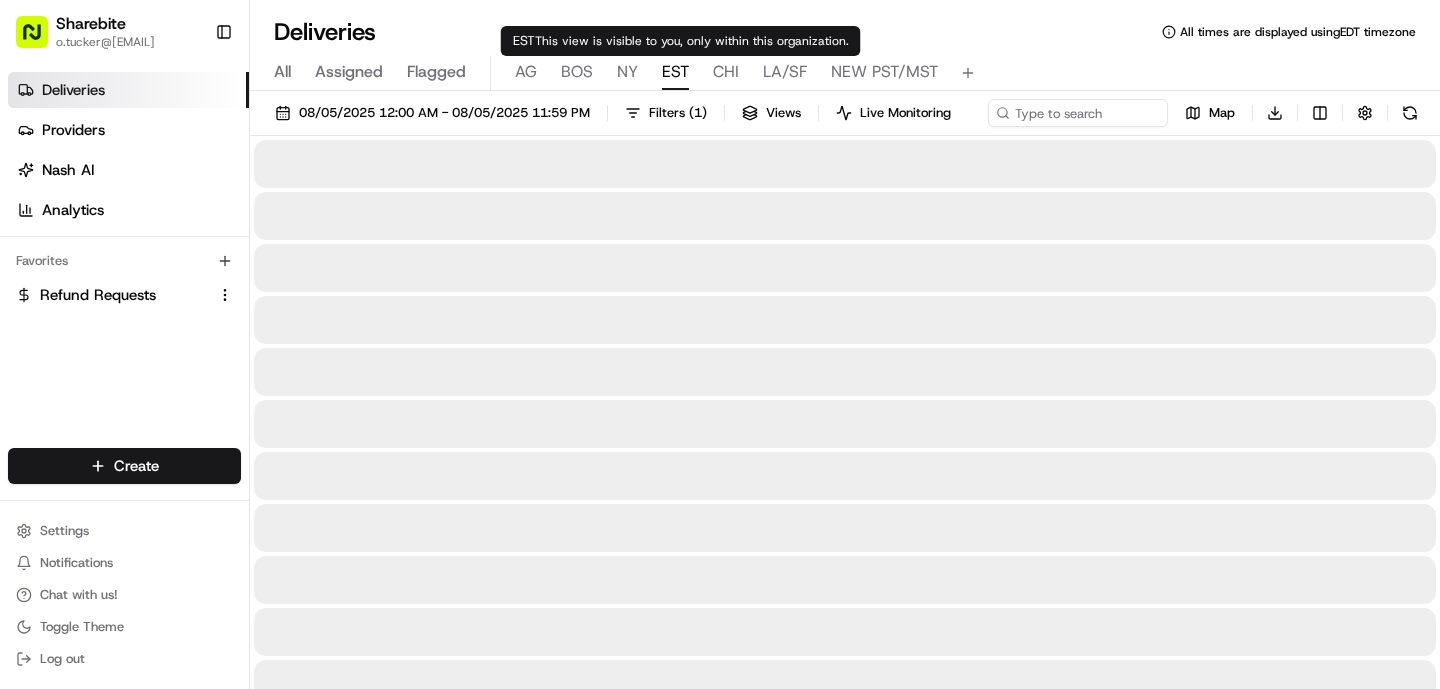 click on "EST" at bounding box center (675, 72) 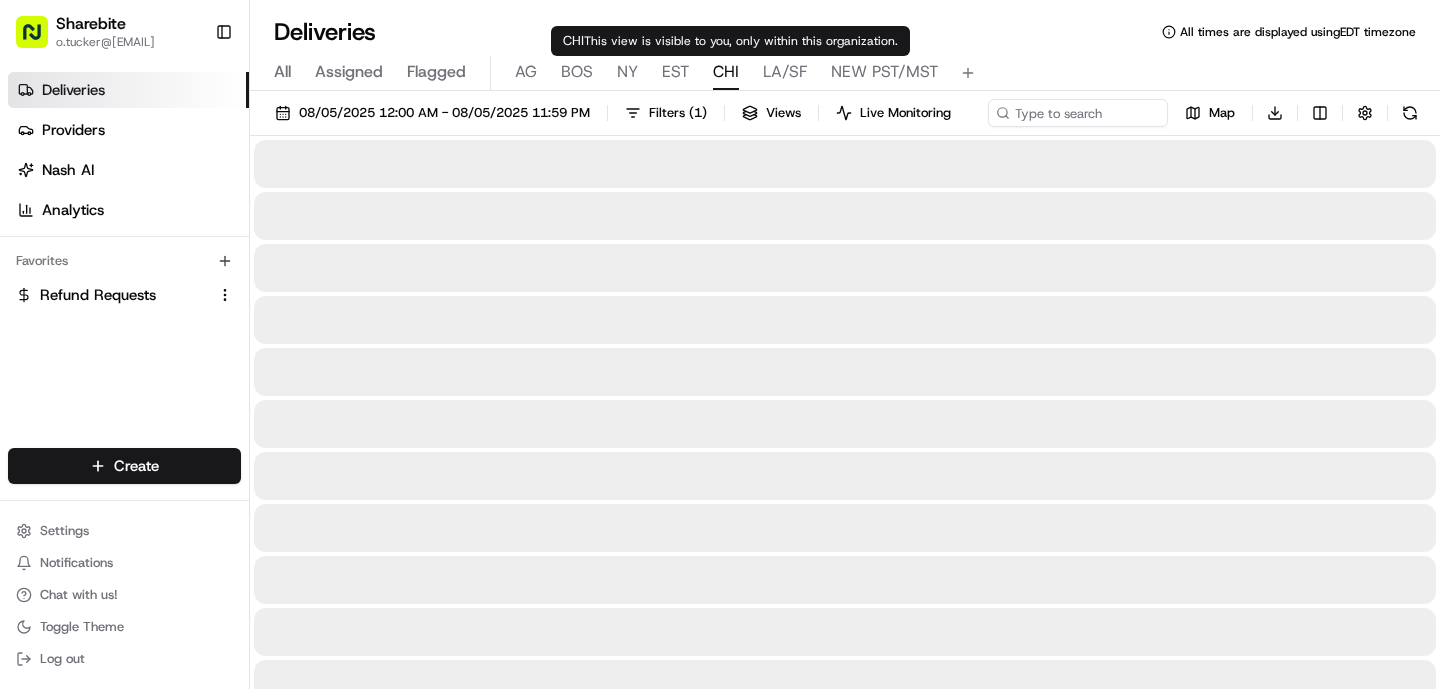 click on "CHI" at bounding box center [726, 72] 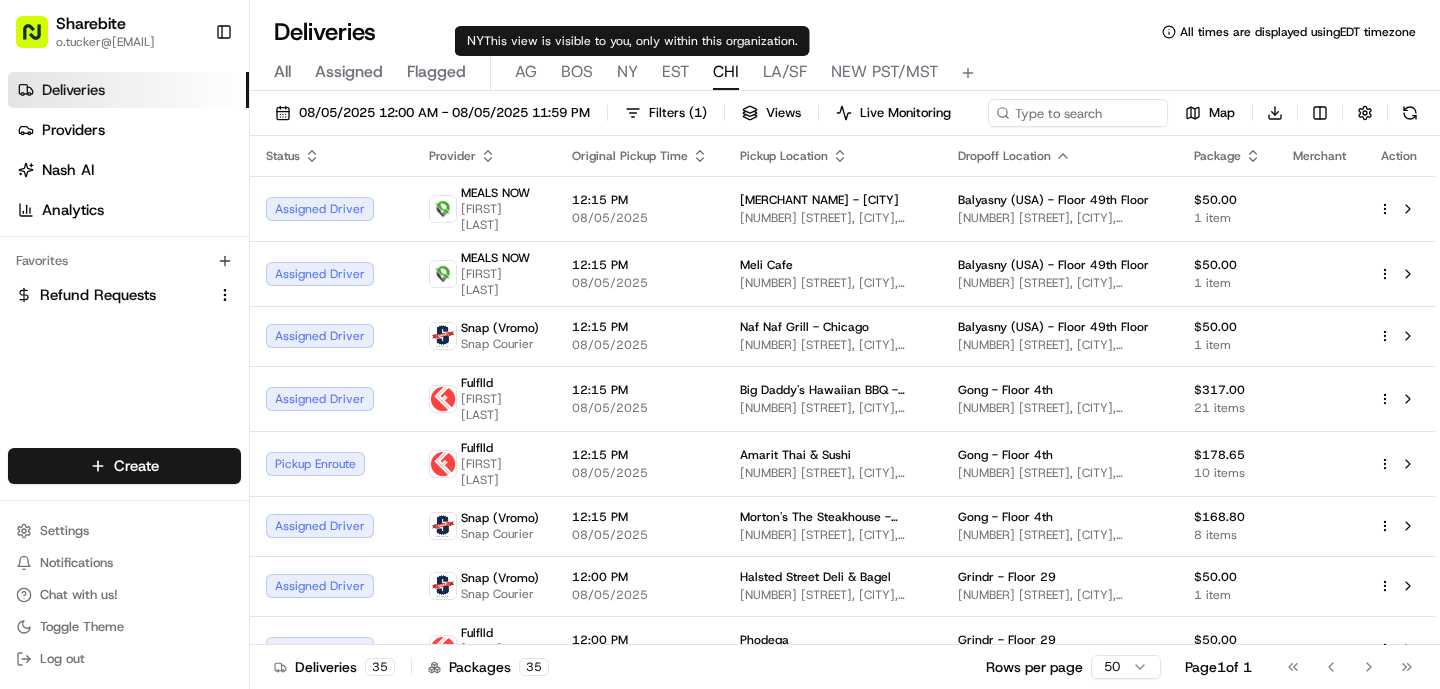 click on "All Assigned Flagged AG BOS NY EST CHI LA/SF NEW PST/MST" at bounding box center (845, 73) 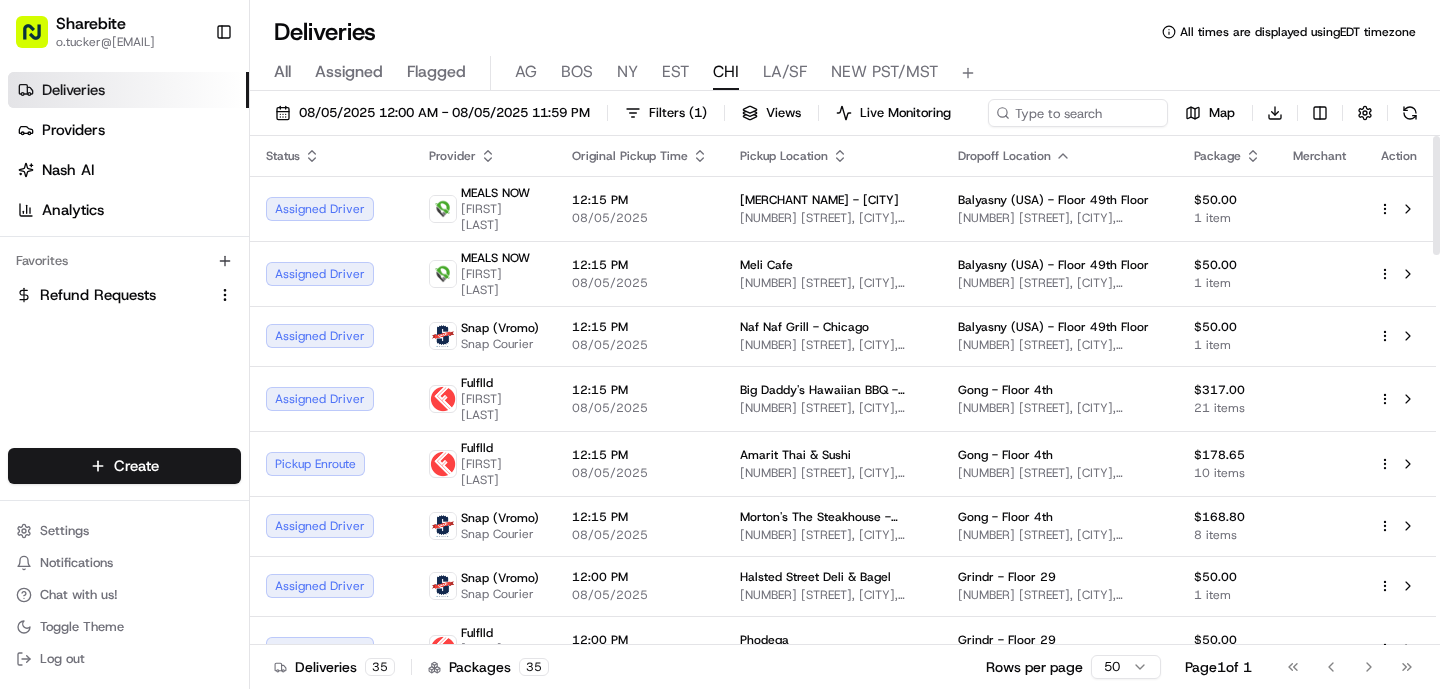 click on "BOS" at bounding box center (577, 72) 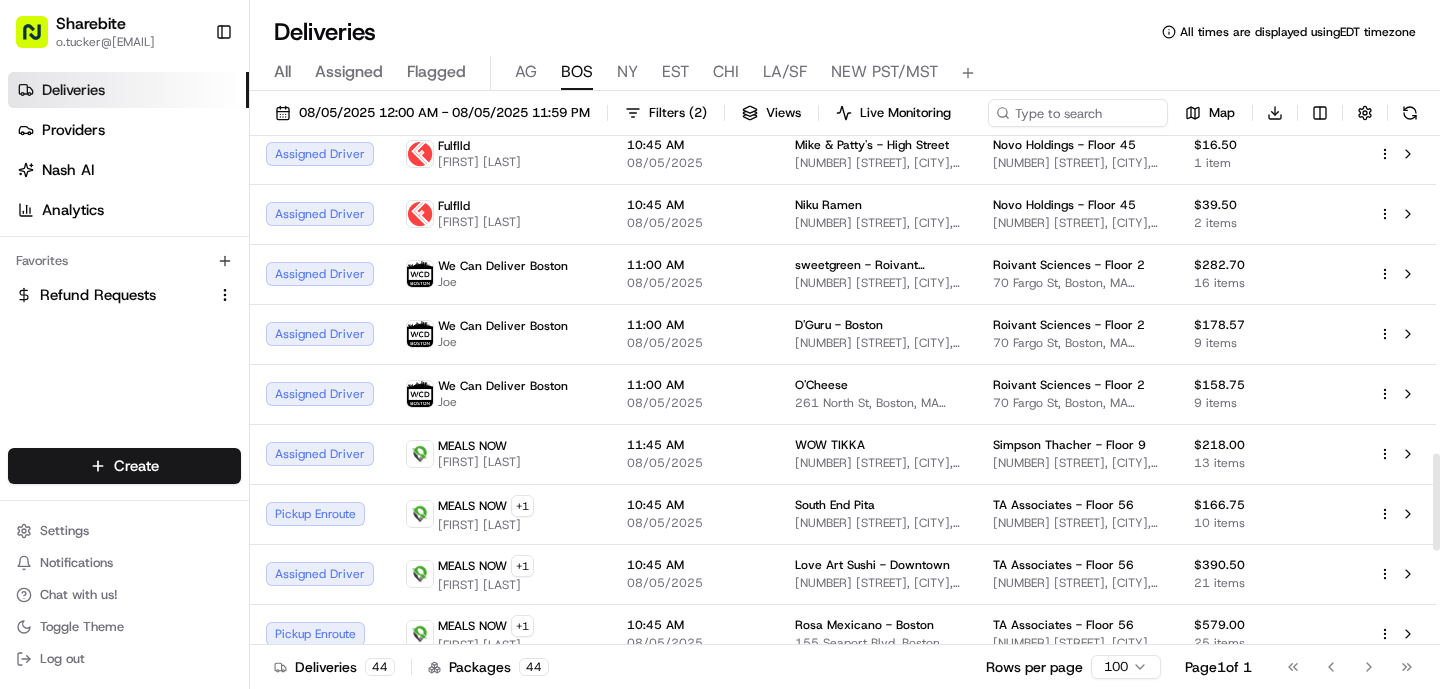 scroll, scrollTop: 2171, scrollLeft: 0, axis: vertical 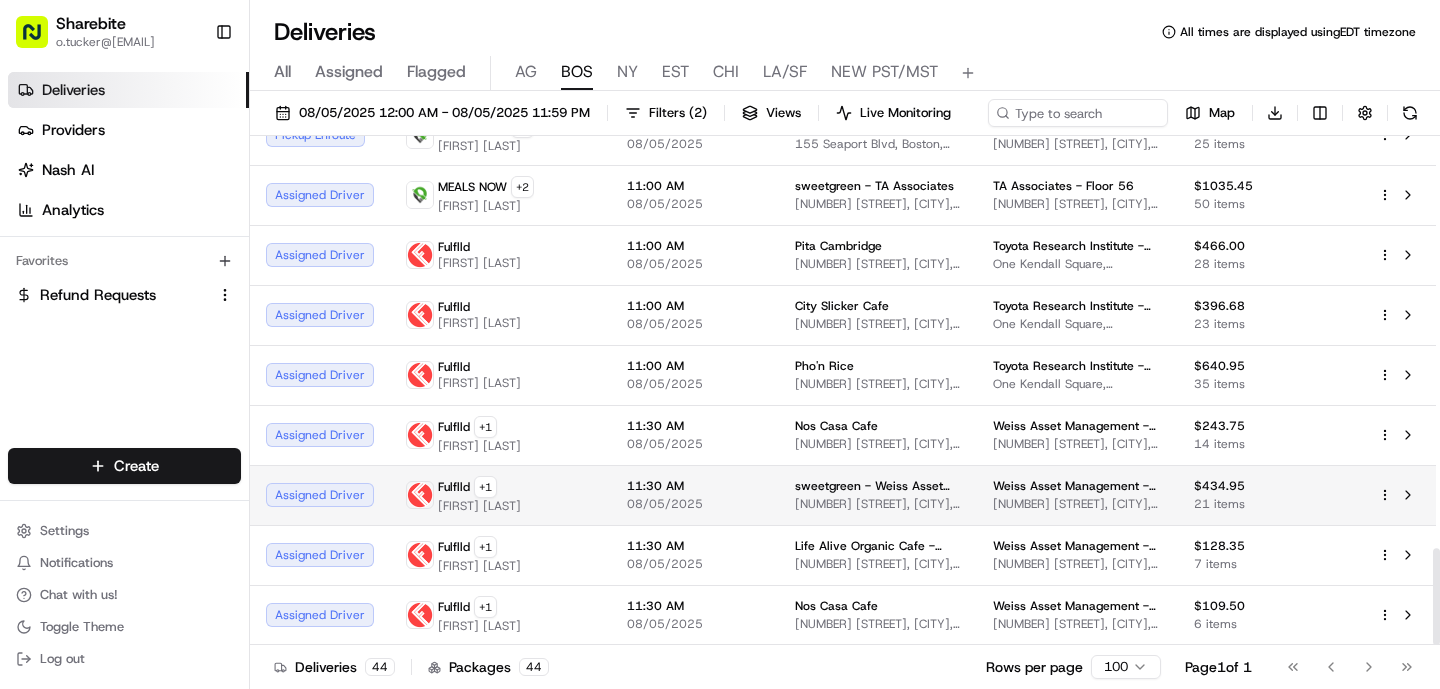 click on "08/05/2025" at bounding box center [695, 504] 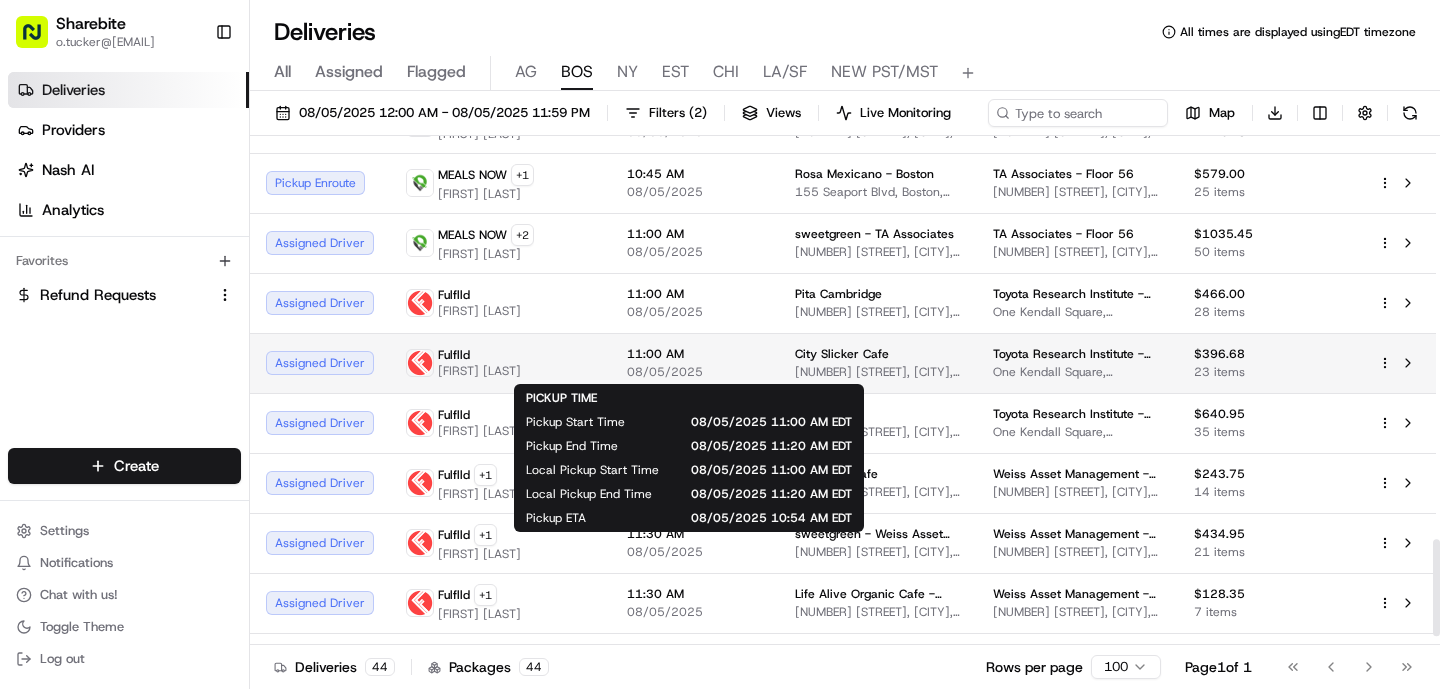 scroll, scrollTop: 2171, scrollLeft: 0, axis: vertical 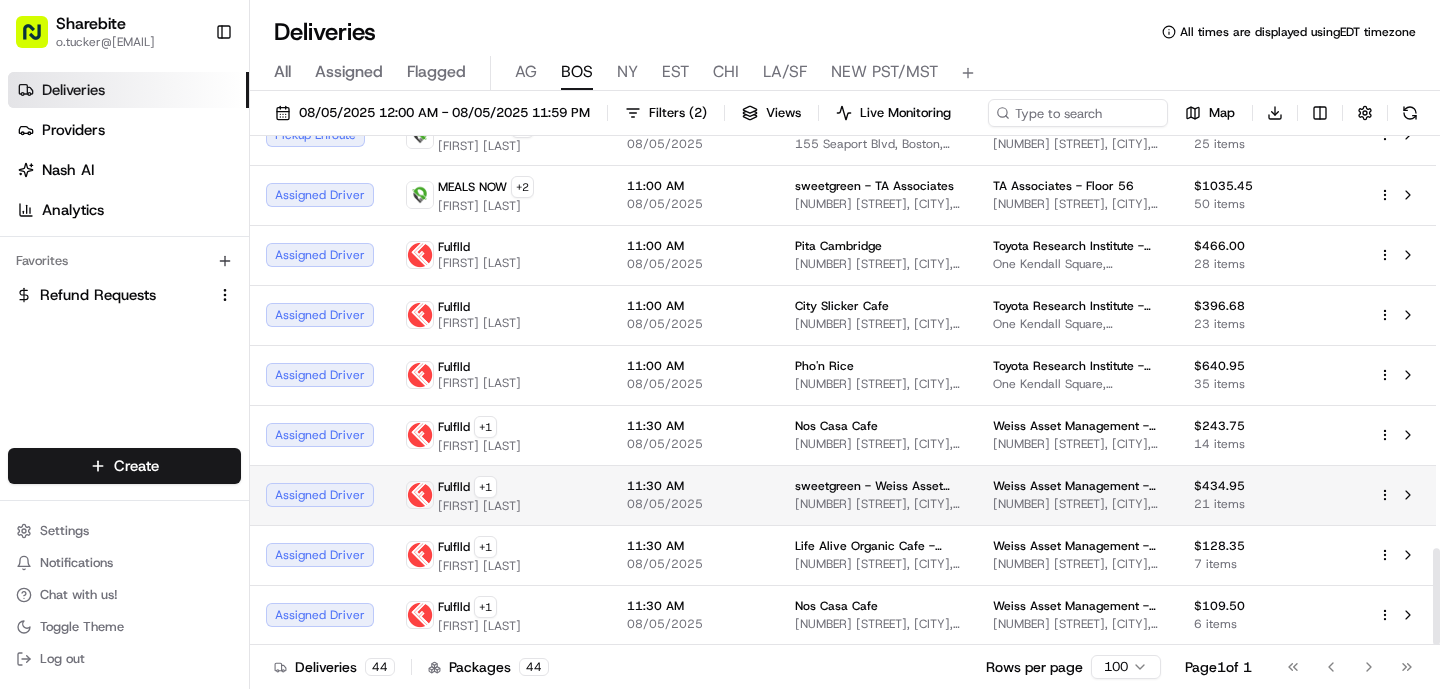 click on "11:30 AM 08/05/2025" at bounding box center (695, 495) 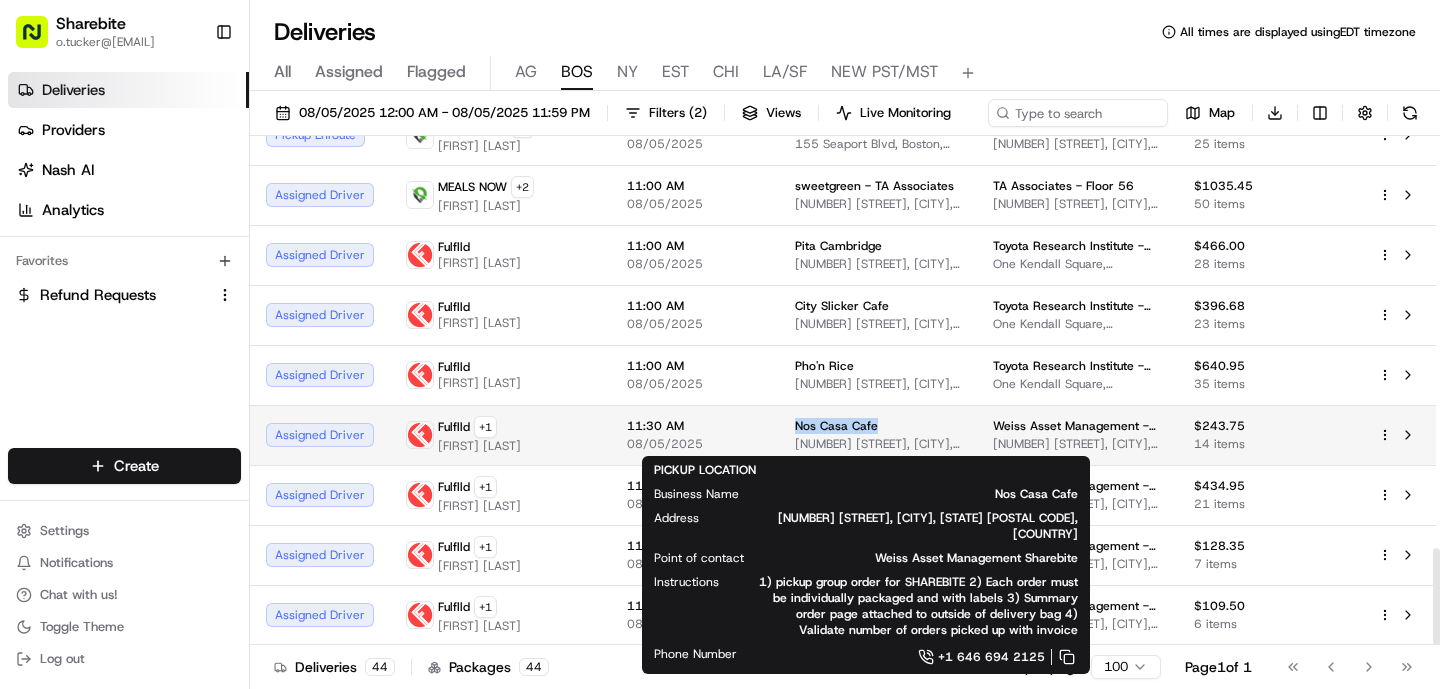 drag, startPoint x: 876, startPoint y: 427, endPoint x: 777, endPoint y: 426, distance: 99.00505 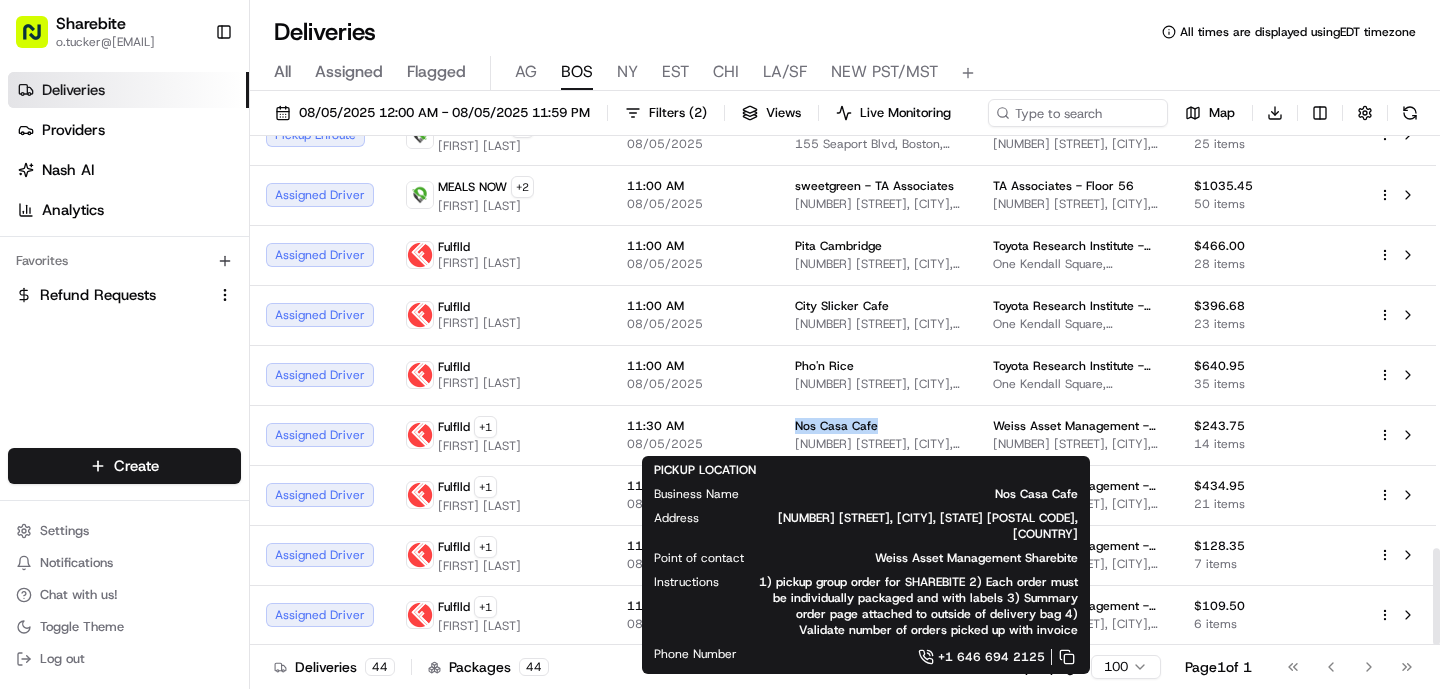 copy on "Nos Casa Cafe" 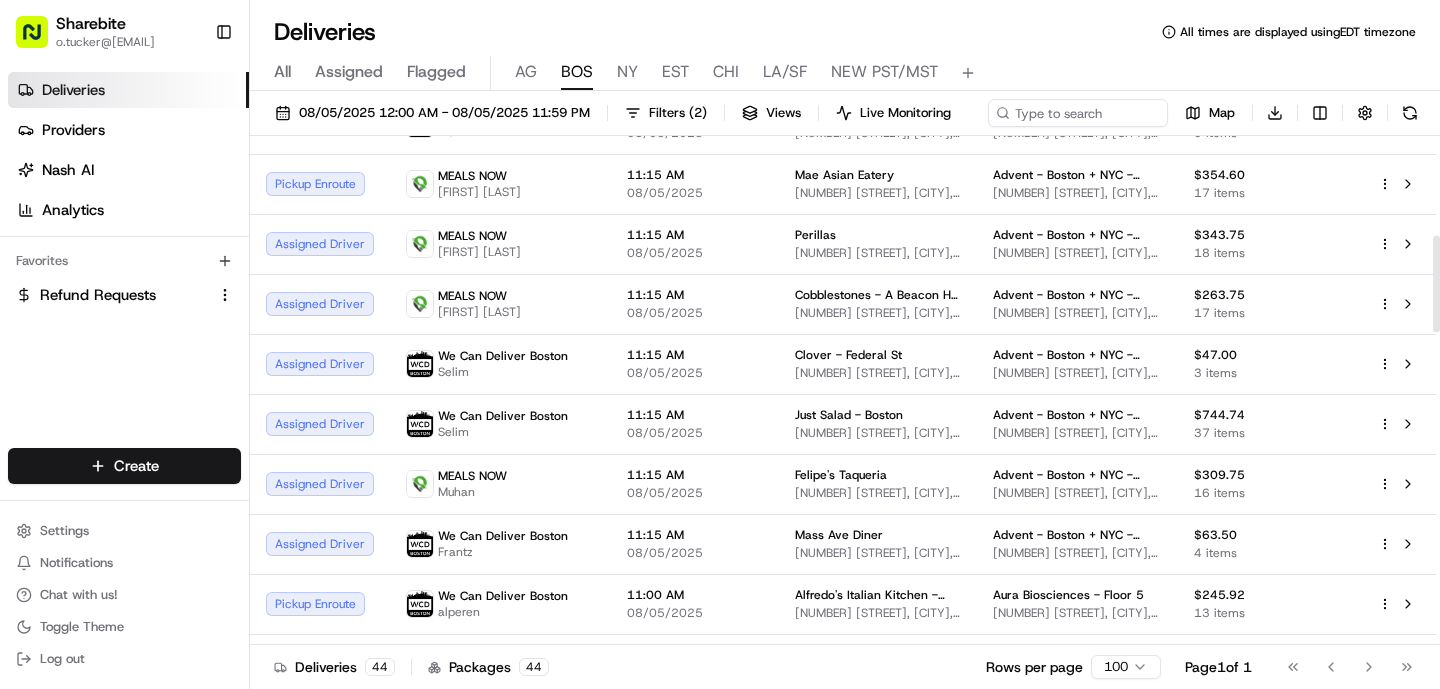 scroll, scrollTop: 0, scrollLeft: 0, axis: both 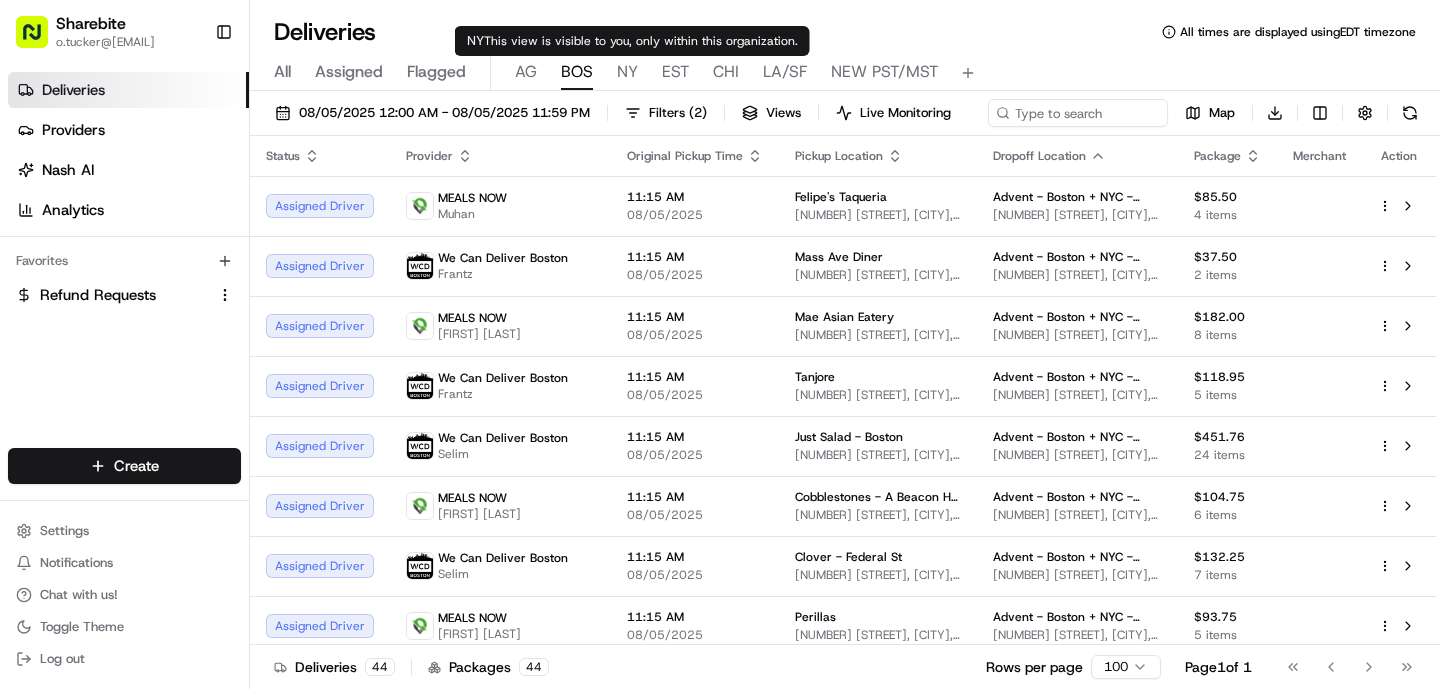 click on "NY" at bounding box center (627, 72) 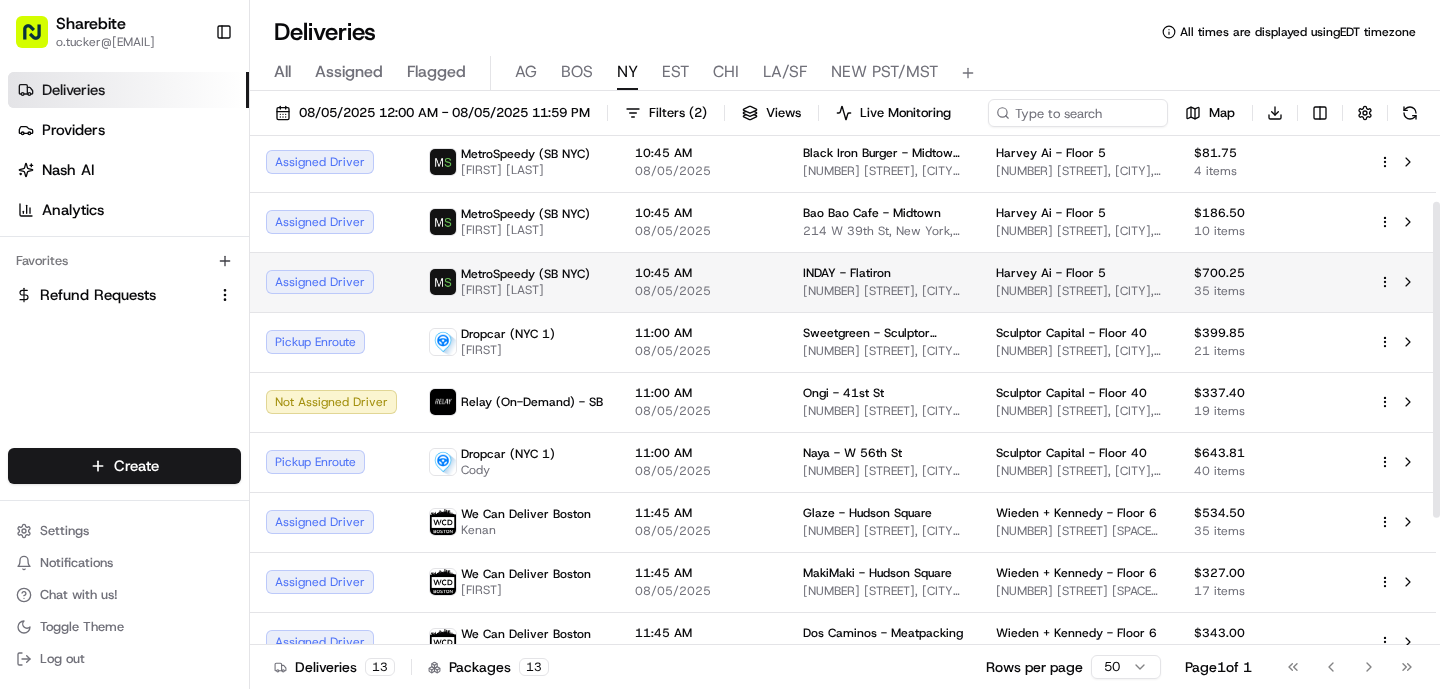 scroll, scrollTop: 99, scrollLeft: 0, axis: vertical 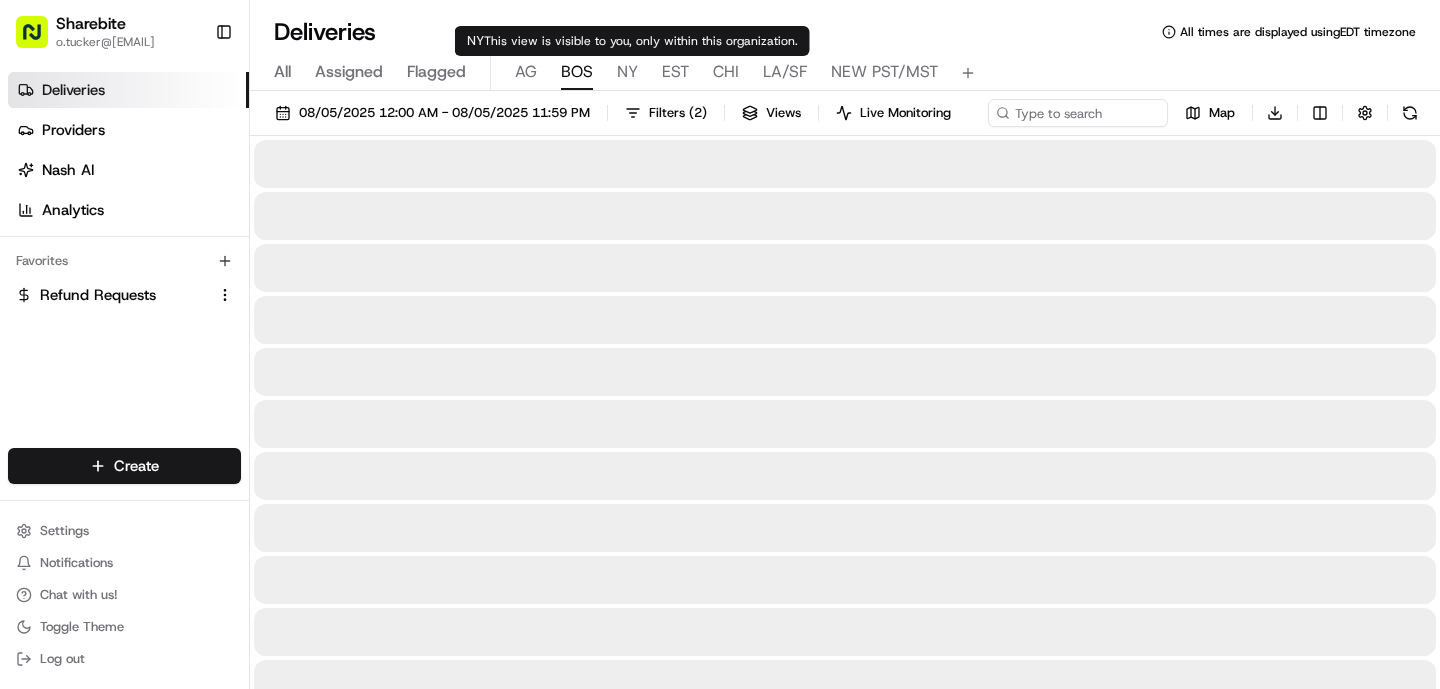 click on "BOS" at bounding box center [577, 72] 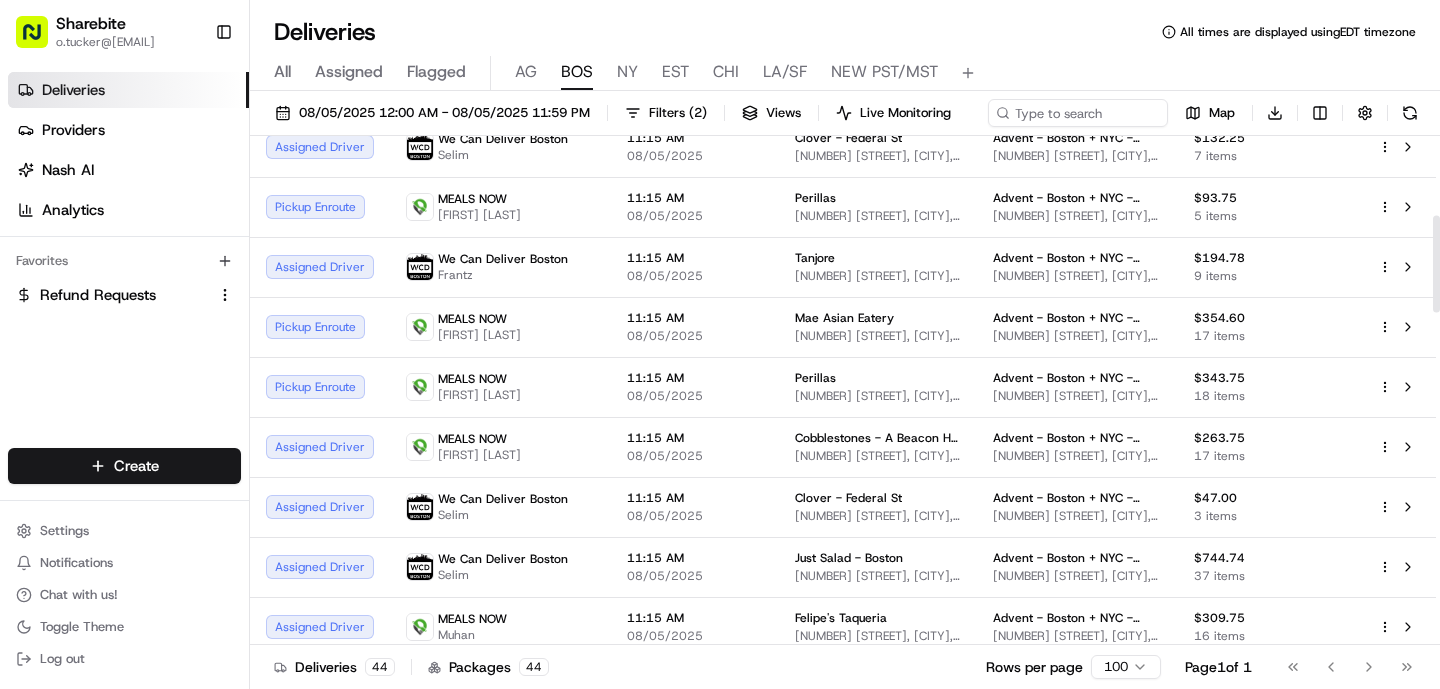 scroll, scrollTop: 498, scrollLeft: 0, axis: vertical 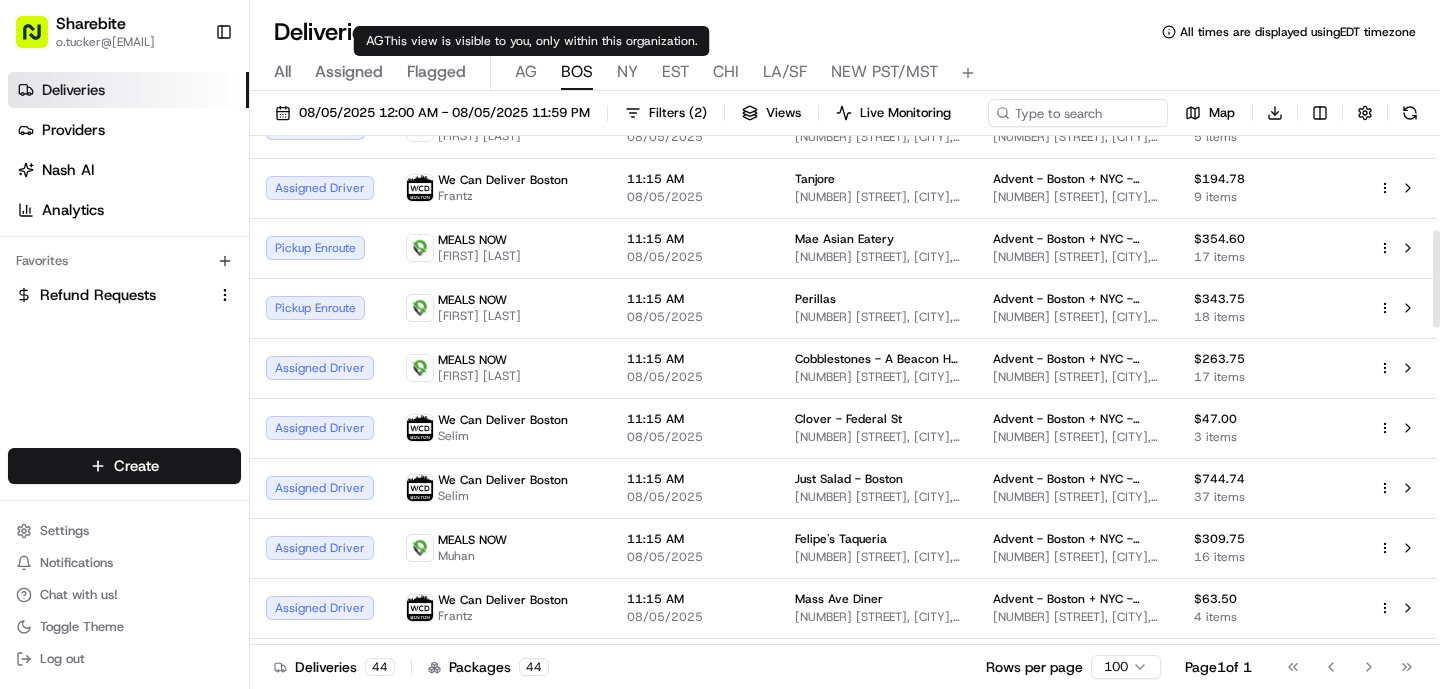 click on "AG" at bounding box center [526, 72] 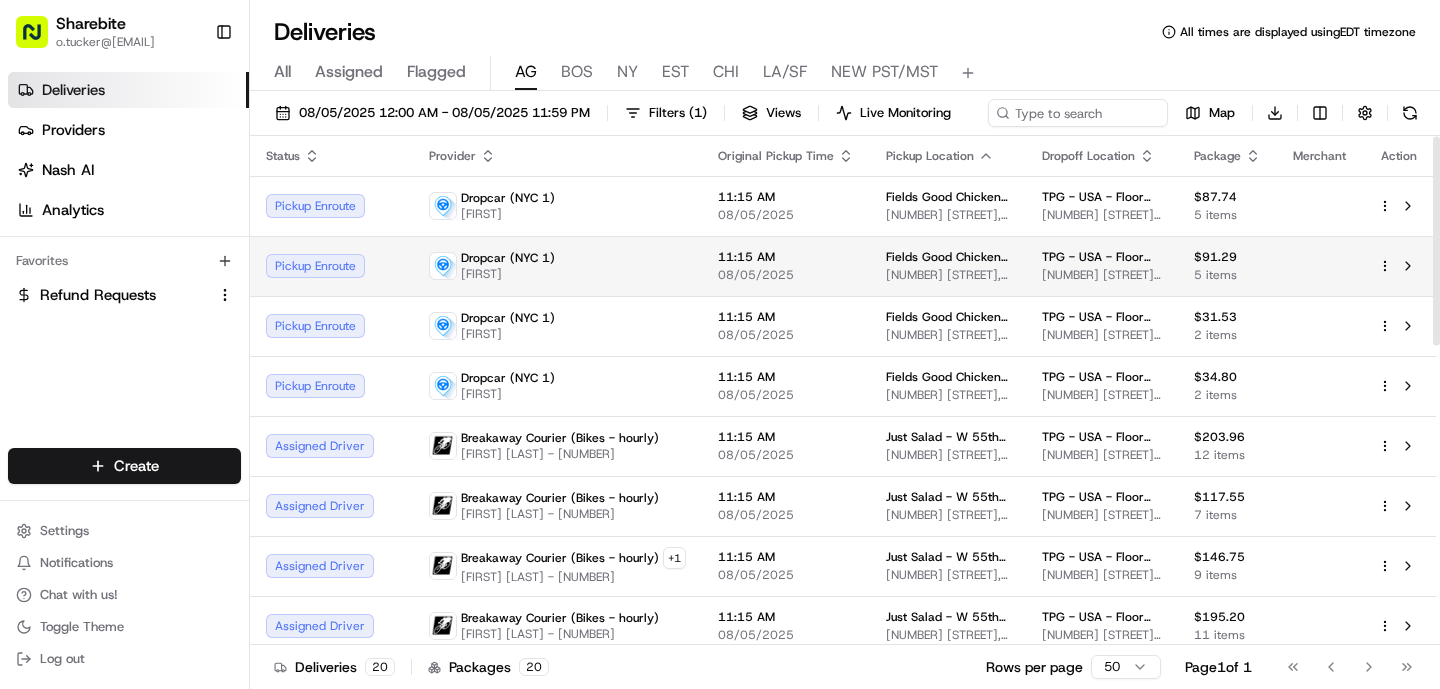 scroll, scrollTop: 1, scrollLeft: 0, axis: vertical 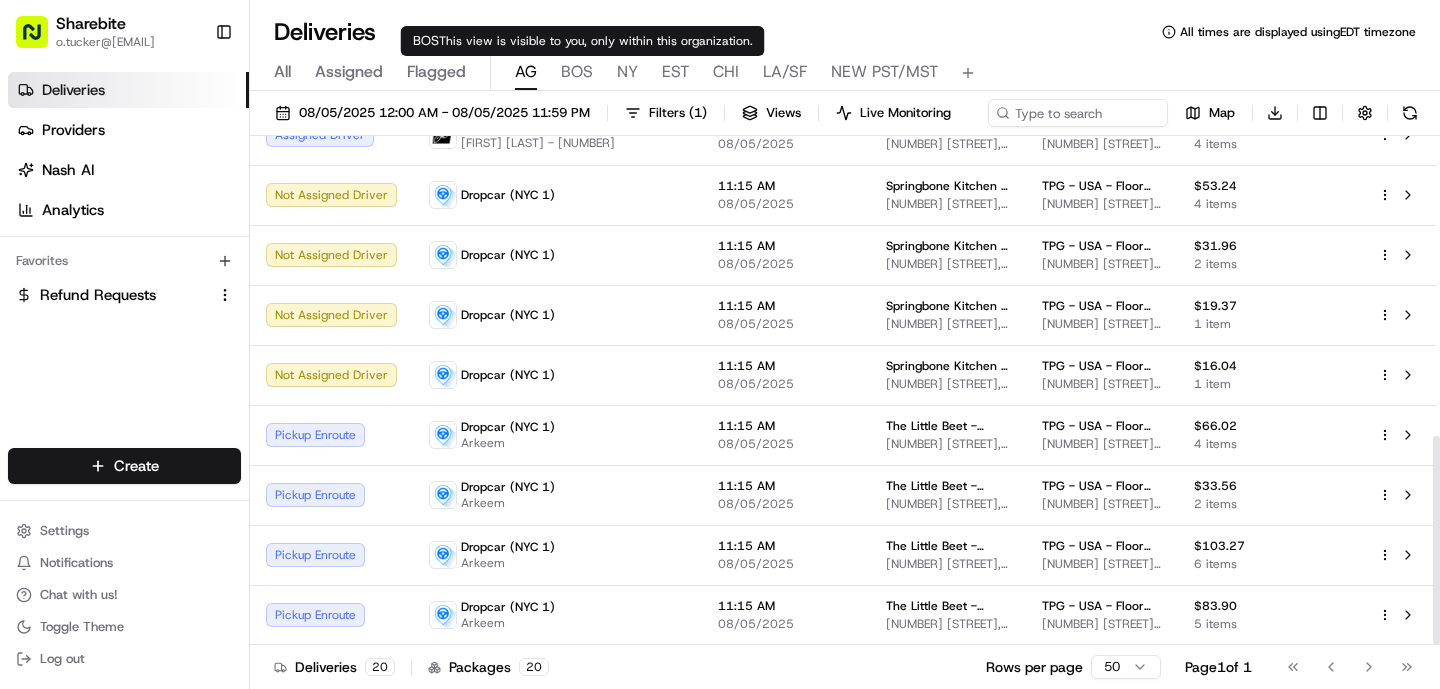 click on "BOS" at bounding box center (577, 72) 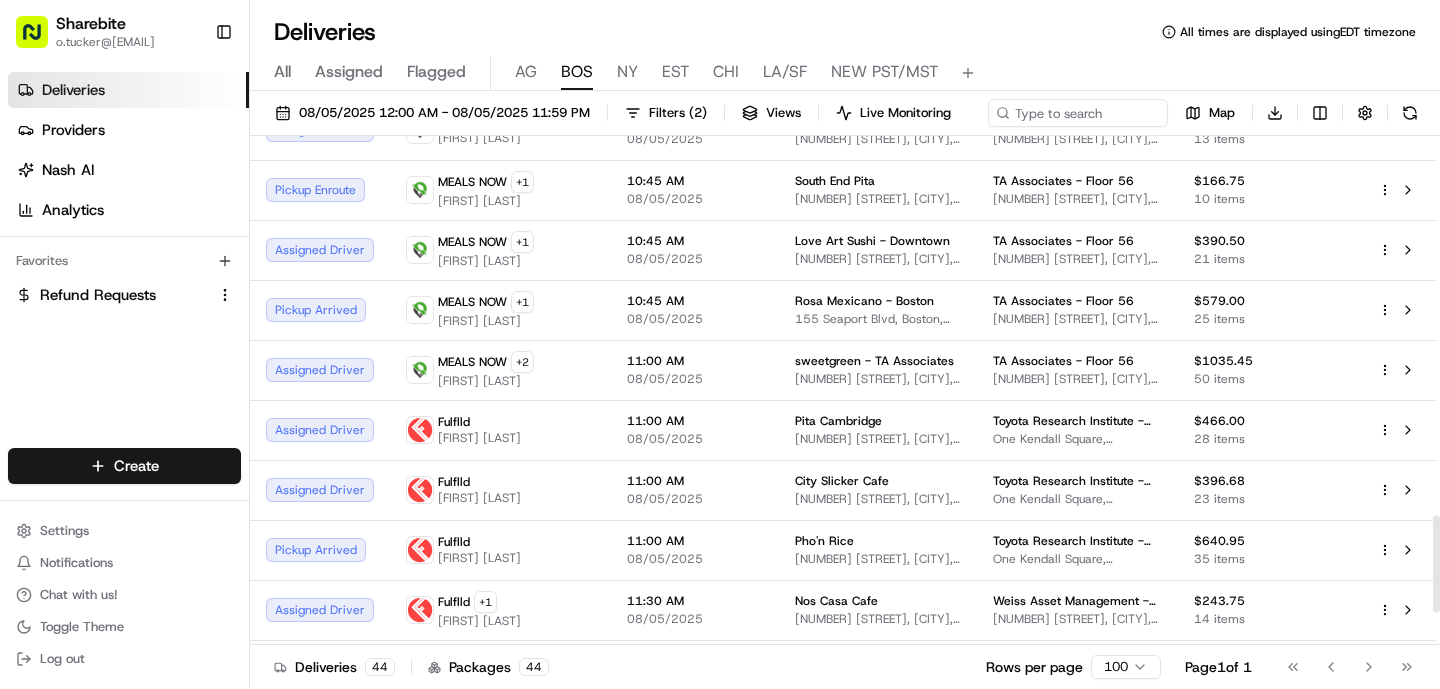 scroll, scrollTop: 1982, scrollLeft: 0, axis: vertical 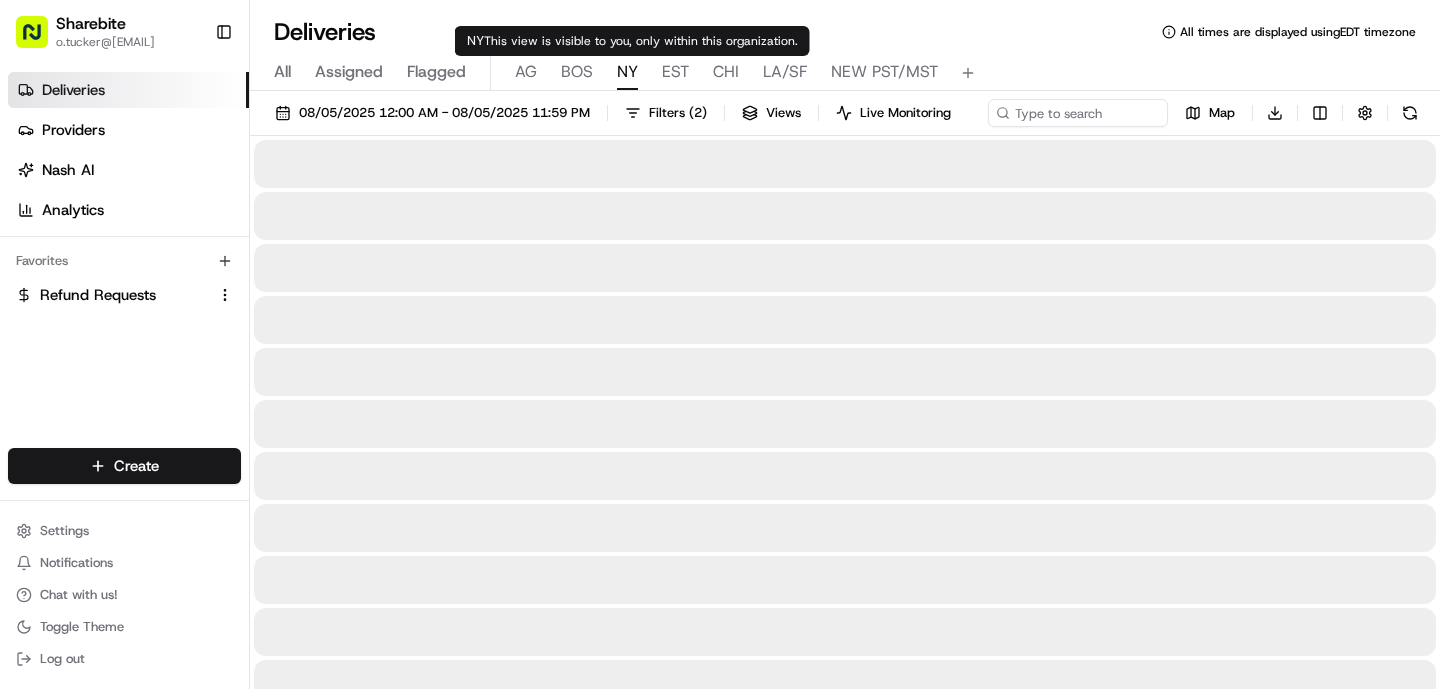 click on "NY" at bounding box center [627, 72] 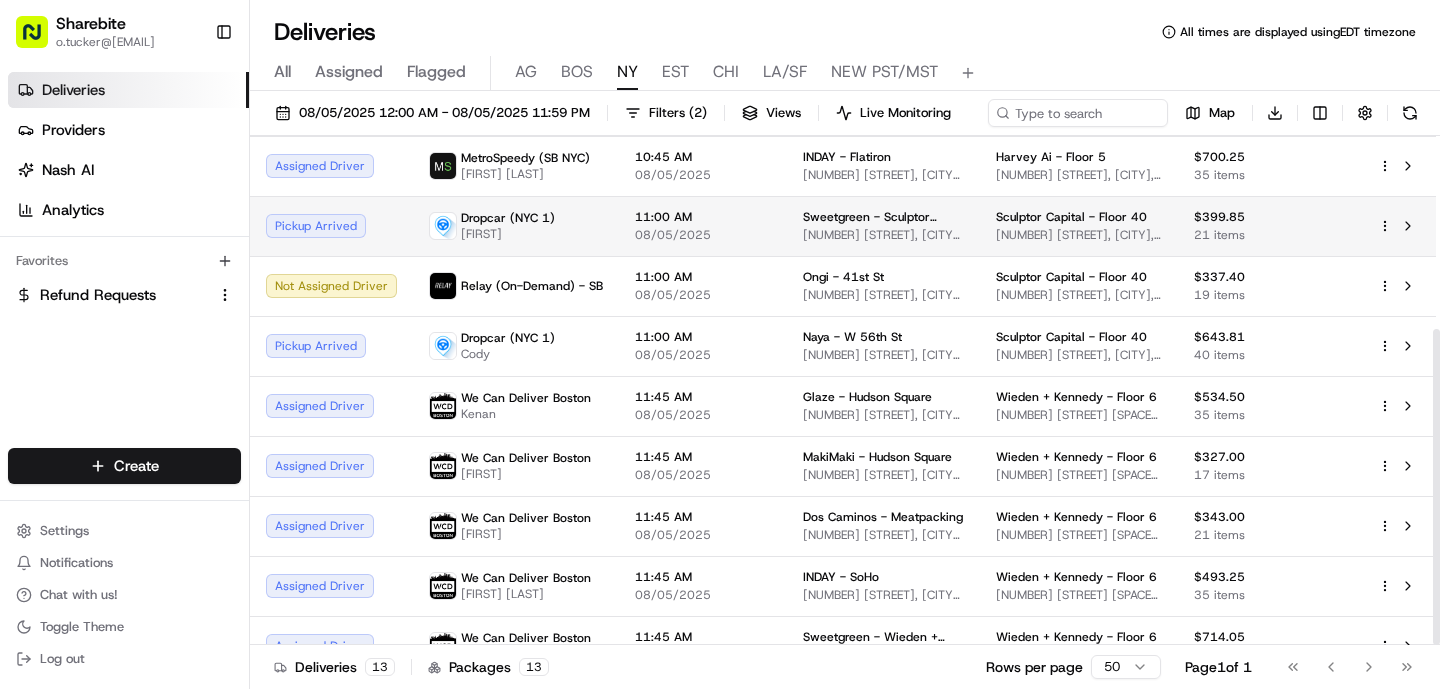 scroll, scrollTop: 311, scrollLeft: 0, axis: vertical 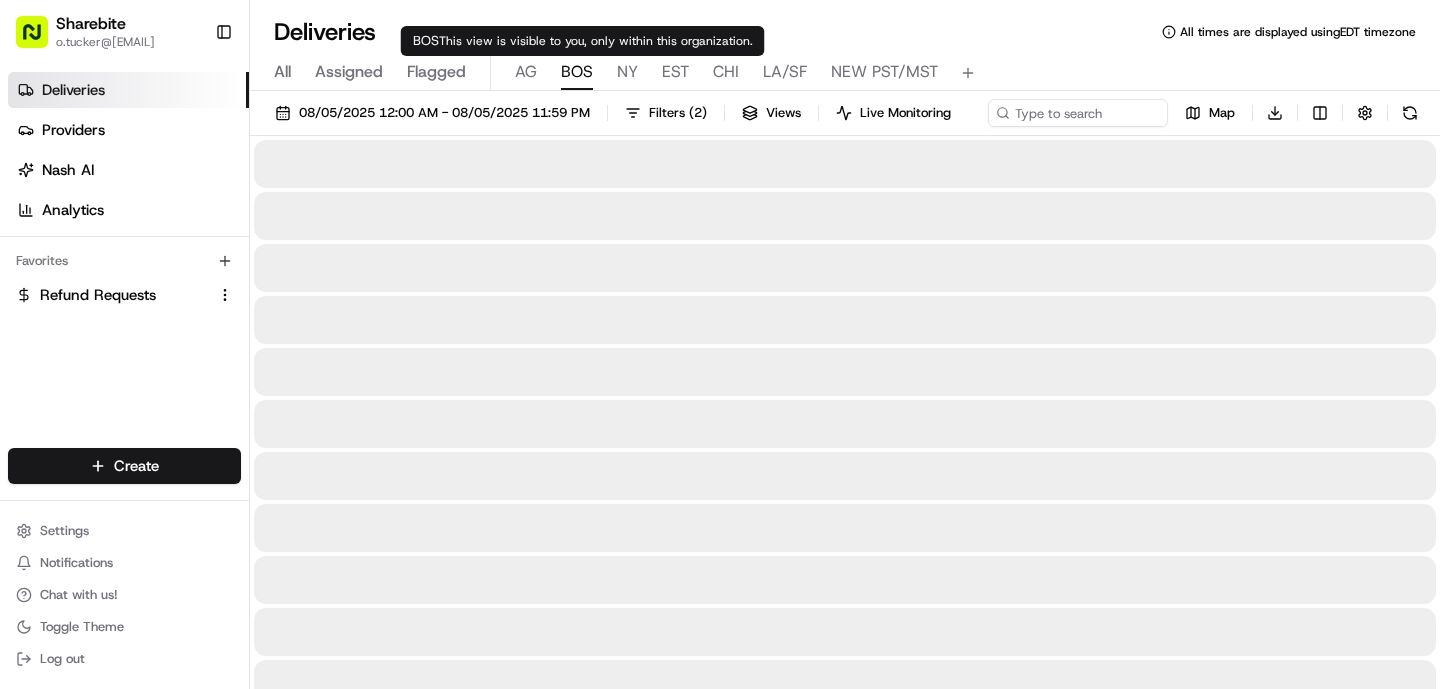 click on "BOS" at bounding box center (577, 72) 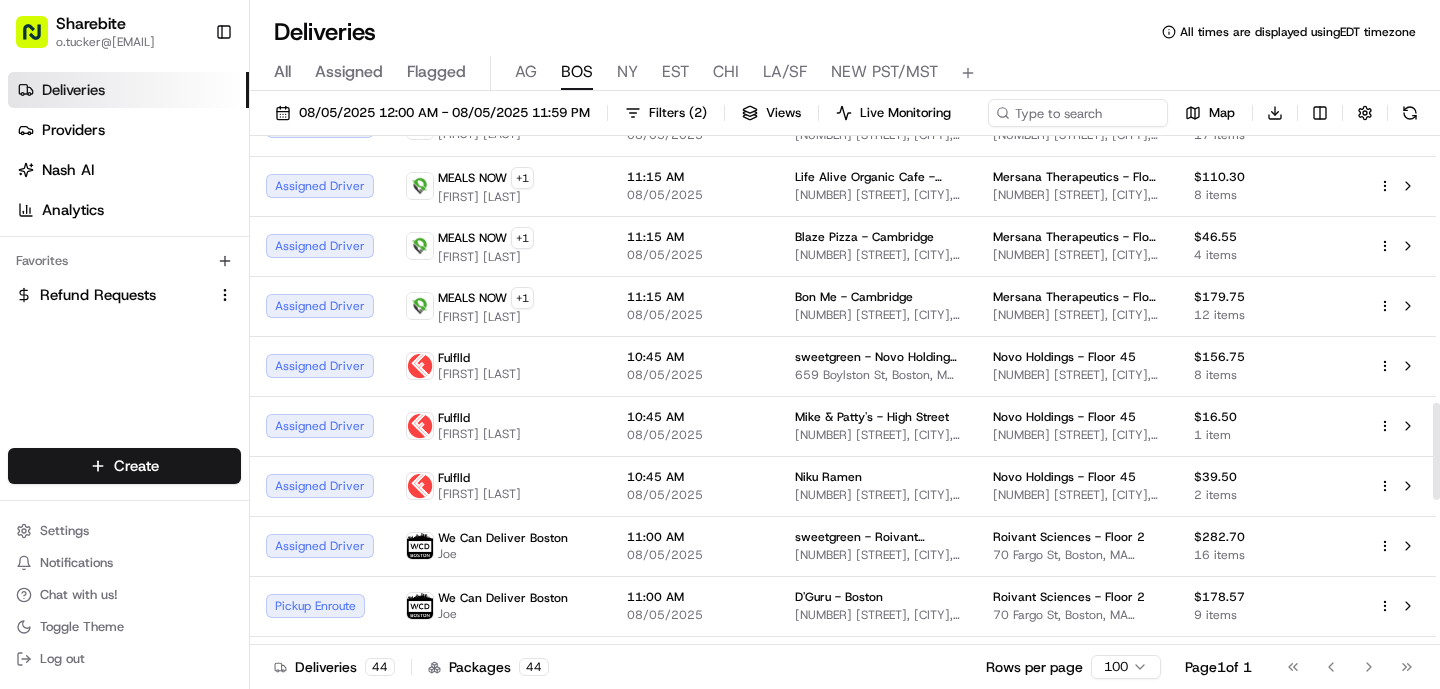 scroll, scrollTop: 1408, scrollLeft: 0, axis: vertical 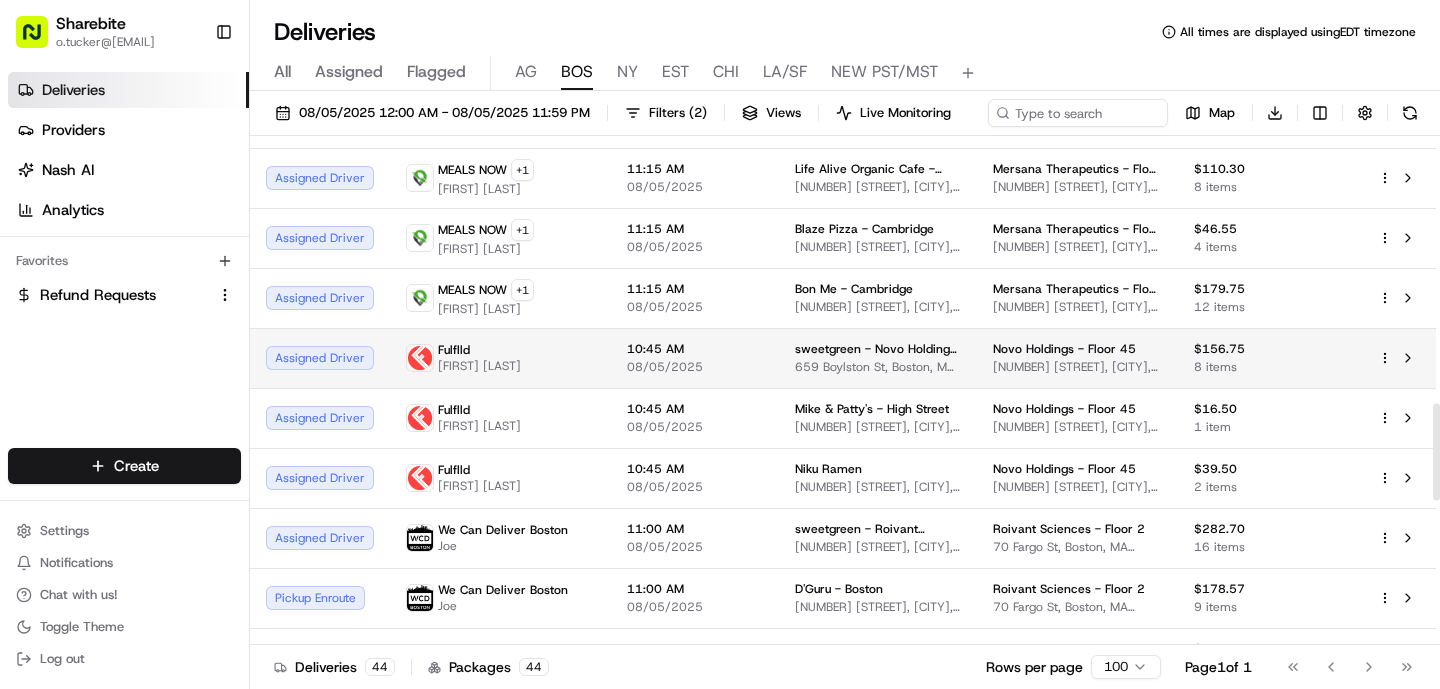 click on "10:45 AM 08/05/2025" at bounding box center [695, 358] 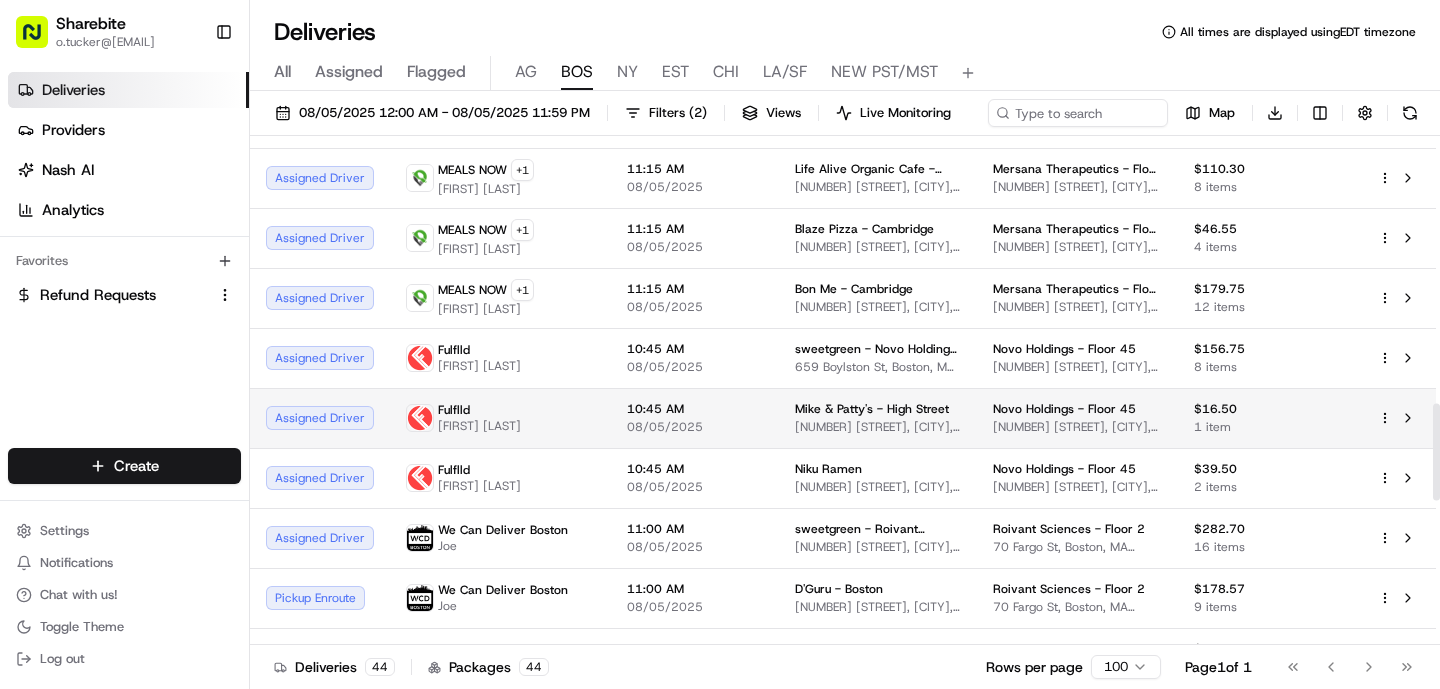 click on "Fulflld [FIRST] [LAST]" at bounding box center [500, 418] 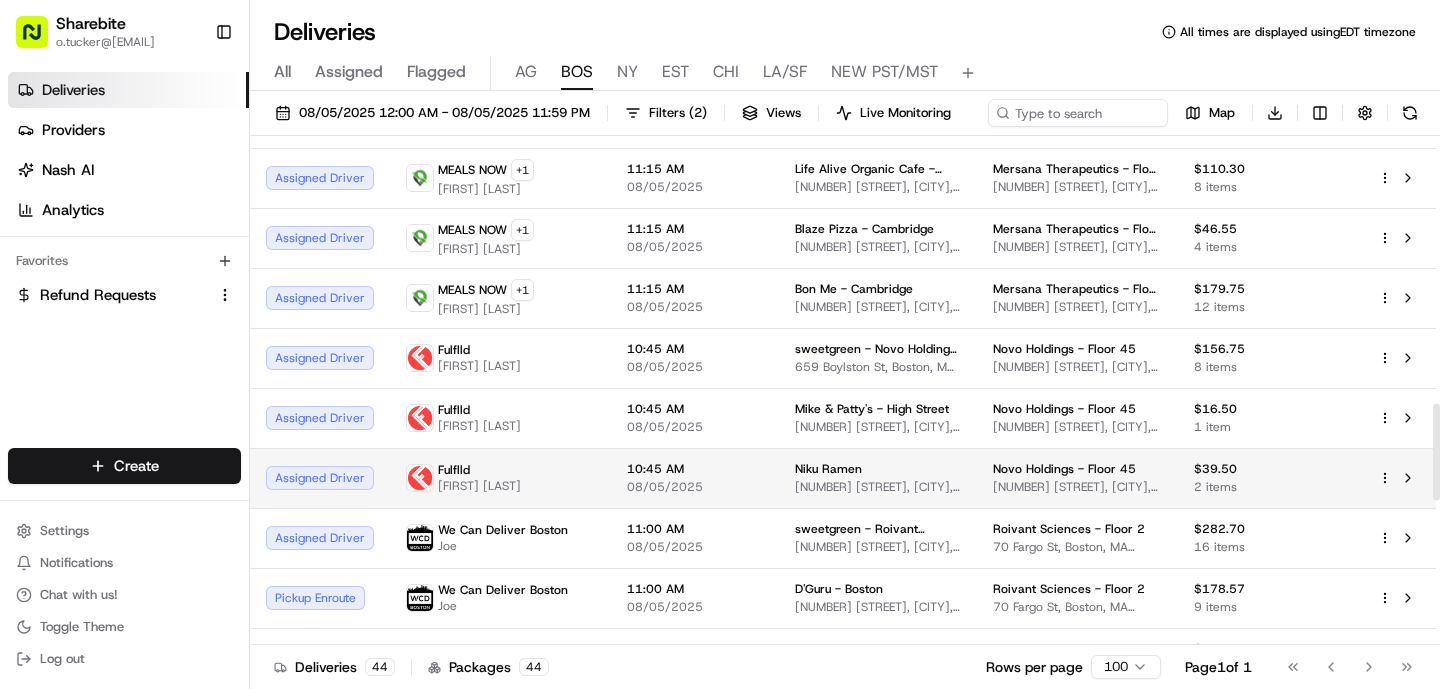 click on "Fulflld [FIRST] [LAST]" at bounding box center (500, 478) 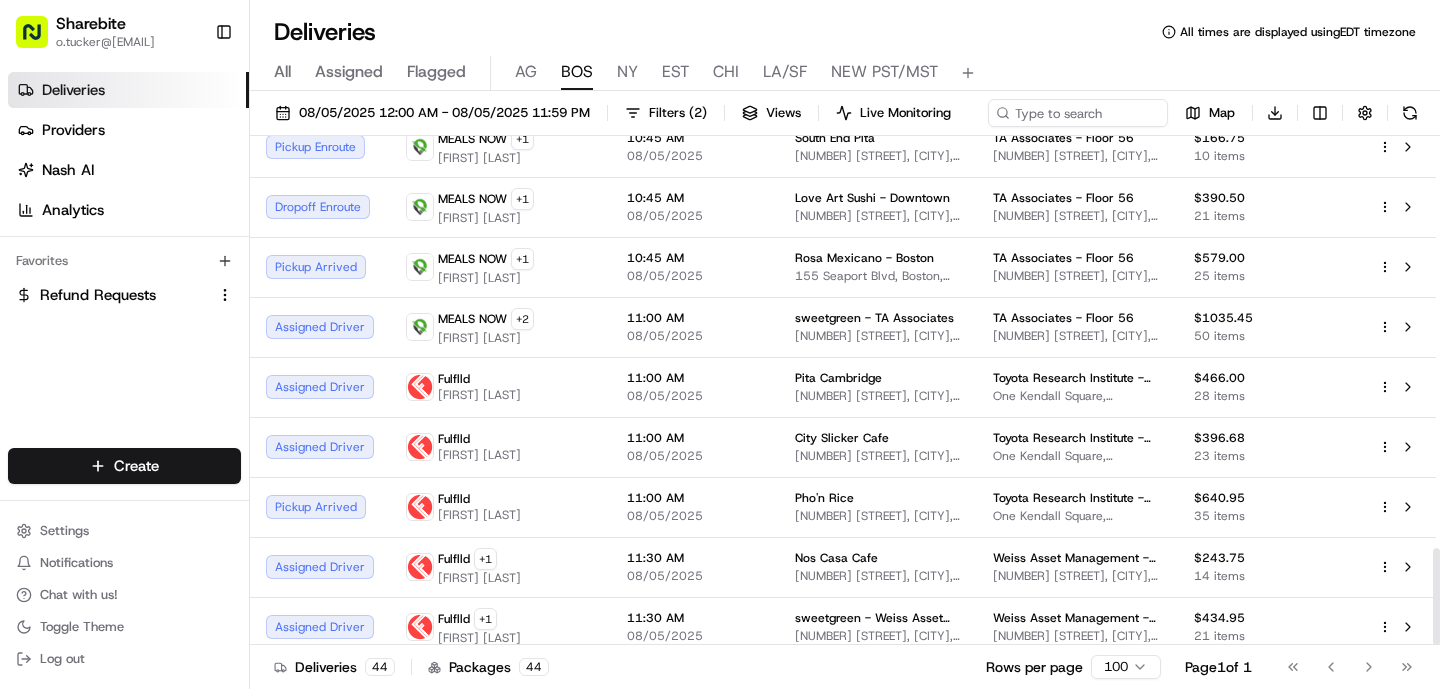 scroll, scrollTop: 2171, scrollLeft: 0, axis: vertical 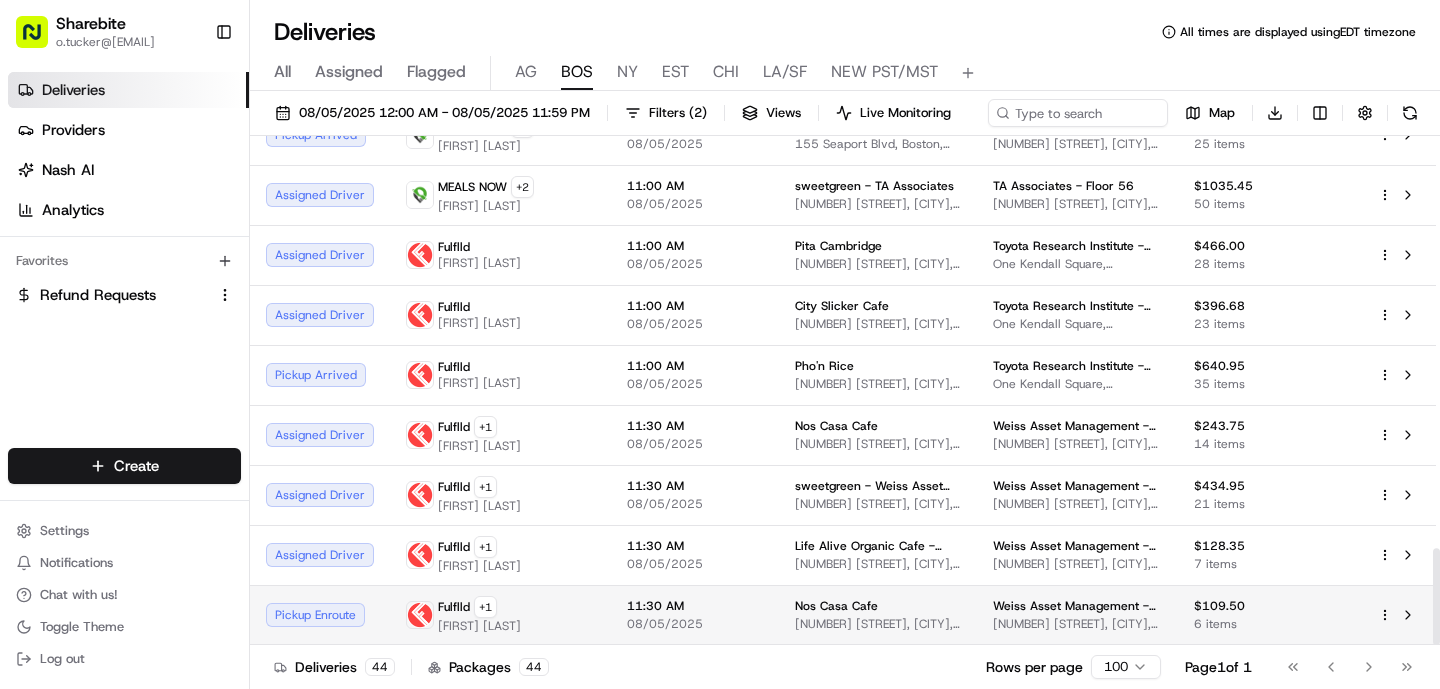 click on "Fulflld + 1 [NAME]" at bounding box center (500, 615) 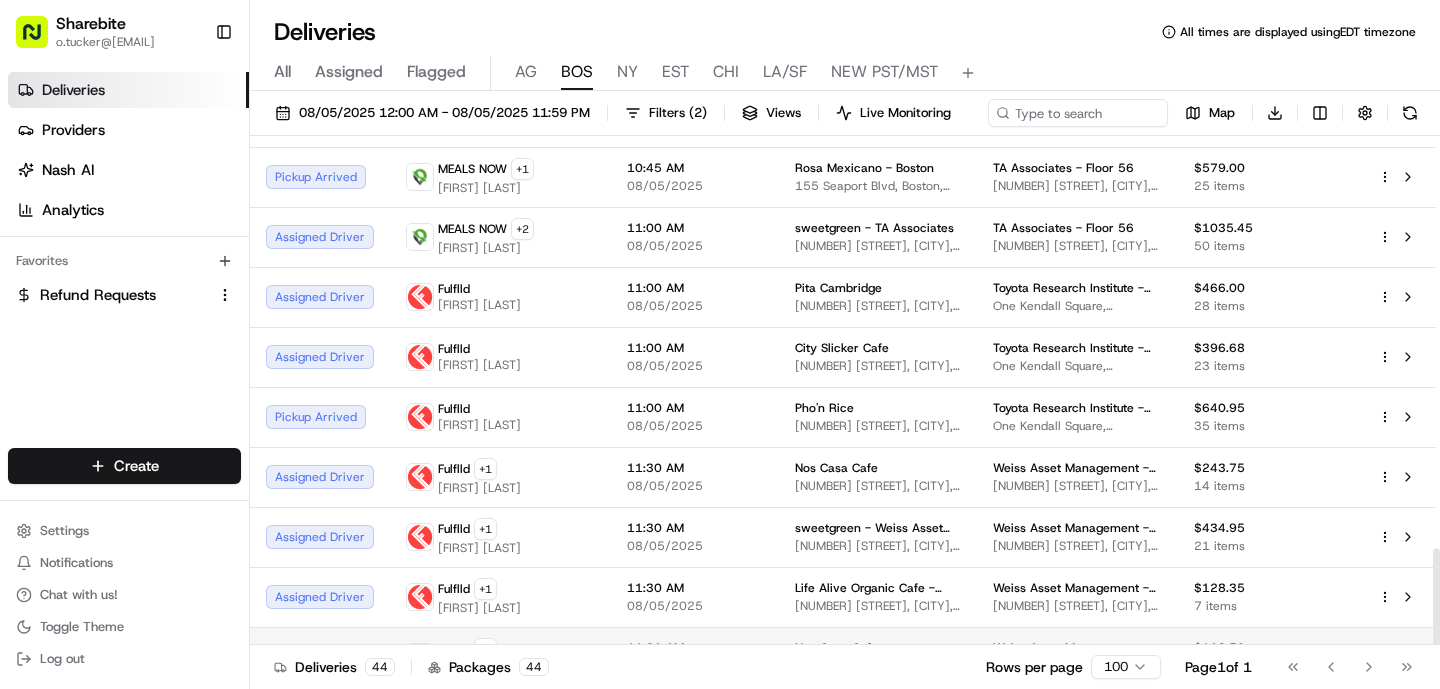 scroll, scrollTop: 2171, scrollLeft: 0, axis: vertical 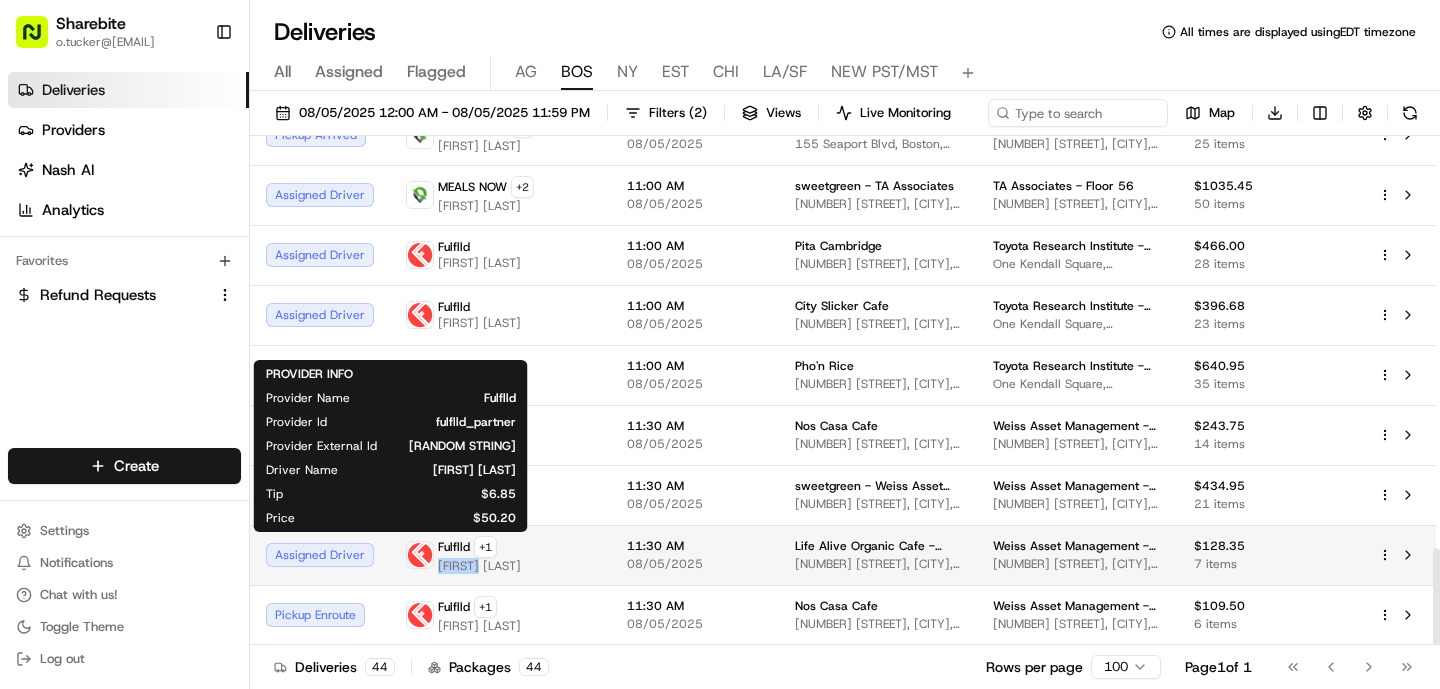 drag, startPoint x: 433, startPoint y: 571, endPoint x: 479, endPoint y: 569, distance: 46.043457 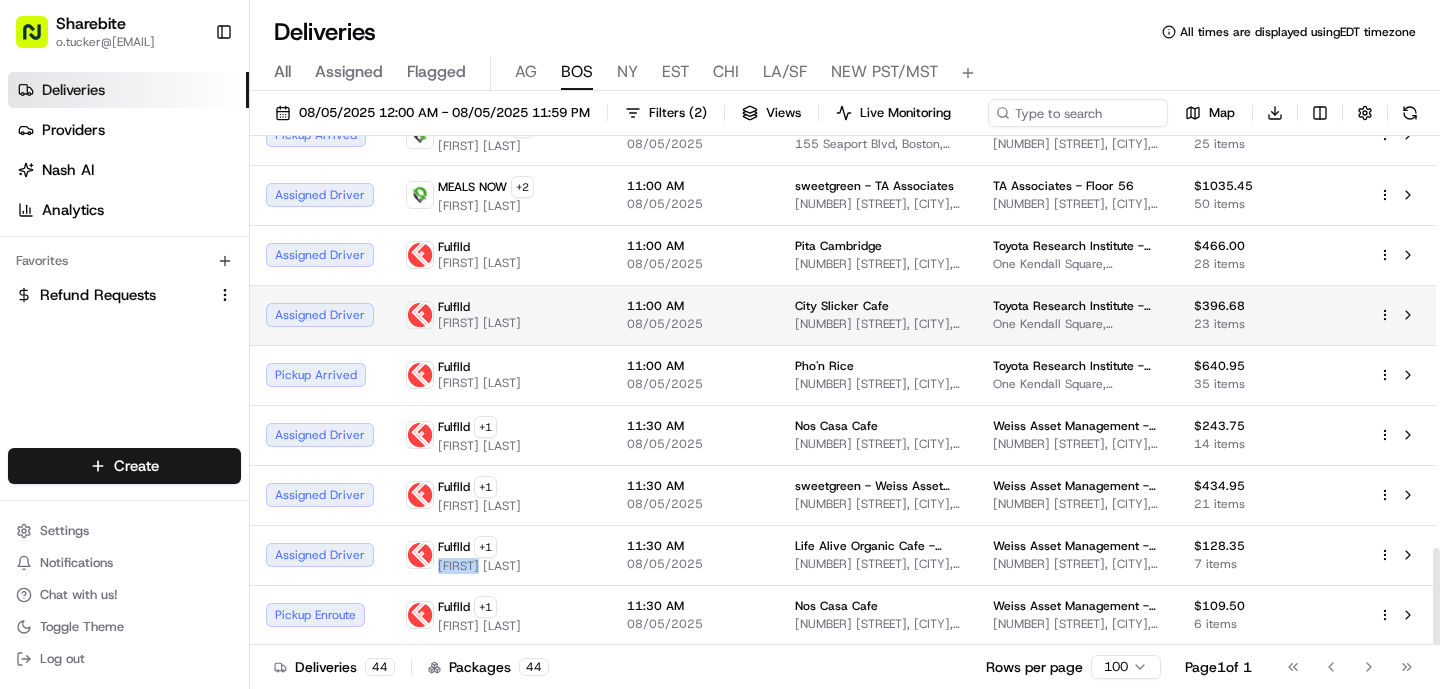 copy on "Sebsbe" 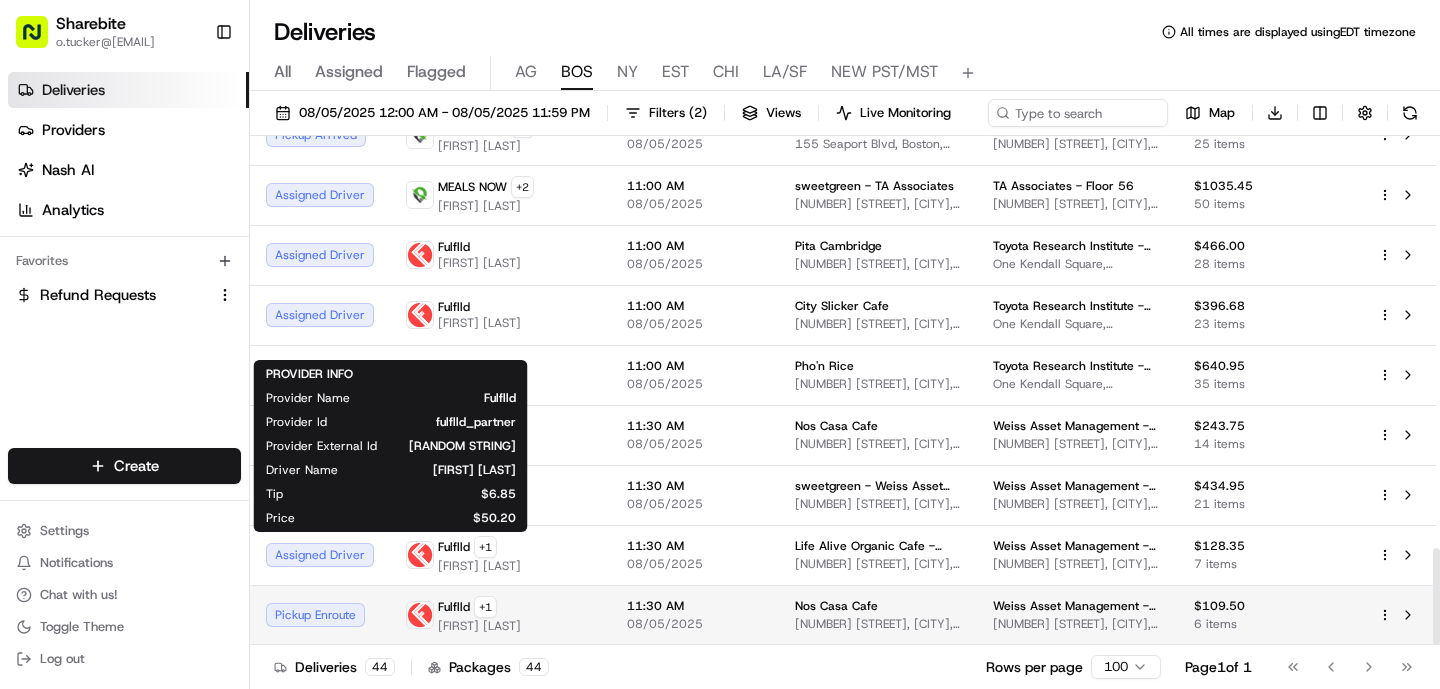 click on "11:30 AM 08/05/2025" at bounding box center [695, 615] 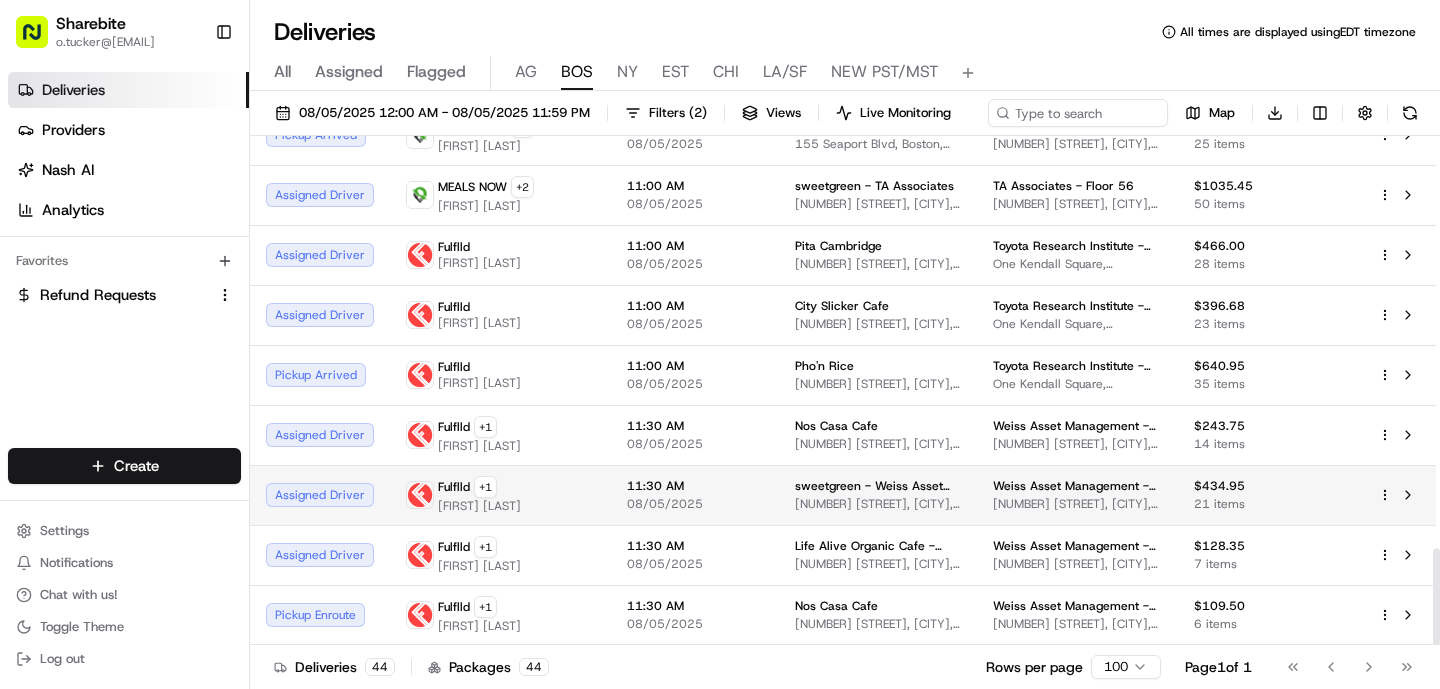 click on "11:30 AM 08/05/2025" at bounding box center (695, 495) 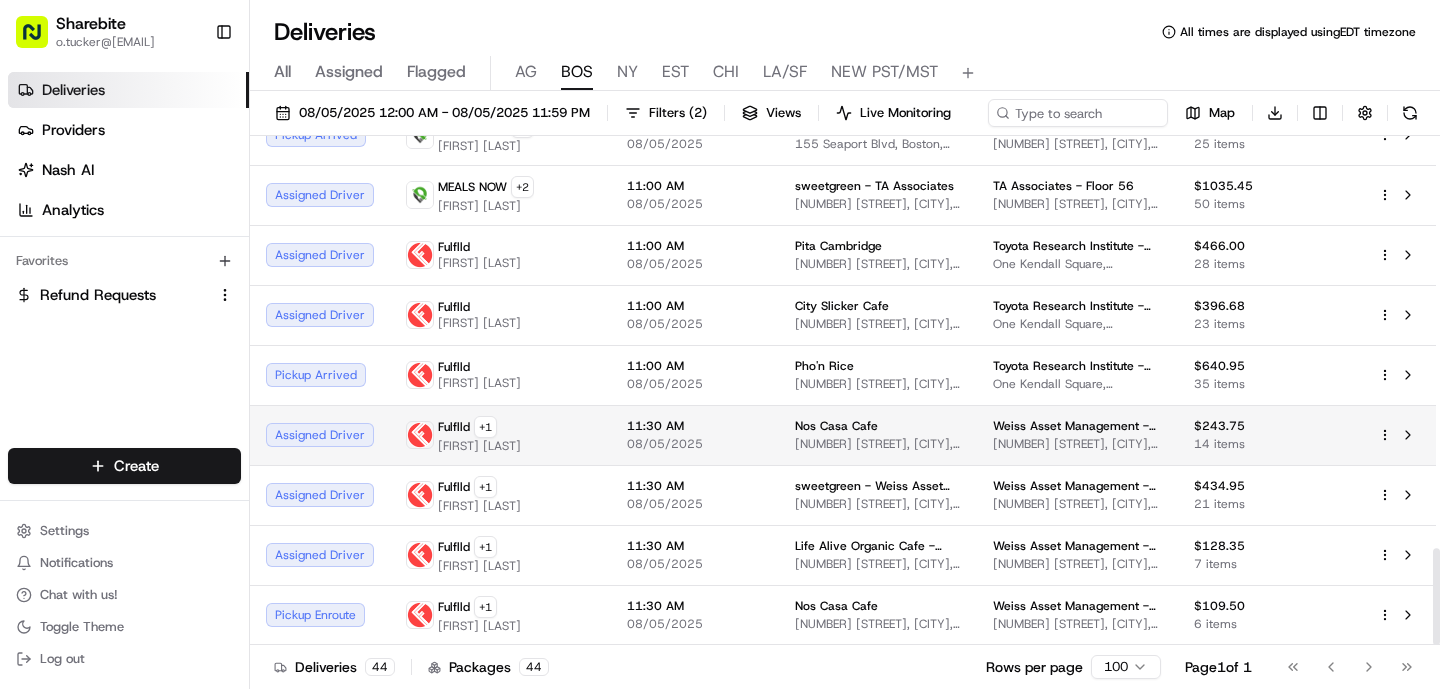 click on "Fulflld + 1 [NAME]" at bounding box center [500, 435] 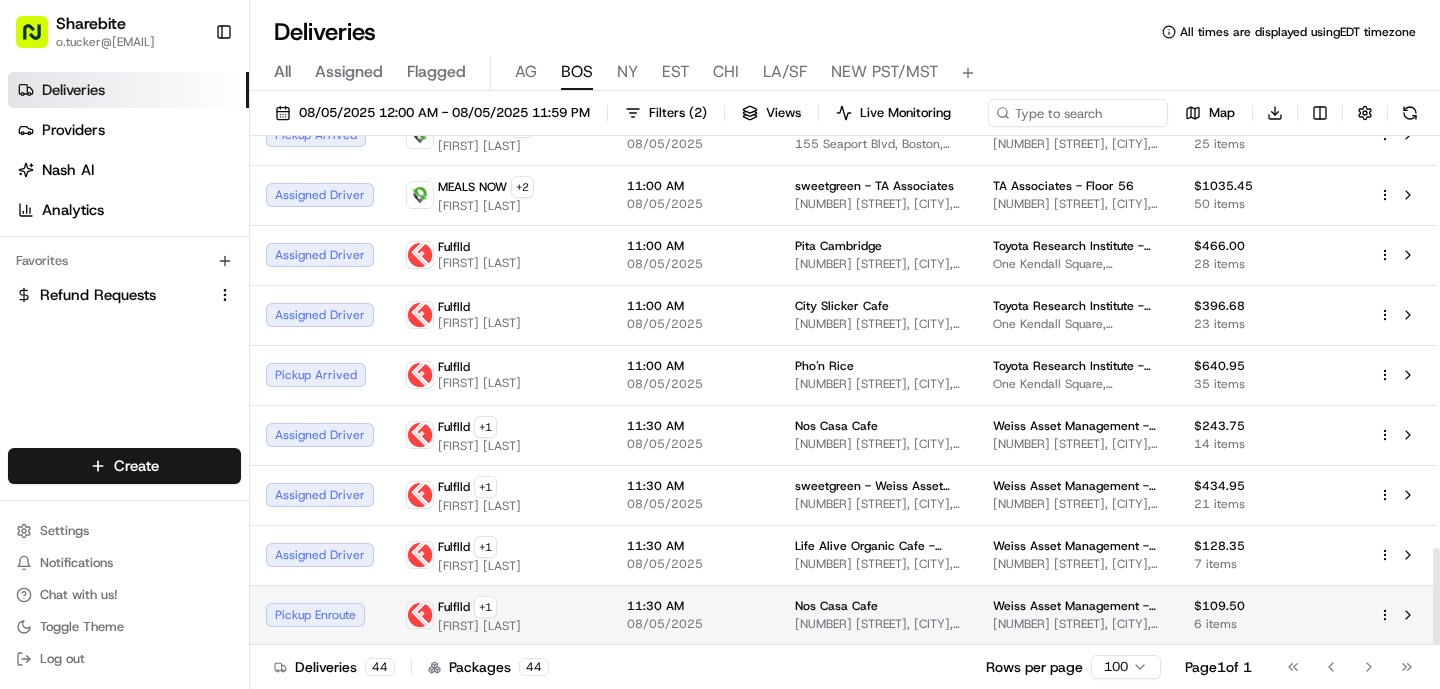 click on "Fulflld + 1 [NAME]" at bounding box center [500, 615] 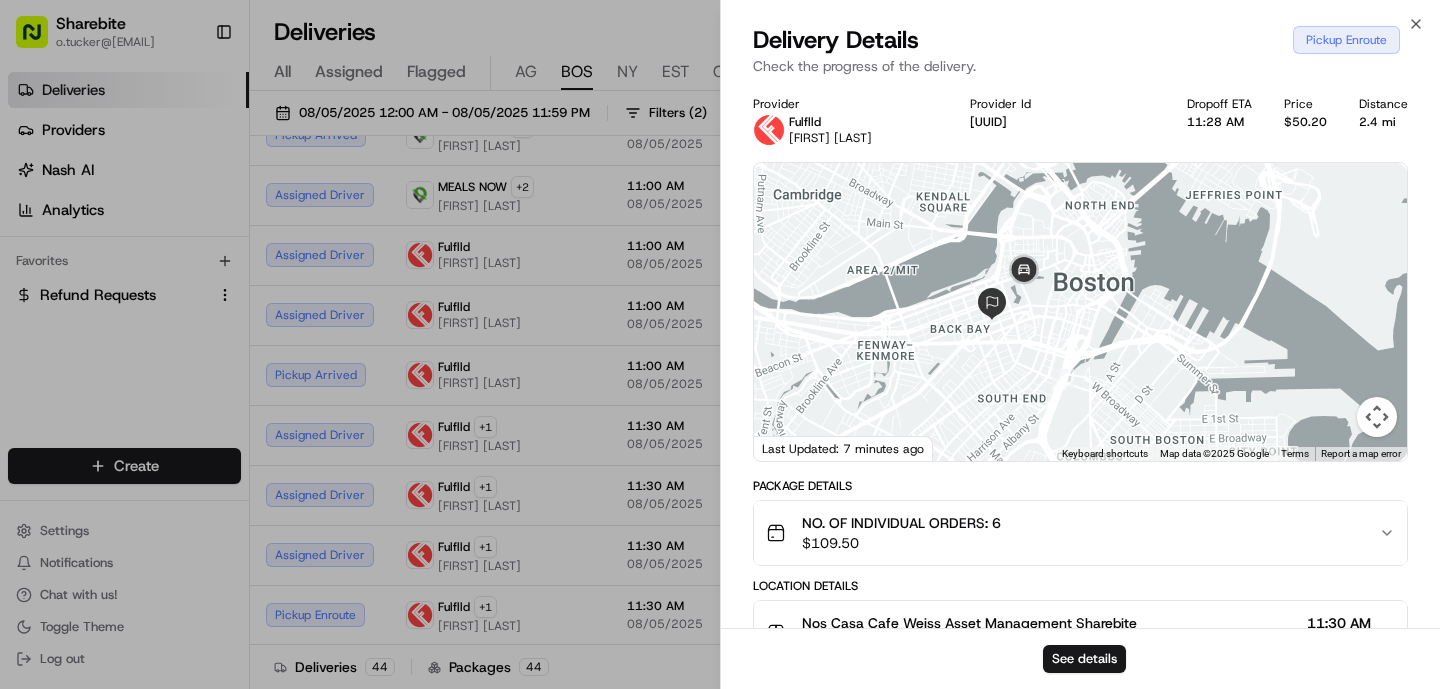 drag, startPoint x: 1038, startPoint y: 298, endPoint x: 1002, endPoint y: 398, distance: 106.28264 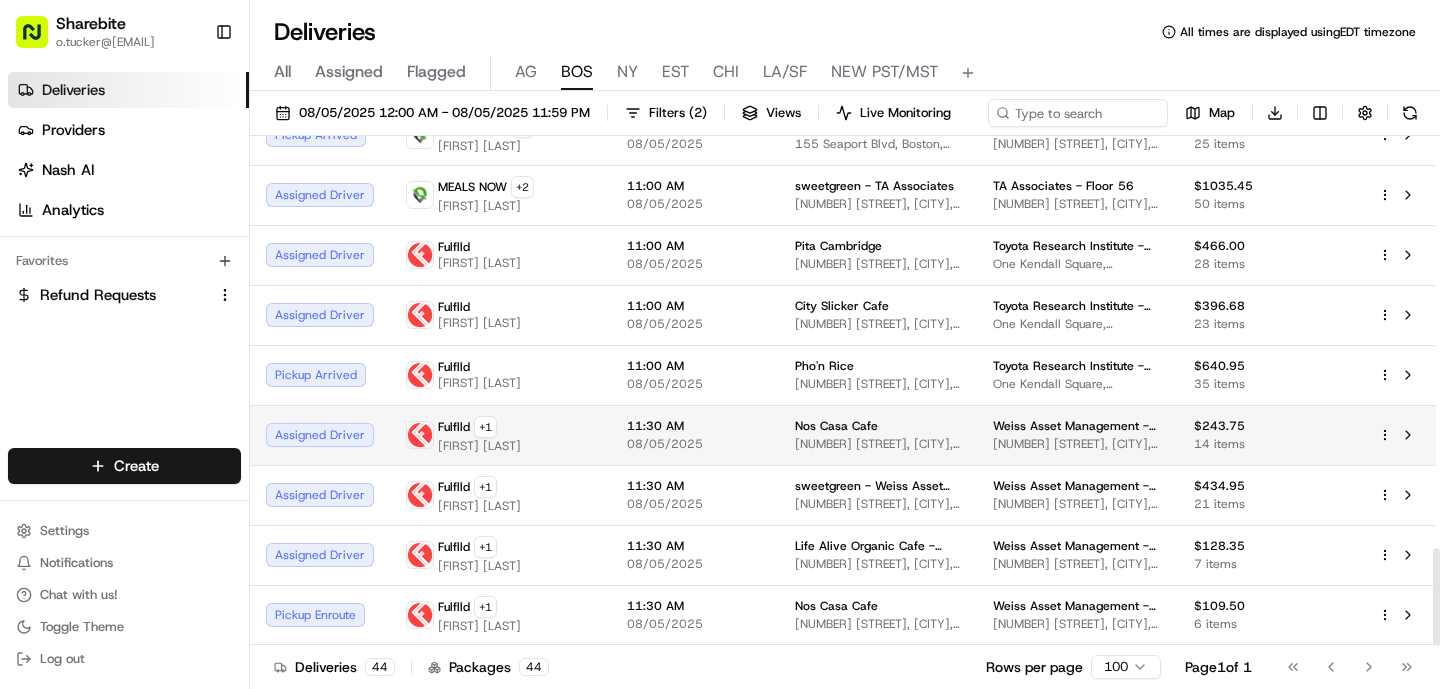 click on "11:30 AM 08/05/2025" at bounding box center [695, 435] 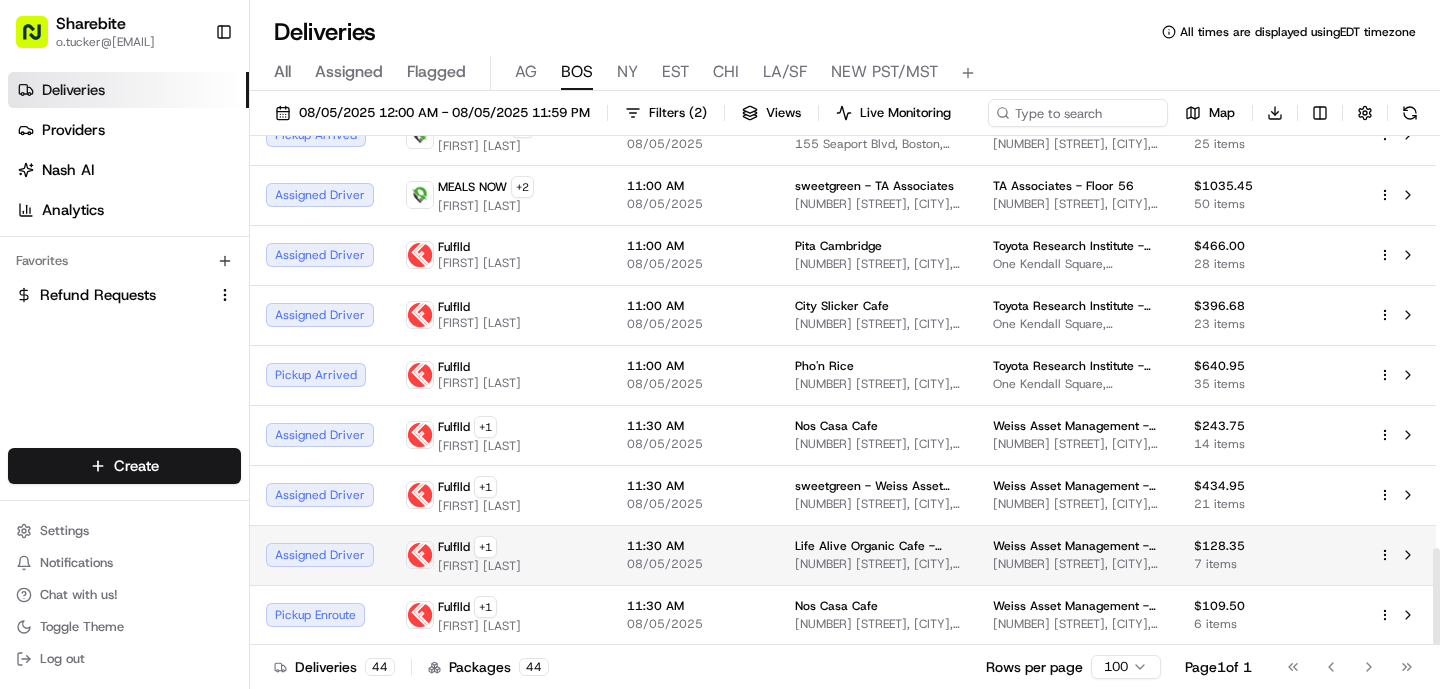click on "Fulflld + 1 [NAME]" at bounding box center [500, 555] 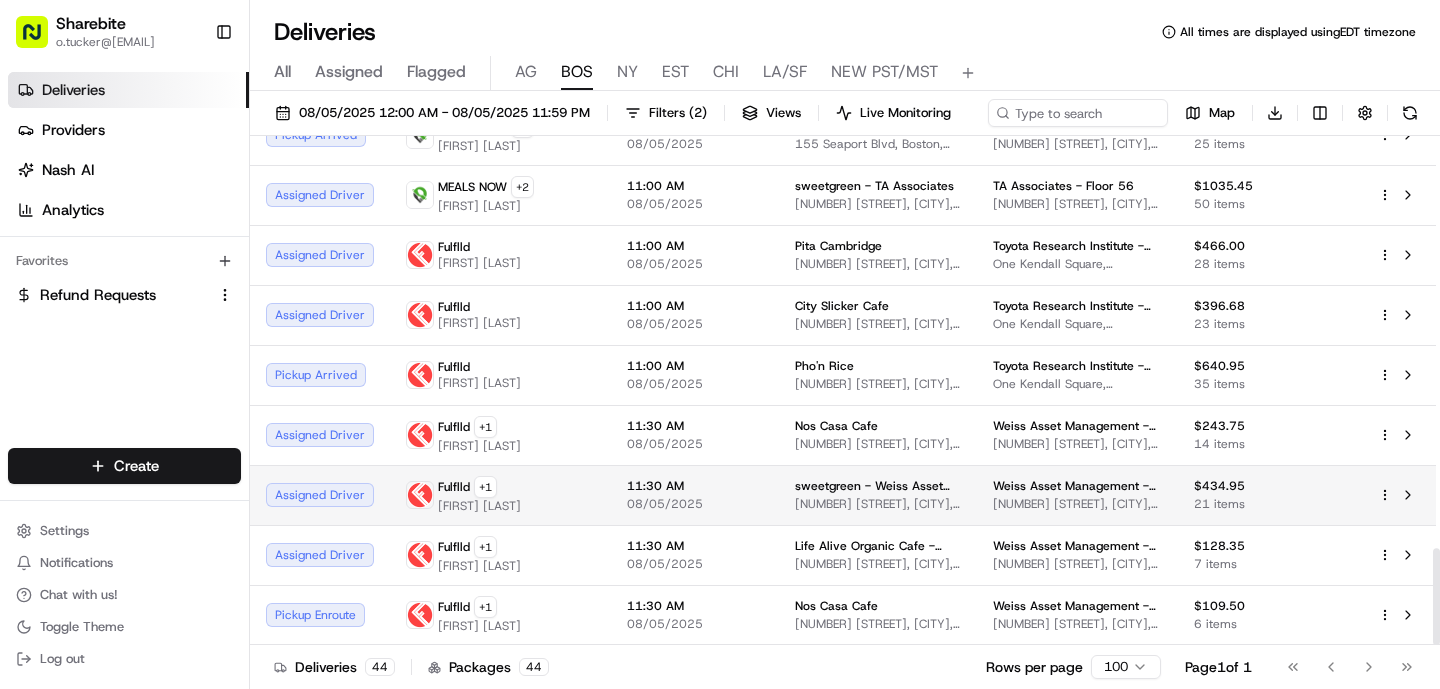 click on "Fulflld + 1 [NAME]" at bounding box center (500, 495) 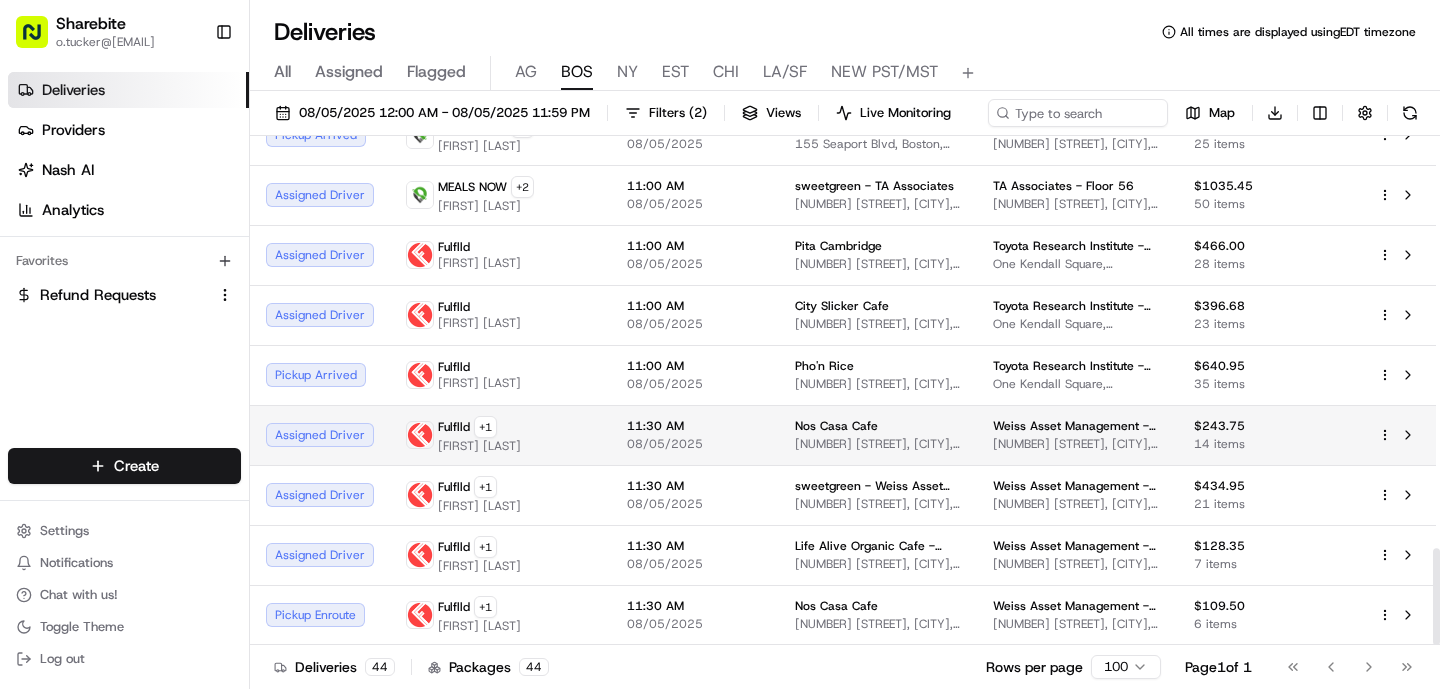 click on "Fulflld + 1 [NAME]" at bounding box center (500, 435) 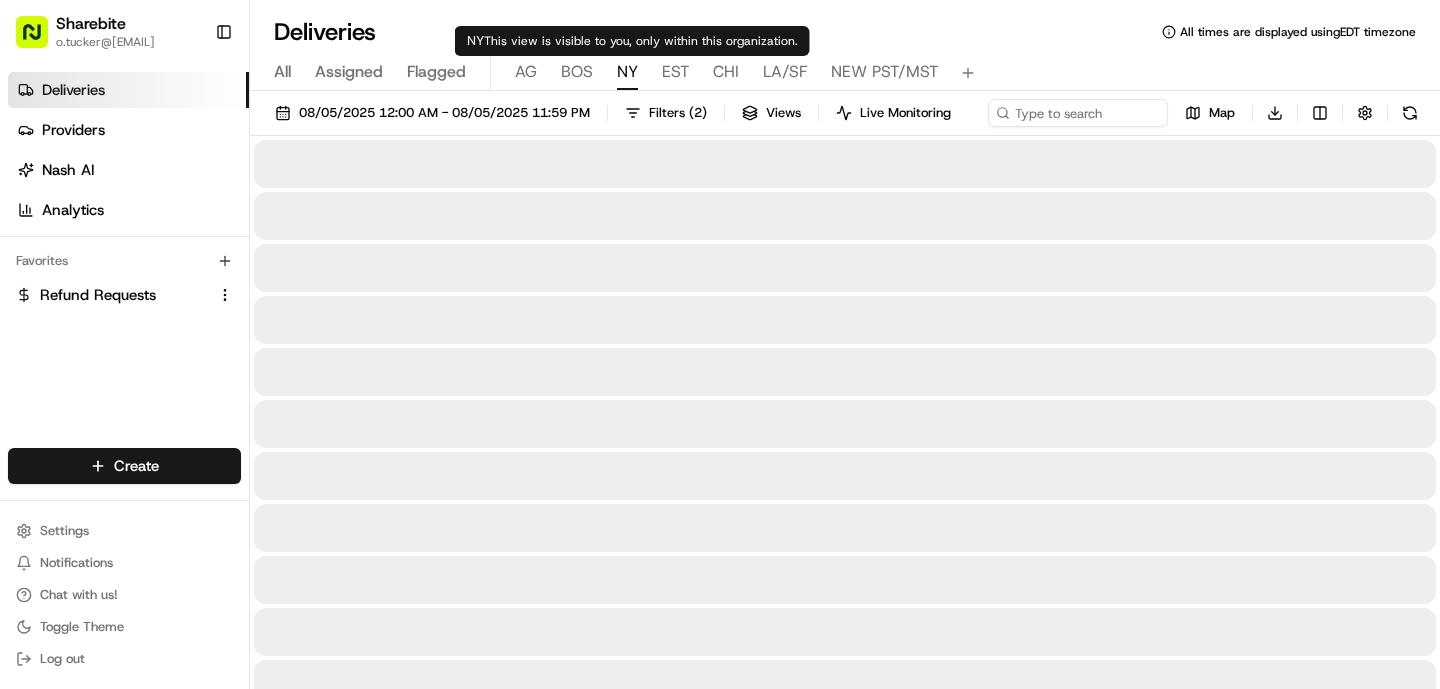 click on "NY" at bounding box center (627, 72) 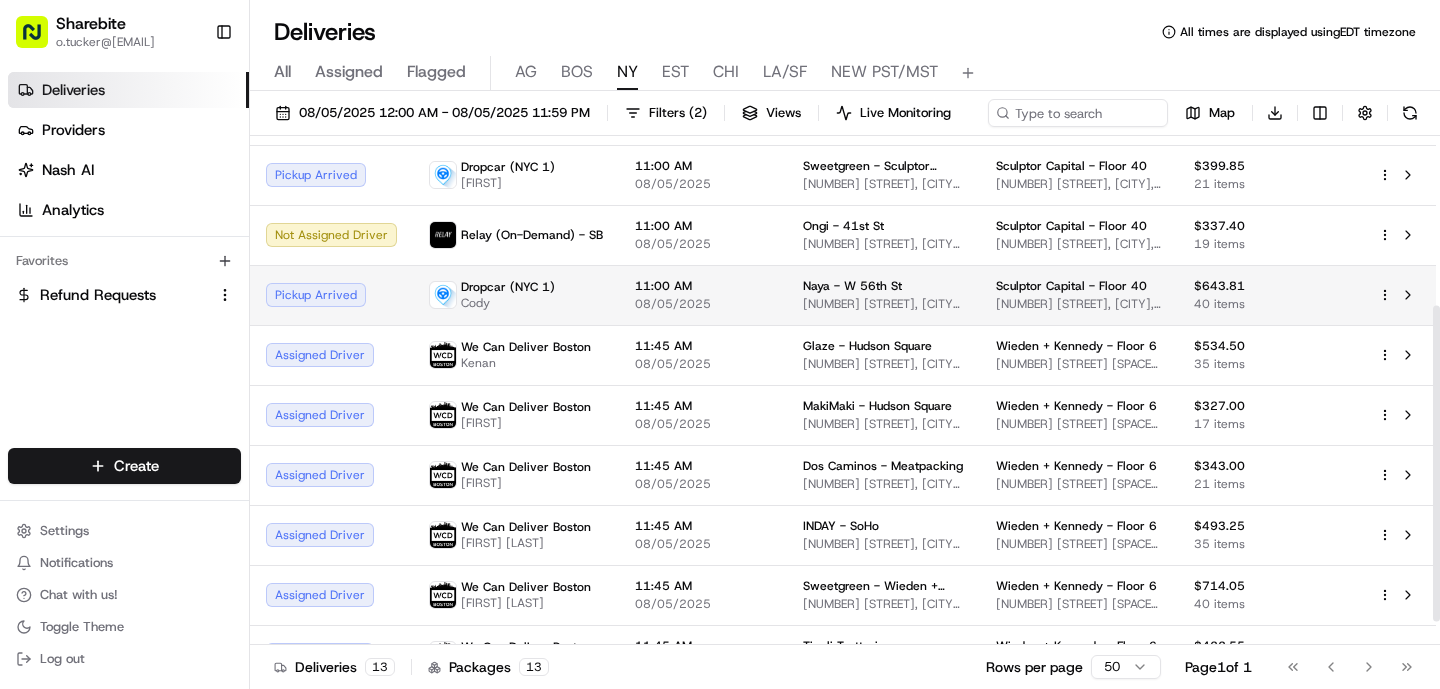 scroll, scrollTop: 267, scrollLeft: 0, axis: vertical 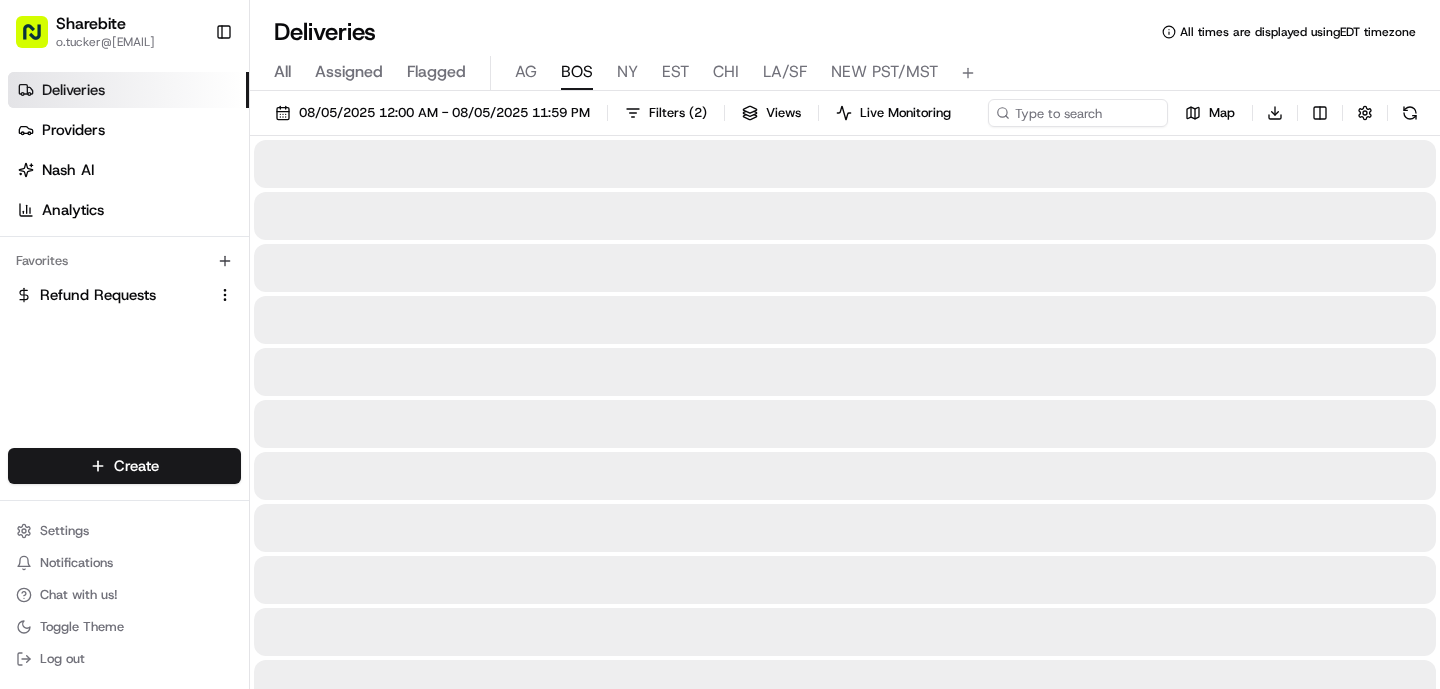 click on "BOS" at bounding box center (577, 73) 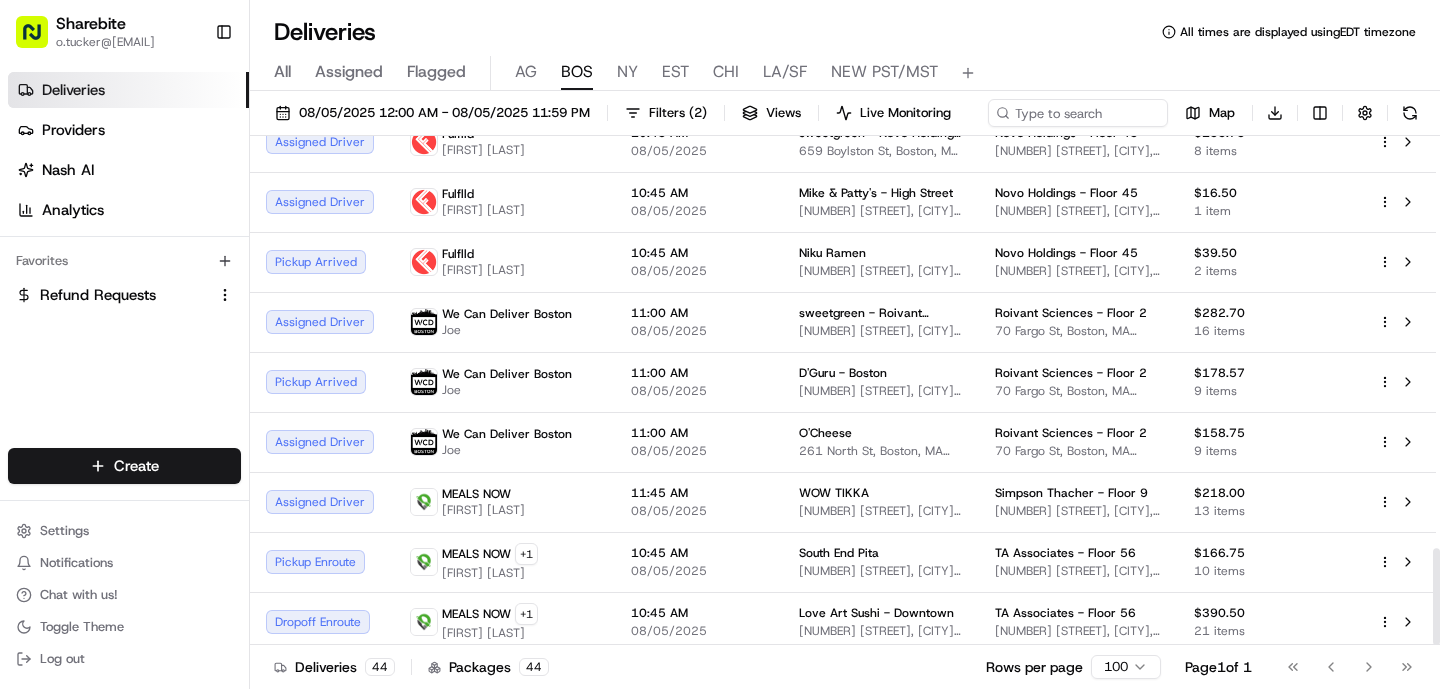 scroll, scrollTop: 2171, scrollLeft: 0, axis: vertical 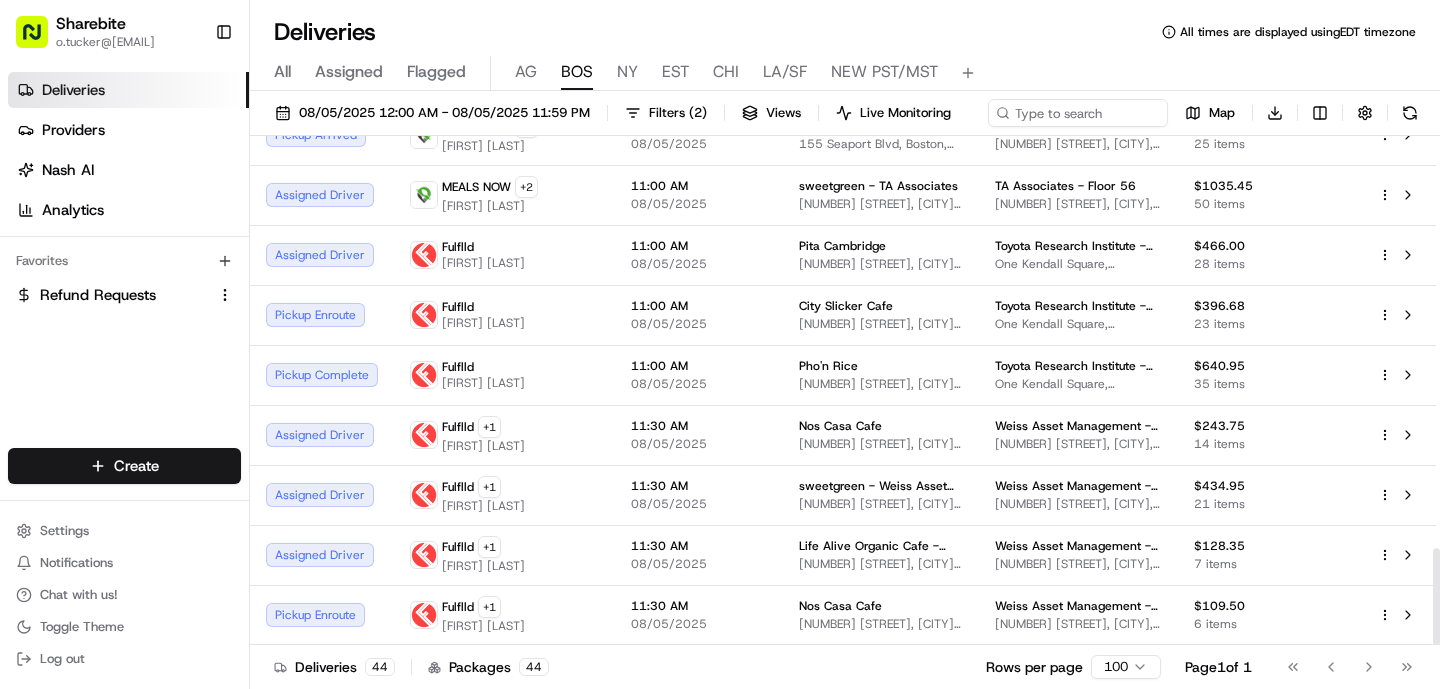 click on "11:30 AM 08/05/2025" at bounding box center (699, 615) 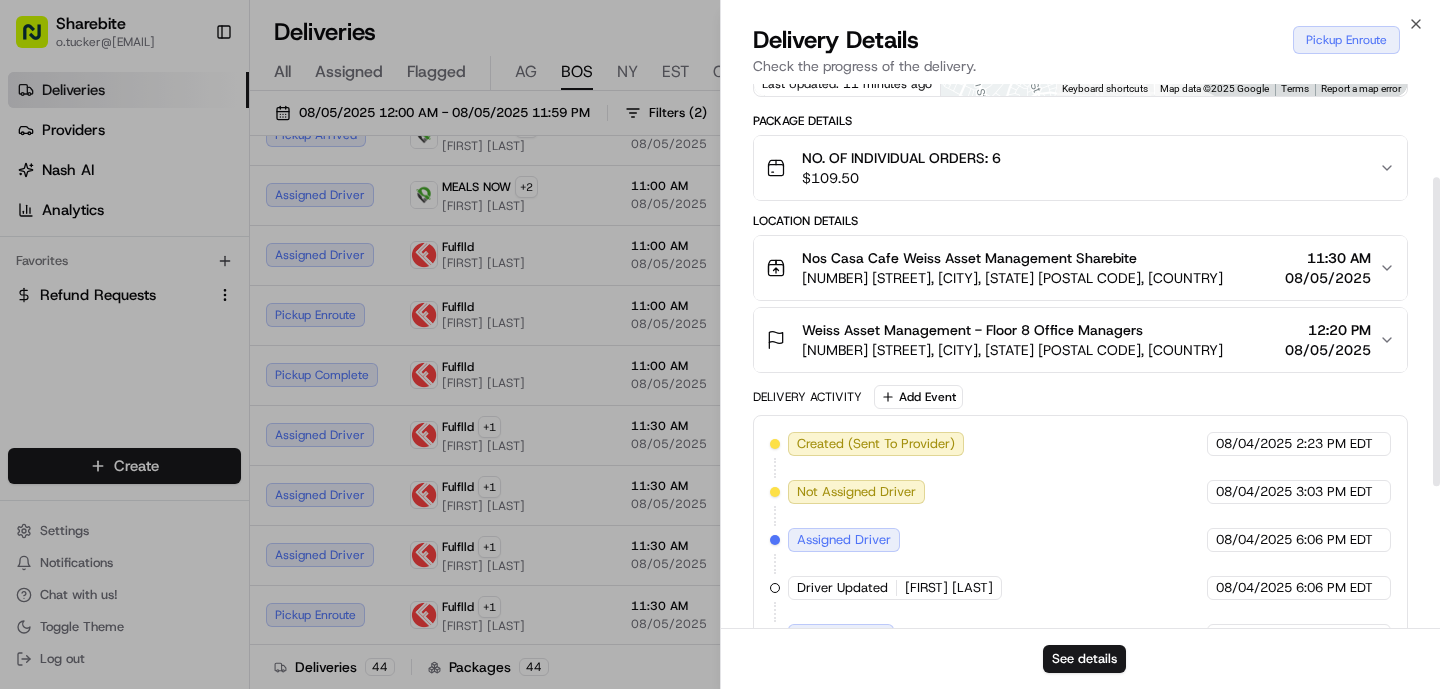 scroll, scrollTop: 414, scrollLeft: 0, axis: vertical 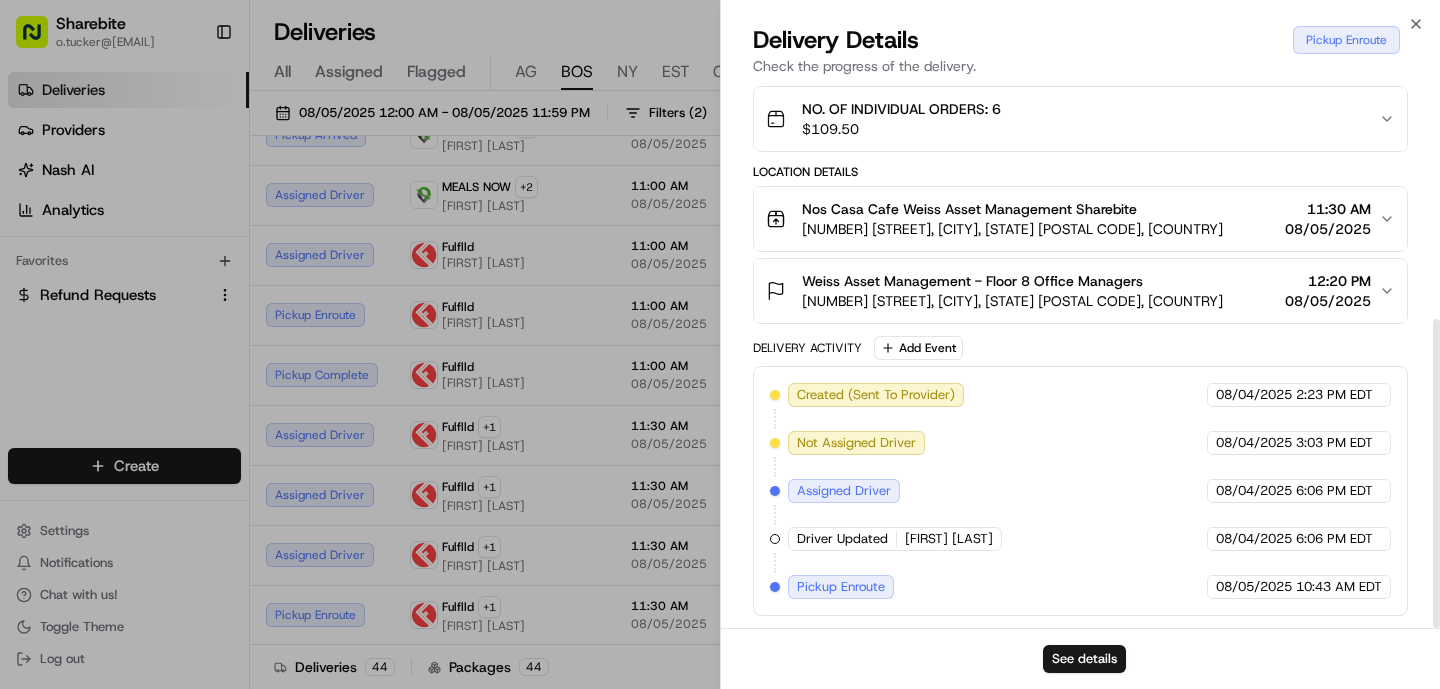 click on "[NUMBER] [STREET], [CITY], [STATE] [ZIP], [COUNTRY]" at bounding box center (1012, 301) 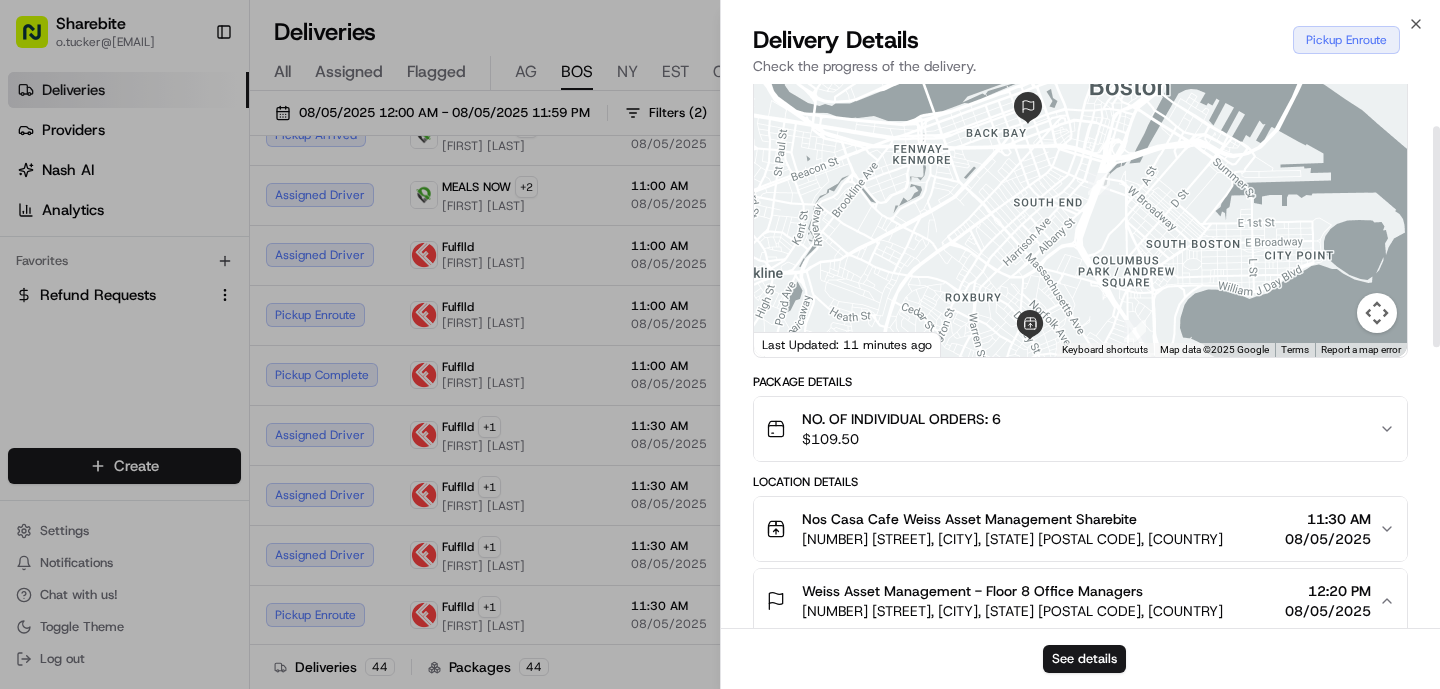 scroll, scrollTop: 49, scrollLeft: 0, axis: vertical 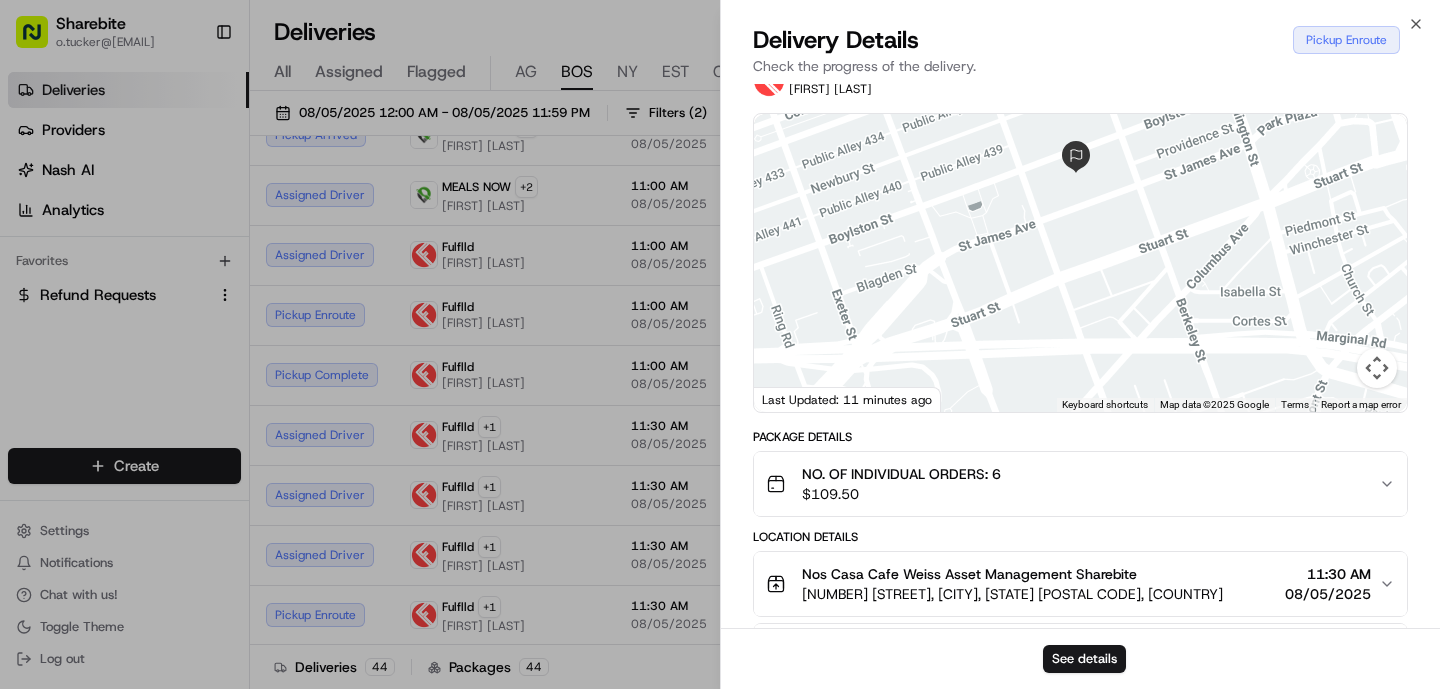drag, startPoint x: 1078, startPoint y: 162, endPoint x: 1078, endPoint y: 199, distance: 37 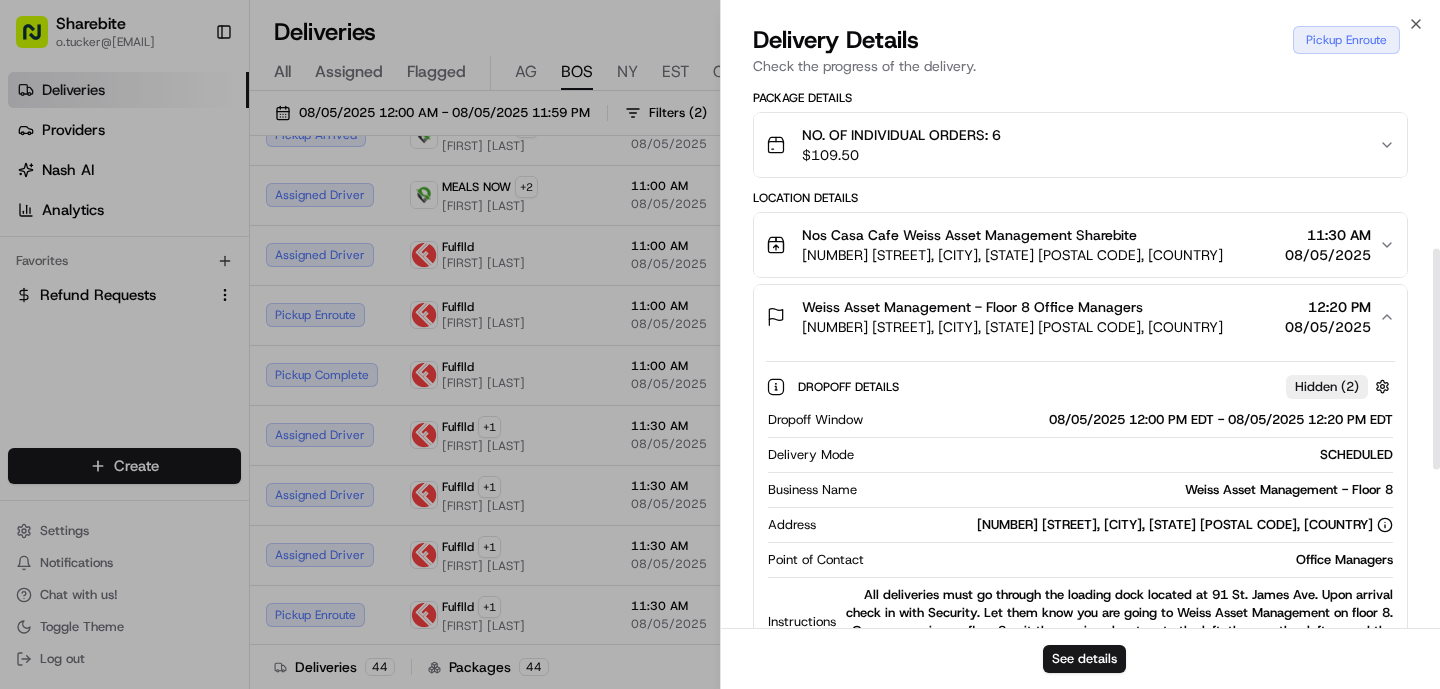 scroll, scrollTop: 498, scrollLeft: 0, axis: vertical 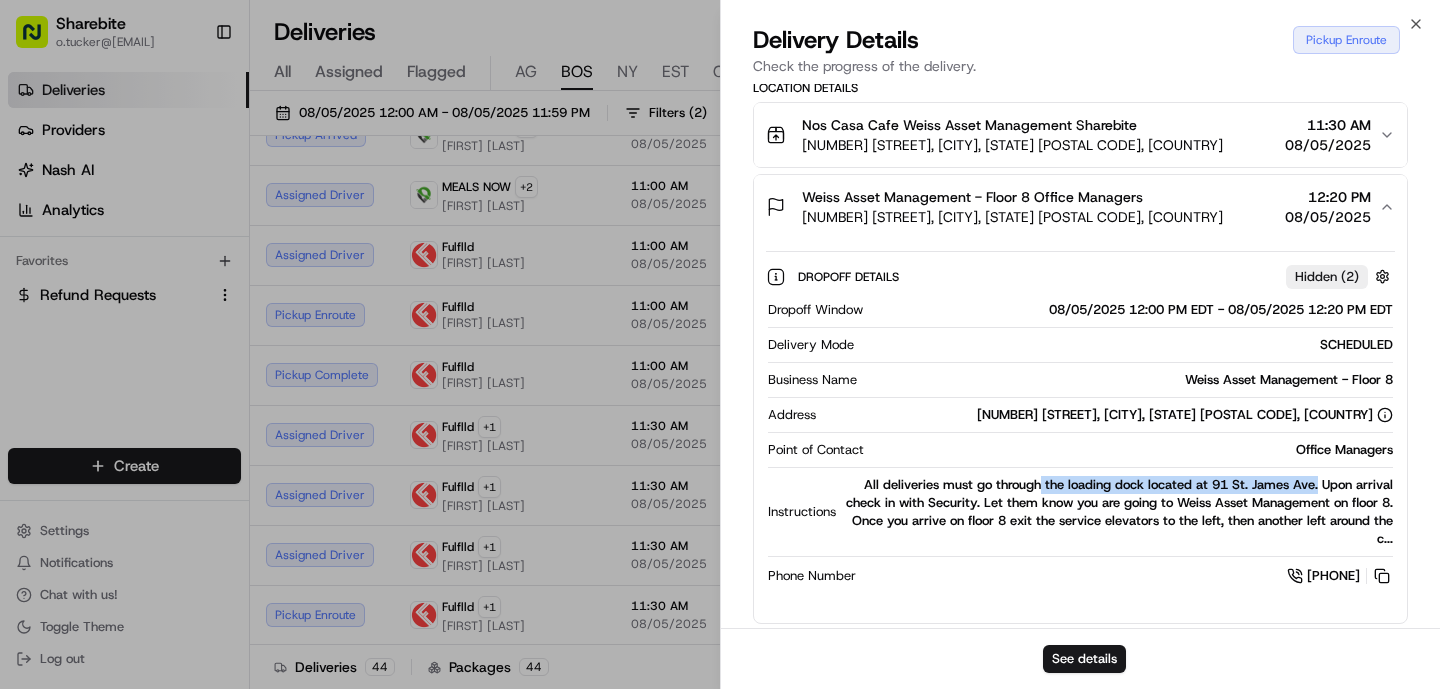 drag, startPoint x: 1040, startPoint y: 483, endPoint x: 1318, endPoint y: 487, distance: 278.02878 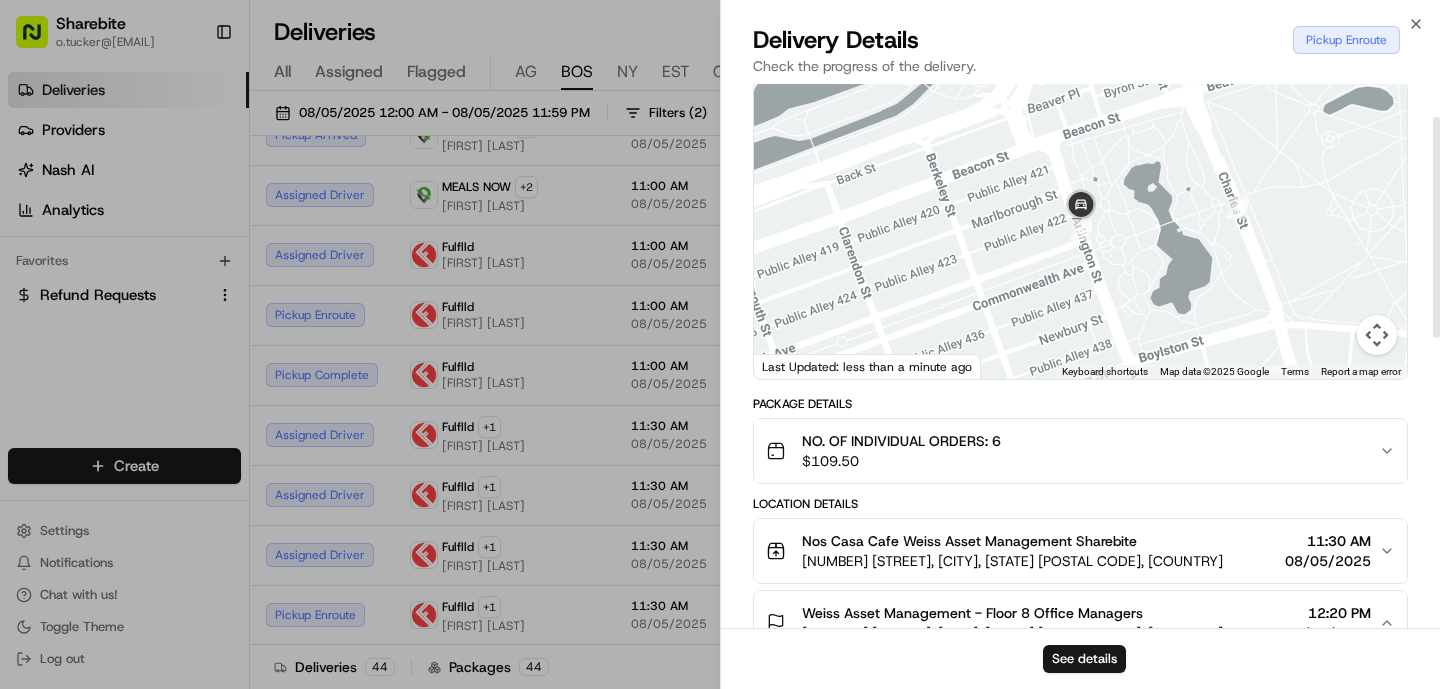 scroll, scrollTop: 80, scrollLeft: 0, axis: vertical 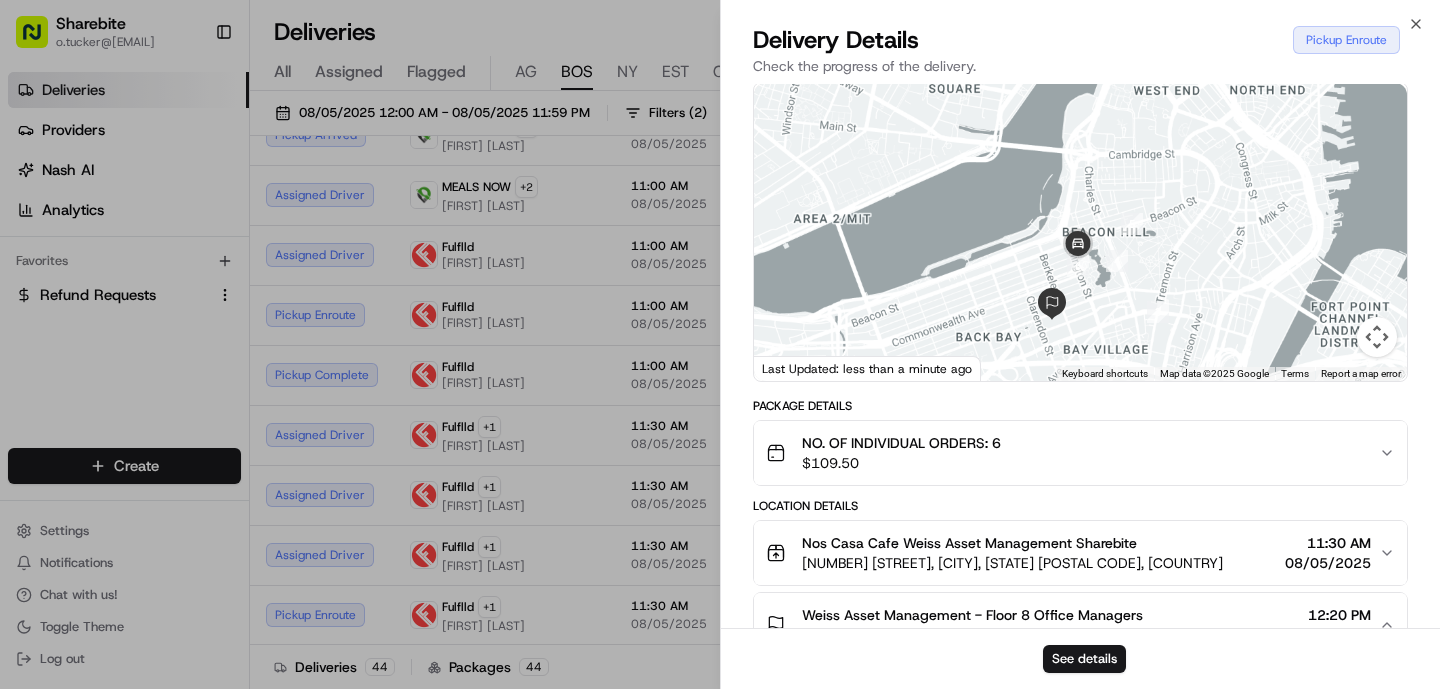 drag, startPoint x: 1077, startPoint y: 277, endPoint x: 1092, endPoint y: 252, distance: 29.15476 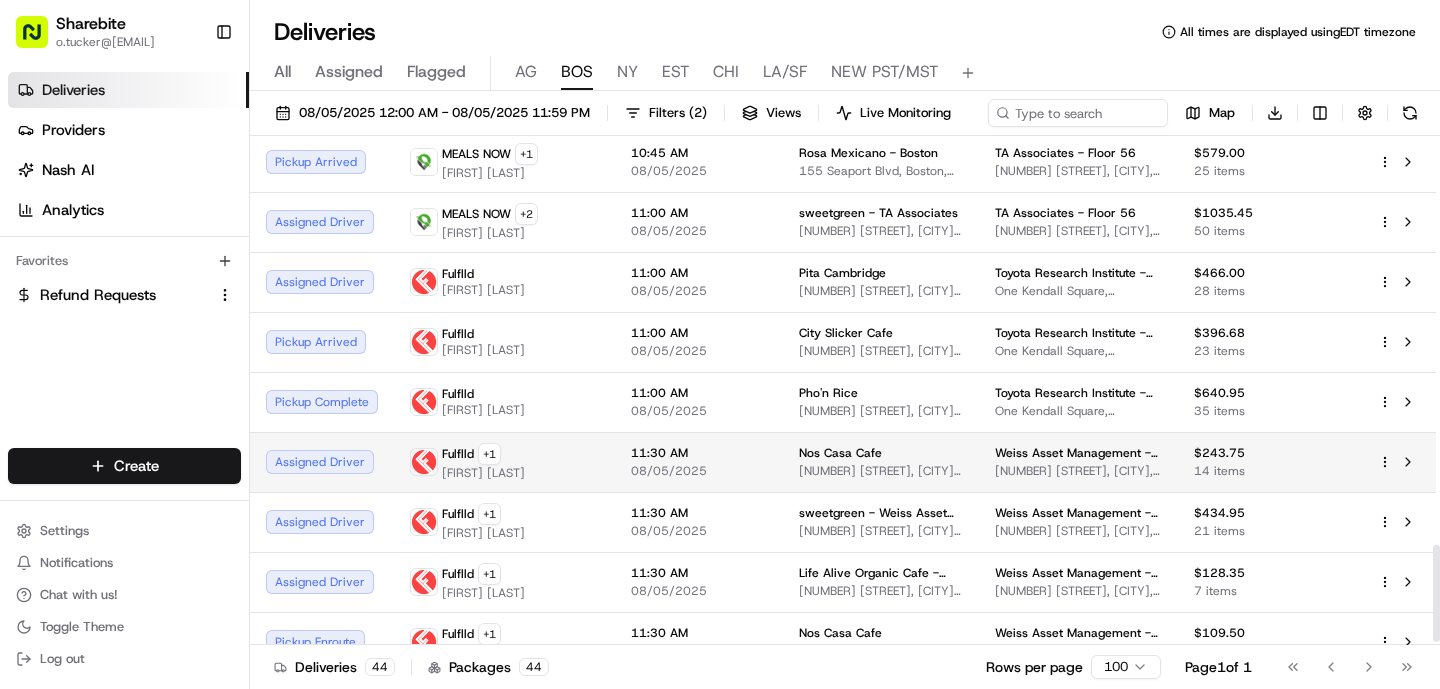 scroll, scrollTop: 2171, scrollLeft: 0, axis: vertical 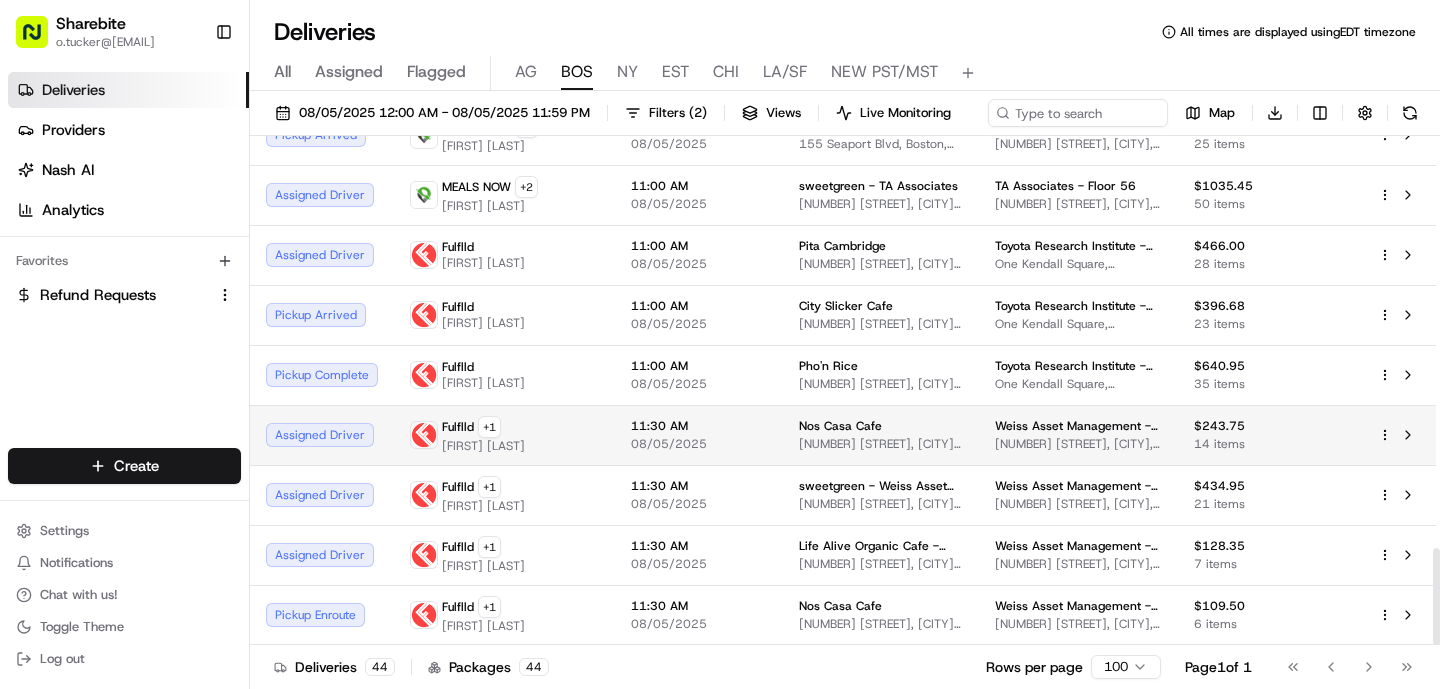 click on "Fulflld + 1 [NAME]" at bounding box center [504, 435] 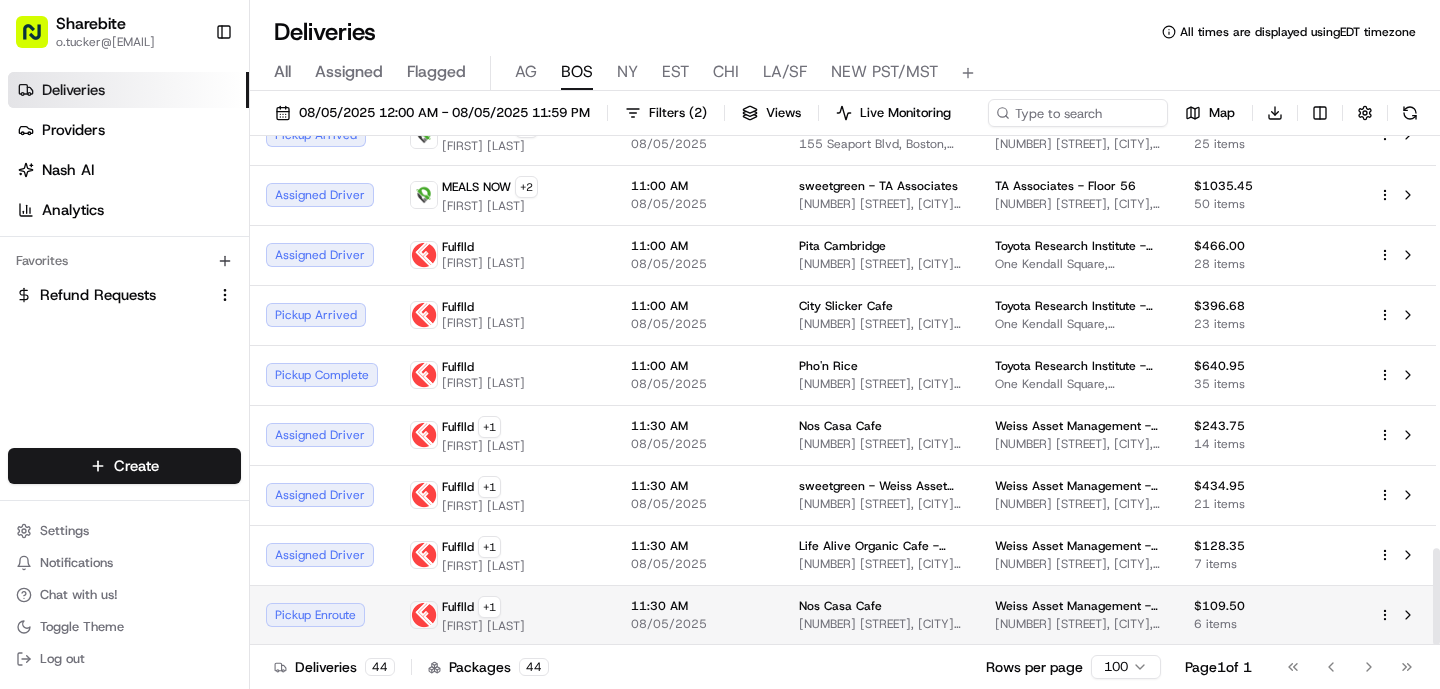 click on "Fulflld + 1 [NAME]" at bounding box center [504, 615] 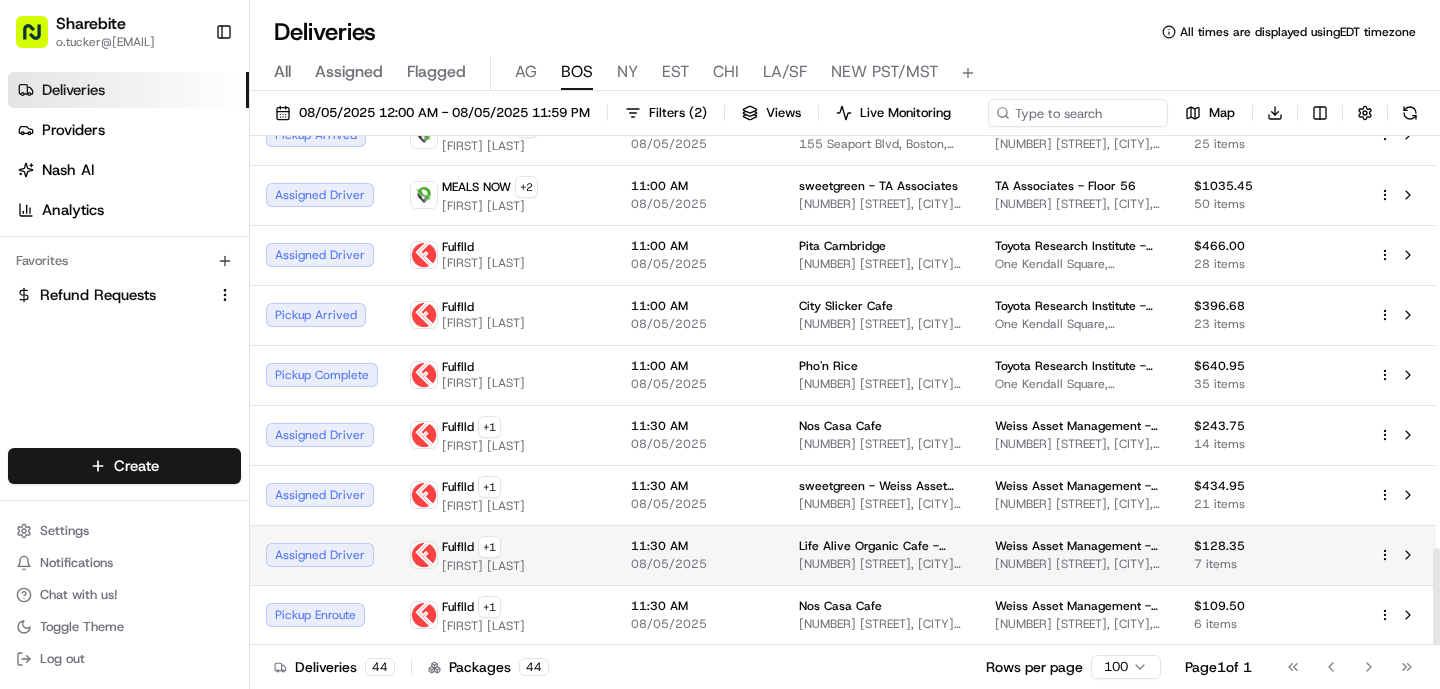 click on "Fulflld + 1 [NAME]" at bounding box center [504, 555] 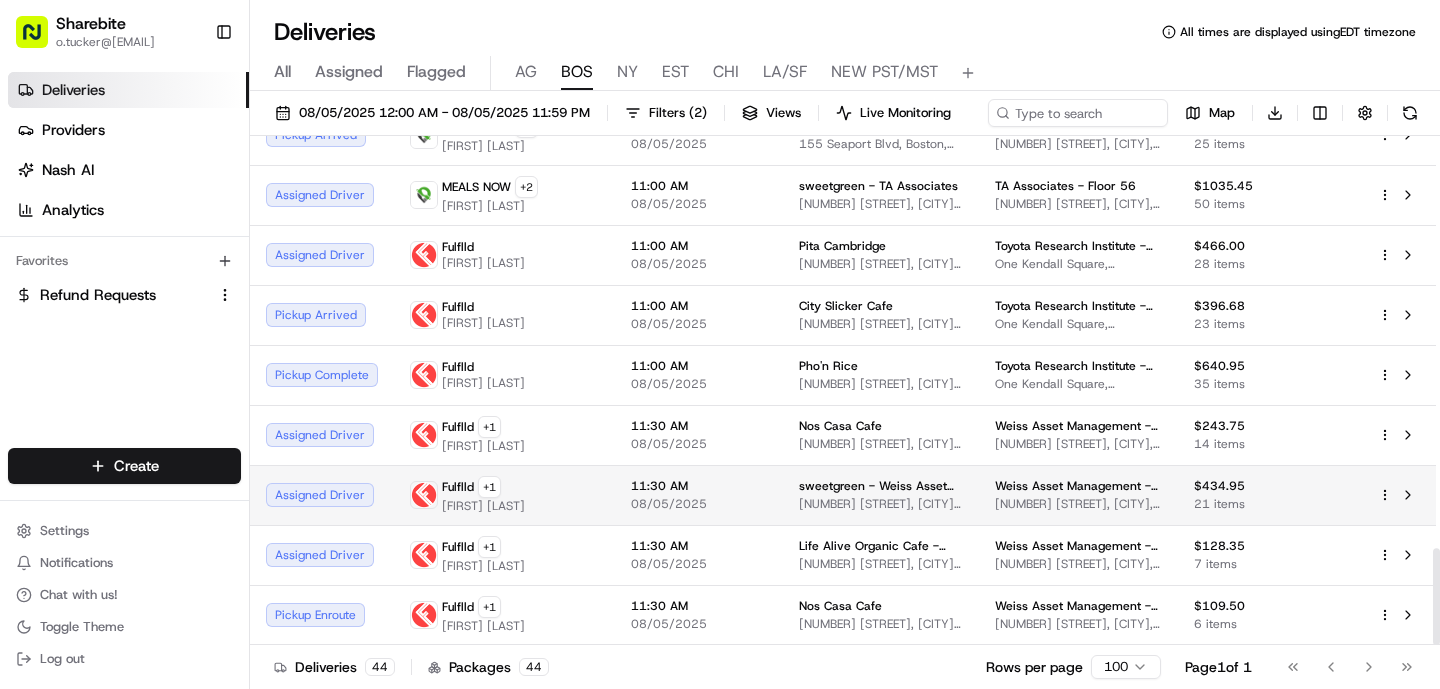 click on "Fulflld + 1 [NAME]" at bounding box center (504, 495) 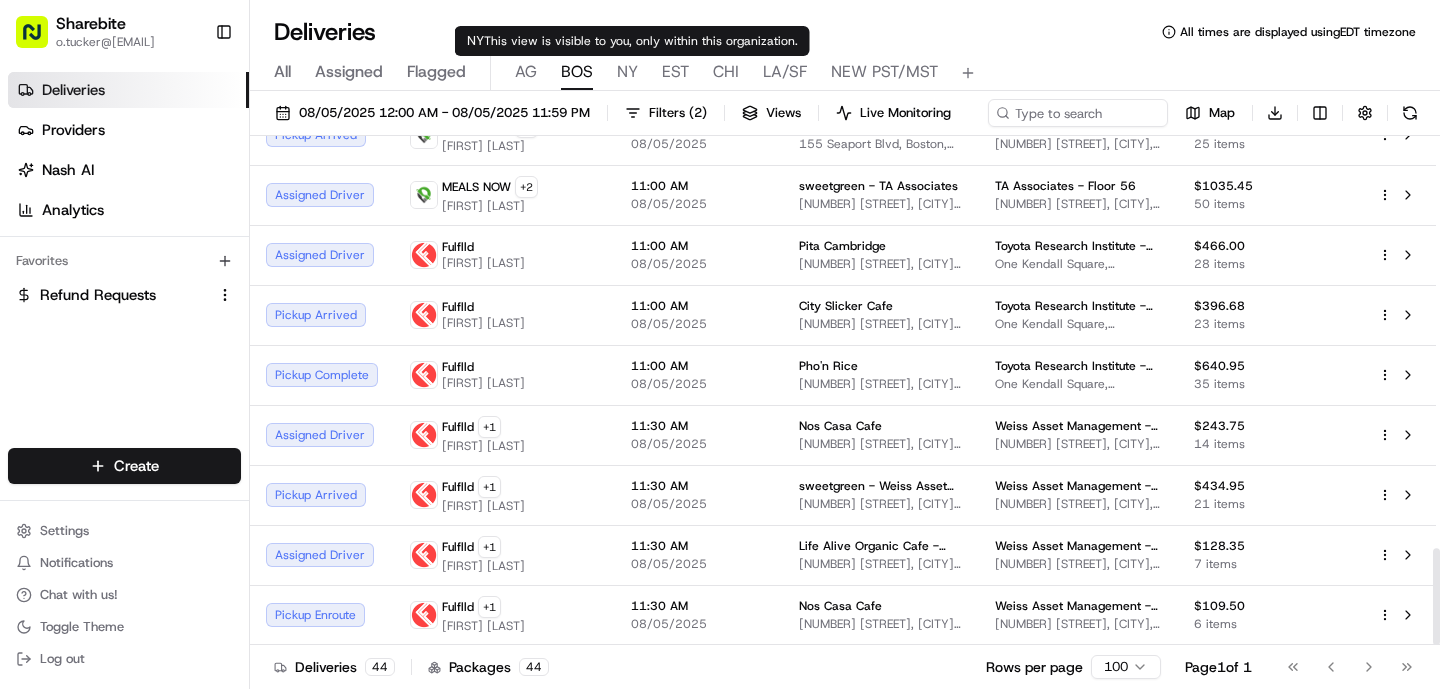 click on "NY" at bounding box center [627, 72] 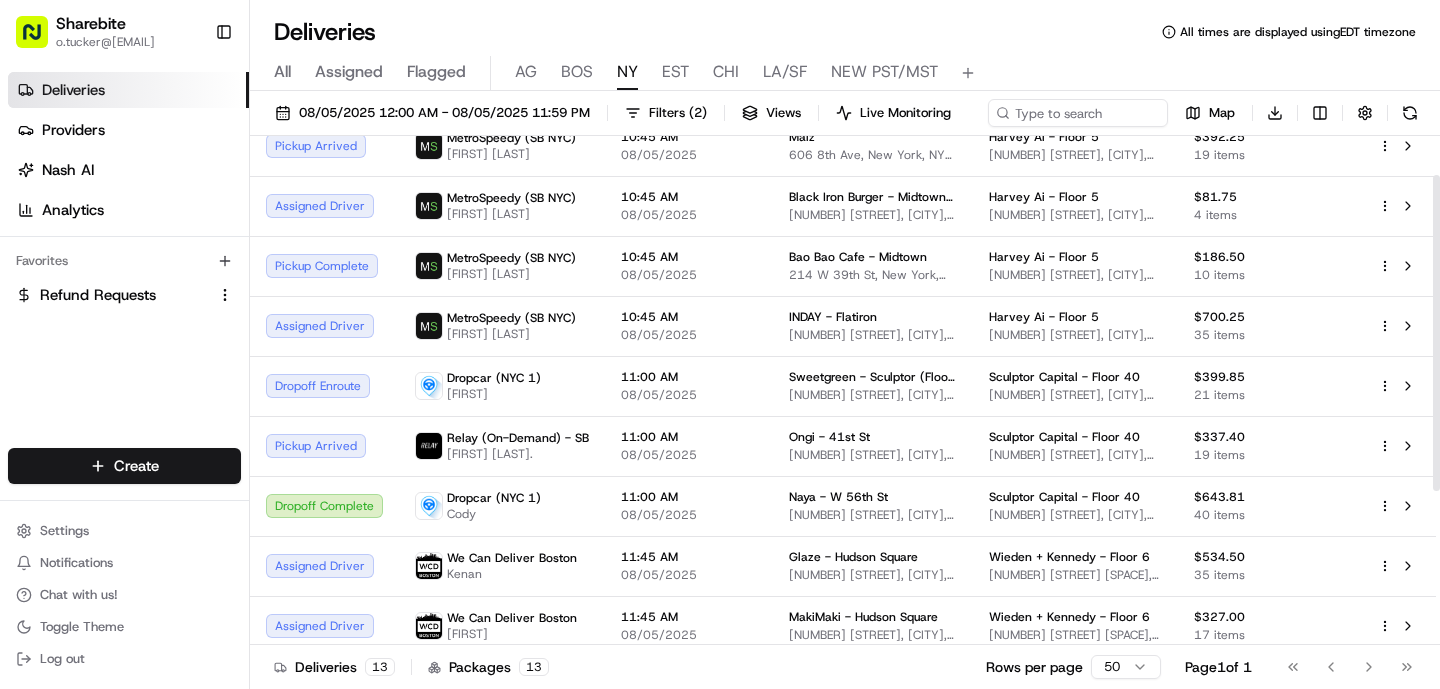 scroll, scrollTop: 64, scrollLeft: 0, axis: vertical 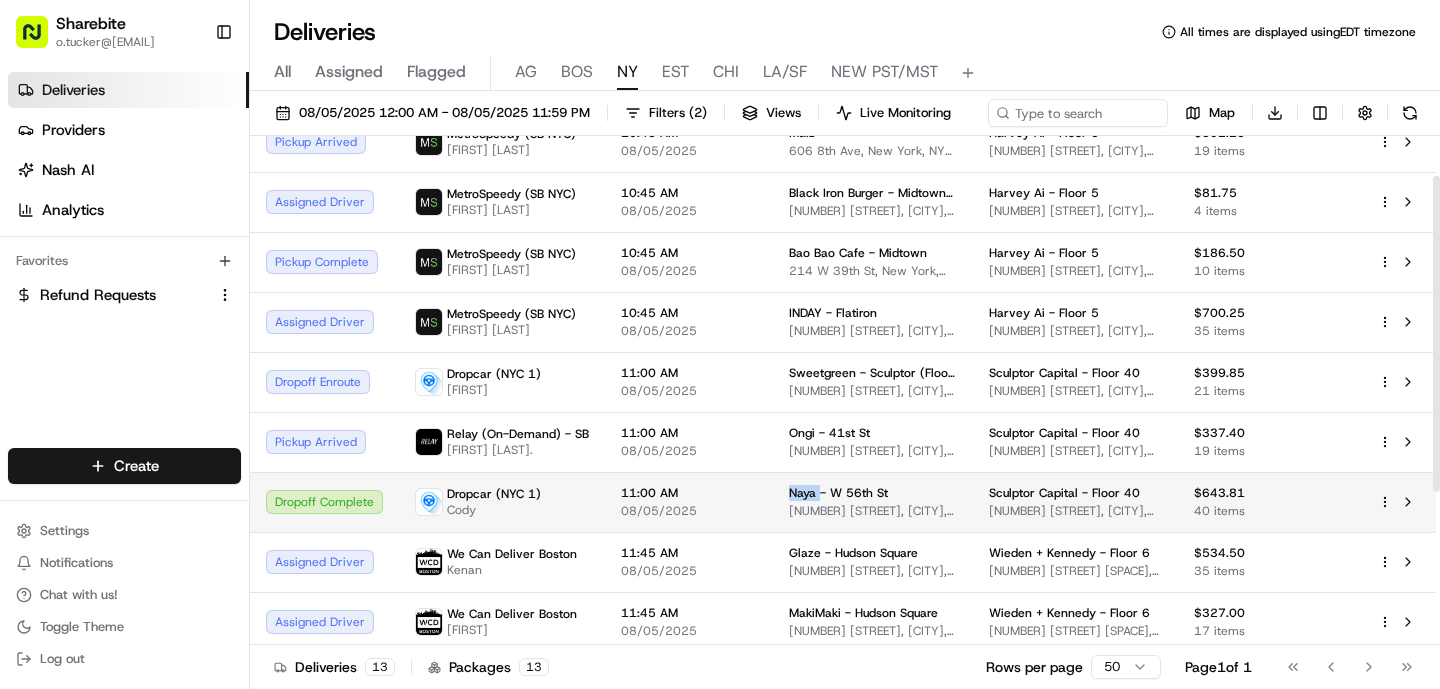 drag, startPoint x: 810, startPoint y: 494, endPoint x: 777, endPoint y: 491, distance: 33.13608 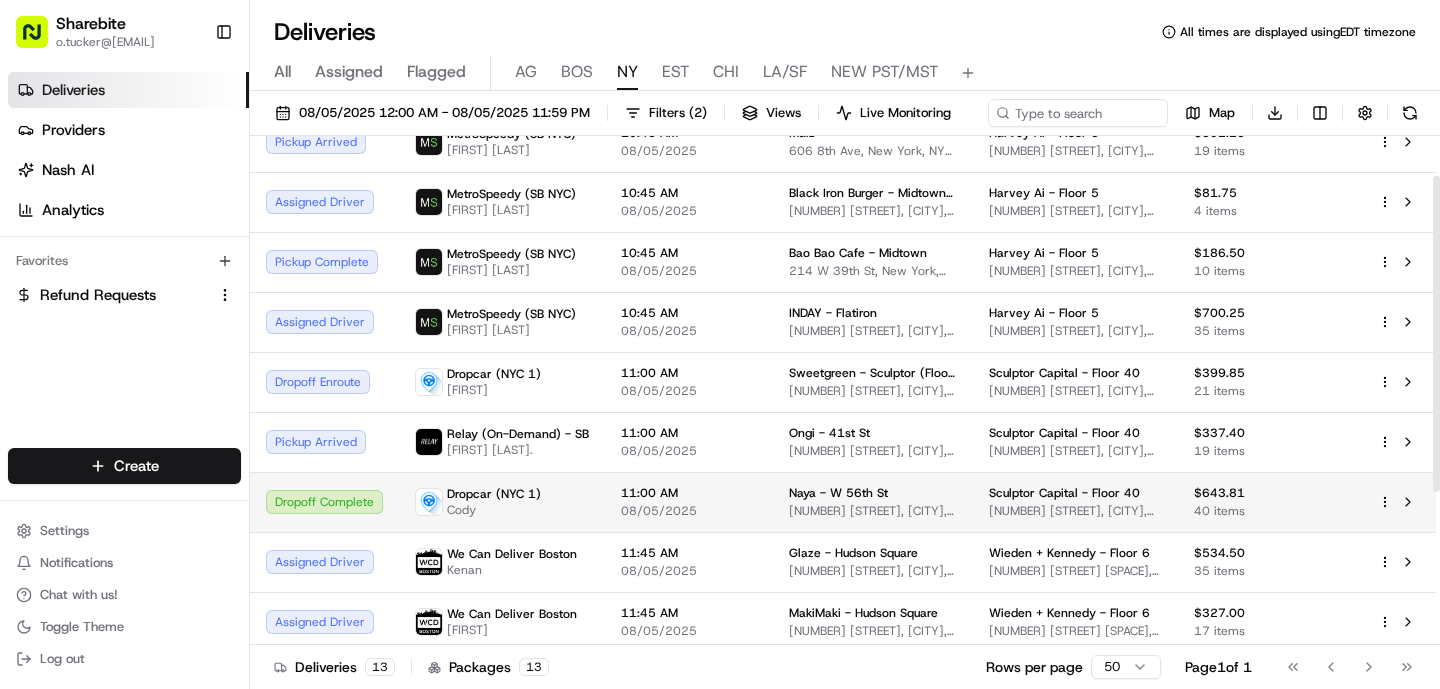 click on "08/05/2025" at bounding box center [689, 511] 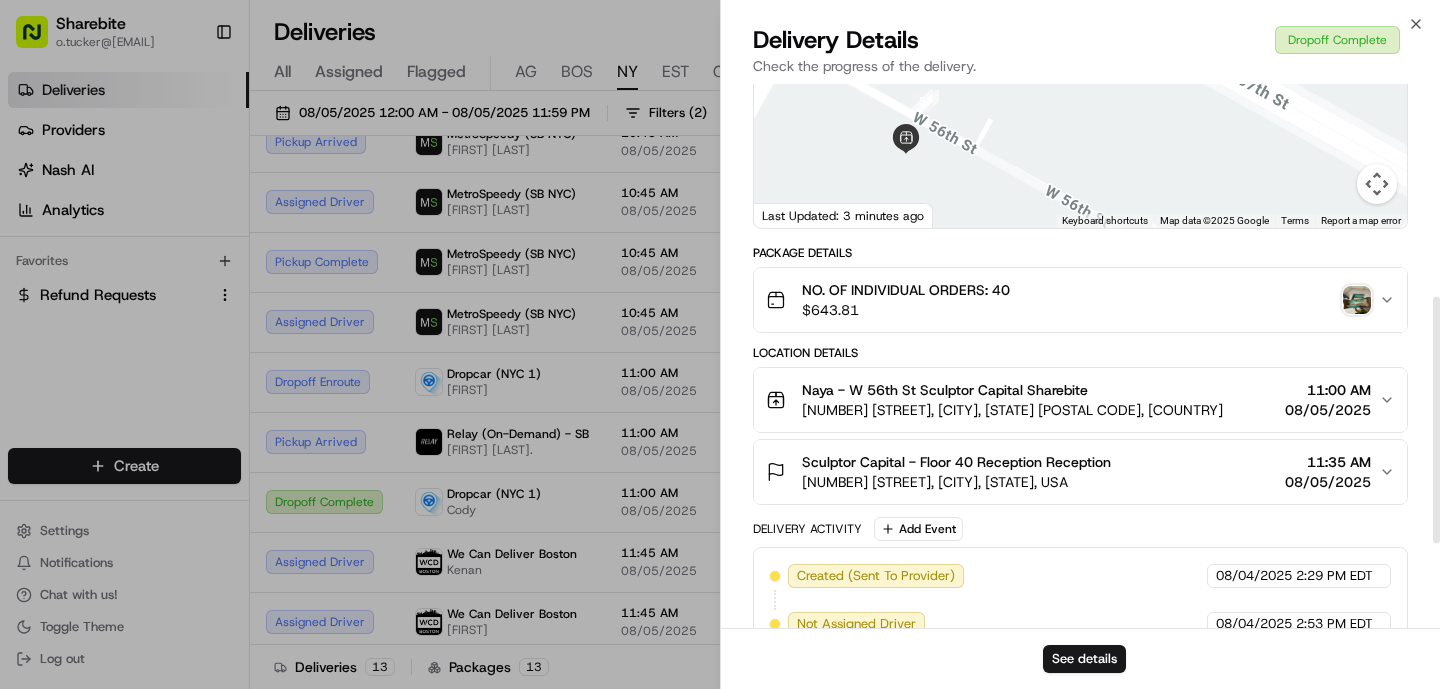 scroll, scrollTop: 654, scrollLeft: 0, axis: vertical 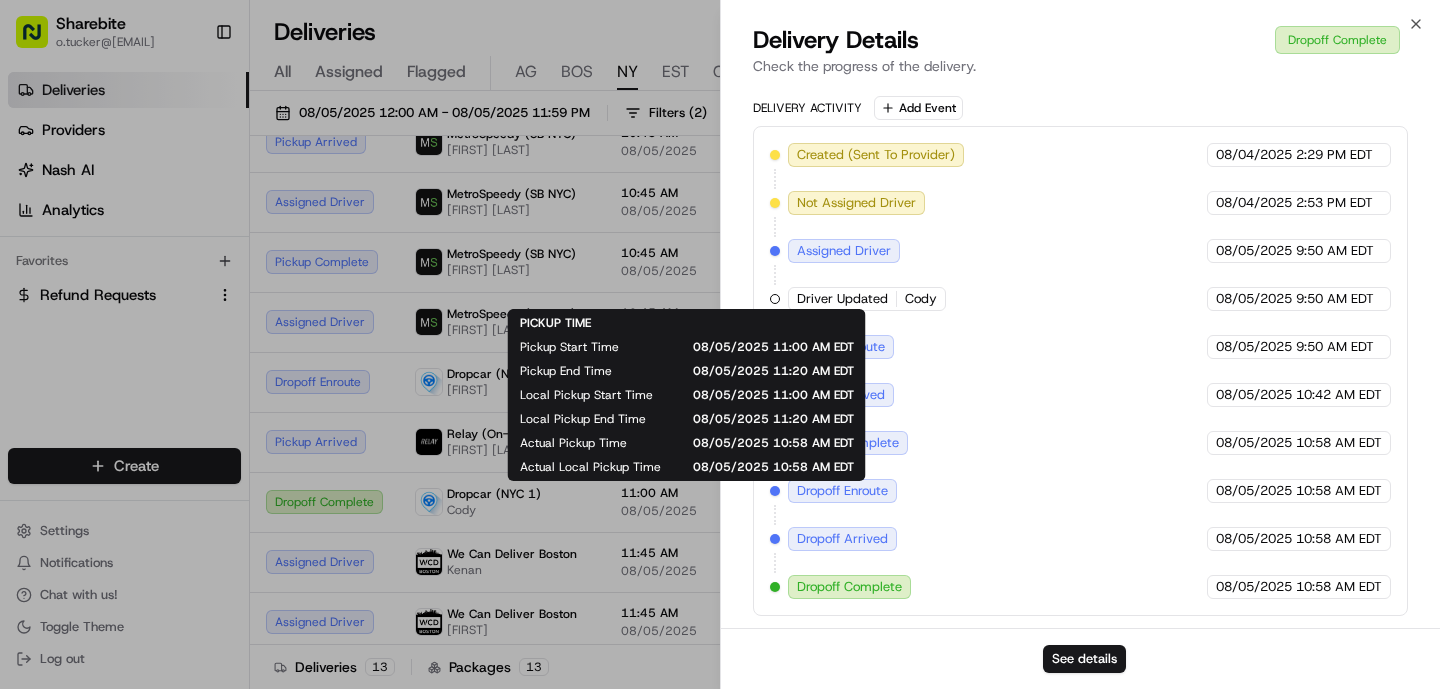 click on "PICKUP TIME Pickup Start Time 08/05/2025 11:00 AM EDT Pickup End Time 08/05/2025 11:20 AM EDT Local Pickup Start Time 08/05/2025 11:00 AM EDT Local Pickup End Time 08/05/2025 11:20 AM EDT Actual Pickup Time 08/05/2025 10:58 AM EDT Actual Local Pickup Time 08/05/2025 10:58 AM EDT" at bounding box center [687, 395] 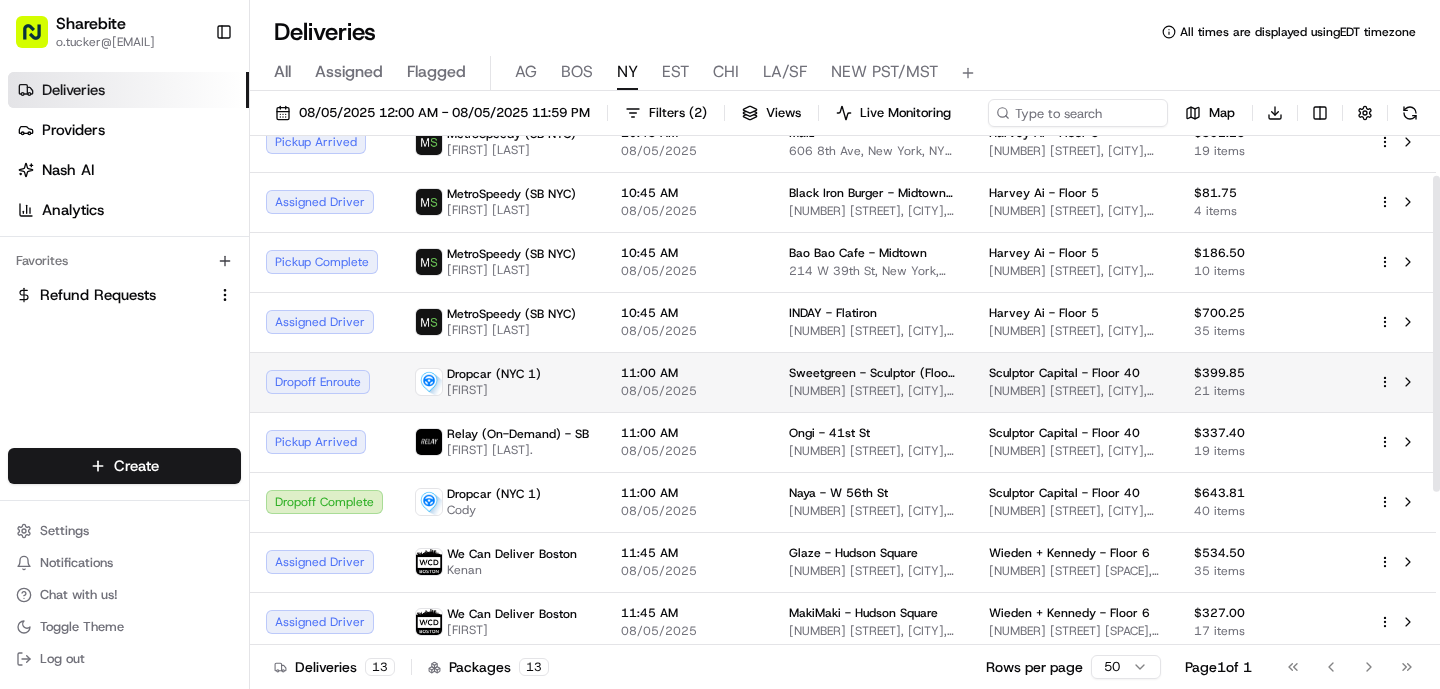 click on "11:00 AM 08/05/2025" at bounding box center [689, 382] 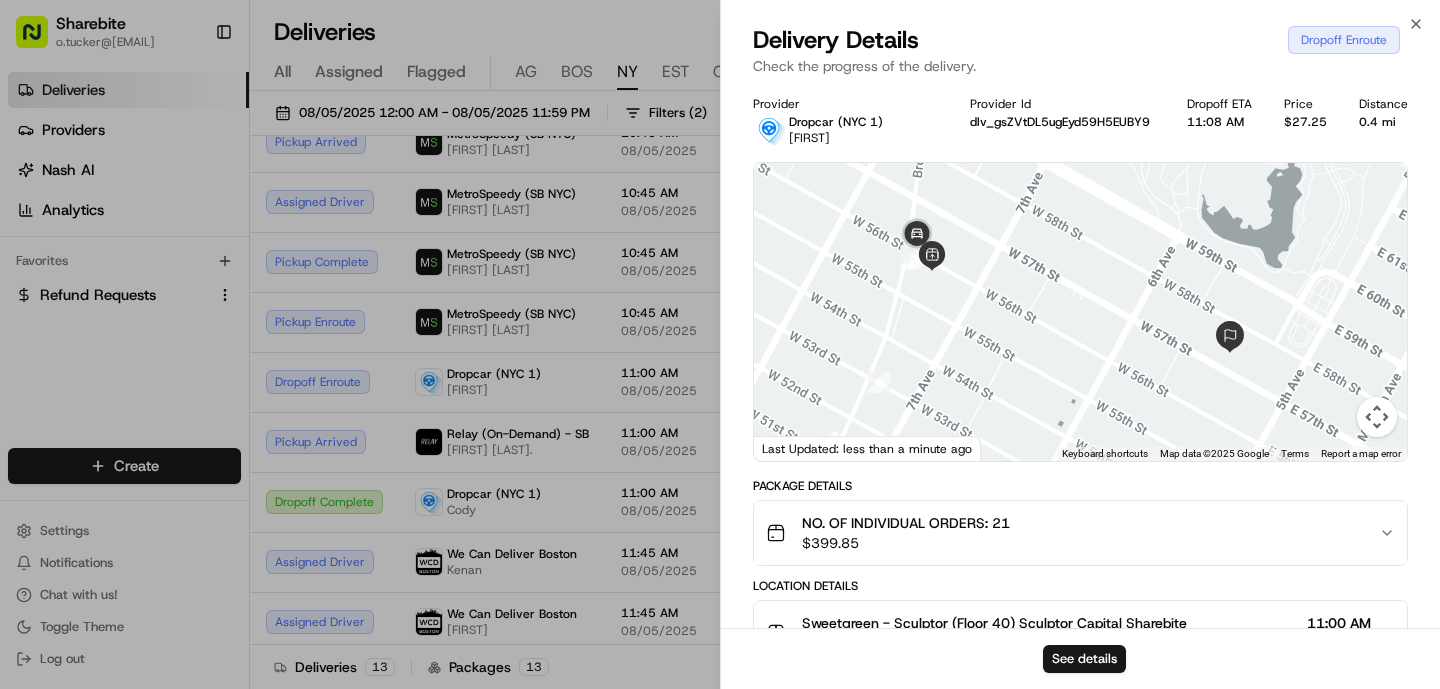 click on "Provider Dropcar (NYC 1) Joseph Provider Id dlv_gsZVtDL5ugEyd59H5EUBY9 Dropoff ETA 11:08 AM Price $27.25 Distance 0.4 mi ← Move left → Move right ↑ Move up ↓ Move down + Zoom in - Zoom out Home Jump left by 75% End Jump right by 75% Page Up Jump up by 75% Page Down Jump down by 75% 1 2 3 4 5 6 7 8 9 10 11 12 13 Keyboard shortcuts Map Data Map data ©2025 Google Map data ©2025 Google 100 m  Click to toggle between metric and imperial units Terms Report a map error Last Updated: less than a minute ago Package Details NO. OF INDIVIDUAL ORDERS: 21 $ 399.85 Location Details Sweetgreen - Sculptor (Floor 40) Sculptor Capital Sharebite 1740 Broadway, 1740 Broadway, New York, NY 10019, USA 11:00 AM 08/05/2025 Sculptor Capital - Floor 40 Reception Reception 9 W 57th St, New York, NY 10019, USA 11:35 AM 08/05/2025 Delivery Activity Add Event Created (Sent To Provider) Dropcar (NYC 1) 08/04/2025 2:28 PM EDT Not Assigned Driver Dropcar (NYC 1) 08/04/2025 2:54 PM EDT Assigned Driver Dropcar (NYC 1) 08/05/2025" at bounding box center (1080, 635) 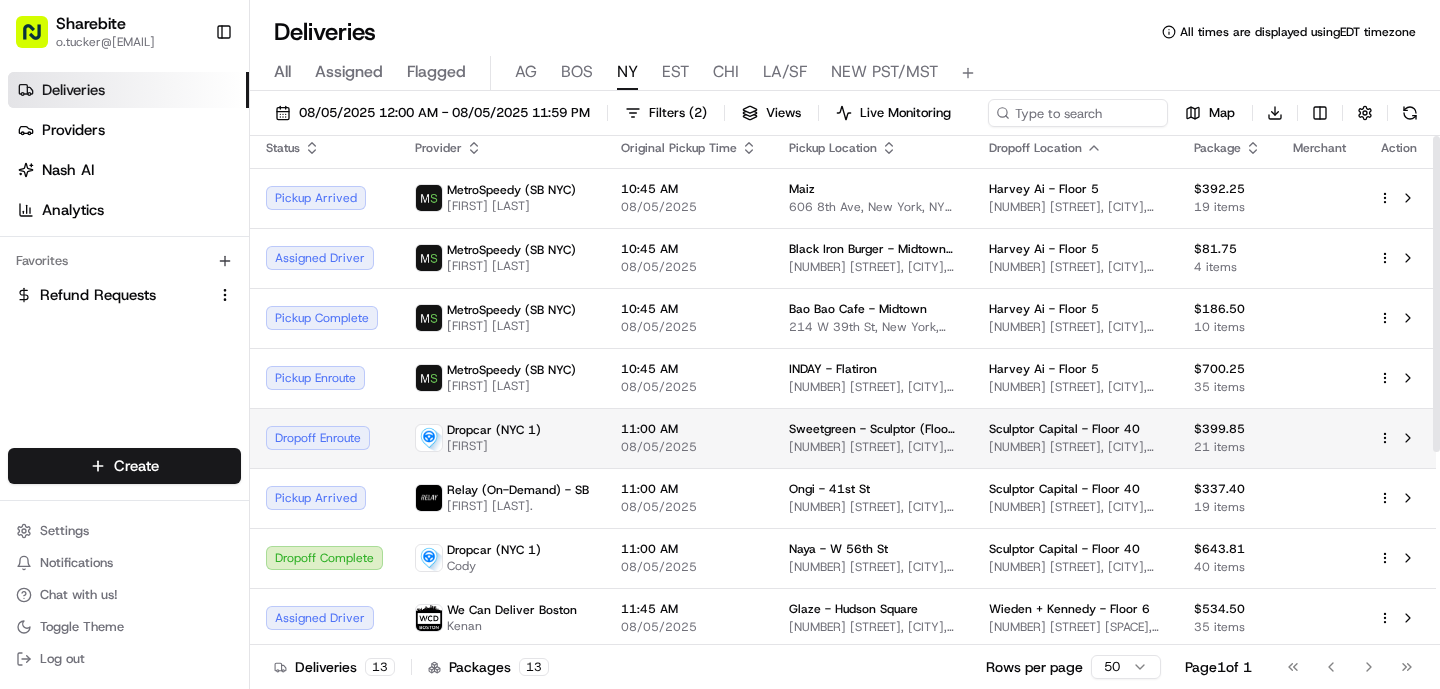 scroll, scrollTop: 0, scrollLeft: 0, axis: both 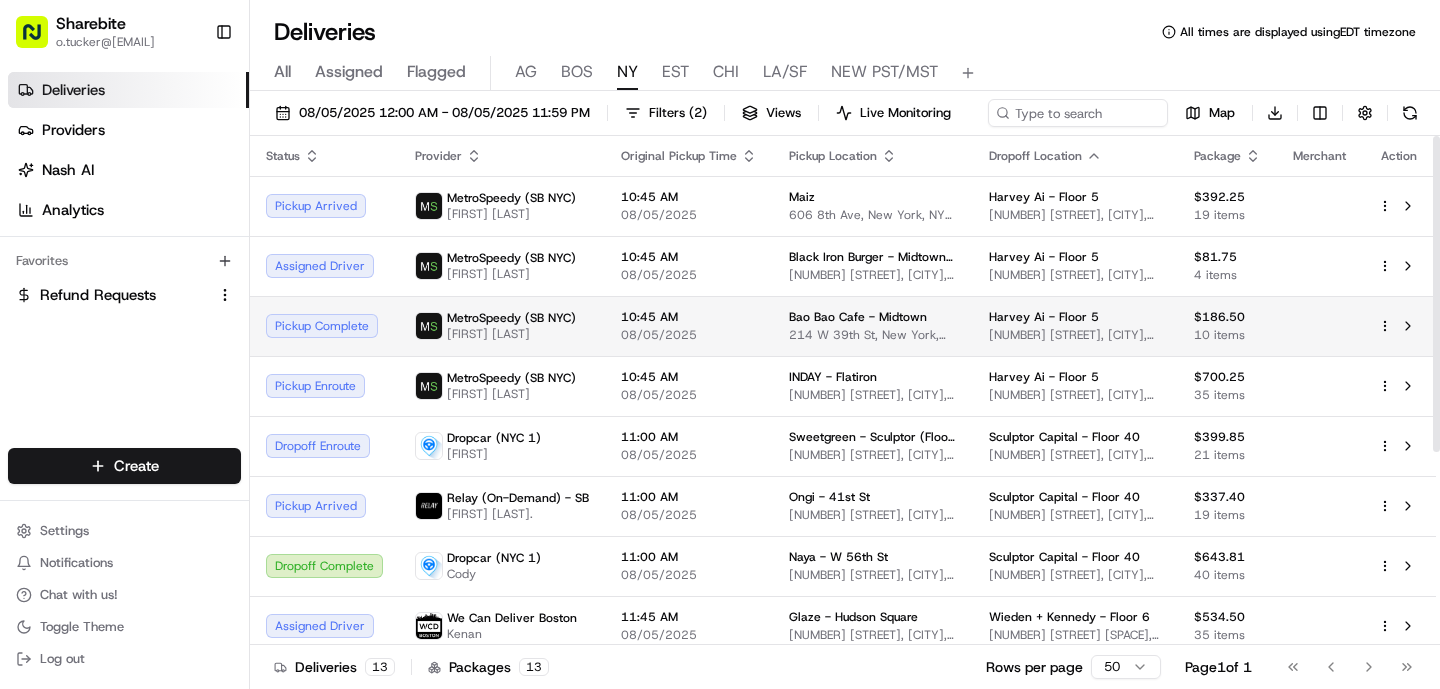 click on "MetroSpeedy (SB NYC) [FIRST] [LAST] #6009" at bounding box center (502, 326) 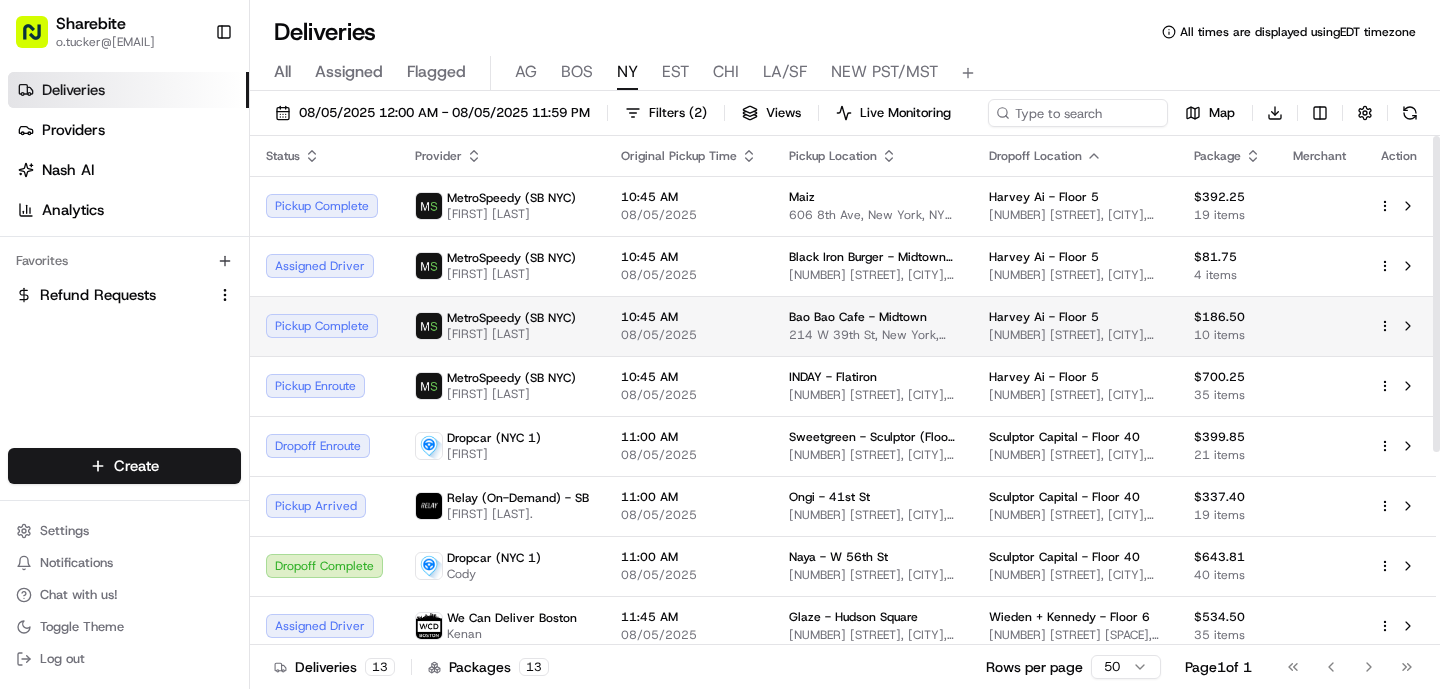 click on "08/05/2025" at bounding box center [689, 335] 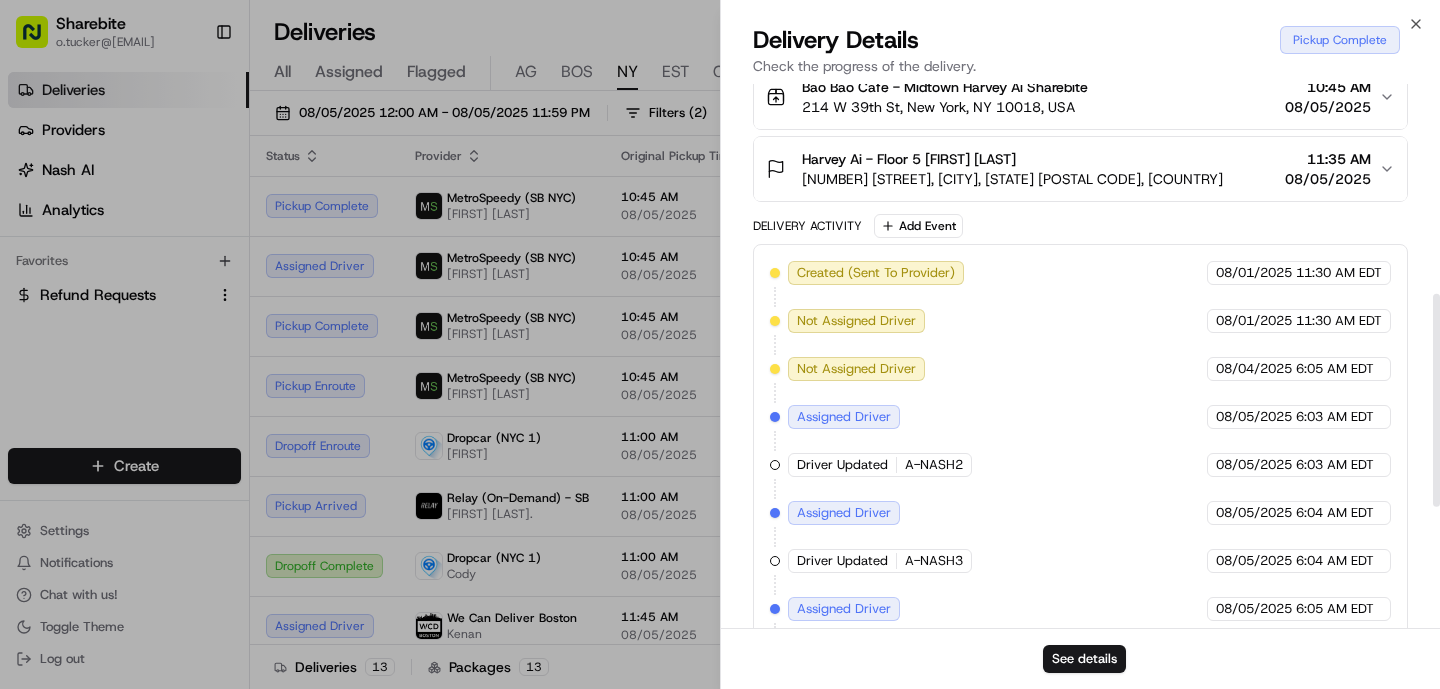 scroll, scrollTop: 846, scrollLeft: 0, axis: vertical 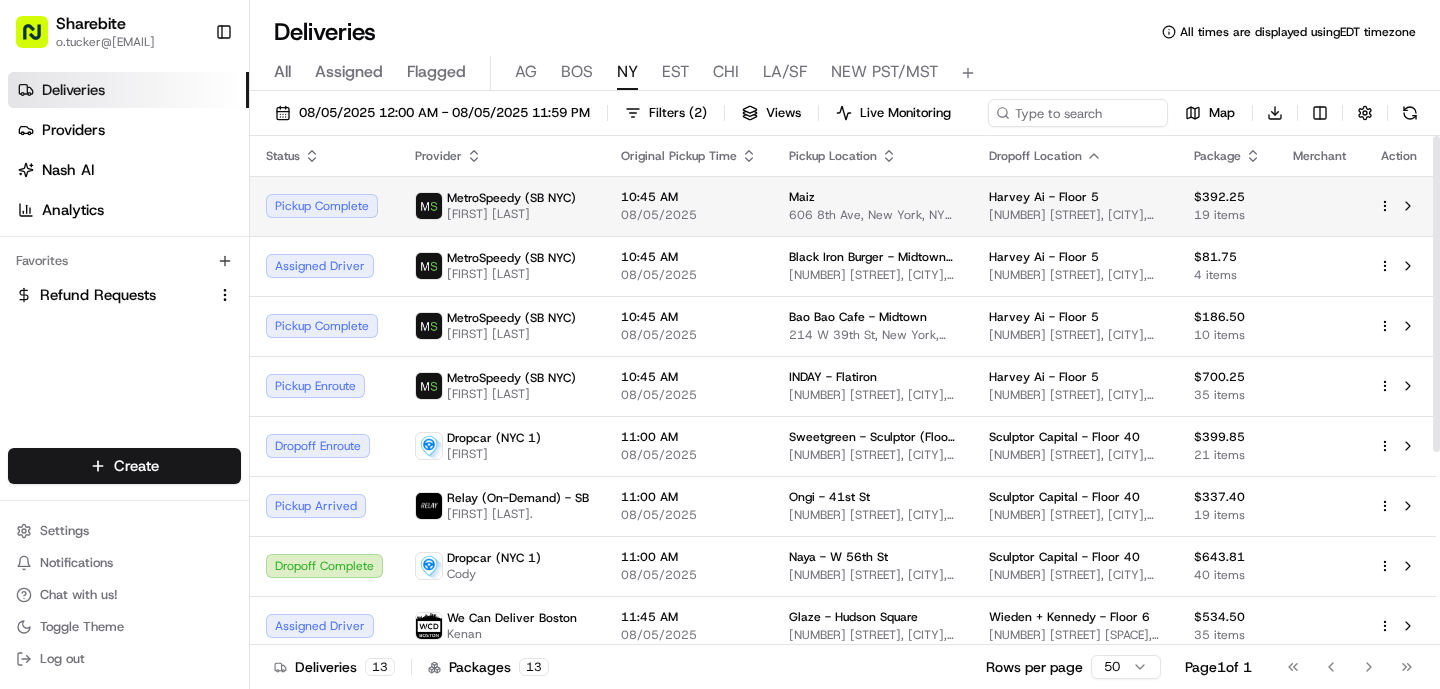 click on "10:45 AM" at bounding box center [689, 197] 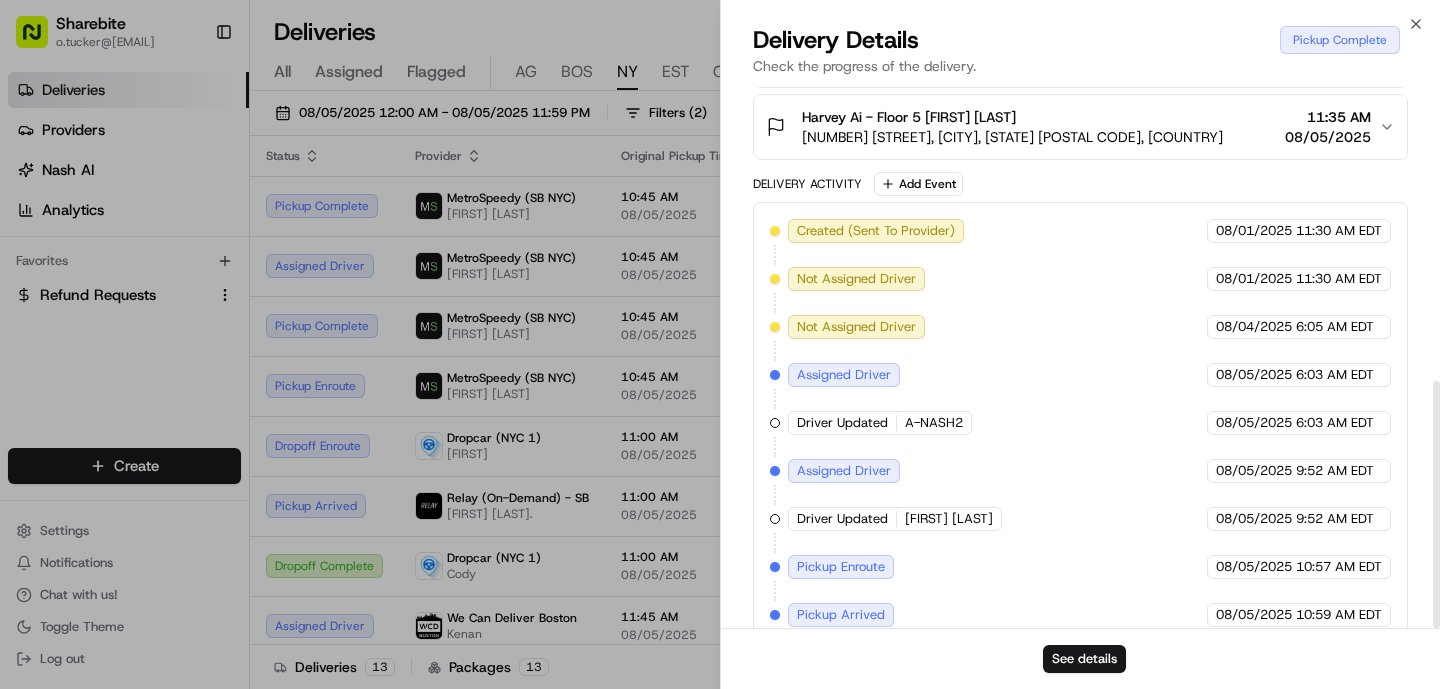 scroll, scrollTop: 654, scrollLeft: 0, axis: vertical 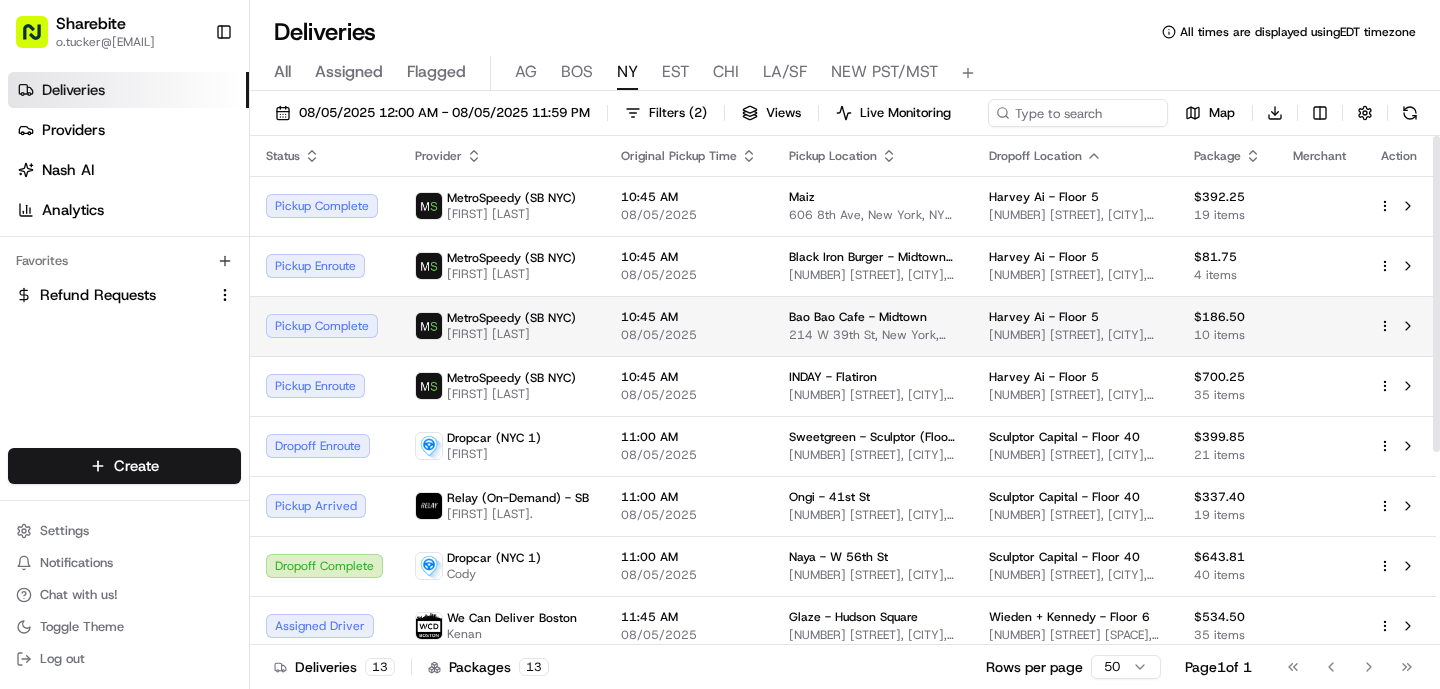 click on "10:45 AM 08/05/2025" at bounding box center [689, 326] 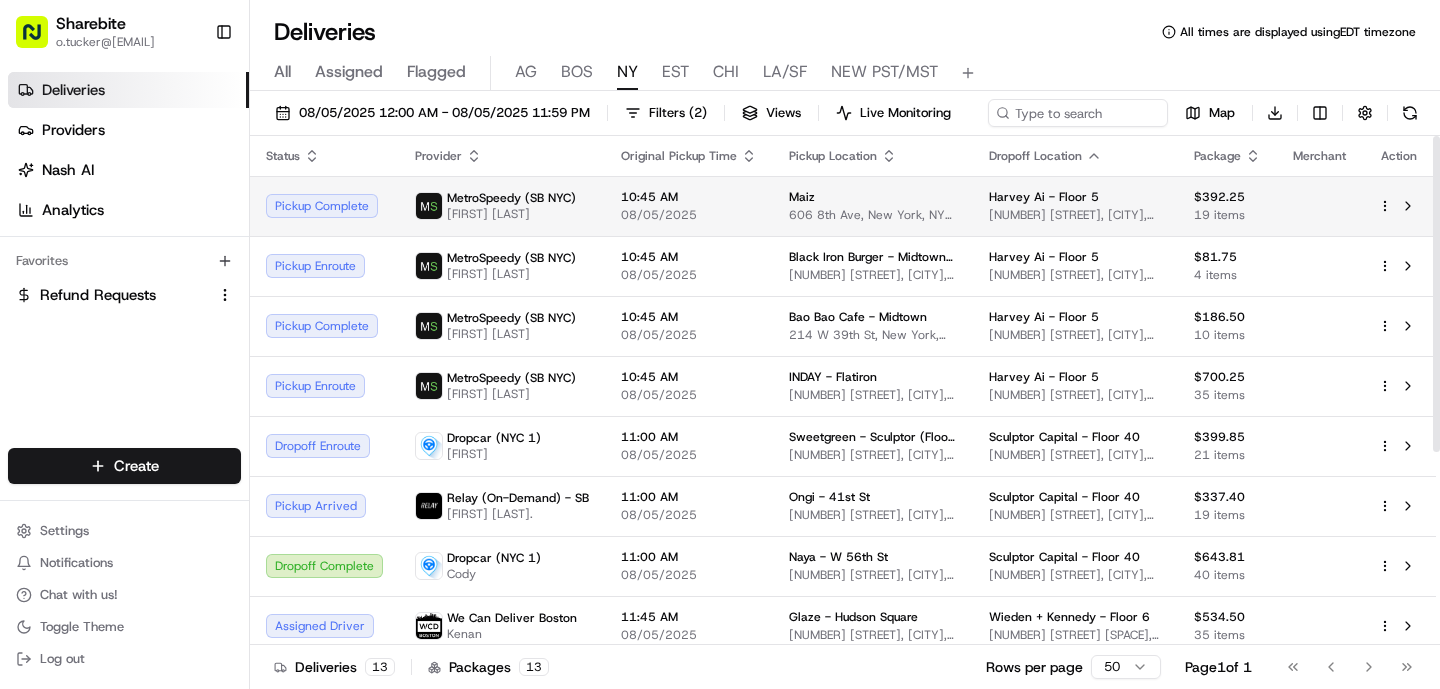 click on "10:45 AM 08/05/2025" at bounding box center [689, 206] 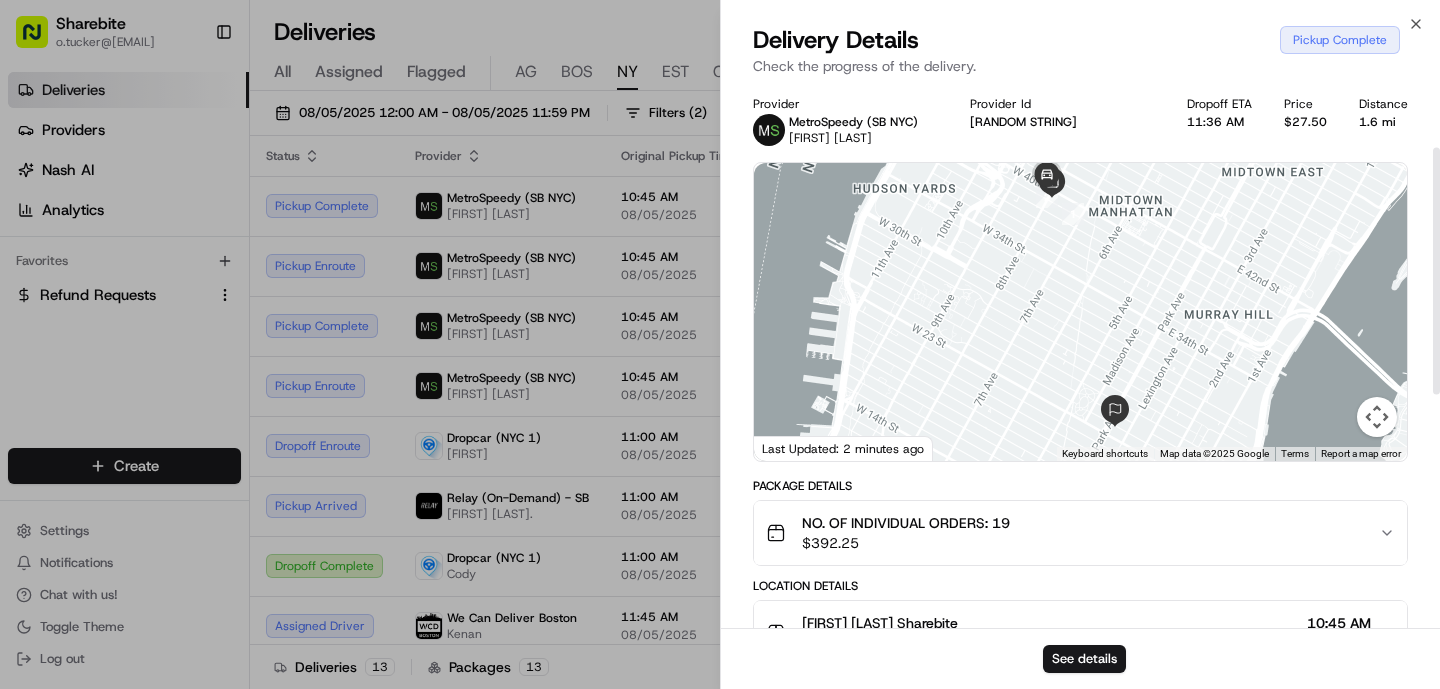 scroll, scrollTop: 654, scrollLeft: 0, axis: vertical 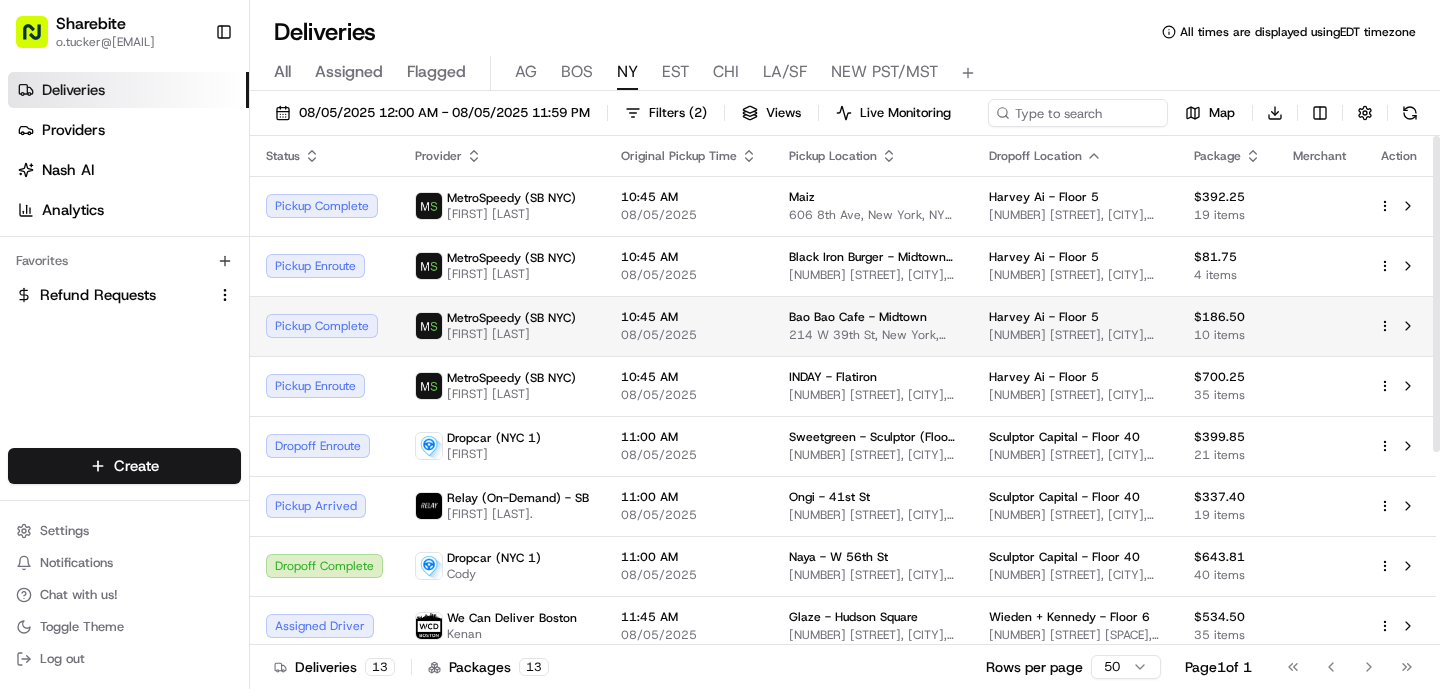 click on "MetroSpeedy (SB NYC)" at bounding box center [511, 318] 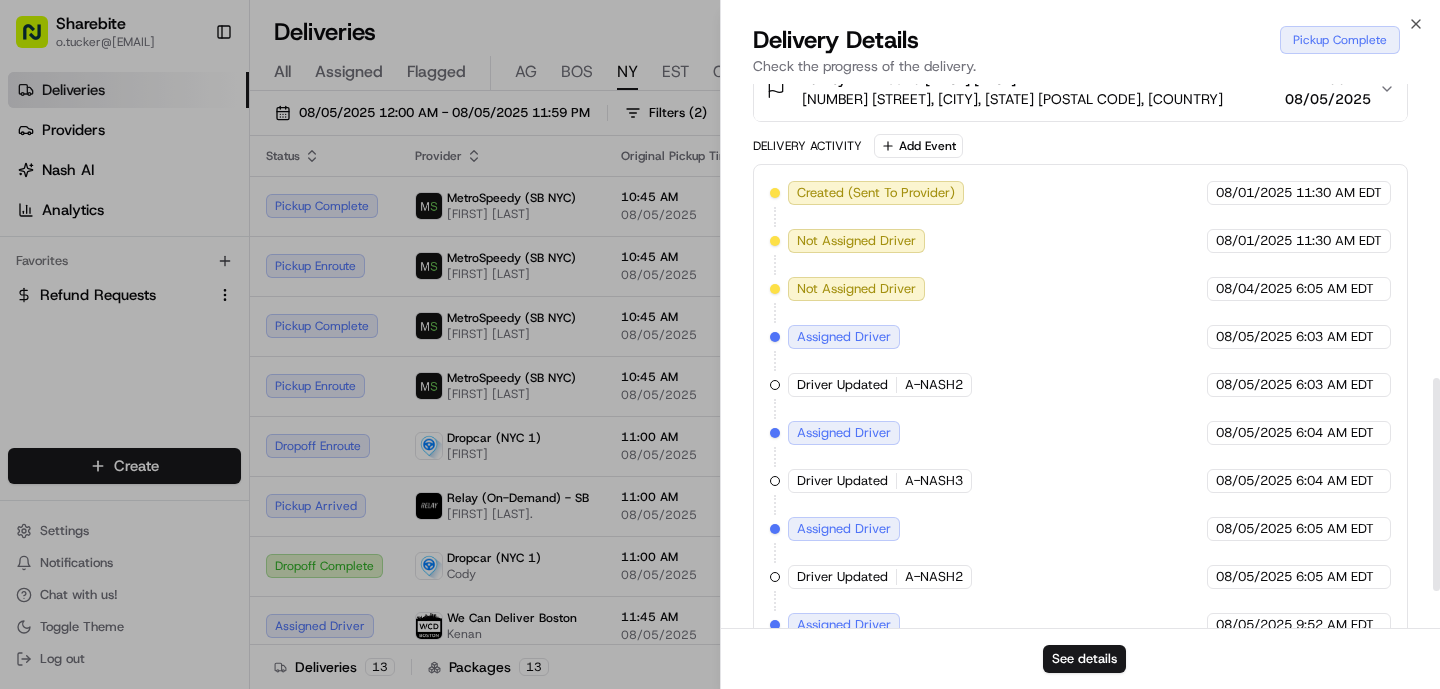 scroll, scrollTop: 846, scrollLeft: 0, axis: vertical 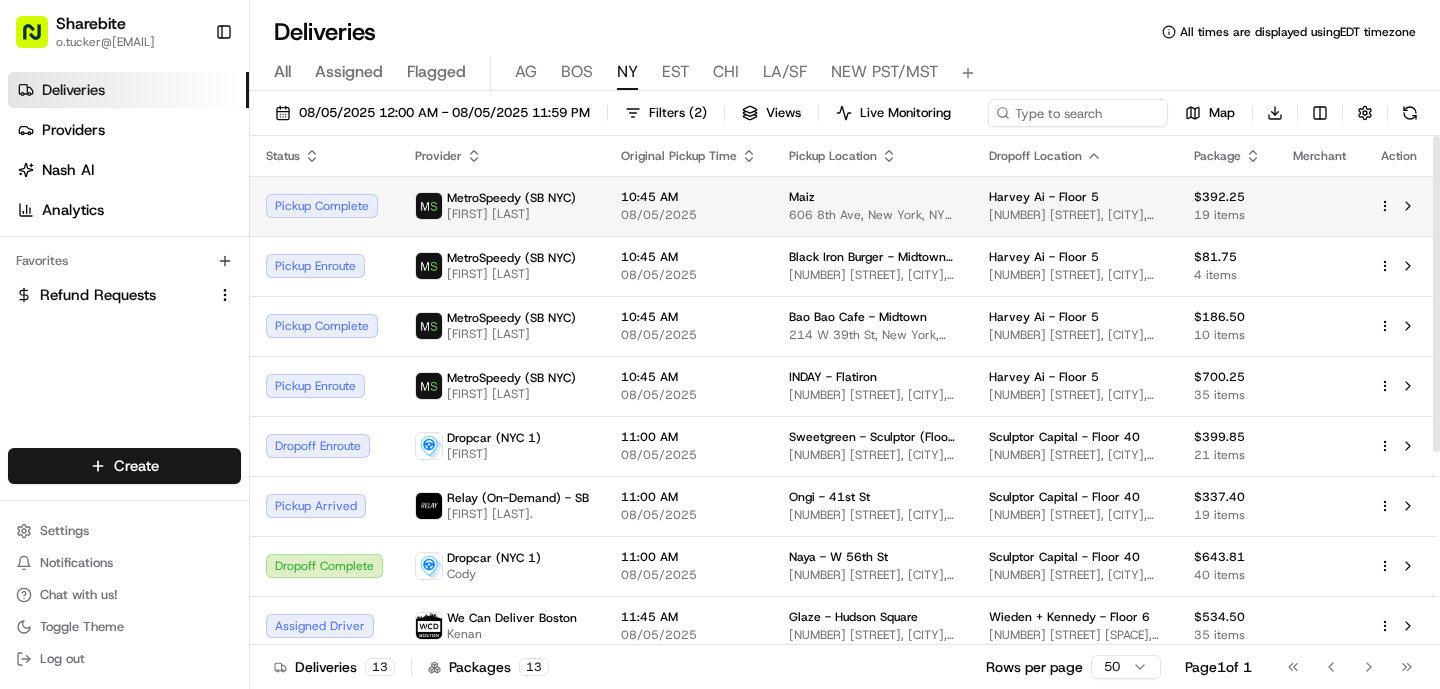 click on "MetroSpeedy (SB NYC) [FIRST] [LAST] #6009" at bounding box center (502, 206) 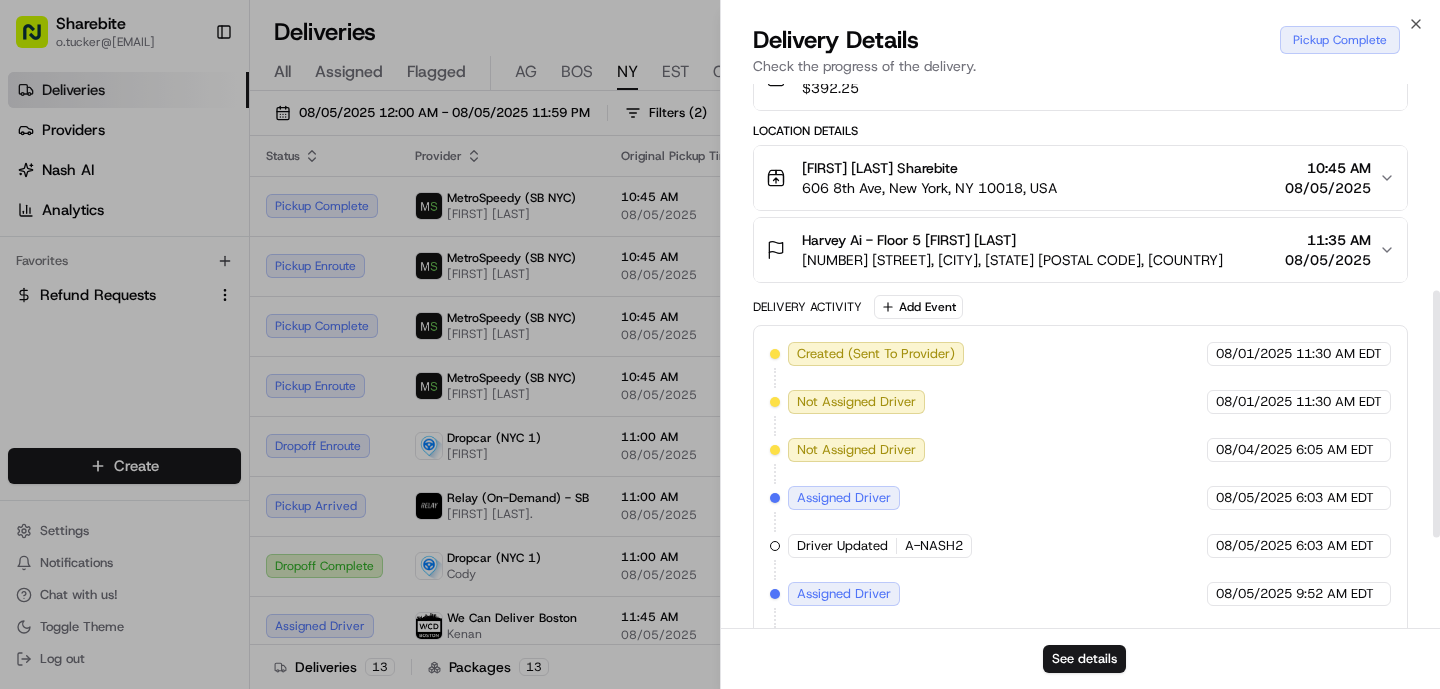 scroll, scrollTop: 654, scrollLeft: 0, axis: vertical 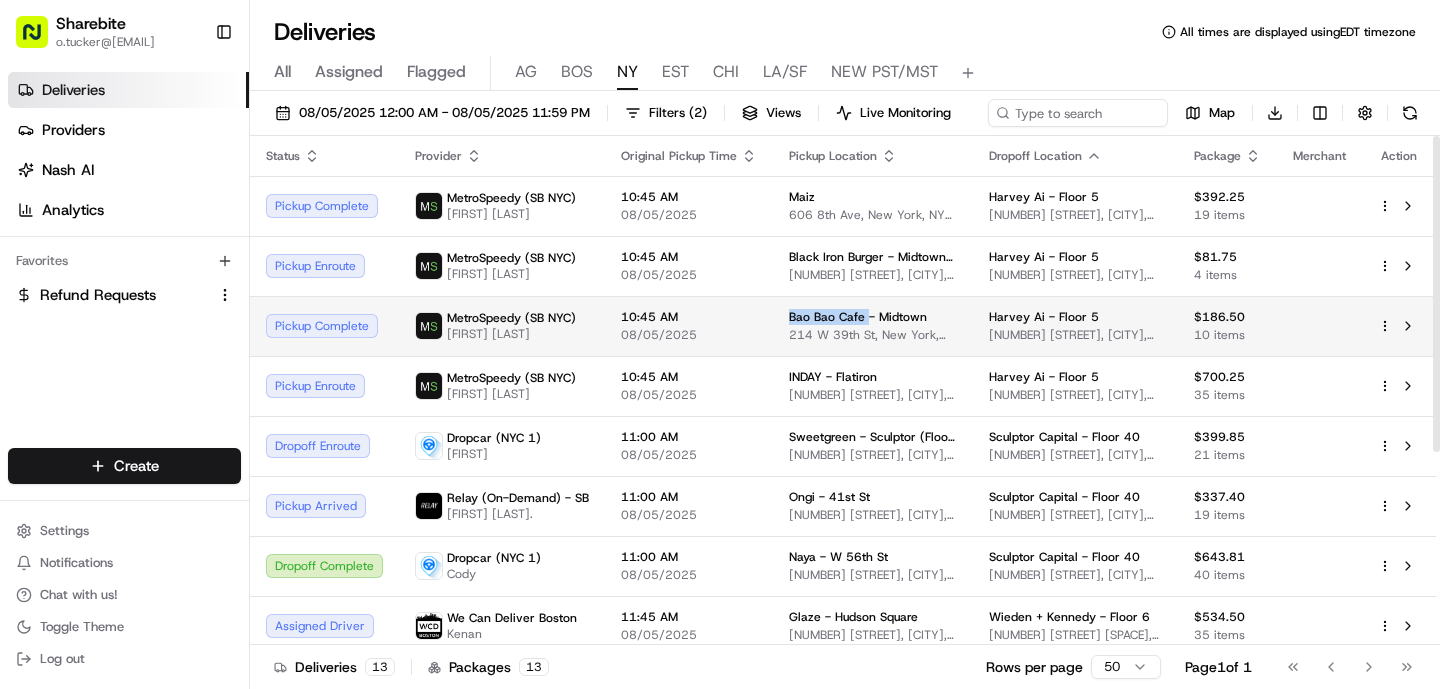drag, startPoint x: 858, startPoint y: 312, endPoint x: 774, endPoint y: 313, distance: 84.00595 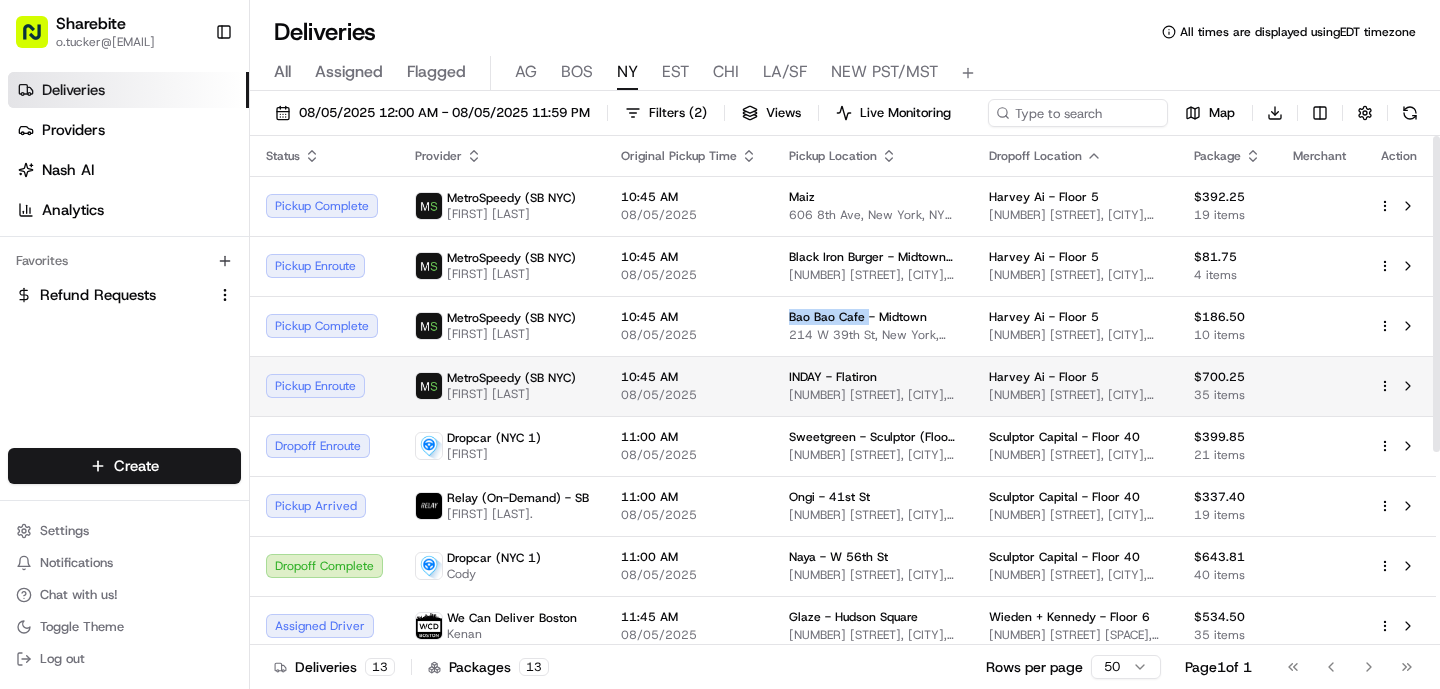 copy on "Bao Bao Cafe" 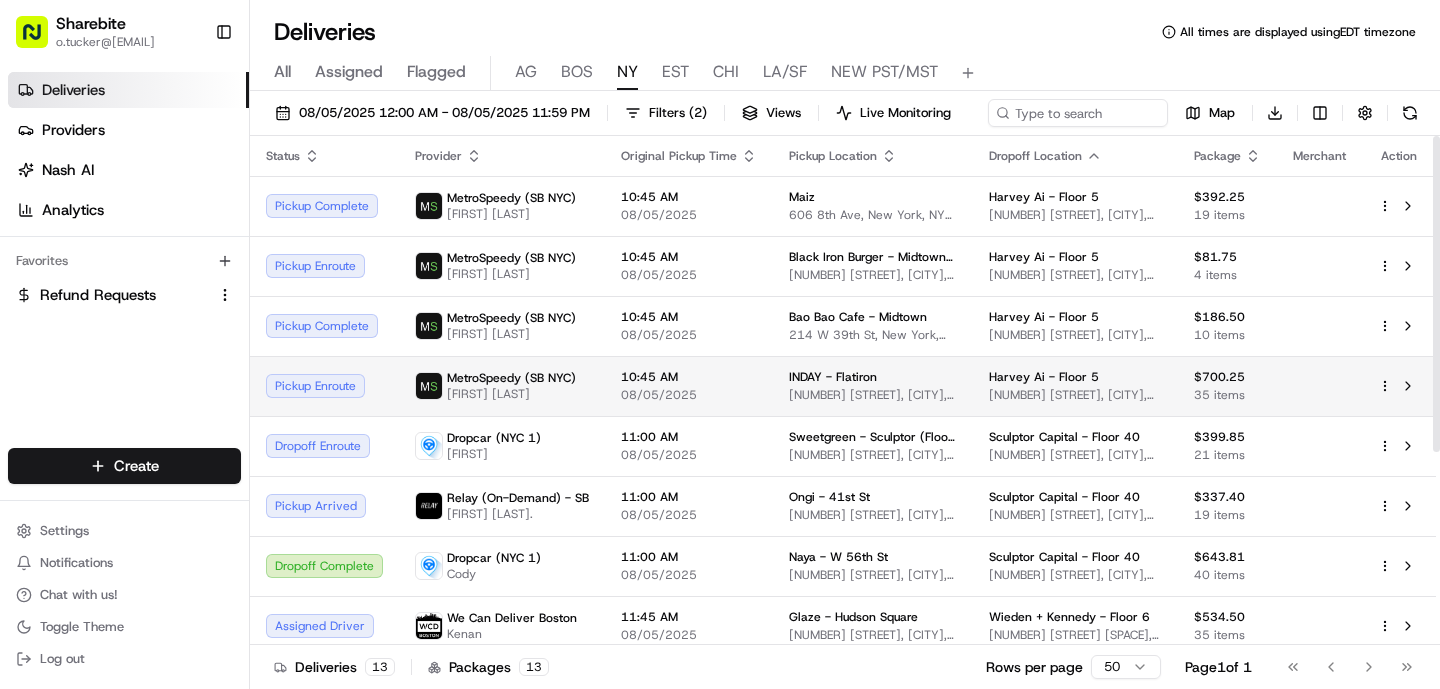 click on "MetroSpeedy (SB NYC)" at bounding box center [511, 378] 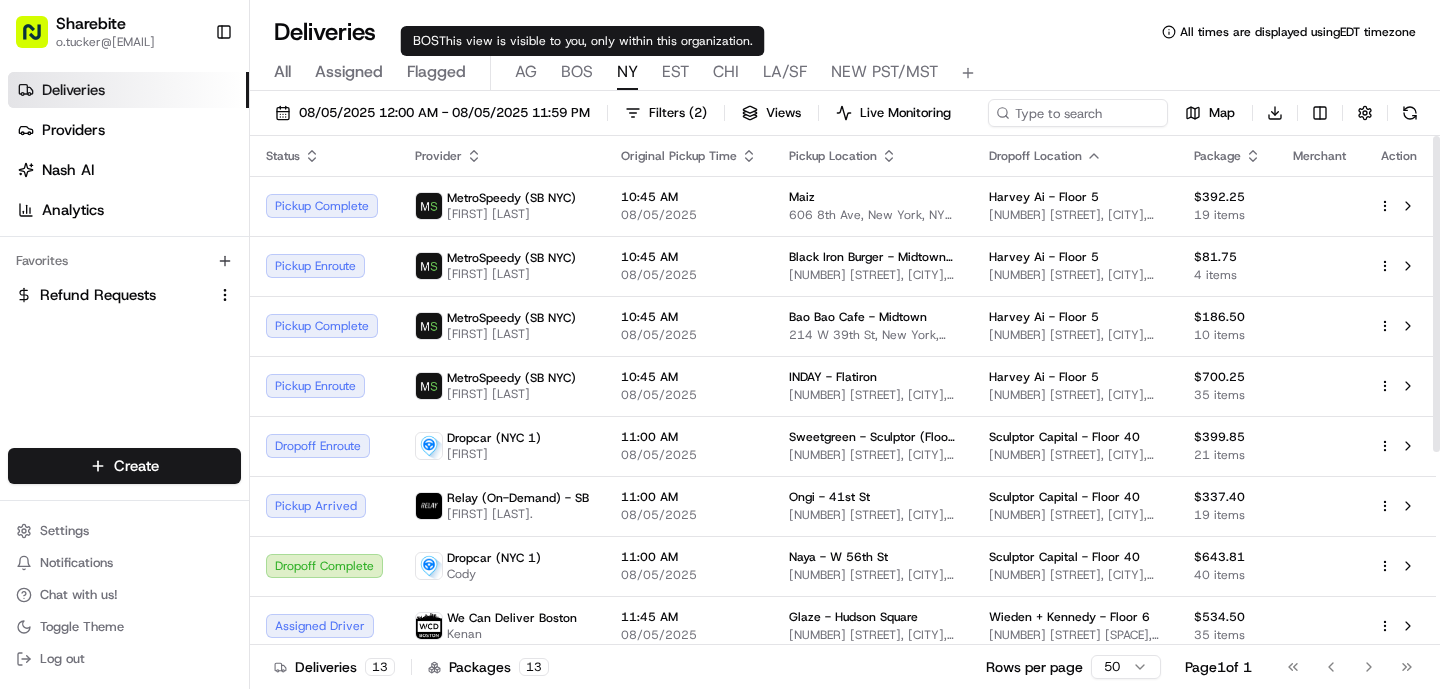 click on "BOS" at bounding box center [577, 72] 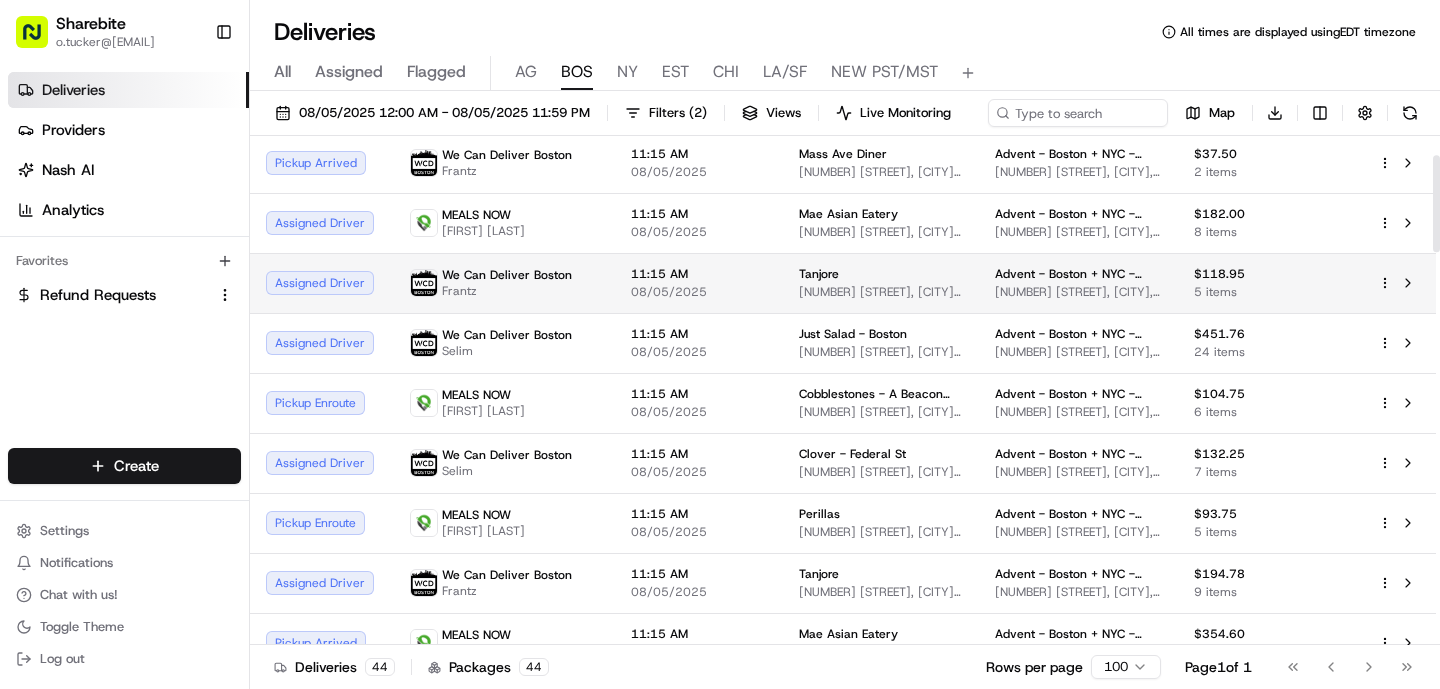 scroll, scrollTop: 102, scrollLeft: 0, axis: vertical 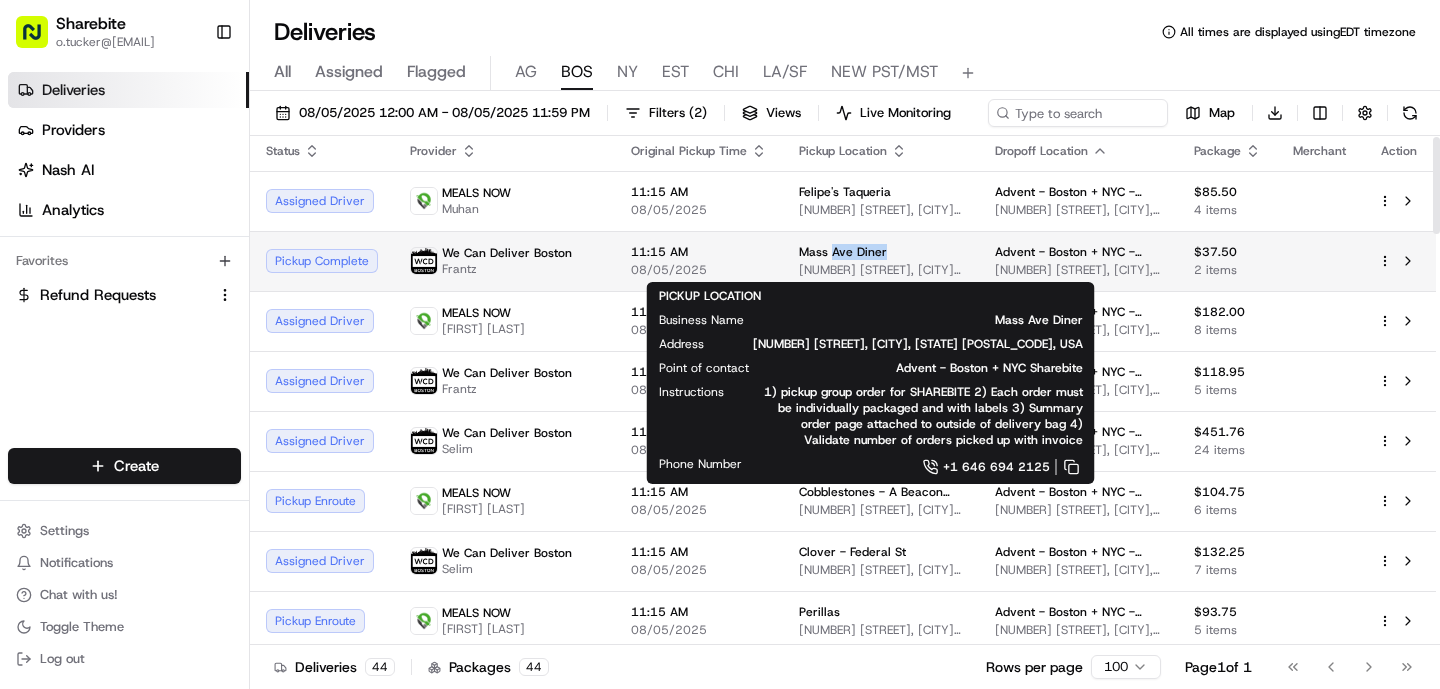 drag, startPoint x: 889, startPoint y: 249, endPoint x: 823, endPoint y: 252, distance: 66.068146 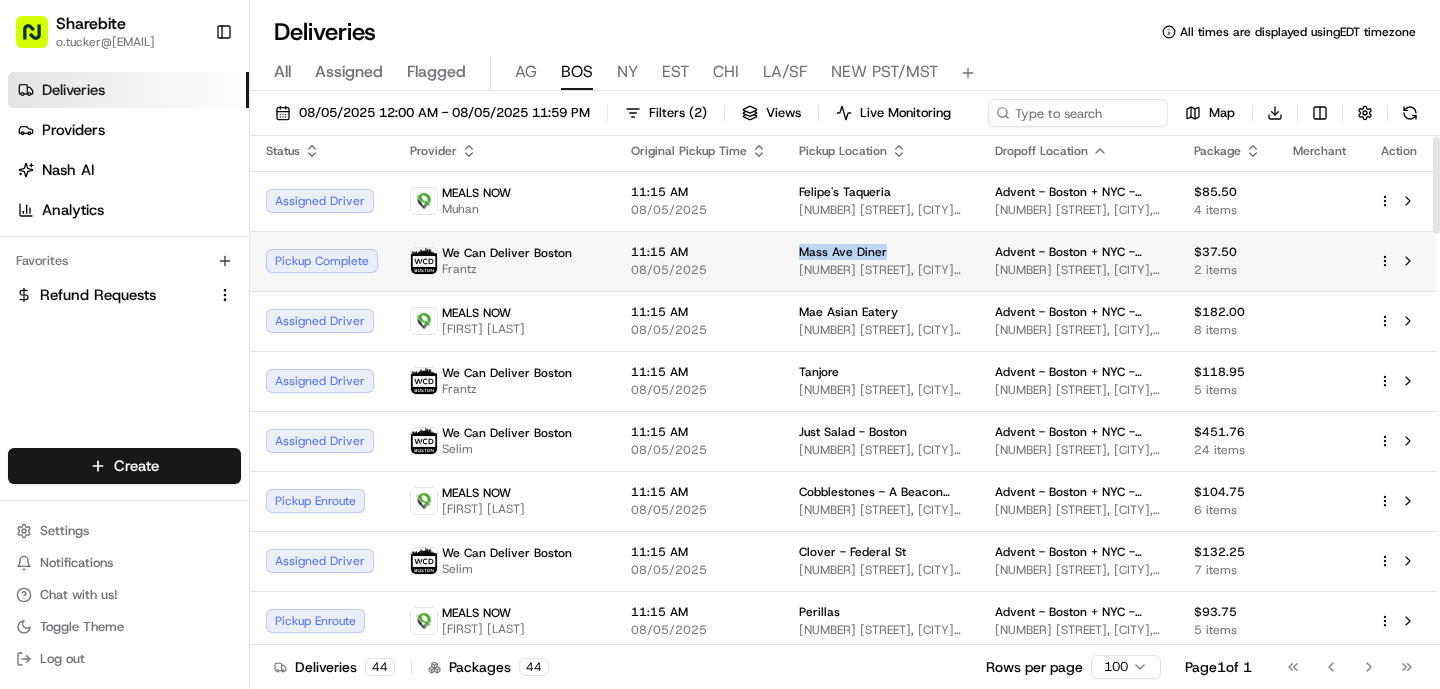 drag, startPoint x: 774, startPoint y: 253, endPoint x: 883, endPoint y: 255, distance: 109.01835 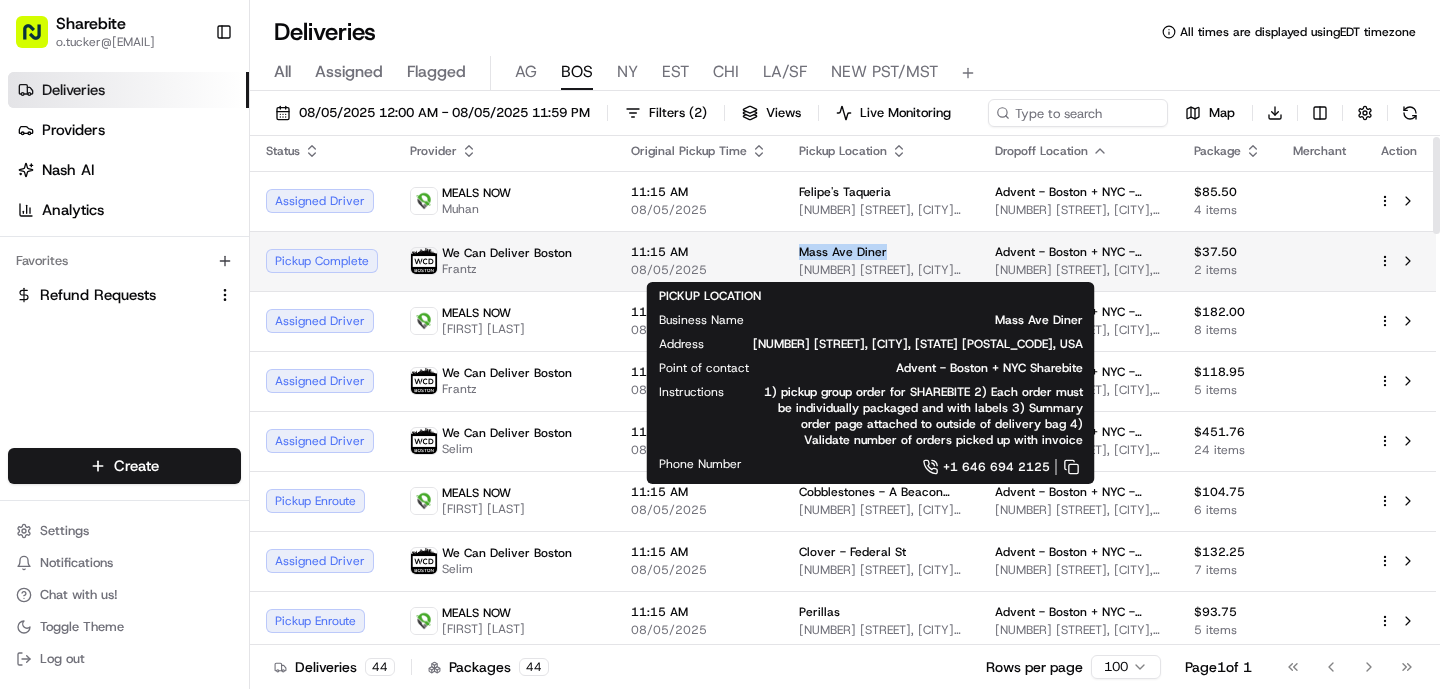 copy on "Mass Ave Diner" 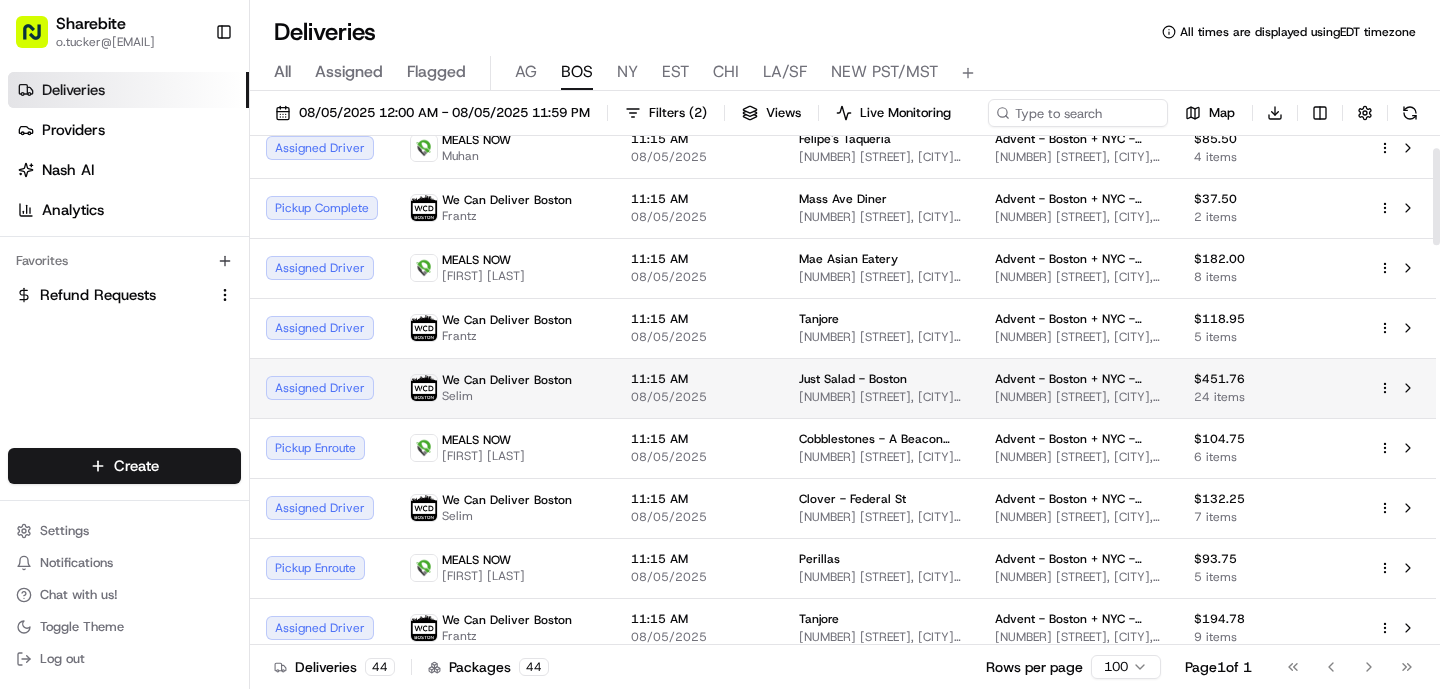 scroll, scrollTop: 65, scrollLeft: 0, axis: vertical 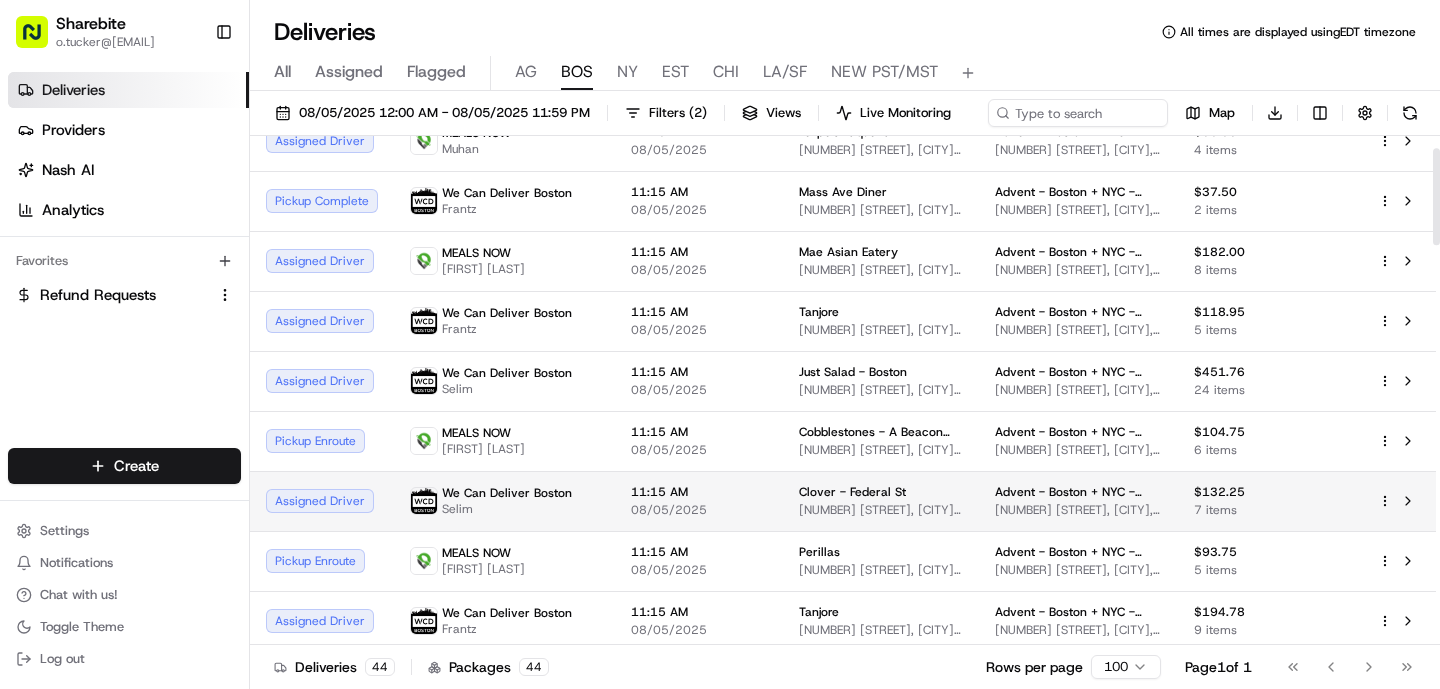 click on "We Can Deliver Boston [FIRST]" at bounding box center (504, 501) 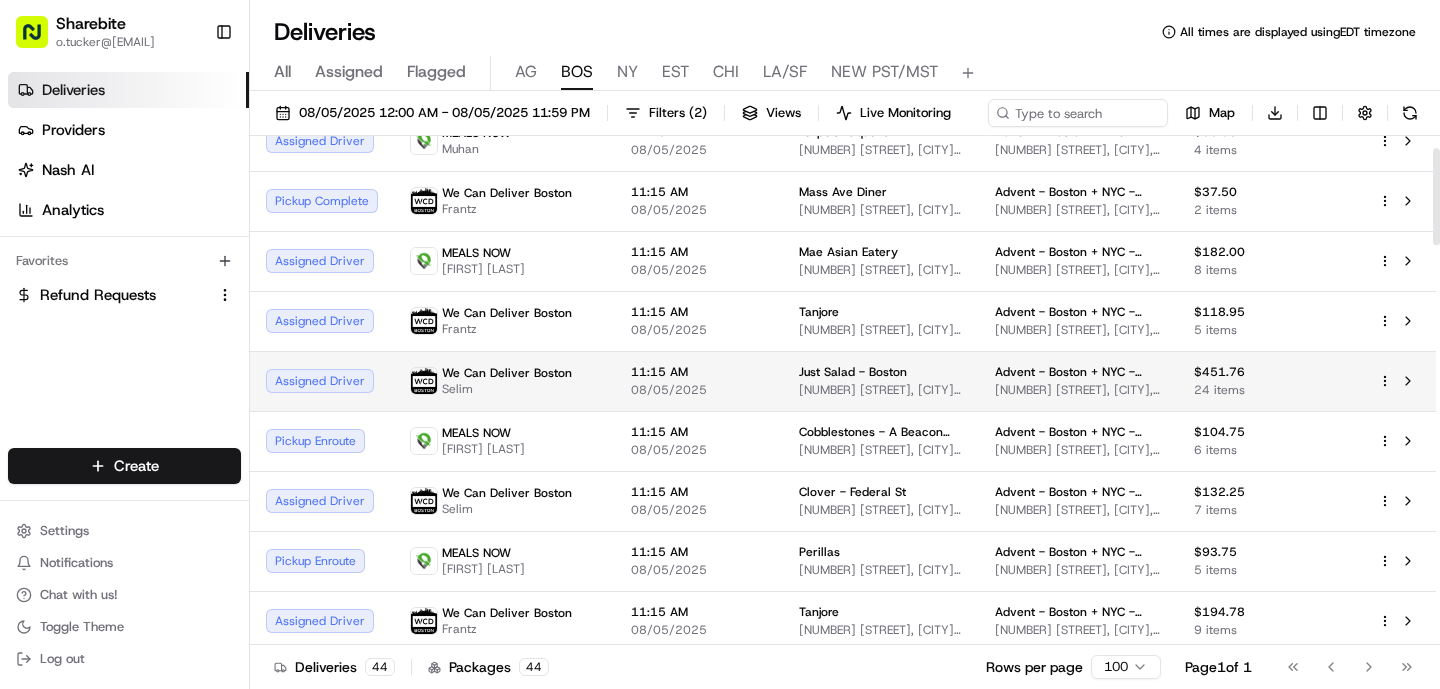 click on "We Can Deliver Boston [FIRST]" at bounding box center (507, 381) 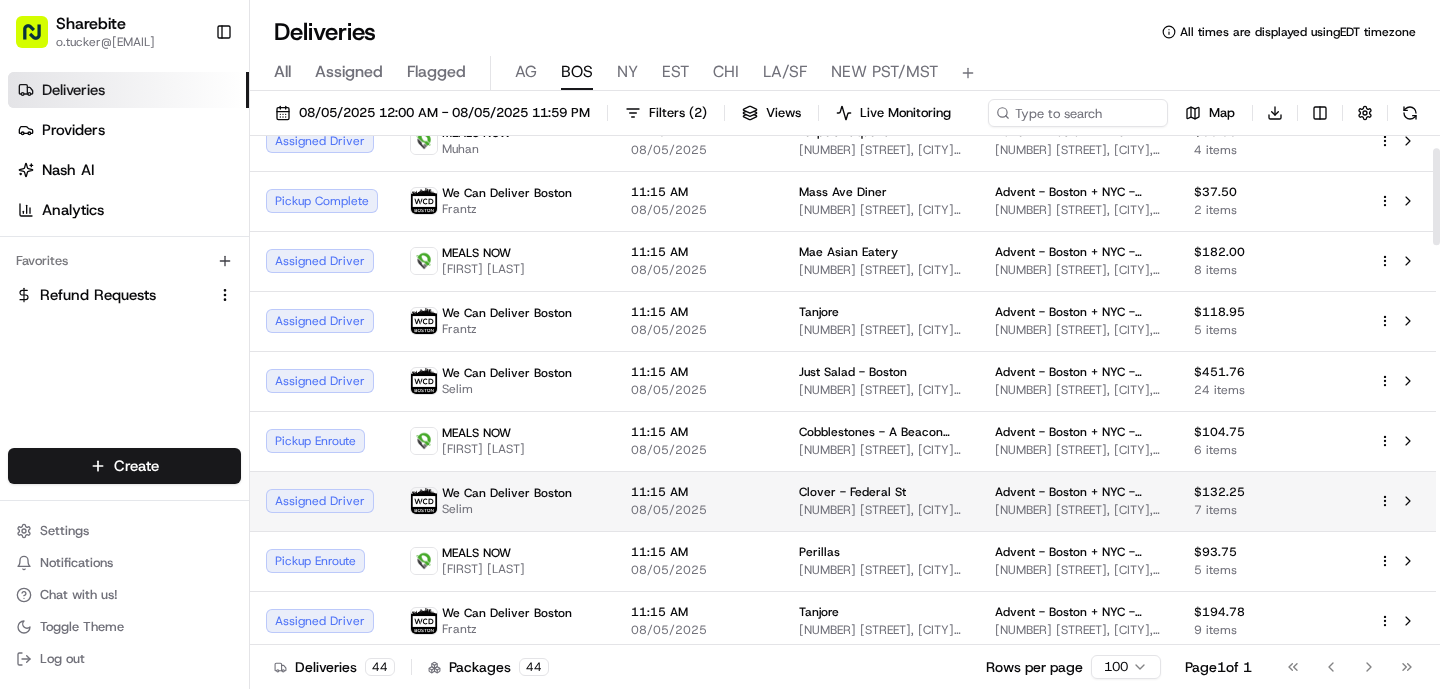 click on "Selim" at bounding box center (507, 509) 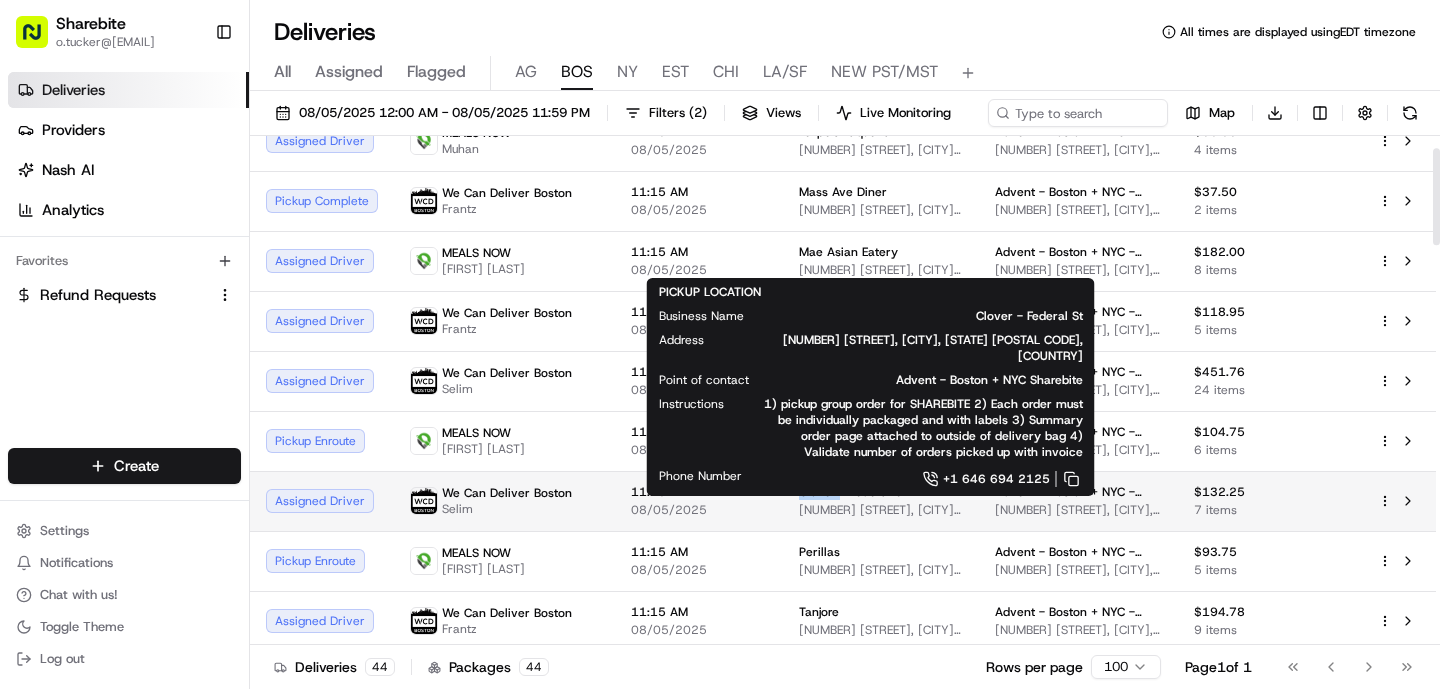 drag, startPoint x: 827, startPoint y: 487, endPoint x: 785, endPoint y: 493, distance: 42.426407 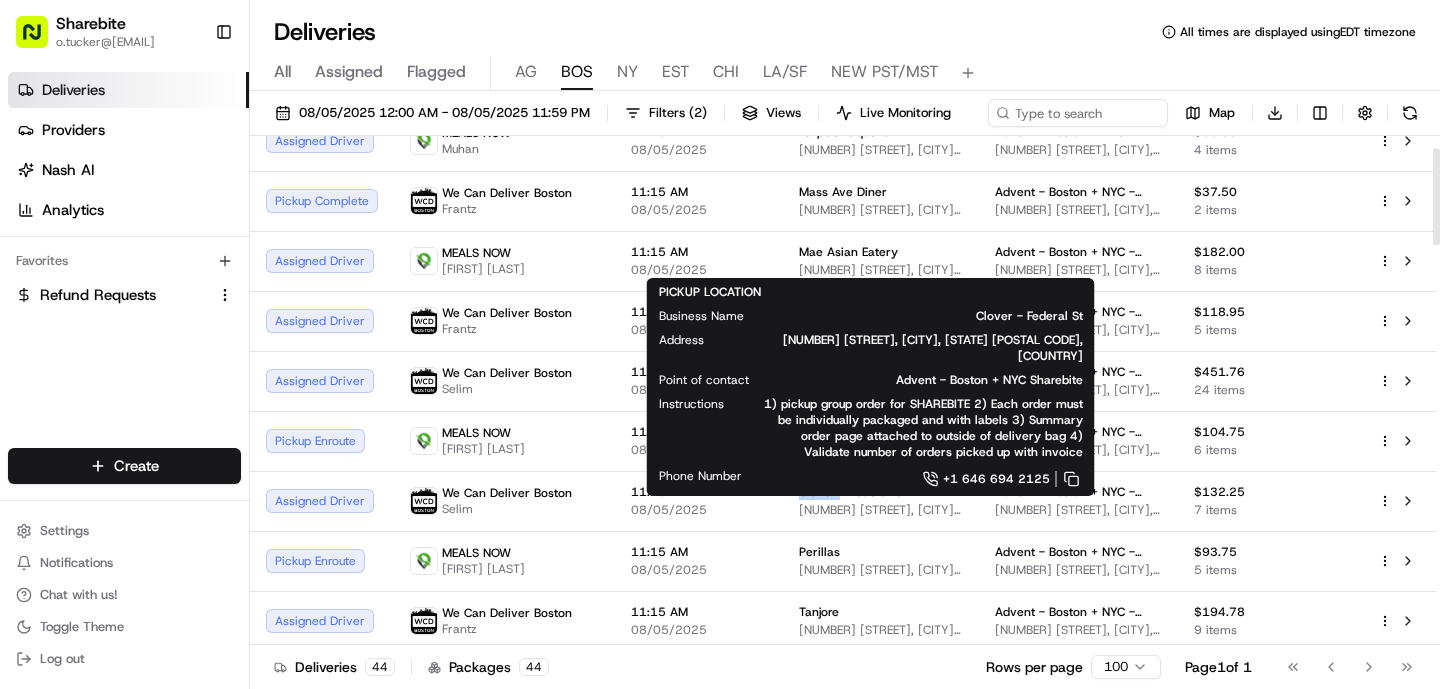 copy on "Clover" 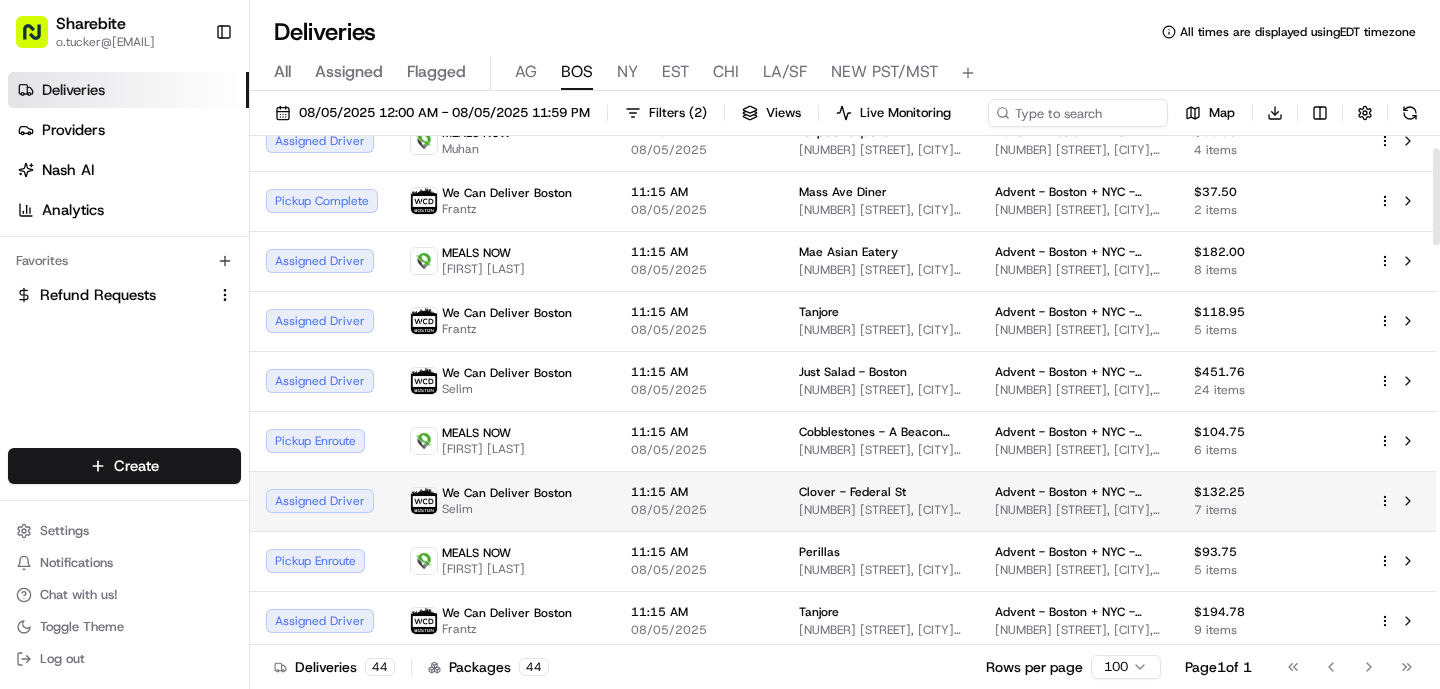 click on "We Can Deliver Boston [FIRST]" at bounding box center [504, 501] 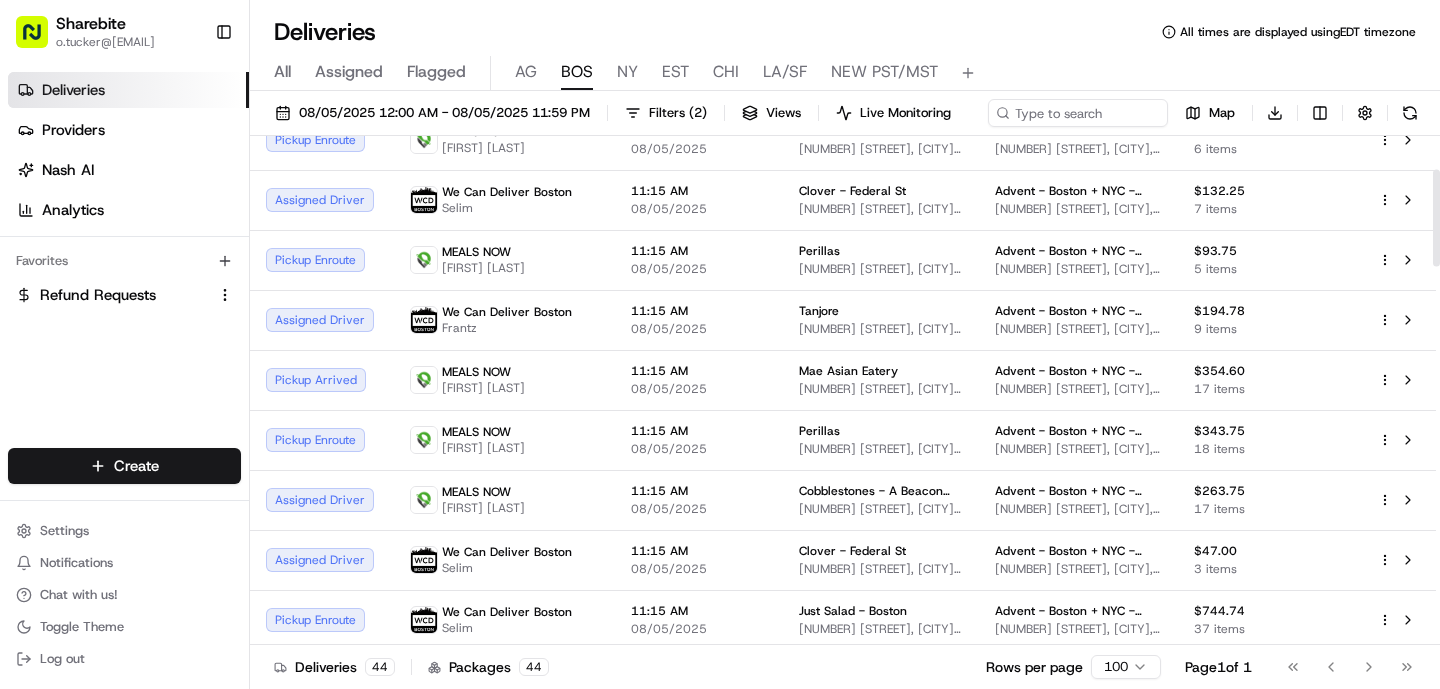 scroll, scrollTop: 0, scrollLeft: 0, axis: both 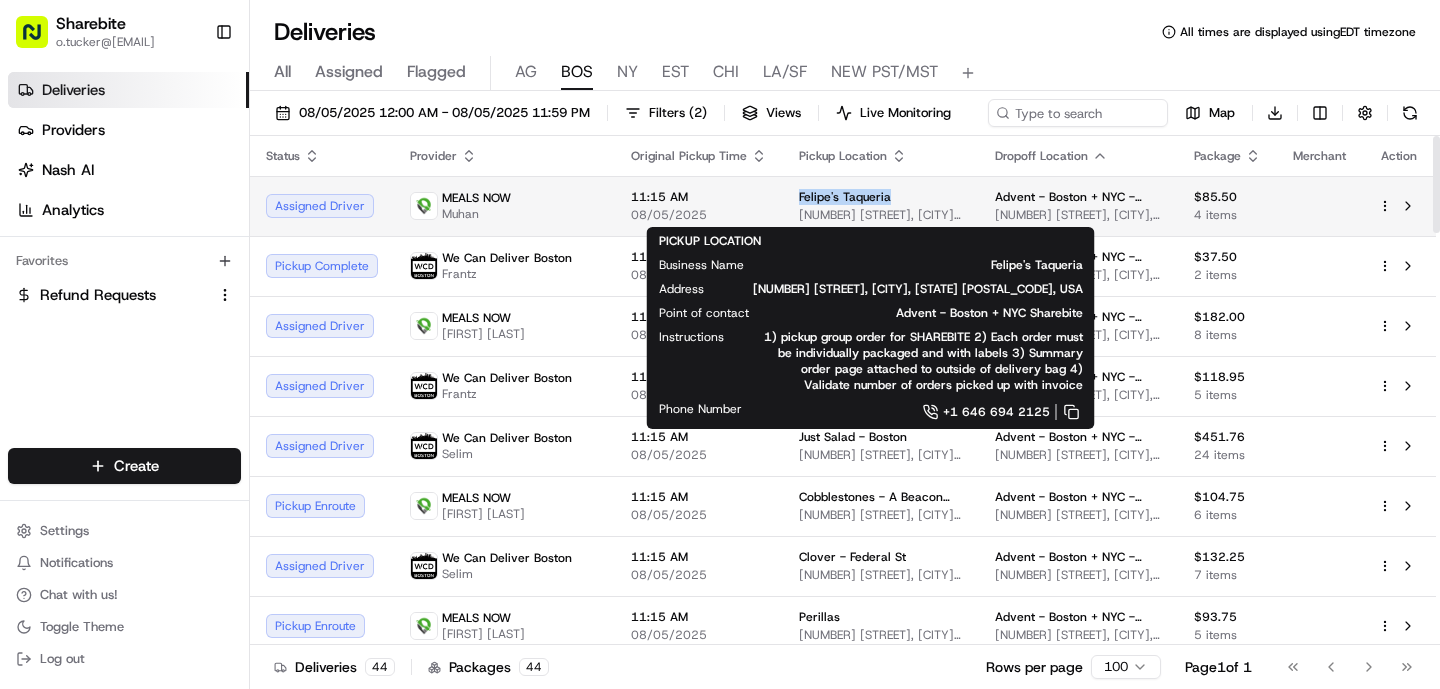 drag, startPoint x: 888, startPoint y: 195, endPoint x: 790, endPoint y: 199, distance: 98.0816 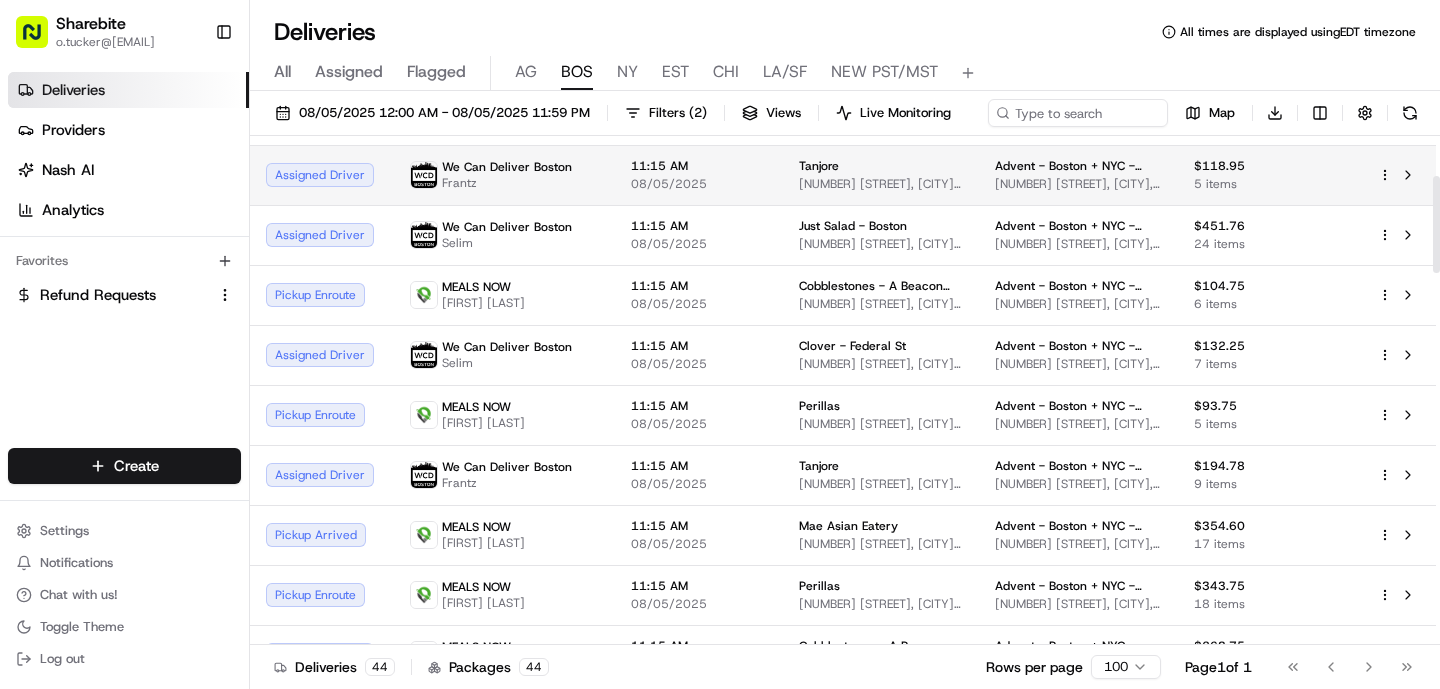 scroll, scrollTop: 219, scrollLeft: 0, axis: vertical 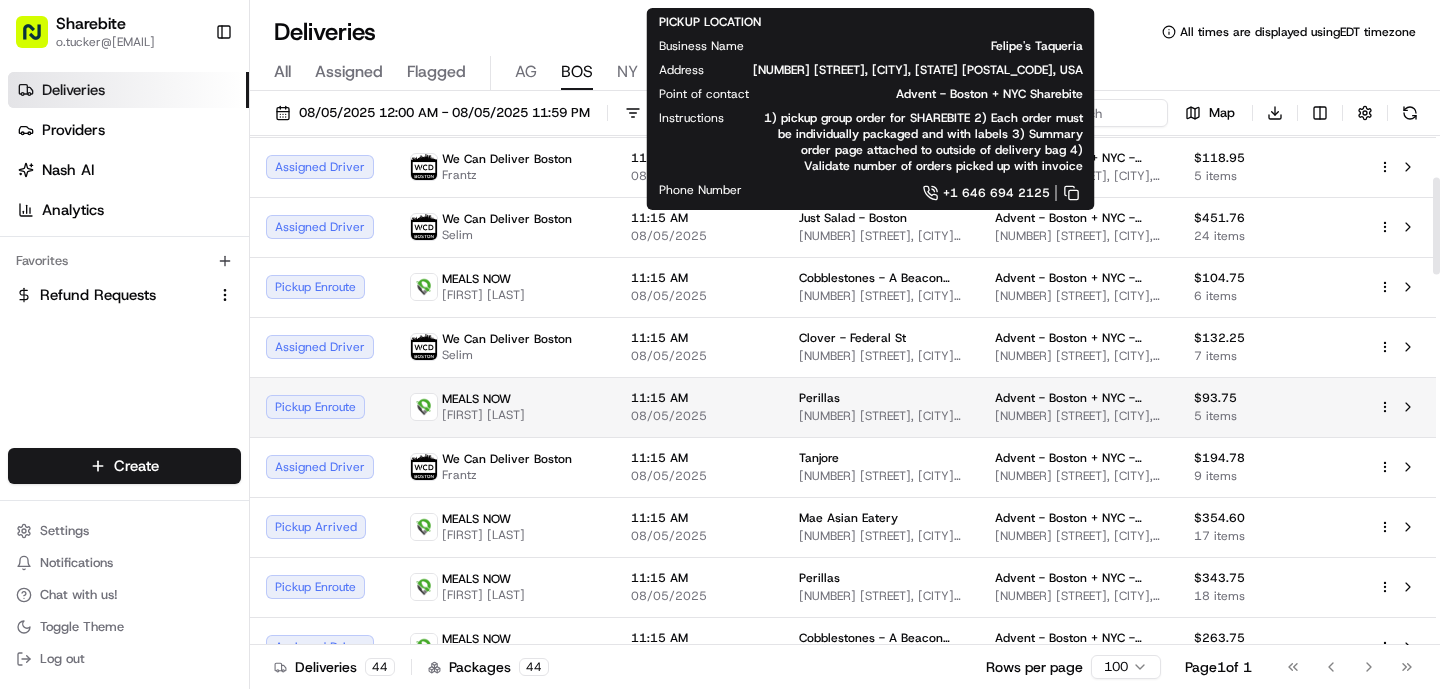 click on "[PROVIDER] + 1 [NAME] [NAME]" at bounding box center (504, 407) 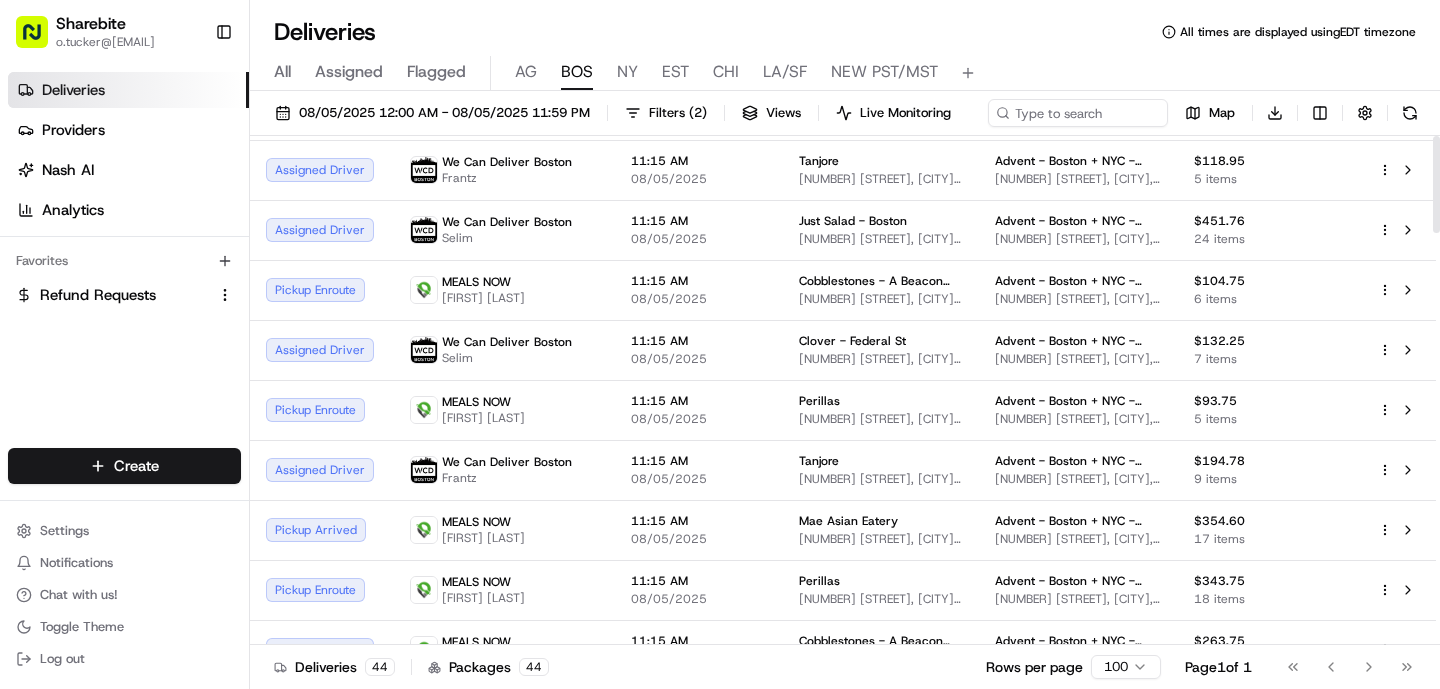 scroll, scrollTop: 0, scrollLeft: 0, axis: both 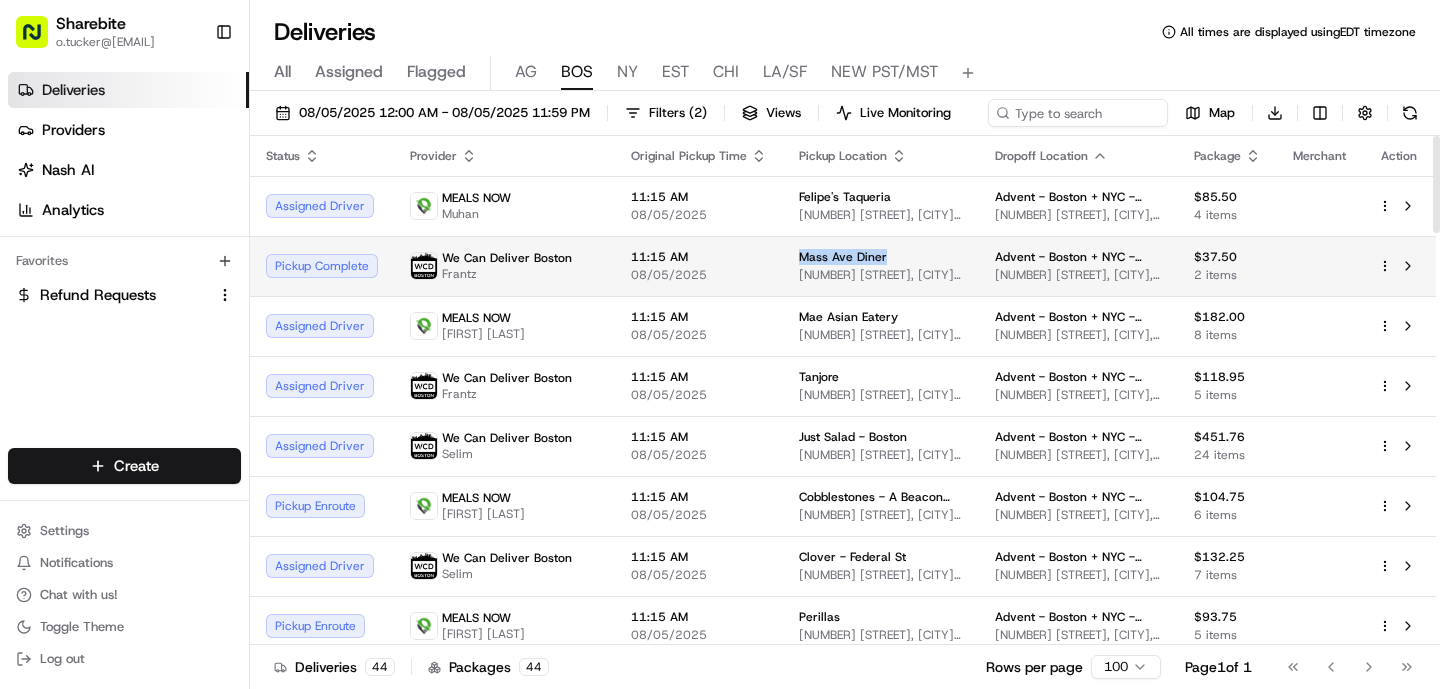 drag, startPoint x: 883, startPoint y: 256, endPoint x: 780, endPoint y: 253, distance: 103.04368 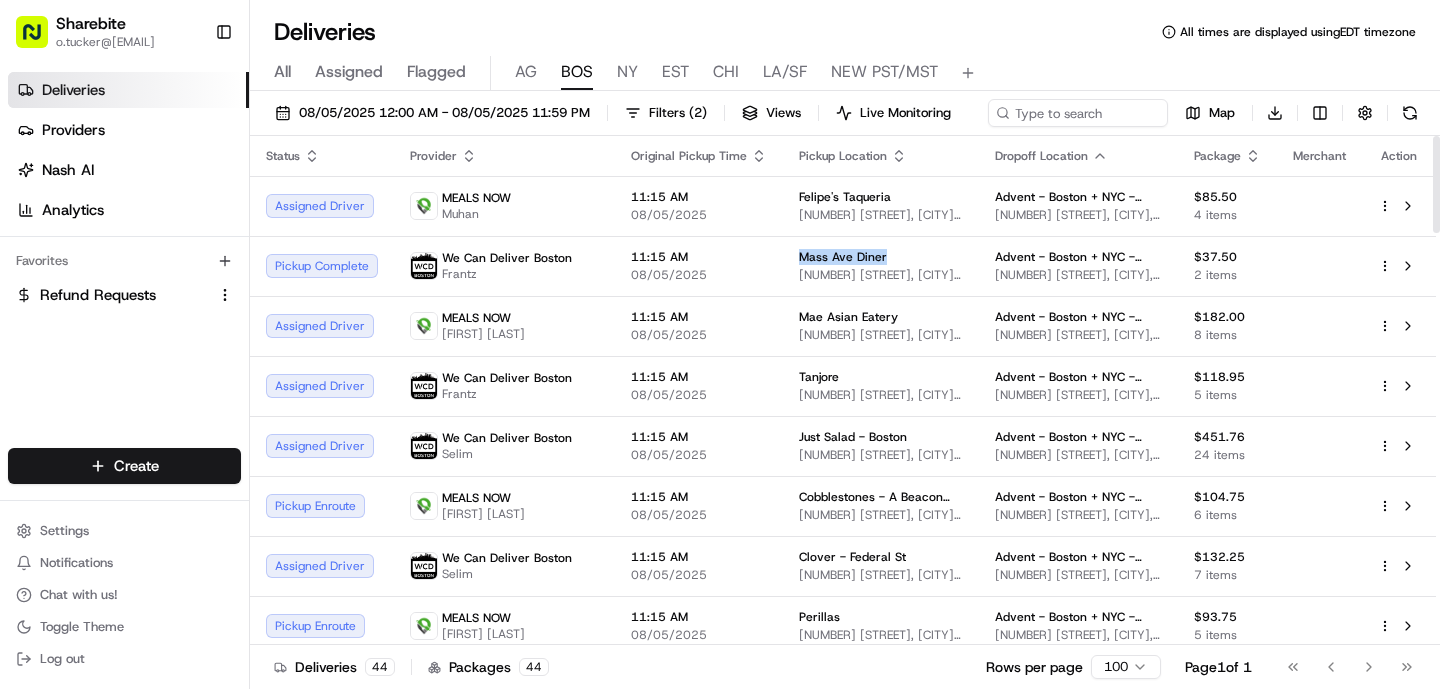 copy on "Mass Ave Diner" 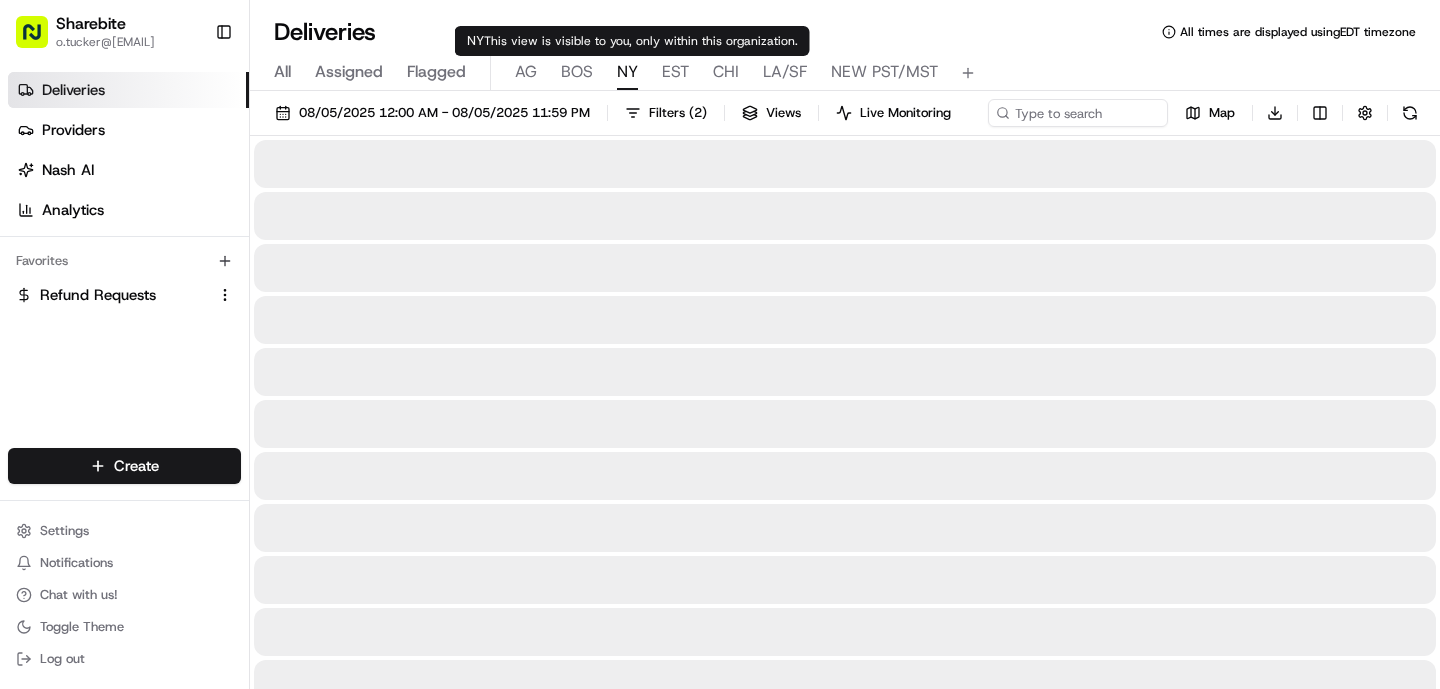 click on "NY" at bounding box center (627, 72) 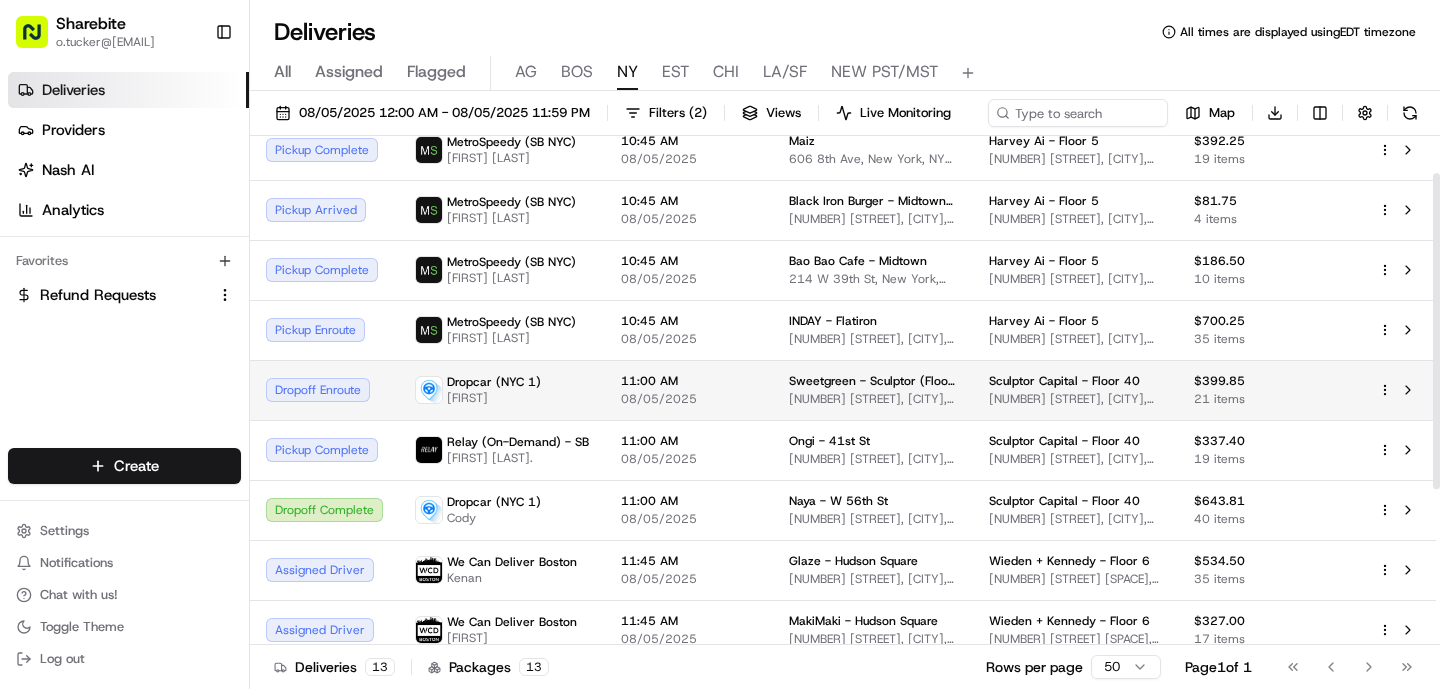 scroll, scrollTop: 60, scrollLeft: 0, axis: vertical 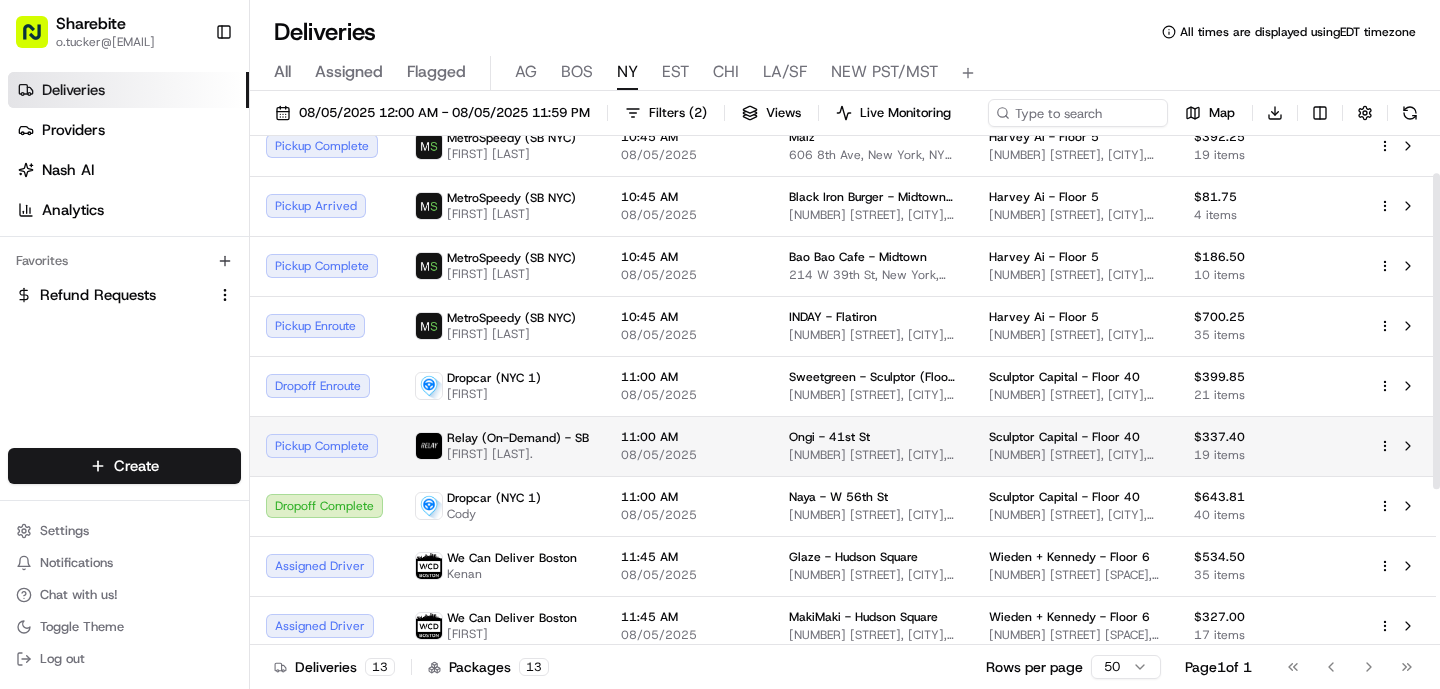 click on "[FIRST] [LAST_INITIAL]." at bounding box center [518, 454] 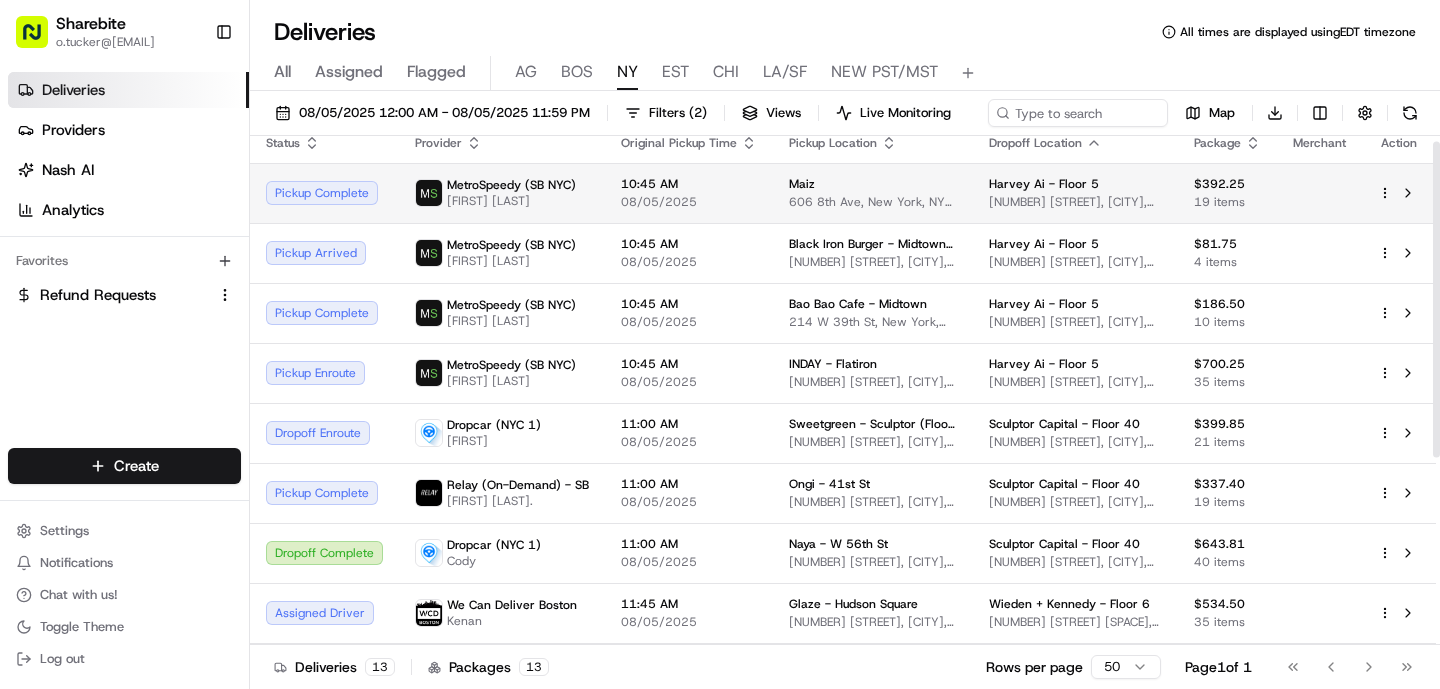 scroll, scrollTop: 0, scrollLeft: 0, axis: both 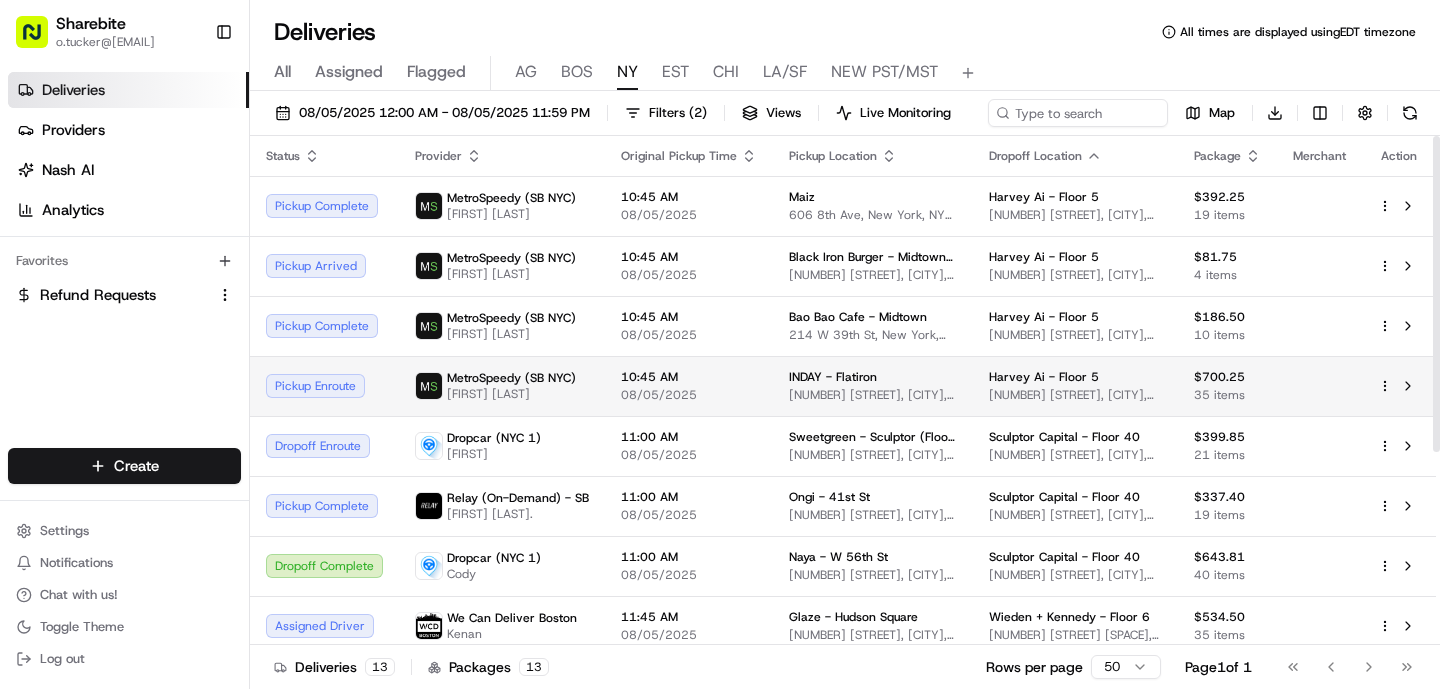click on "10:45 AM 08/05/2025" at bounding box center [689, 386] 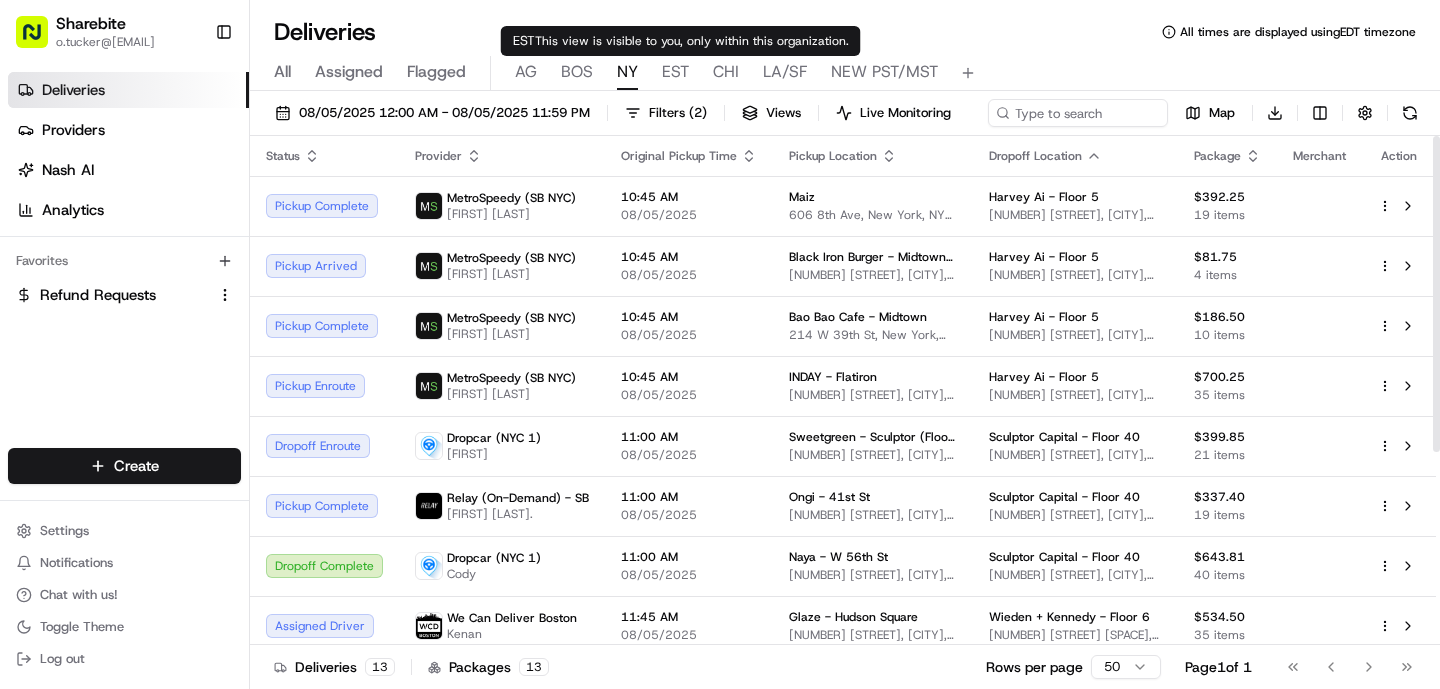 click on "EST" at bounding box center (675, 72) 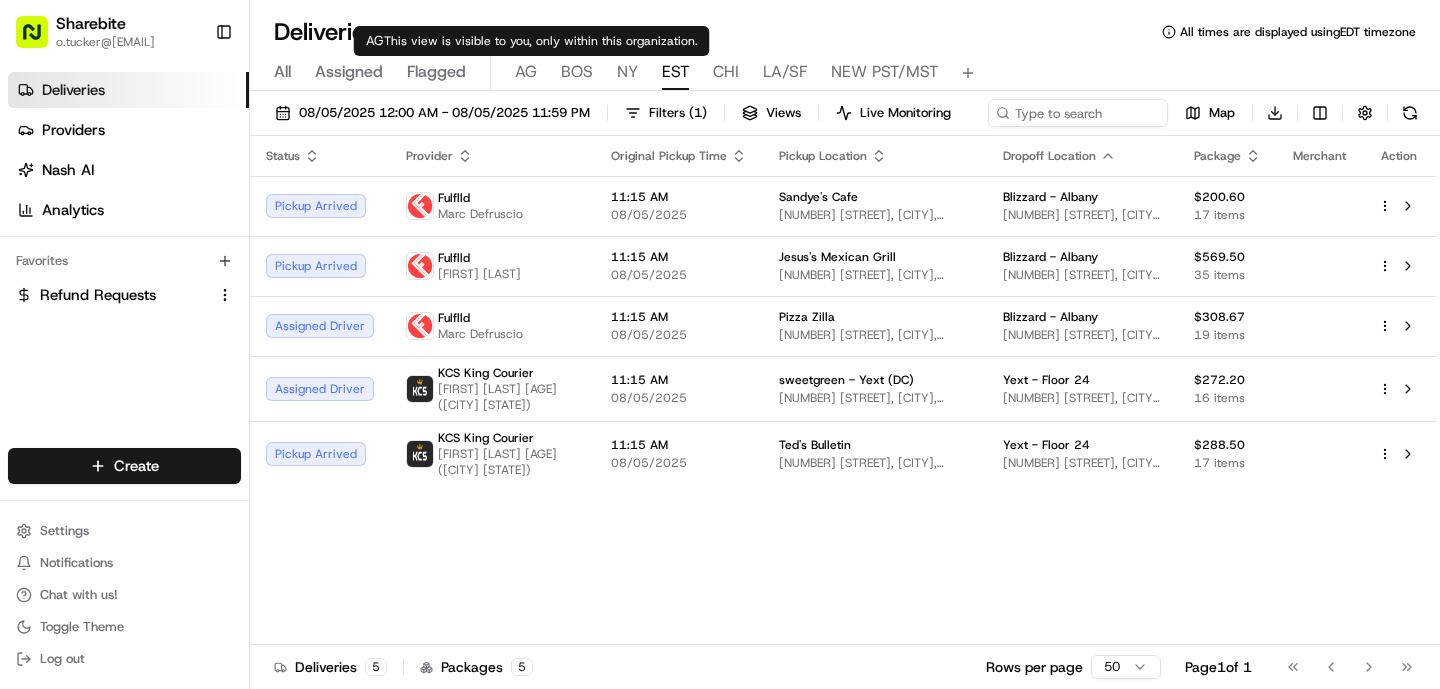 click on "All Assigned Flagged AG BOS NY EST CHI LA/SF NEW PST/MST" at bounding box center [845, 73] 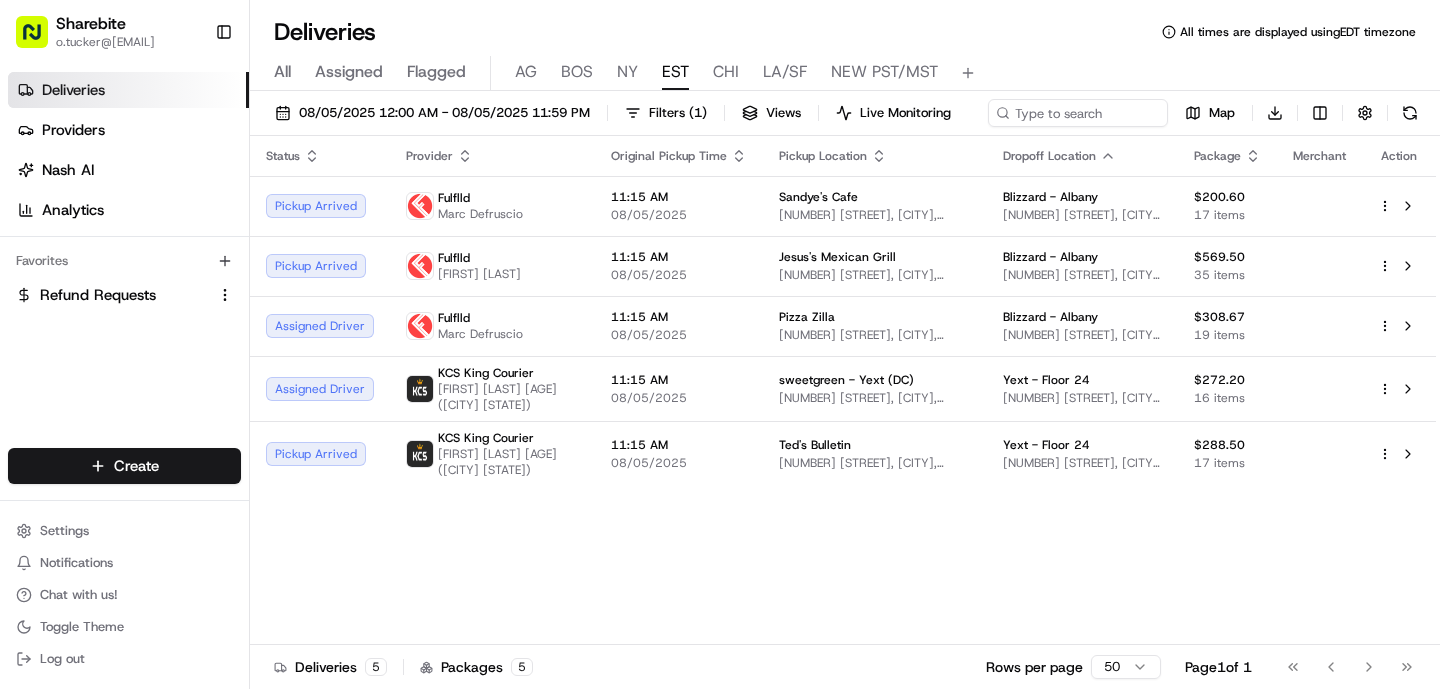 click on "AG" at bounding box center (526, 72) 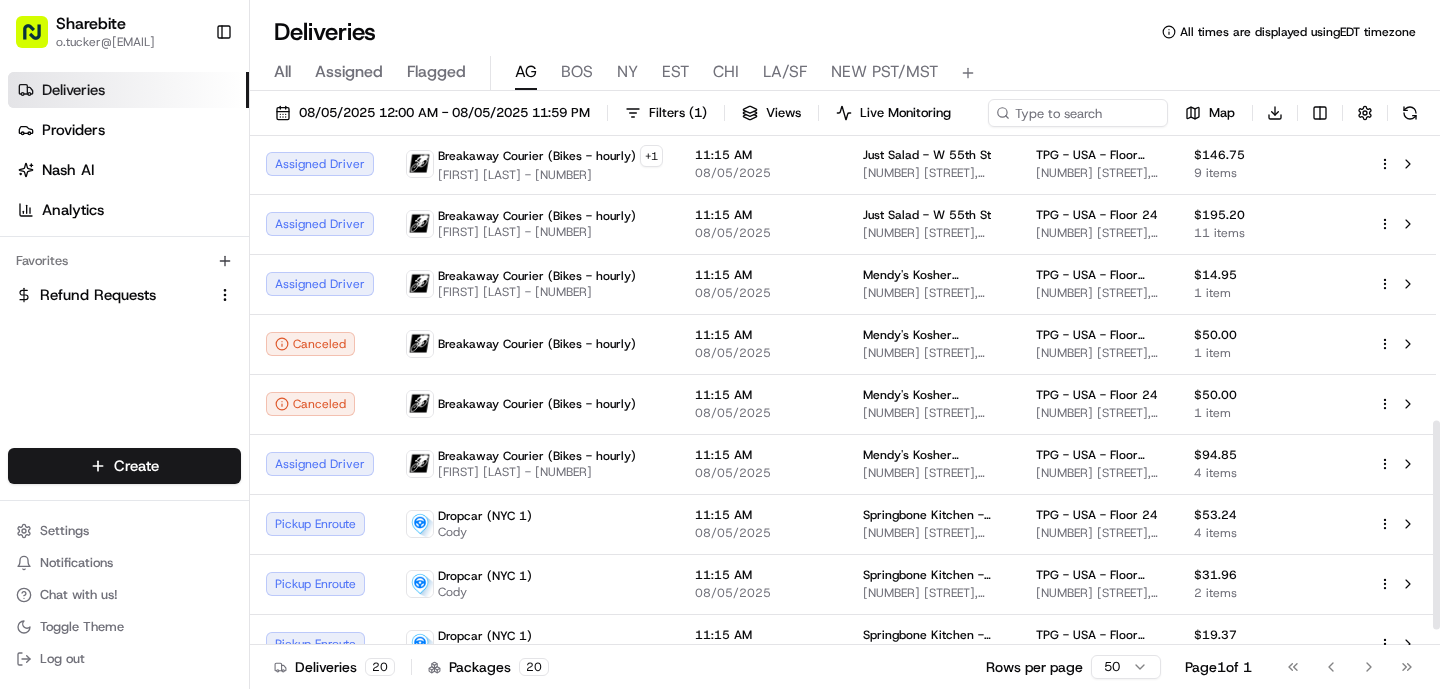 scroll, scrollTop: 0, scrollLeft: 0, axis: both 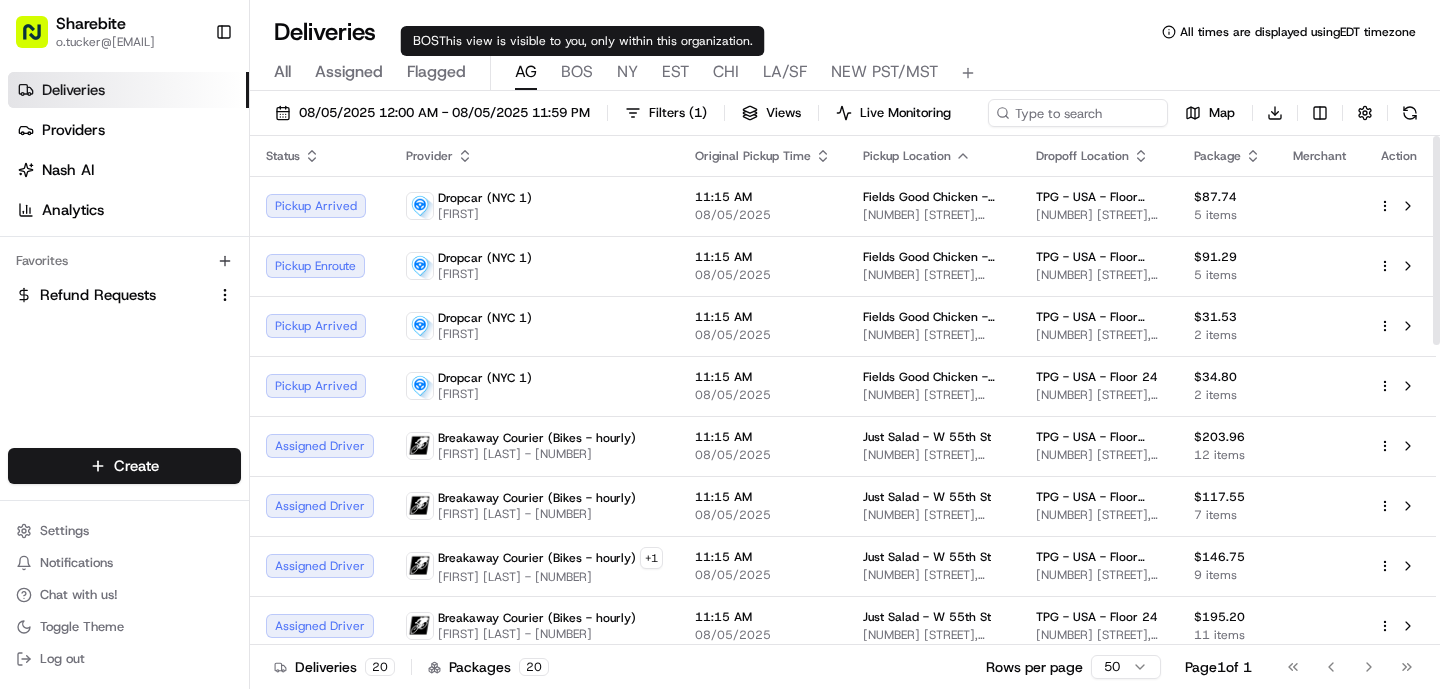 click on "BOS" at bounding box center [577, 72] 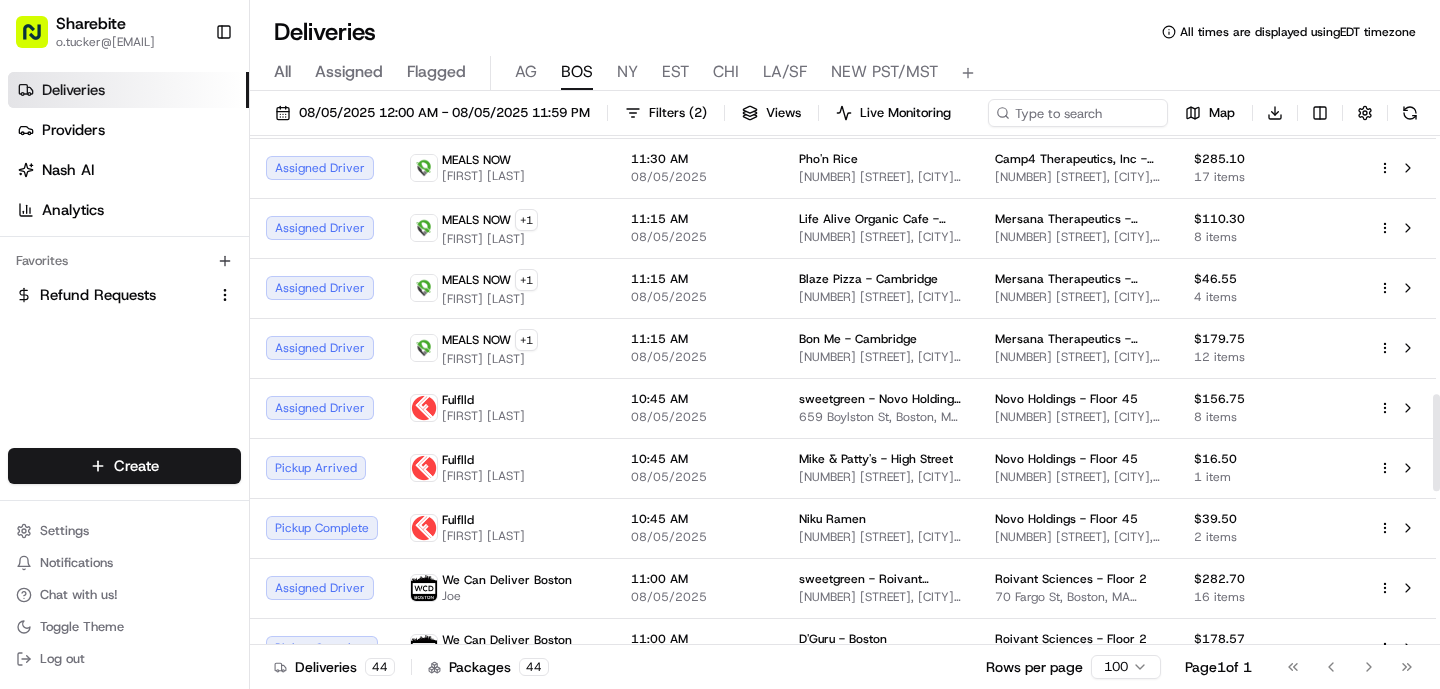 scroll, scrollTop: 1365, scrollLeft: 0, axis: vertical 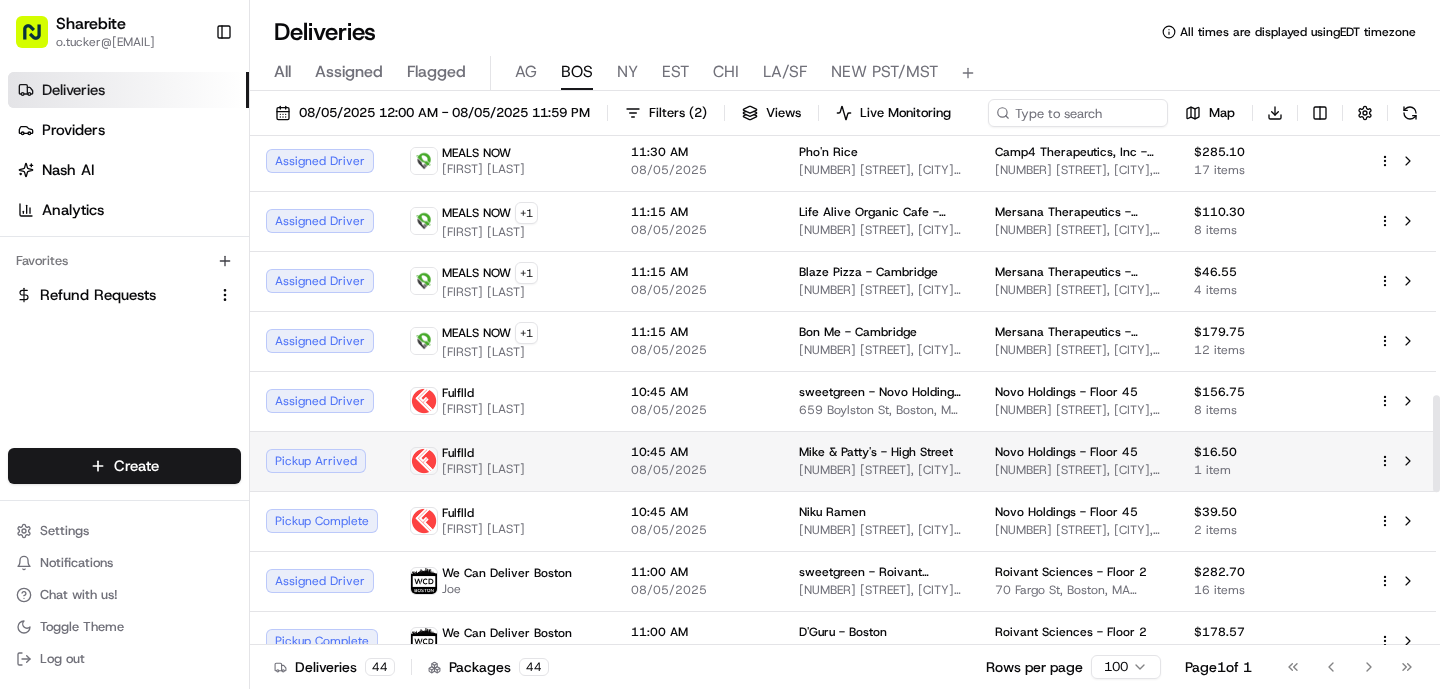 click on "10:45 AM 08/05/2025" at bounding box center [699, 461] 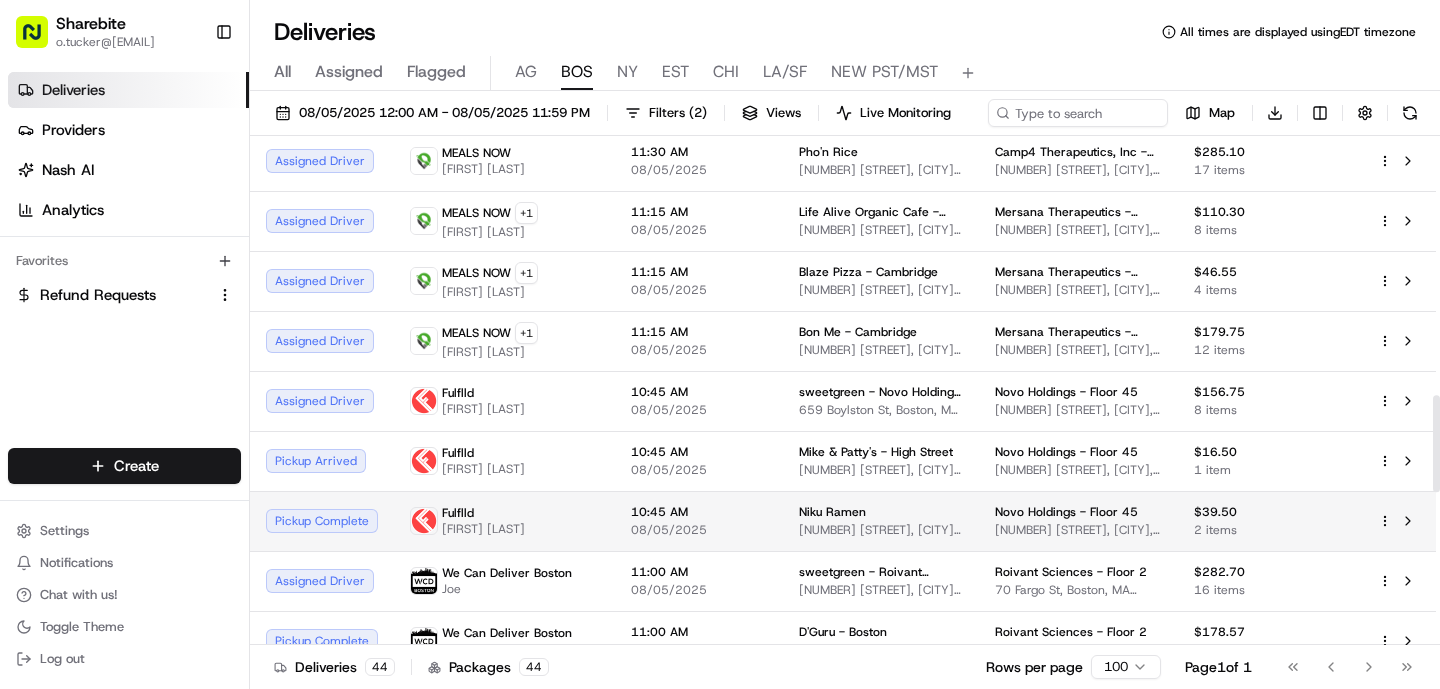 click on "08/05/2025" at bounding box center (699, 530) 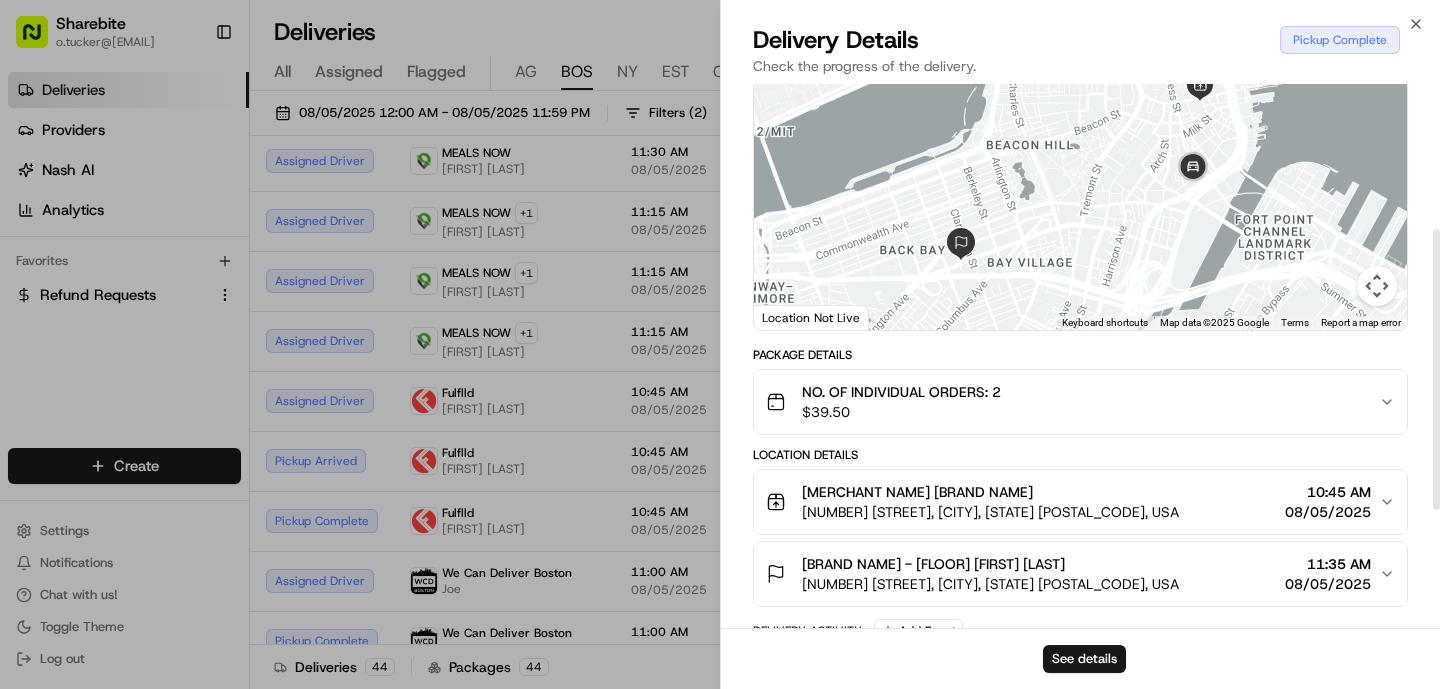 scroll, scrollTop: 0, scrollLeft: 0, axis: both 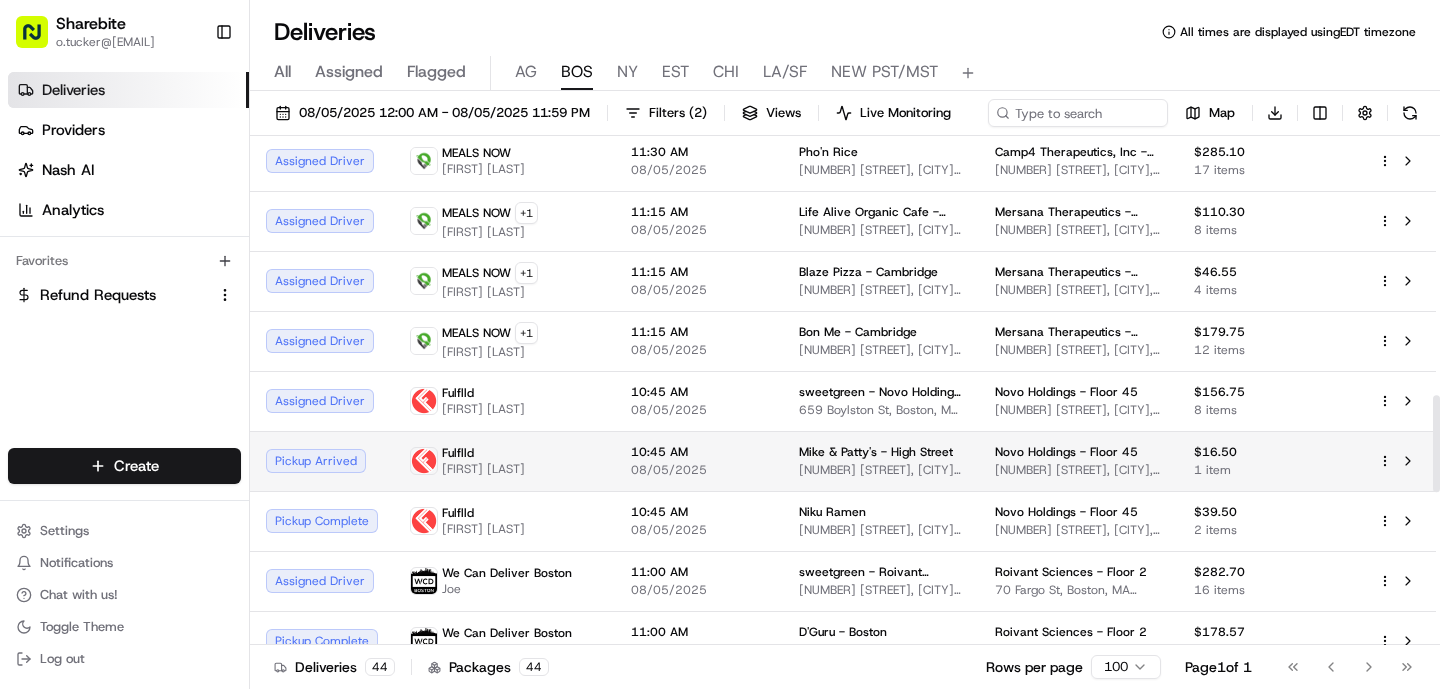 click on "10:45 AM 08/05/2025" at bounding box center [699, 461] 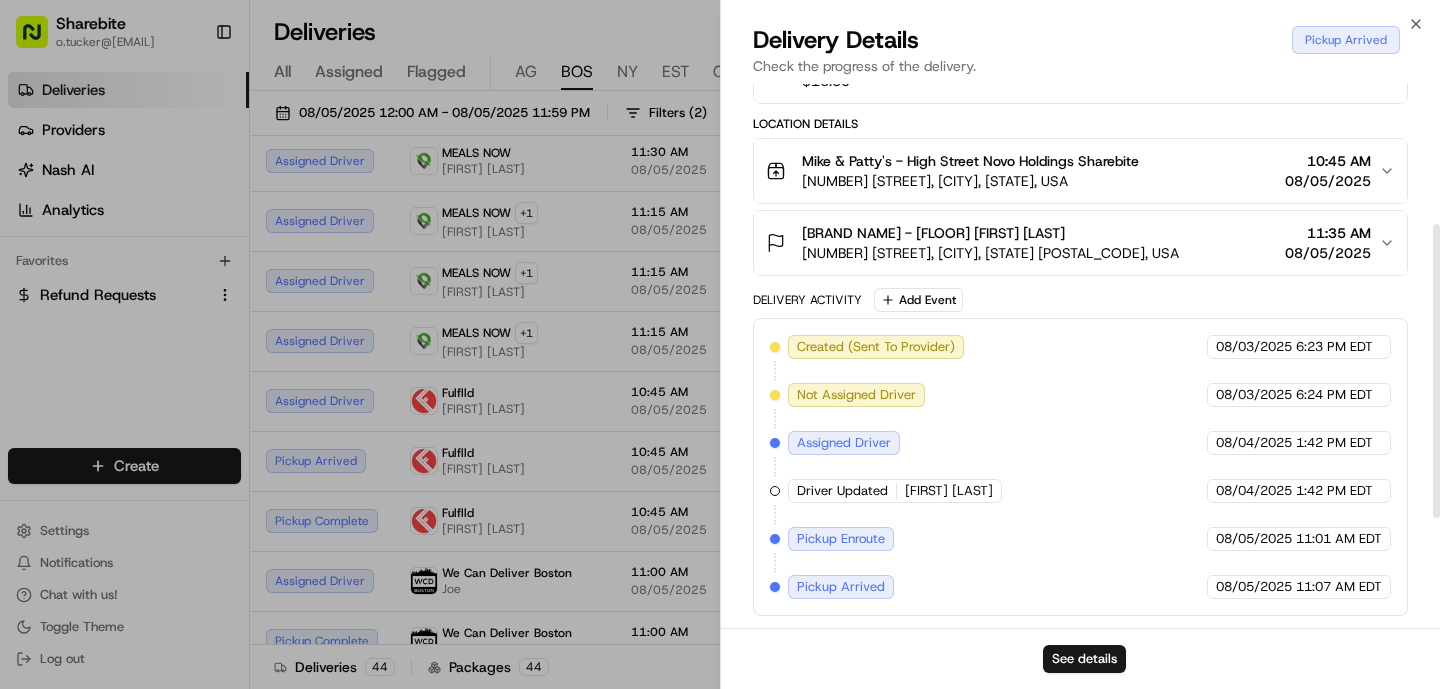 scroll, scrollTop: 0, scrollLeft: 0, axis: both 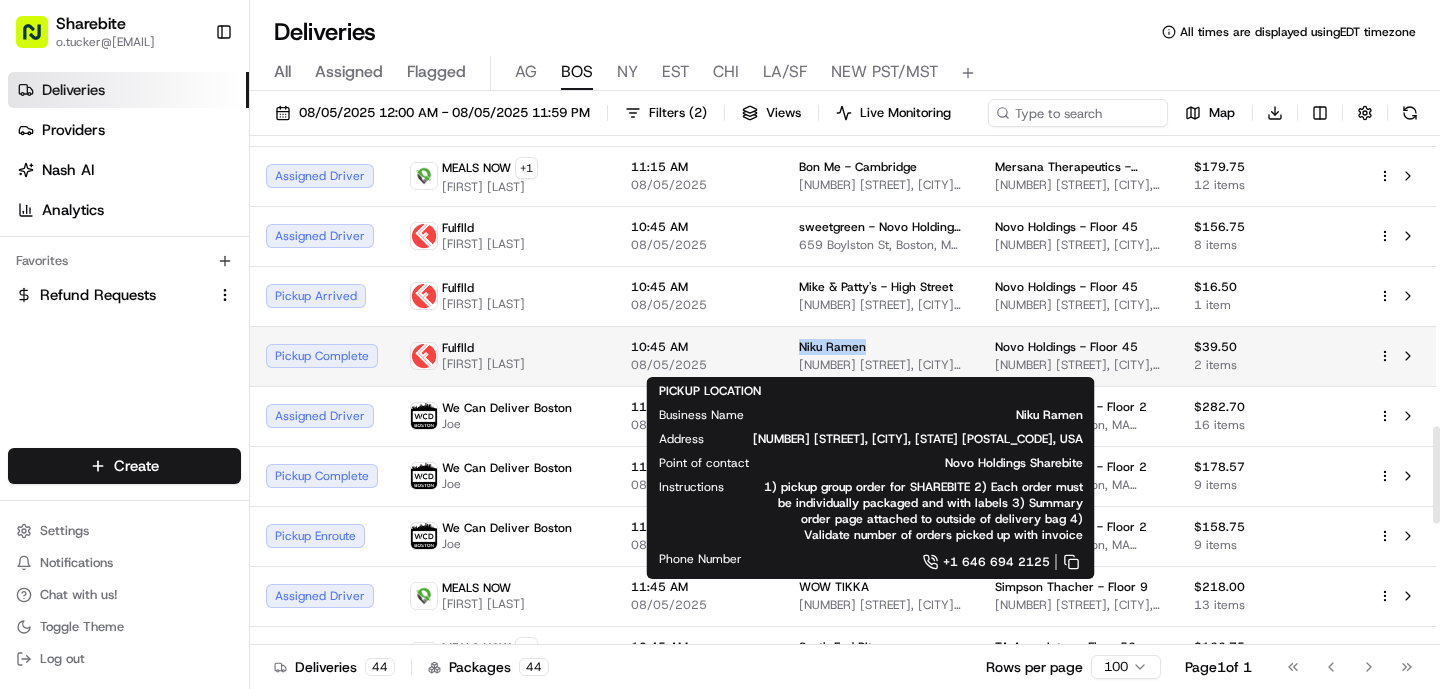drag, startPoint x: 859, startPoint y: 349, endPoint x: 790, endPoint y: 347, distance: 69.02898 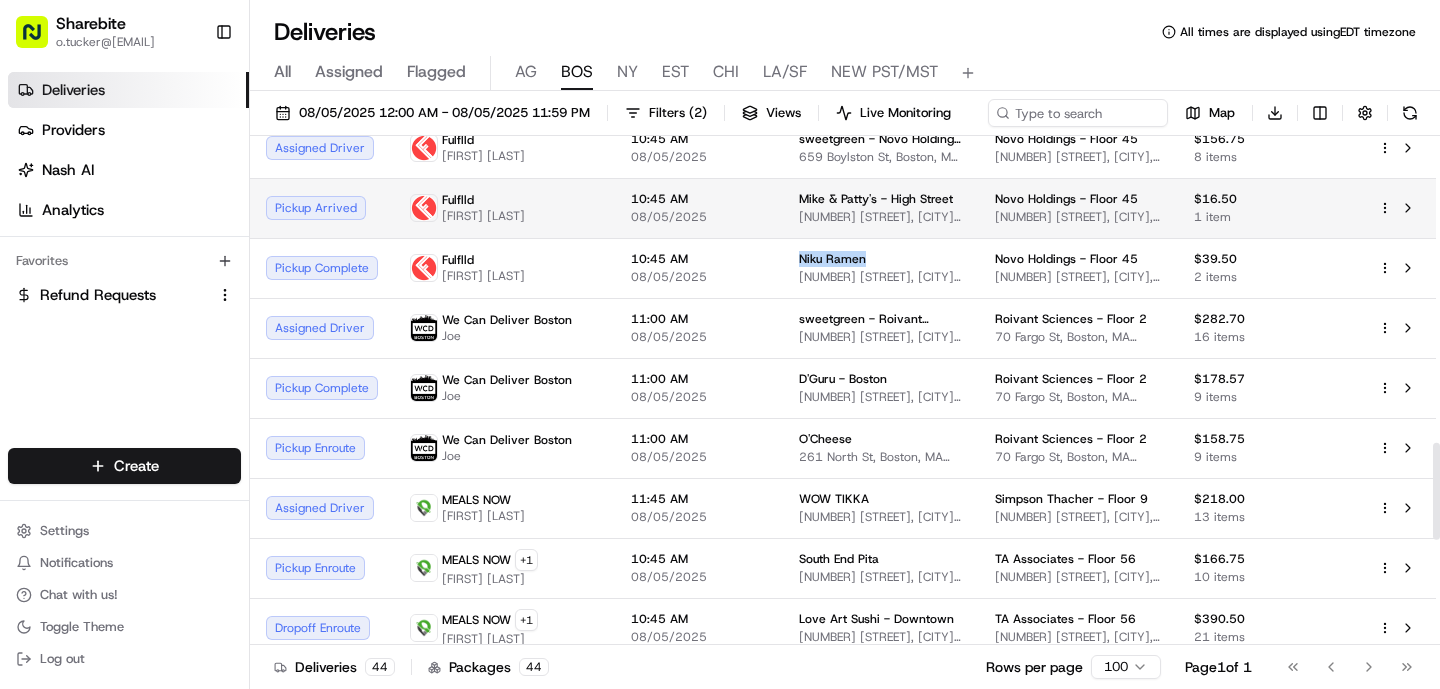 scroll, scrollTop: 1676, scrollLeft: 0, axis: vertical 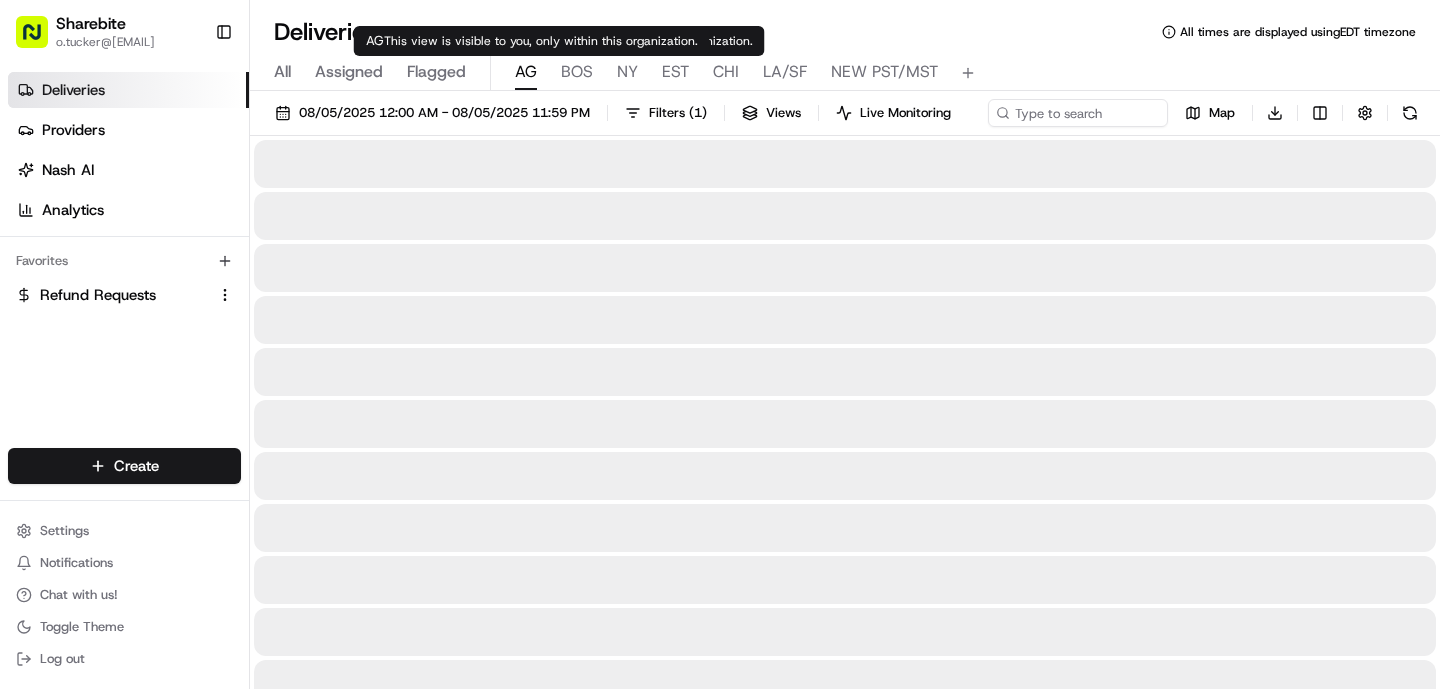 click on "AG" at bounding box center (526, 72) 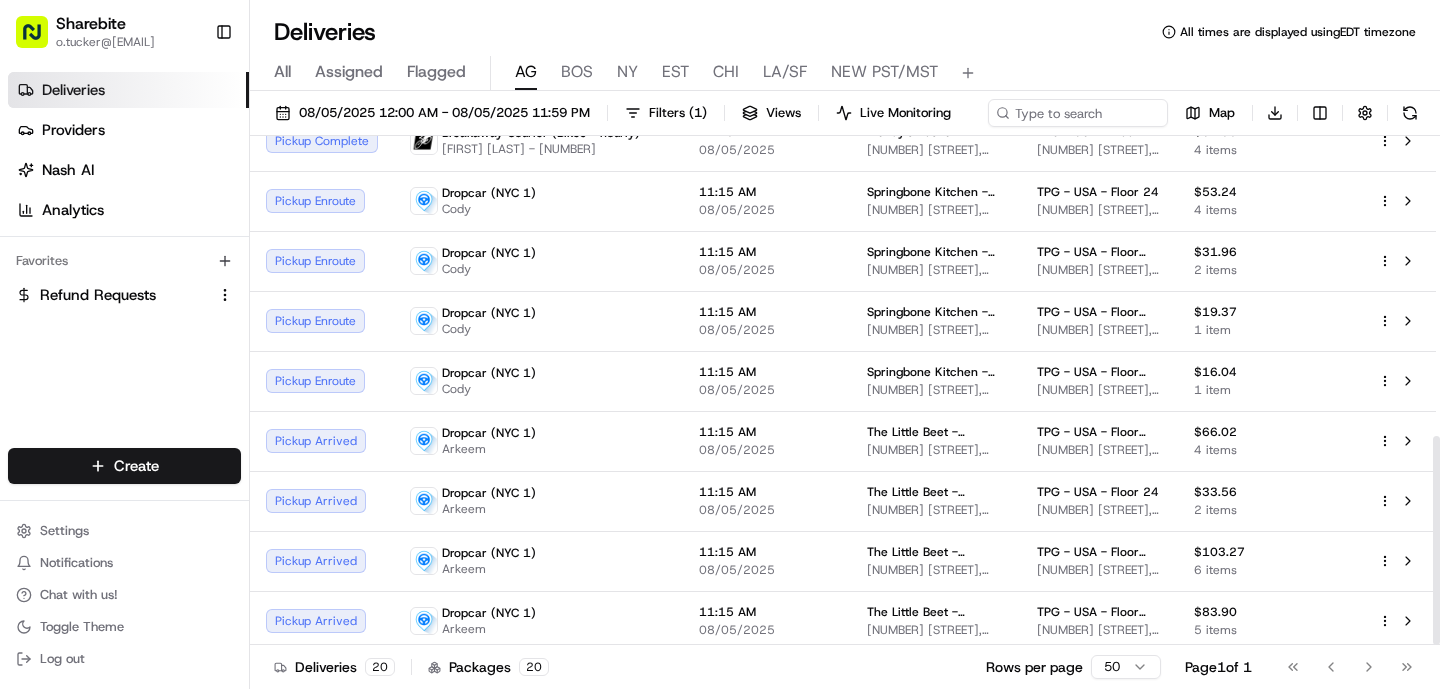 scroll, scrollTop: 731, scrollLeft: 0, axis: vertical 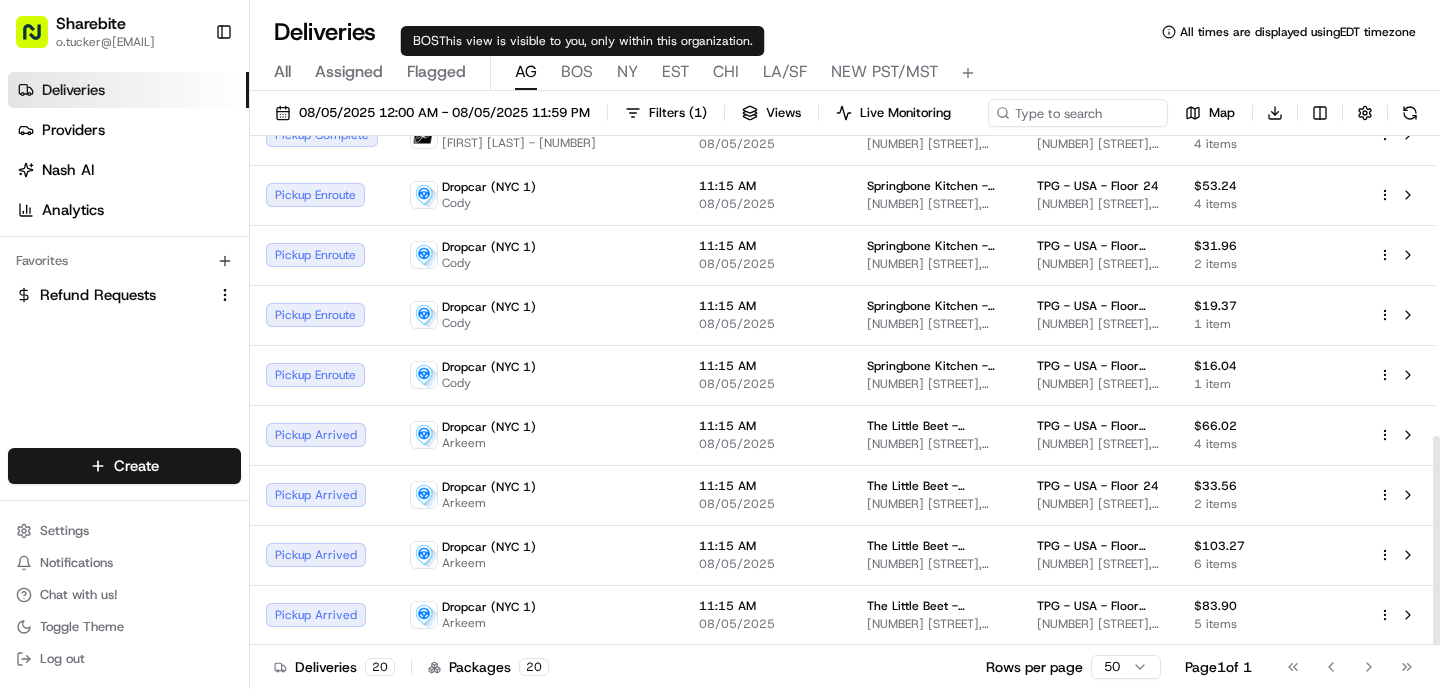 click on "BOS" at bounding box center (577, 72) 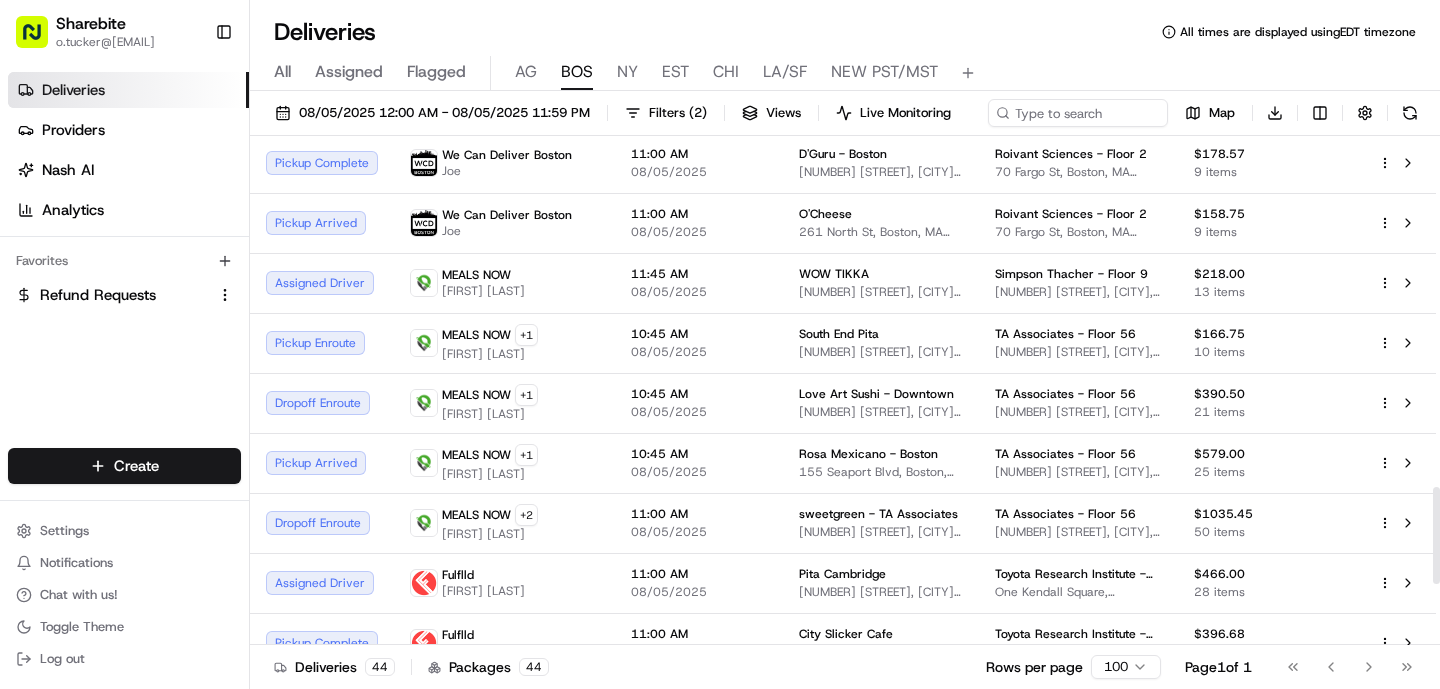 scroll, scrollTop: 1849, scrollLeft: 0, axis: vertical 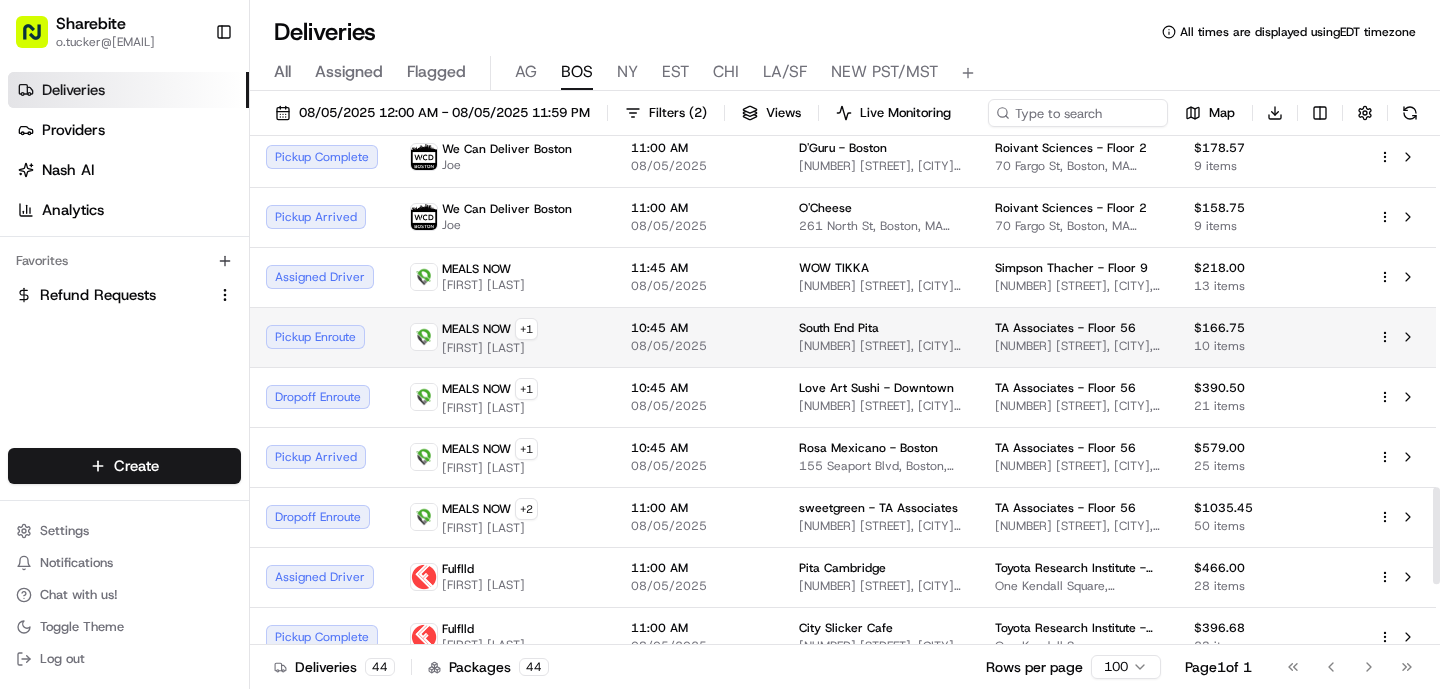 click on "10:45 AM 08/05/2025" at bounding box center (699, 337) 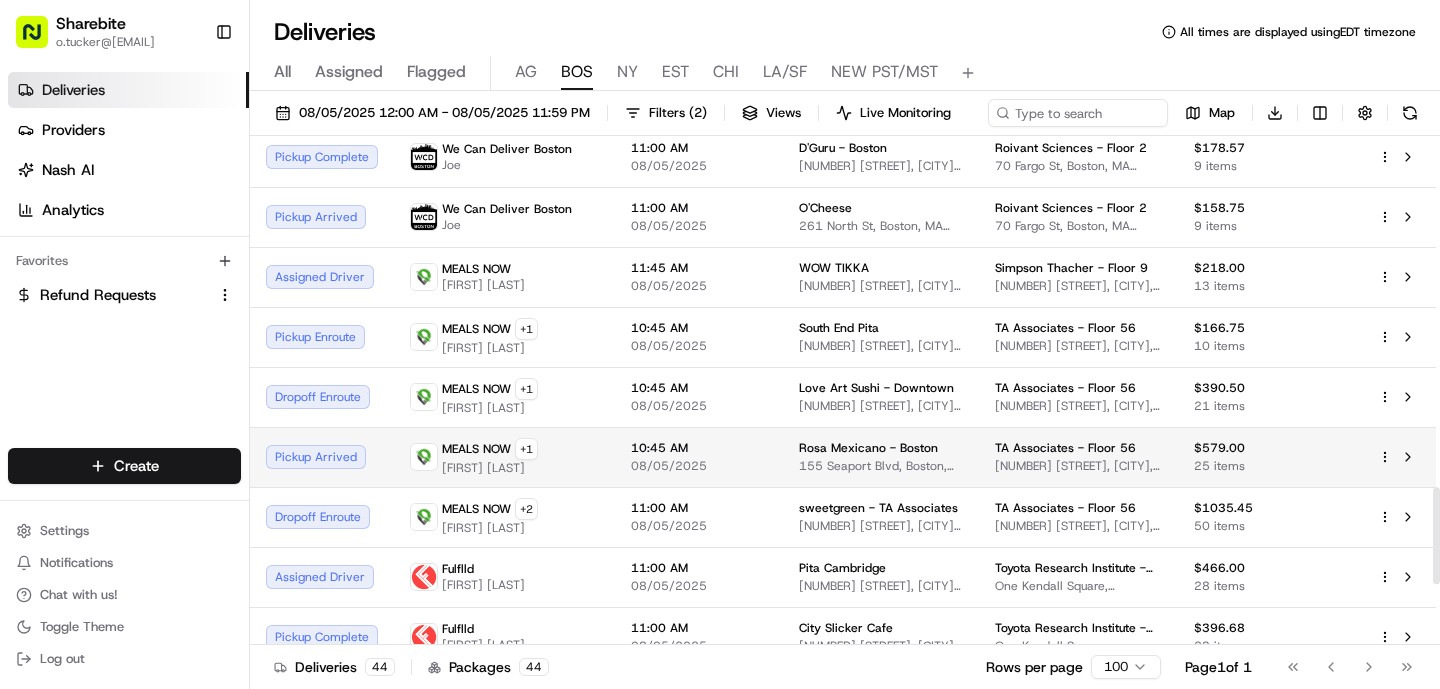 click on "10:45 AM 08/05/2025" at bounding box center (699, 457) 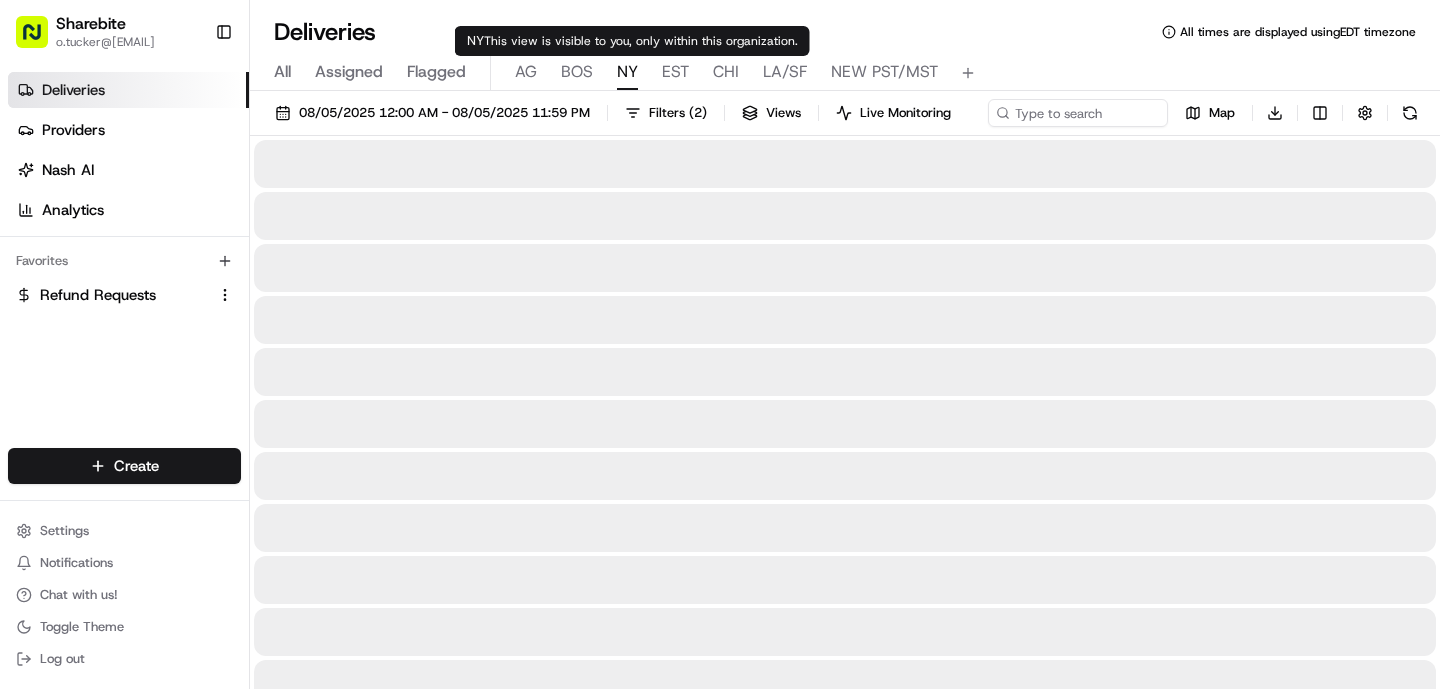 click on "NY" at bounding box center [627, 72] 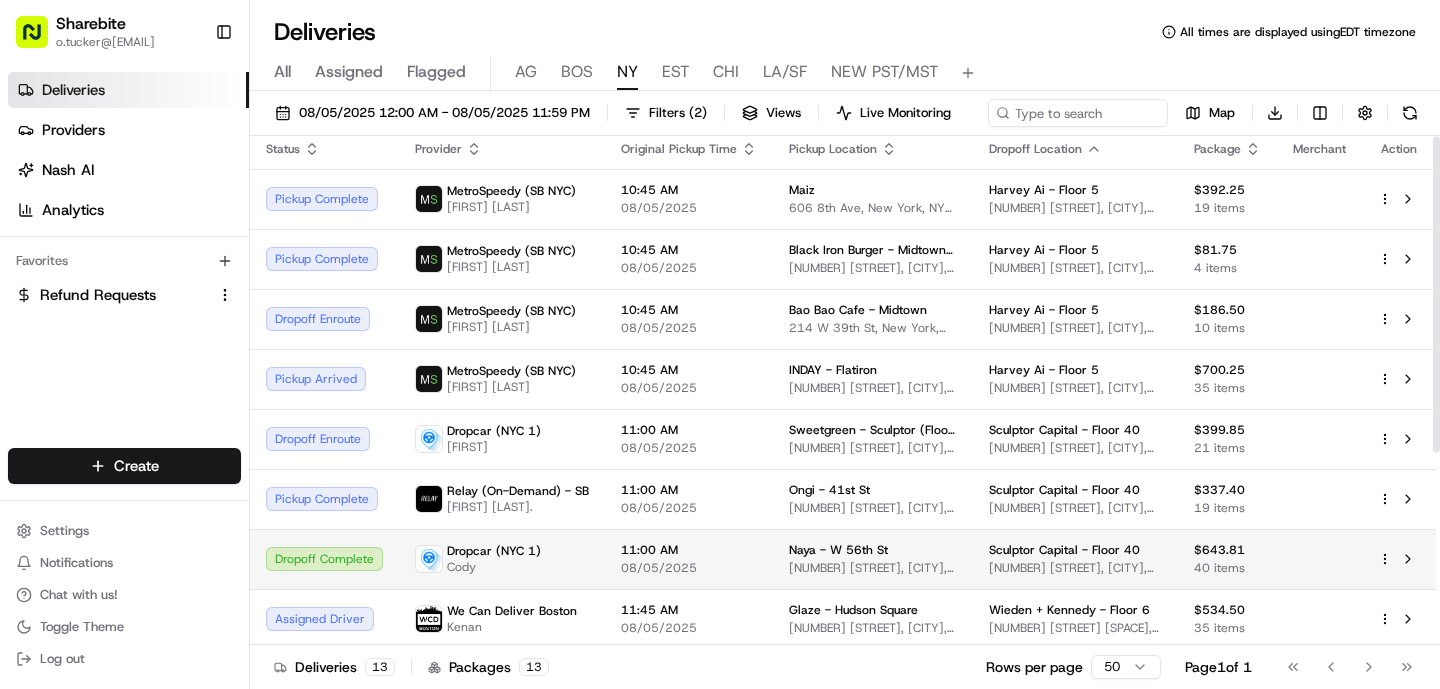 scroll, scrollTop: 0, scrollLeft: 0, axis: both 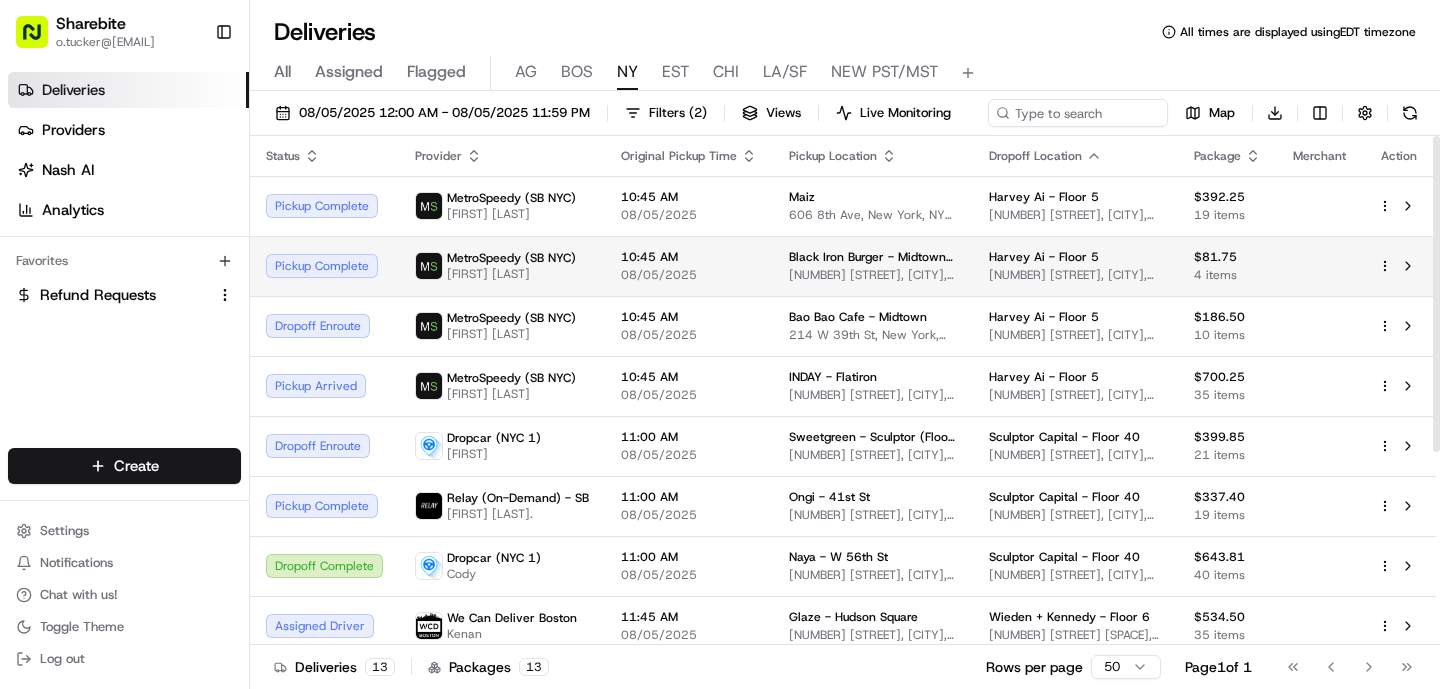 click on "[FIRST] [LAST] #6009" at bounding box center (511, 274) 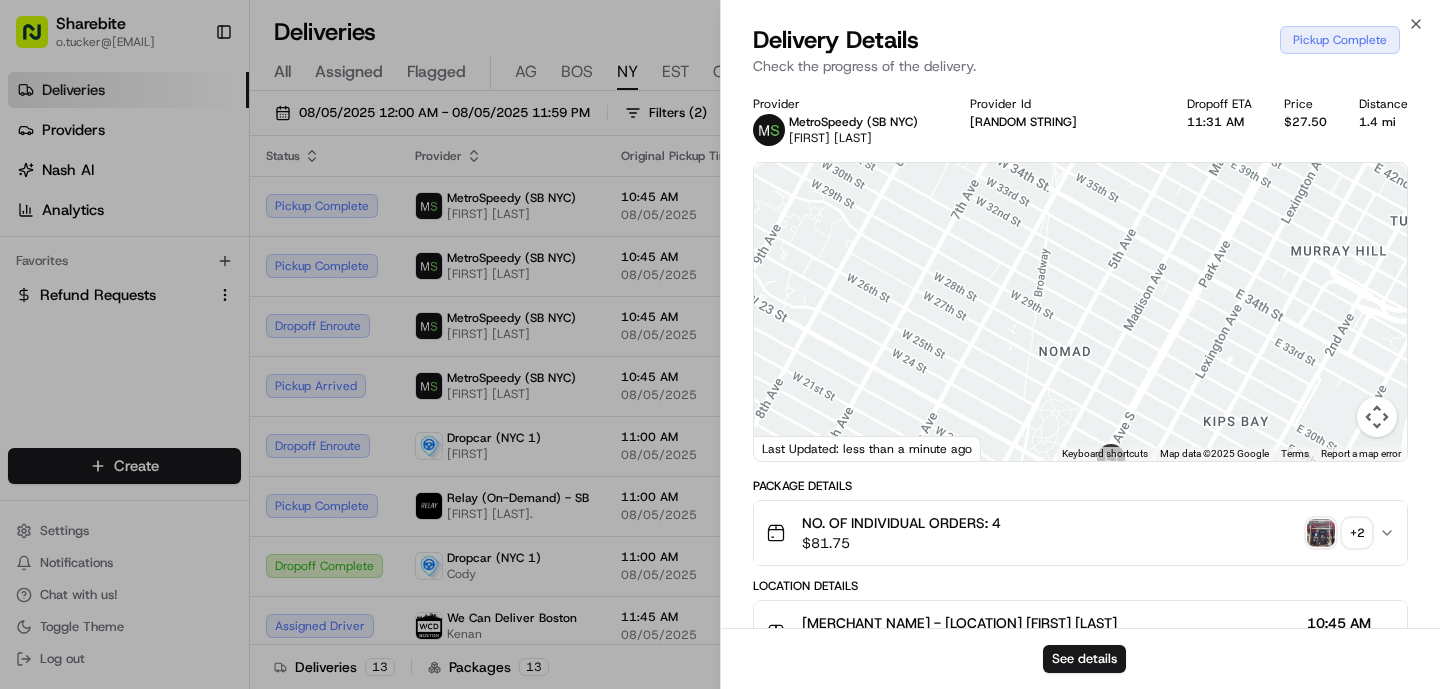 drag, startPoint x: 1095, startPoint y: 312, endPoint x: 1037, endPoint y: 202, distance: 124.35433 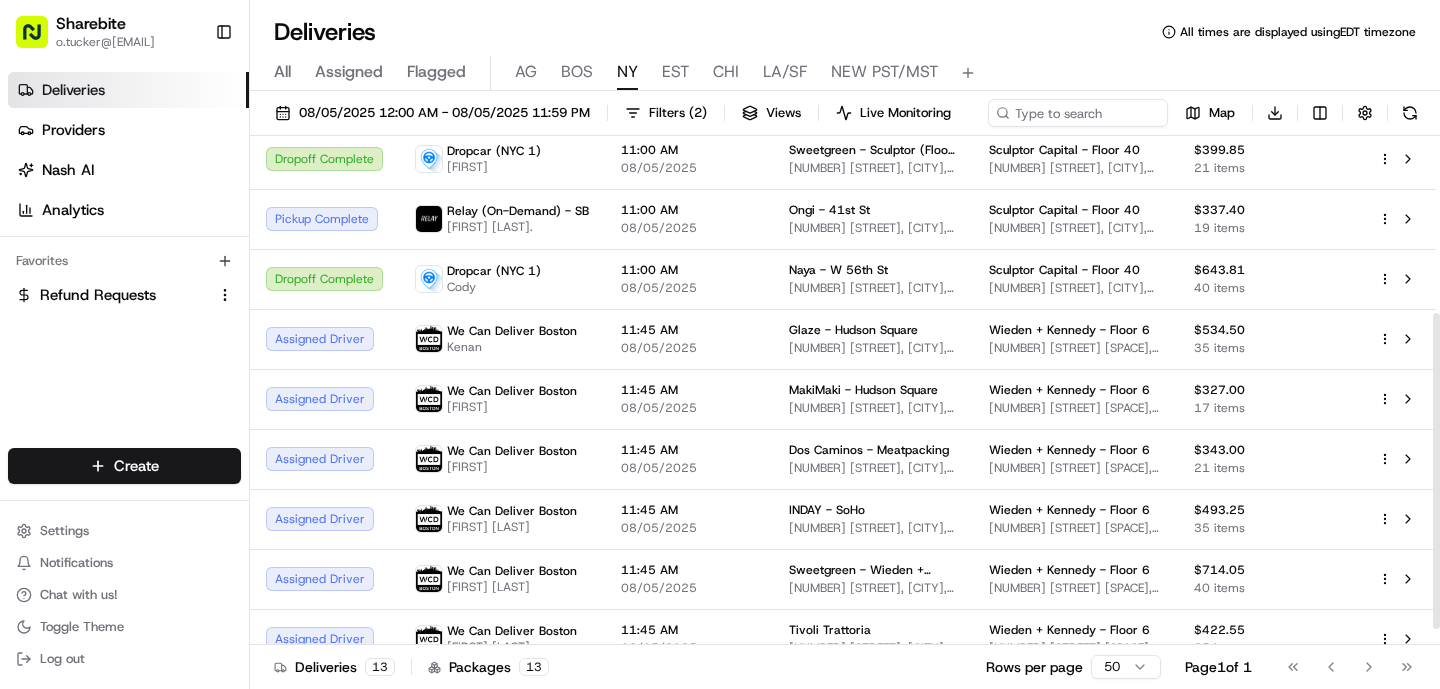 scroll, scrollTop: 293, scrollLeft: 0, axis: vertical 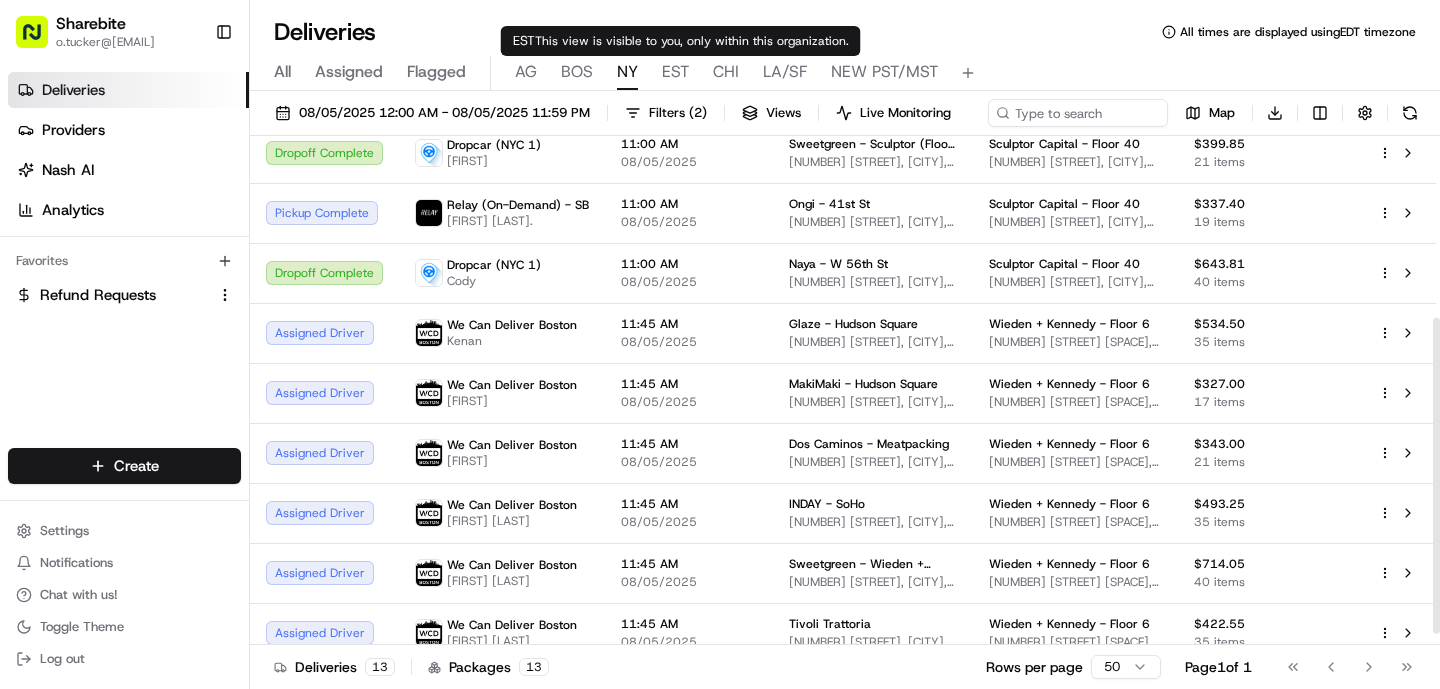 click on "EST" at bounding box center (675, 72) 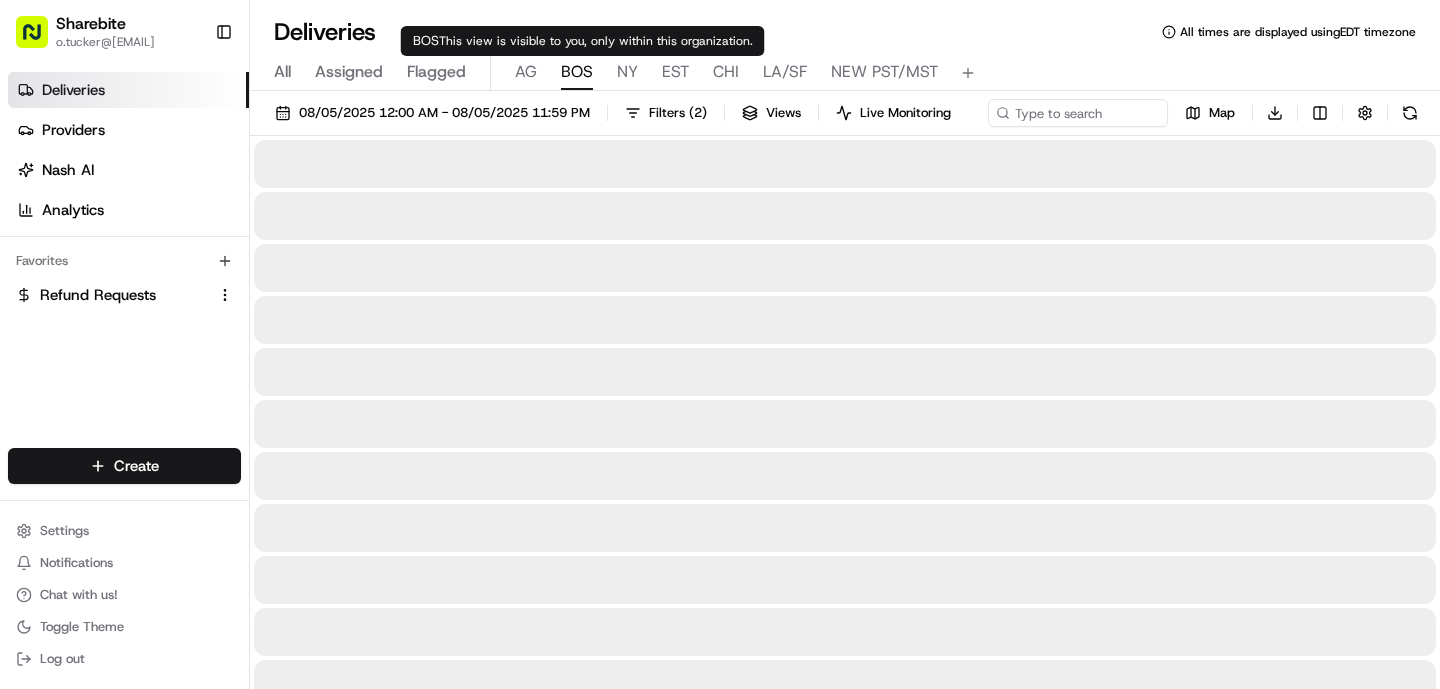 click on "BOS" at bounding box center (577, 72) 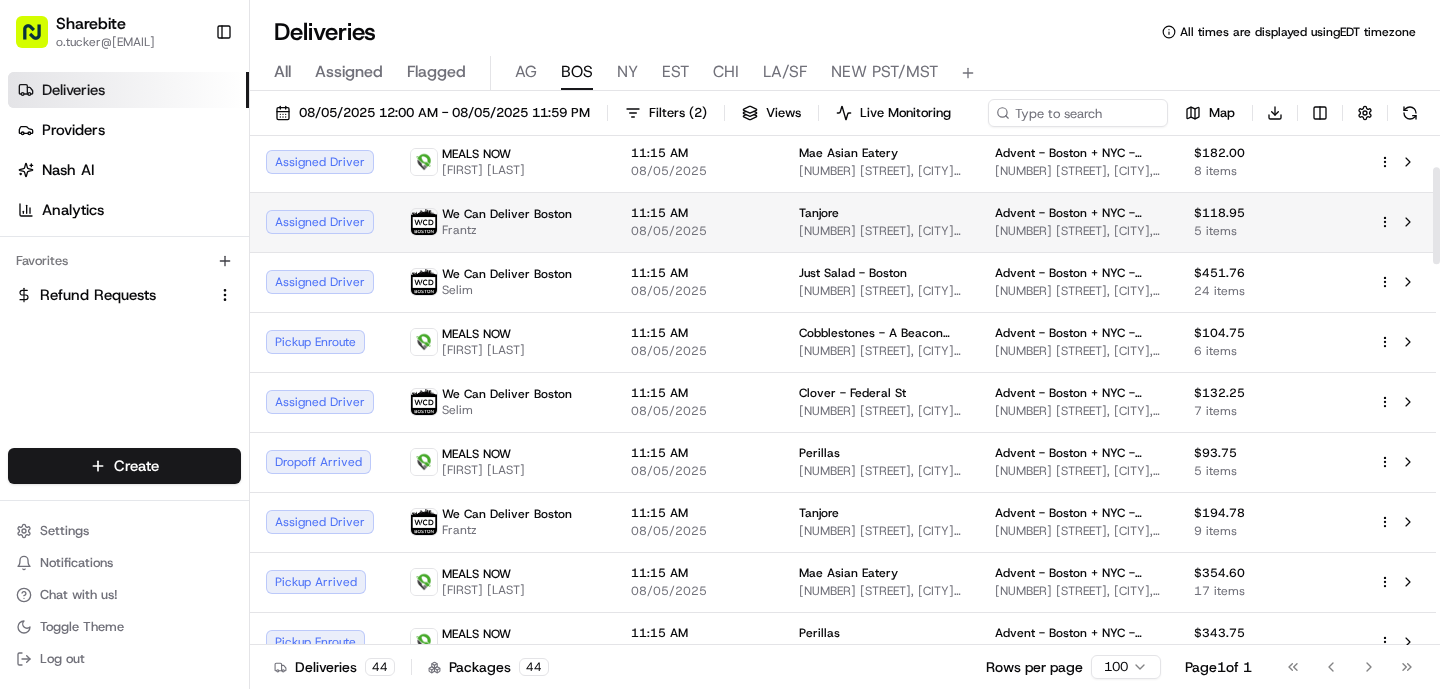scroll, scrollTop: 164, scrollLeft: 0, axis: vertical 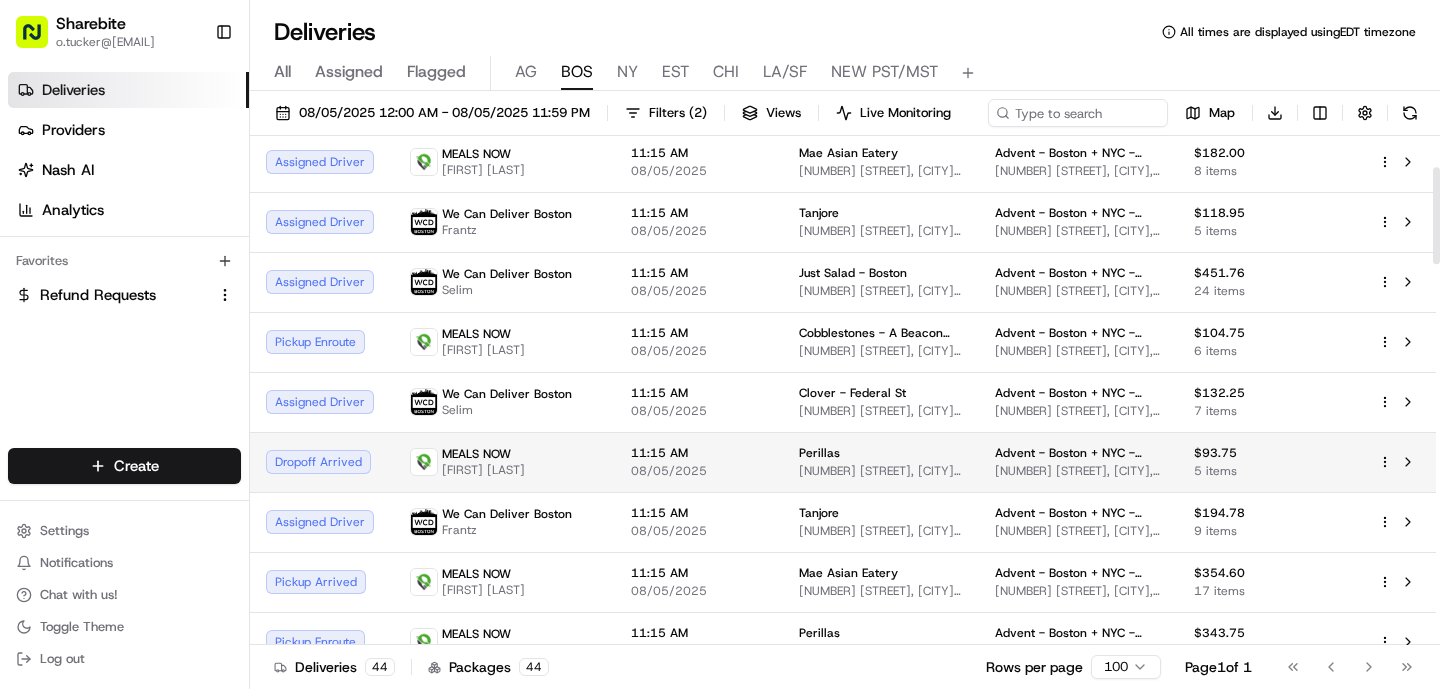 click on "08/05/2025" at bounding box center (699, 471) 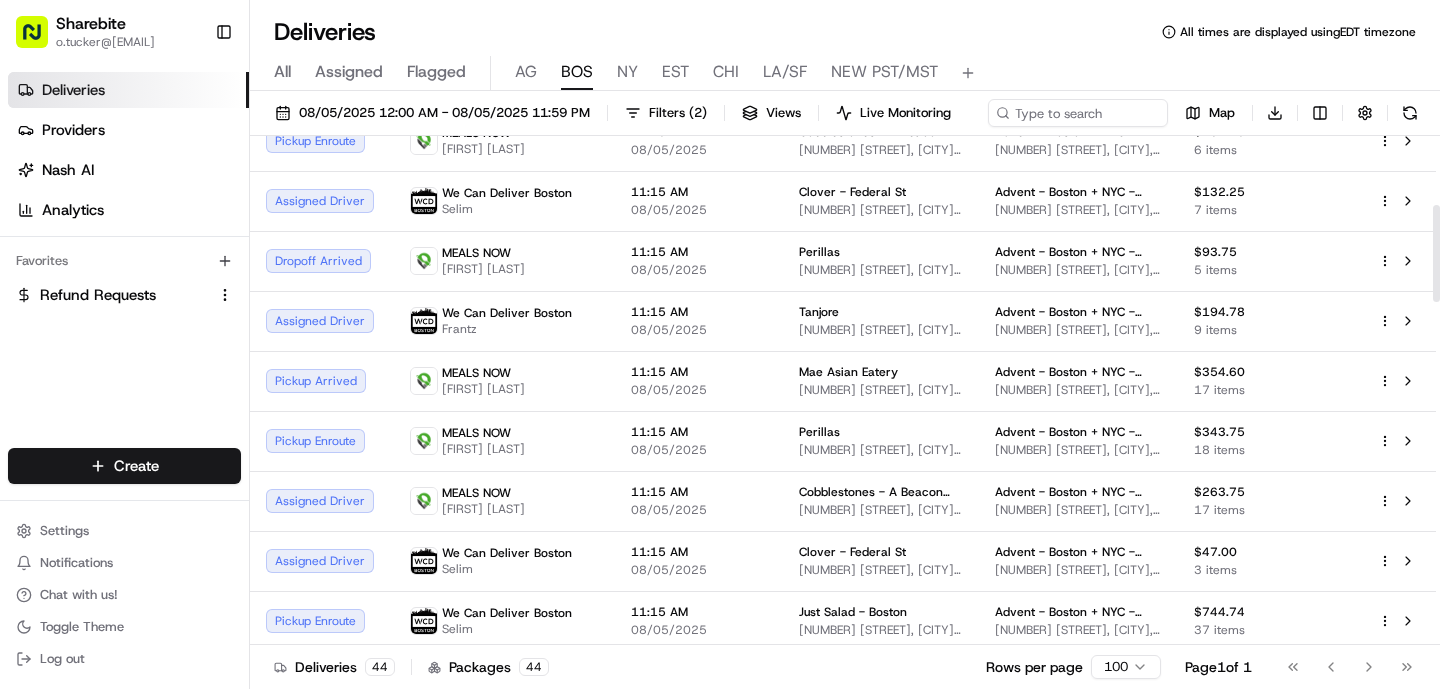 scroll, scrollTop: 369, scrollLeft: 0, axis: vertical 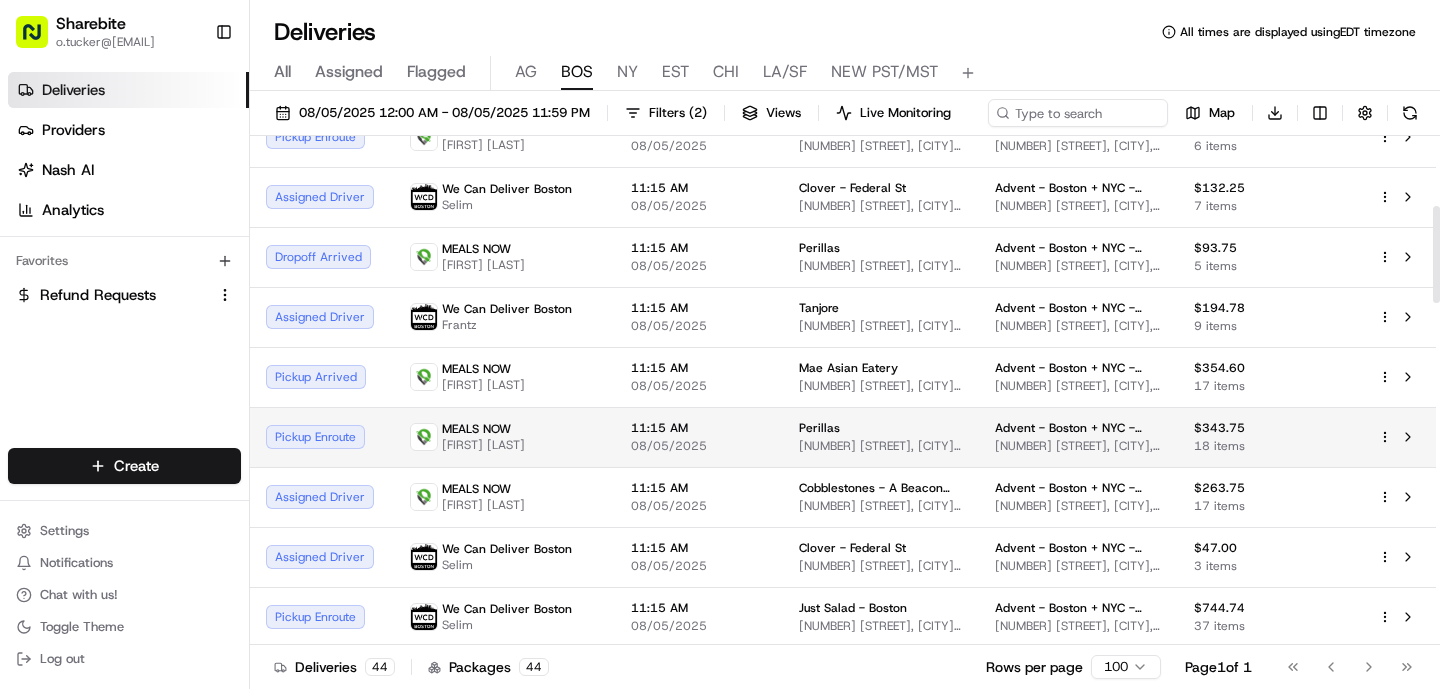 click on "[PROVIDER] + 1 [NAME] [NAME]" at bounding box center (504, 437) 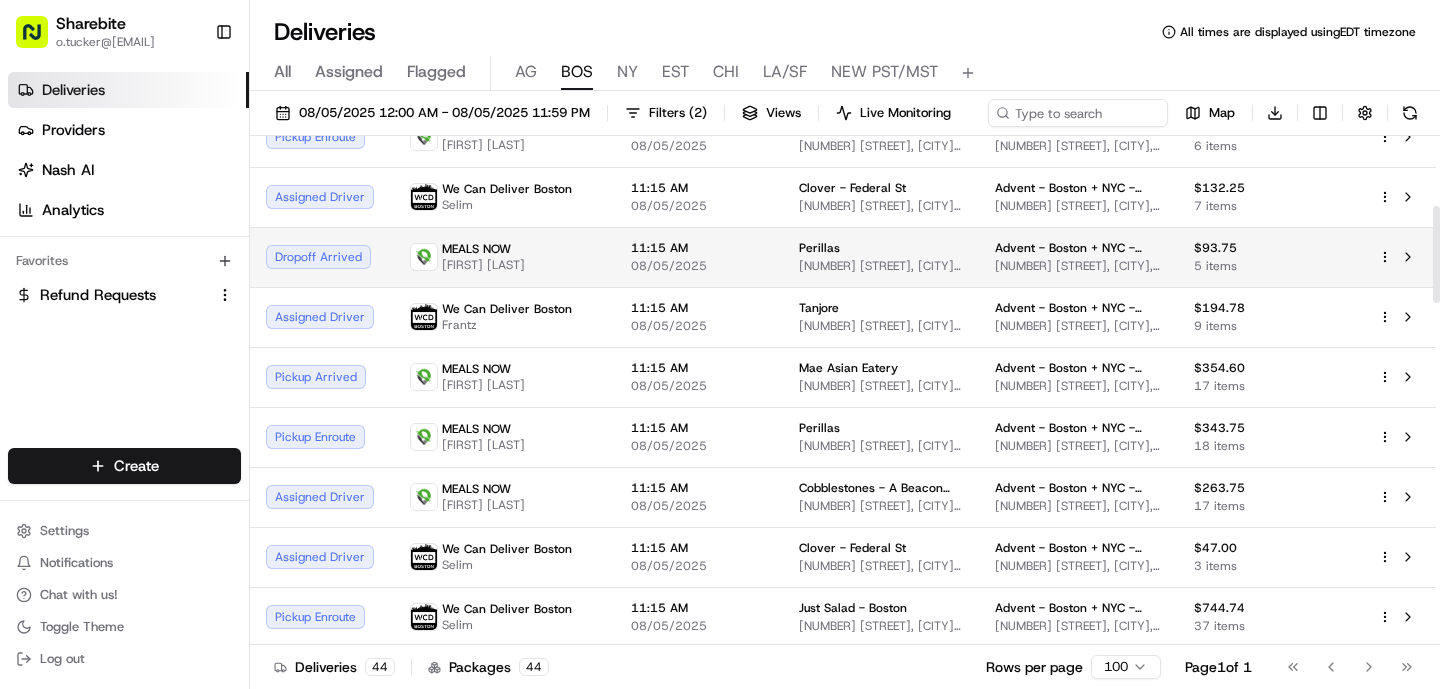 click on "[PROVIDER] + 1 [NAME] [NAME]" at bounding box center [504, 257] 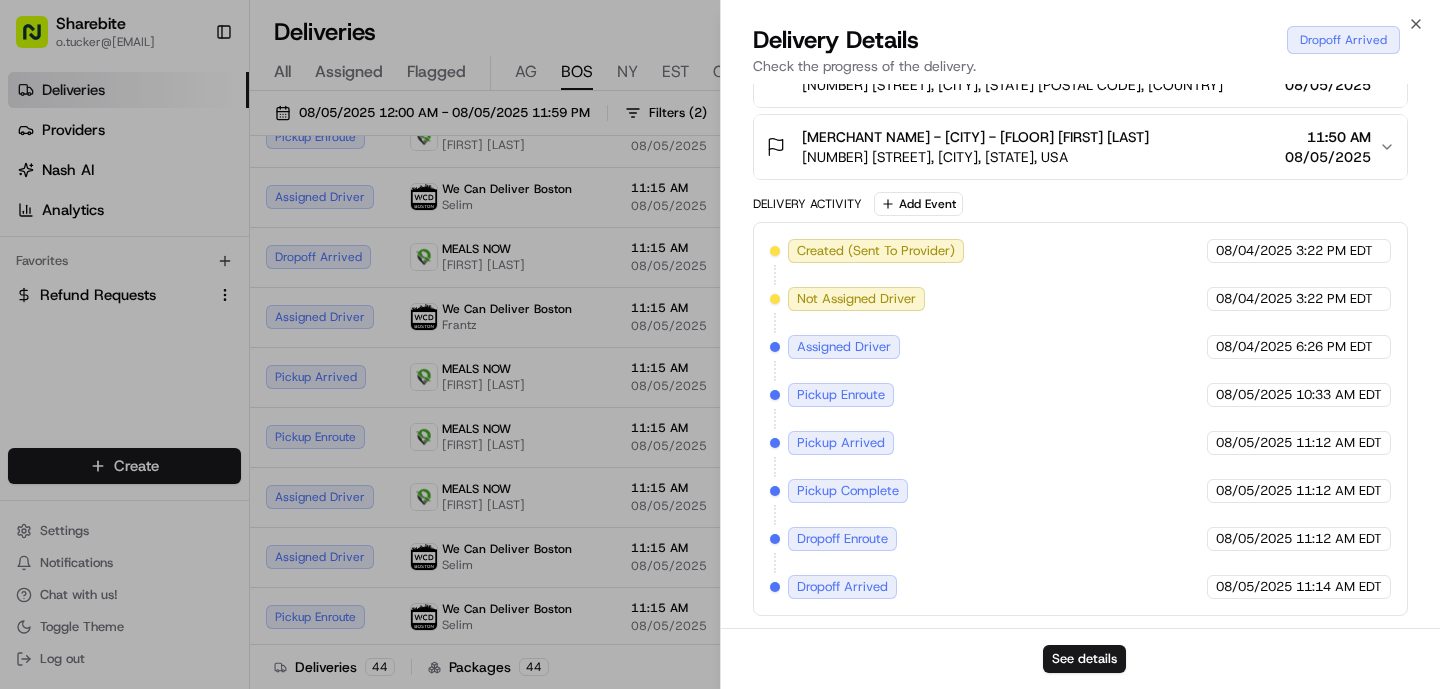 scroll, scrollTop: 0, scrollLeft: 0, axis: both 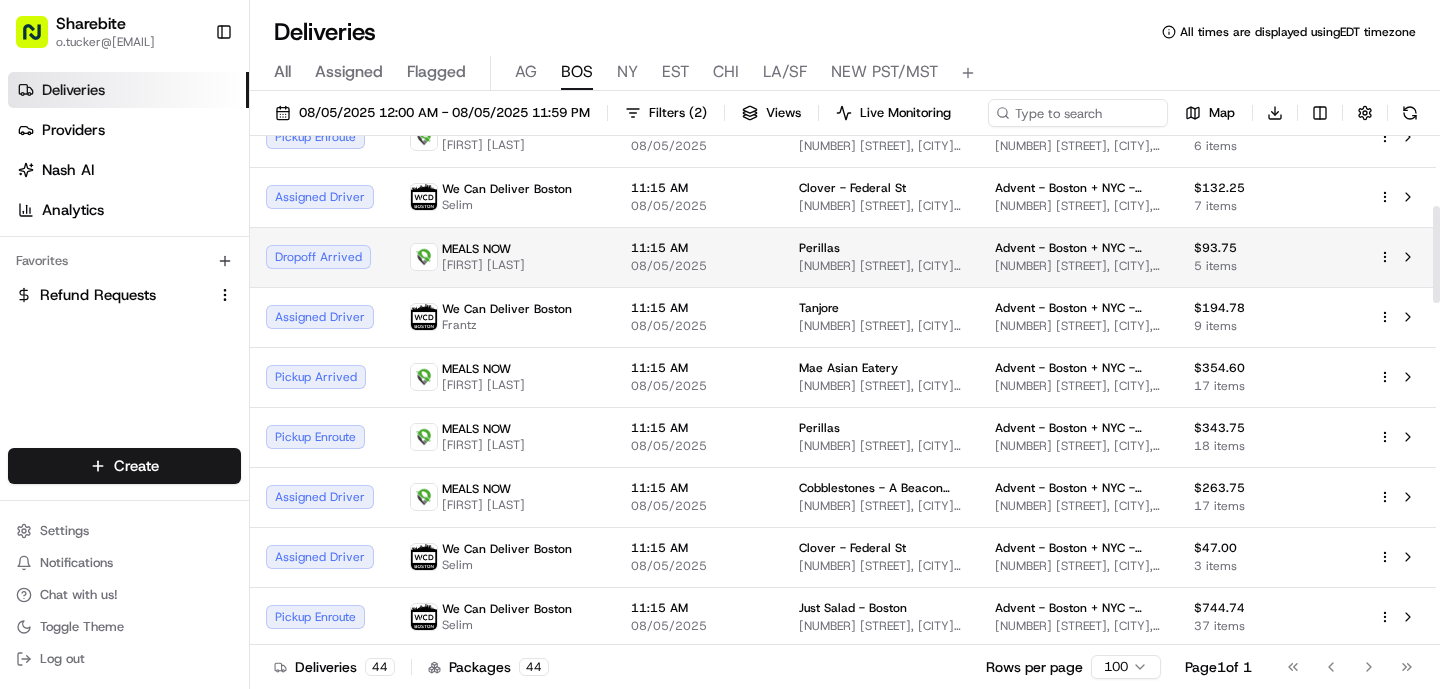 click on "11:15 AM 08/05/2025" at bounding box center (699, 257) 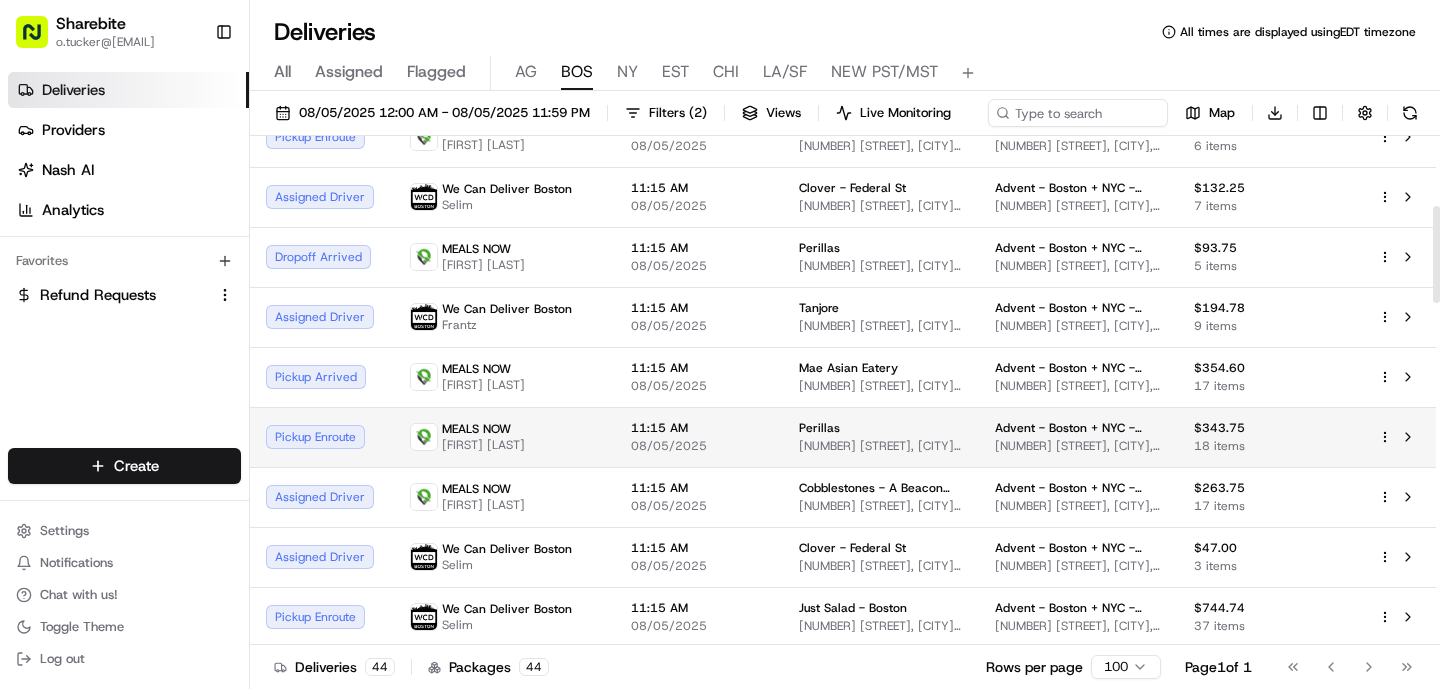 click on "08/05/2025" at bounding box center (699, 446) 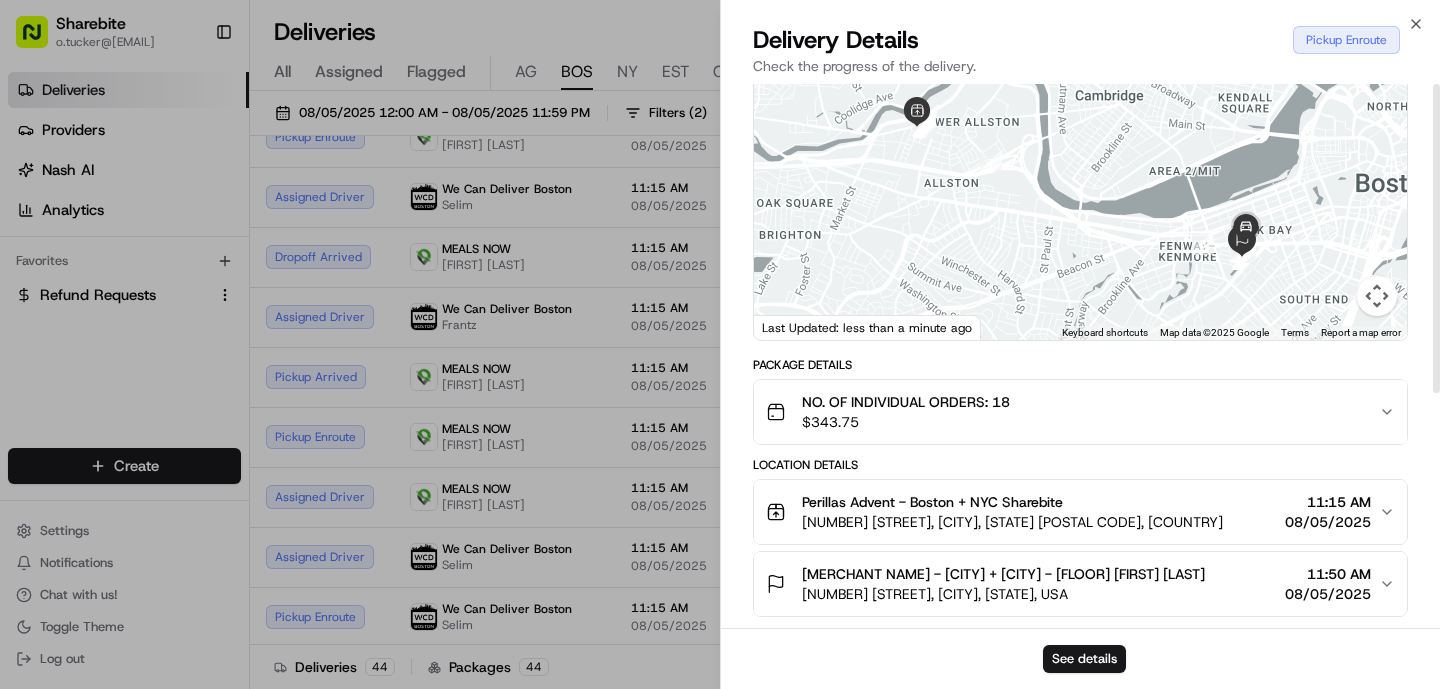 scroll, scrollTop: 0, scrollLeft: 0, axis: both 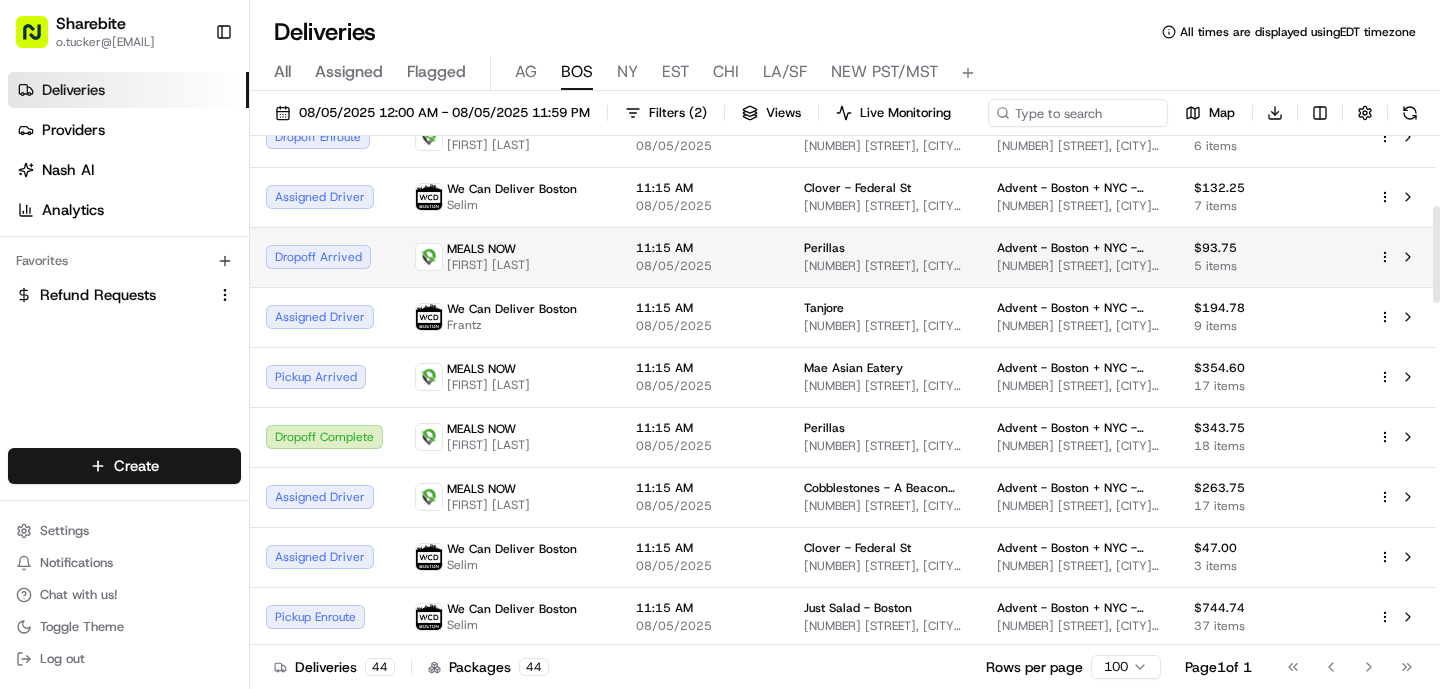 click on "[FIRST] [LAST]" at bounding box center [488, 265] 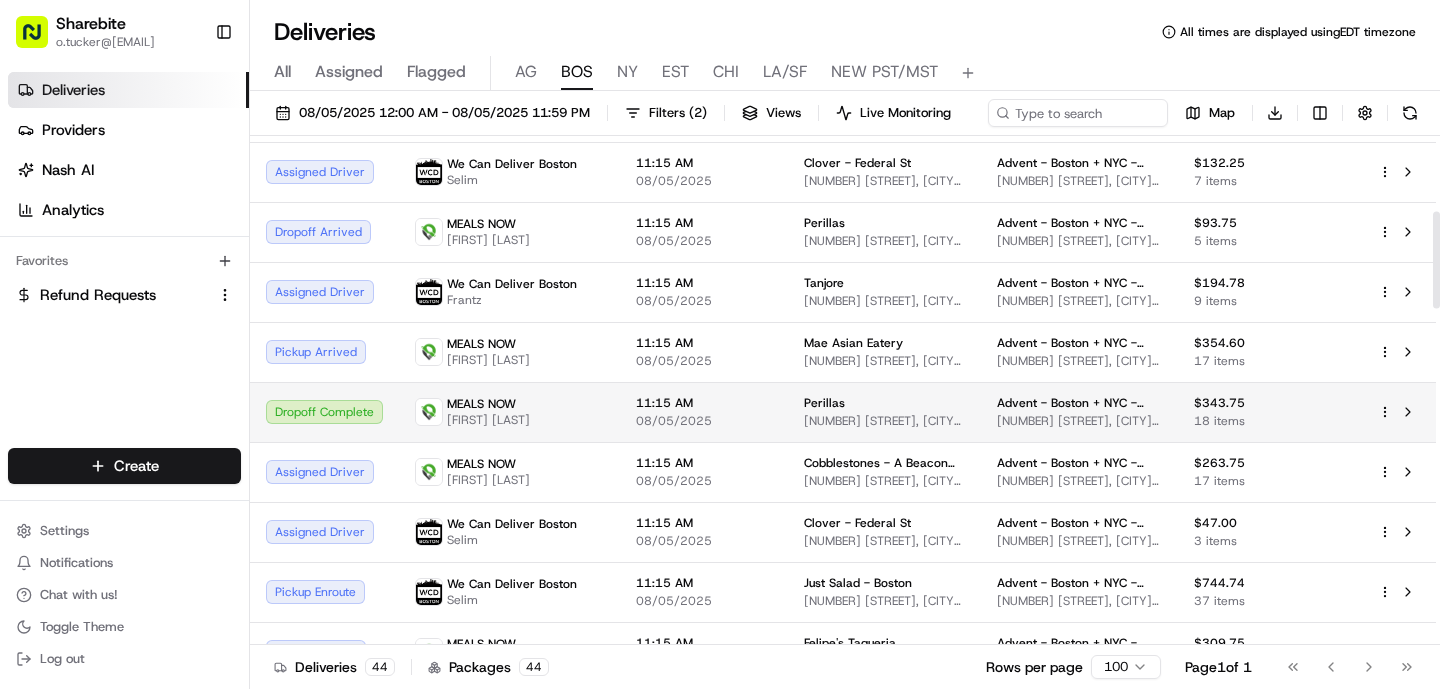 scroll, scrollTop: 397, scrollLeft: 0, axis: vertical 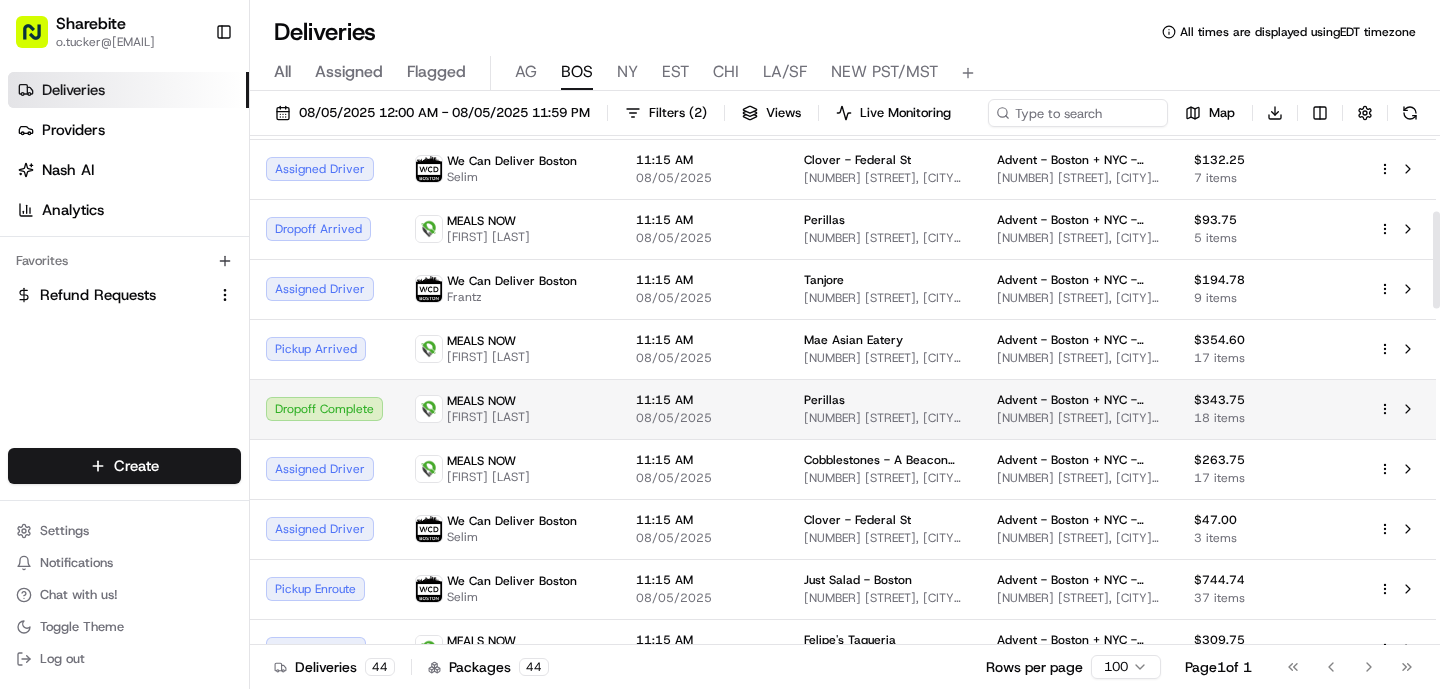 click on "[PROVIDER] + 1 [NAME] [NAME]" at bounding box center [509, 409] 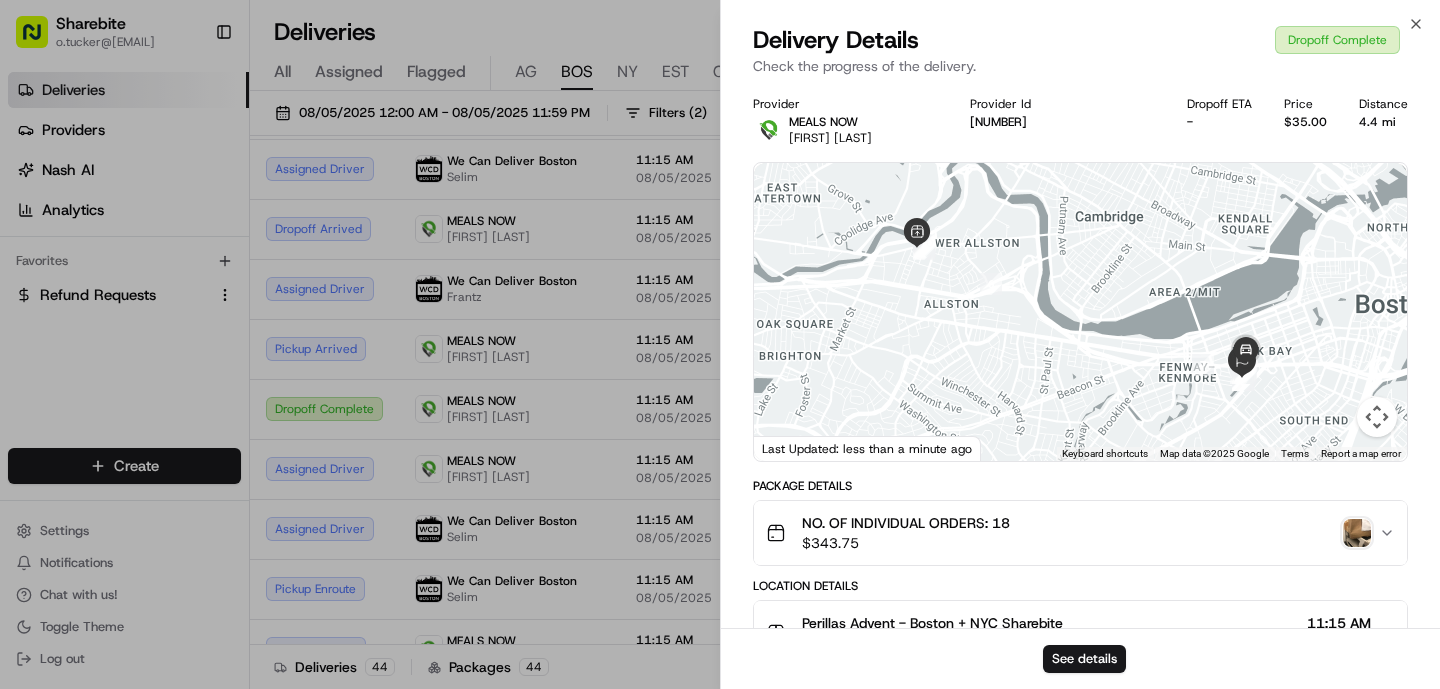 click at bounding box center [1357, 533] 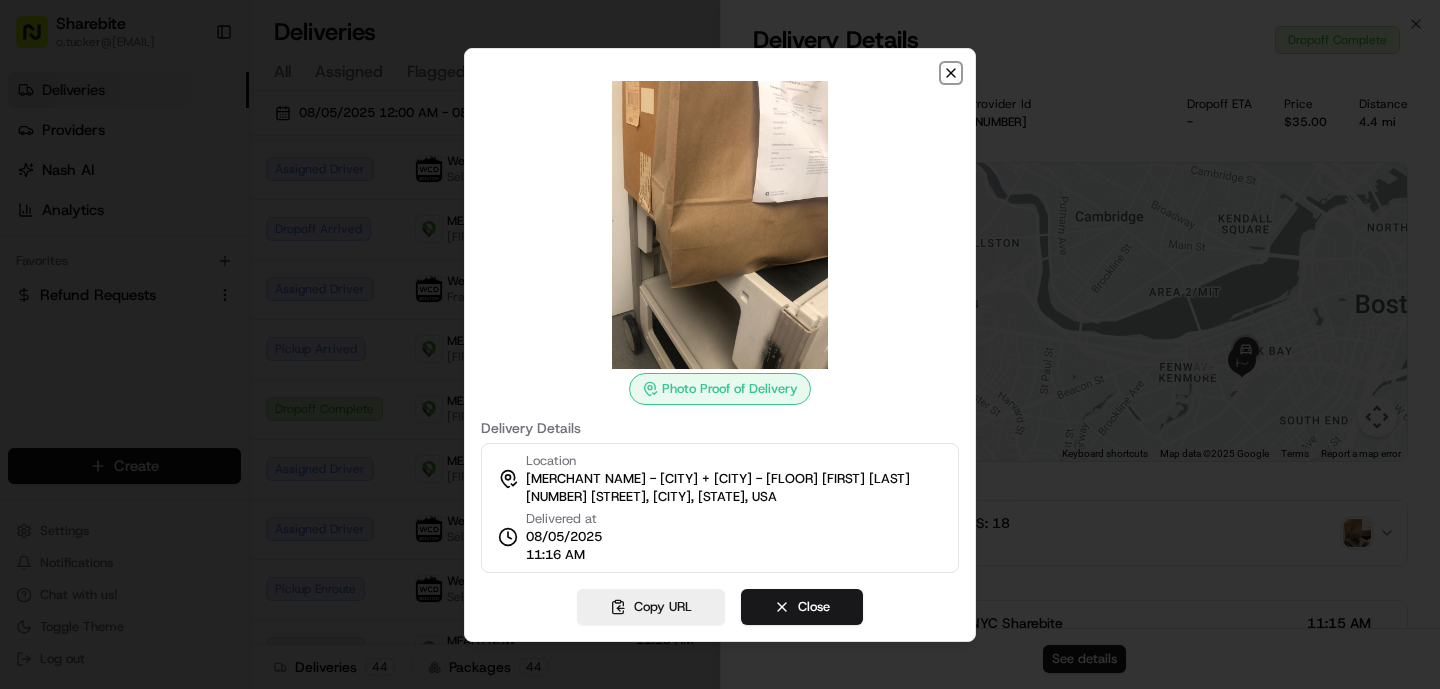 click 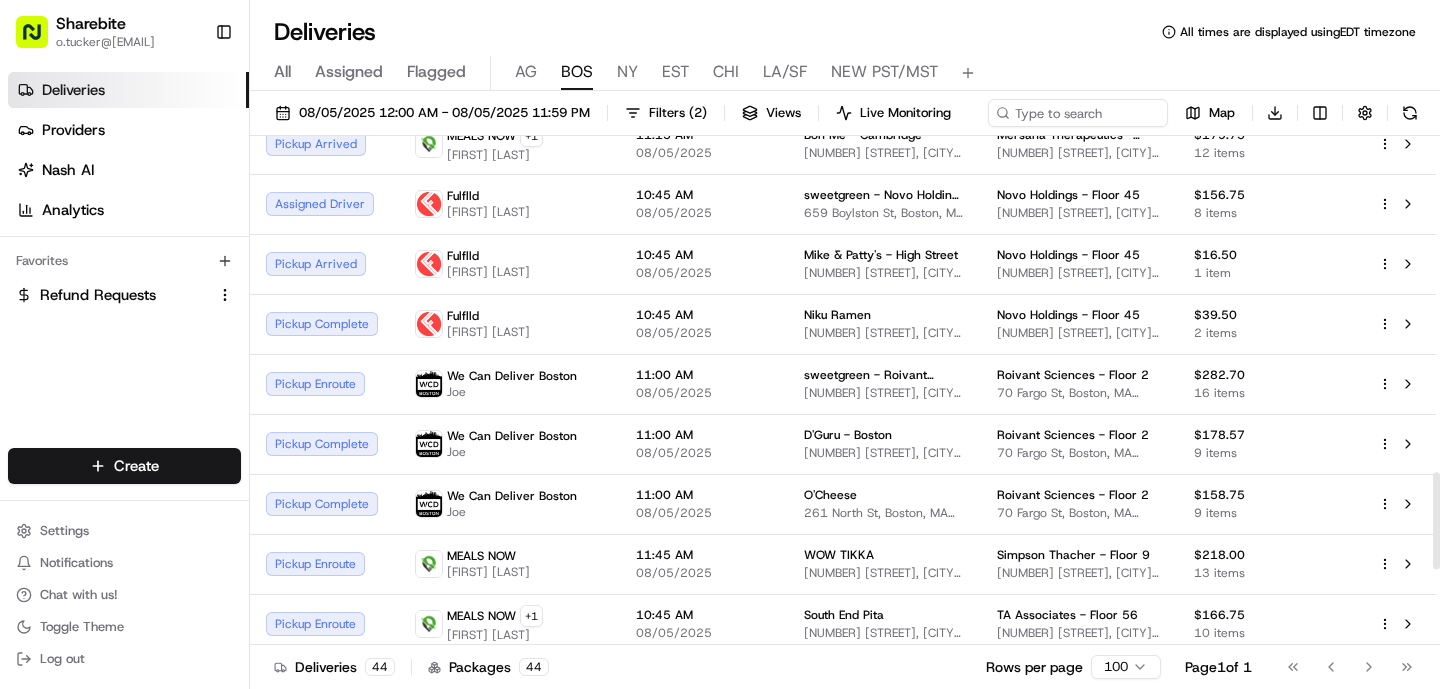 scroll, scrollTop: 1925, scrollLeft: 0, axis: vertical 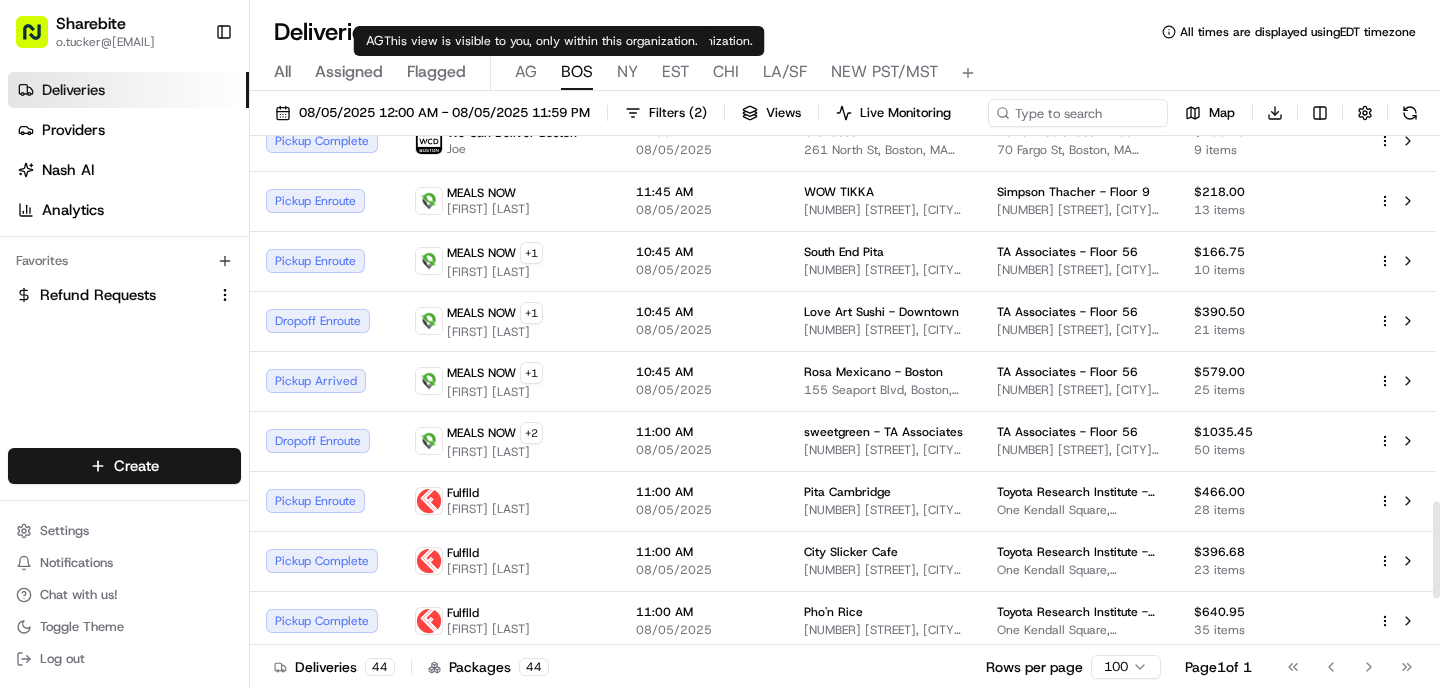 click on "AG" at bounding box center (526, 72) 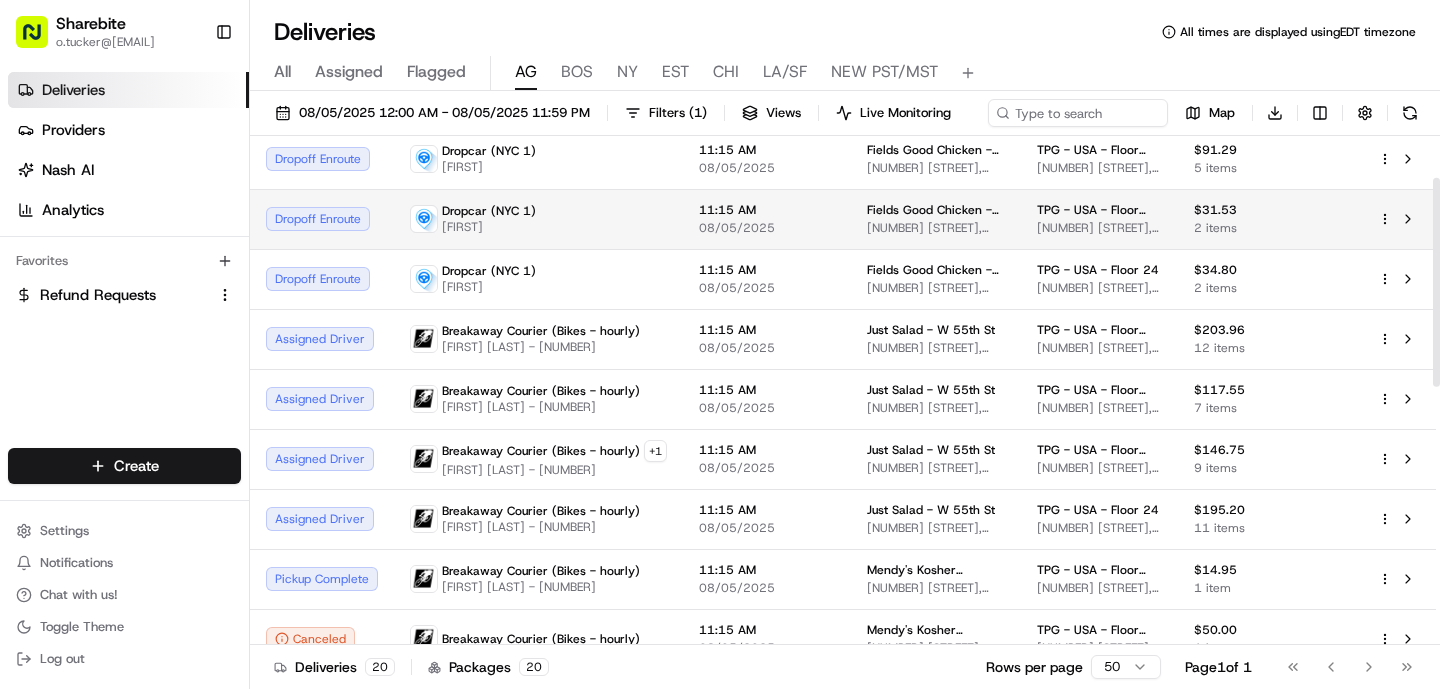 scroll, scrollTop: 102, scrollLeft: 0, axis: vertical 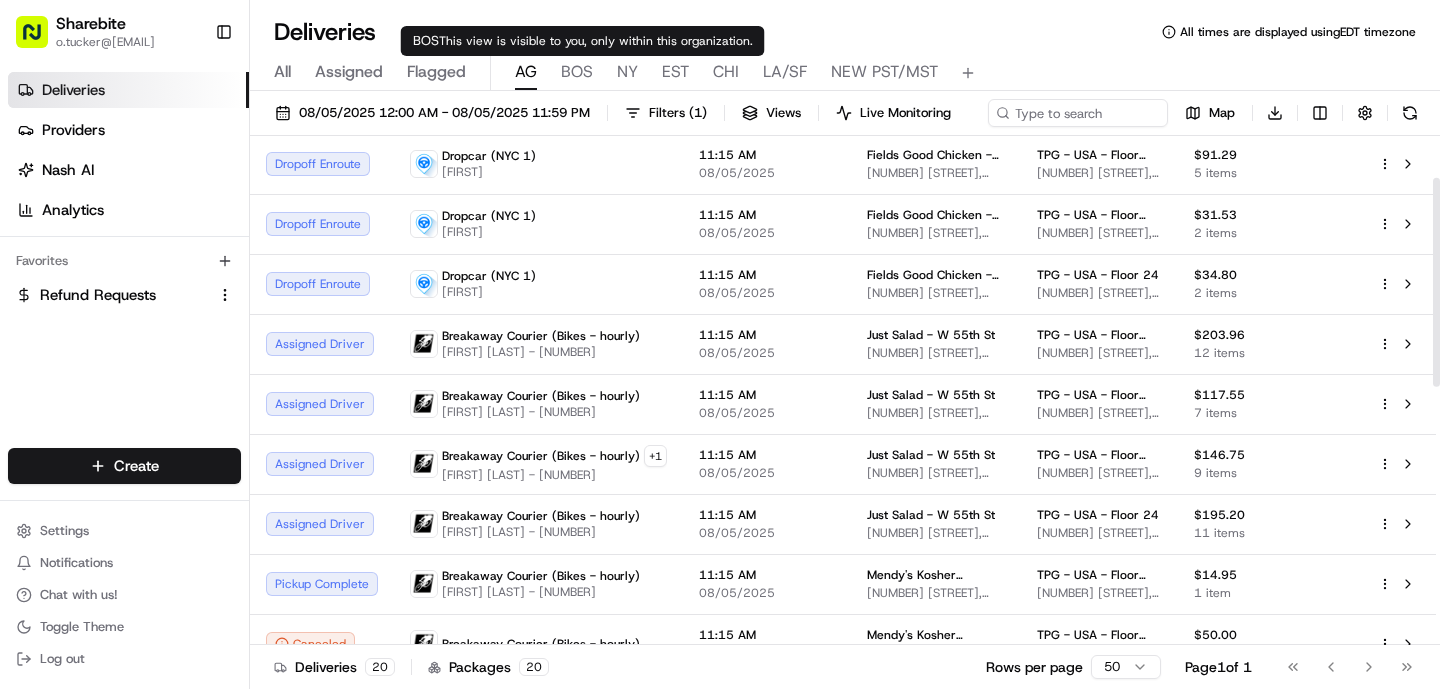 click on "BOS" at bounding box center (577, 72) 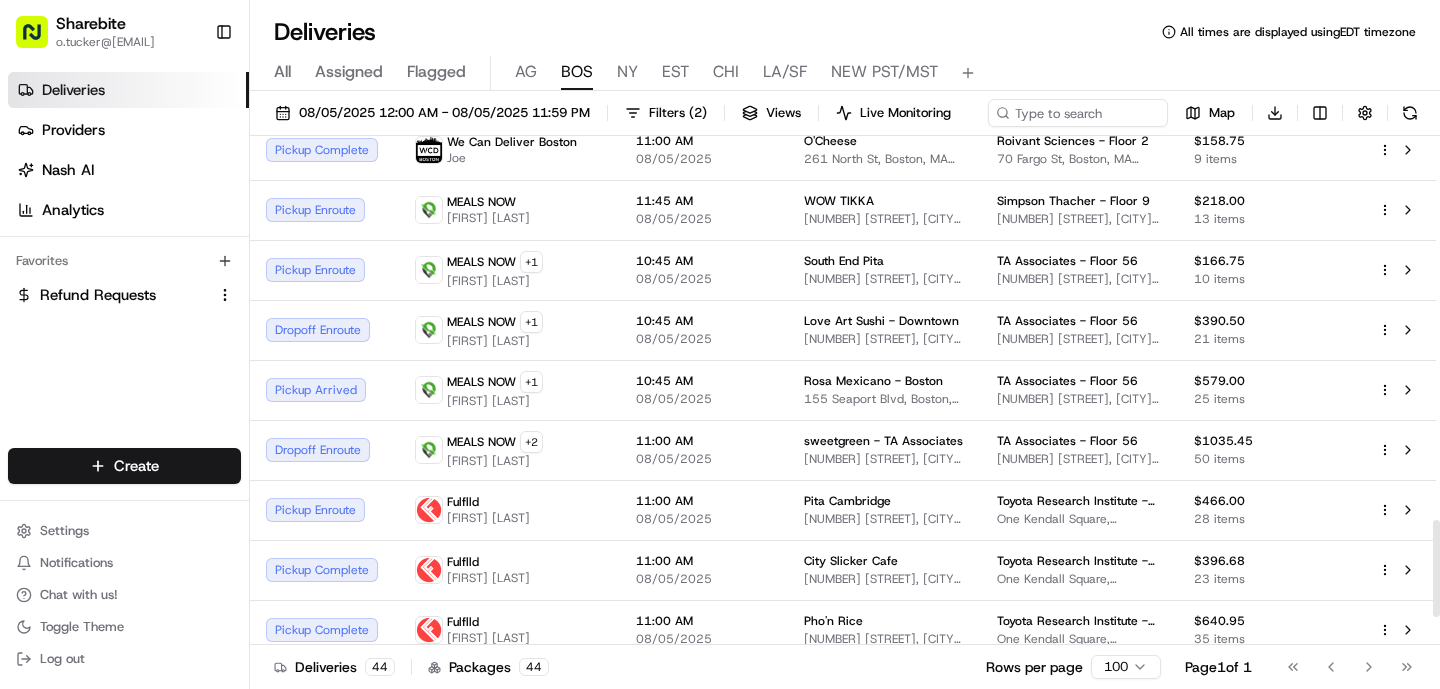 scroll, scrollTop: 2171, scrollLeft: 0, axis: vertical 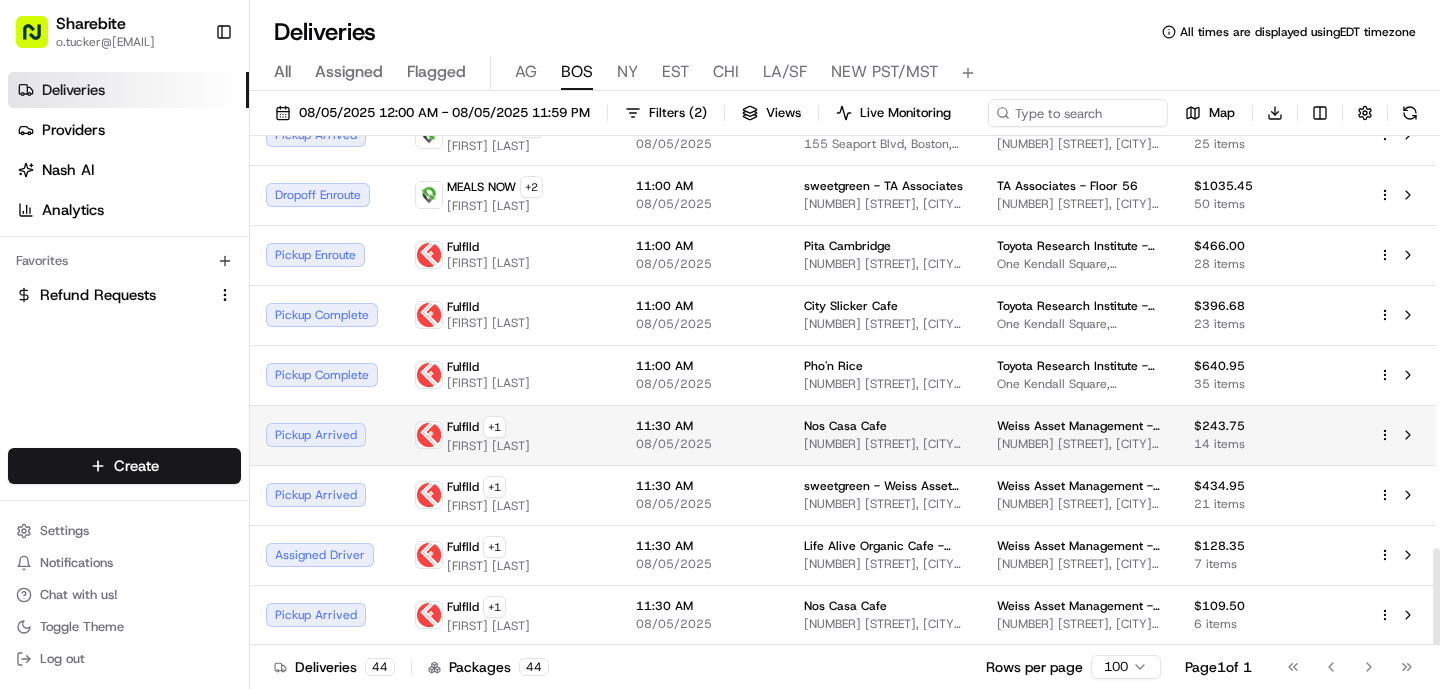 click on "08/05/2025" at bounding box center [704, 444] 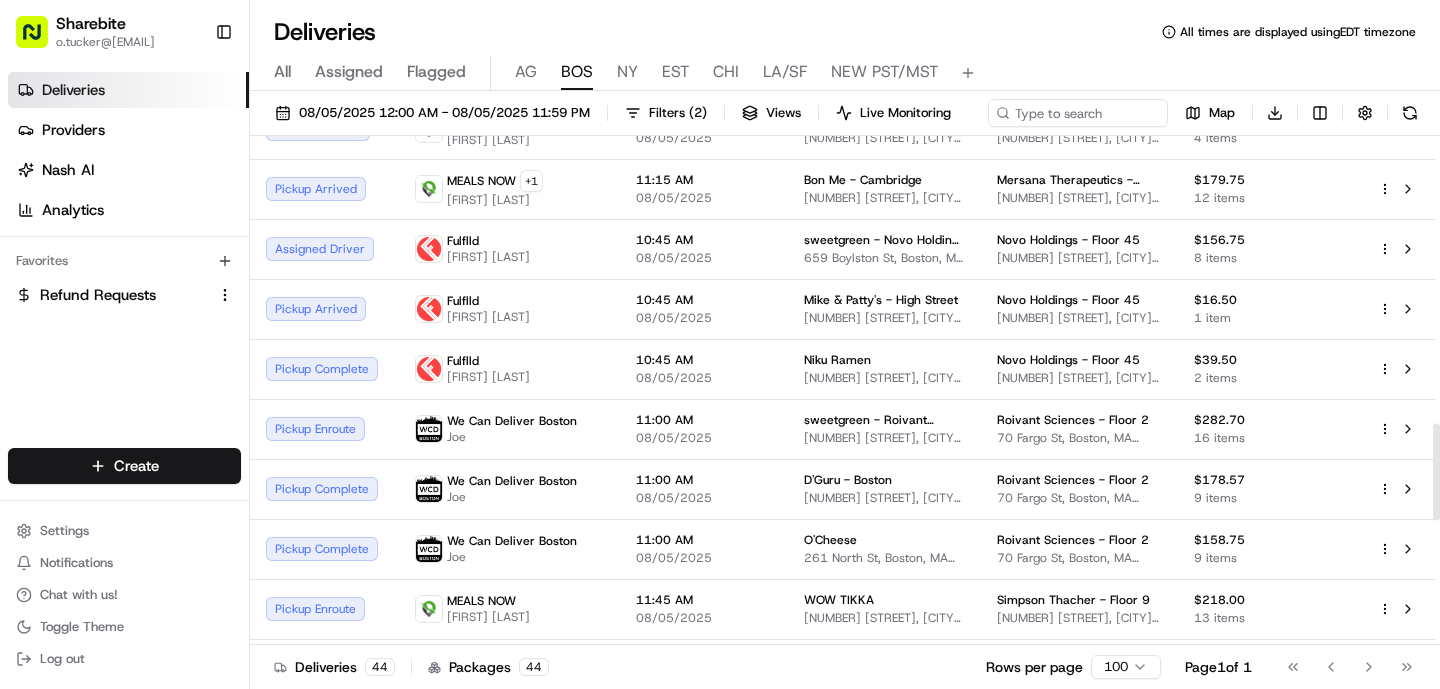 scroll, scrollTop: 1512, scrollLeft: 0, axis: vertical 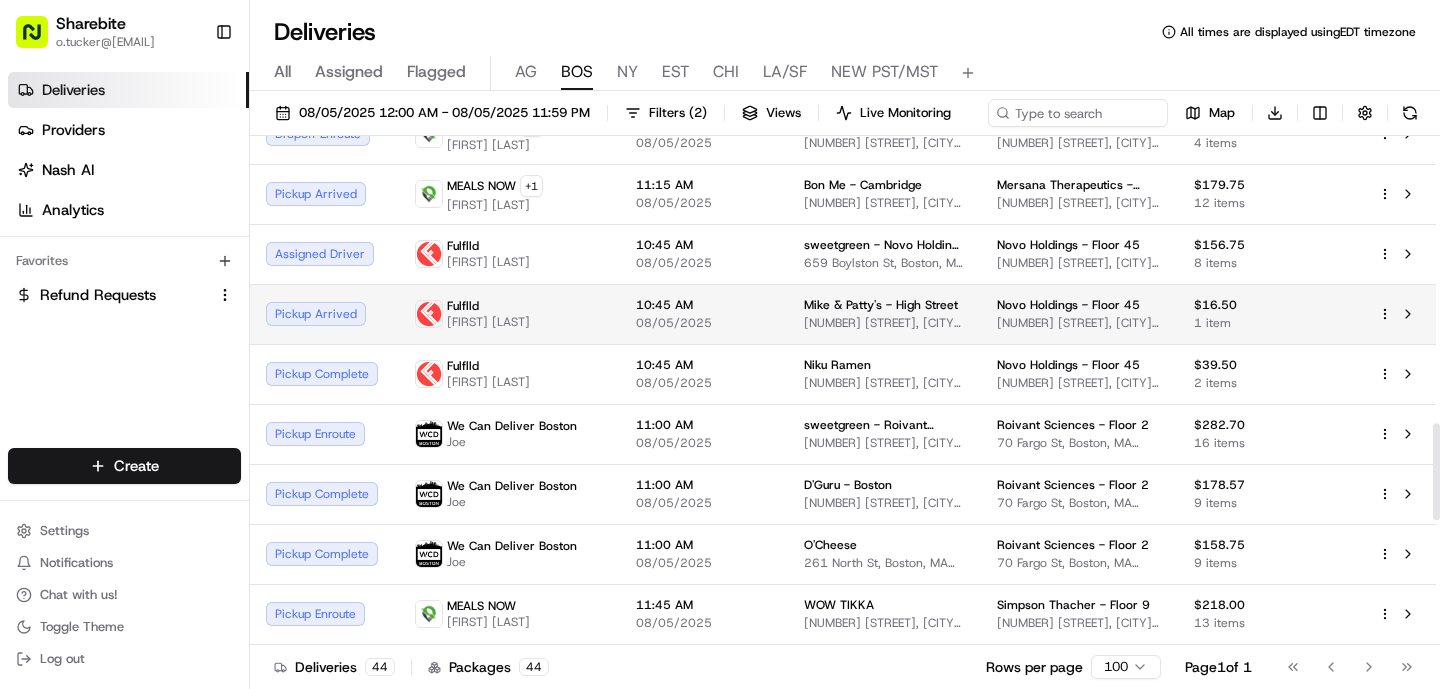 click on "Fulflld [FIRST] [LAST]" at bounding box center (509, 314) 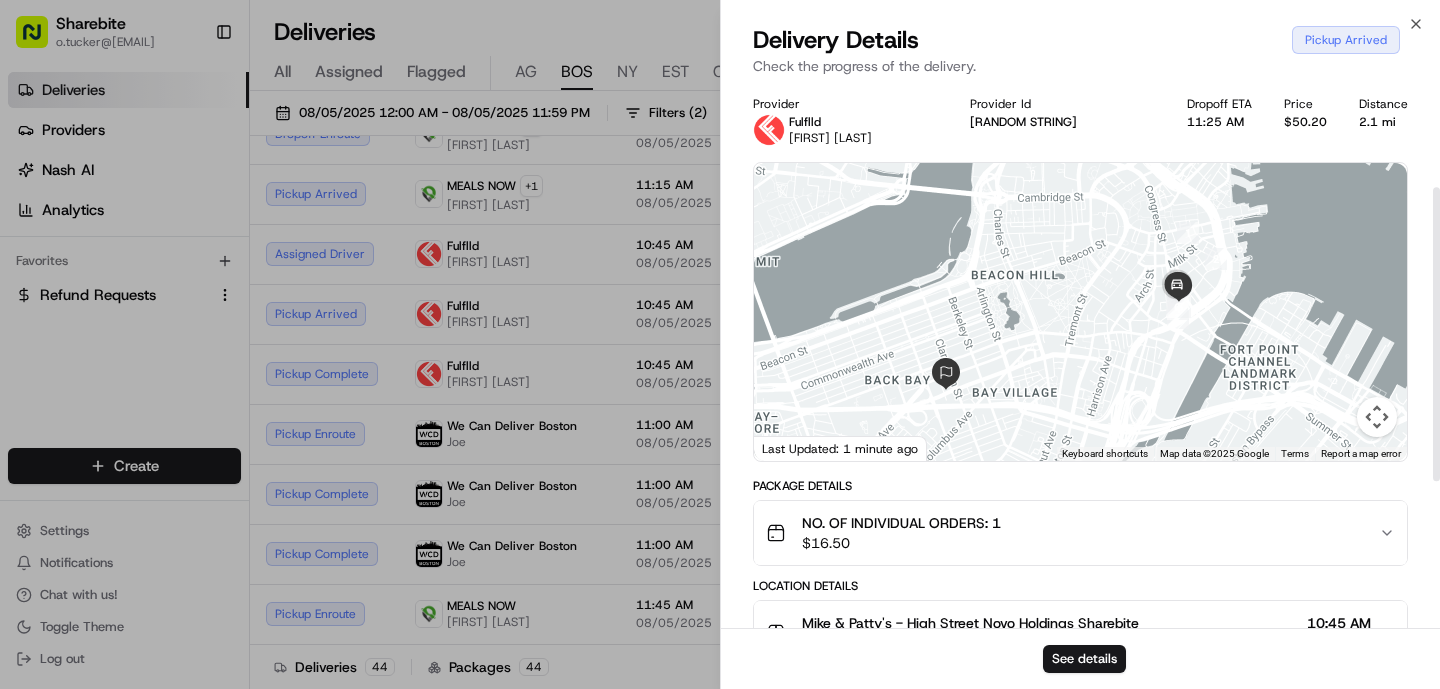 scroll, scrollTop: 462, scrollLeft: 0, axis: vertical 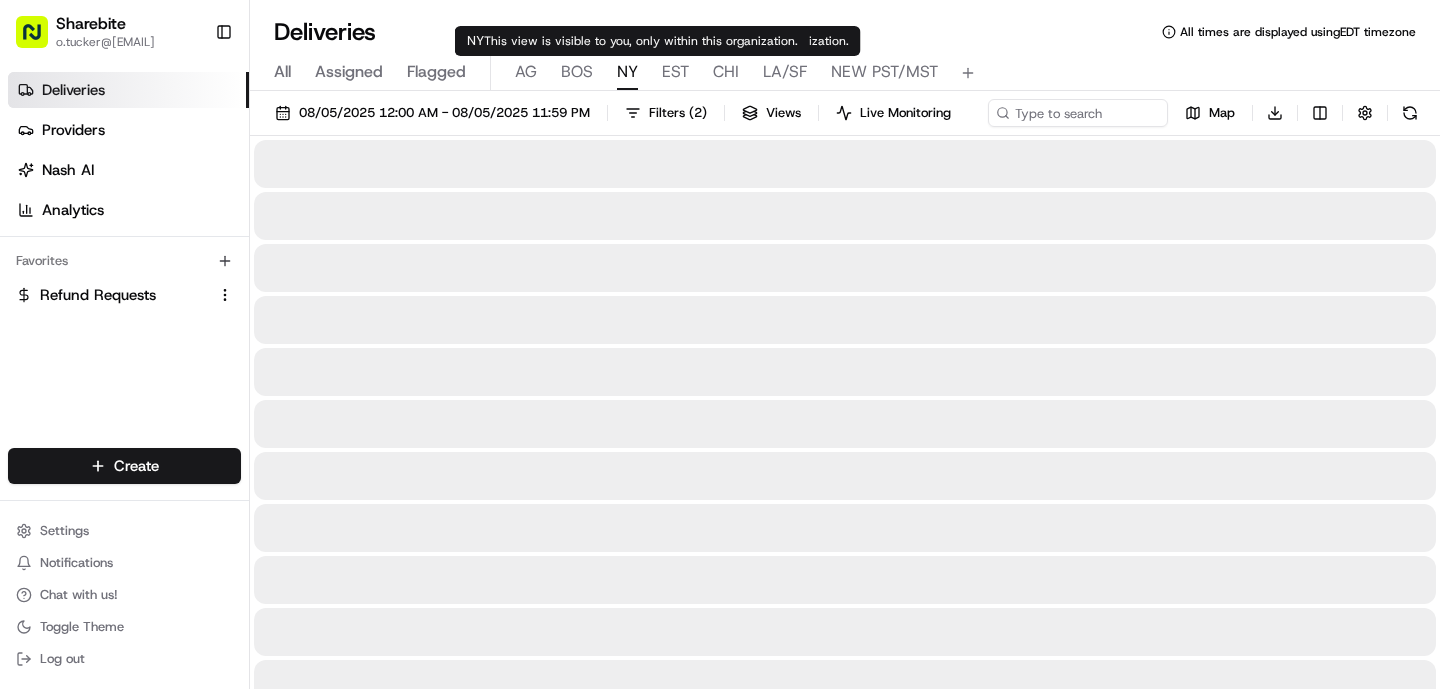 click on "NY" at bounding box center [627, 72] 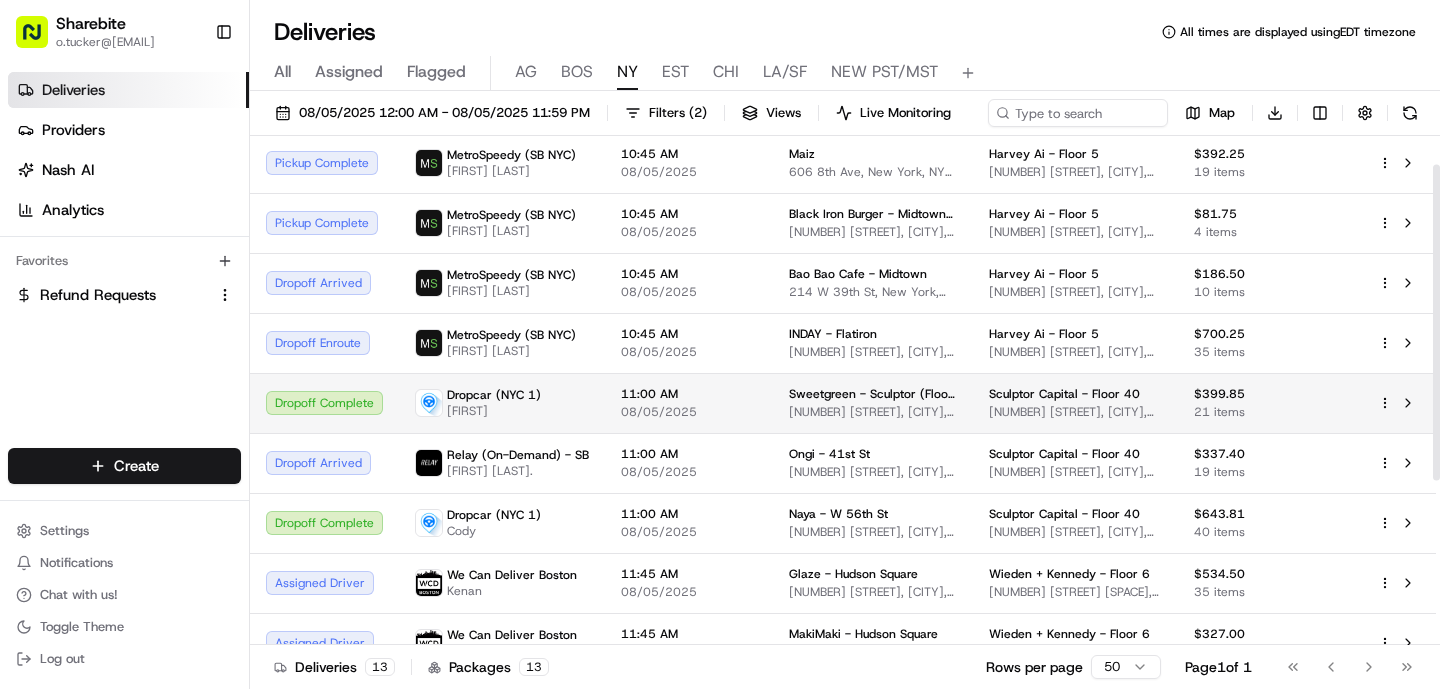scroll, scrollTop: 47, scrollLeft: 0, axis: vertical 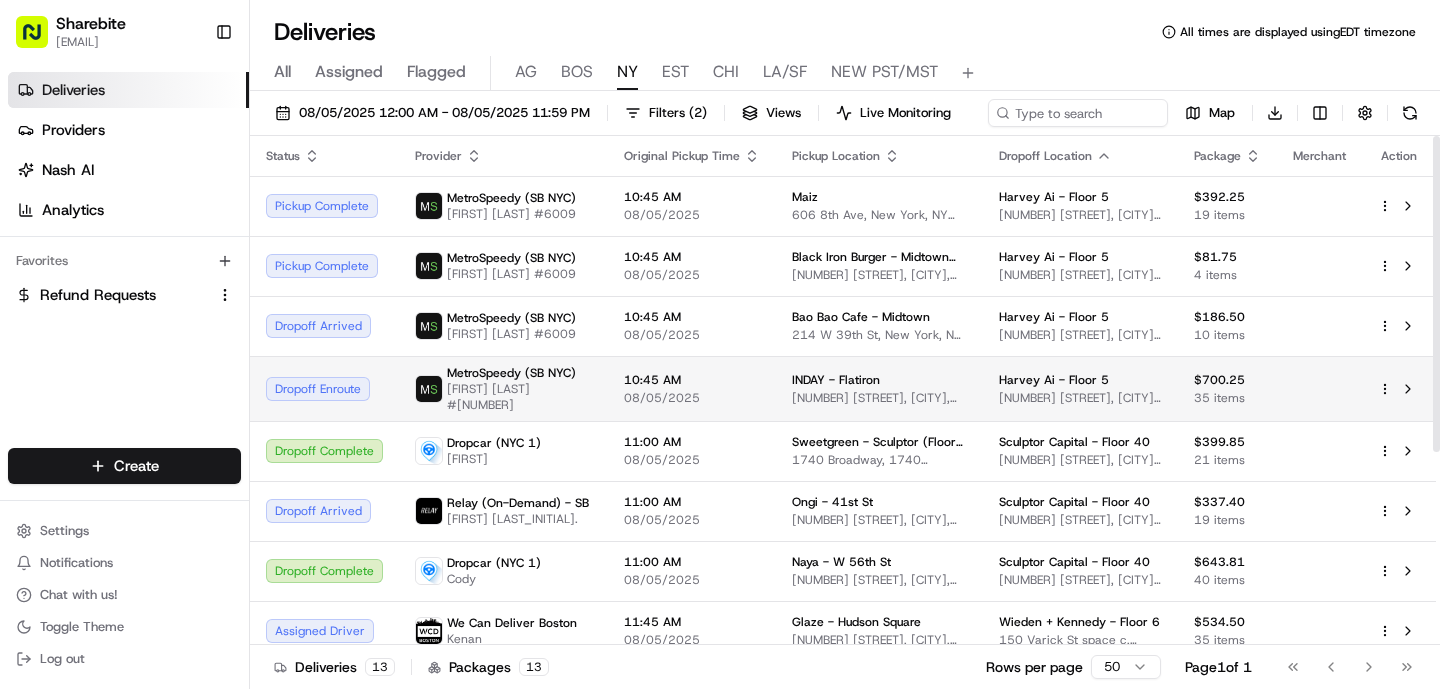 click on "MetroSpeedy (SB NYC)" at bounding box center [511, 373] 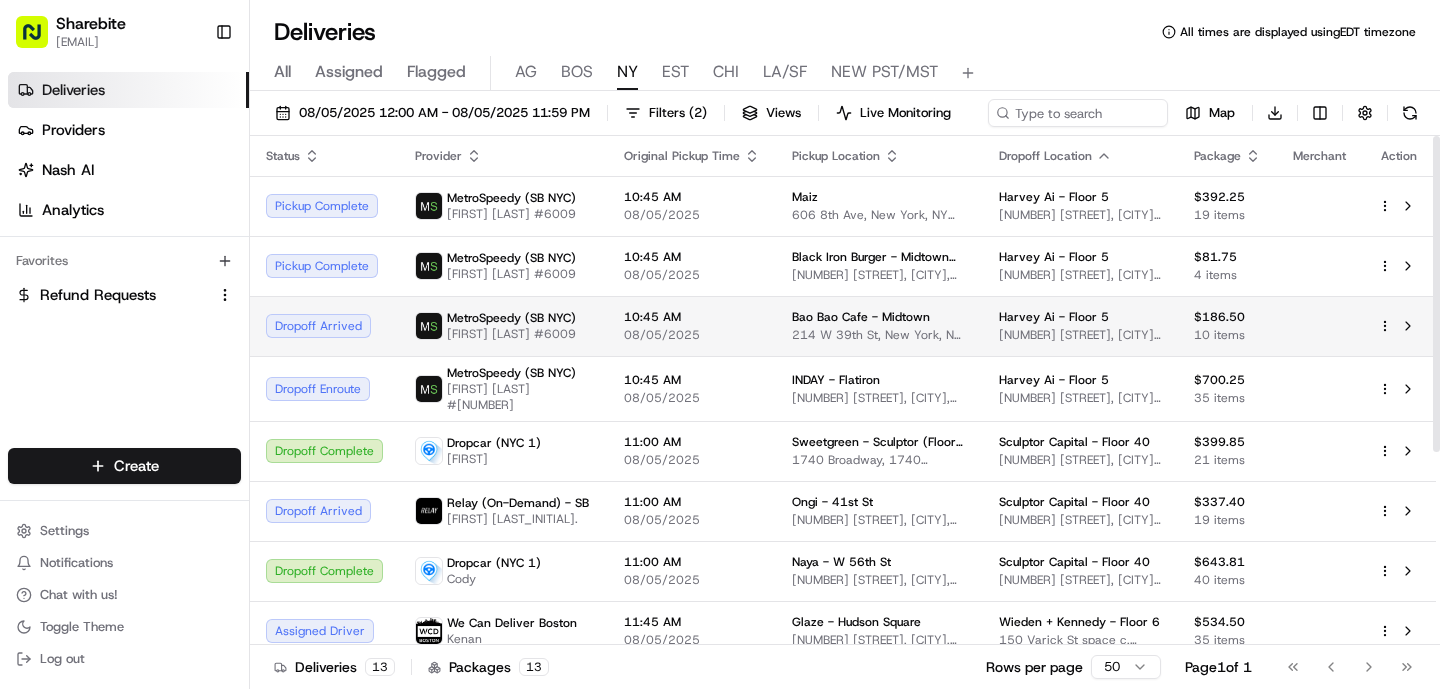 click on "MetroSpeedy (SB NYC) [FIRST] [LAST] #6009" at bounding box center (503, 326) 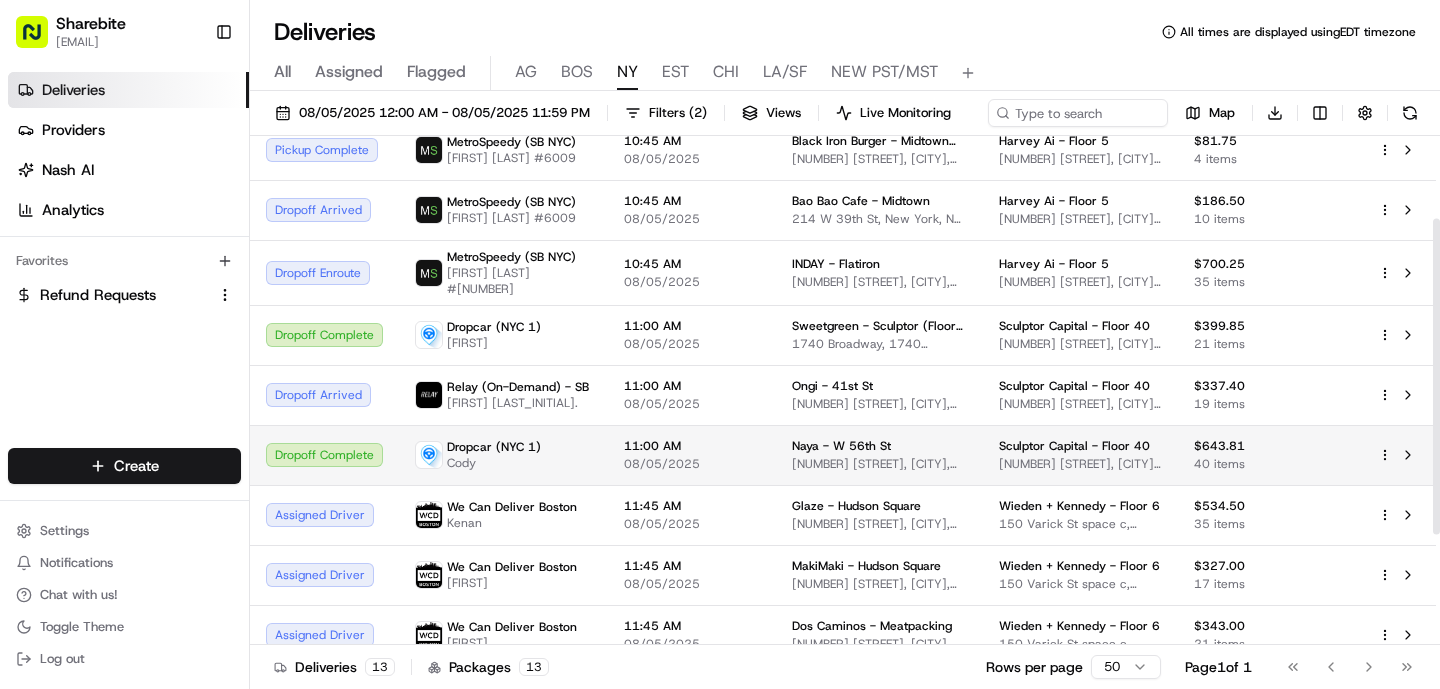 scroll, scrollTop: 133, scrollLeft: 0, axis: vertical 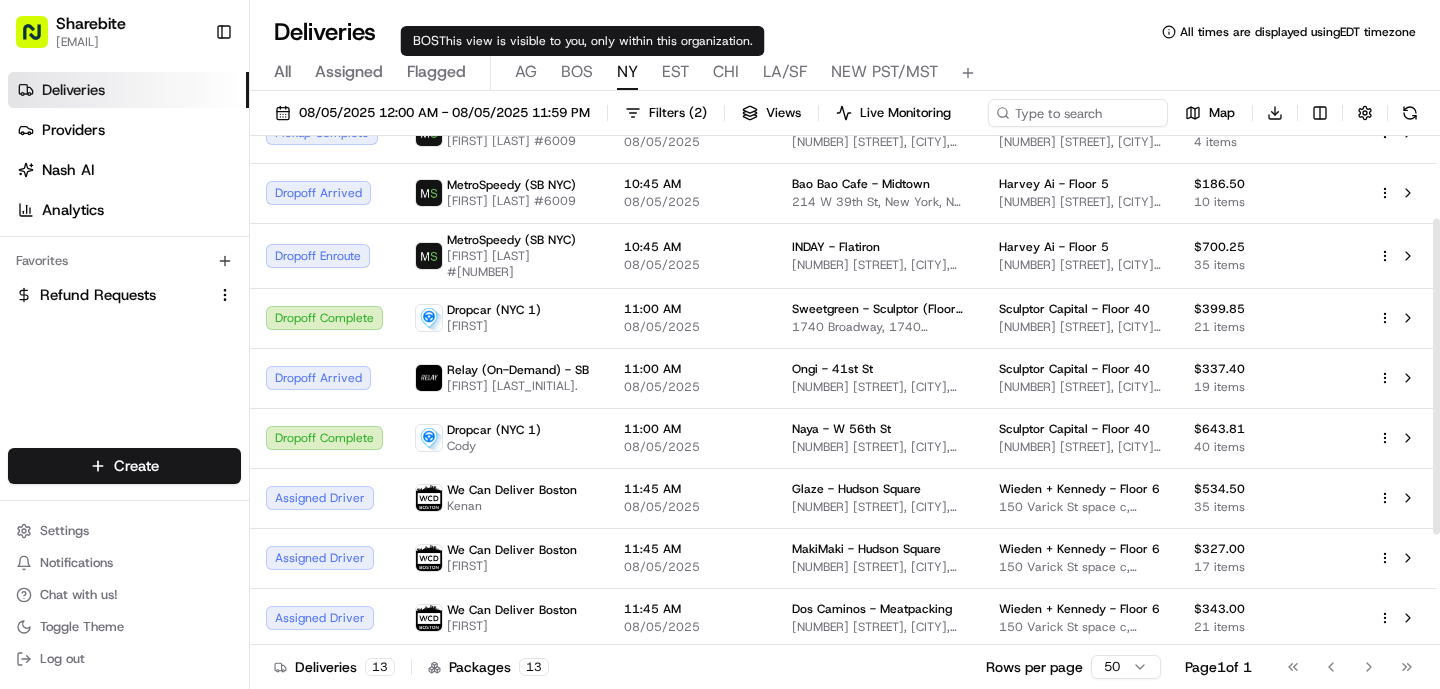 click on "BOS" at bounding box center [577, 72] 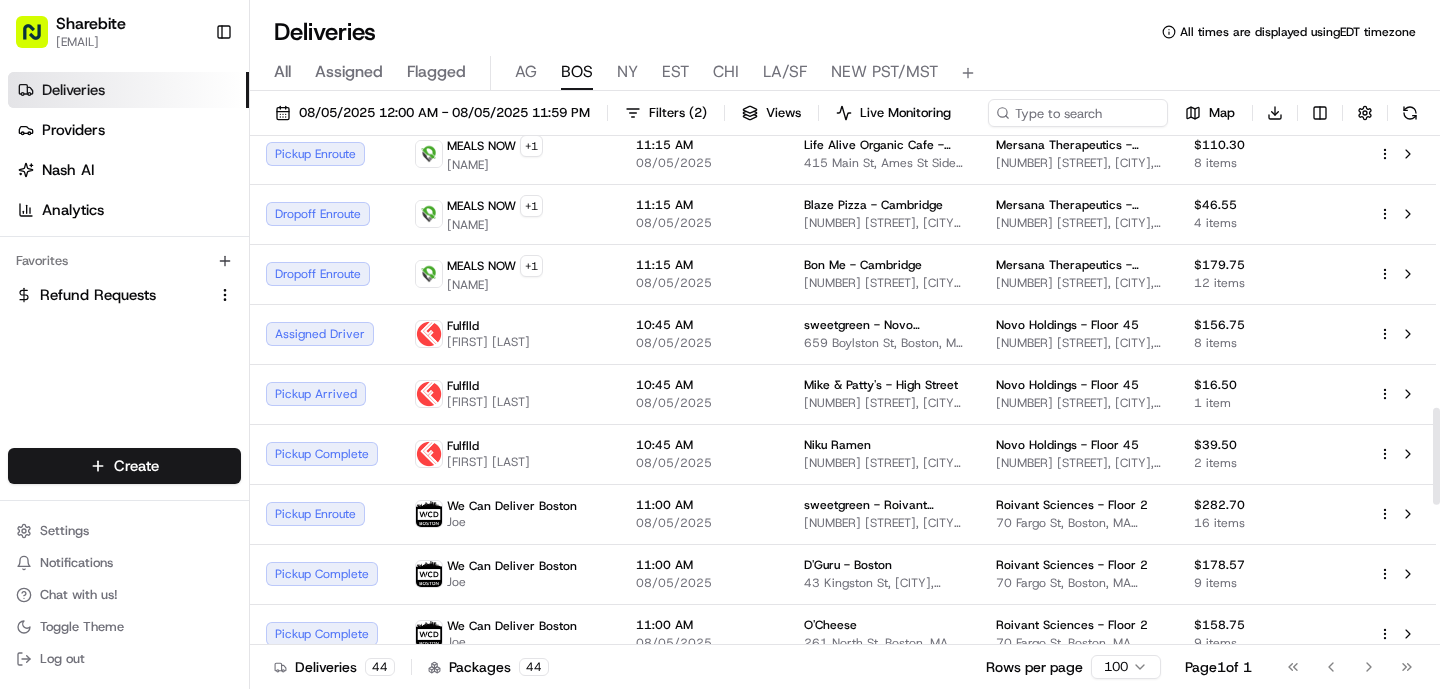 scroll, scrollTop: 1431, scrollLeft: 0, axis: vertical 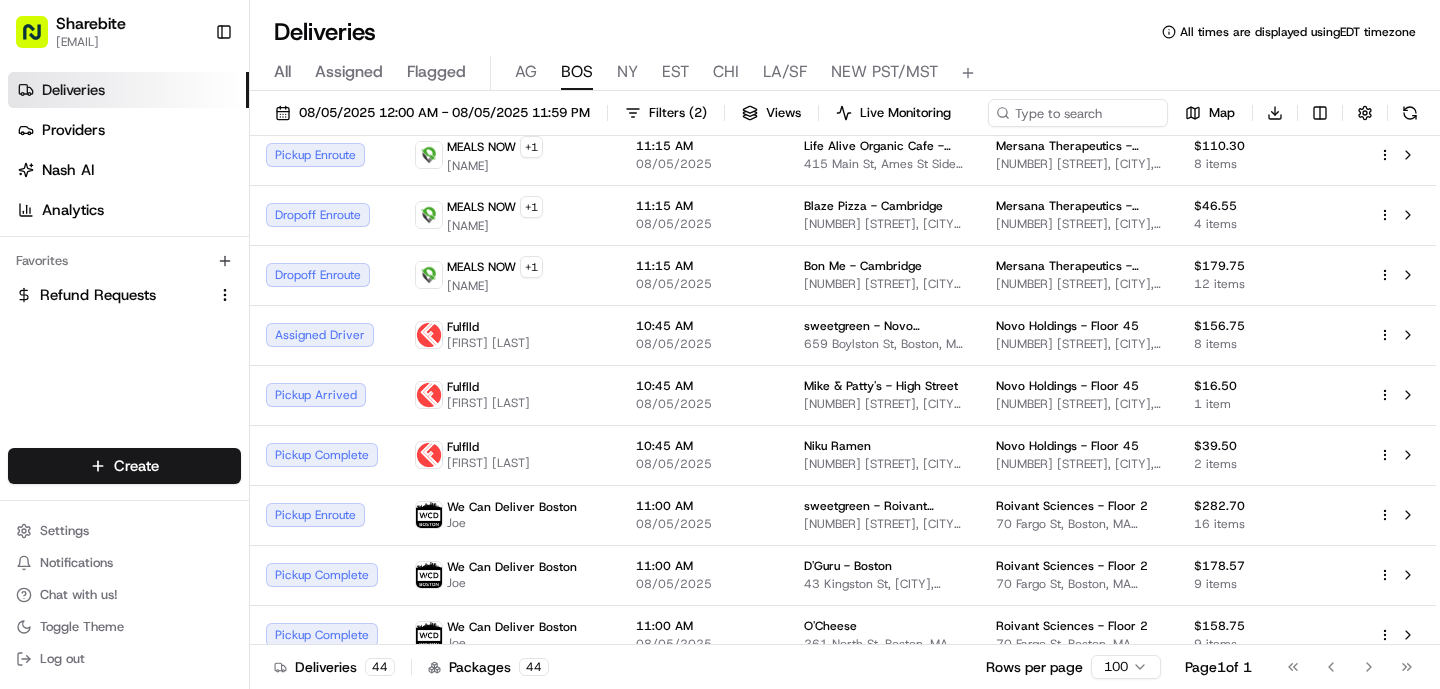 click on "All Assigned Flagged AG BOS NY EST CHI LA/SF NEW PST/MST" at bounding box center (845, 73) 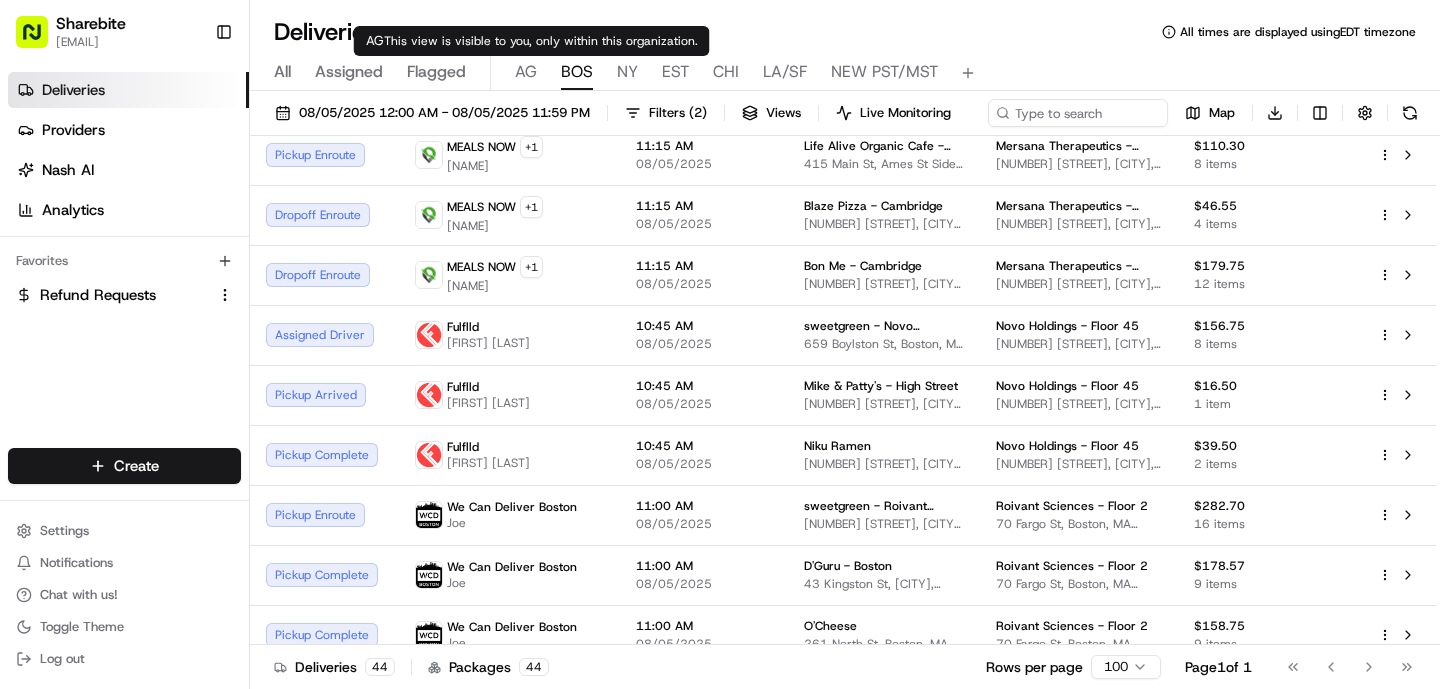 click on "AG" at bounding box center [526, 72] 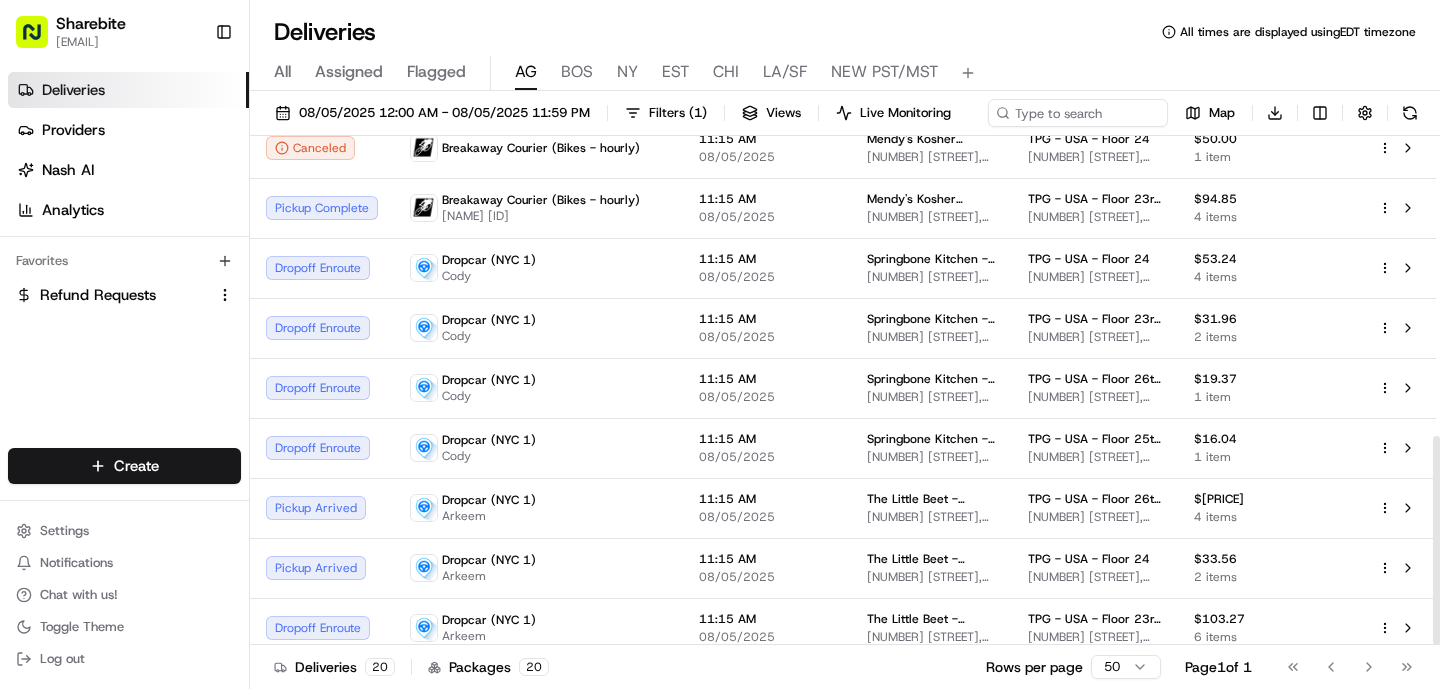 scroll, scrollTop: 731, scrollLeft: 0, axis: vertical 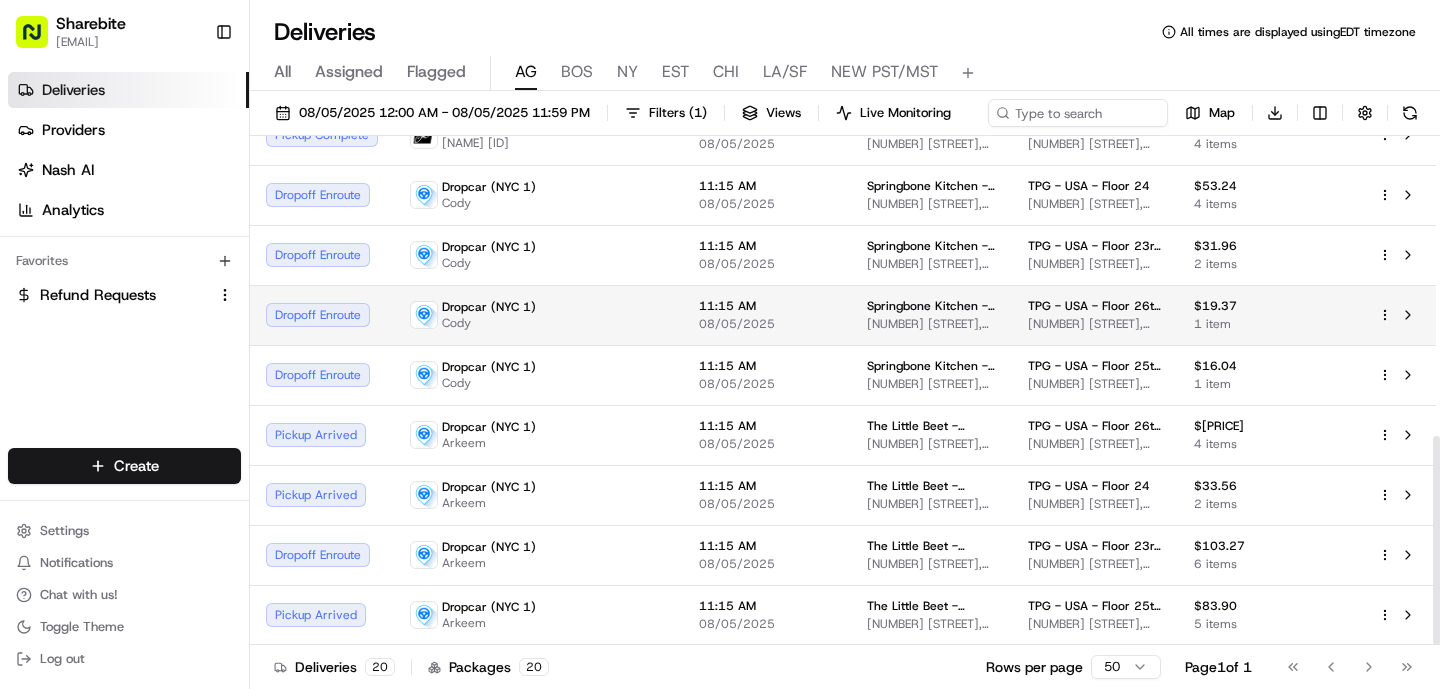 click on "[PROVIDER] [NAME]" at bounding box center (538, 315) 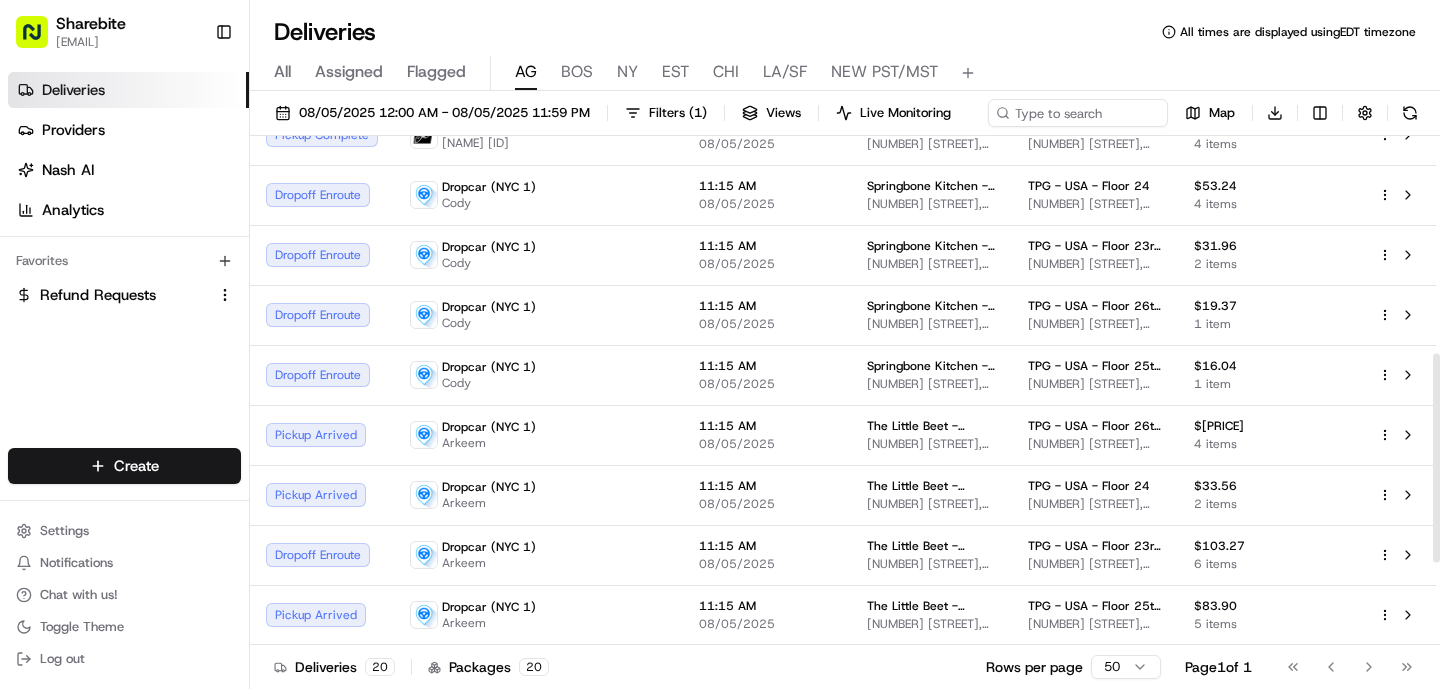 scroll, scrollTop: 0, scrollLeft: 0, axis: both 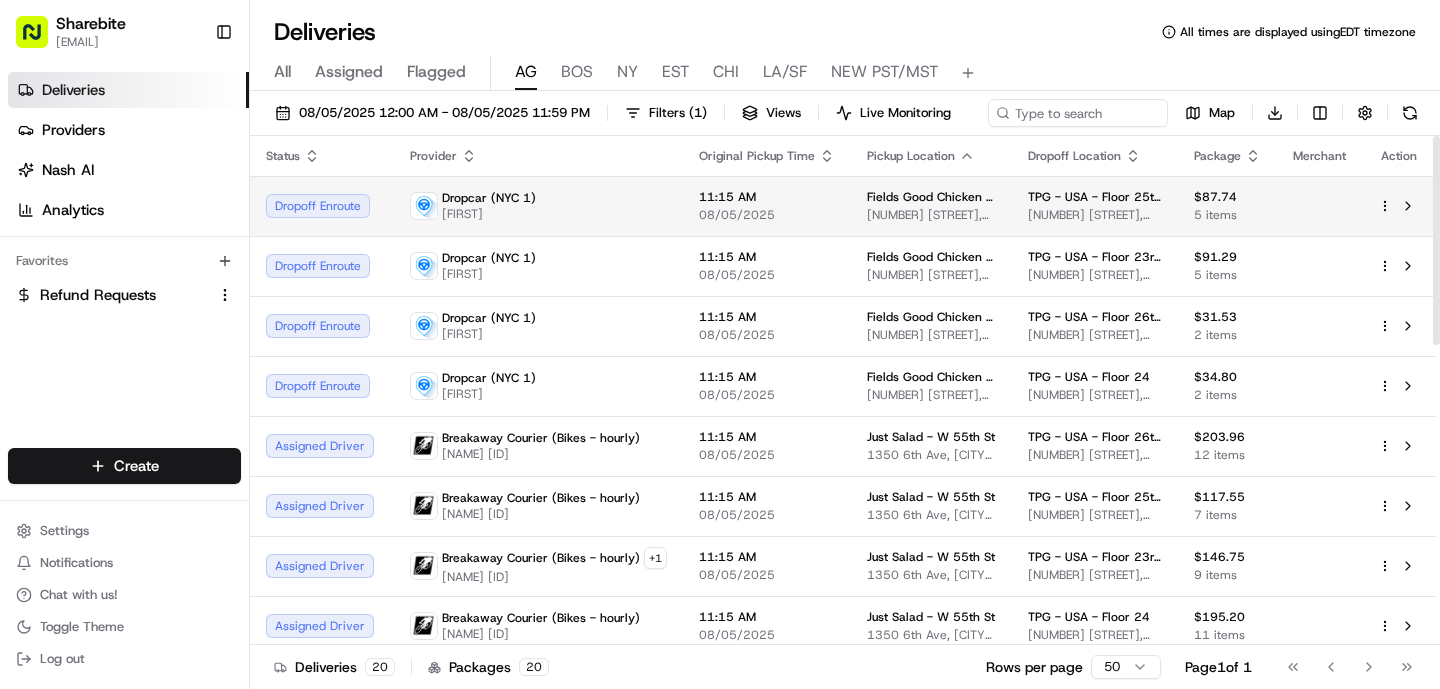 click on "[PROVIDER] [NAME]" at bounding box center (538, 206) 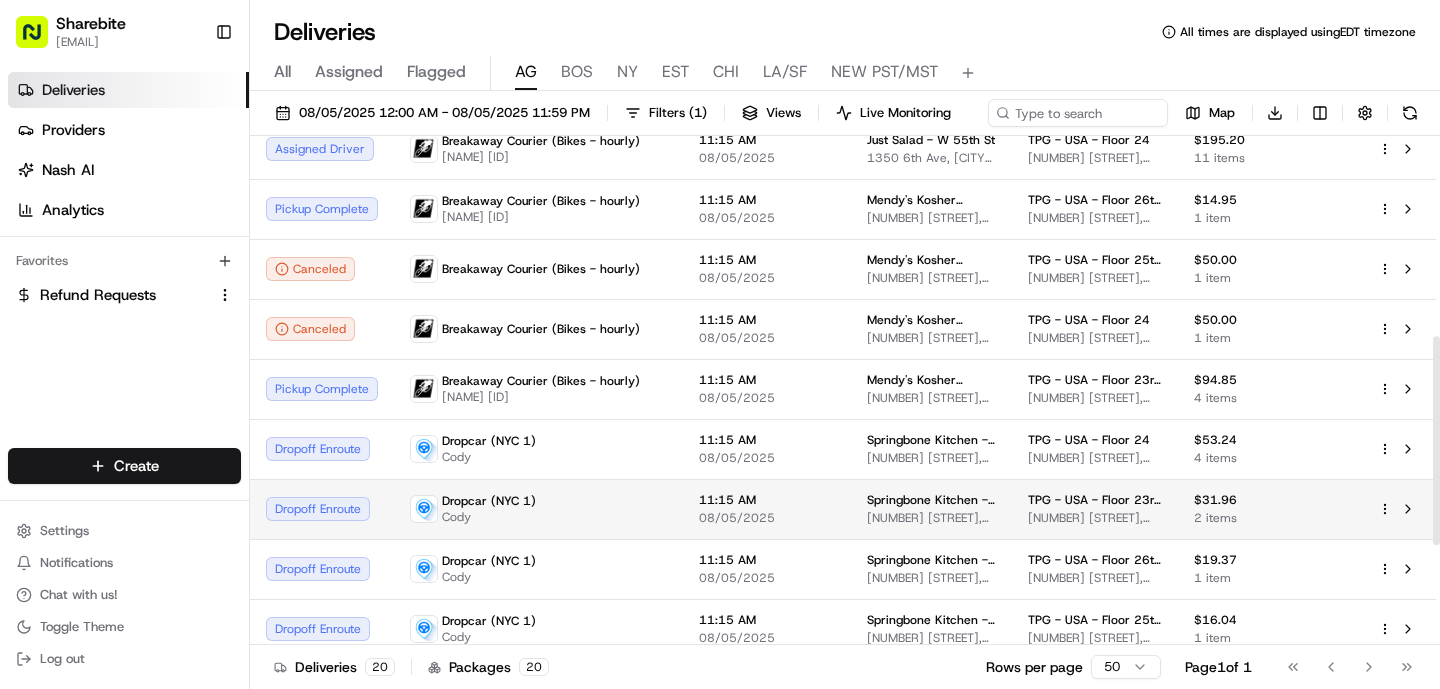 scroll, scrollTop: 488, scrollLeft: 0, axis: vertical 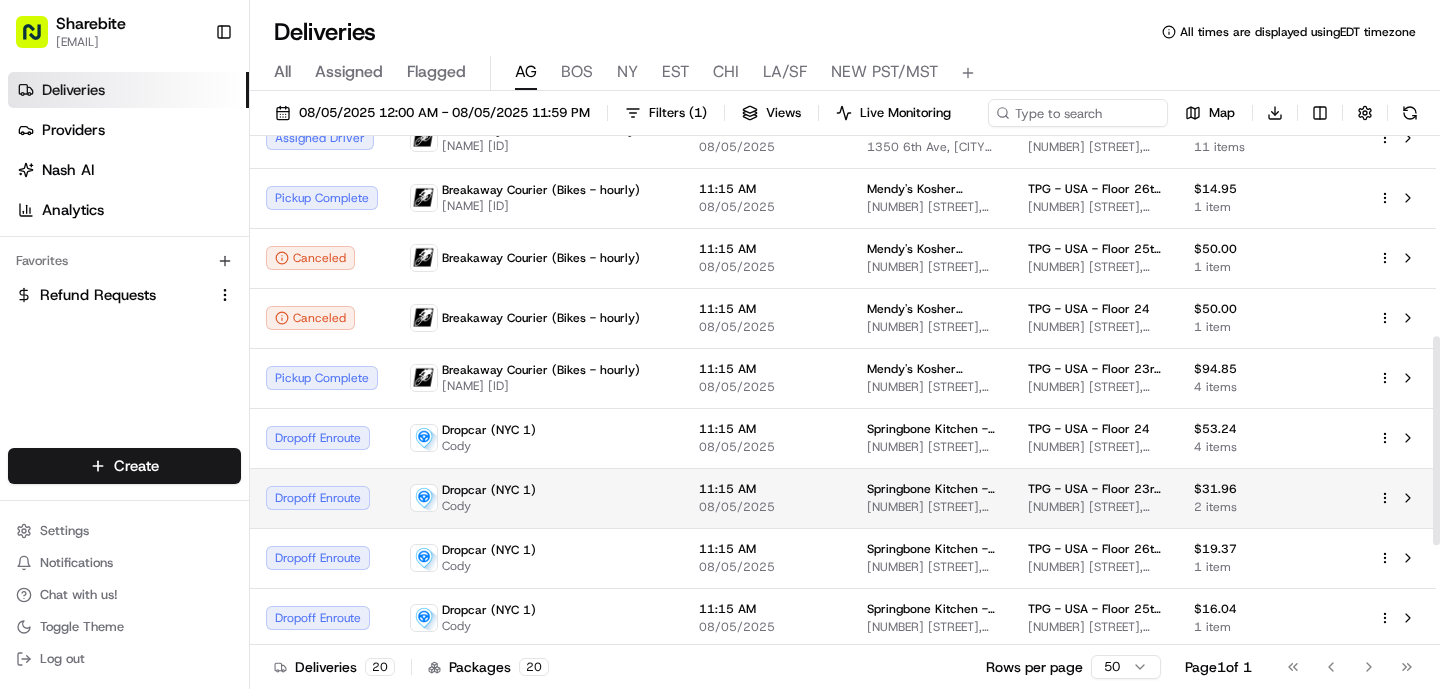 click on "[PROVIDER] [NAME]" at bounding box center [538, 558] 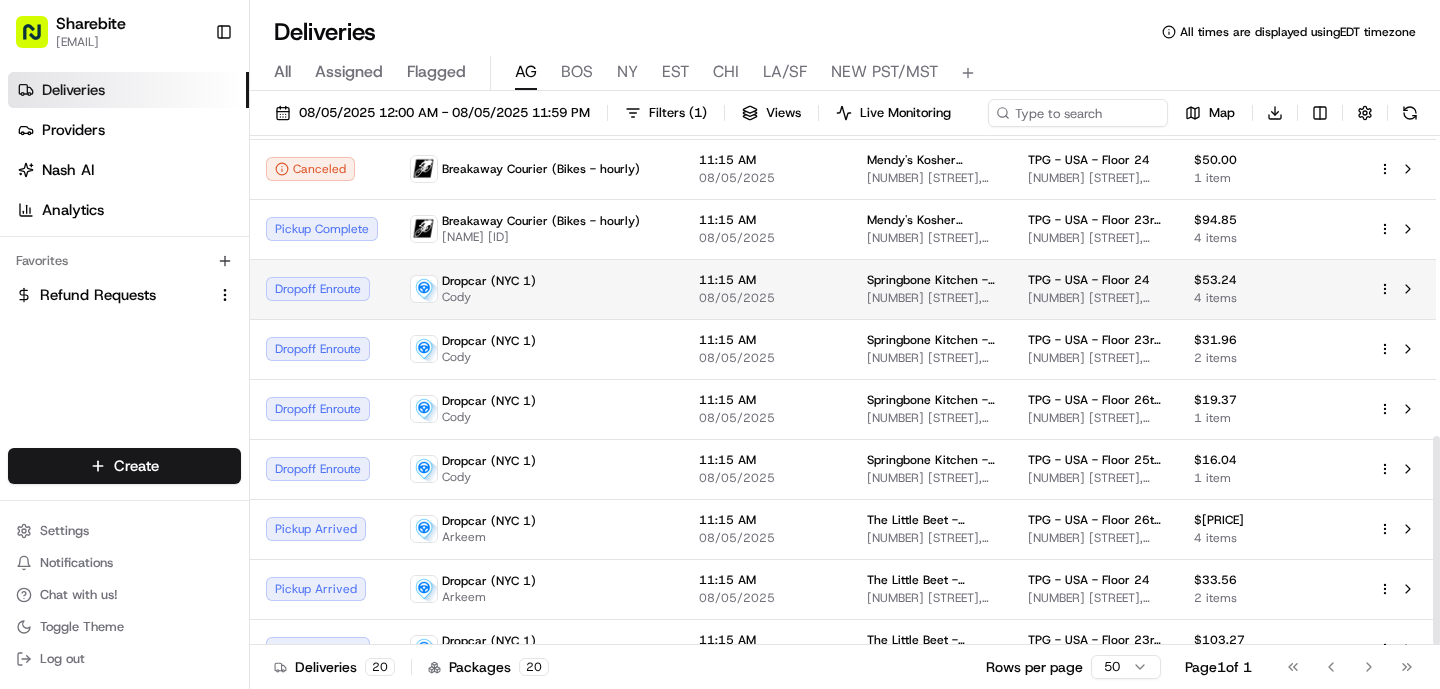 scroll, scrollTop: 731, scrollLeft: 0, axis: vertical 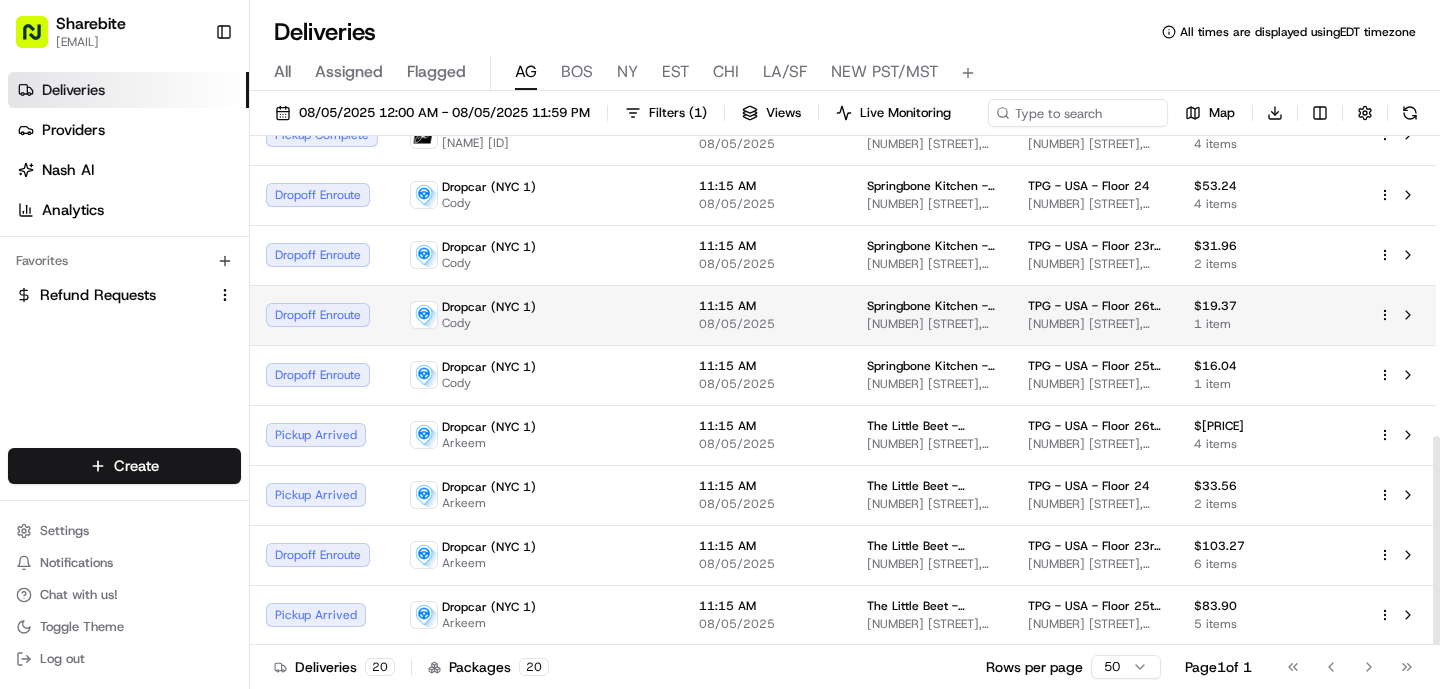 click on "11:15 AM" at bounding box center (767, 306) 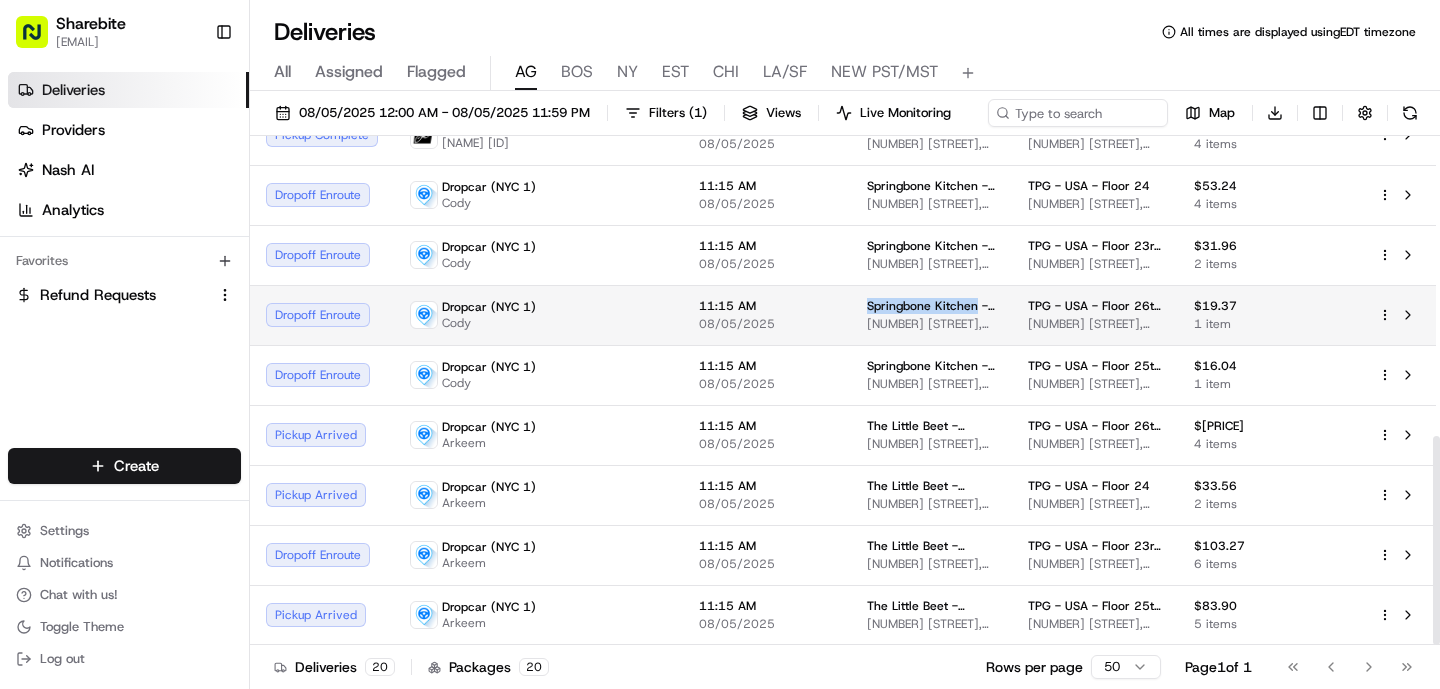 drag, startPoint x: 960, startPoint y: 304, endPoint x: 850, endPoint y: 306, distance: 110.01818 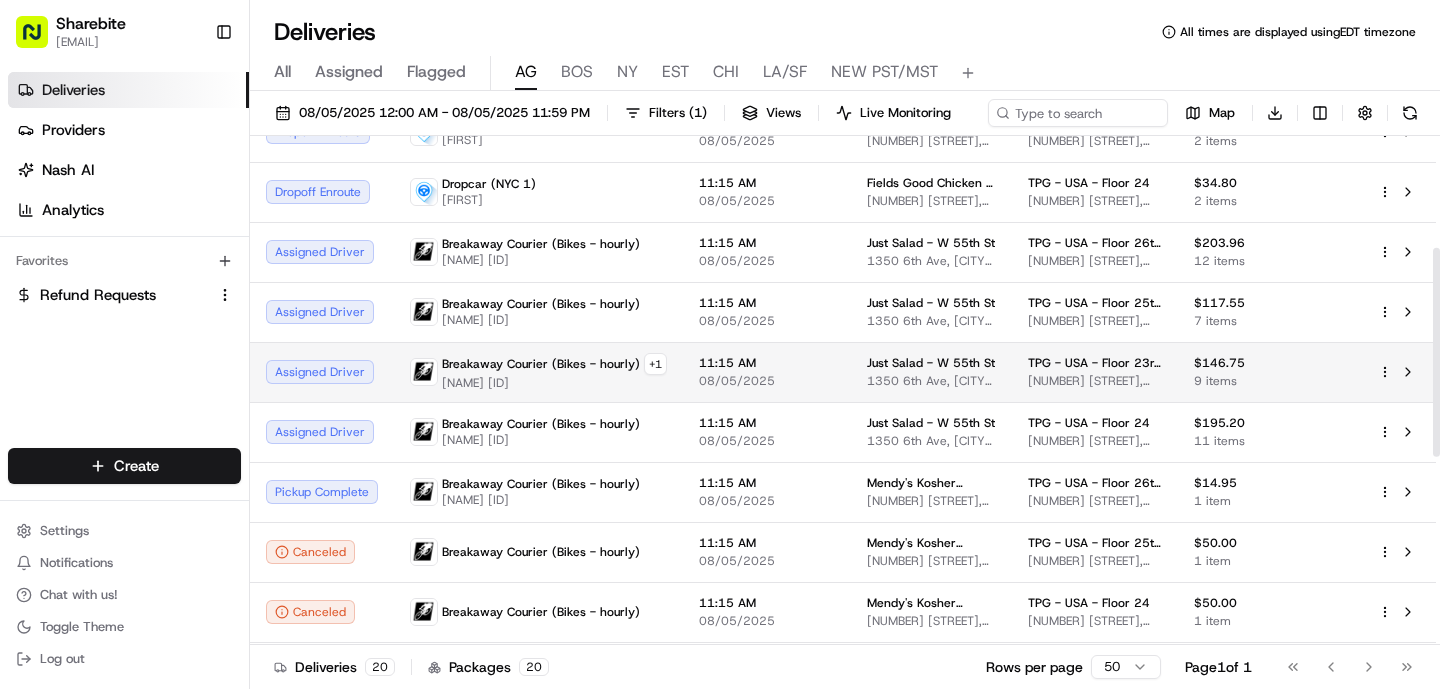 scroll, scrollTop: 185, scrollLeft: 0, axis: vertical 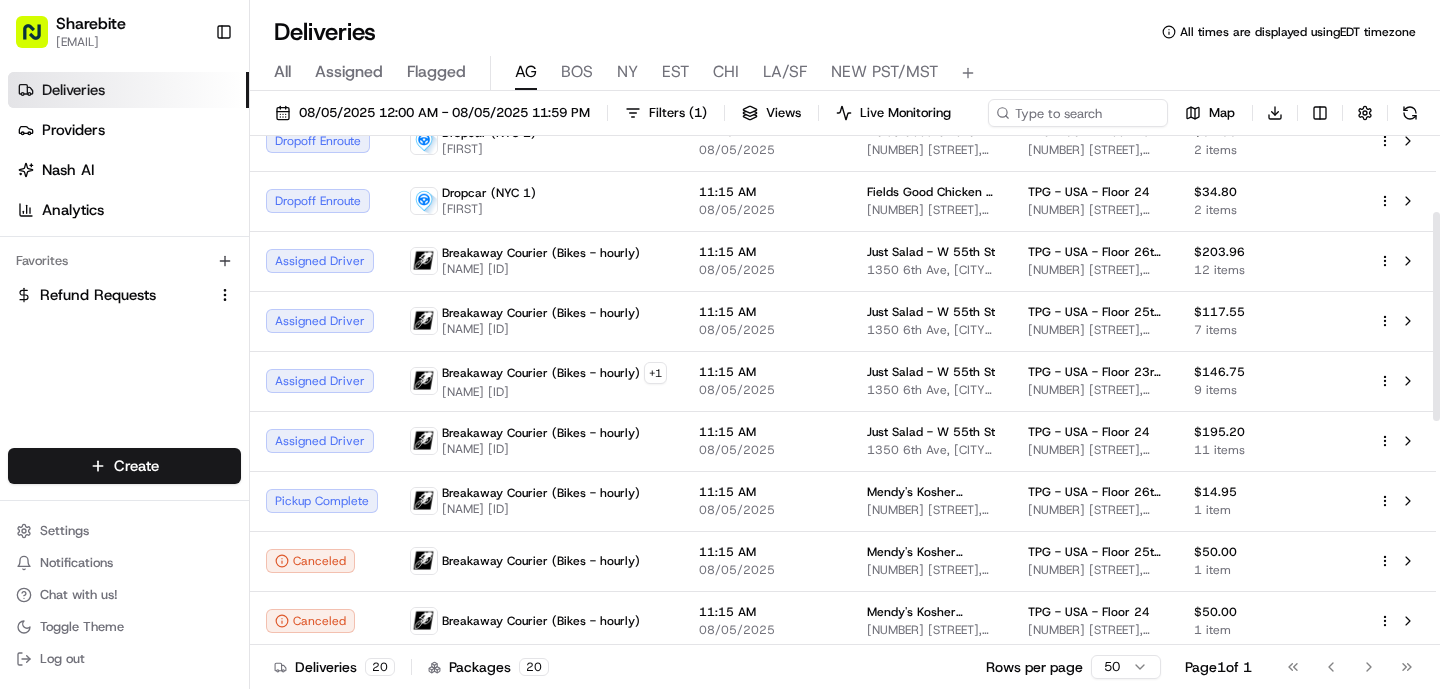click on "BOS" at bounding box center (577, 72) 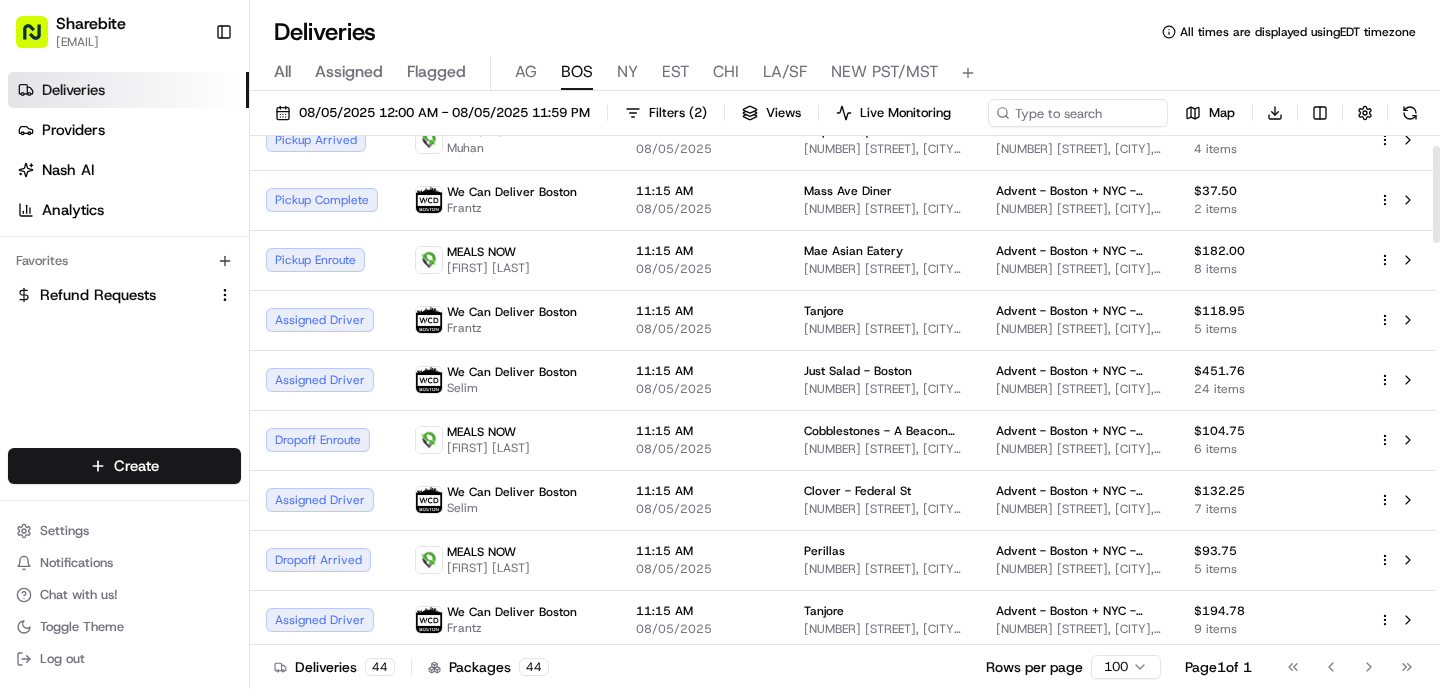 scroll, scrollTop: 73, scrollLeft: 0, axis: vertical 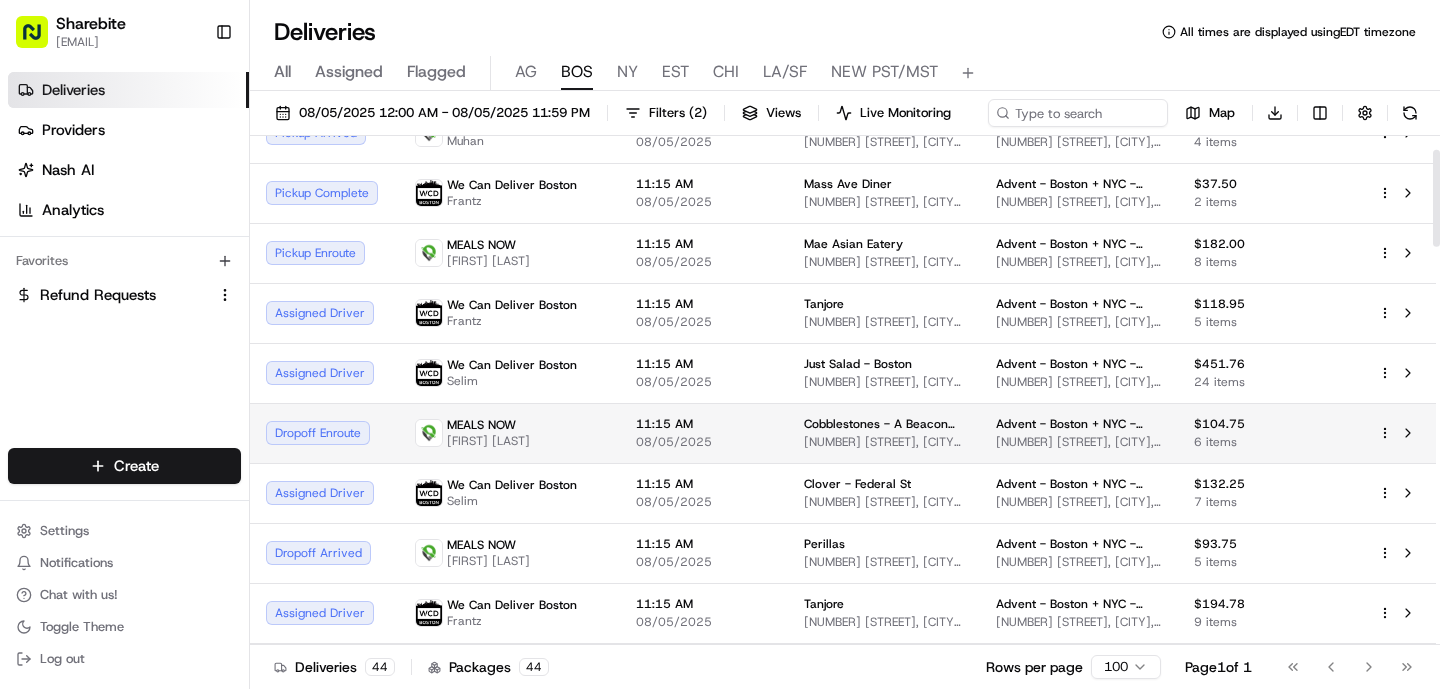 click on "11:15 AM 08/05/2025" at bounding box center (704, 433) 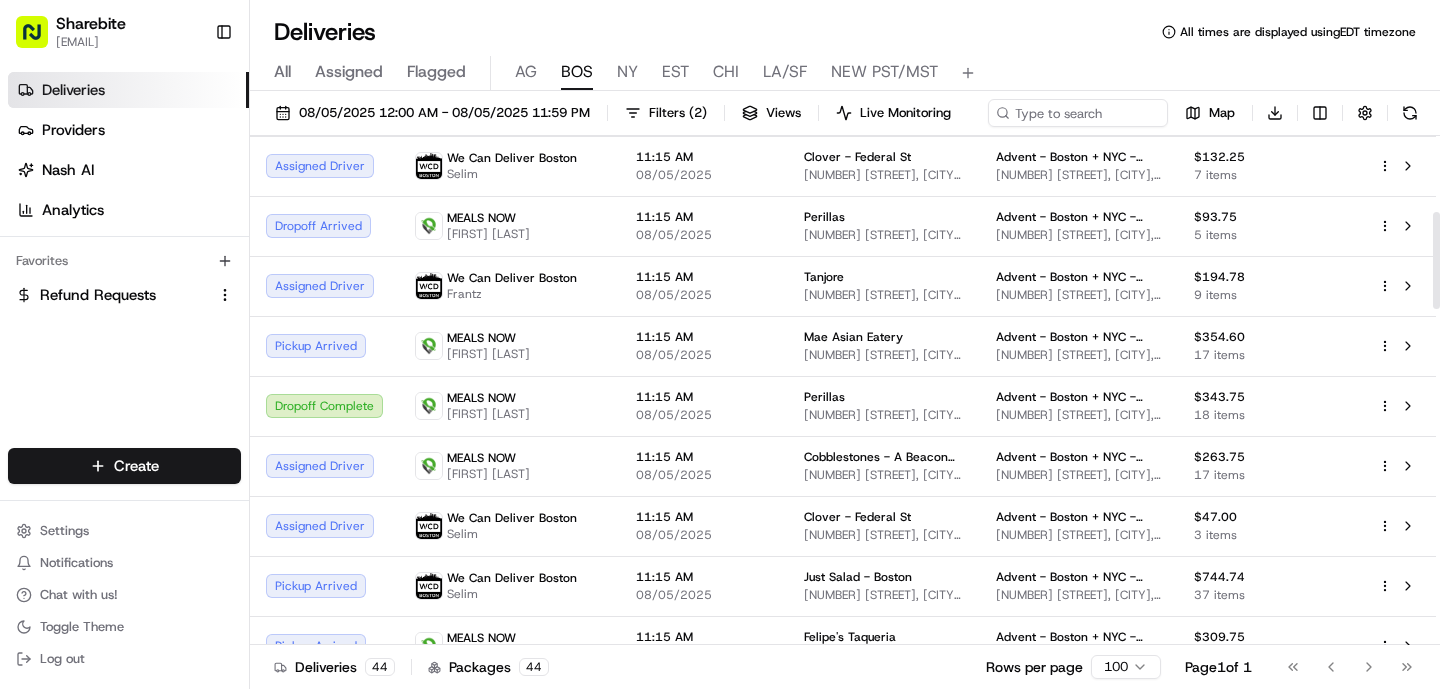 scroll, scrollTop: 436, scrollLeft: 0, axis: vertical 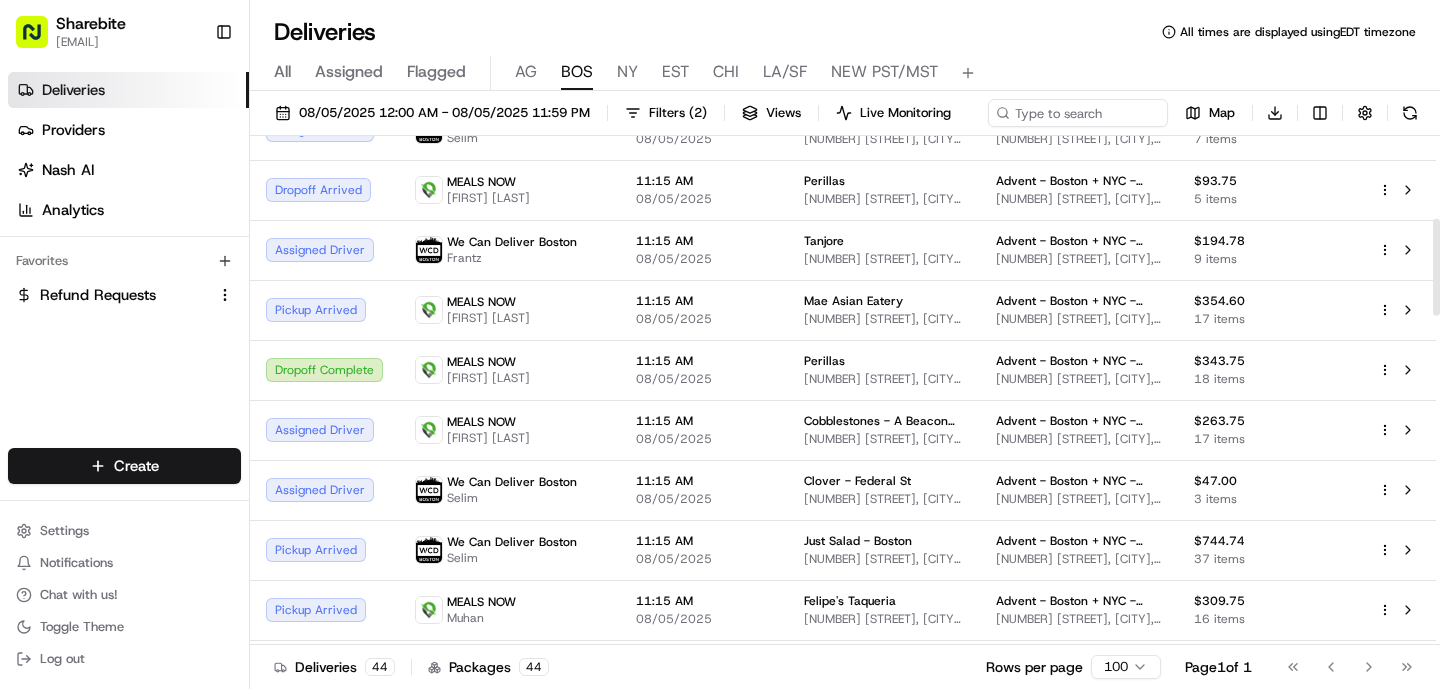 click on "MEALS NOW Melih Levent" at bounding box center [509, 430] 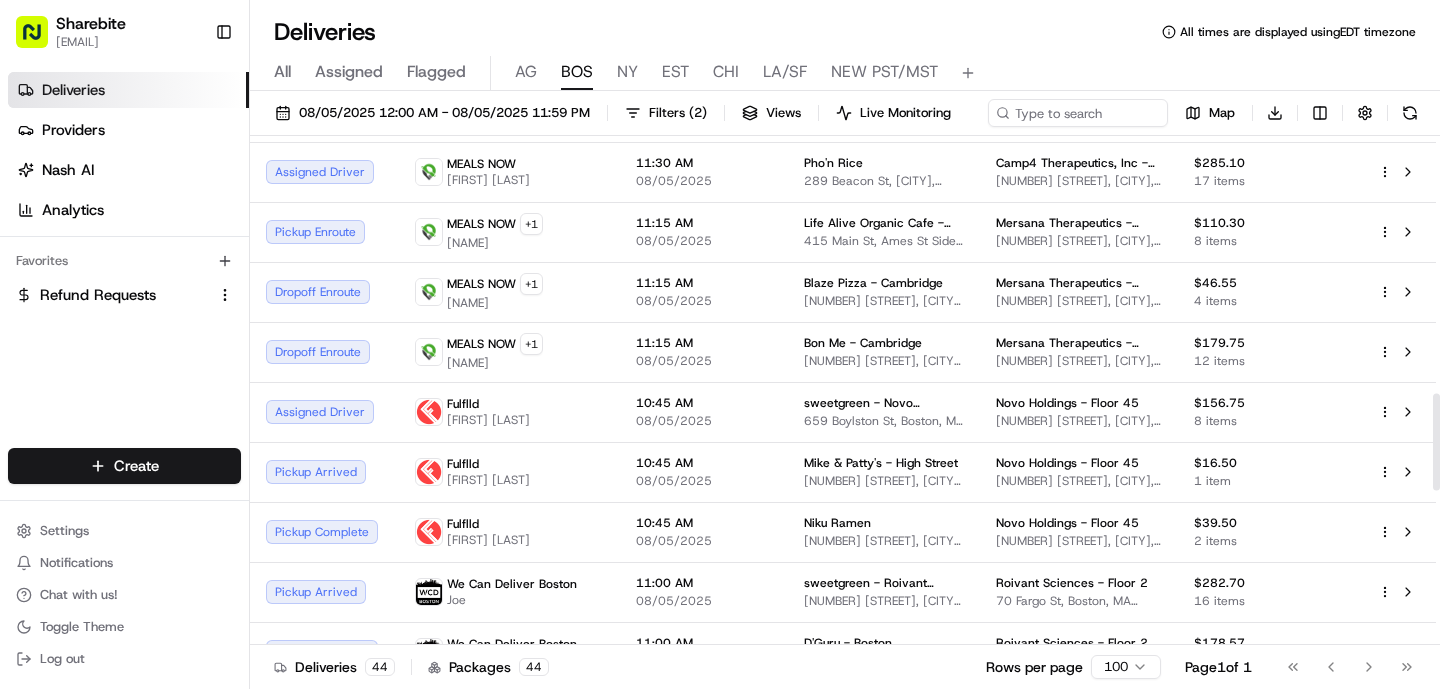 scroll, scrollTop: 1369, scrollLeft: 0, axis: vertical 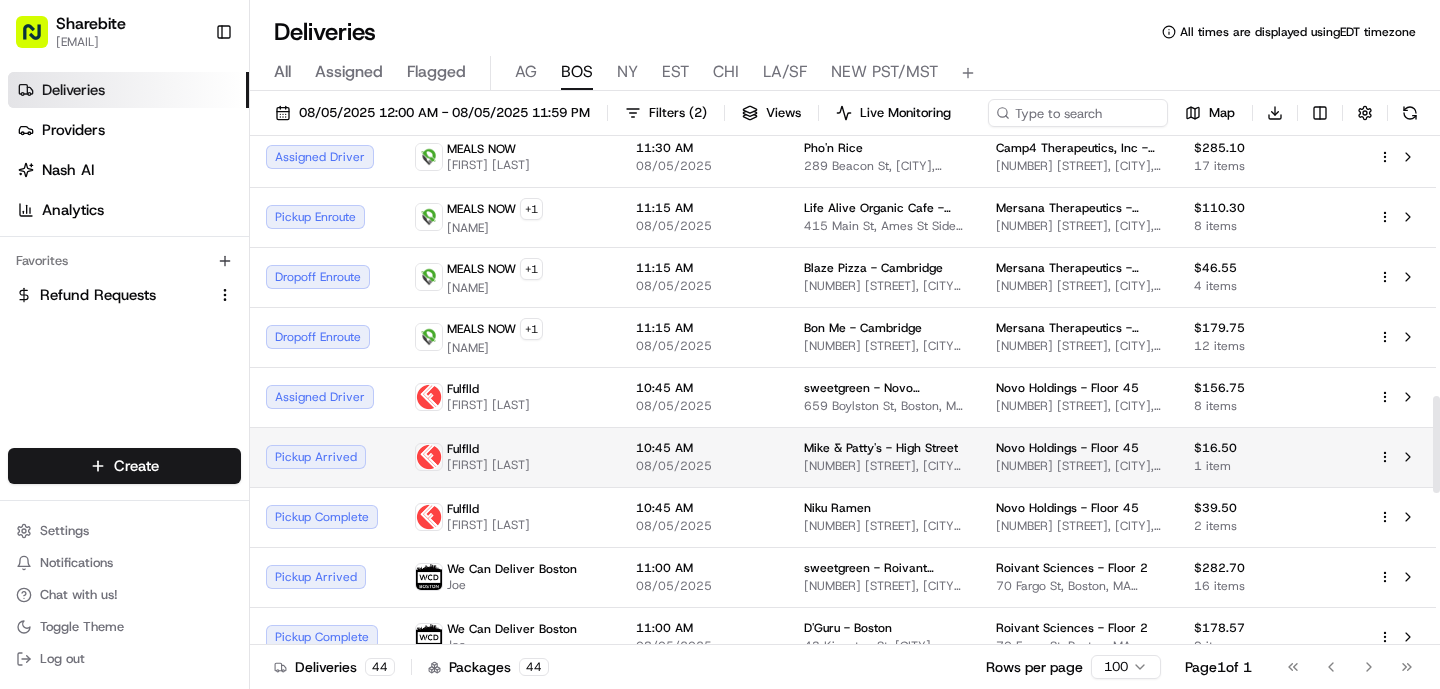 click on "Fulflld [FIRST] [LAST]" at bounding box center [509, 457] 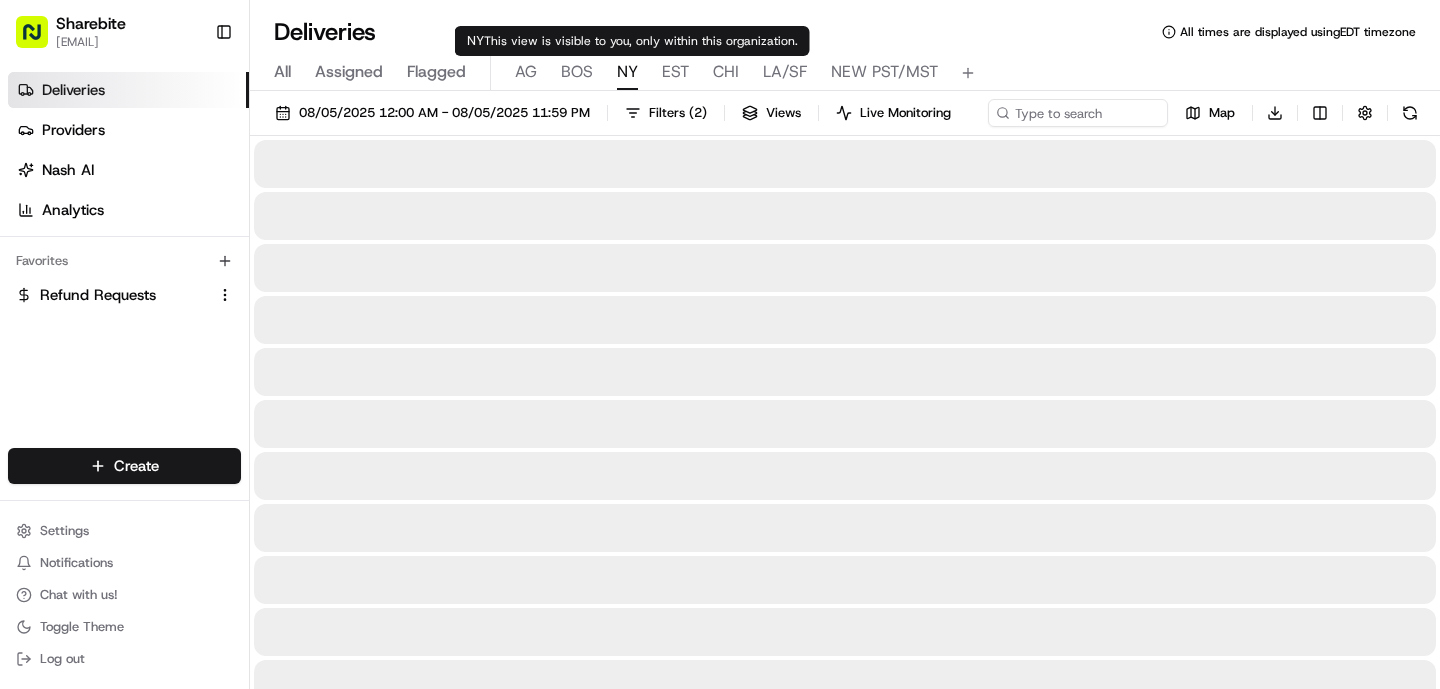 click on "NY" at bounding box center [627, 72] 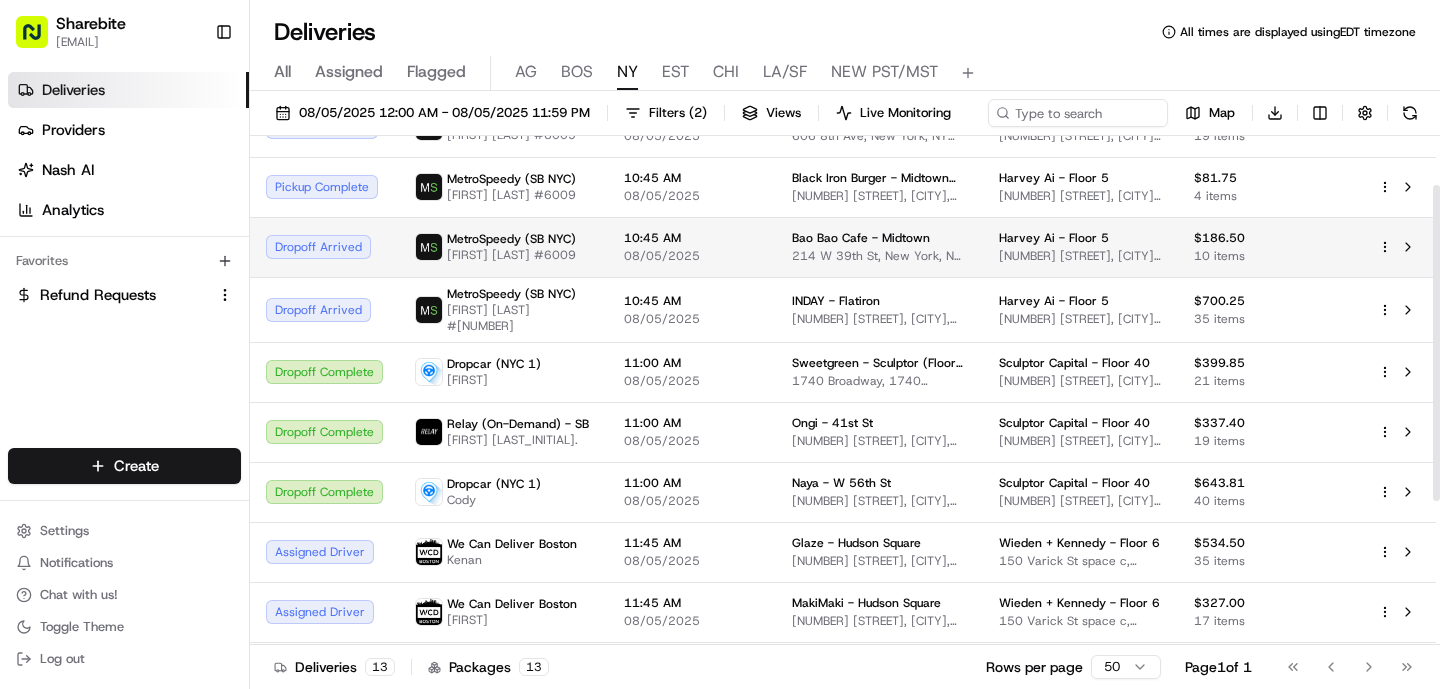 scroll, scrollTop: 85, scrollLeft: 0, axis: vertical 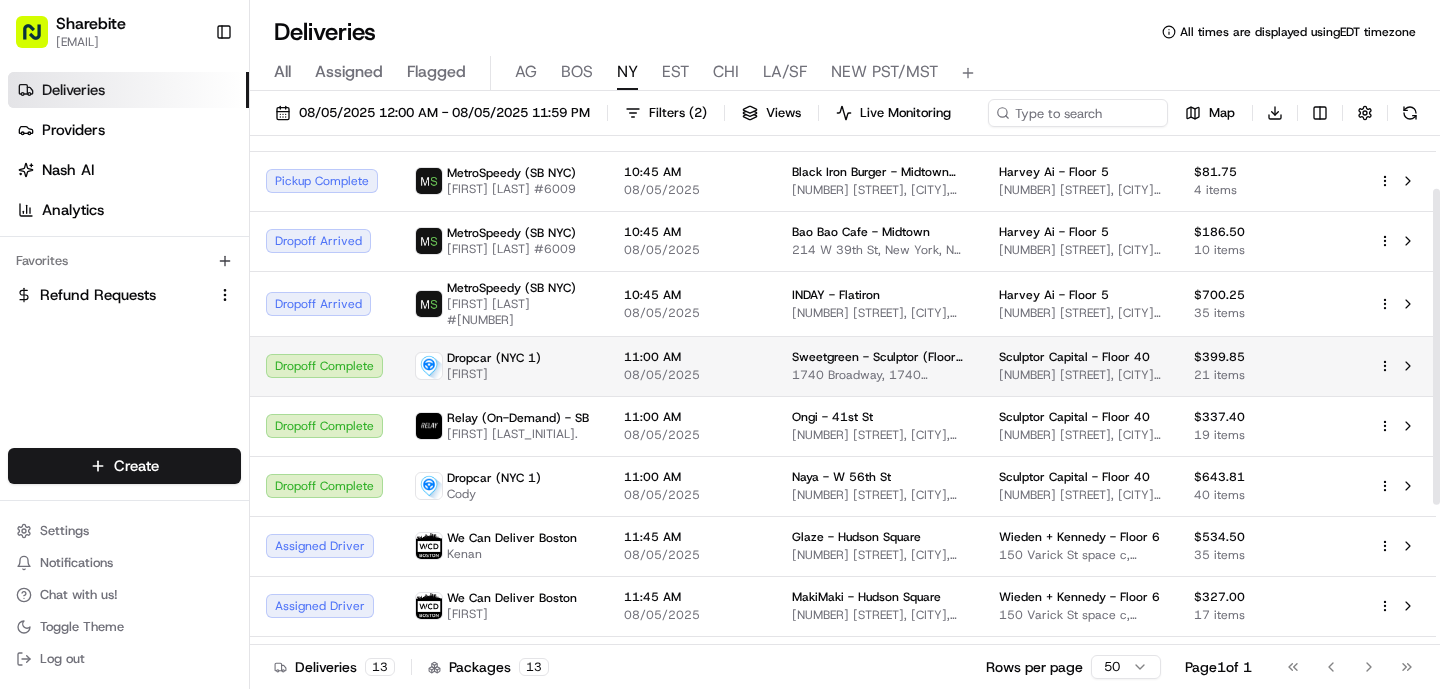 click on "08/05/2025" at bounding box center [692, 375] 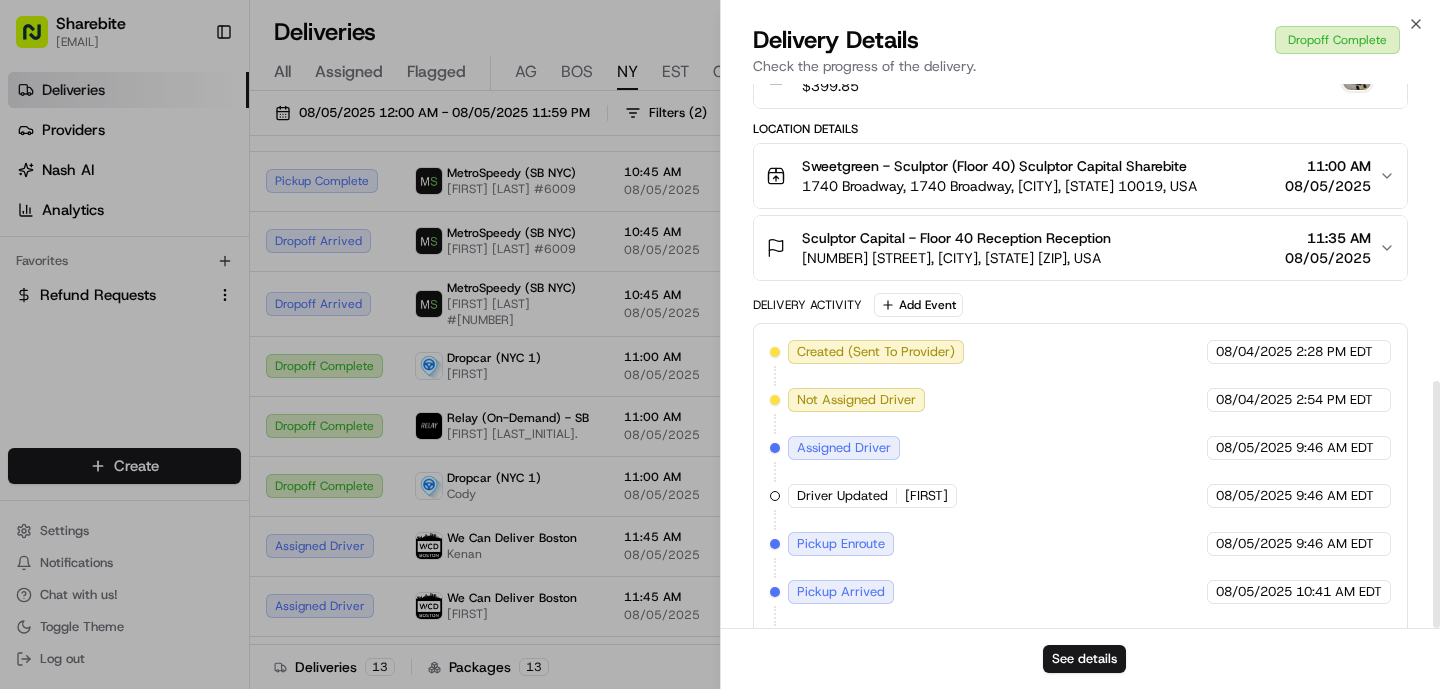 scroll, scrollTop: 654, scrollLeft: 0, axis: vertical 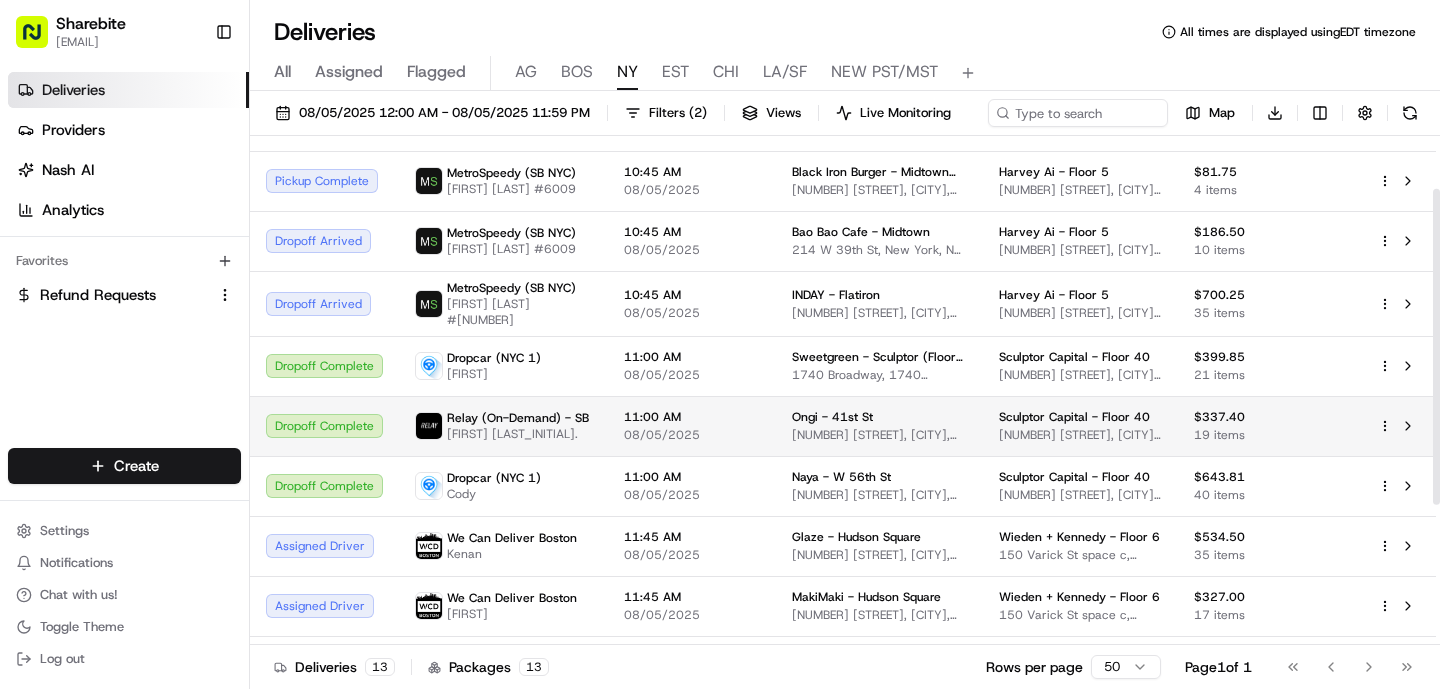 click on "08/05/2025" at bounding box center (692, 435) 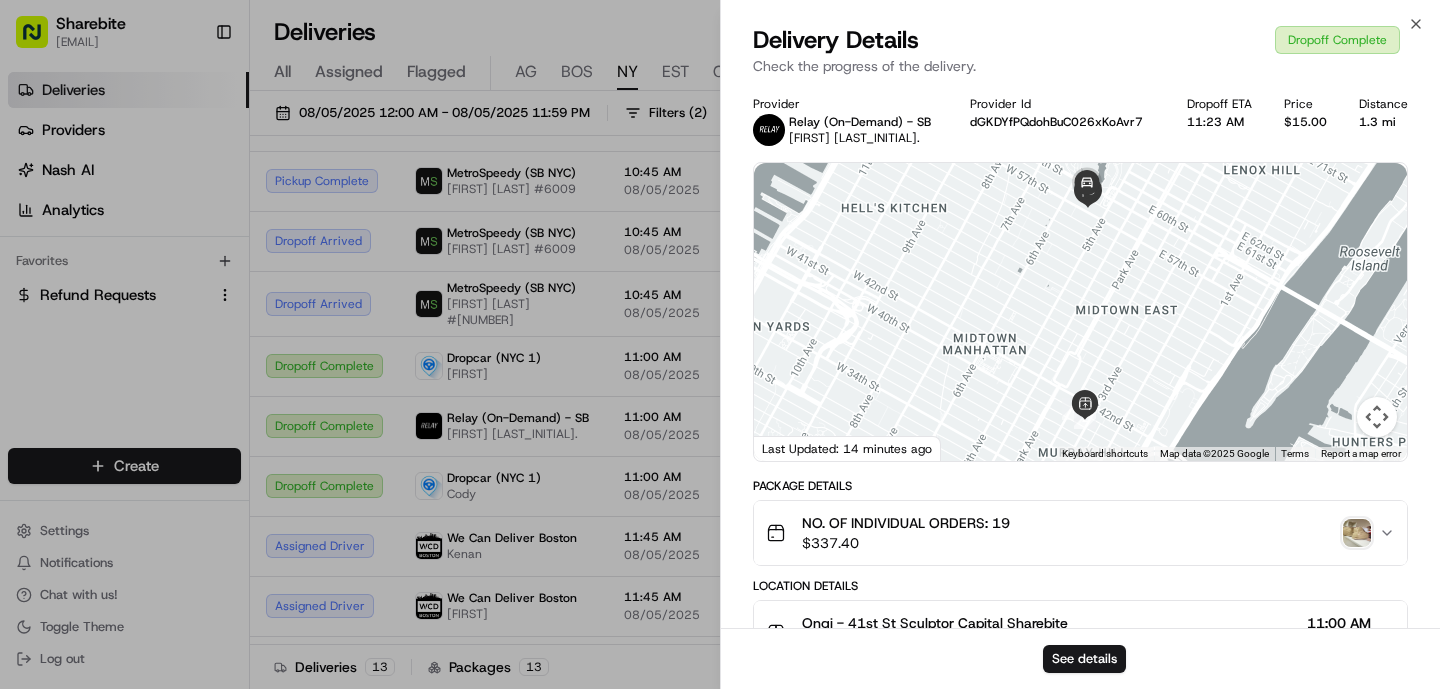 scroll, scrollTop: 654, scrollLeft: 0, axis: vertical 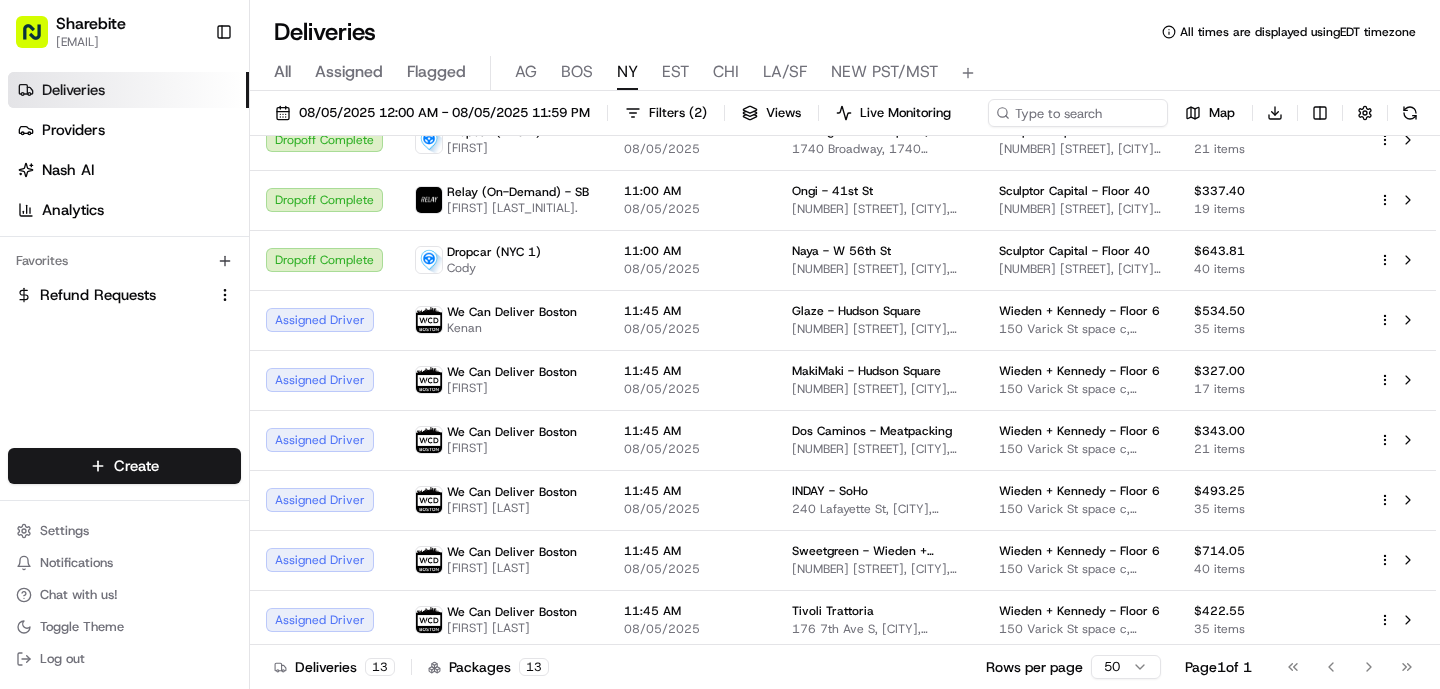 click on "All Assigned Flagged AG BOS NY EST CHI LA/SF NEW PST/MST" at bounding box center [845, 73] 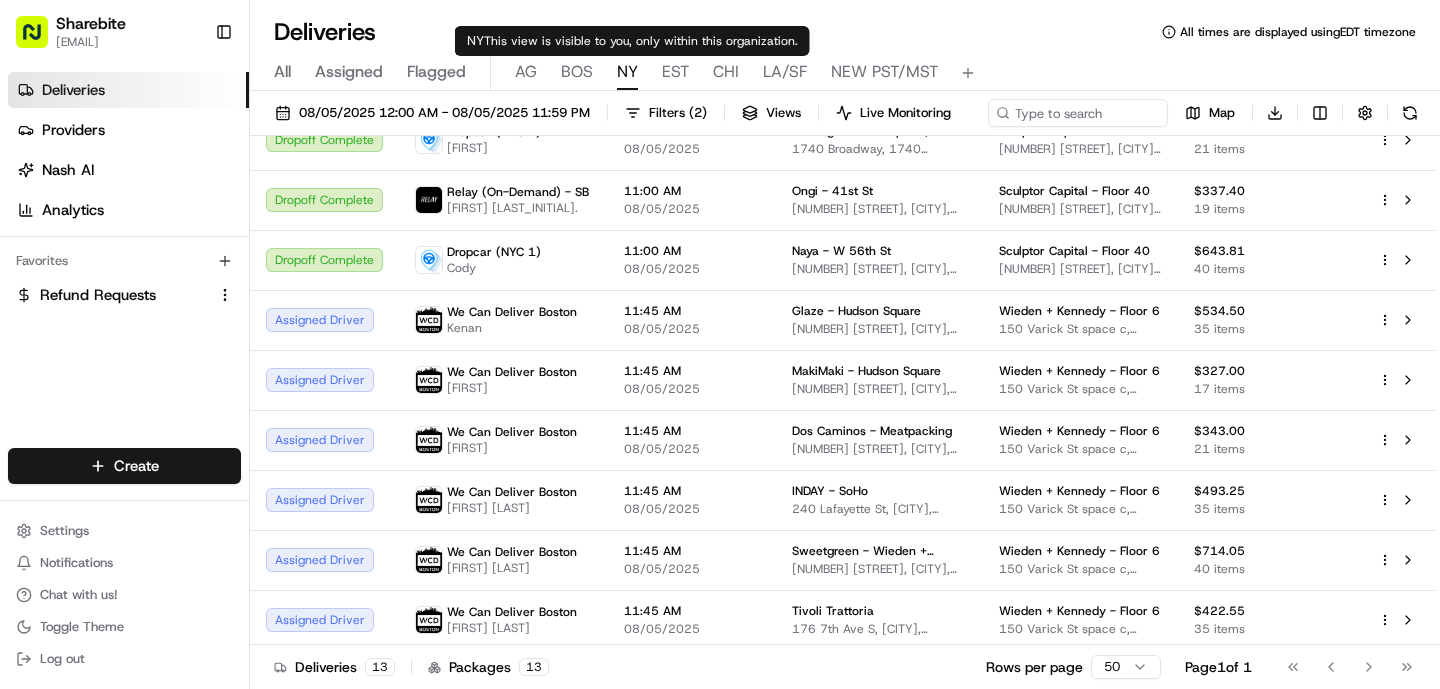 click on "All Assigned Flagged AG BOS NY EST CHI LA/SF NEW PST/MST" at bounding box center (845, 73) 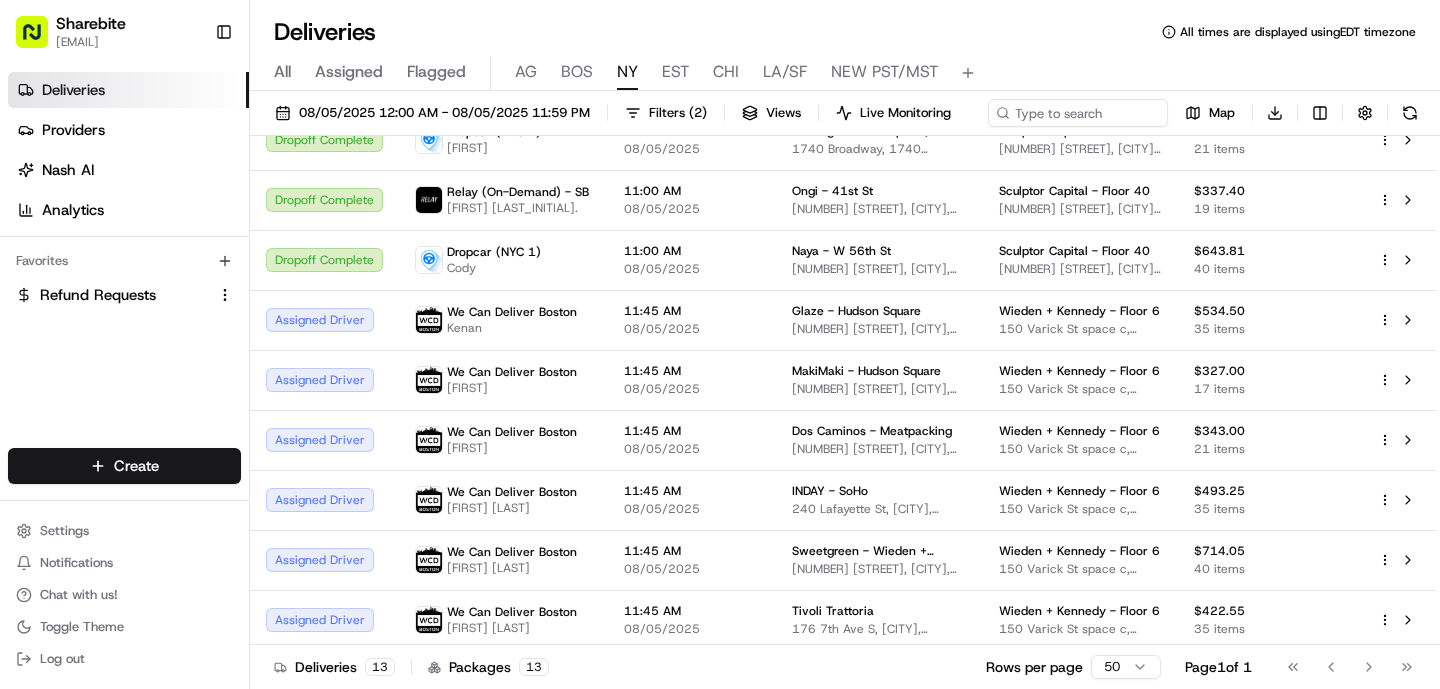 click on "All Assigned Flagged AG BOS NY EST CHI LA/SF NEW PST/MST" at bounding box center [845, 73] 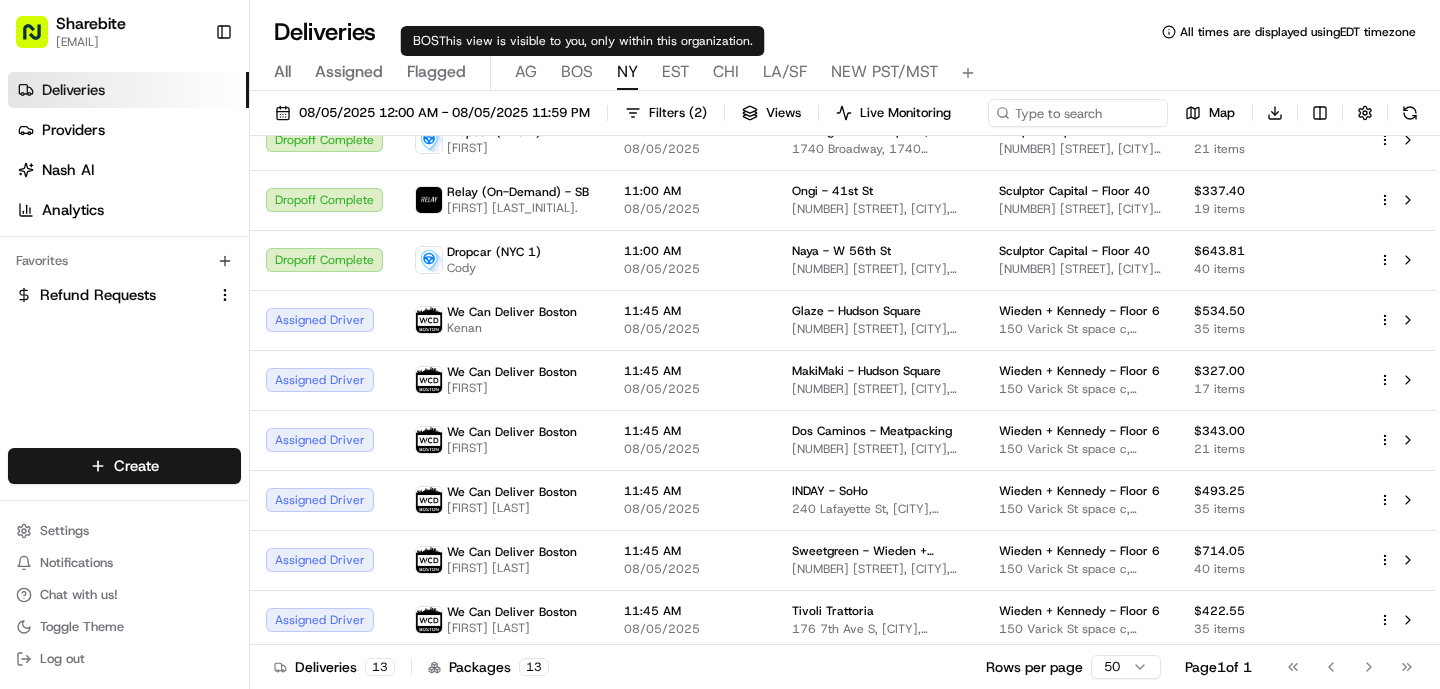 click on "BOS" at bounding box center [577, 72] 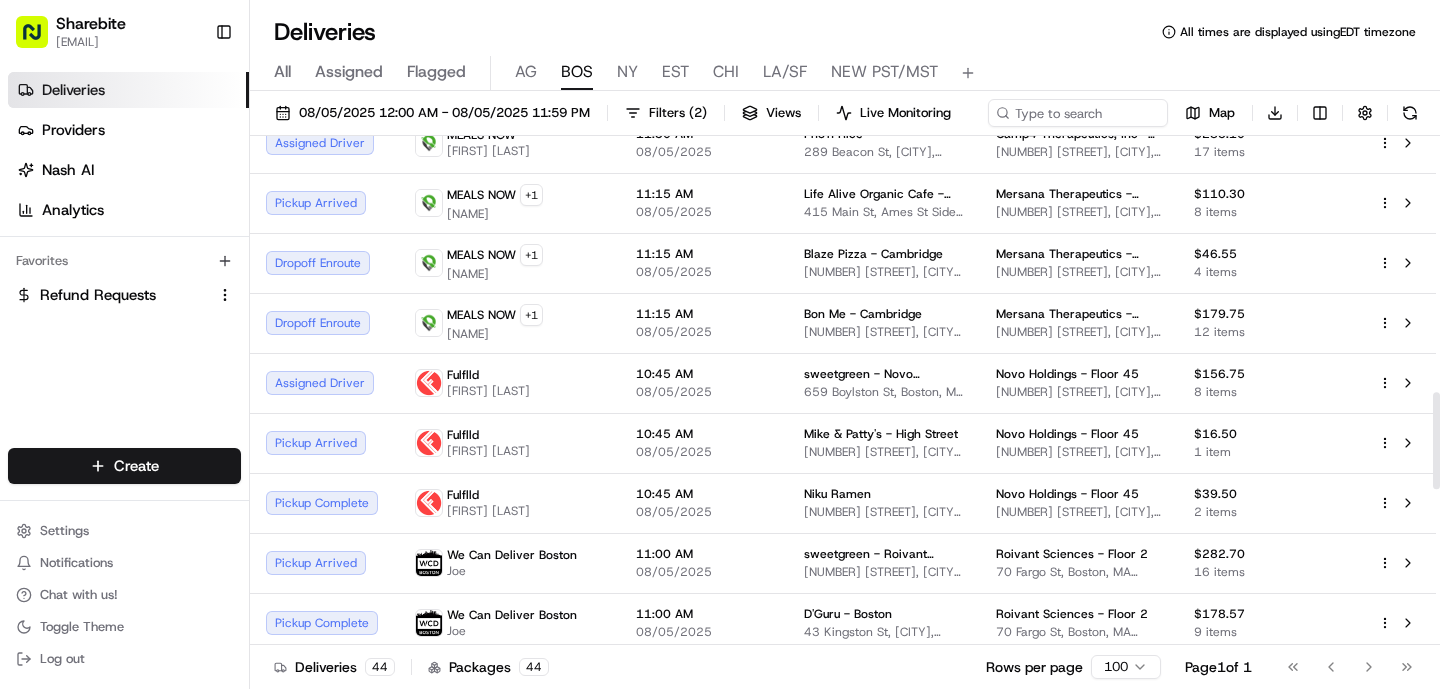 scroll, scrollTop: 1345, scrollLeft: 0, axis: vertical 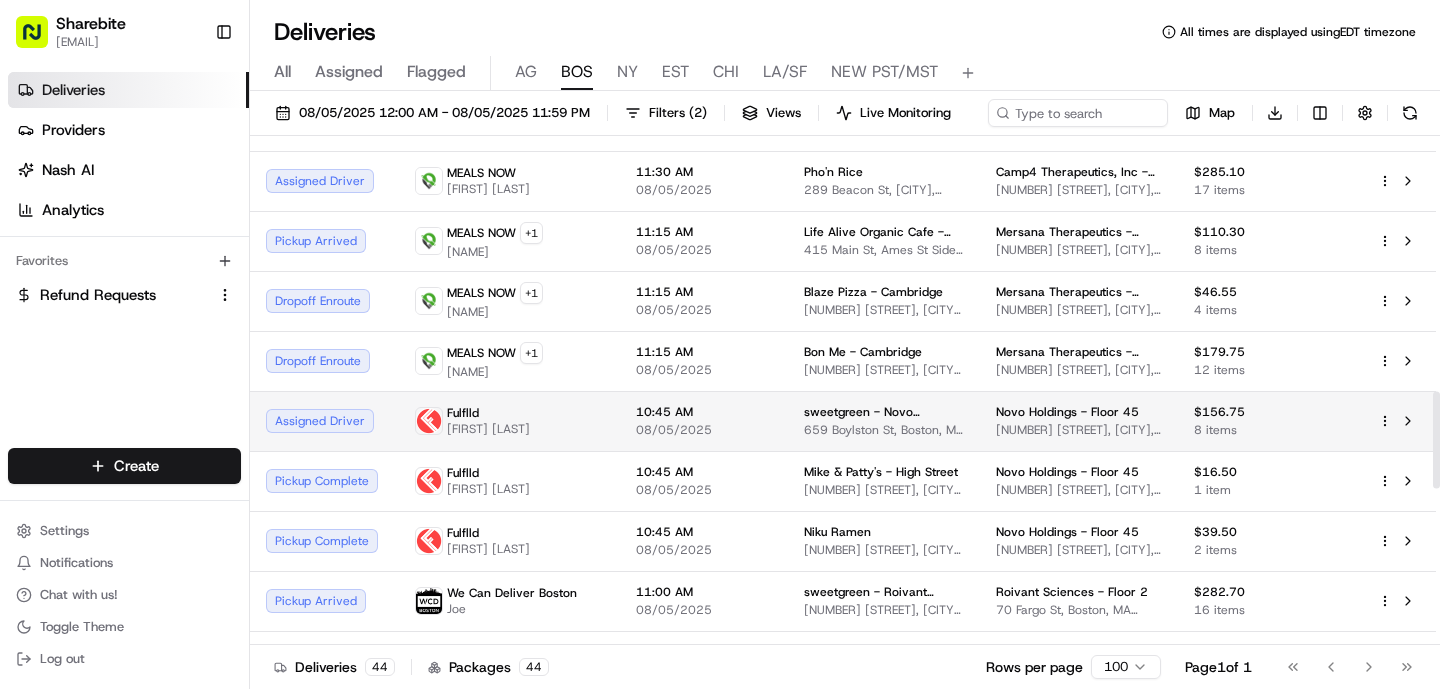 click on "10:45 AM 08/05/2025" at bounding box center [704, 421] 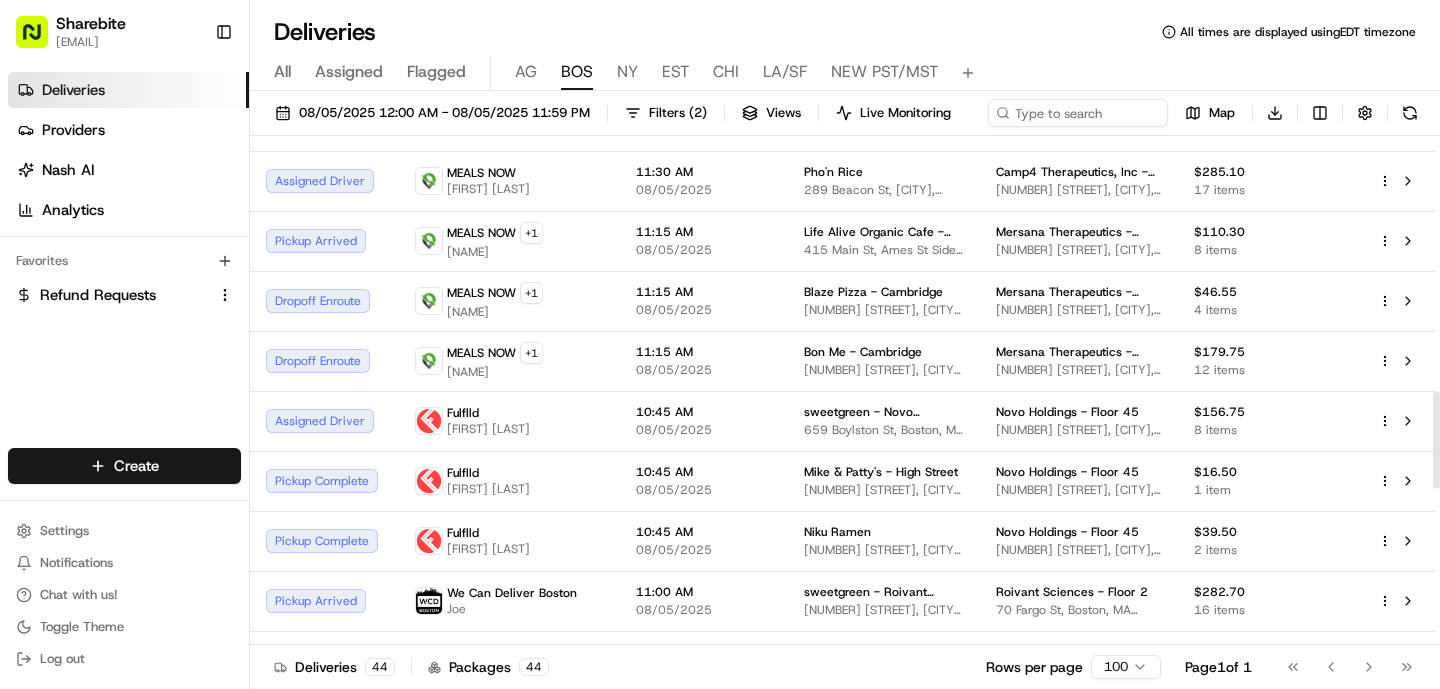 click on "AG" at bounding box center [526, 73] 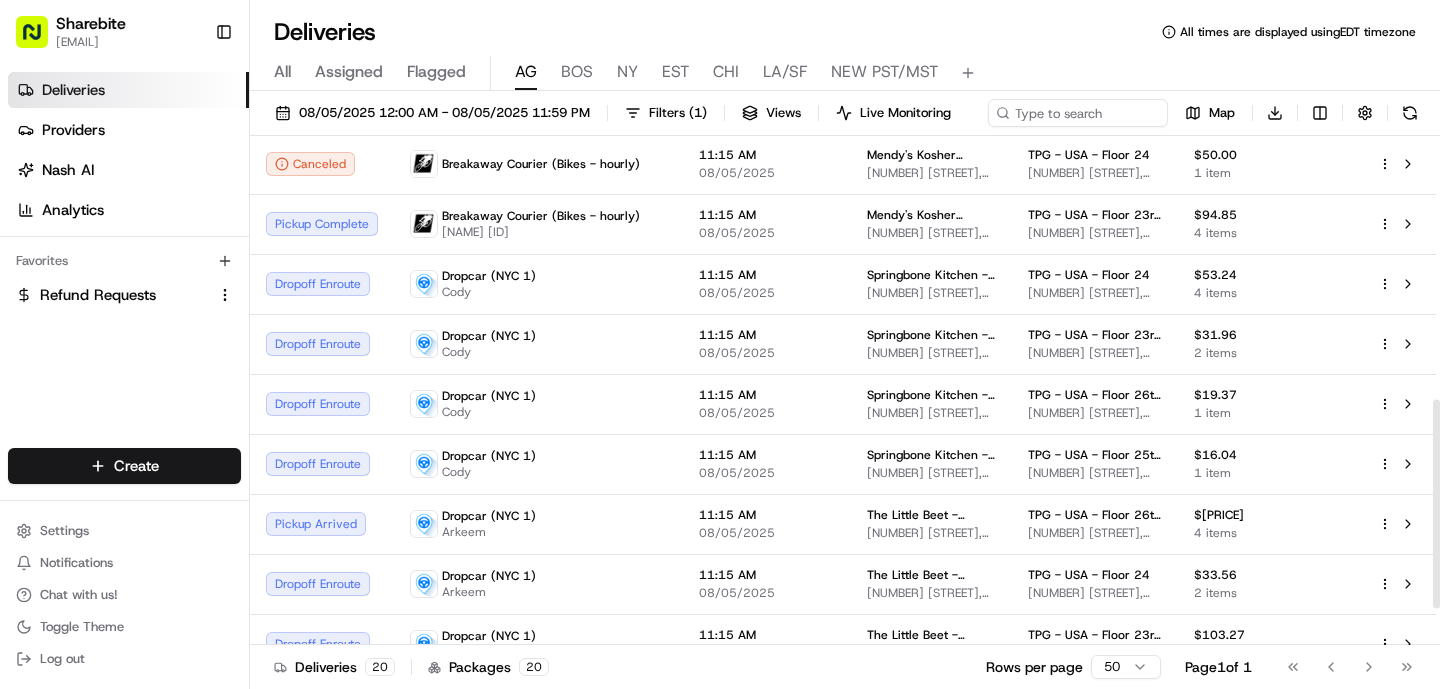 scroll, scrollTop: 731, scrollLeft: 0, axis: vertical 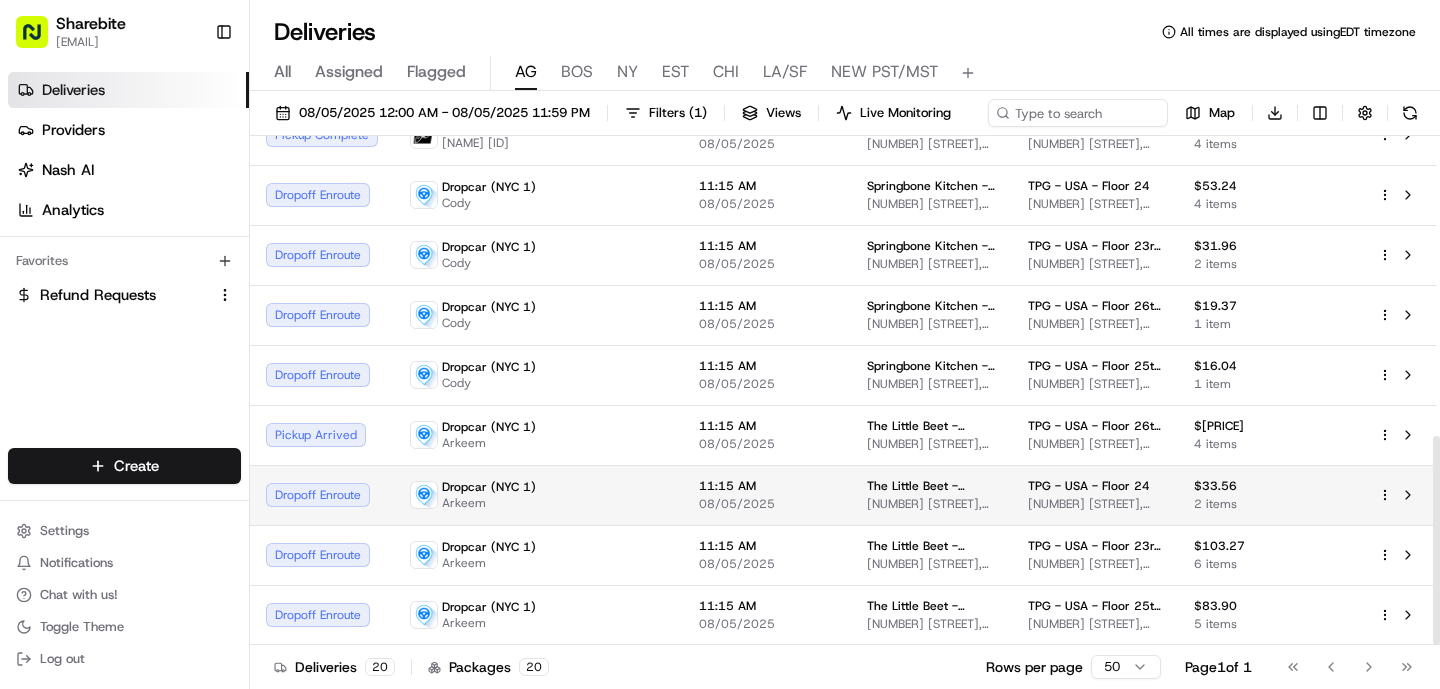 click on "Dropcar (NYC 1) [FIRST]" at bounding box center [538, 495] 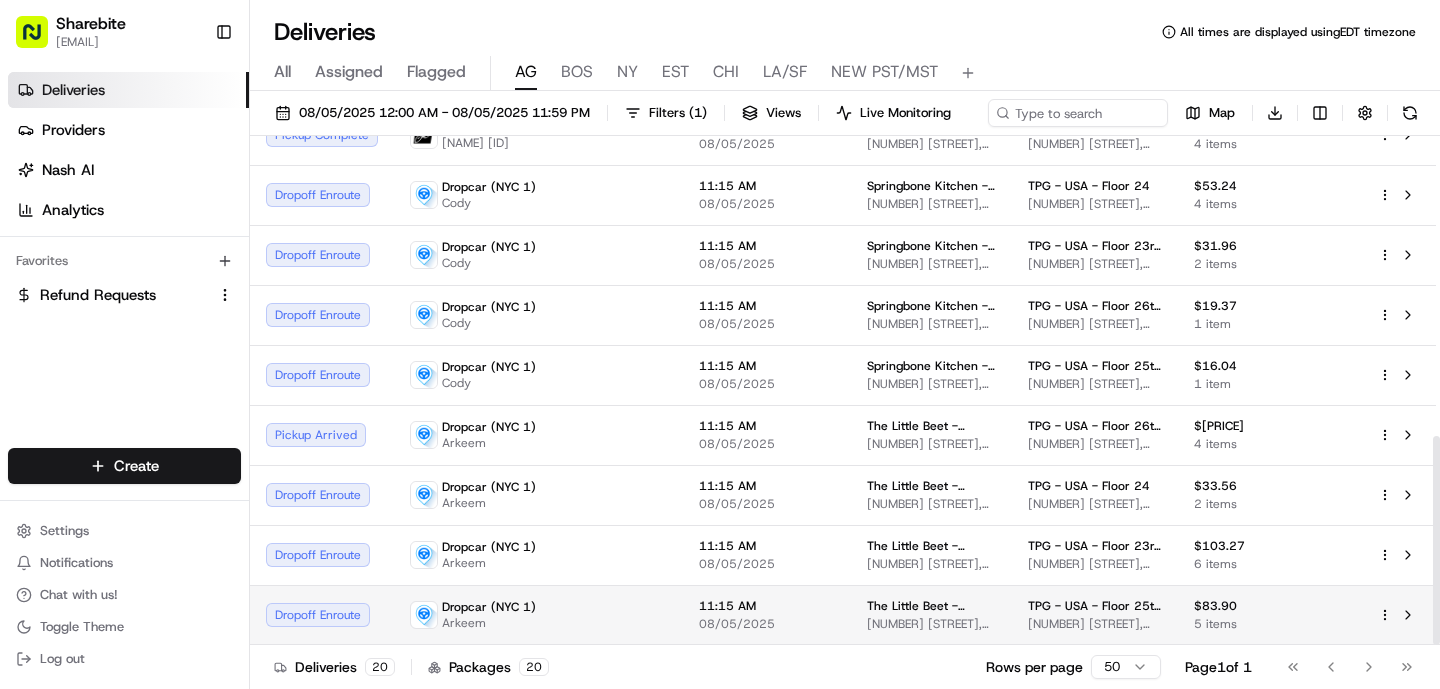 click on "Dropcar (NYC 1) [FIRST]" at bounding box center (538, 615) 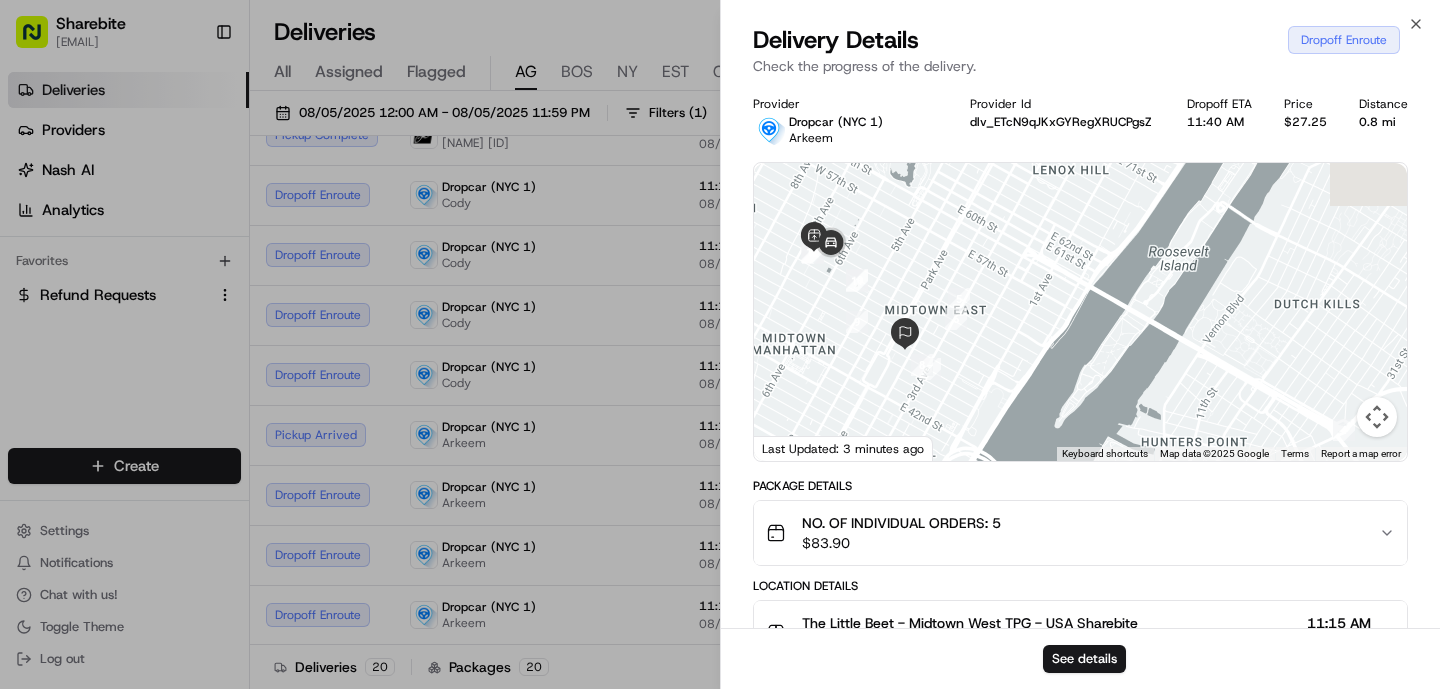 drag, startPoint x: 841, startPoint y: 192, endPoint x: 841, endPoint y: 290, distance: 98 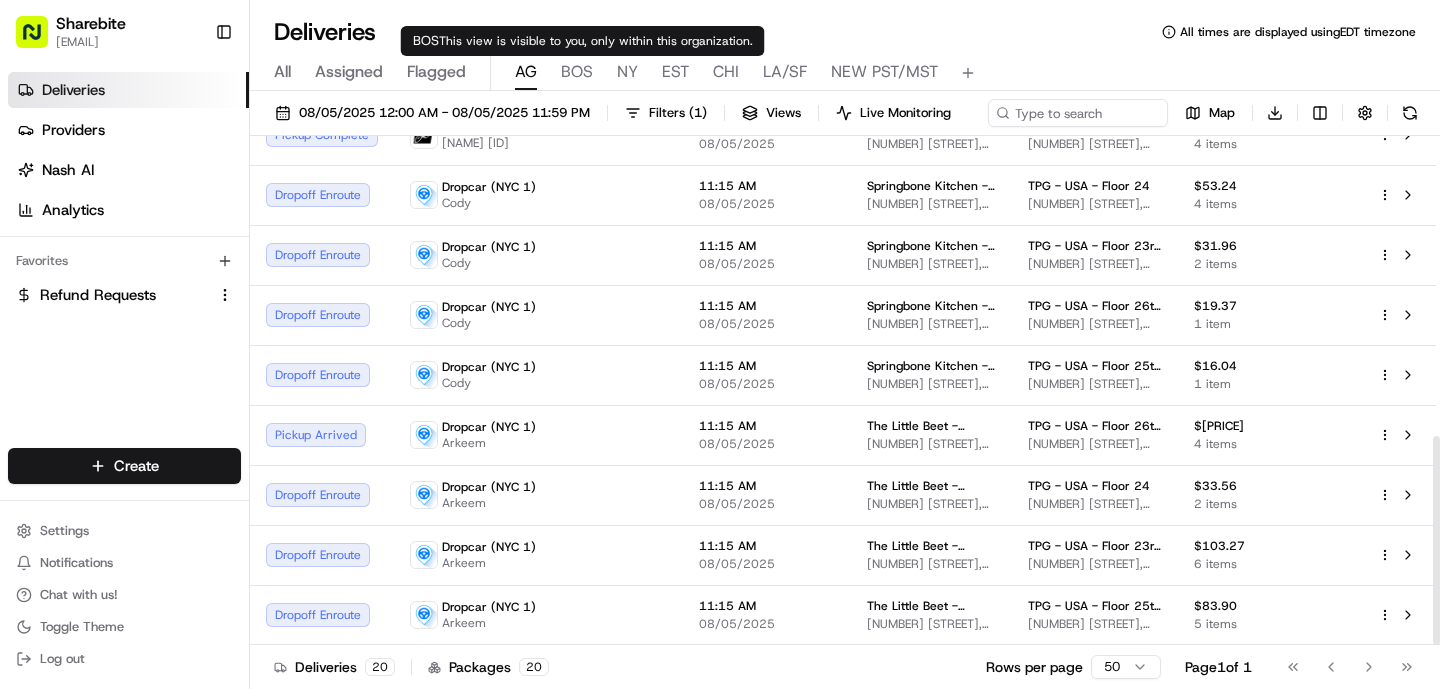 click on "BOS" at bounding box center [577, 72] 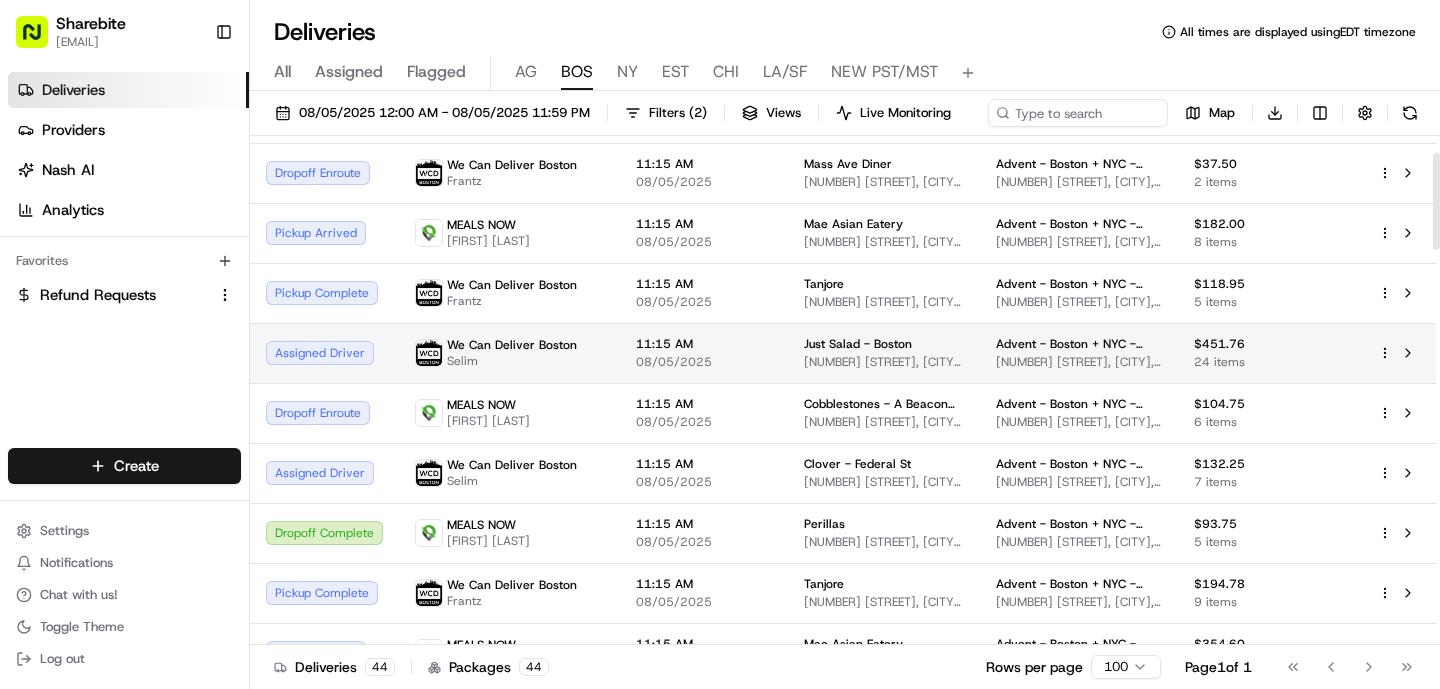 scroll, scrollTop: 94, scrollLeft: 0, axis: vertical 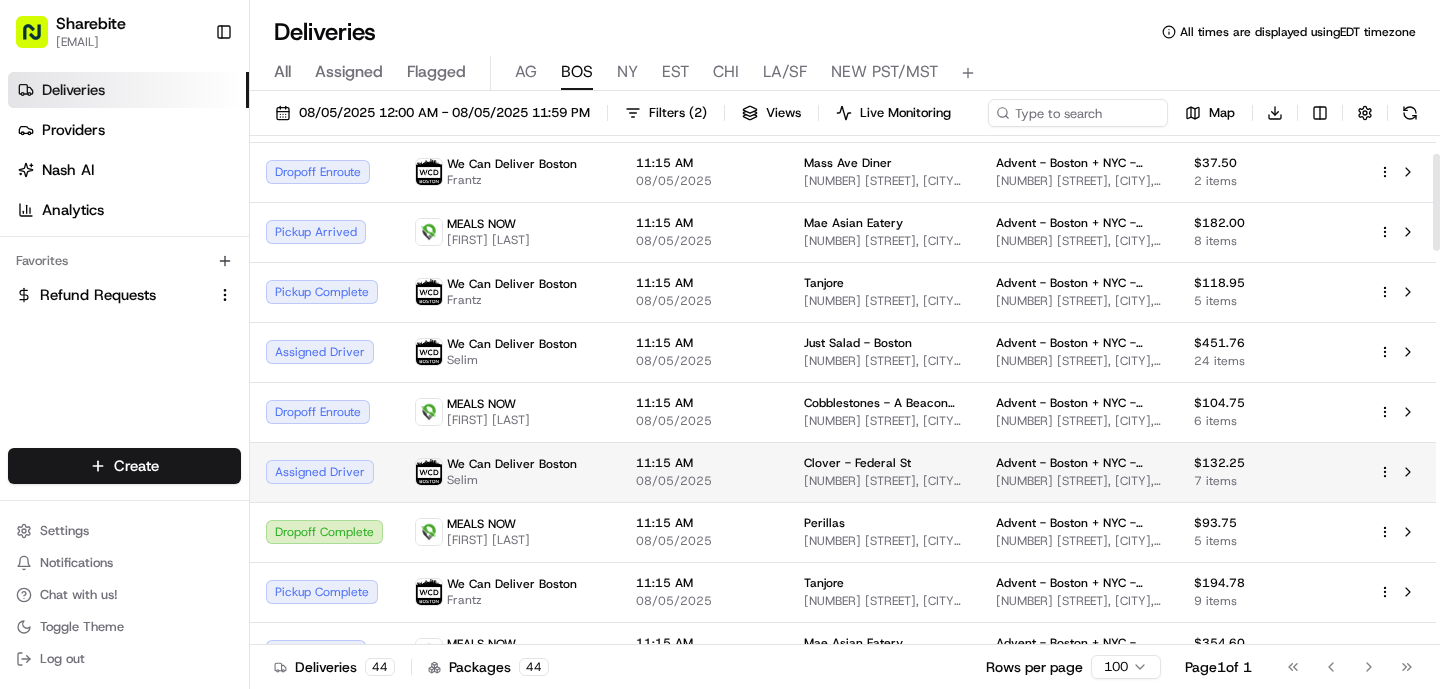 click on "11:15 AM" at bounding box center (704, 463) 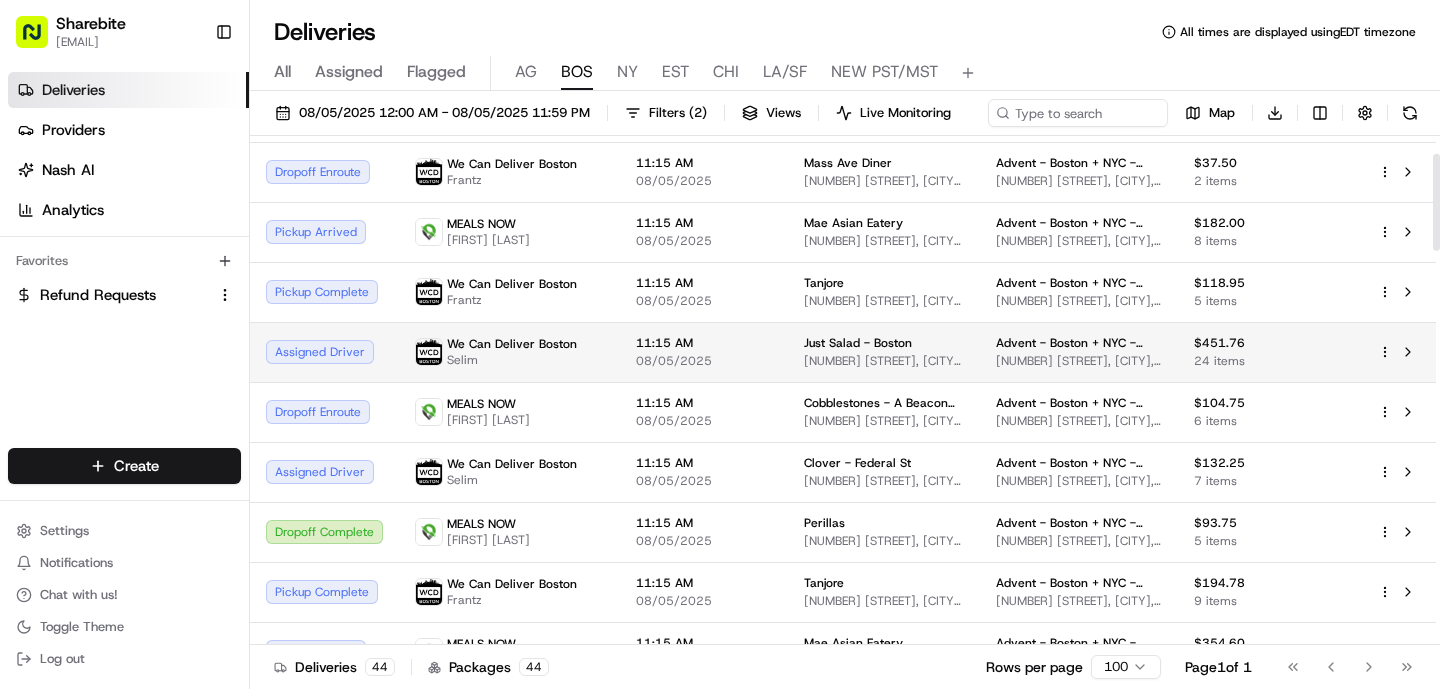 click on "We Can Deliver Boston [FIRST]" at bounding box center (509, 352) 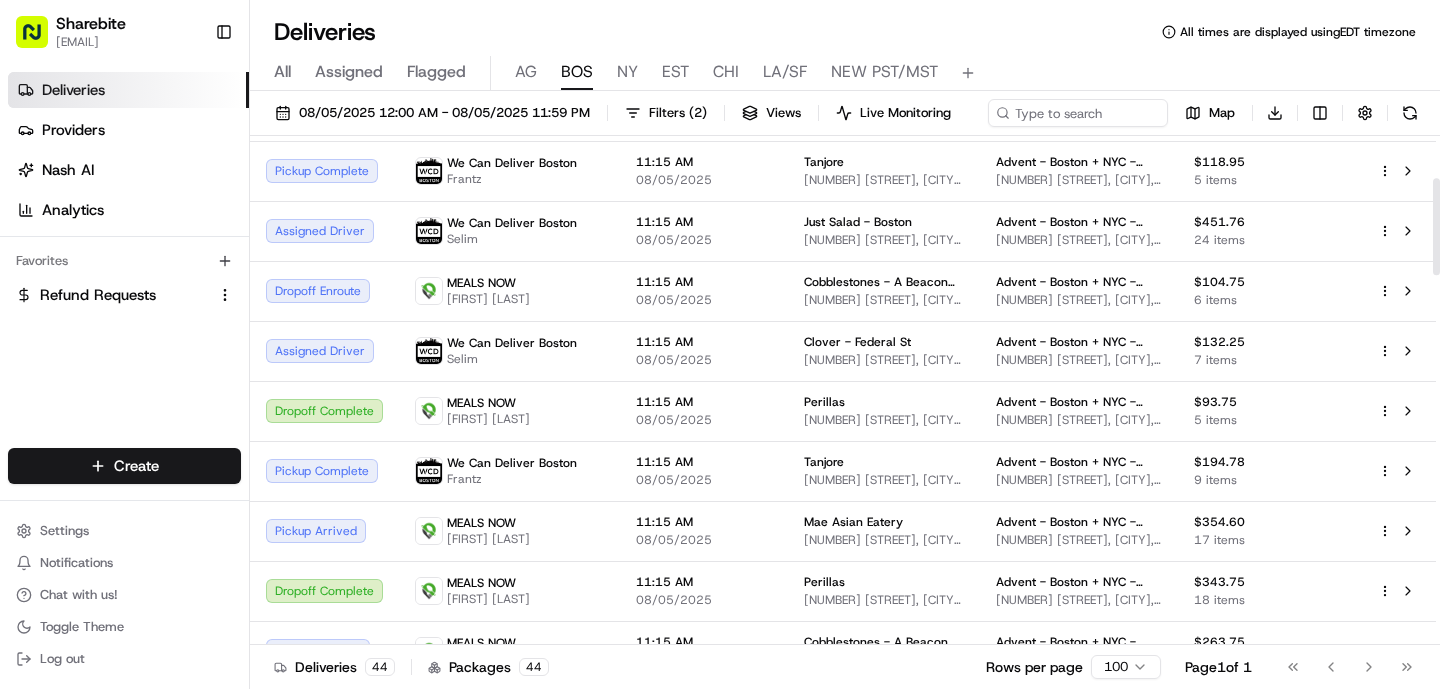 scroll, scrollTop: 228, scrollLeft: 0, axis: vertical 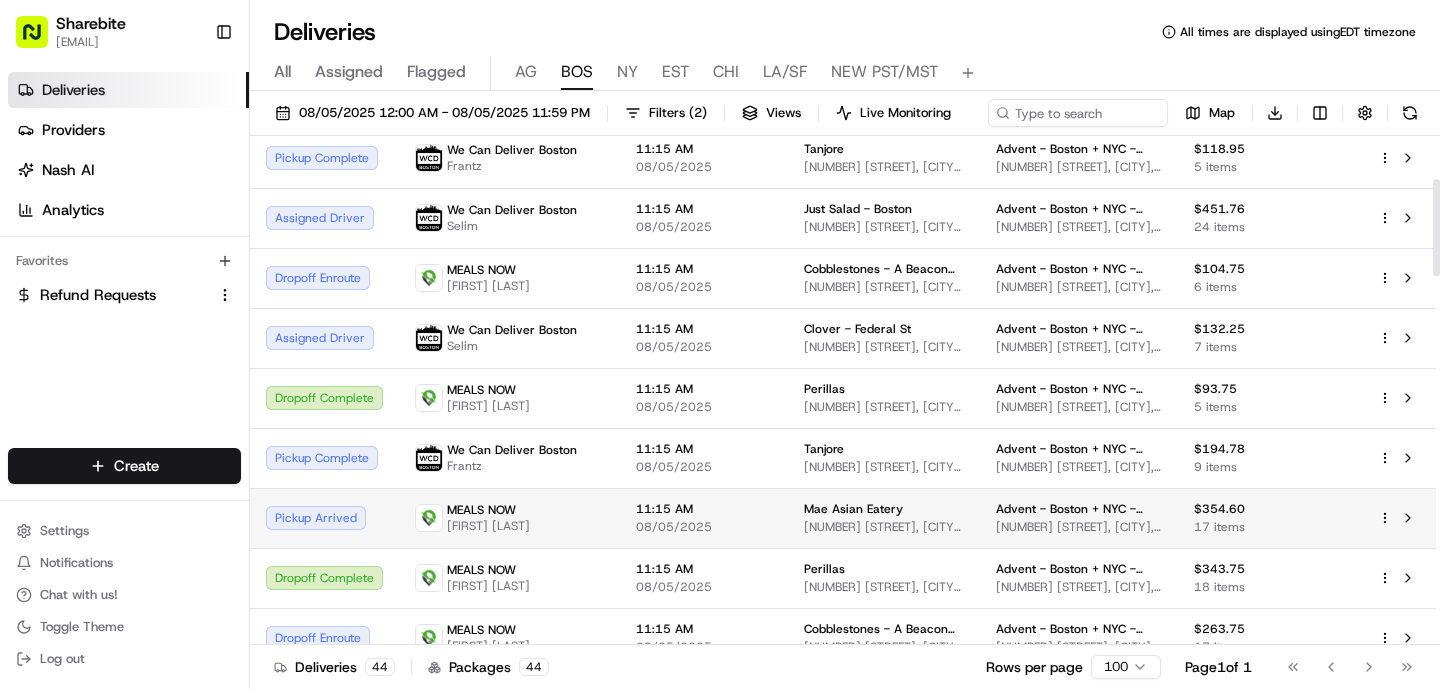 click on "11:15 AM 08/05/2025" at bounding box center (704, 518) 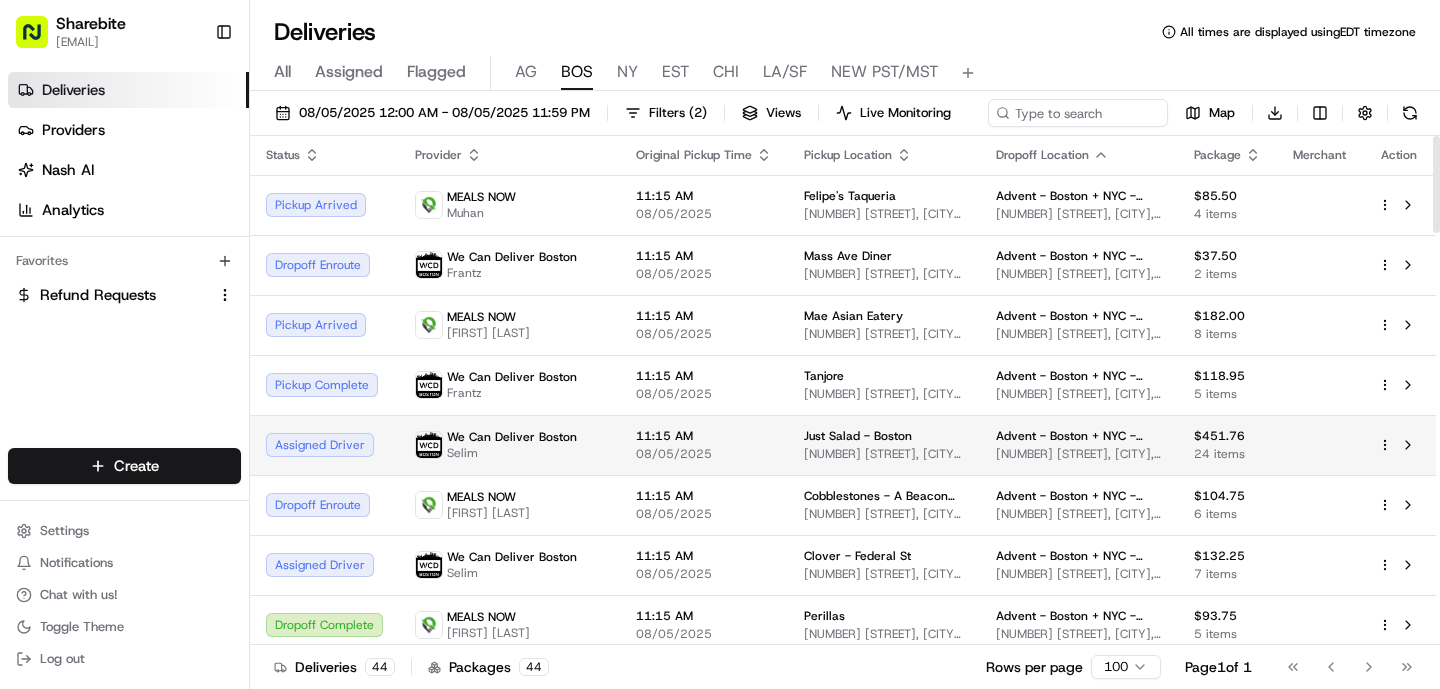 scroll, scrollTop: 0, scrollLeft: 0, axis: both 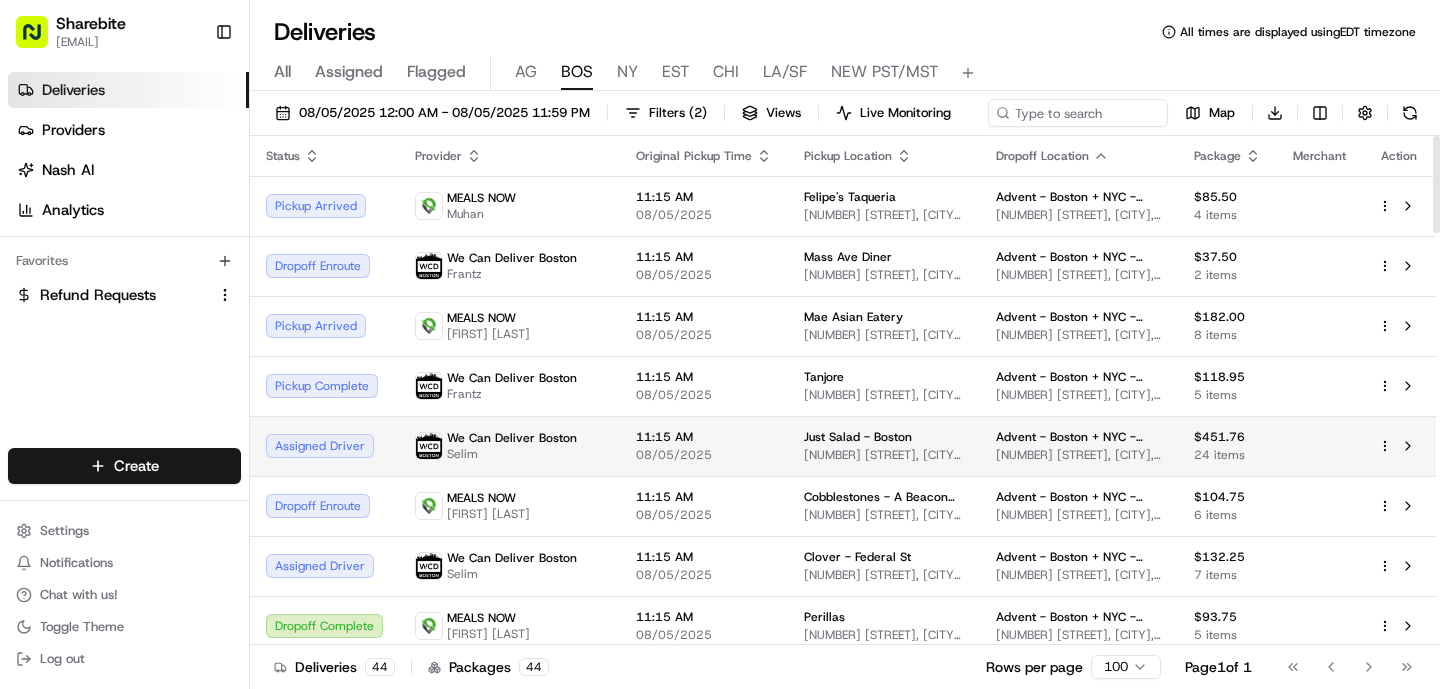 click on "11:15 AM 08/05/2025" at bounding box center (704, 386) 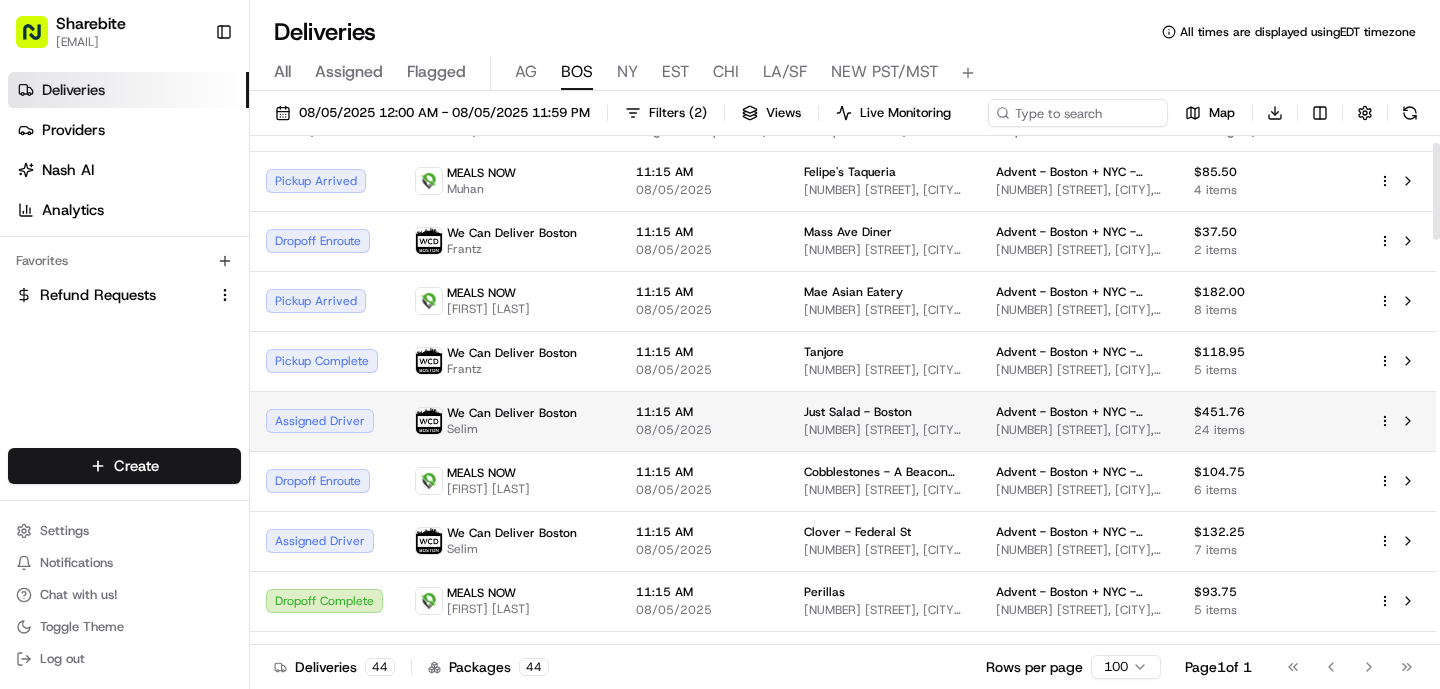 scroll, scrollTop: 24, scrollLeft: 0, axis: vertical 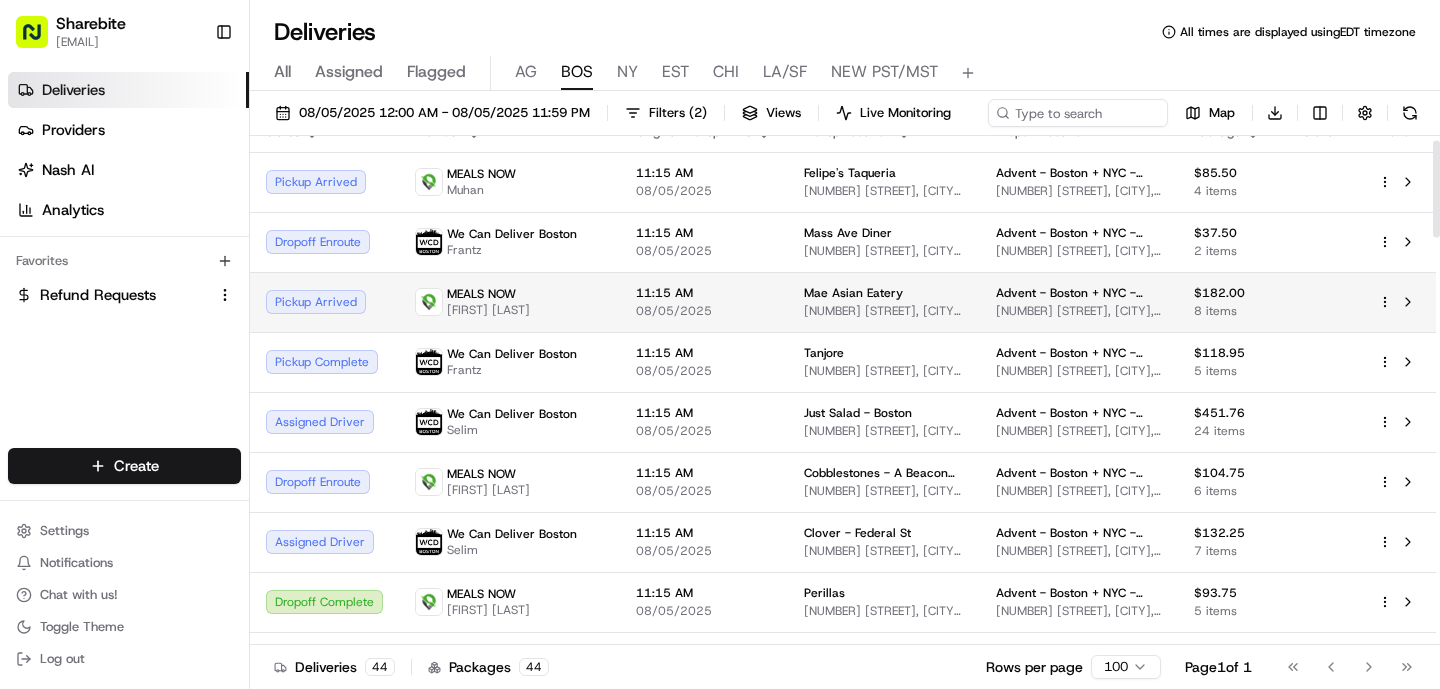 click on "MEALS NOW [FIRST] [LAST]" at bounding box center (509, 302) 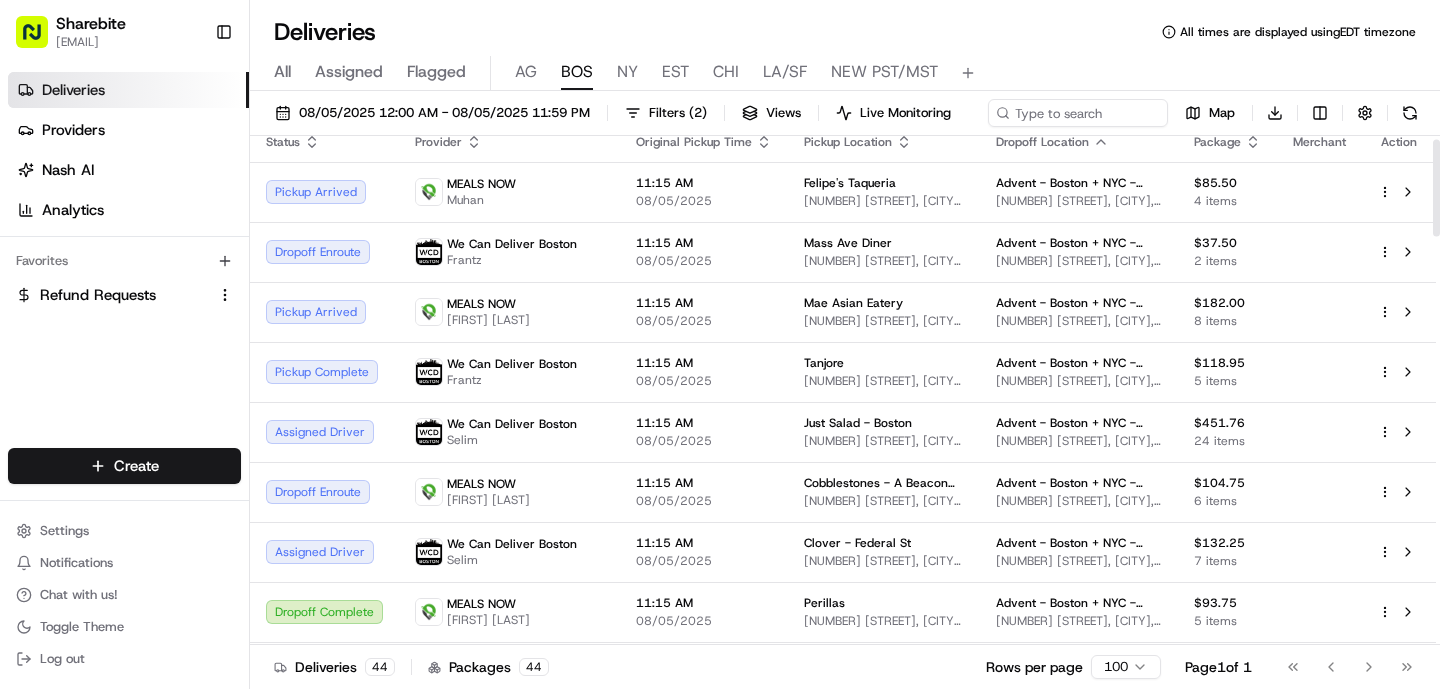 scroll, scrollTop: 19, scrollLeft: 0, axis: vertical 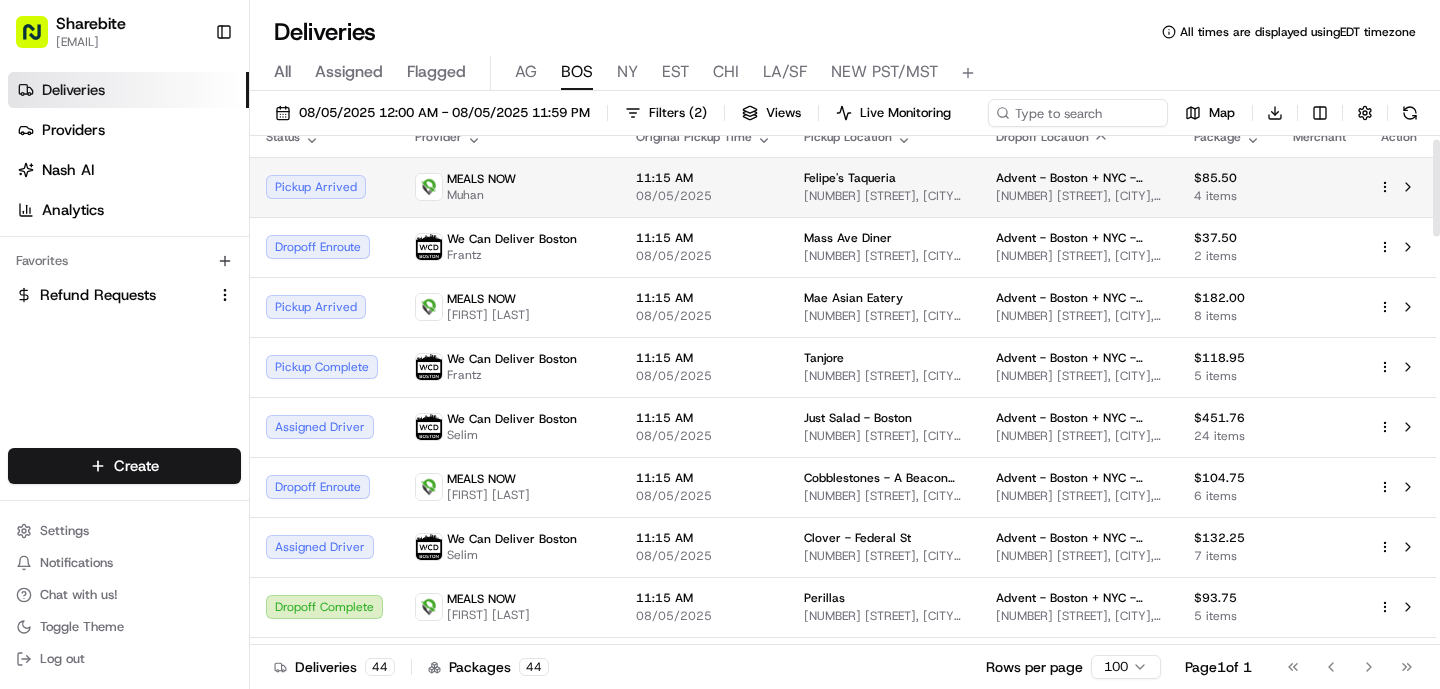 click on "MEALS NOW Muhan" at bounding box center [509, 187] 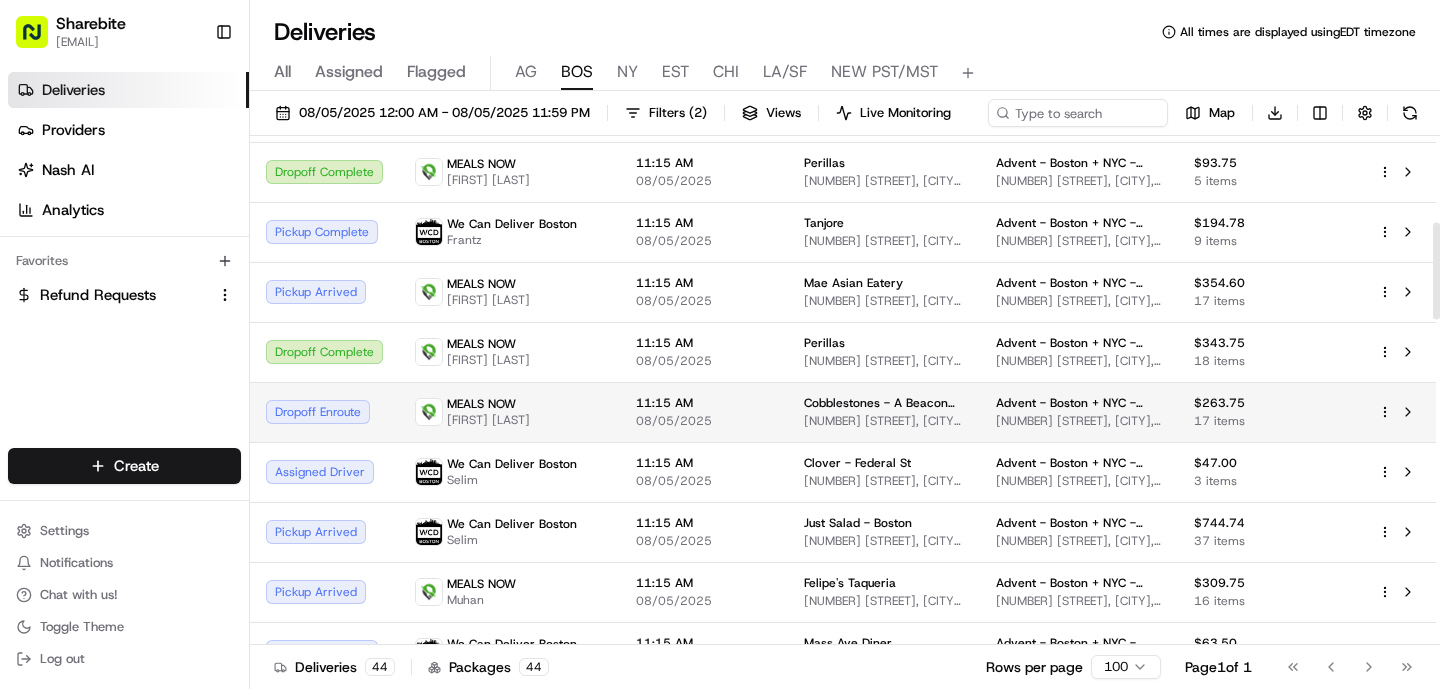 scroll, scrollTop: 460, scrollLeft: 0, axis: vertical 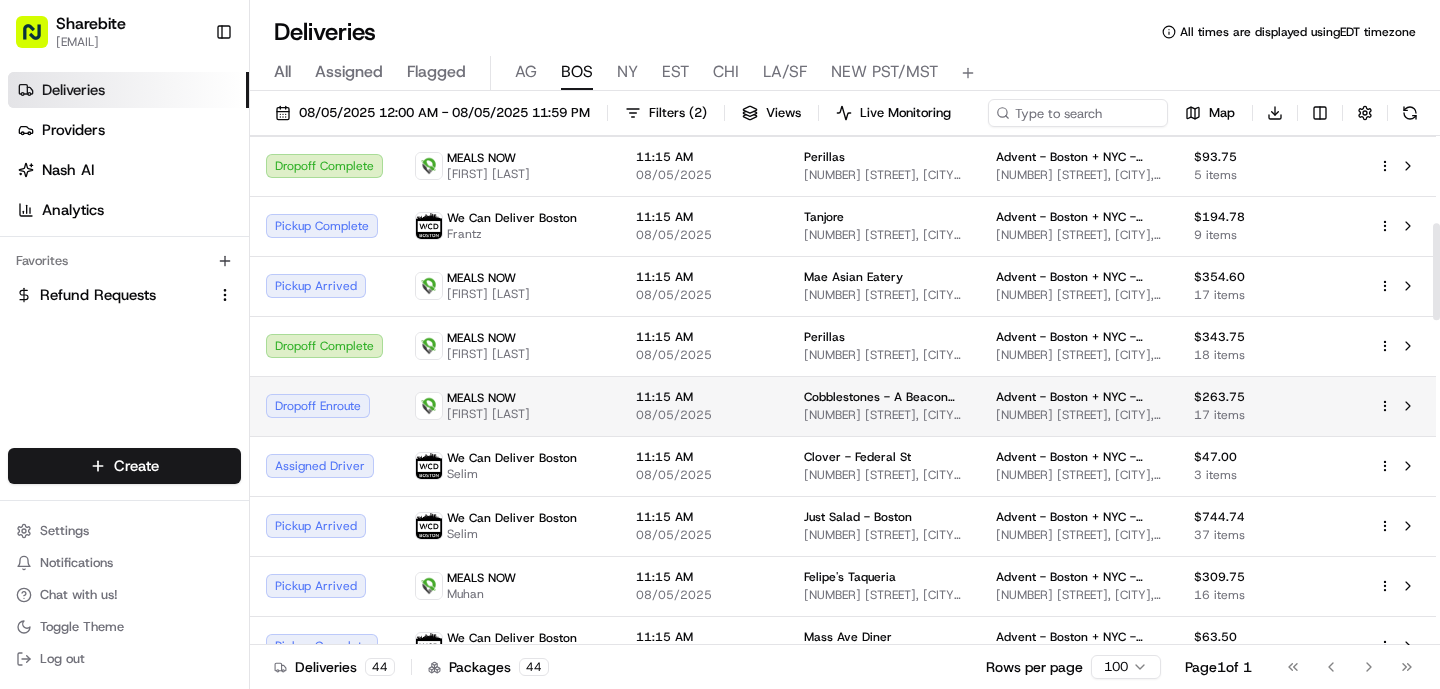 click on "MEALS NOW Melih Levent" at bounding box center [509, 406] 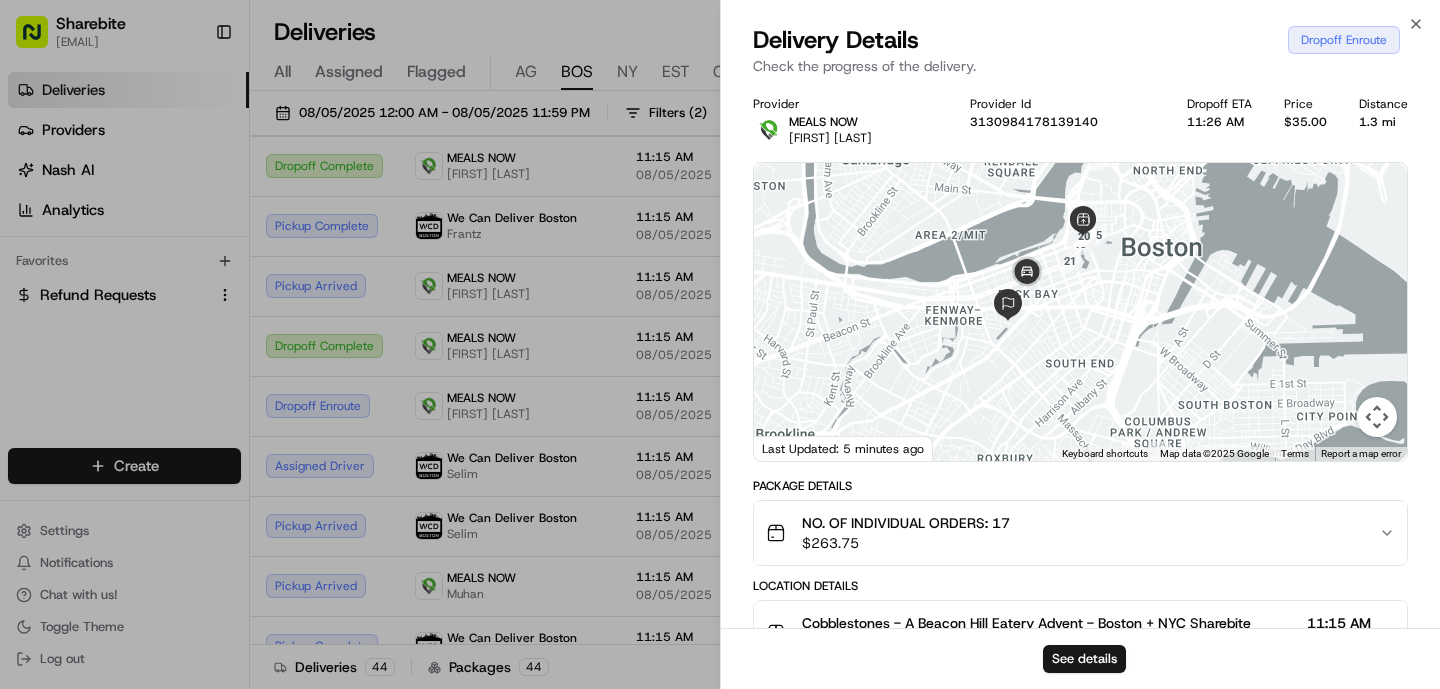 drag, startPoint x: 1102, startPoint y: 185, endPoint x: 1034, endPoint y: 347, distance: 175.69292 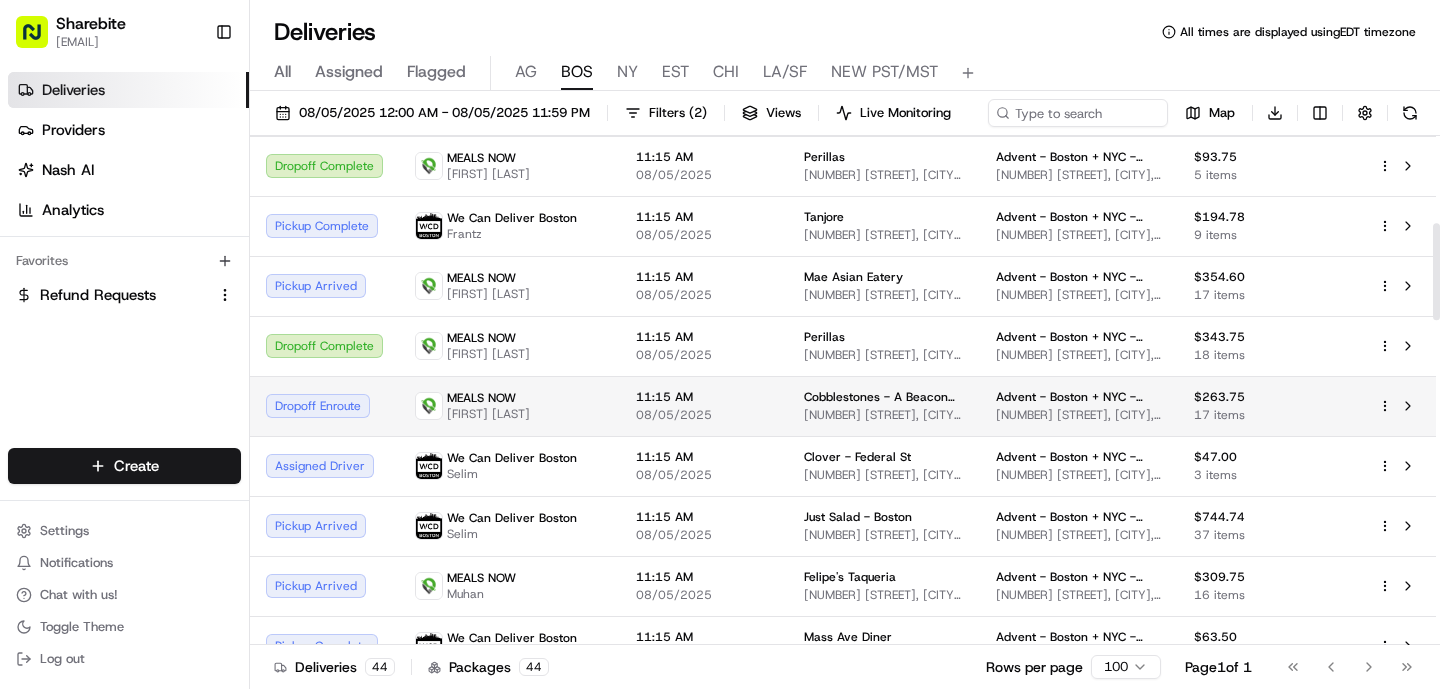 click on "MEALS NOW Melih Levent" at bounding box center [509, 406] 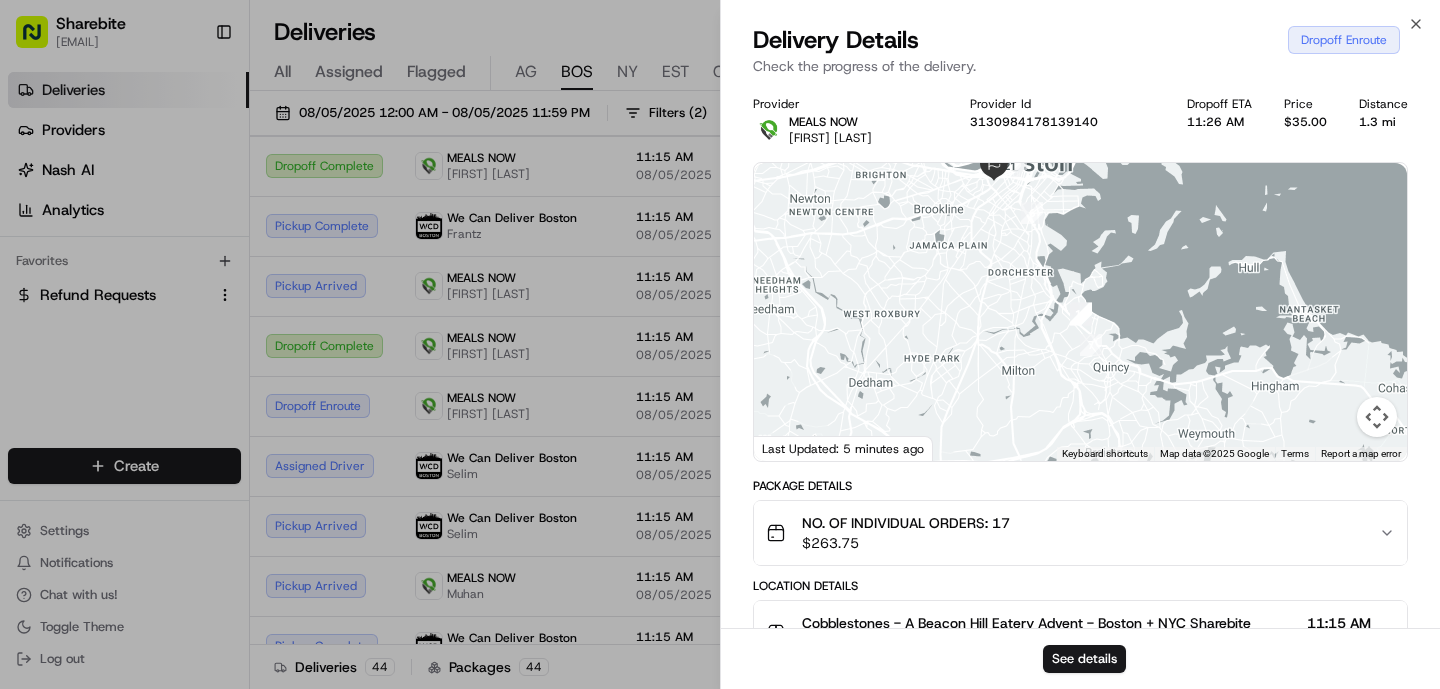 drag, startPoint x: 1010, startPoint y: 205, endPoint x: 1014, endPoint y: 341, distance: 136.0588 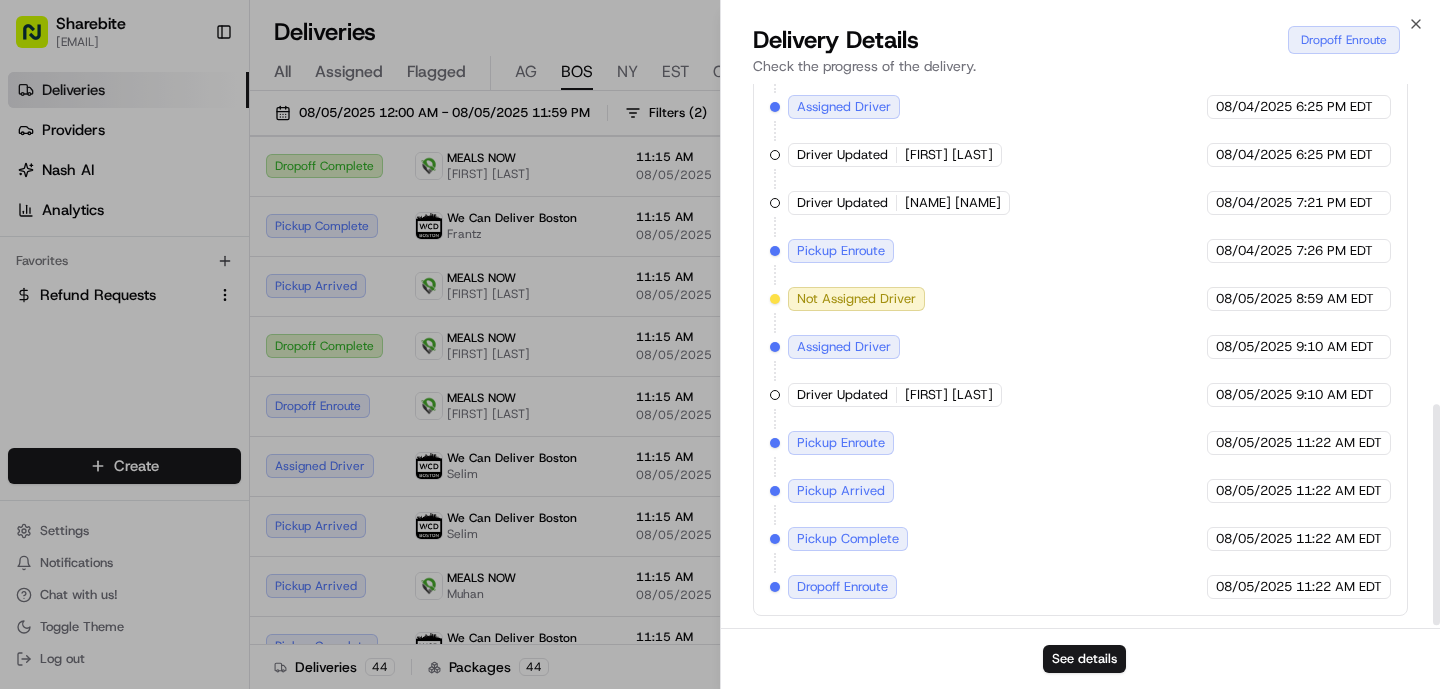 scroll, scrollTop: 0, scrollLeft: 0, axis: both 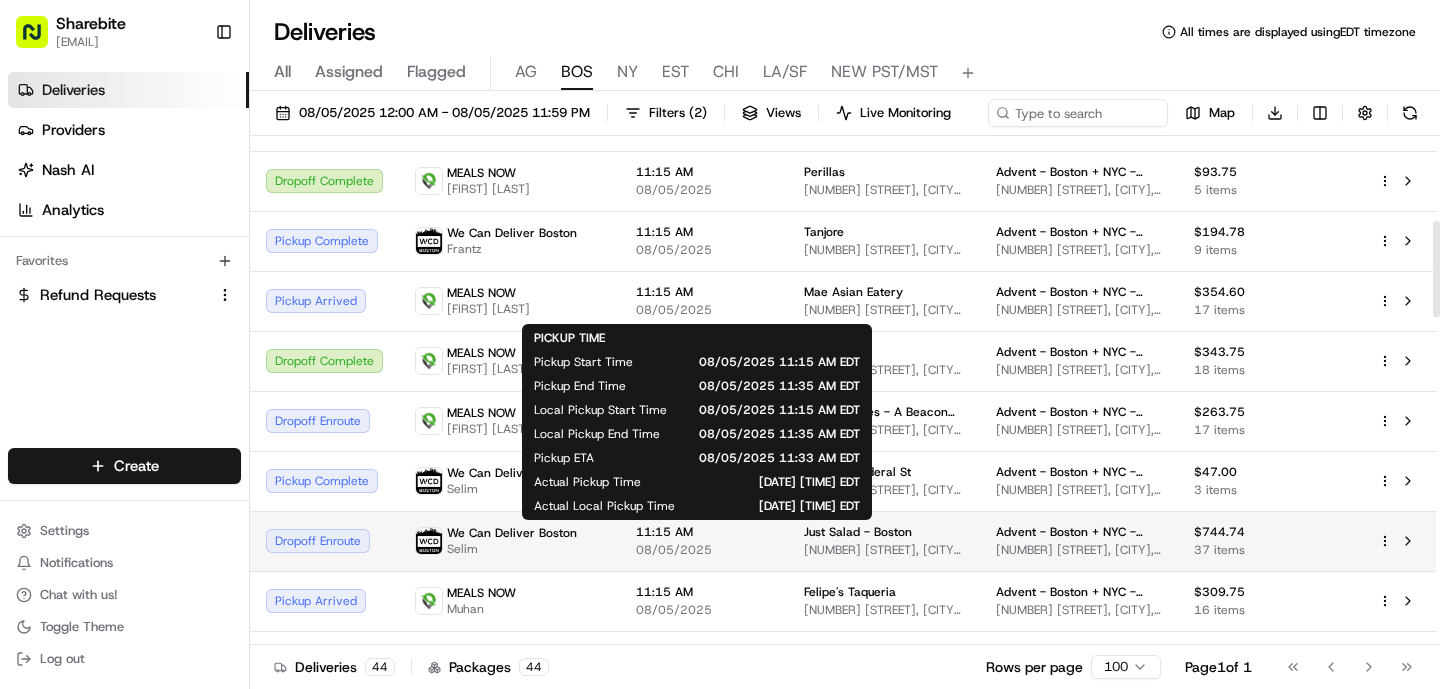 click on "11:15 AM 08/05/2025" at bounding box center [704, 541] 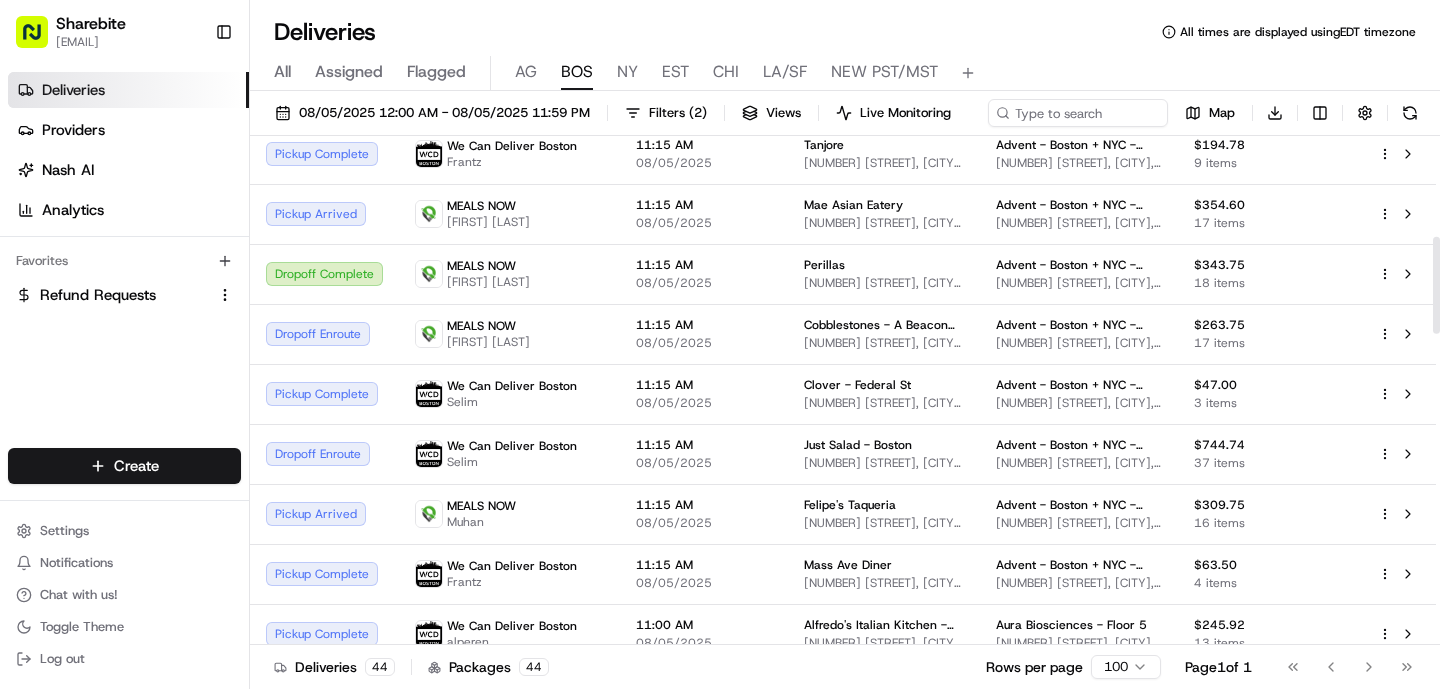 scroll, scrollTop: 533, scrollLeft: 0, axis: vertical 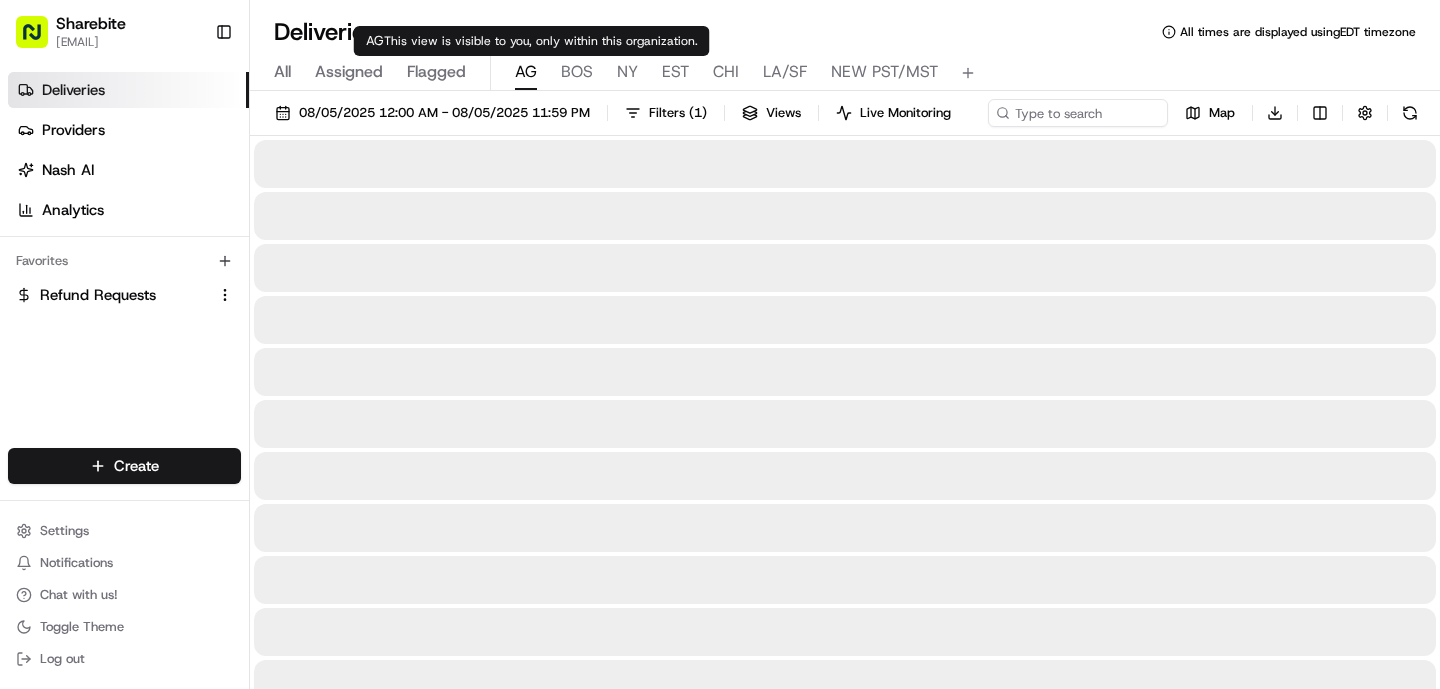 click on "AG" at bounding box center (526, 72) 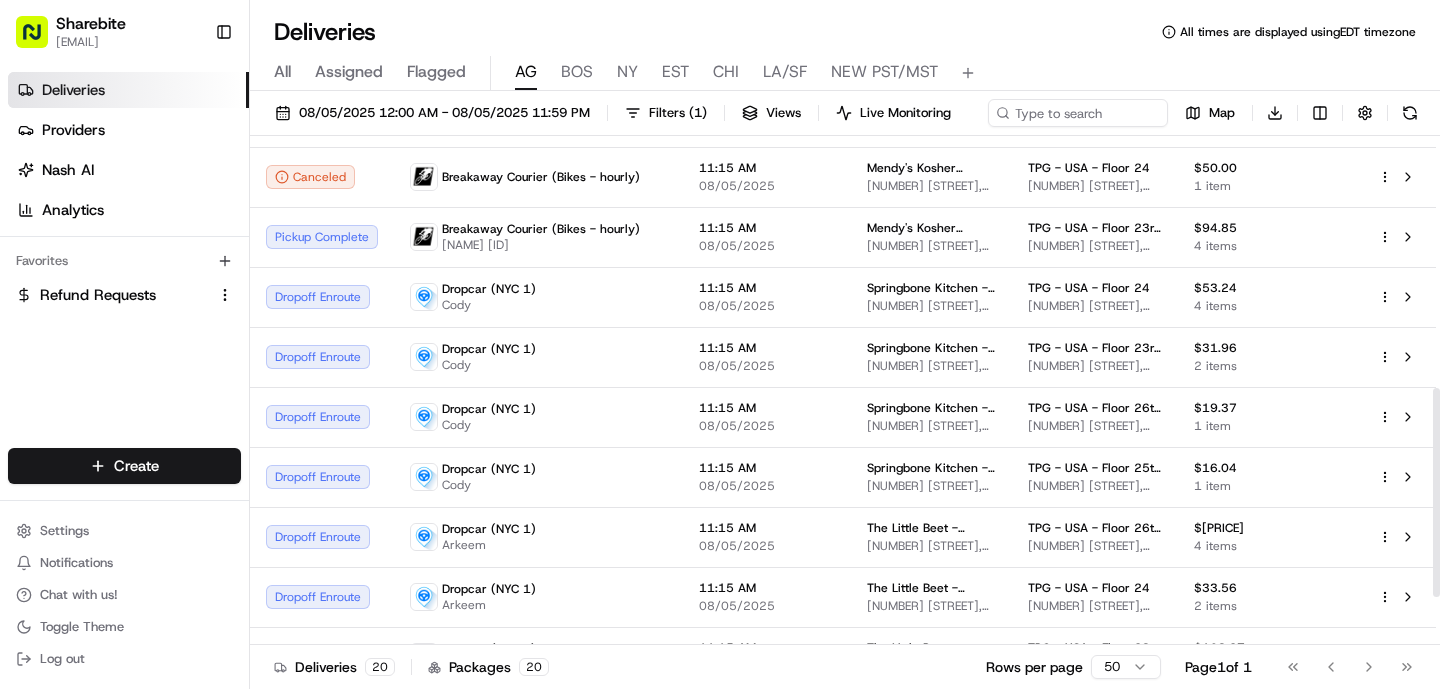 scroll, scrollTop: 731, scrollLeft: 0, axis: vertical 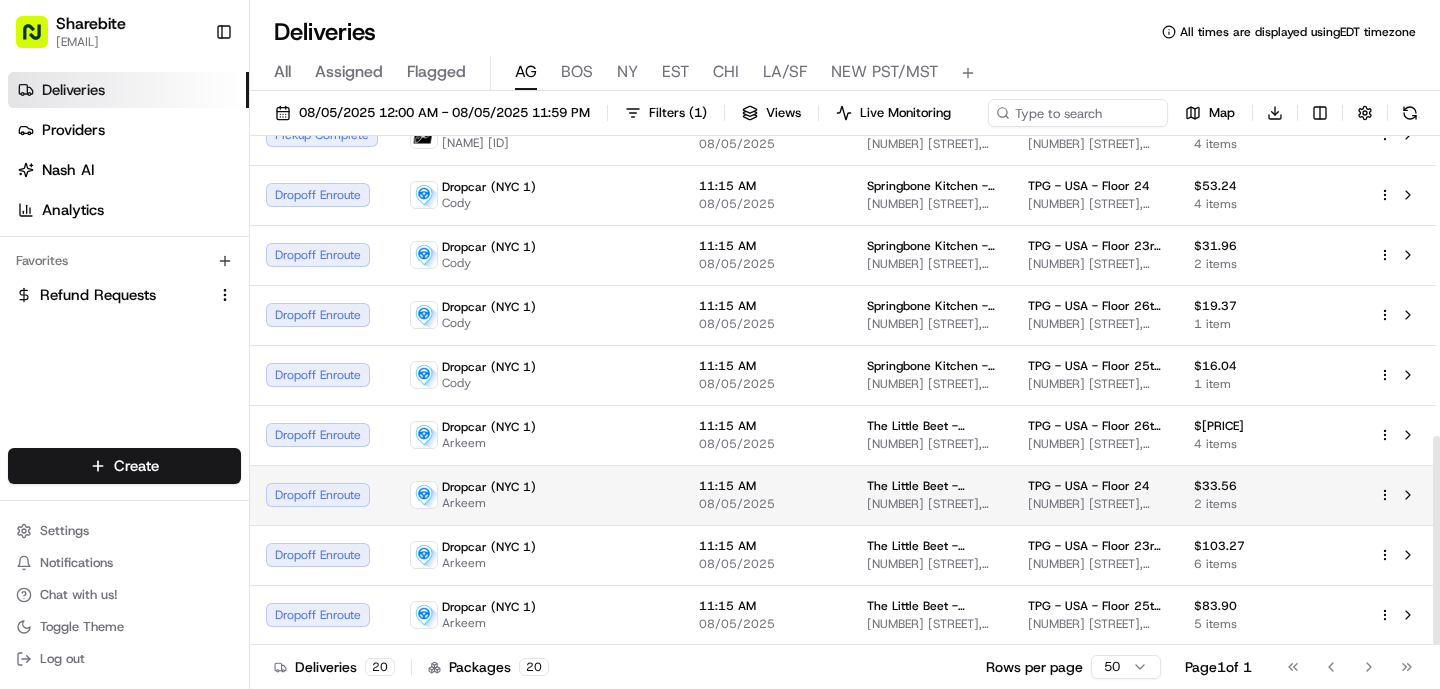 click on "11:15 AM 08/05/2025" at bounding box center (767, 495) 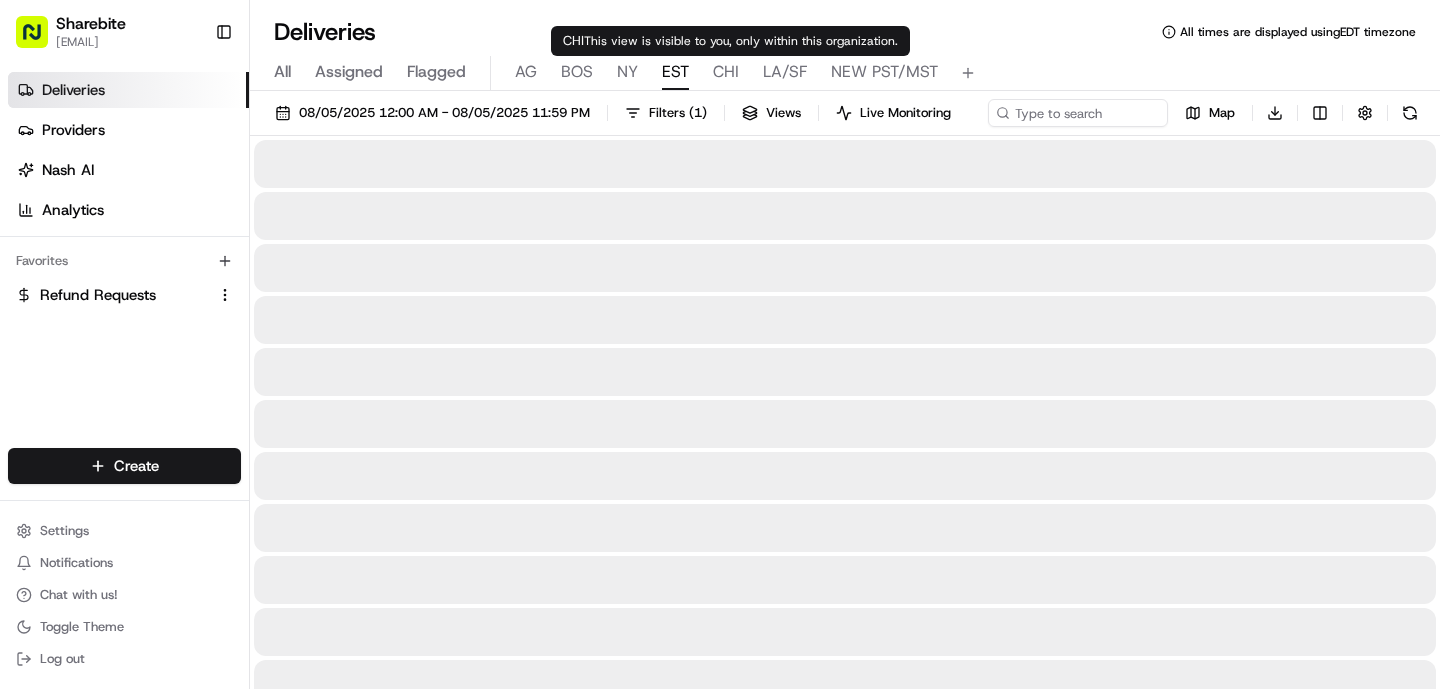 click on "EST" at bounding box center (675, 72) 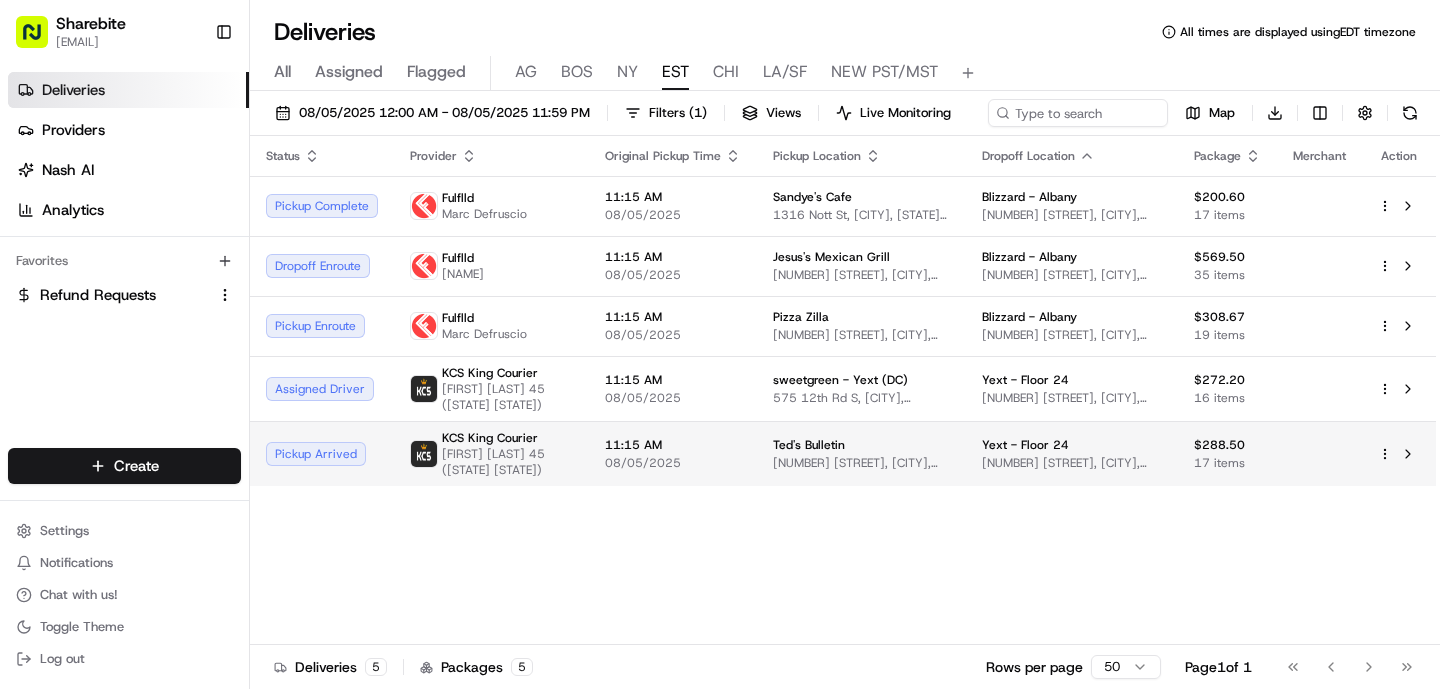 click on "[FIRST] [LAST]  45 ([STATE] [STATE])" at bounding box center [507, 462] 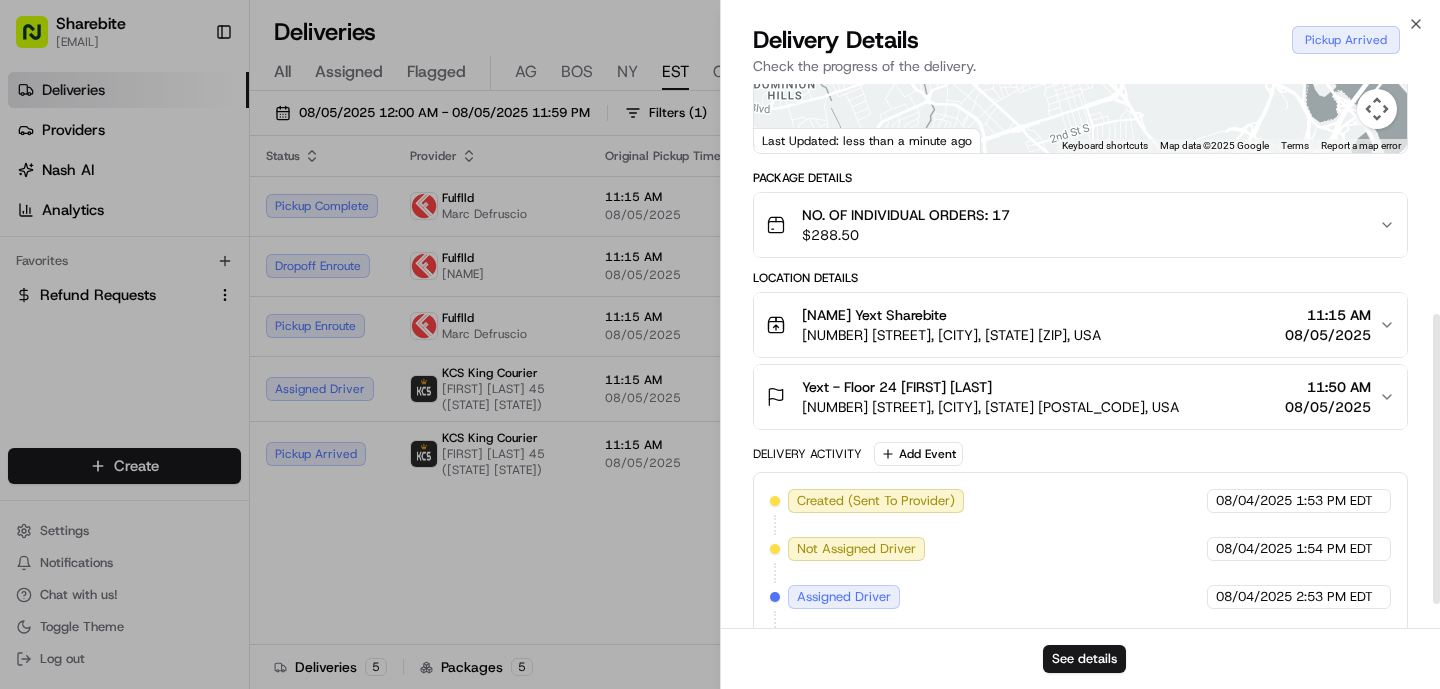 scroll, scrollTop: 0, scrollLeft: 0, axis: both 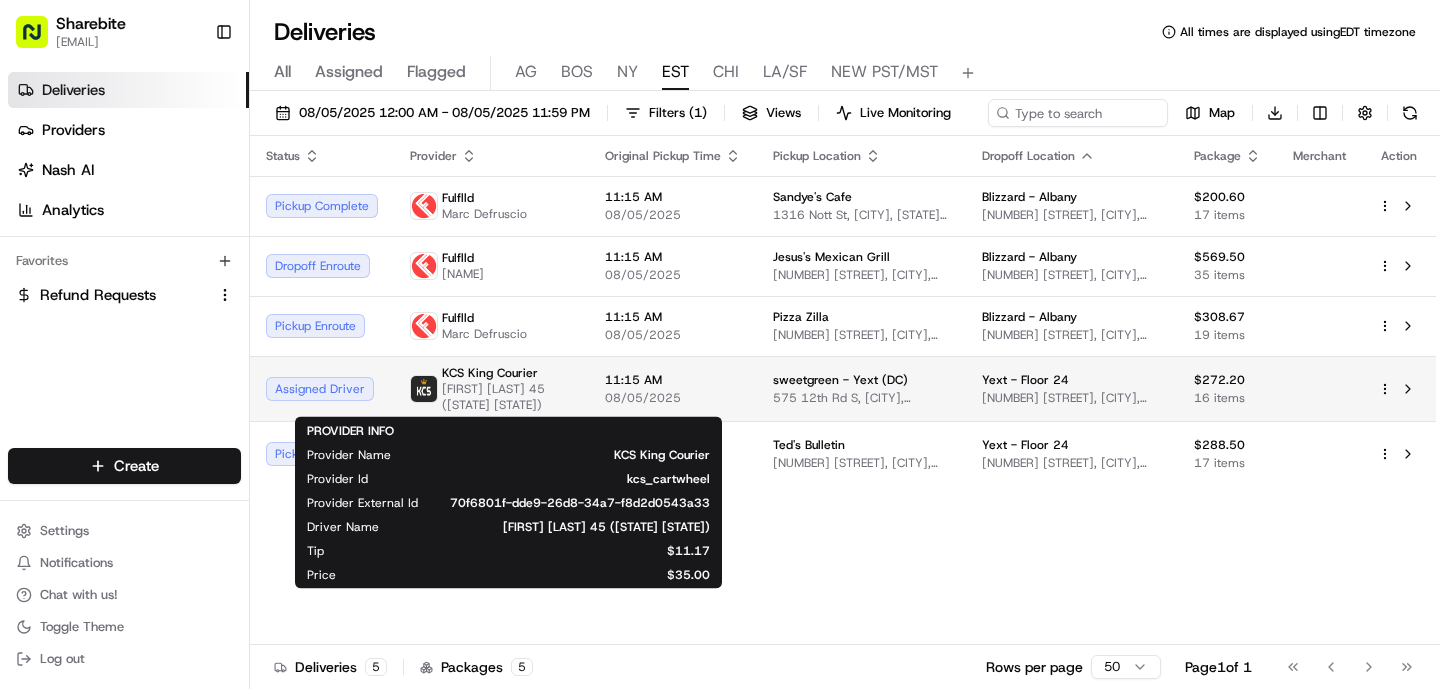 click on "[FIRST] [LAST]  45 ([STATE] [STATE])" at bounding box center (507, 397) 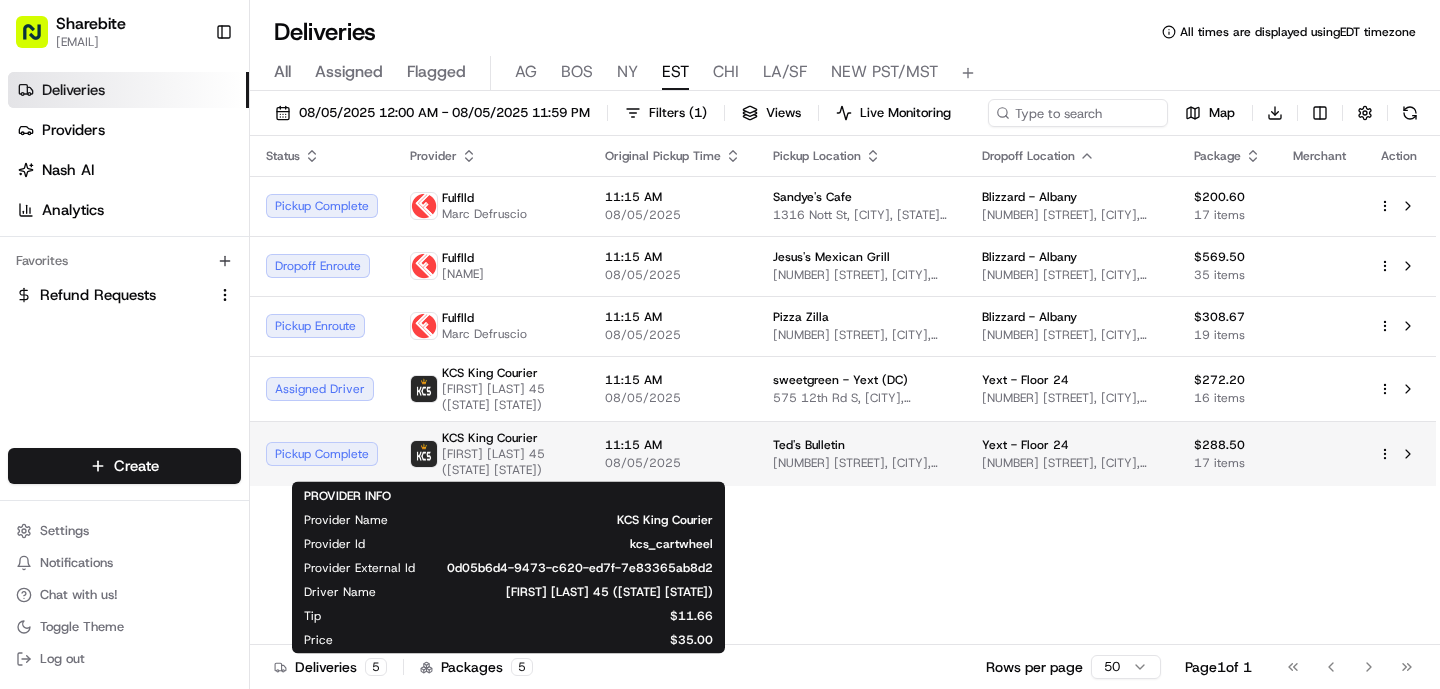 click on "[FIRST] [LAST]  45 ([STATE] [STATE])" at bounding box center [507, 462] 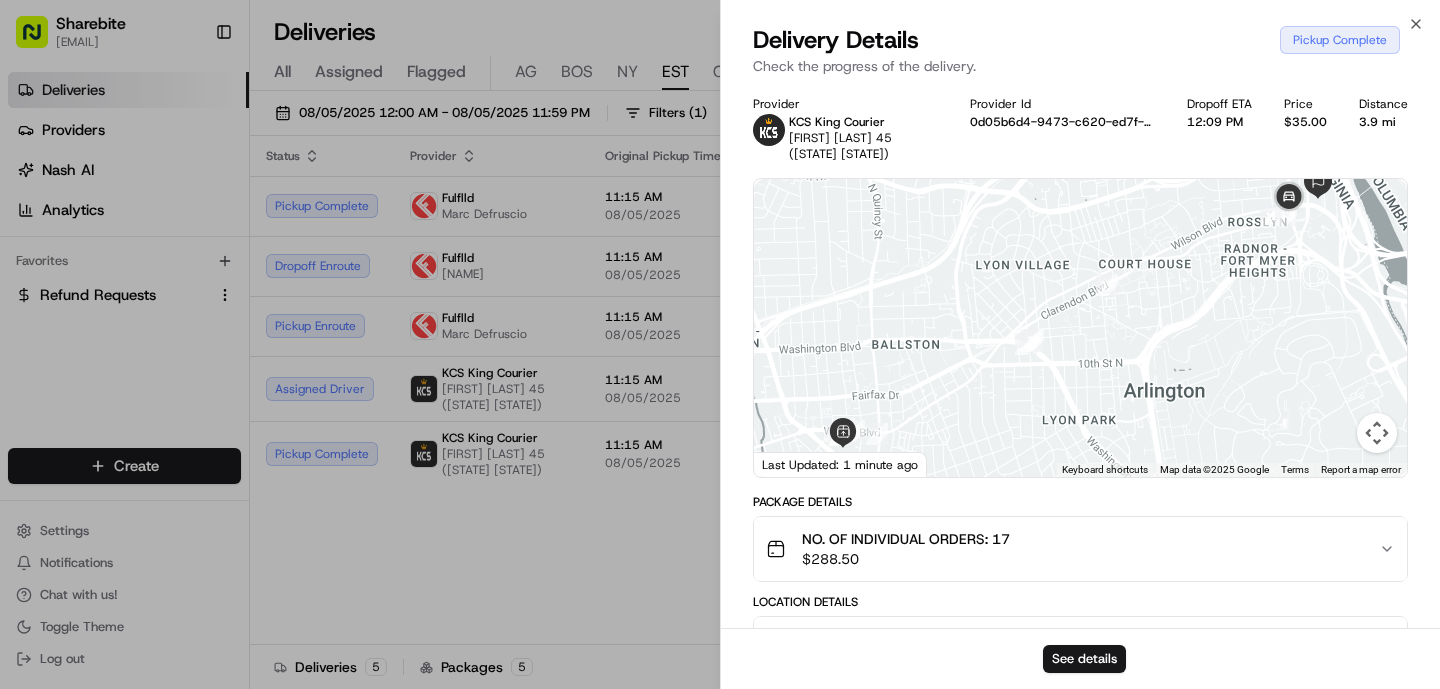 drag, startPoint x: 1127, startPoint y: 356, endPoint x: 1116, endPoint y: 344, distance: 16.27882 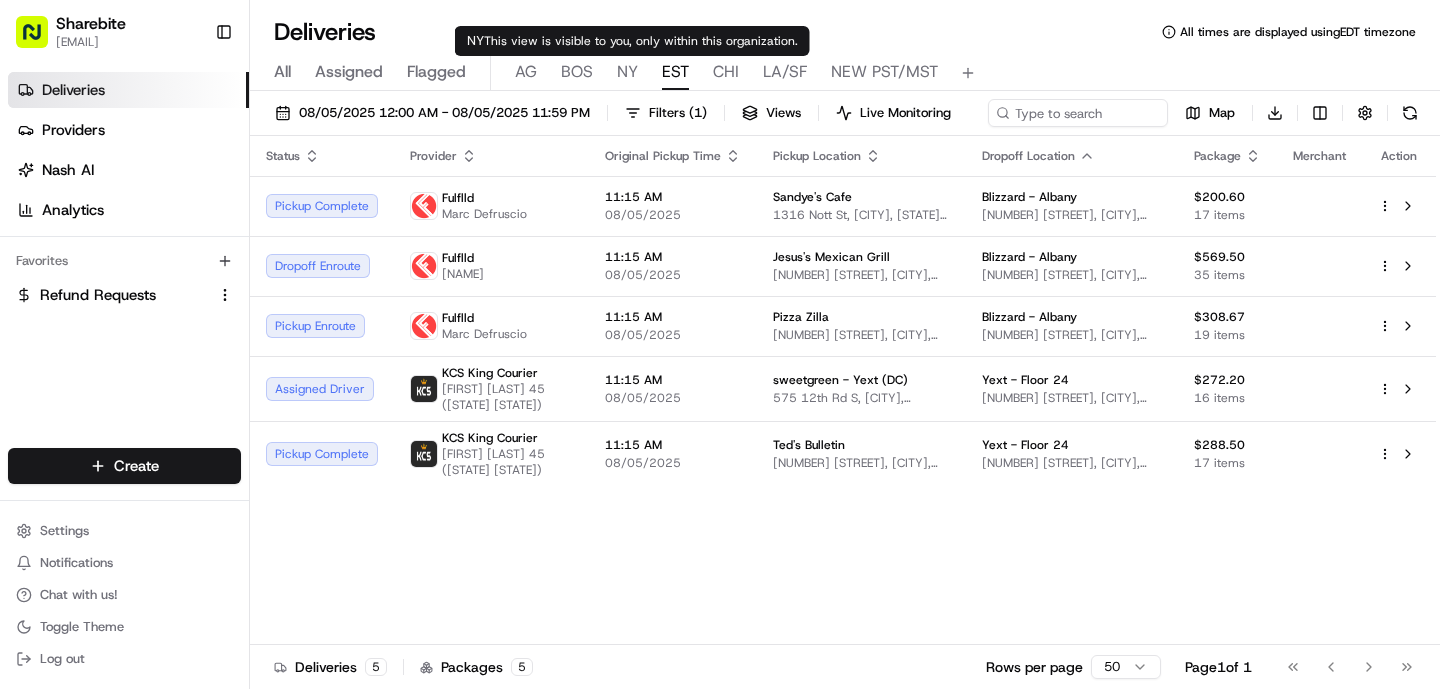 click on "NY" at bounding box center (627, 72) 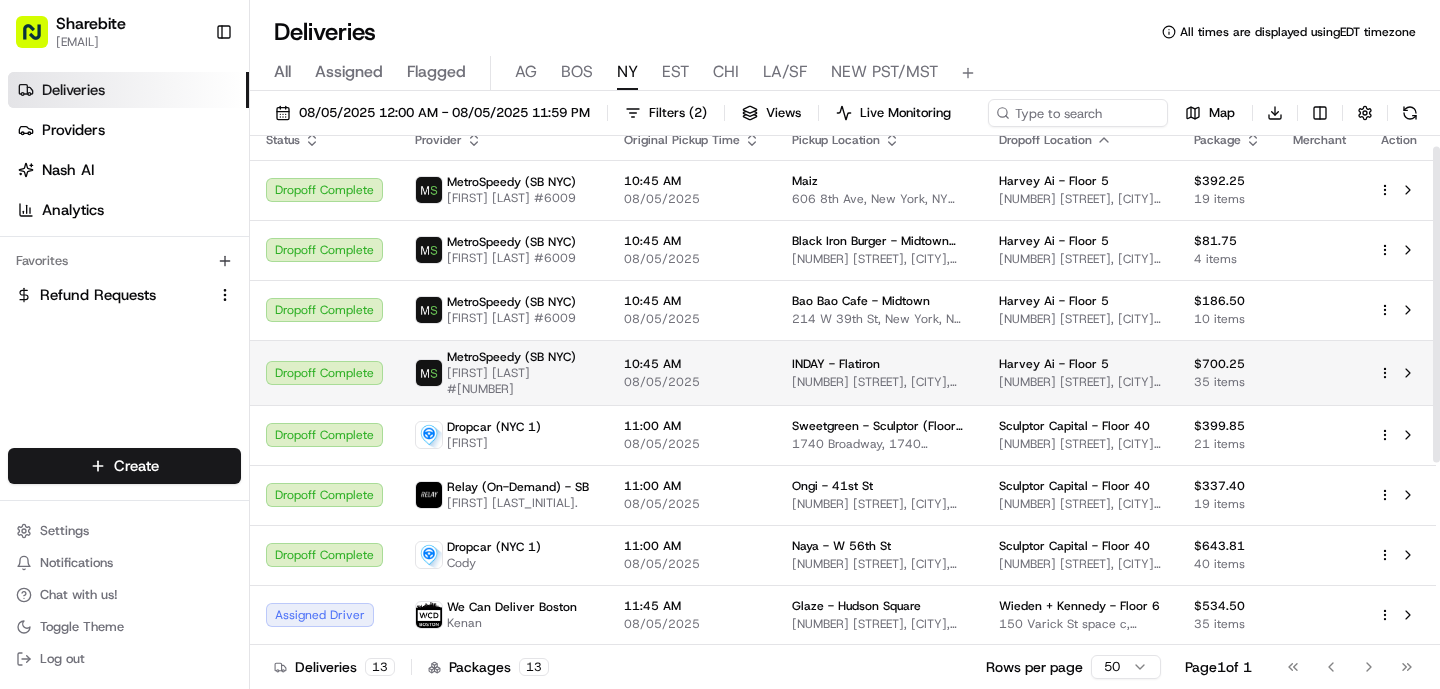 scroll, scrollTop: 18, scrollLeft: 0, axis: vertical 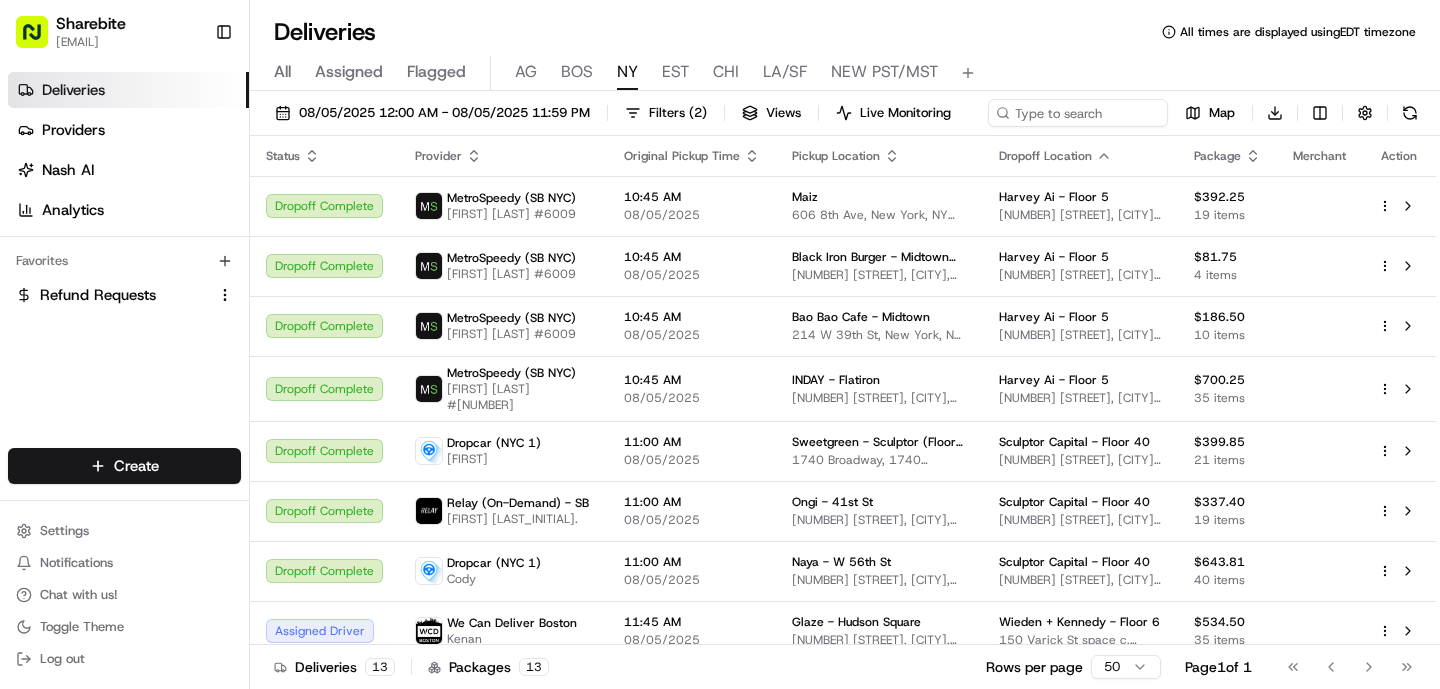 click on "BOS" at bounding box center (577, 72) 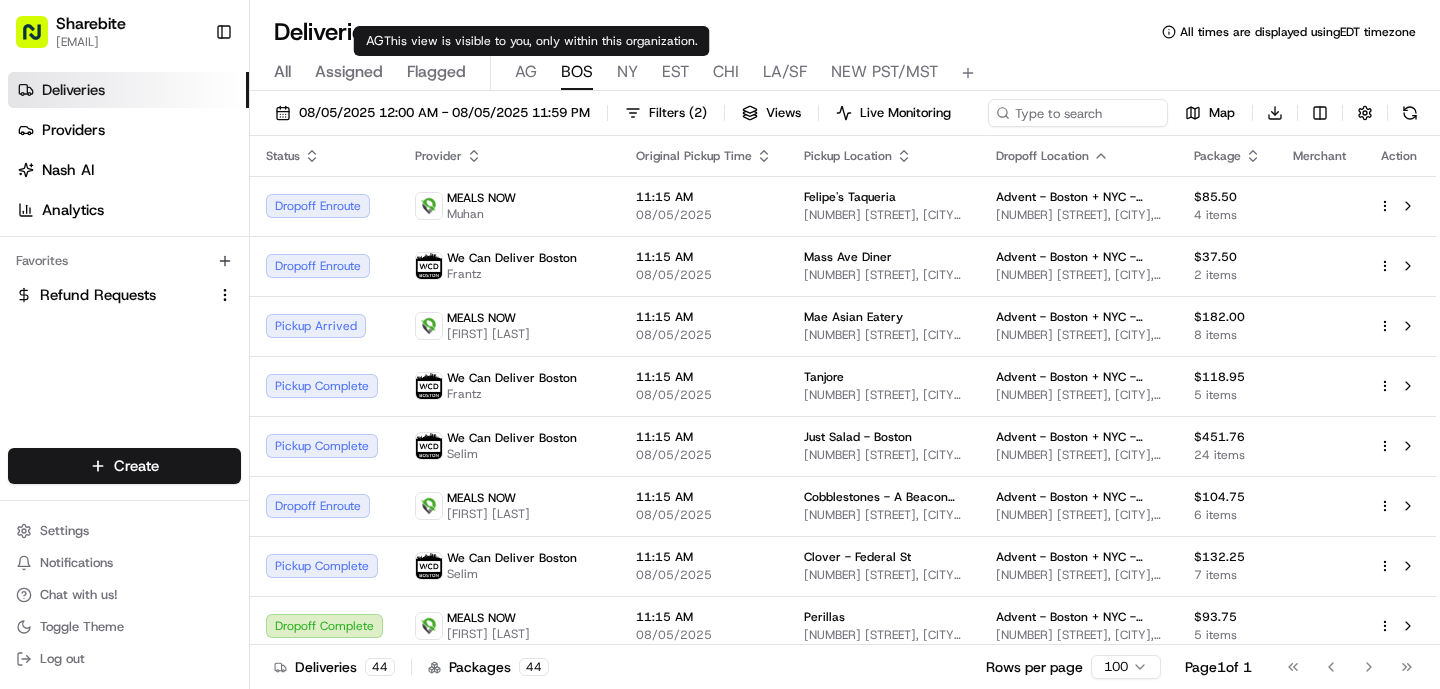 click on "AG" at bounding box center [526, 72] 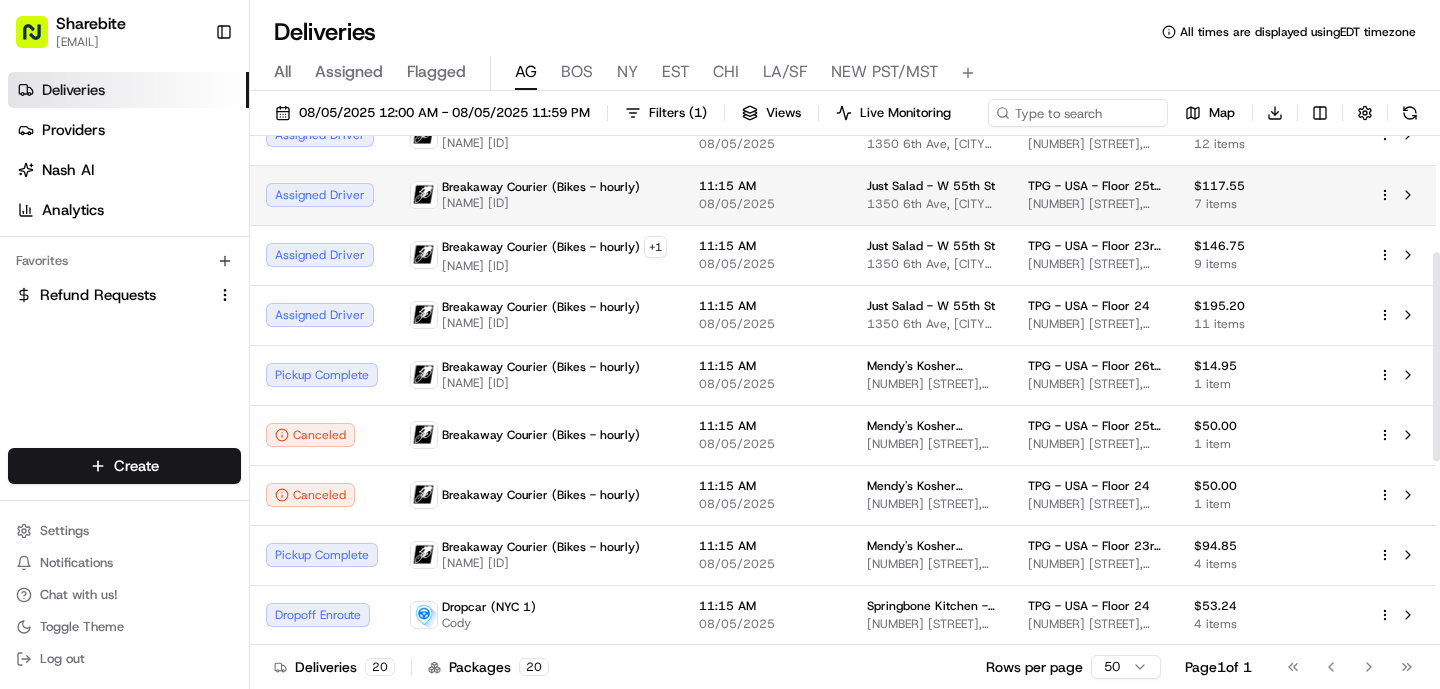 scroll, scrollTop: 195, scrollLeft: 0, axis: vertical 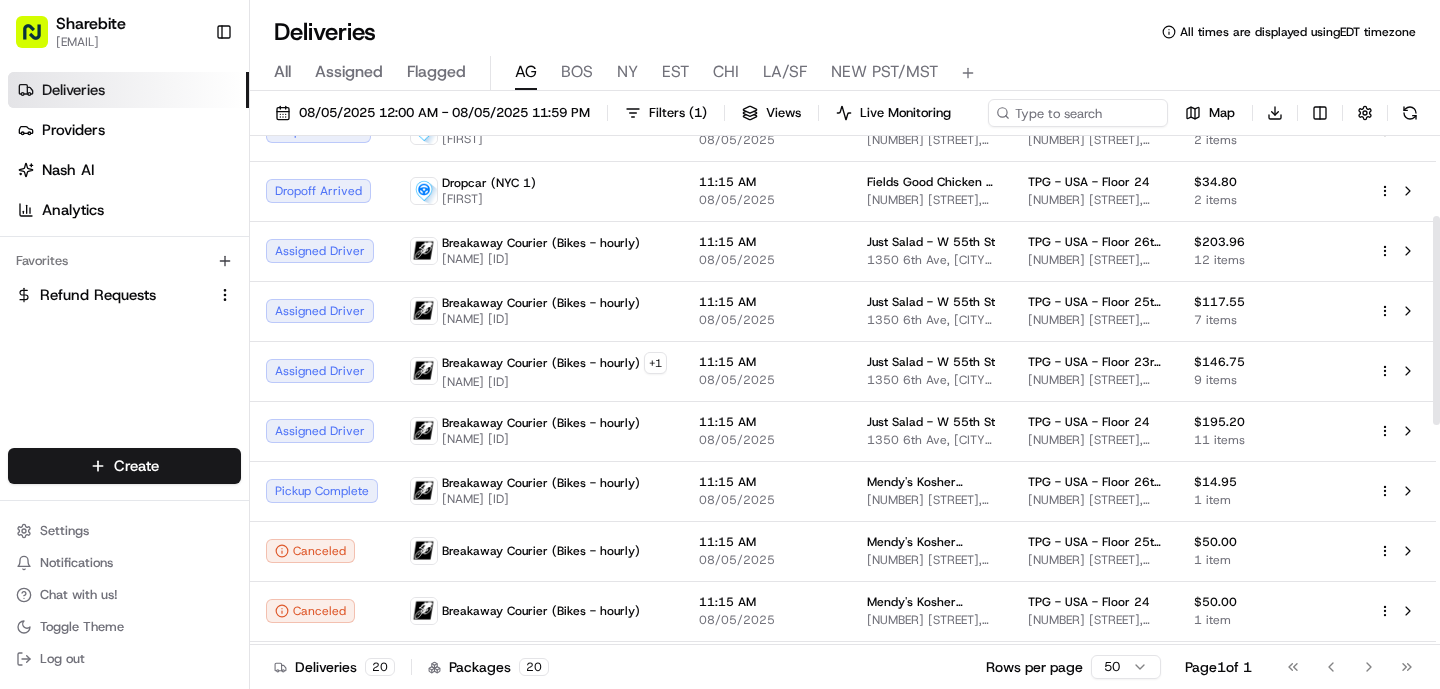 click on "EST" at bounding box center (675, 72) 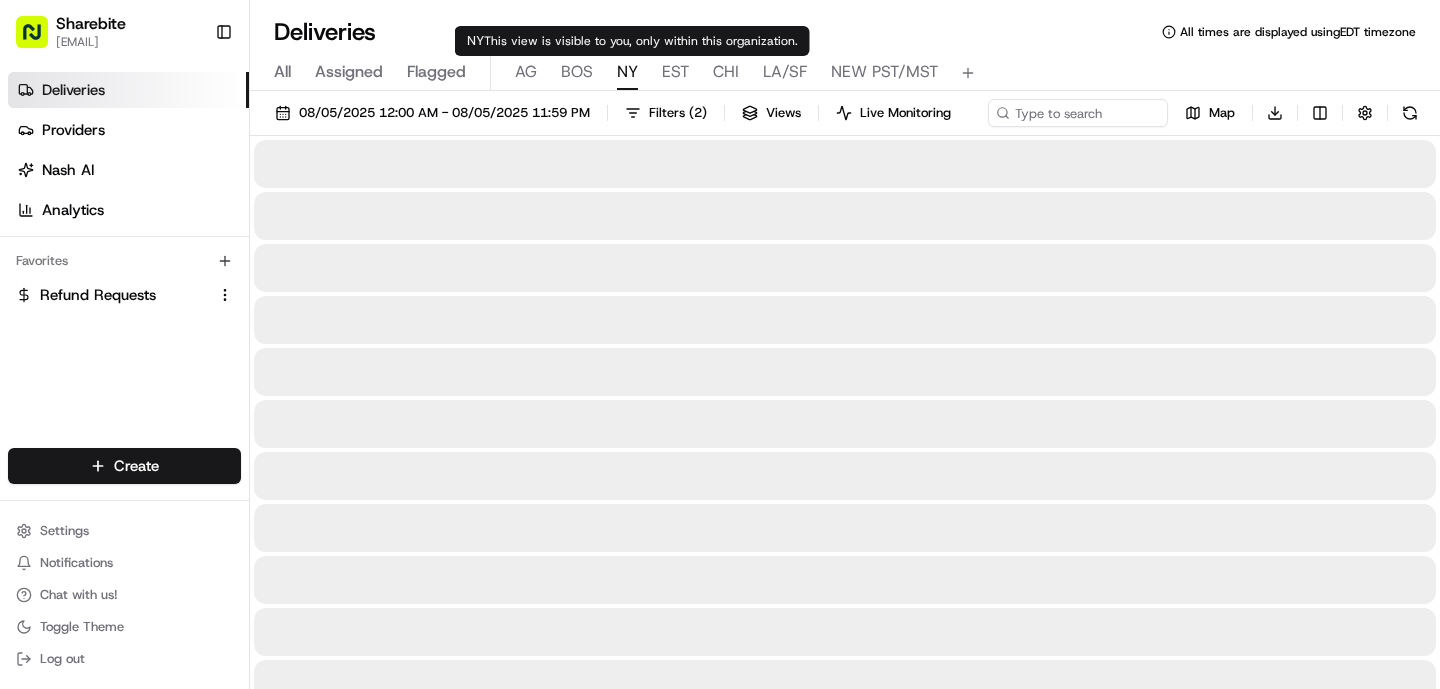click on "NY" at bounding box center [627, 72] 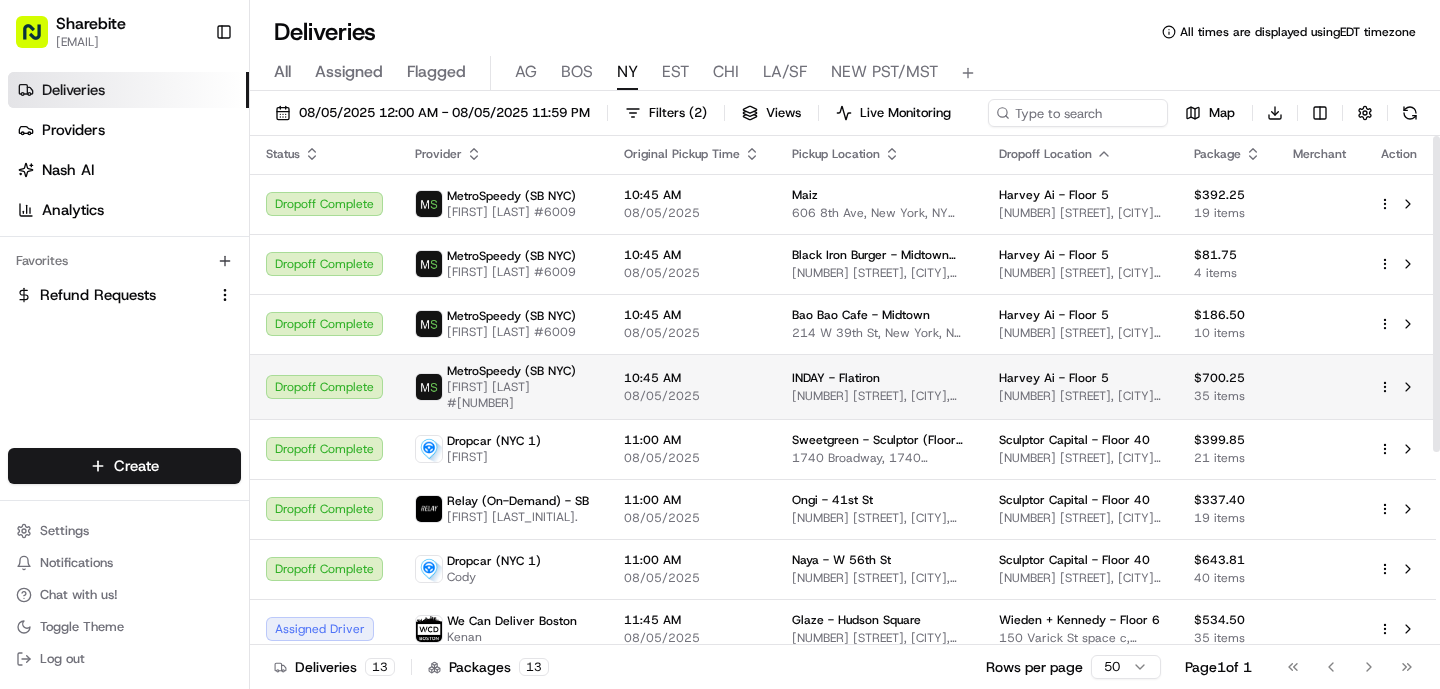 scroll, scrollTop: 0, scrollLeft: 0, axis: both 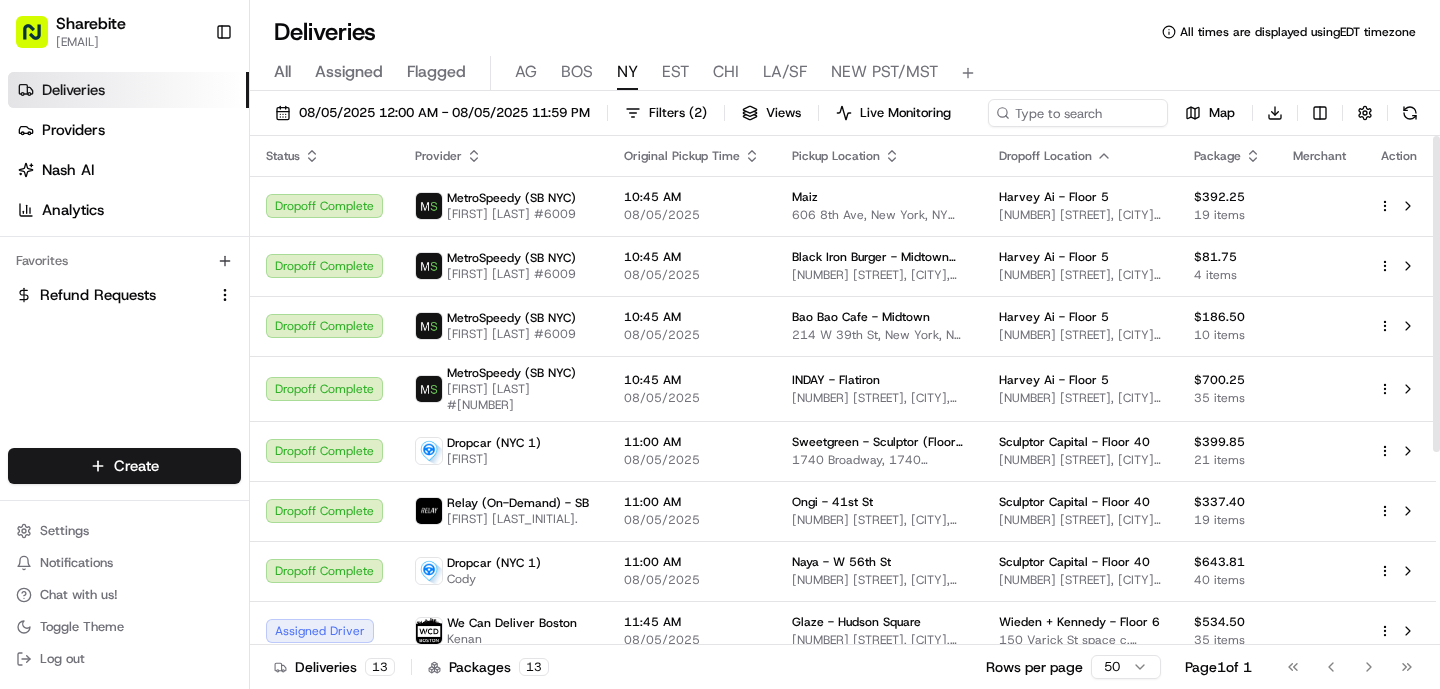 click on "BOS" at bounding box center [577, 72] 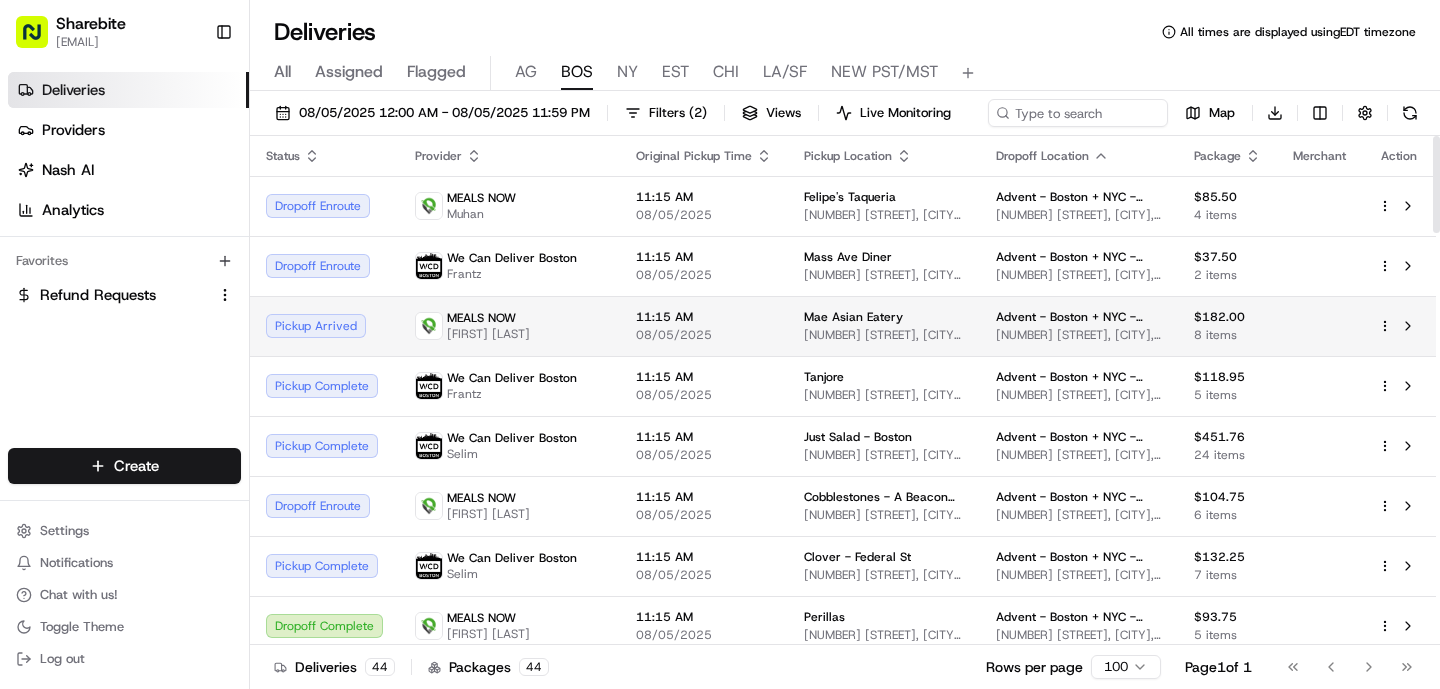 scroll, scrollTop: 10, scrollLeft: 0, axis: vertical 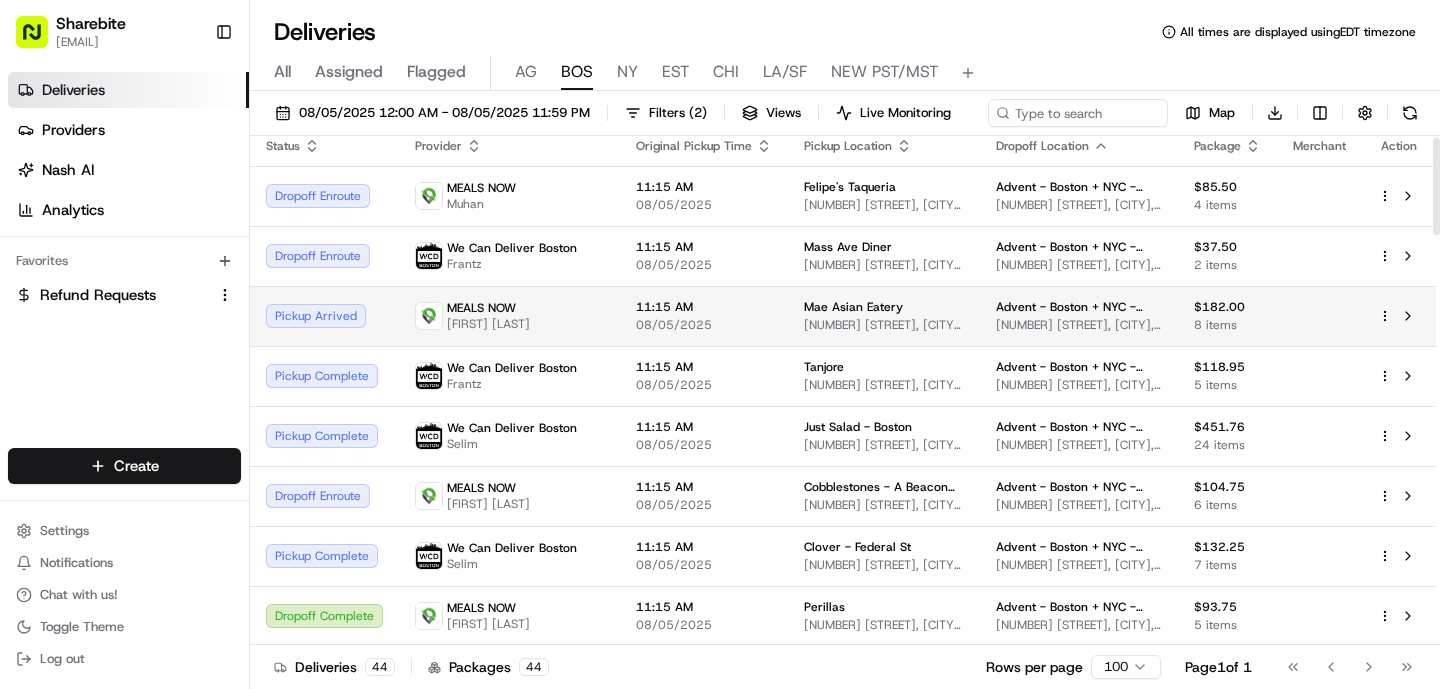 click on "MEALS NOW [FIRST] [LAST]" at bounding box center [509, 316] 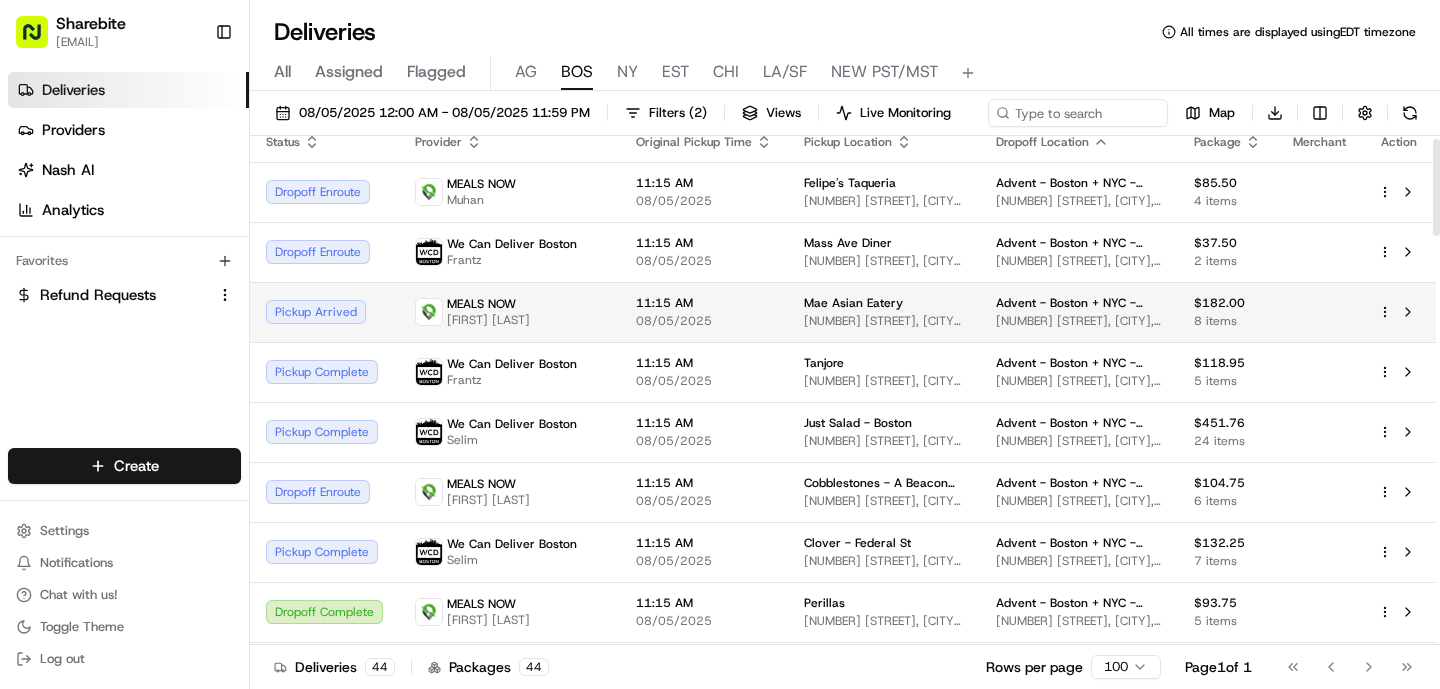 scroll, scrollTop: 18, scrollLeft: 0, axis: vertical 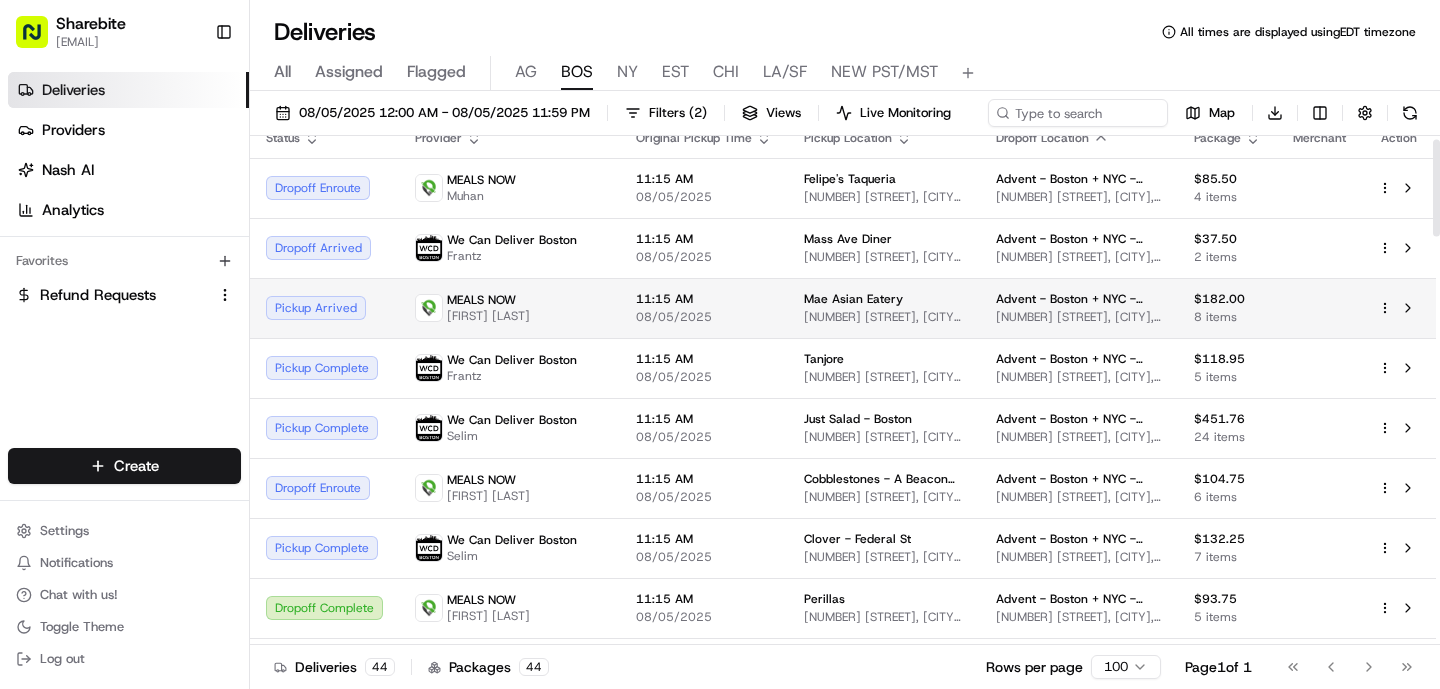 click on "MEALS NOW [FIRST] [LAST]" at bounding box center (509, 308) 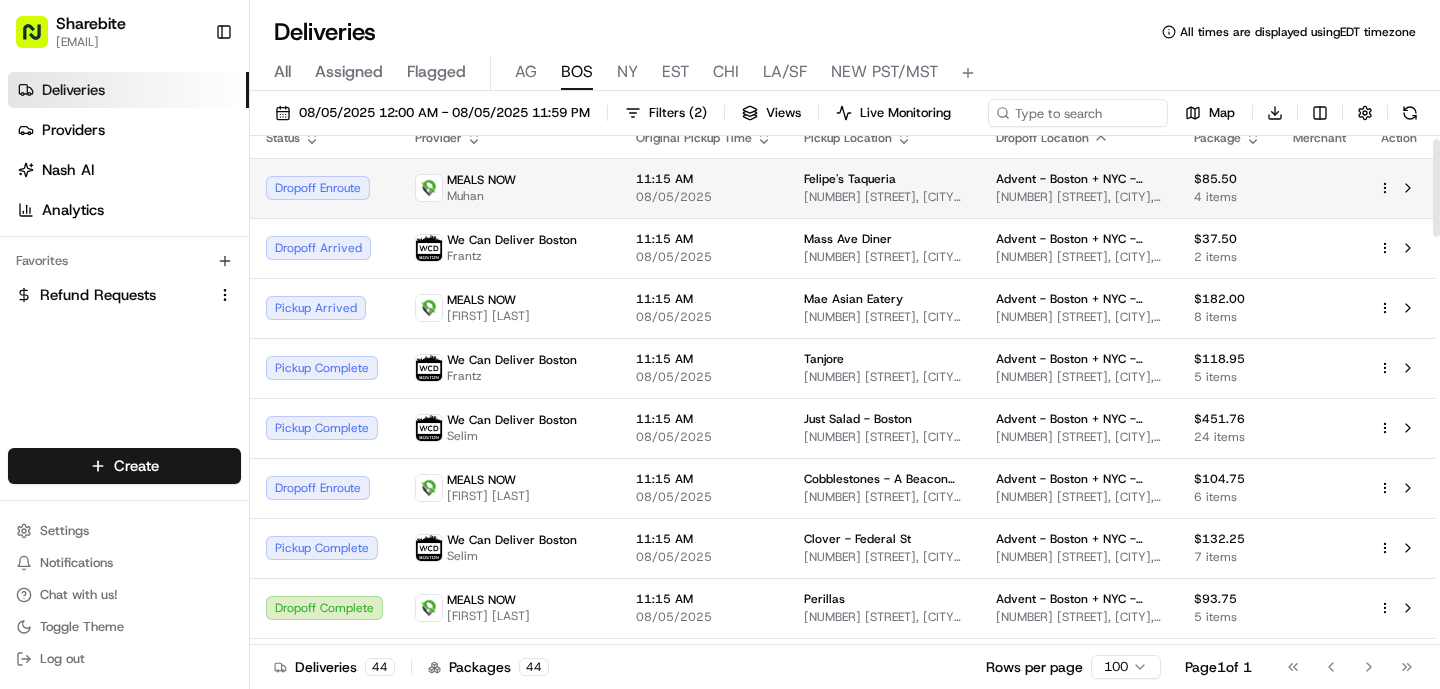 click on "11:15 AM 08/05/2025" at bounding box center [704, 188] 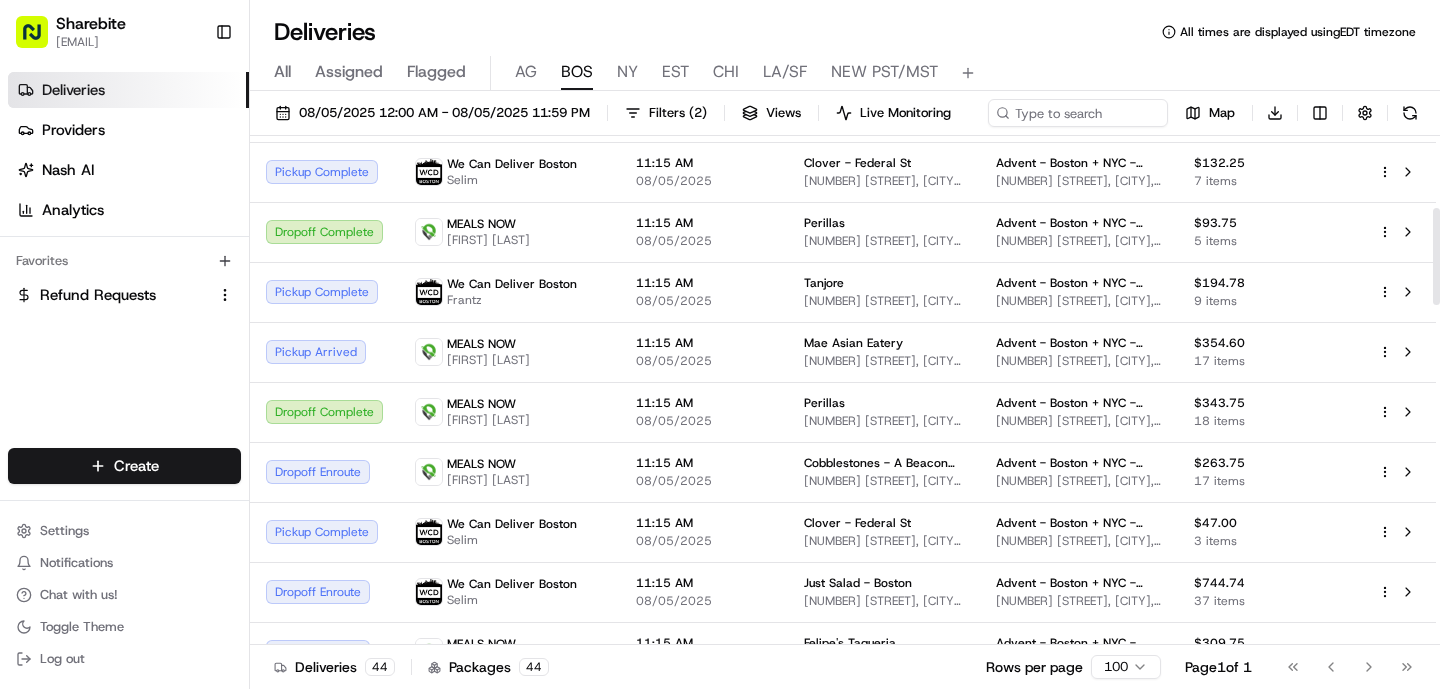 scroll, scrollTop: 395, scrollLeft: 0, axis: vertical 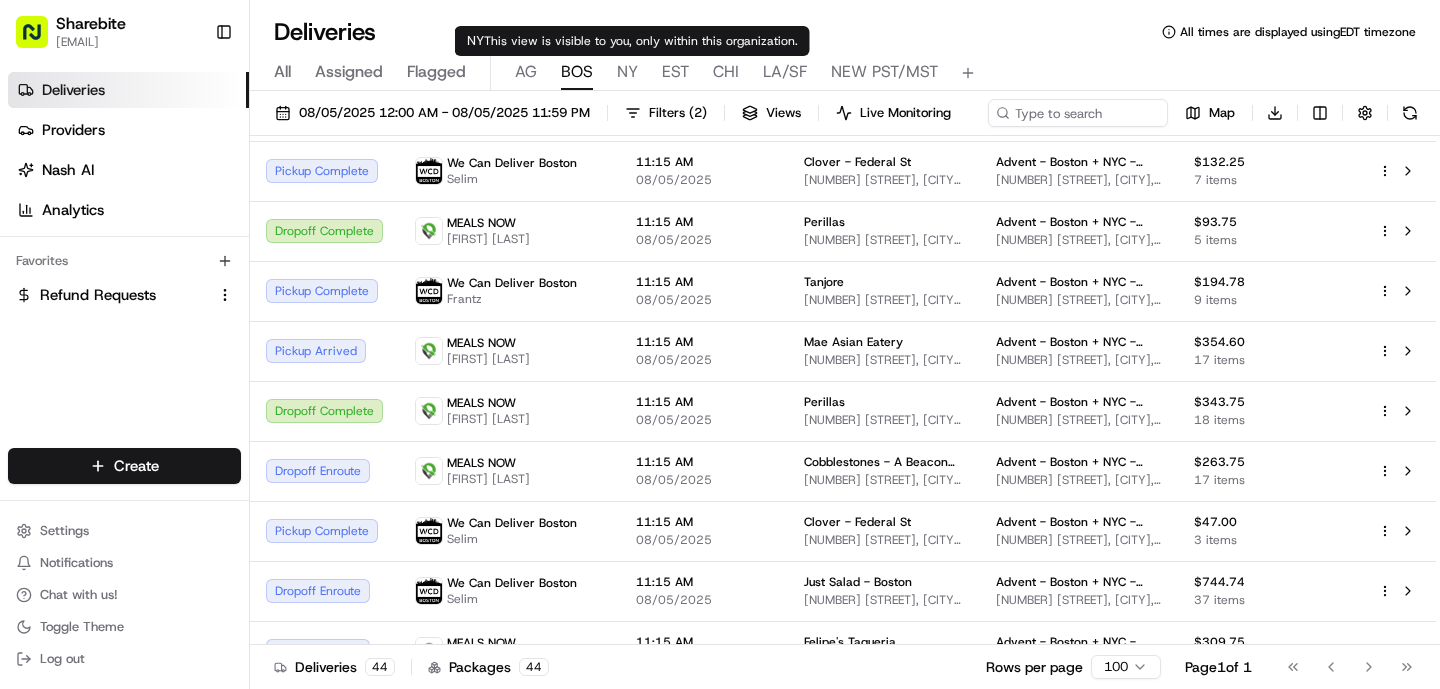 click on "NY" at bounding box center [627, 72] 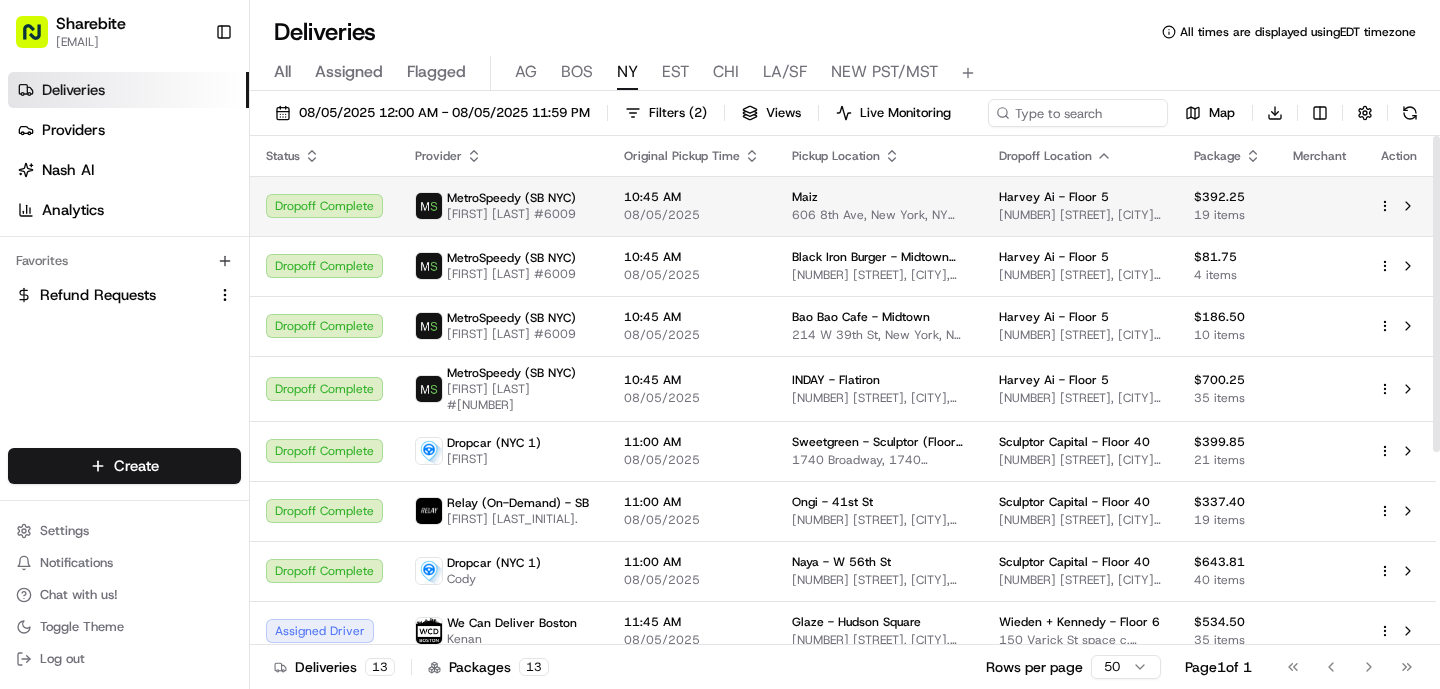 click on "08/05/2025" at bounding box center [692, 215] 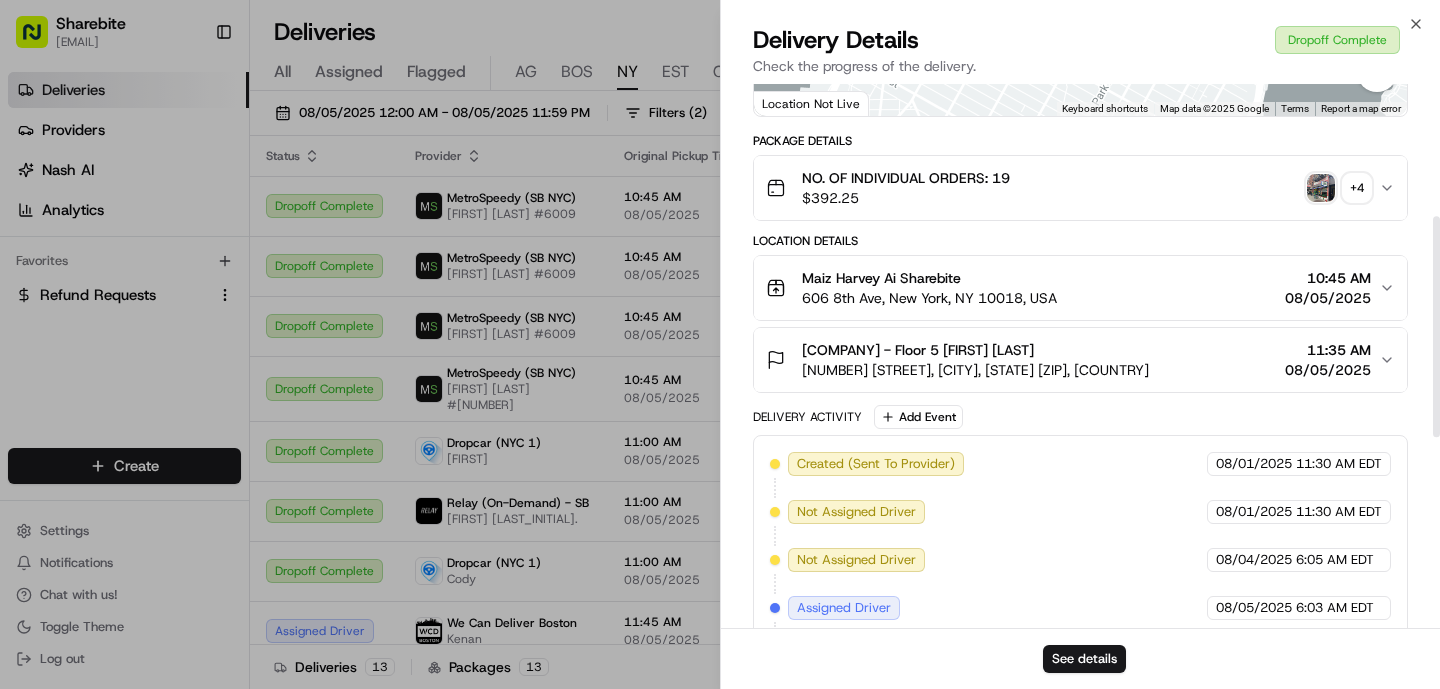 scroll, scrollTop: 326, scrollLeft: 0, axis: vertical 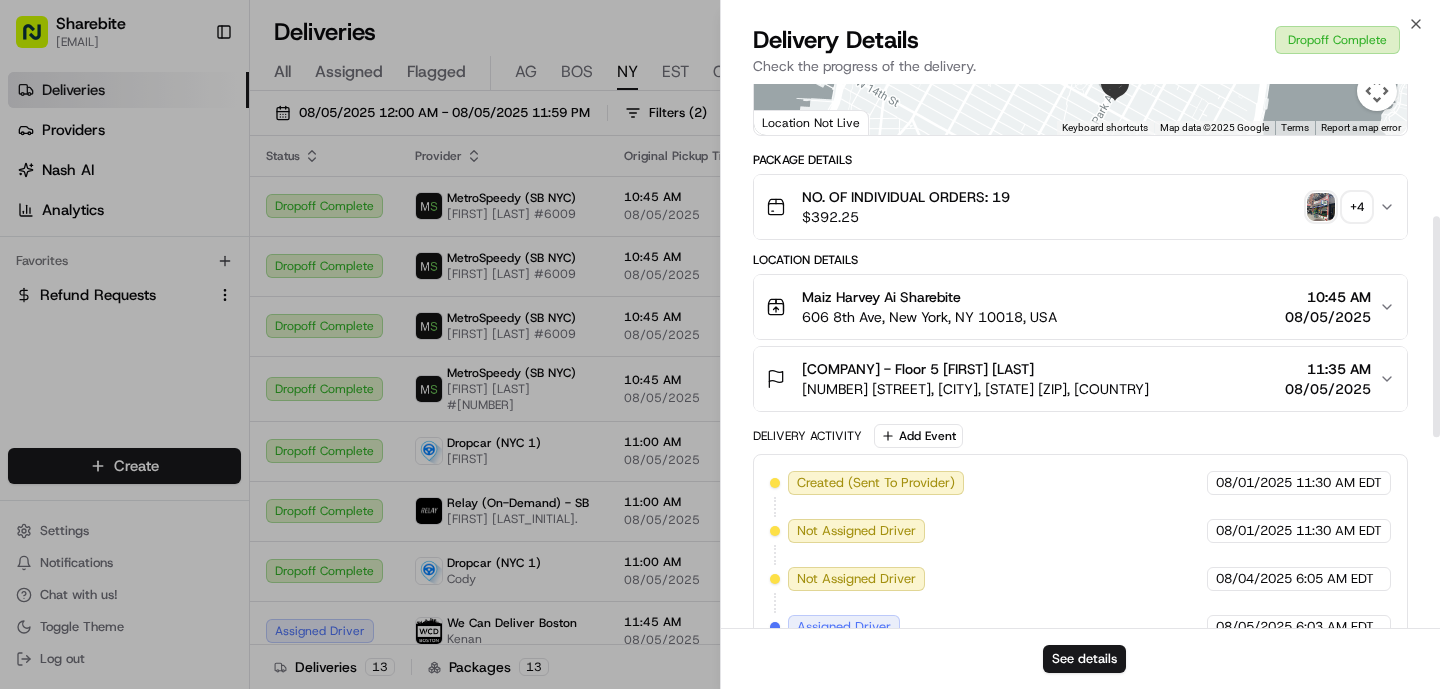 click at bounding box center [1321, 207] 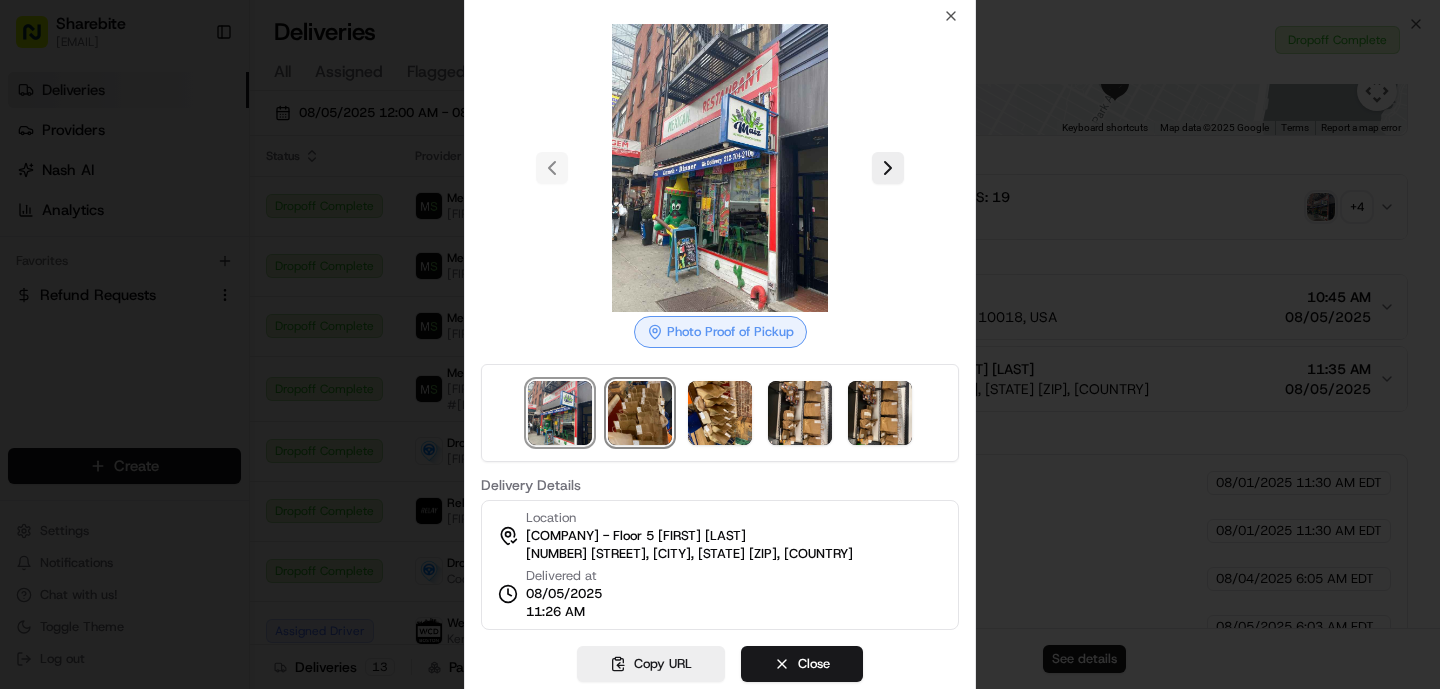 click at bounding box center (640, 413) 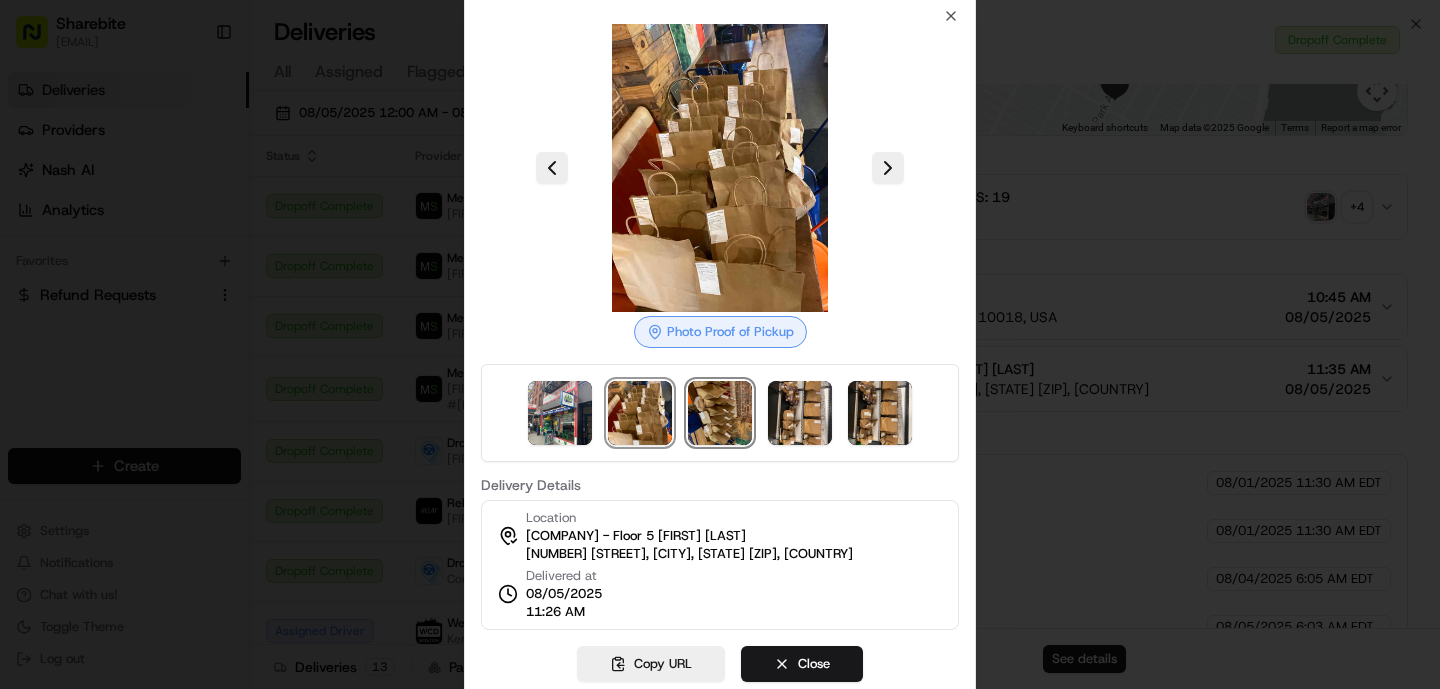 click at bounding box center [720, 413] 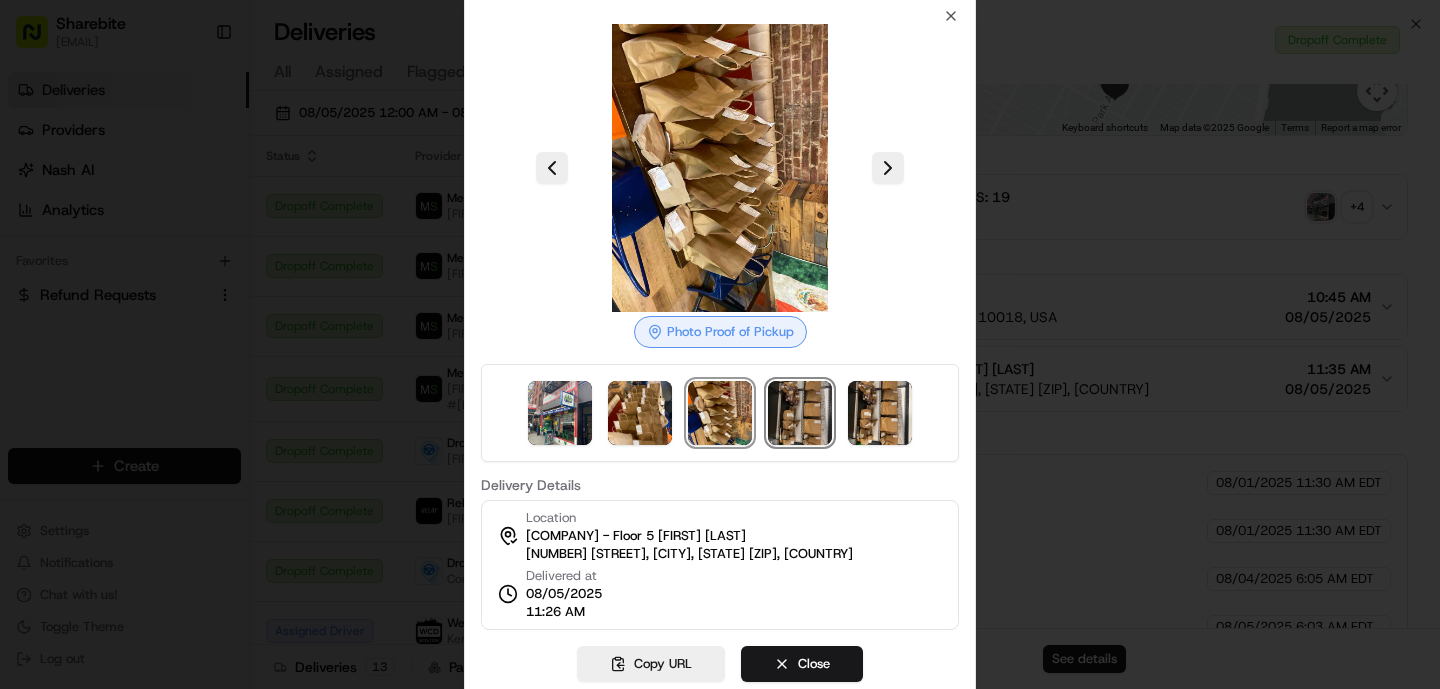 click at bounding box center [800, 413] 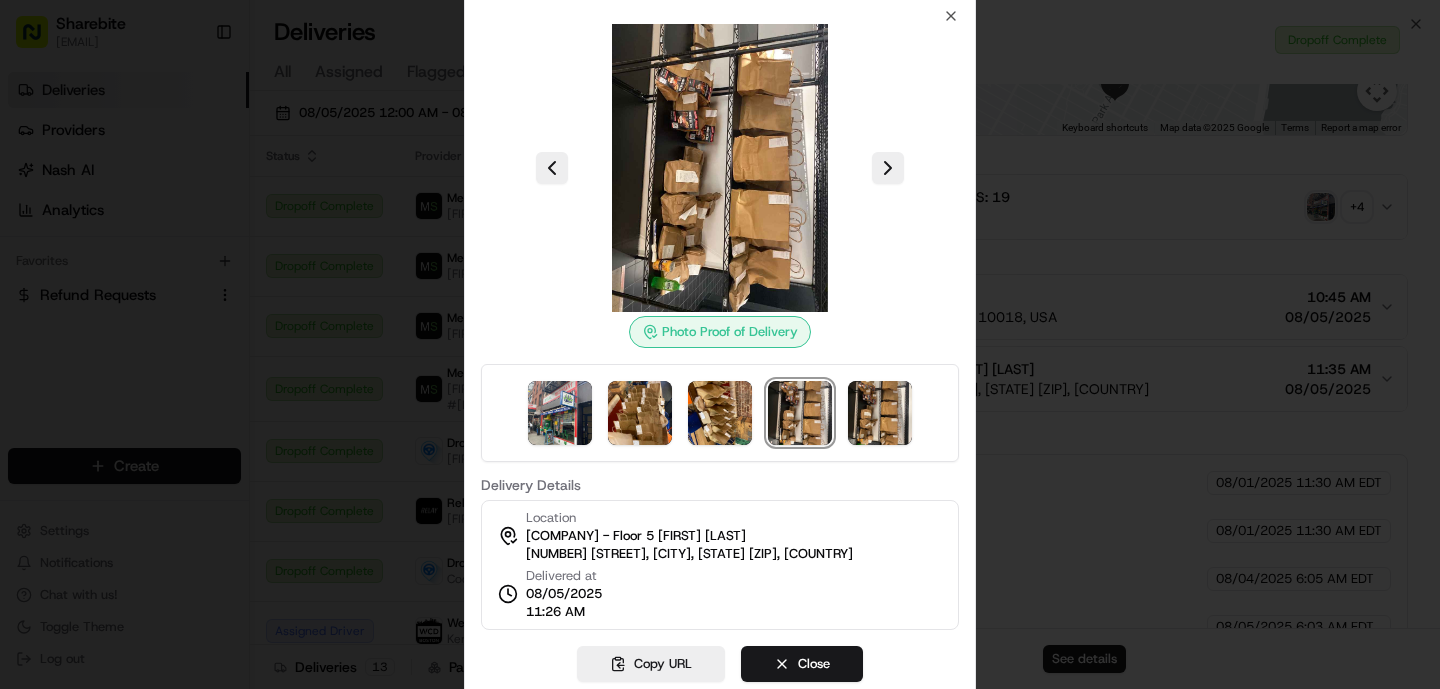 click at bounding box center [720, 168] 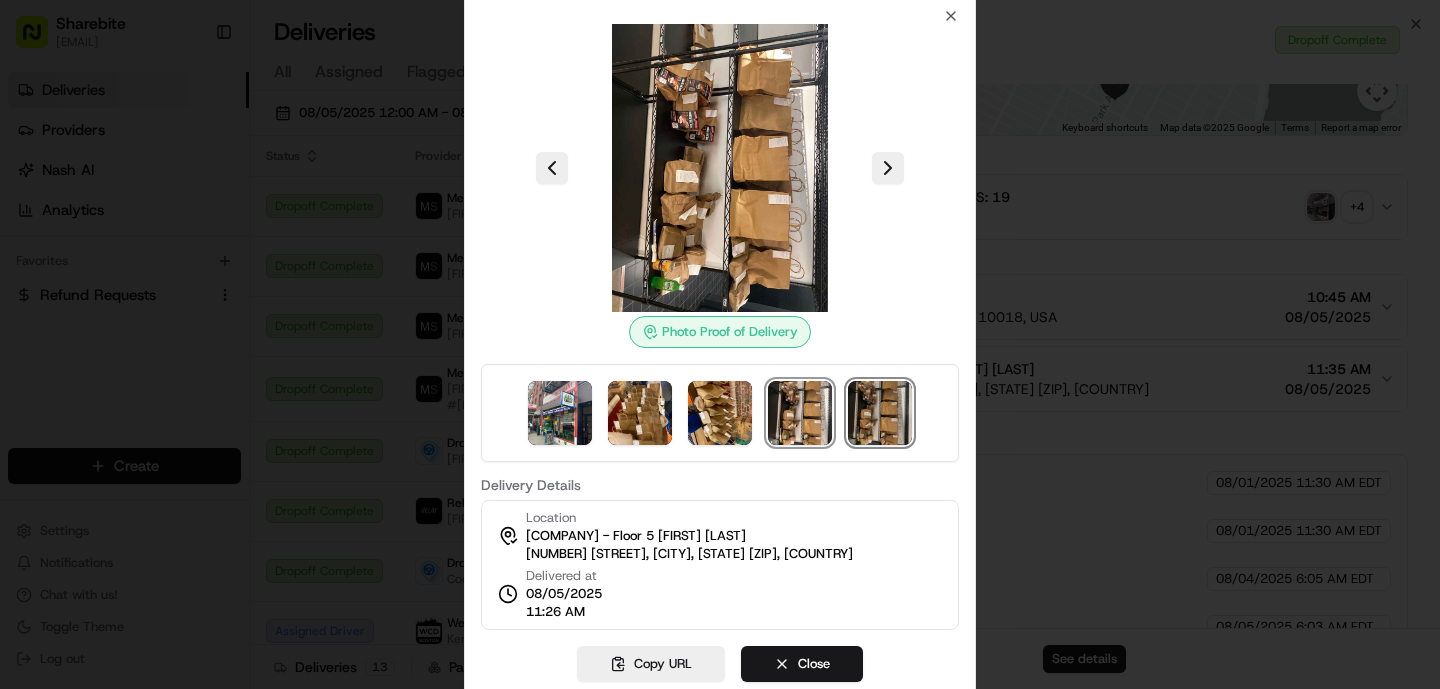 click at bounding box center (880, 413) 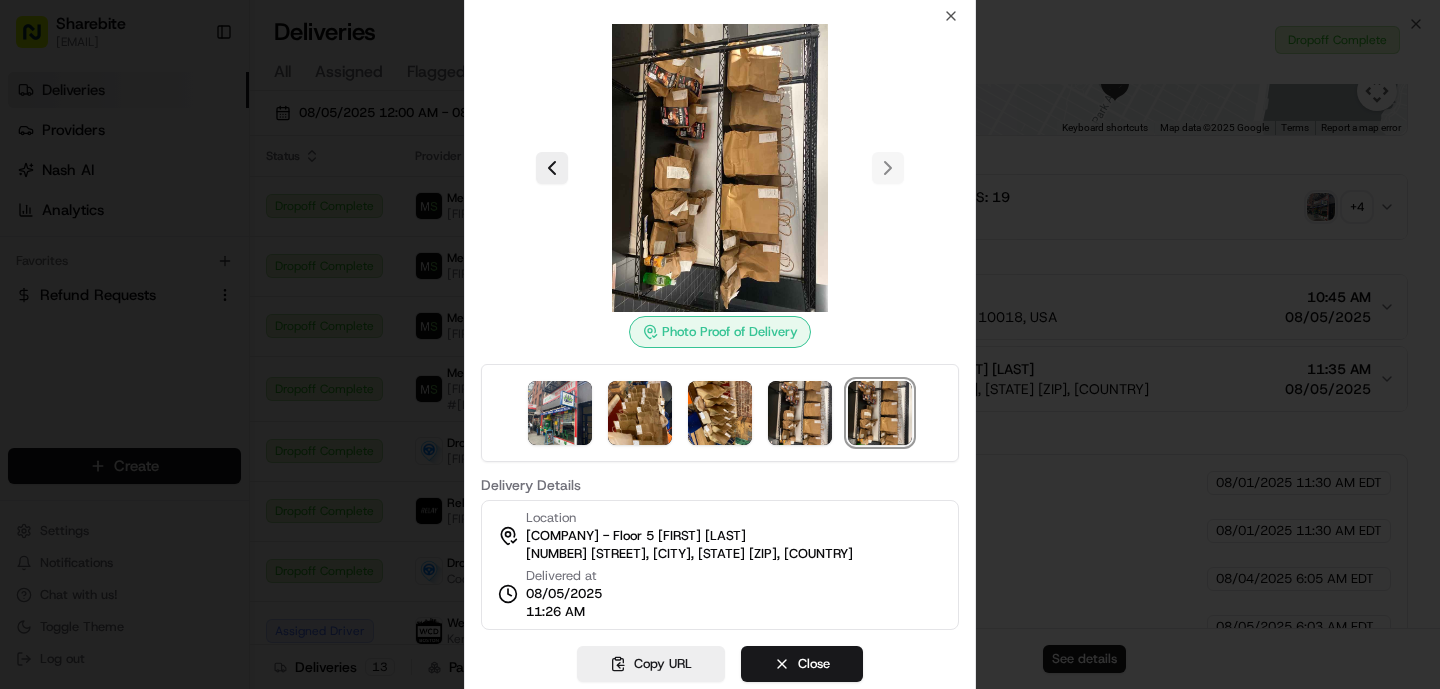 click at bounding box center (720, 344) 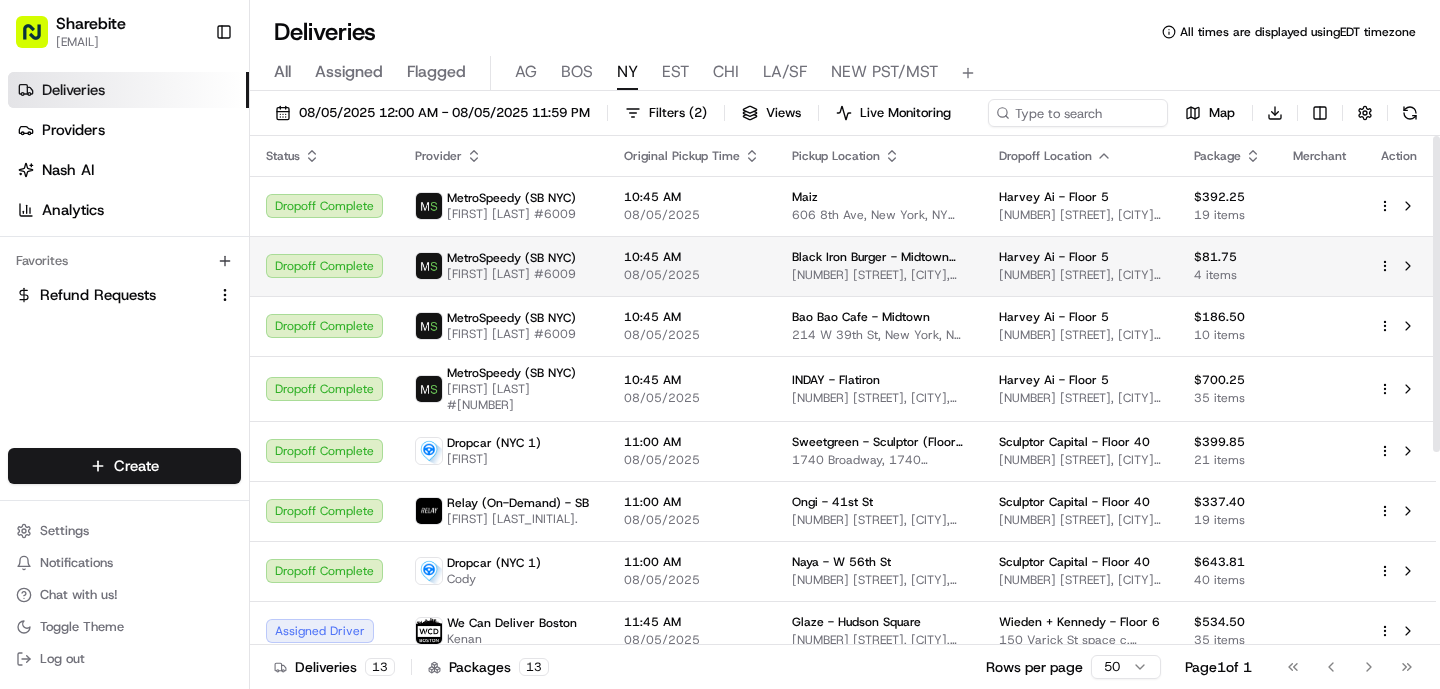 click on "MetroSpeedy (SB NYC) [FIRST] [LAST] #6009" at bounding box center [503, 266] 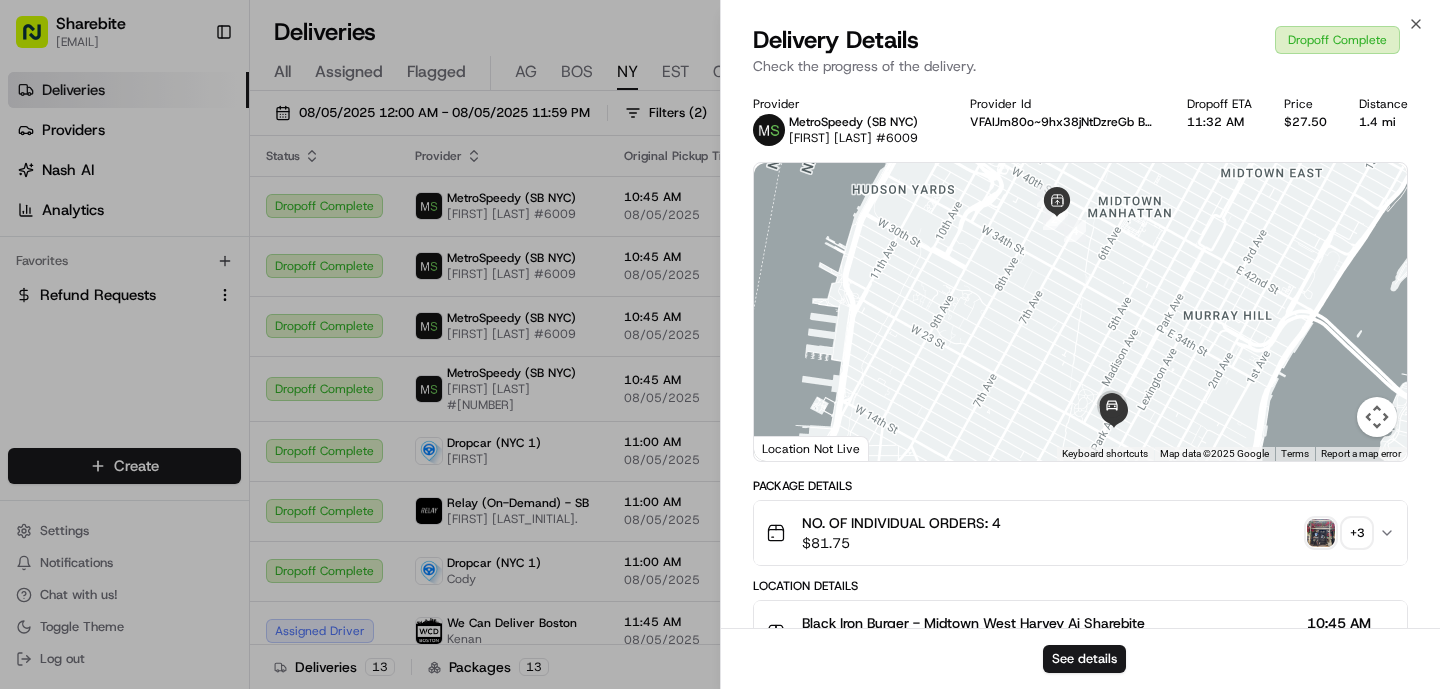 click at bounding box center [1321, 533] 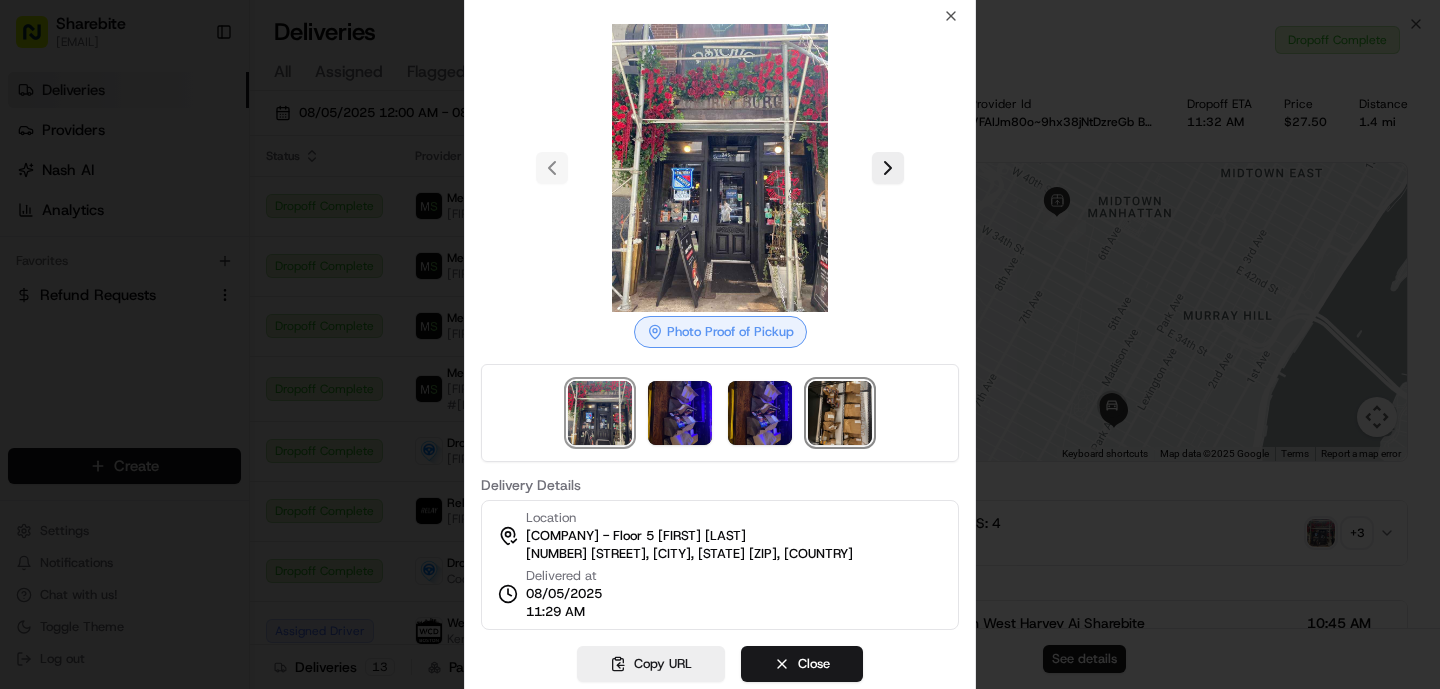 click at bounding box center (840, 413) 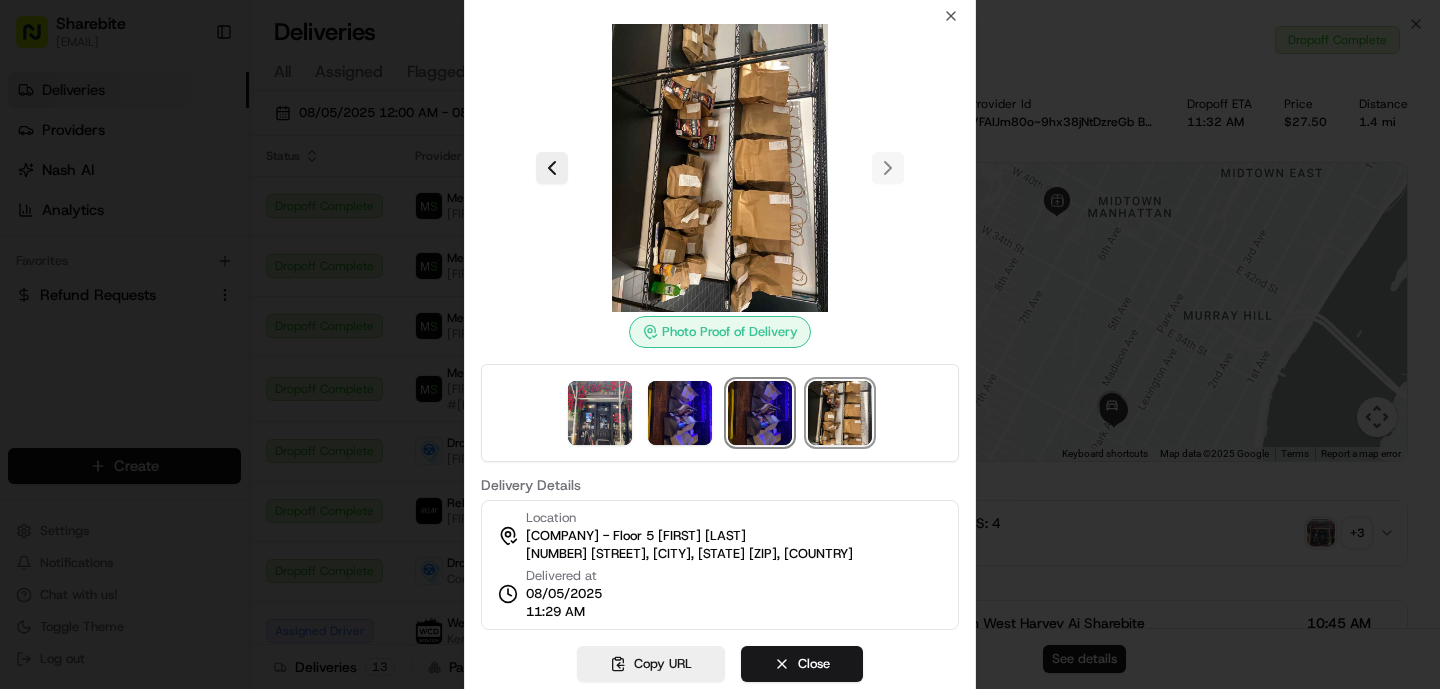 click at bounding box center [760, 413] 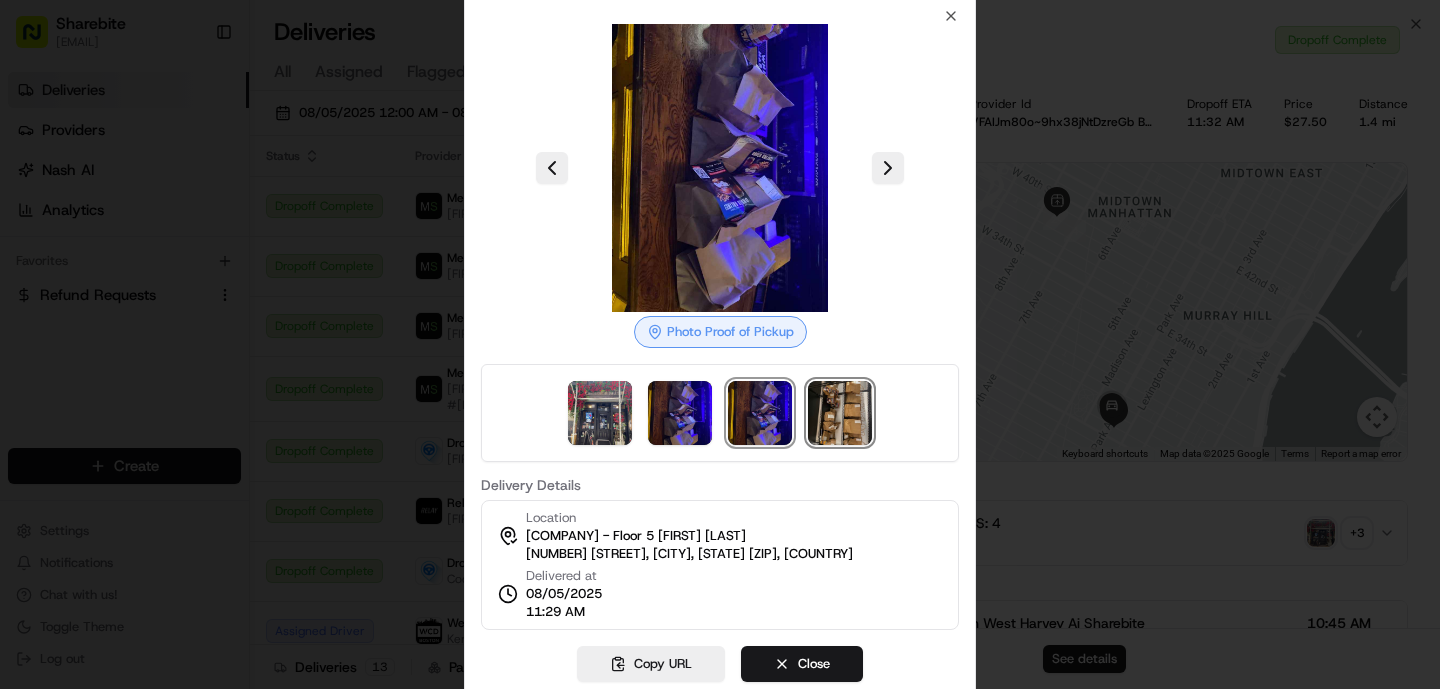 click at bounding box center [840, 413] 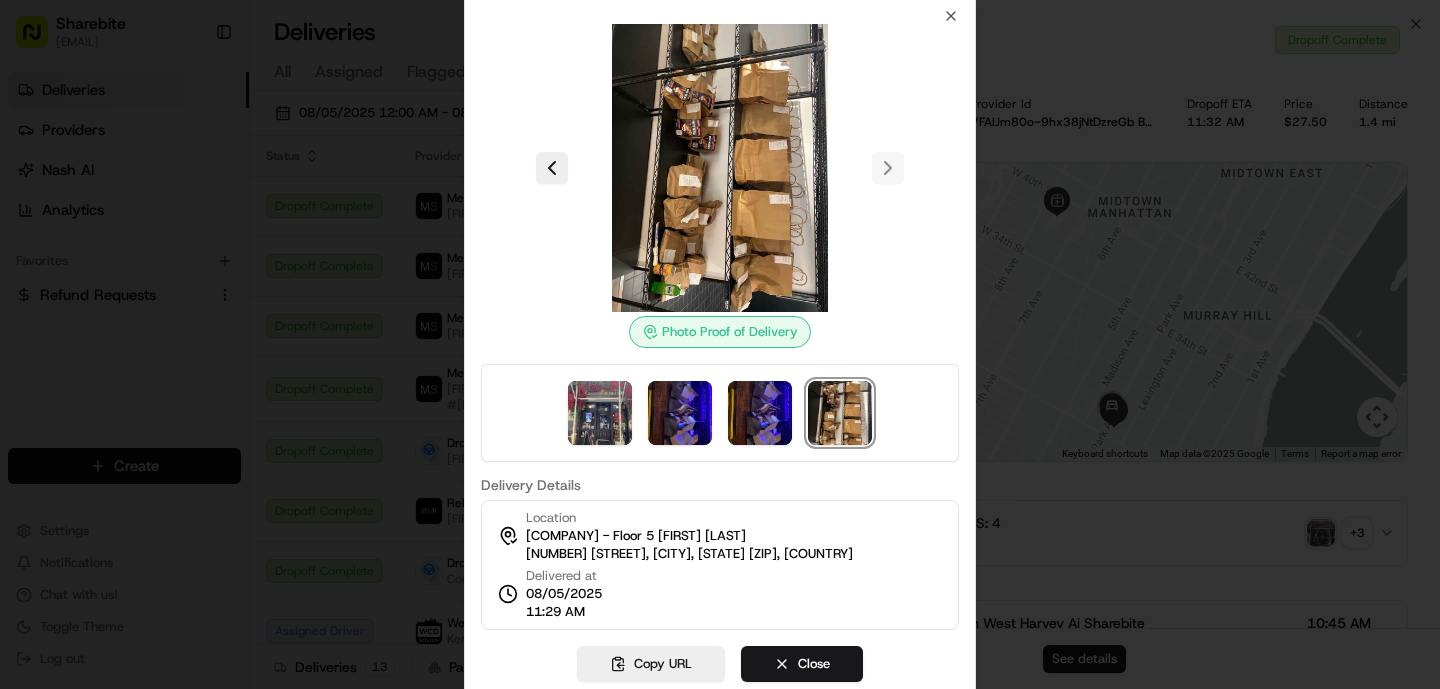 click at bounding box center [720, 344] 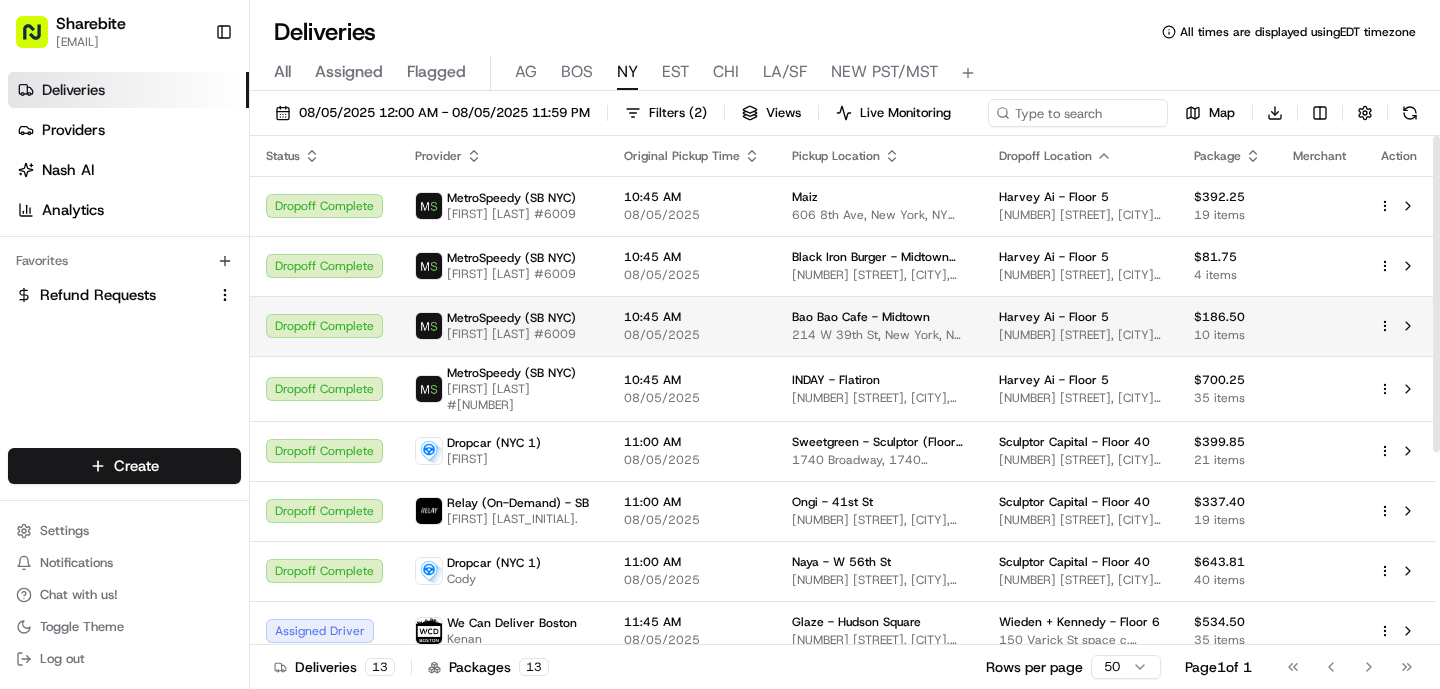 click on "10:45 AM 08/05/2025" at bounding box center [692, 326] 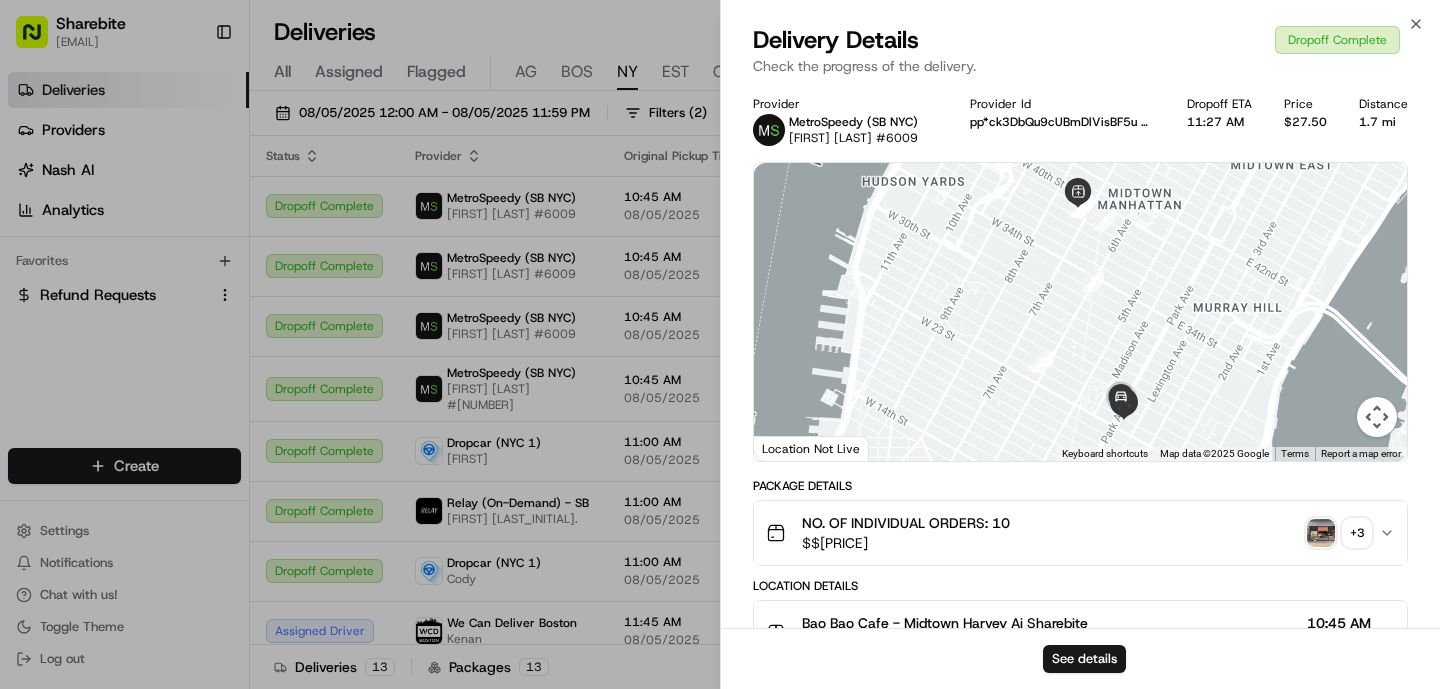 click at bounding box center (1321, 533) 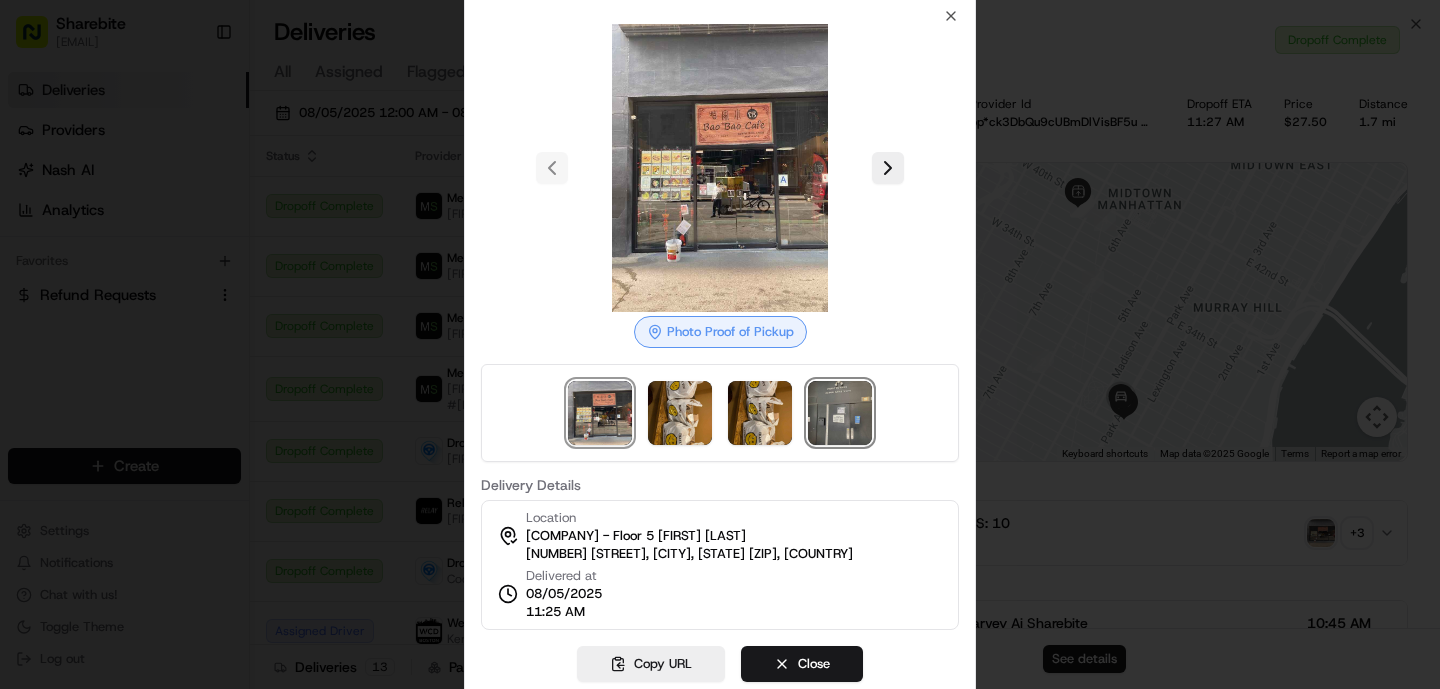 click at bounding box center [840, 413] 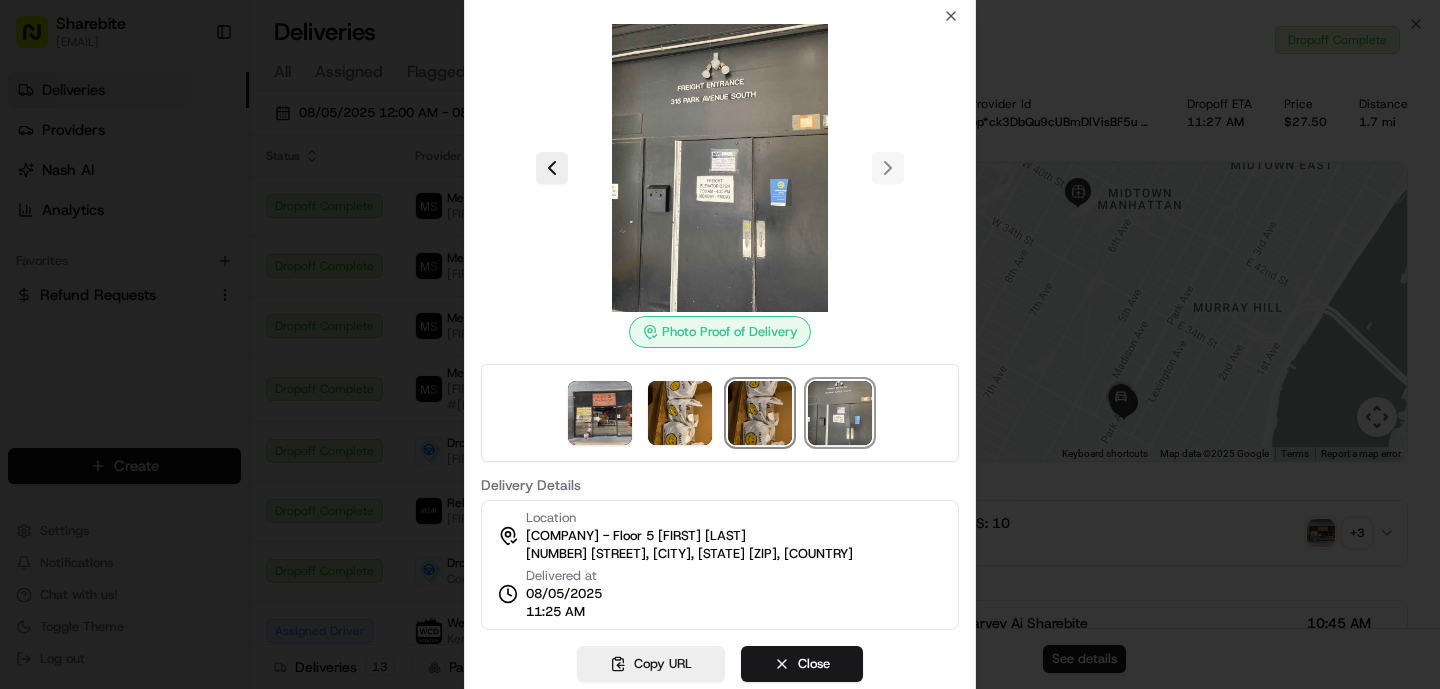 click at bounding box center (760, 413) 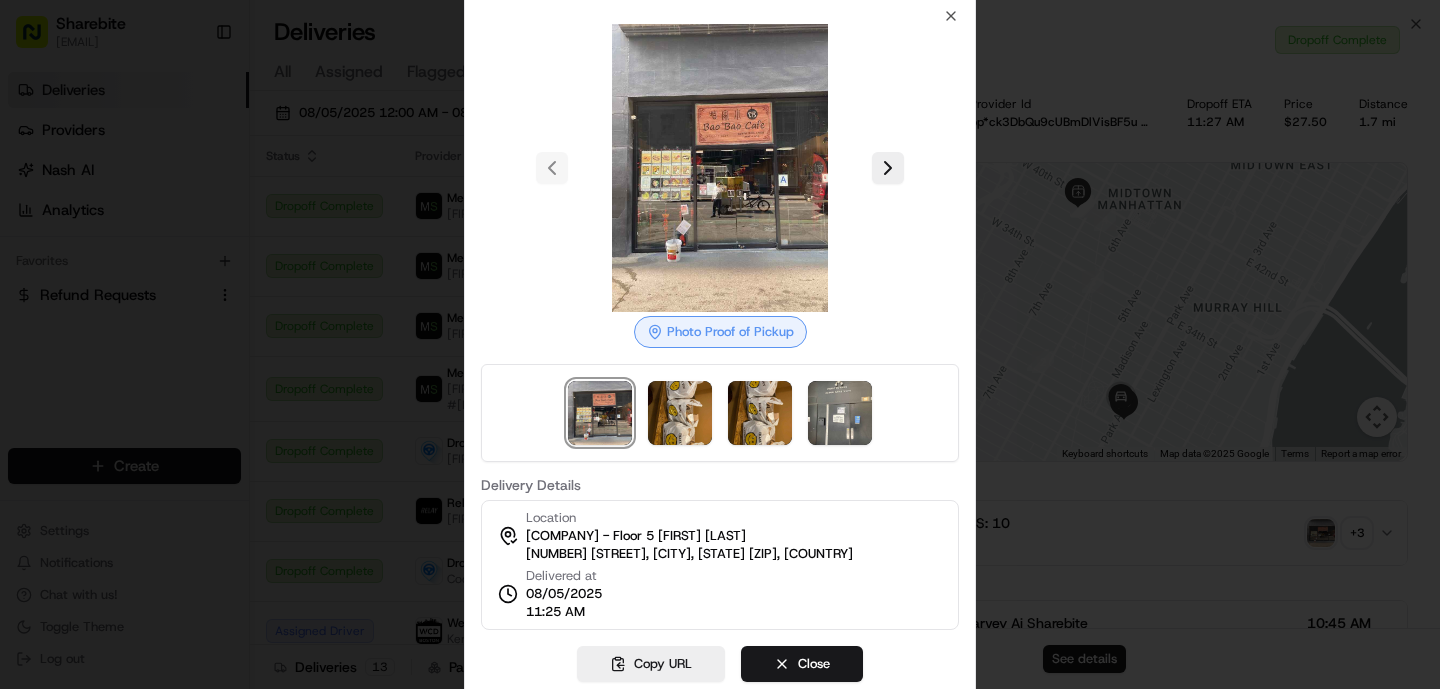 click at bounding box center [720, 344] 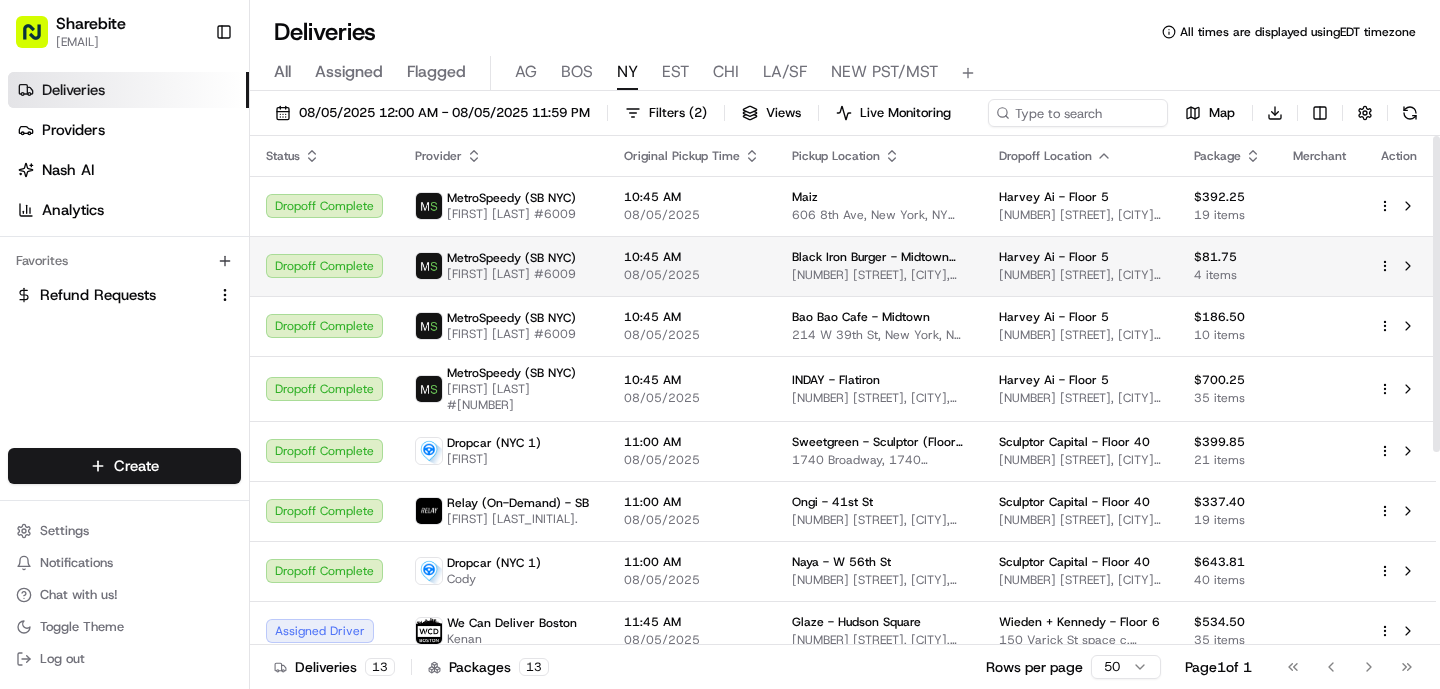 click on "MetroSpeedy (SB NYC) [FIRST] [LAST] #6009" at bounding box center (503, 266) 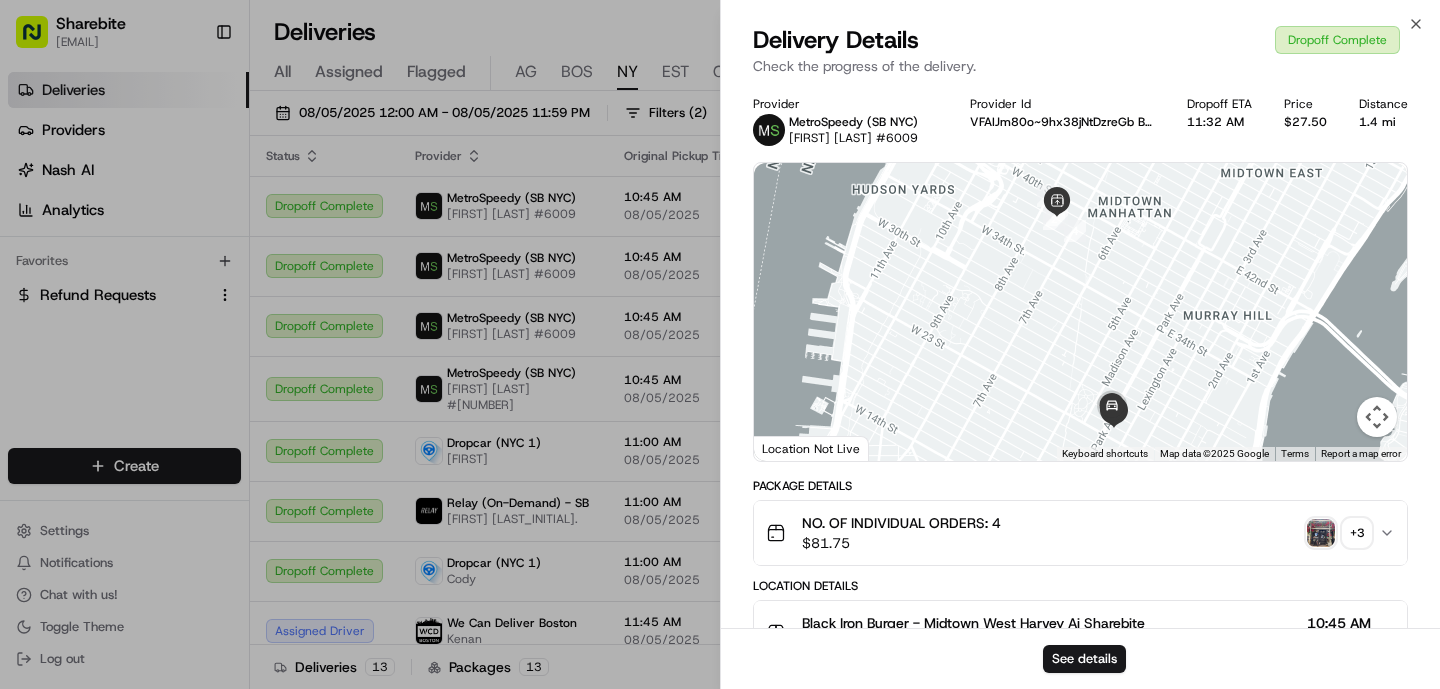 click at bounding box center [1321, 533] 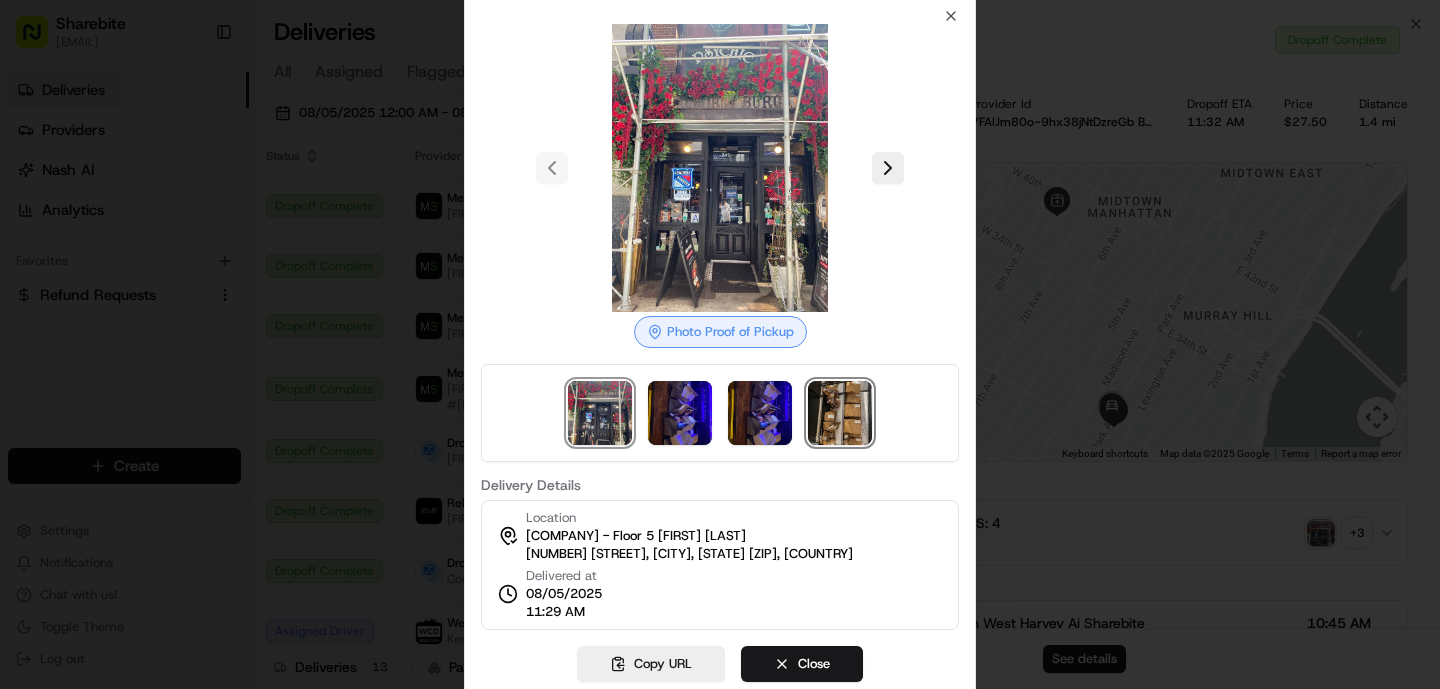 click at bounding box center [840, 413] 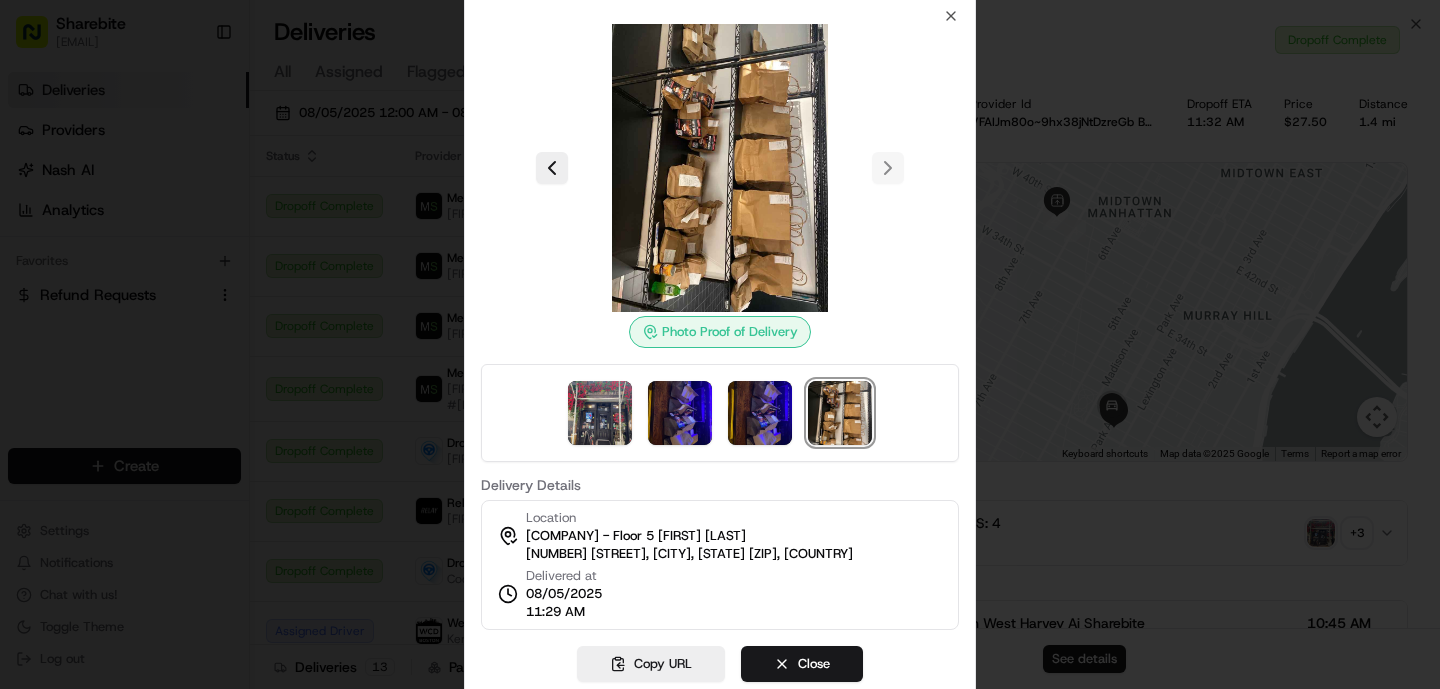 click at bounding box center [720, 344] 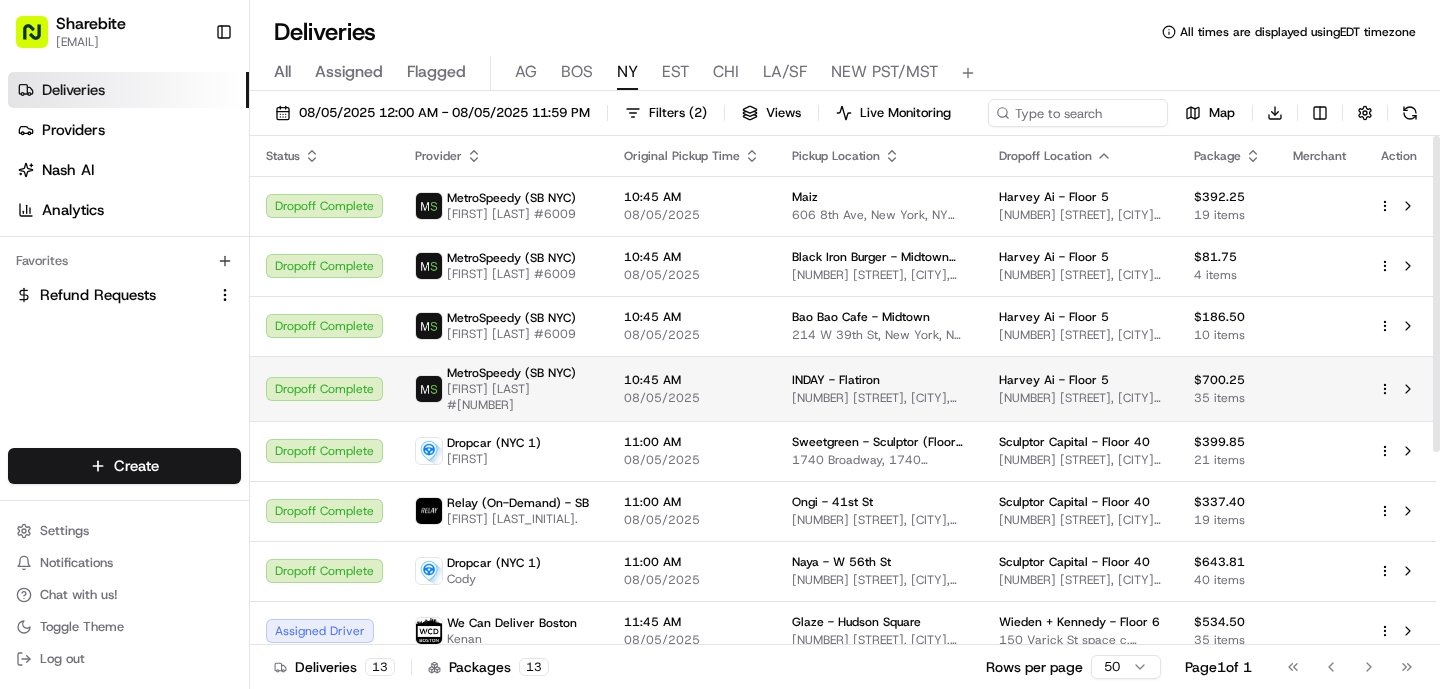 click on "INDAY - Flatiron" at bounding box center [836, 380] 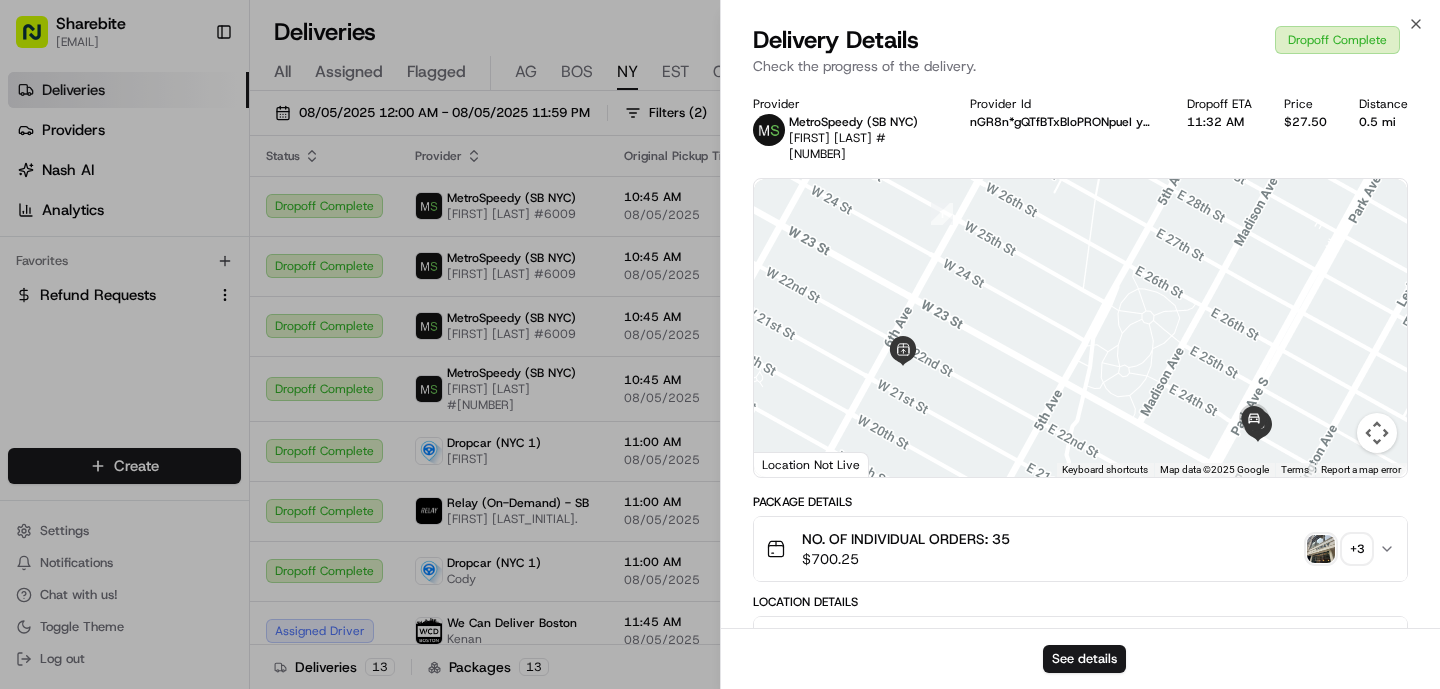 click at bounding box center (1321, 549) 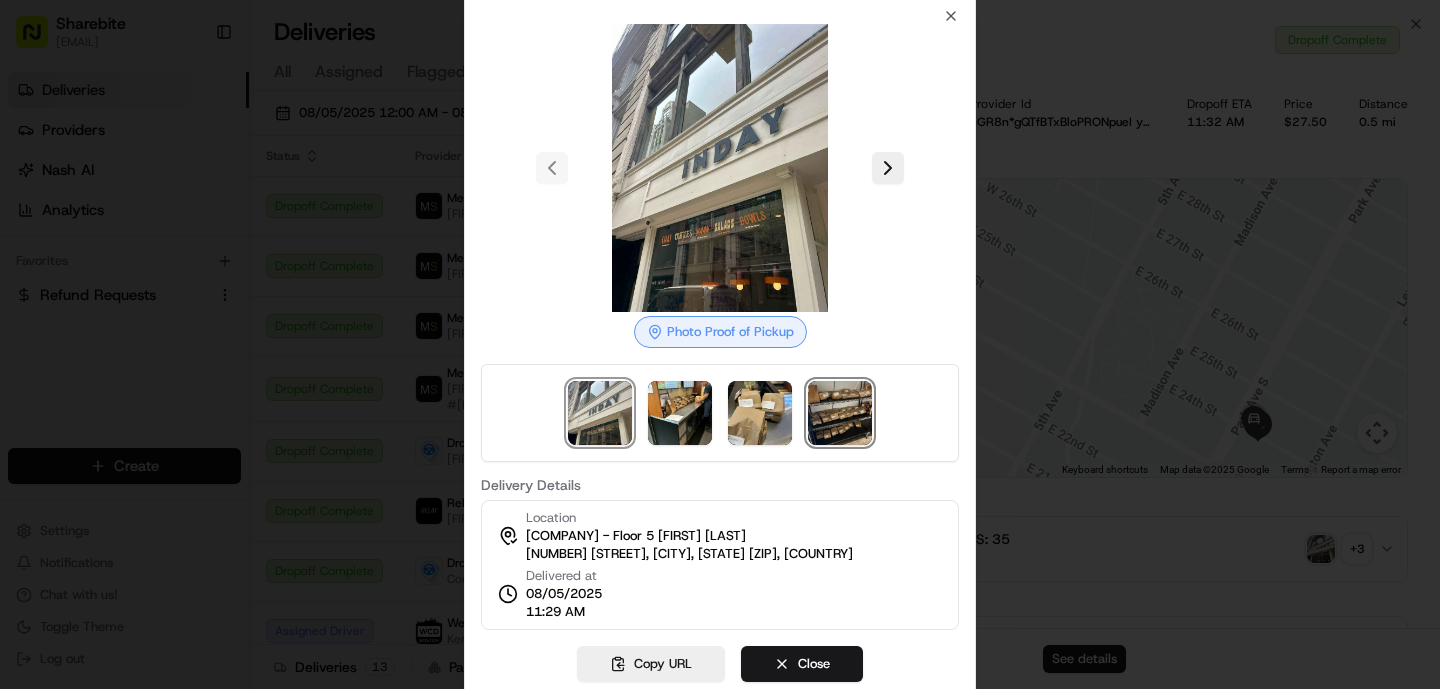 click at bounding box center [840, 413] 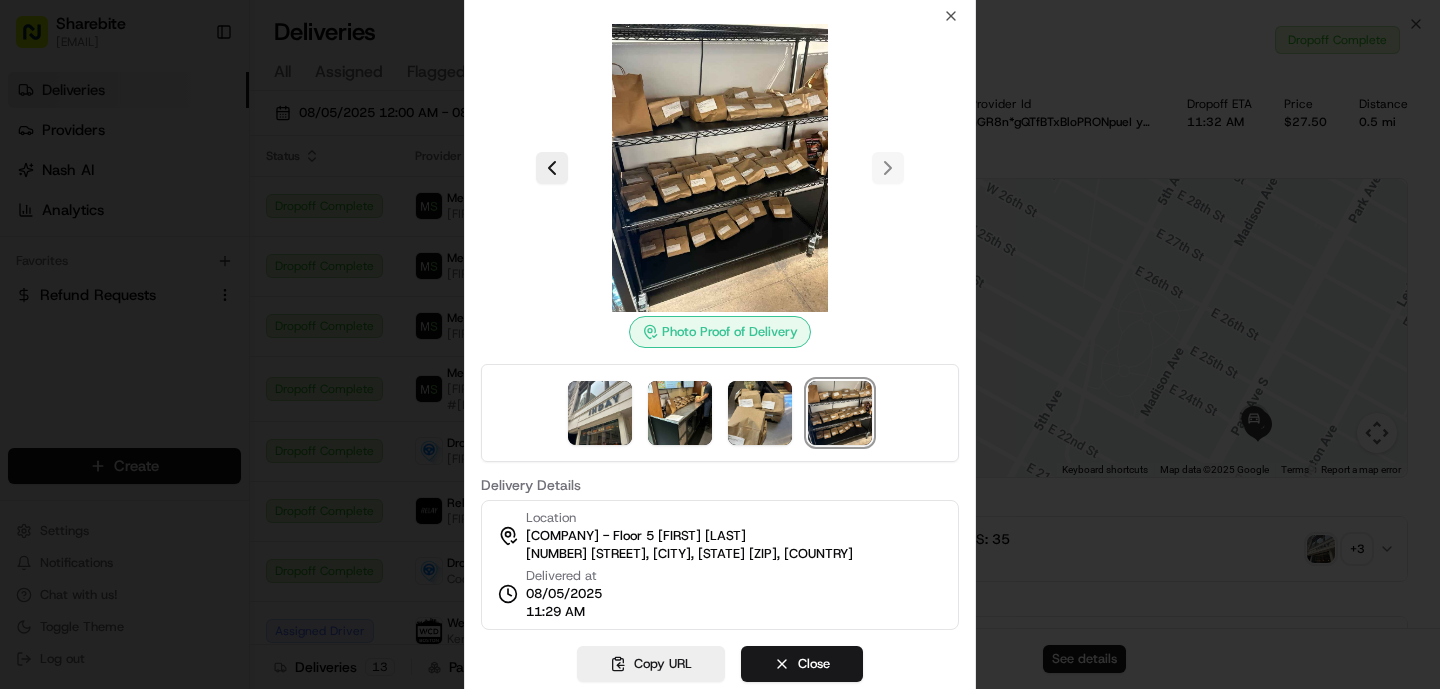 click at bounding box center (720, 344) 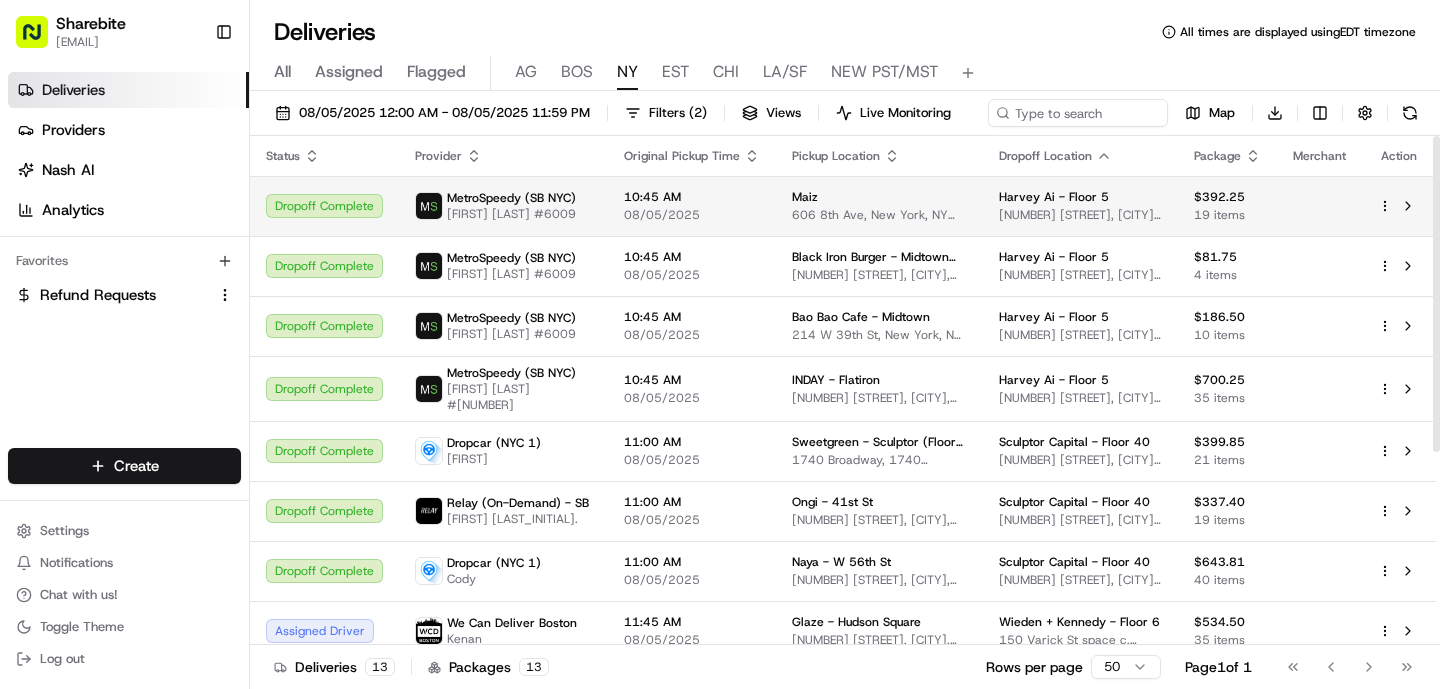 click on "10:45 AM 08/05/2025" at bounding box center [692, 206] 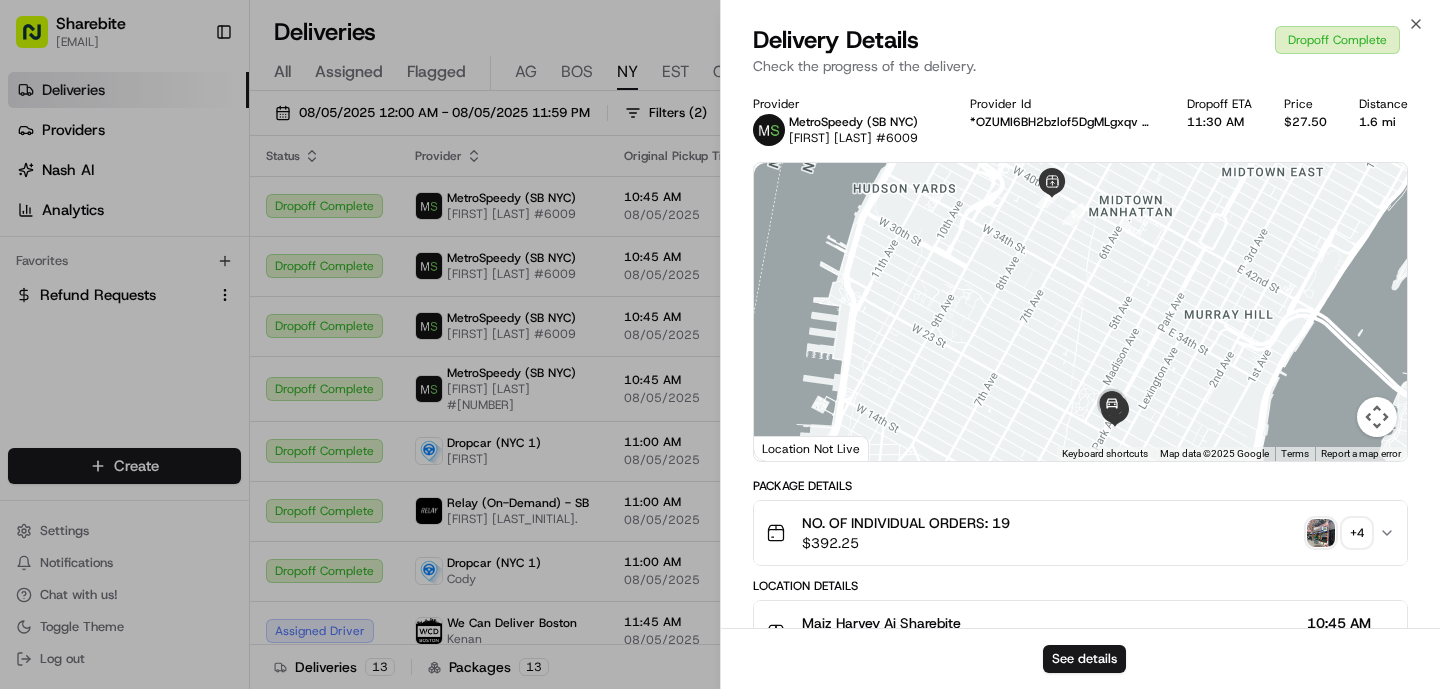 scroll, scrollTop: 798, scrollLeft: 0, axis: vertical 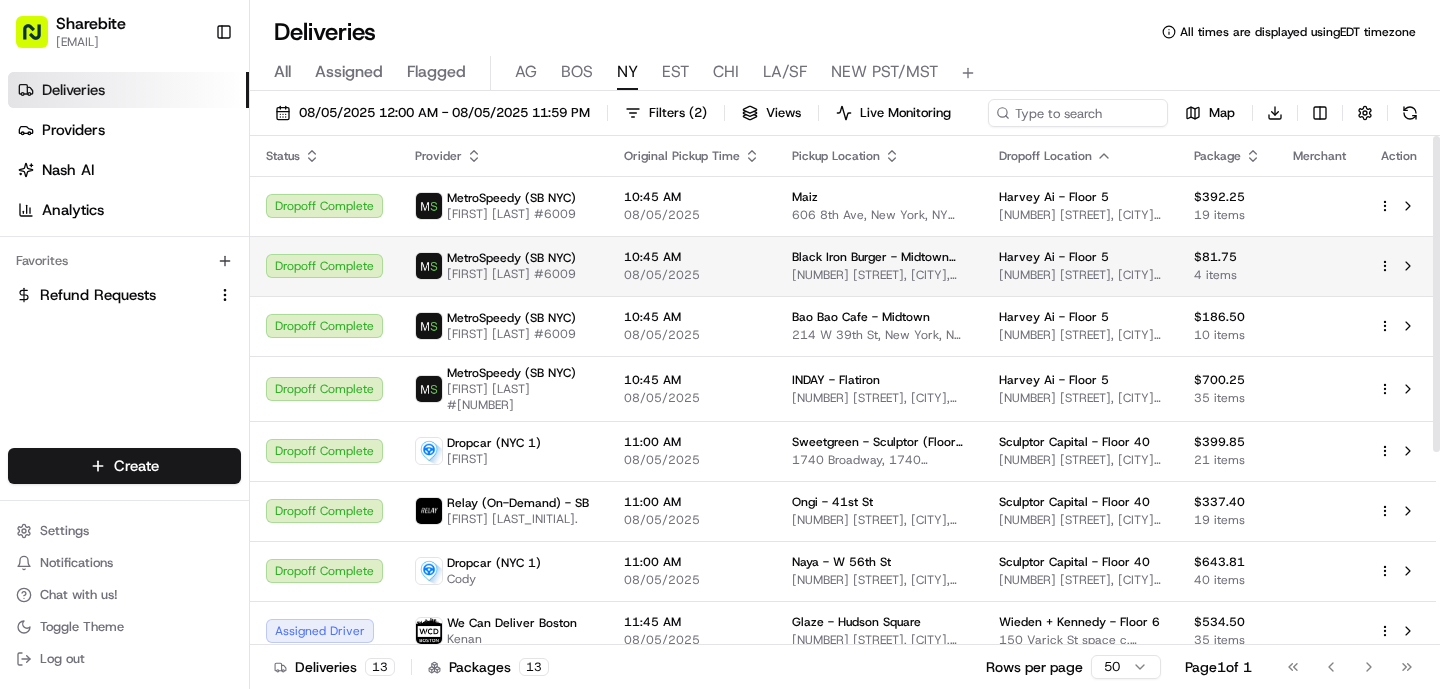 click on "10:45 AM 08/05/2025" at bounding box center [692, 266] 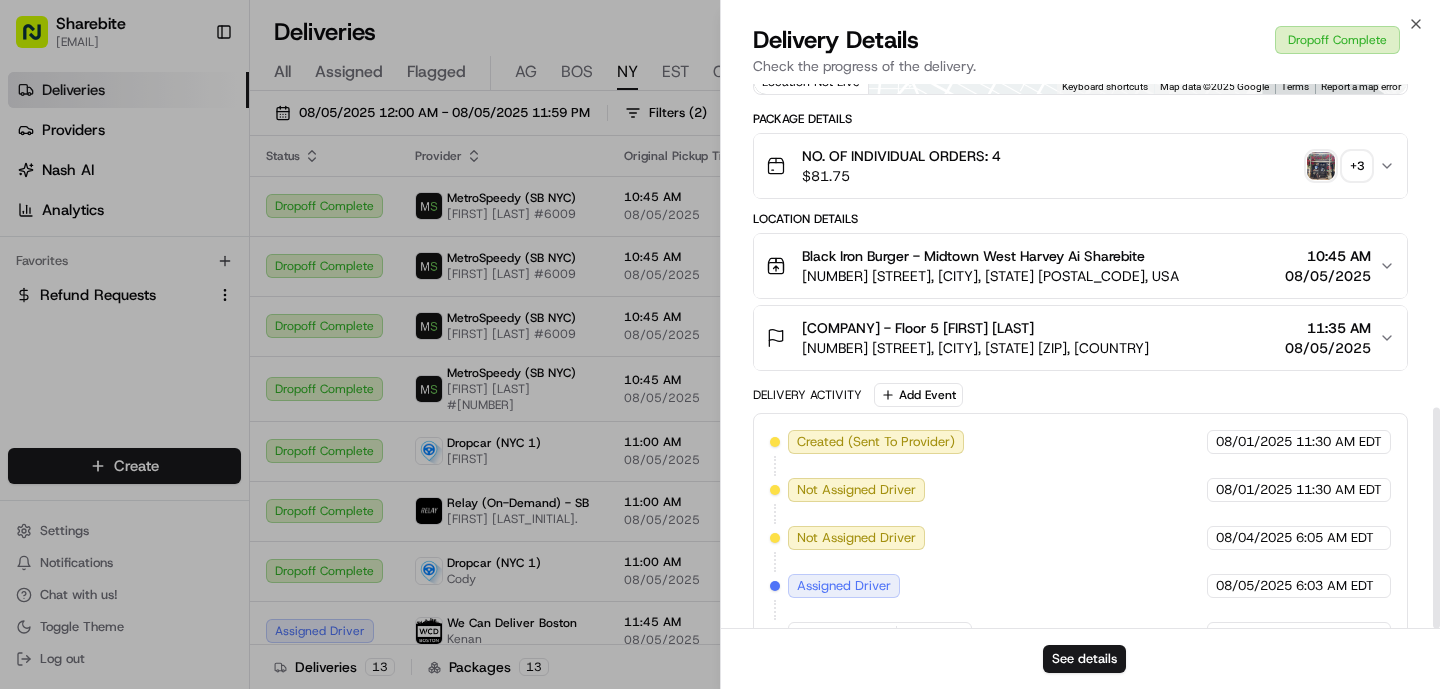 scroll, scrollTop: 798, scrollLeft: 0, axis: vertical 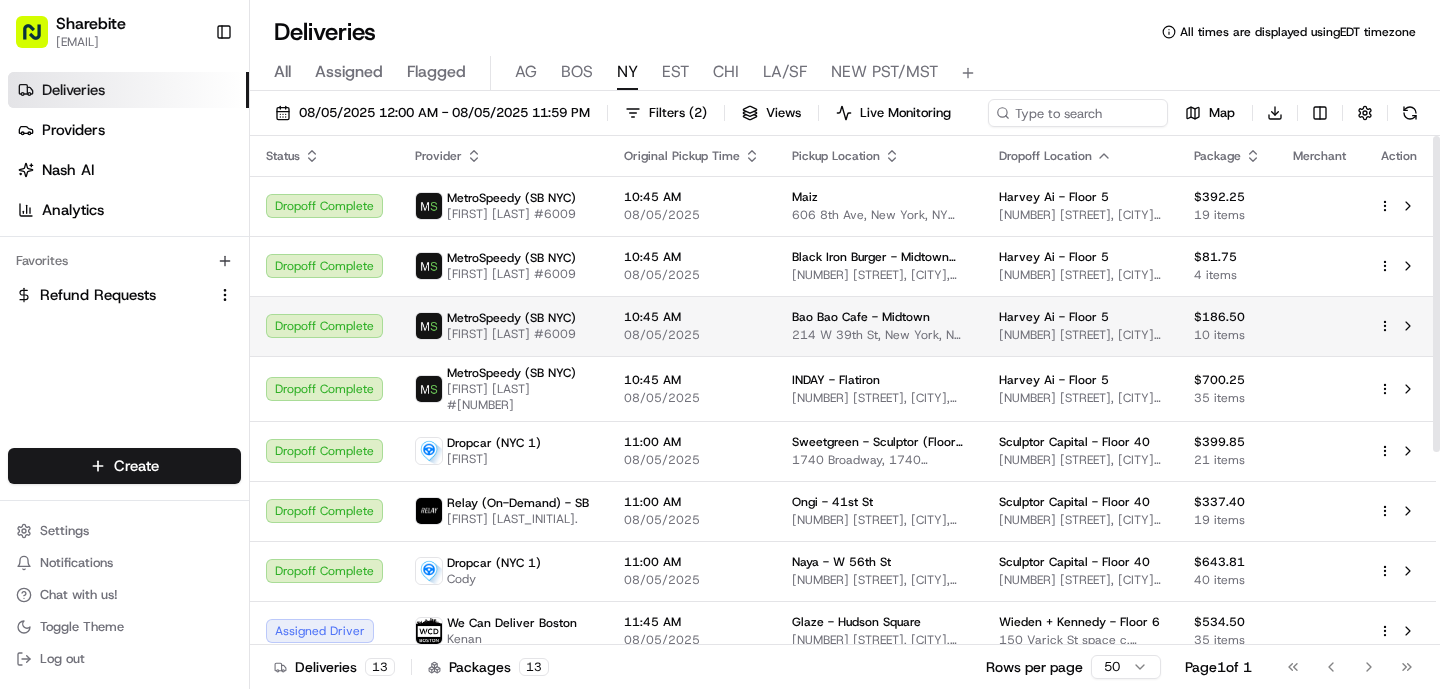 click on "08/05/2025" at bounding box center [692, 335] 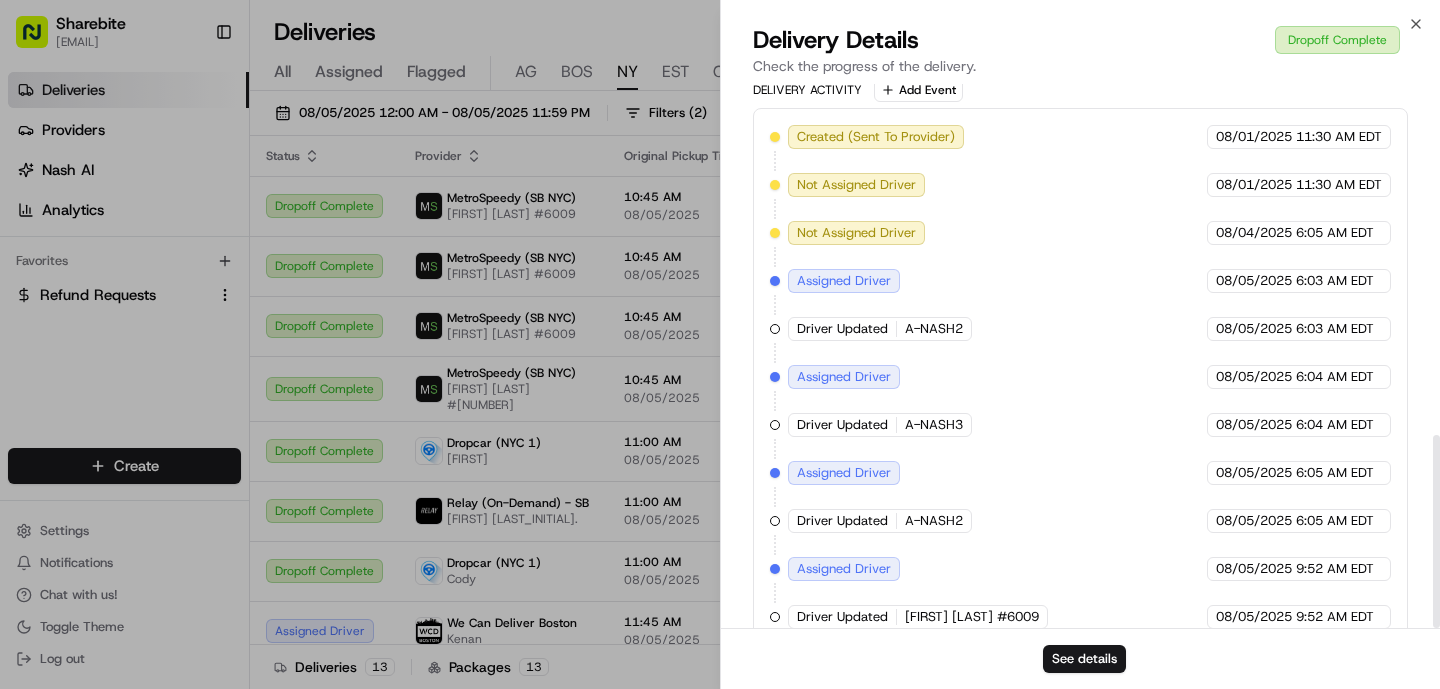 scroll, scrollTop: 990, scrollLeft: 0, axis: vertical 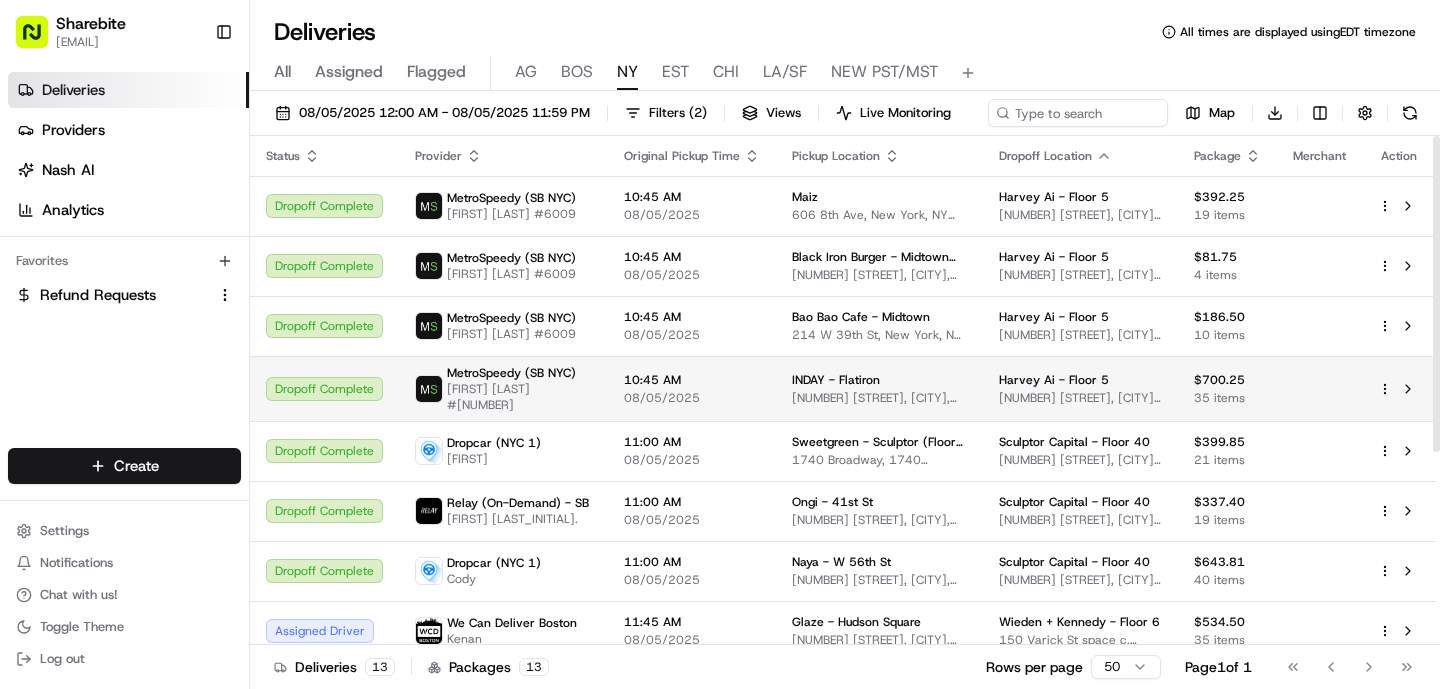 click on "MetroSpeedy (SB NYC)" at bounding box center [511, 373] 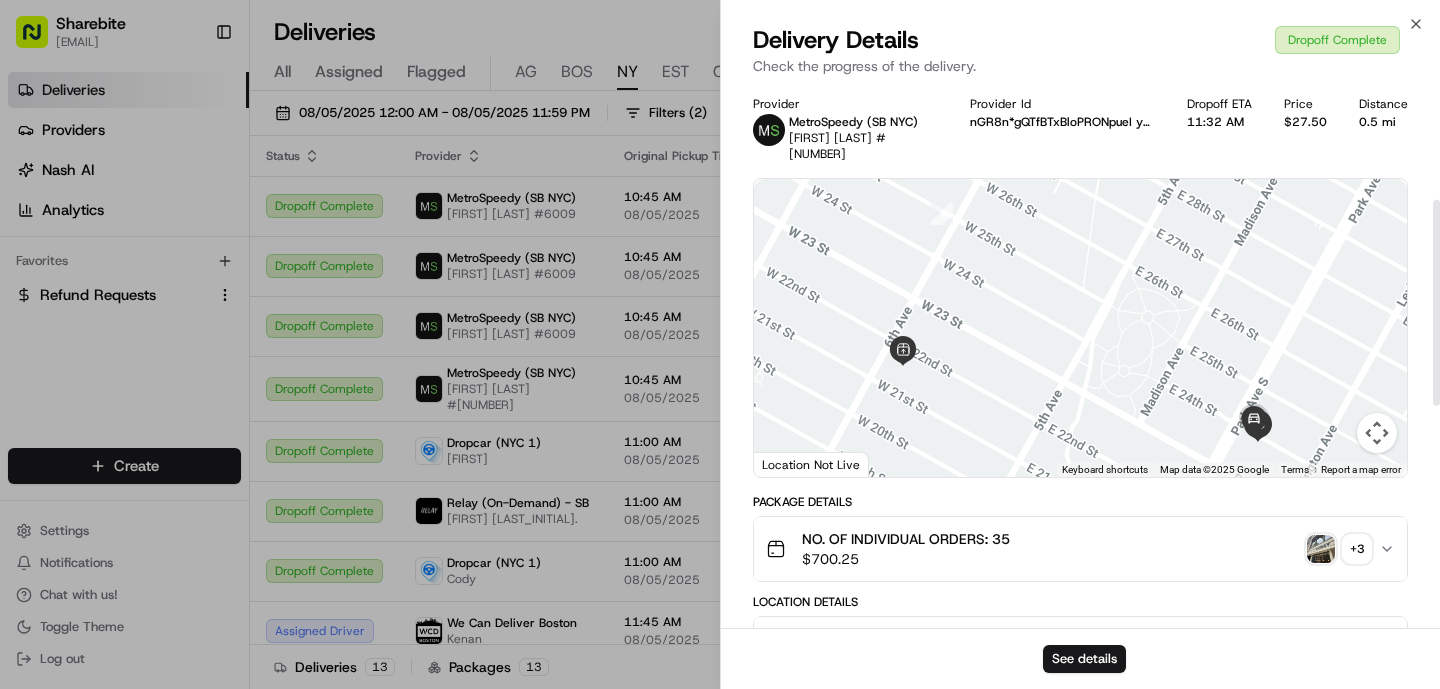 scroll, scrollTop: 894, scrollLeft: 0, axis: vertical 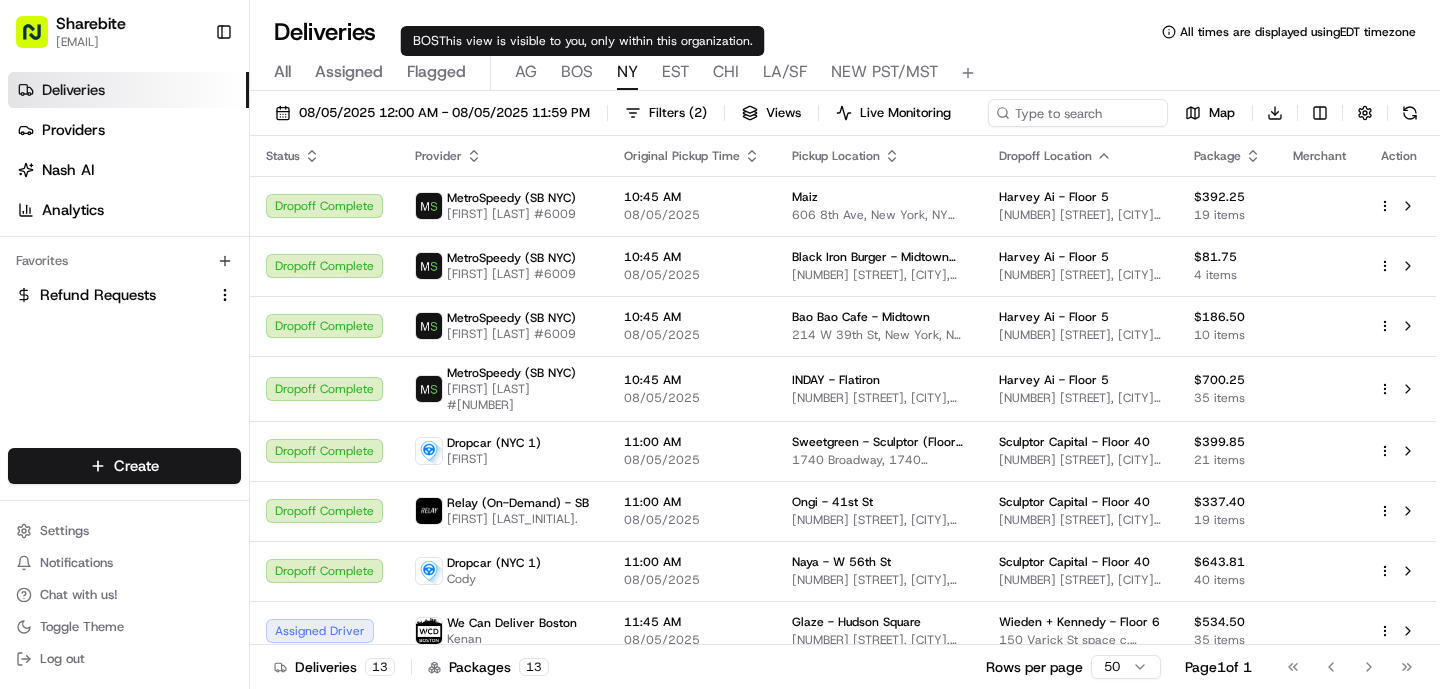 click on "BOS" at bounding box center (577, 72) 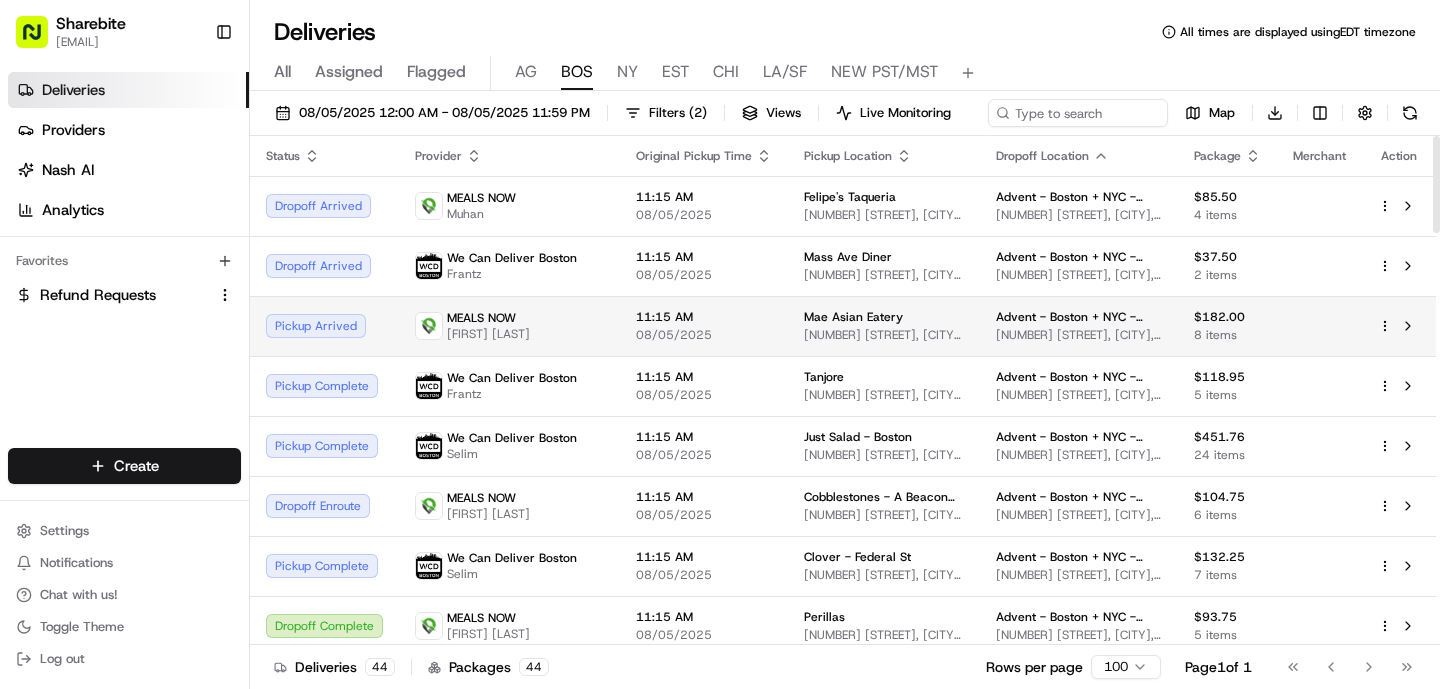 click on "11:15 AM 08/05/2025" at bounding box center [704, 326] 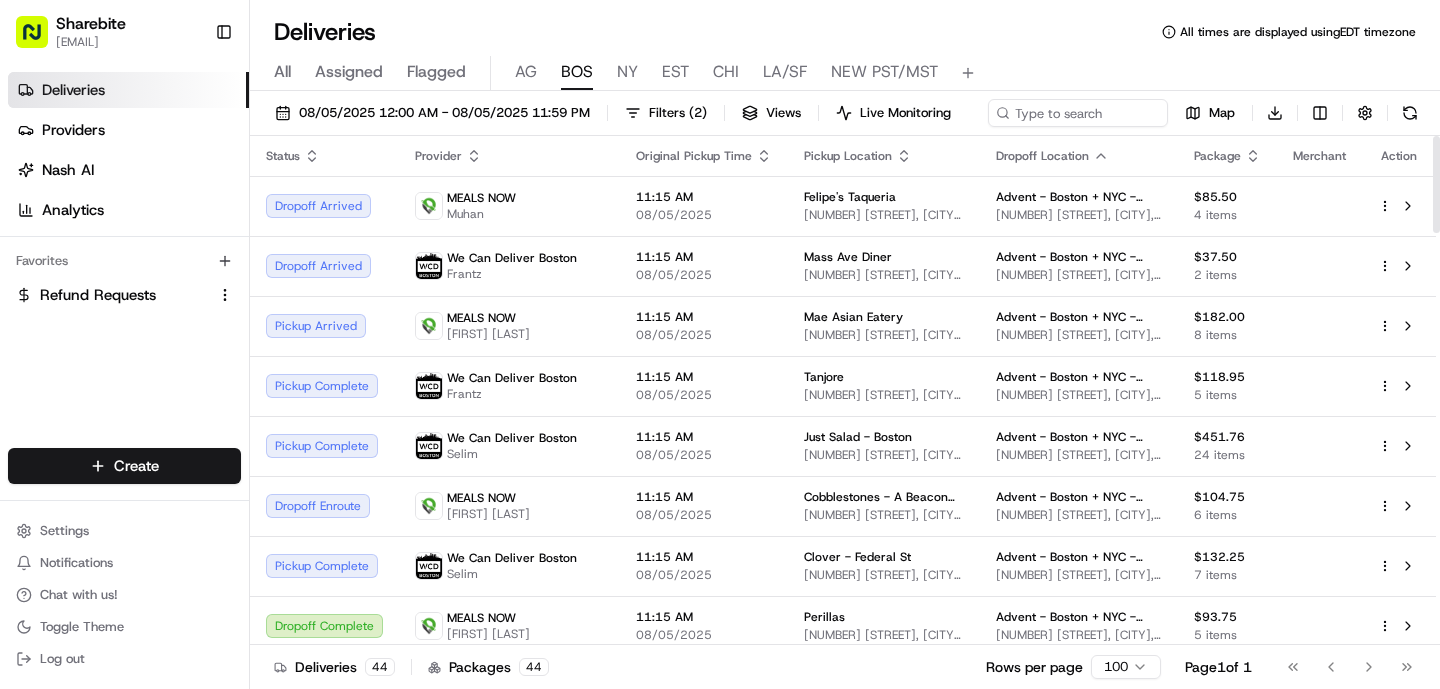 click on "AG" at bounding box center (526, 72) 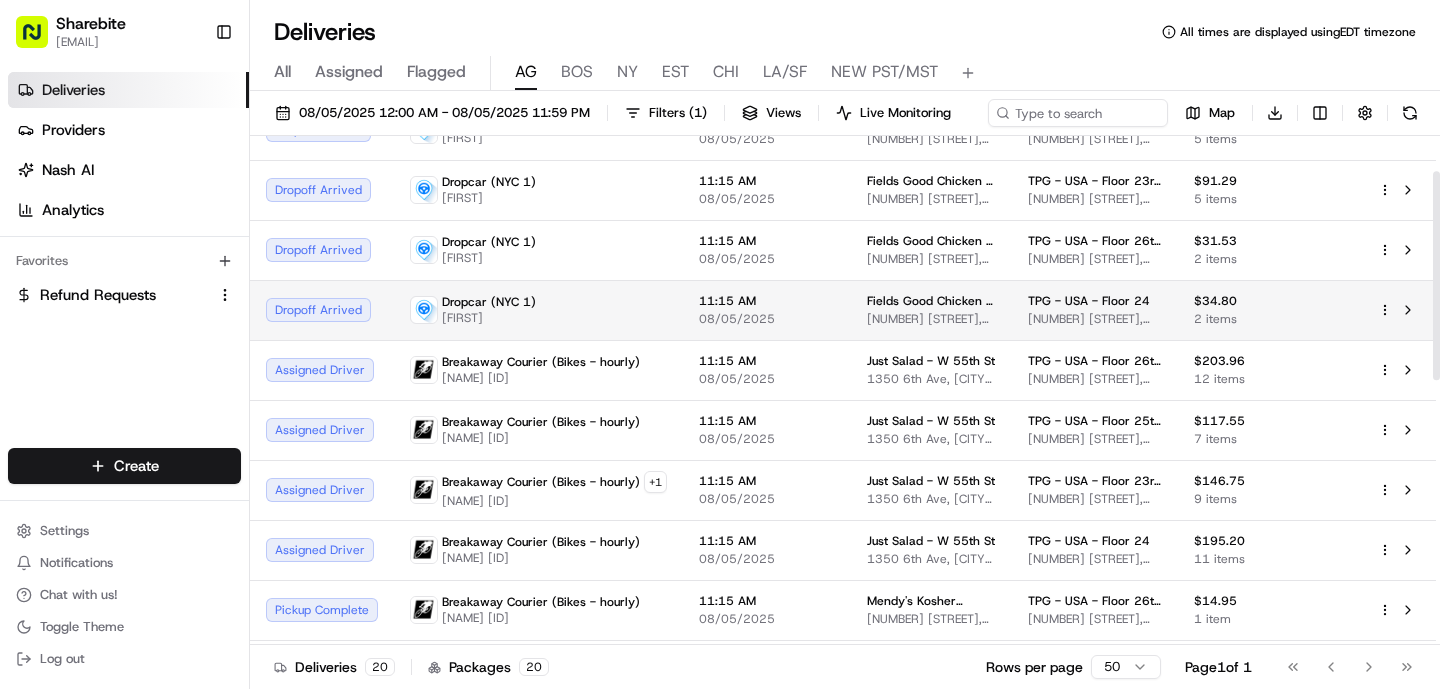 scroll, scrollTop: 85, scrollLeft: 0, axis: vertical 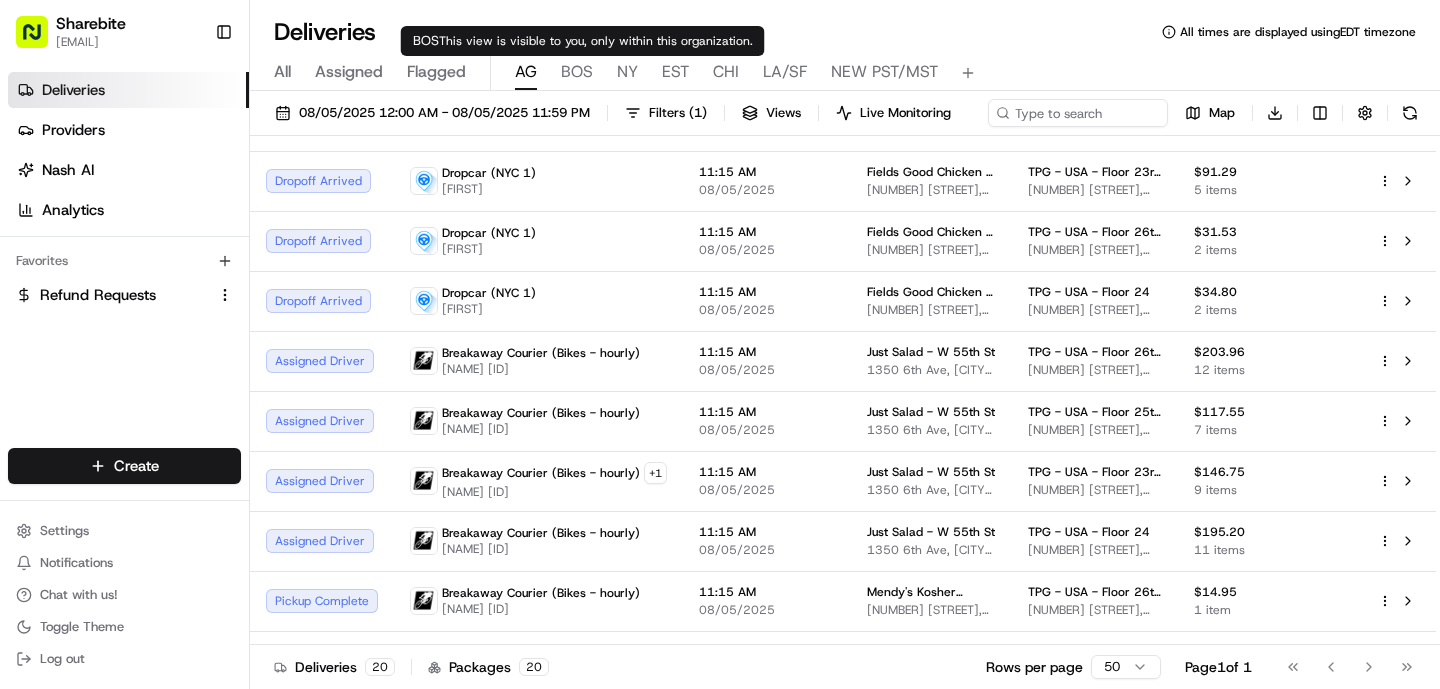 click on "BOS" at bounding box center (577, 72) 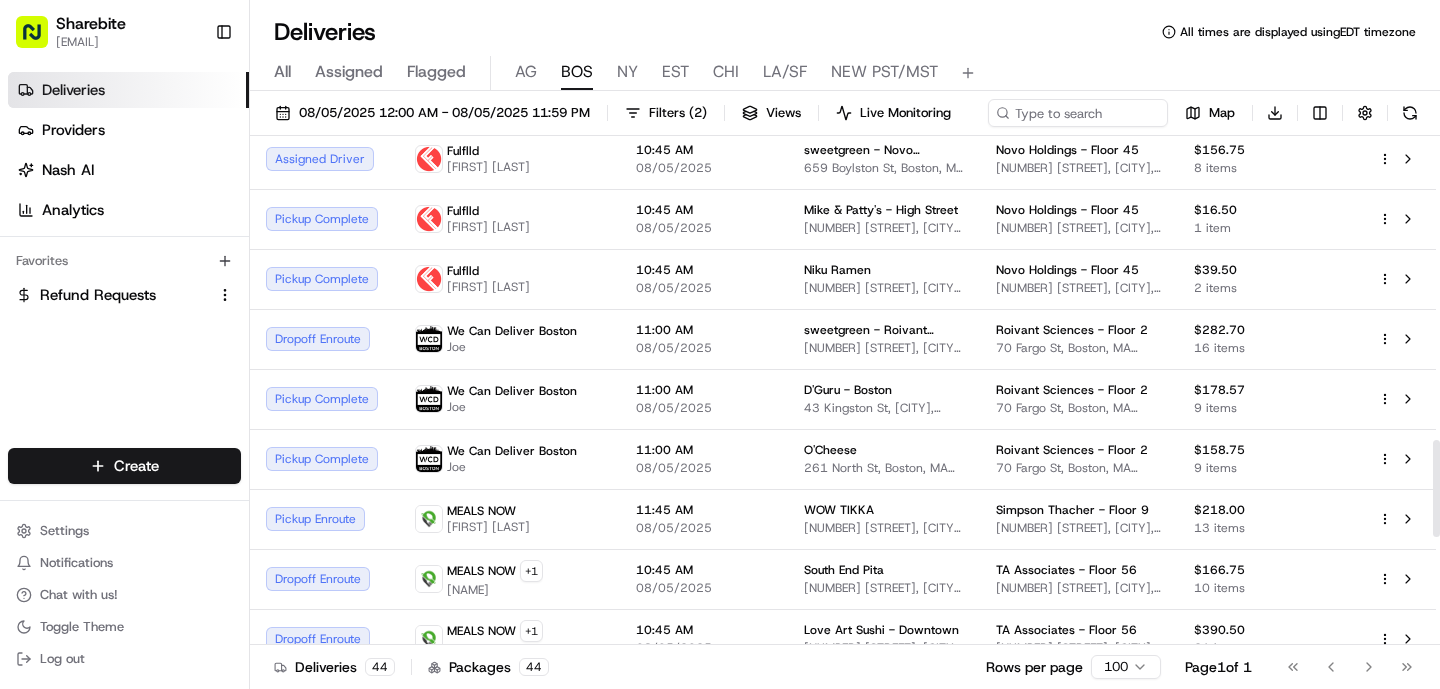scroll, scrollTop: 1546, scrollLeft: 0, axis: vertical 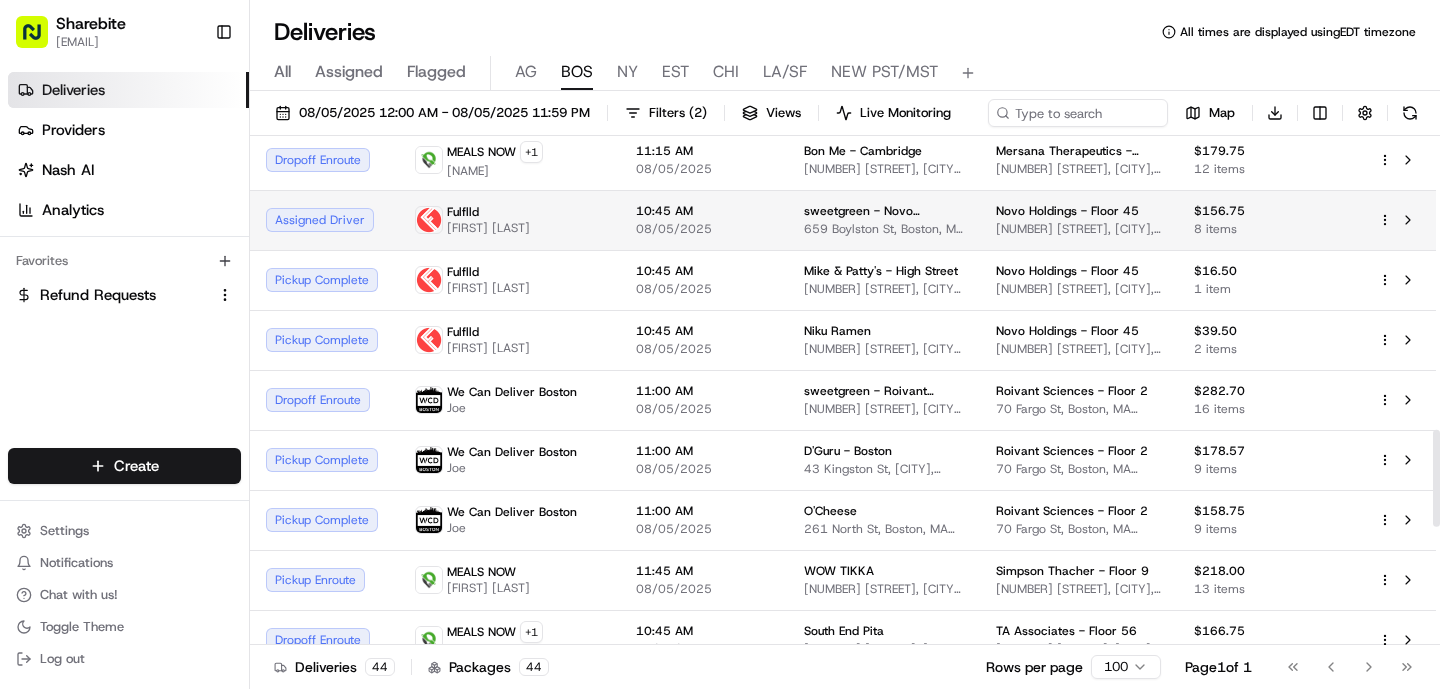 click on "Fulflld [FIRST] [LAST]" at bounding box center (509, 220) 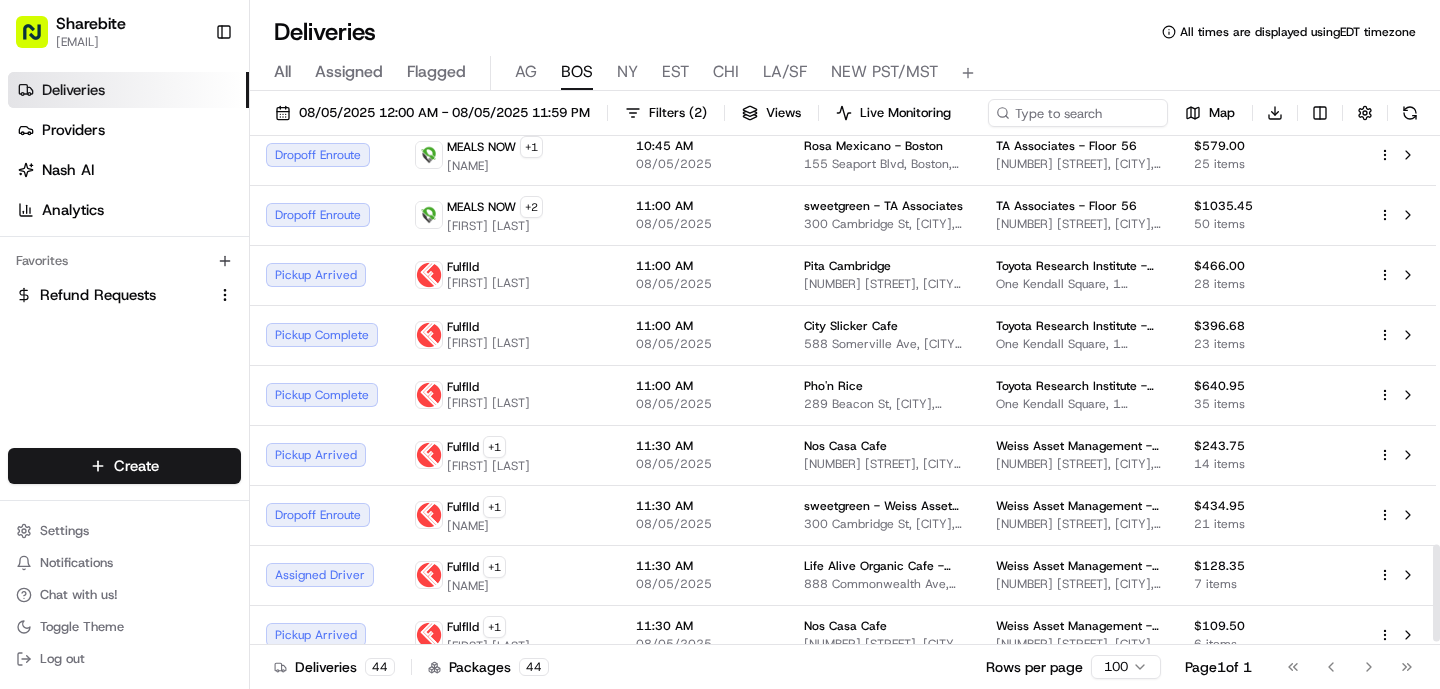 scroll, scrollTop: 2171, scrollLeft: 0, axis: vertical 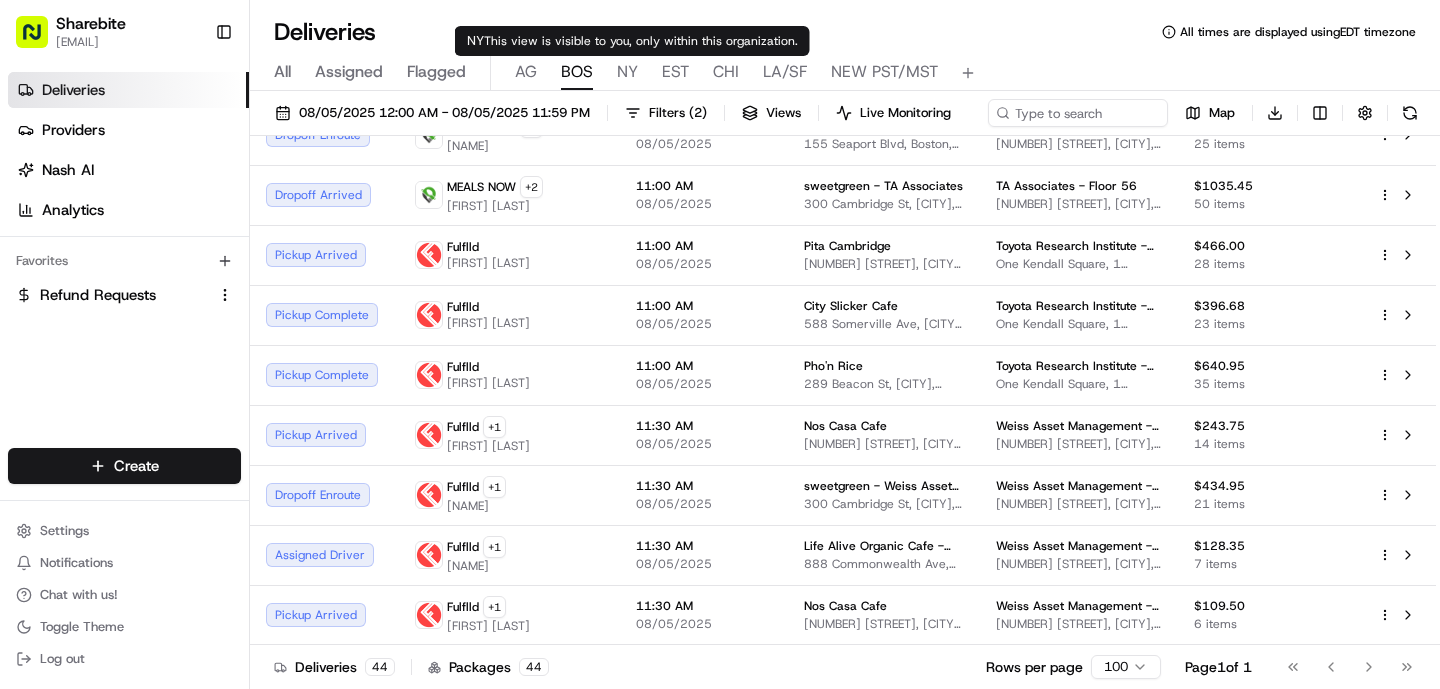 click on "NY" at bounding box center [627, 72] 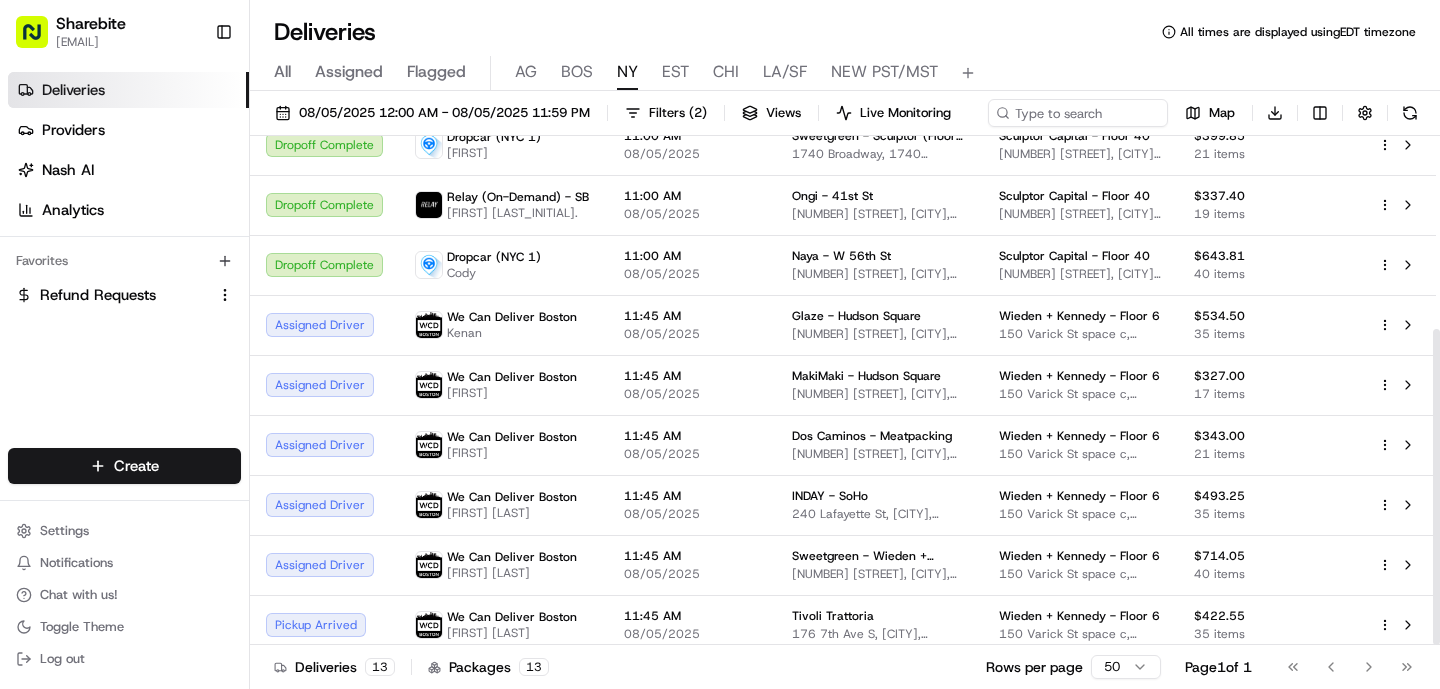 scroll, scrollTop: 311, scrollLeft: 0, axis: vertical 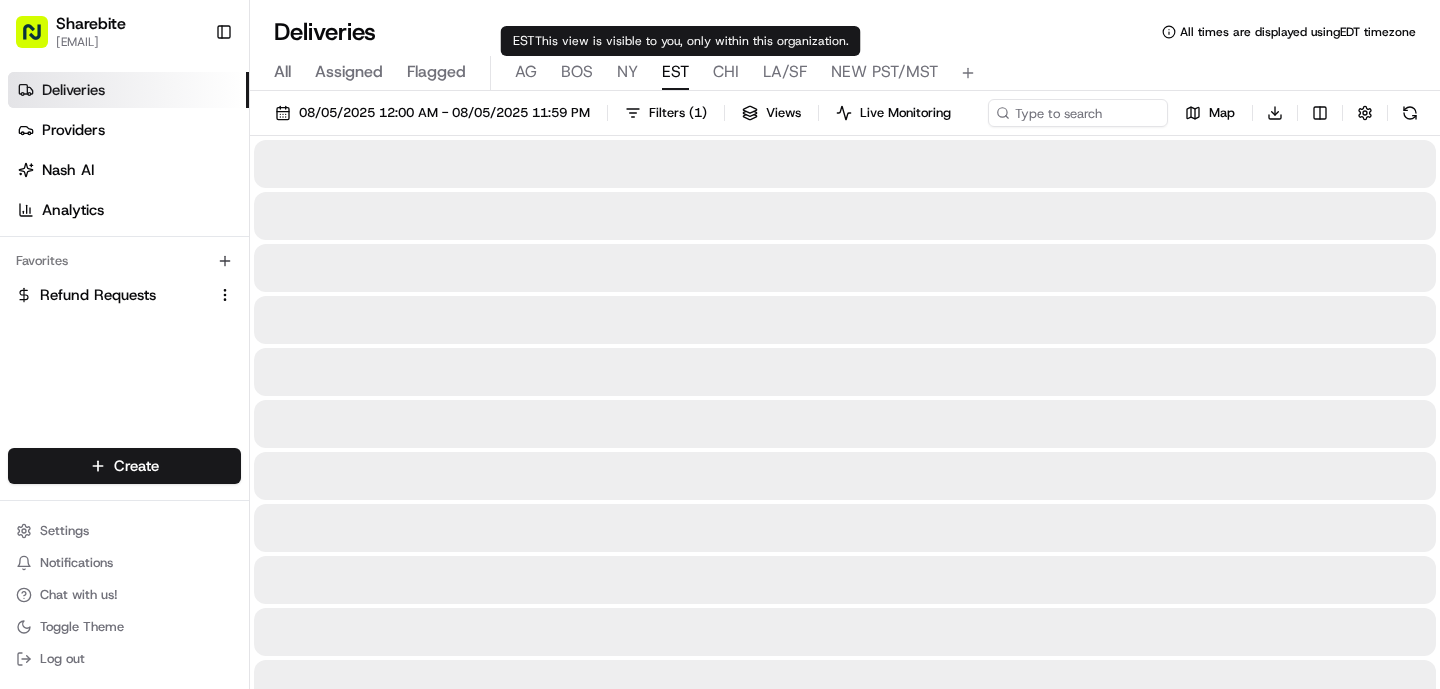 click on "EST" at bounding box center [675, 72] 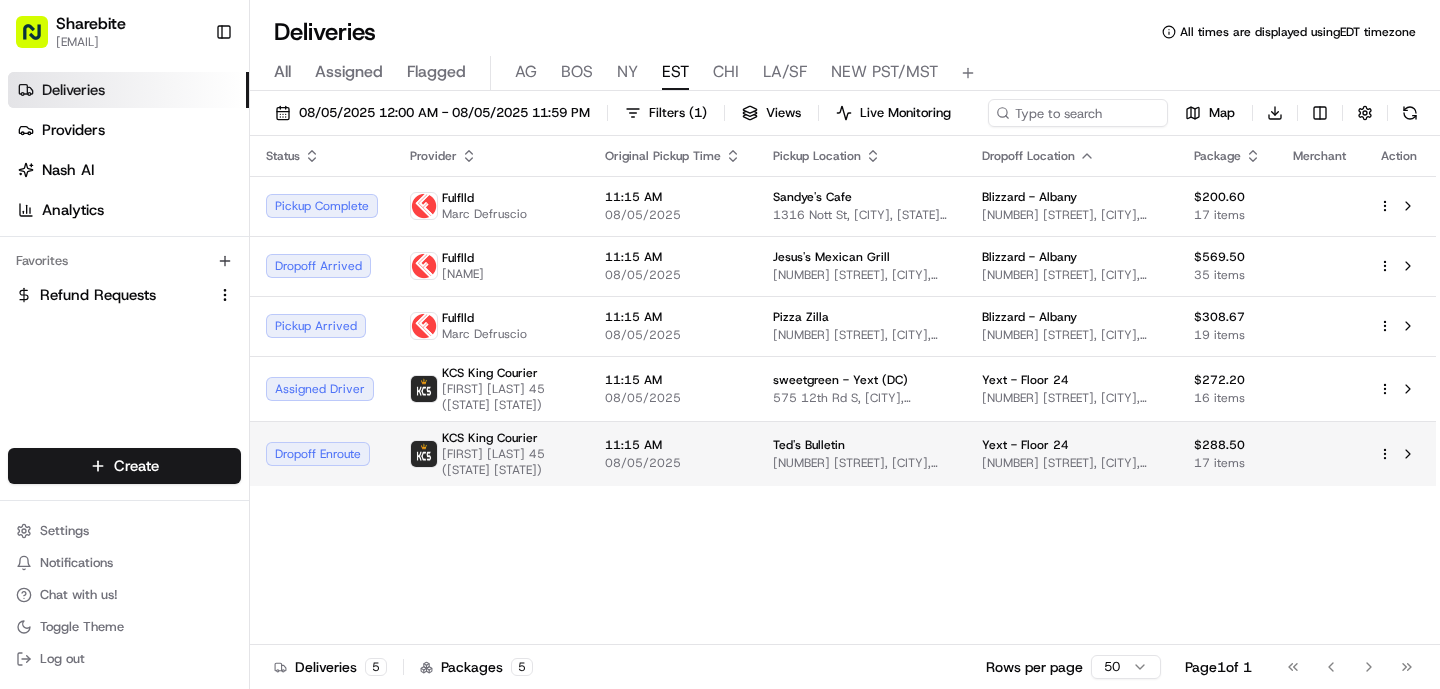 click on "11:15 AM 08/05/2025" at bounding box center [673, 453] 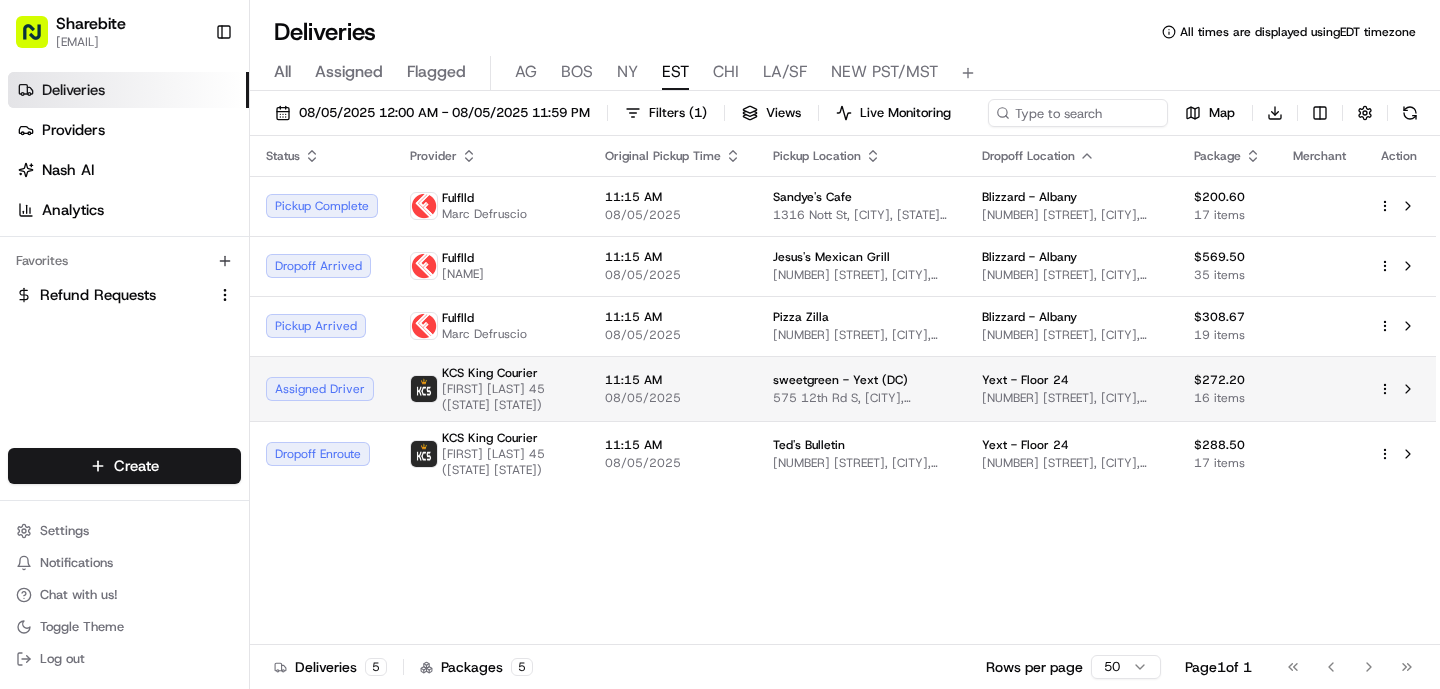 click on "[BRAND] [BRAND] [FIRST] [LAST] [AGE] ([CITY] [STATE])" at bounding box center [491, 388] 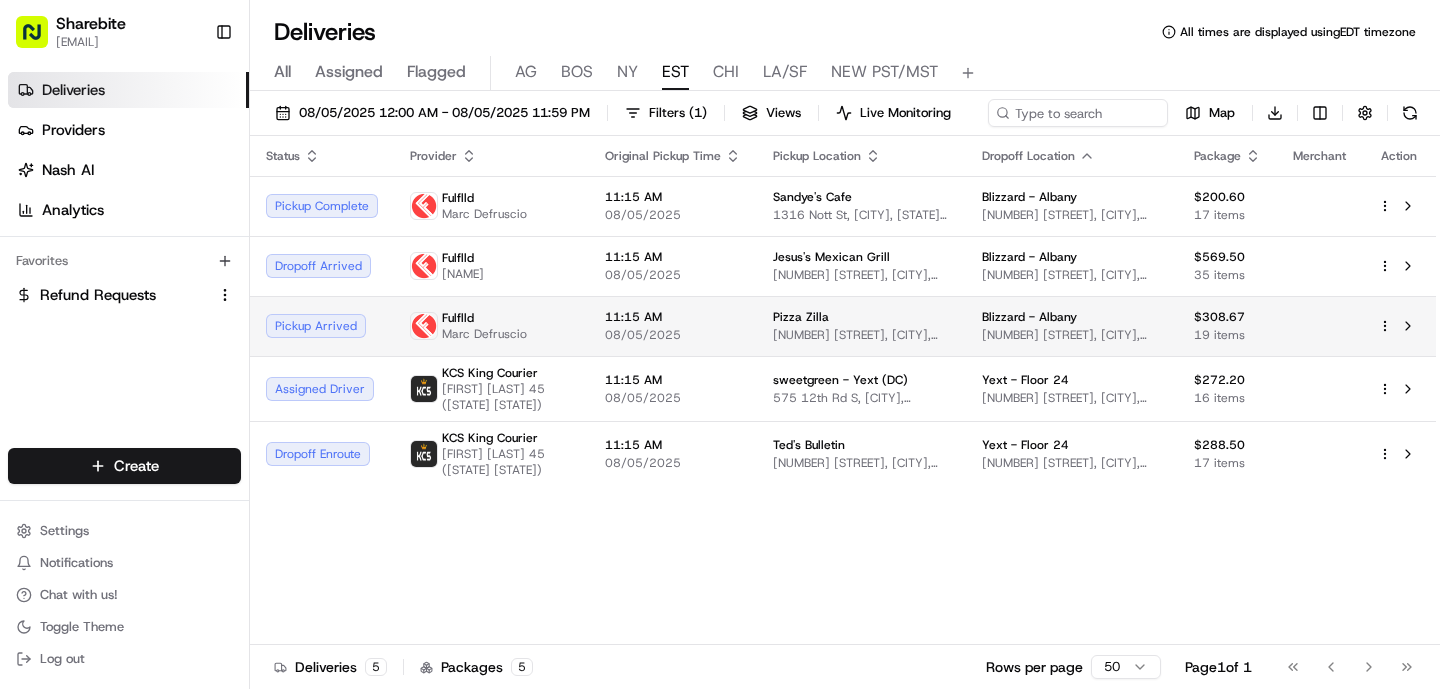 click on "08/05/2025" at bounding box center [673, 335] 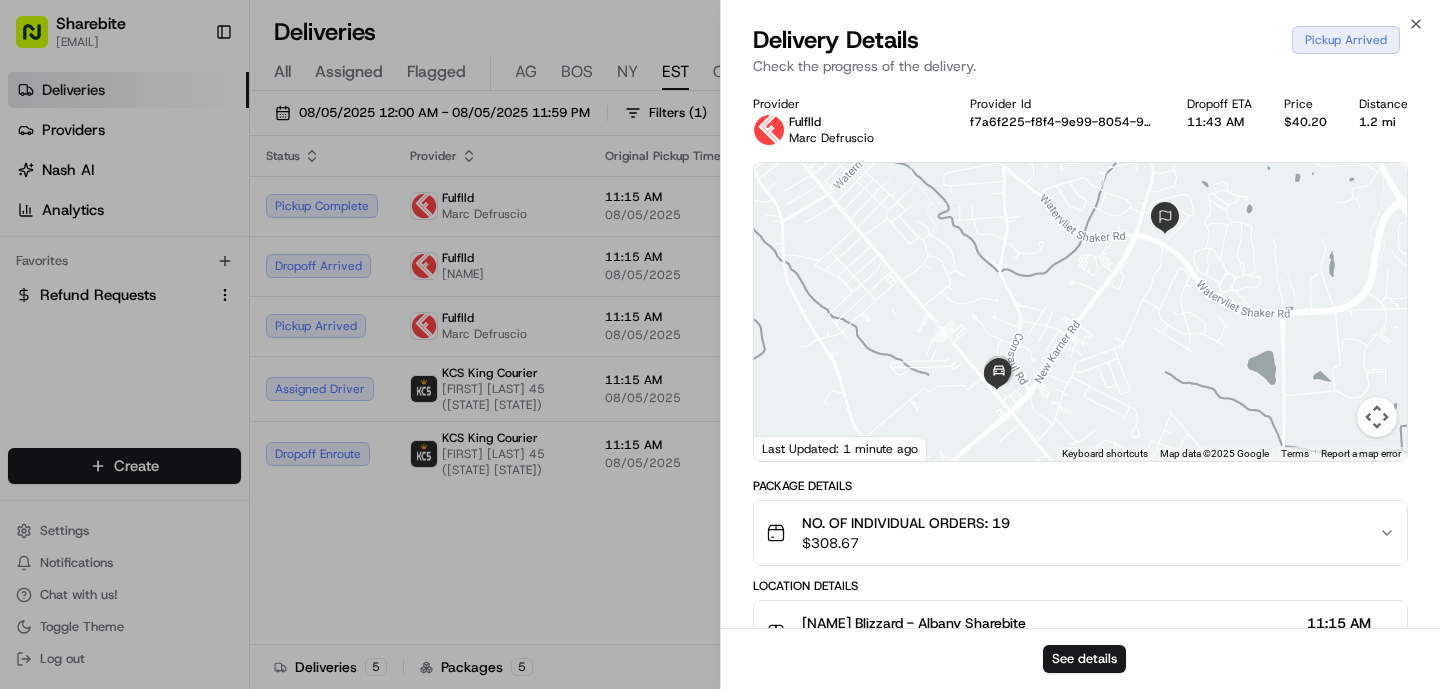 scroll, scrollTop: 462, scrollLeft: 0, axis: vertical 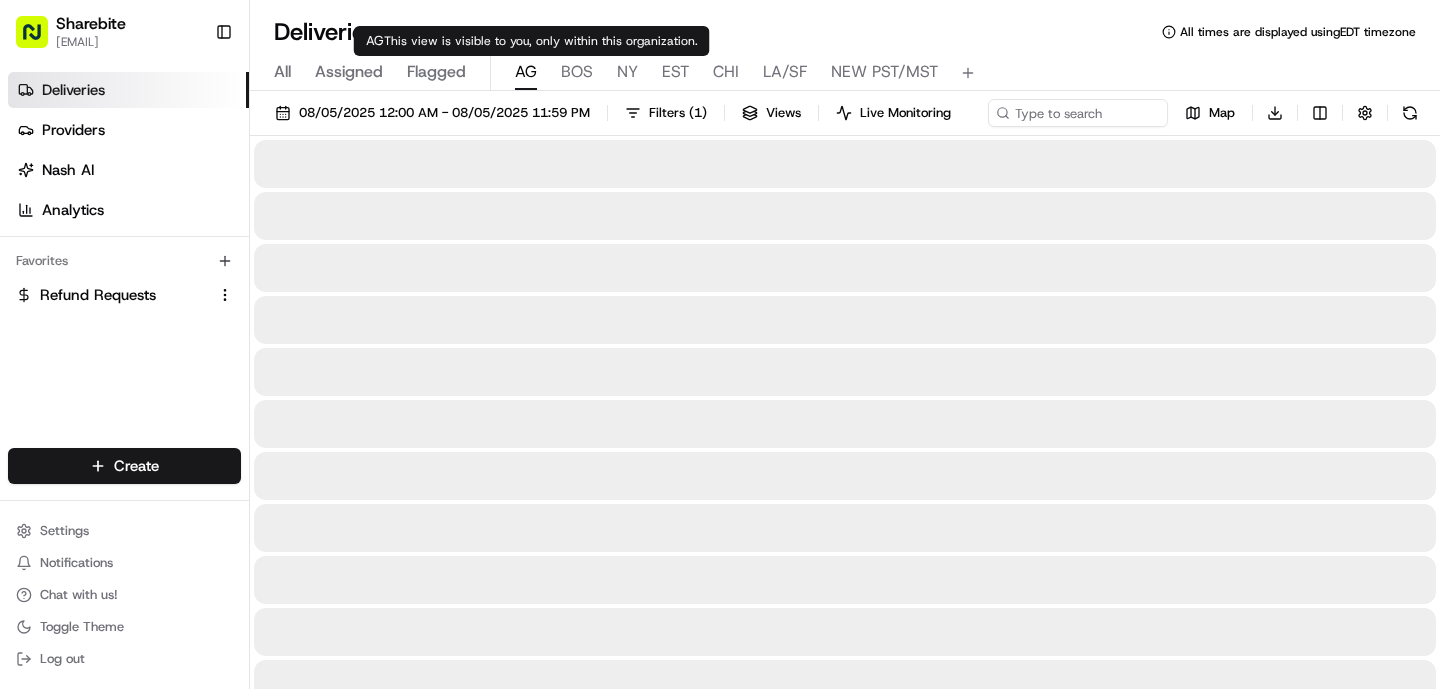 click on "AG" at bounding box center (526, 72) 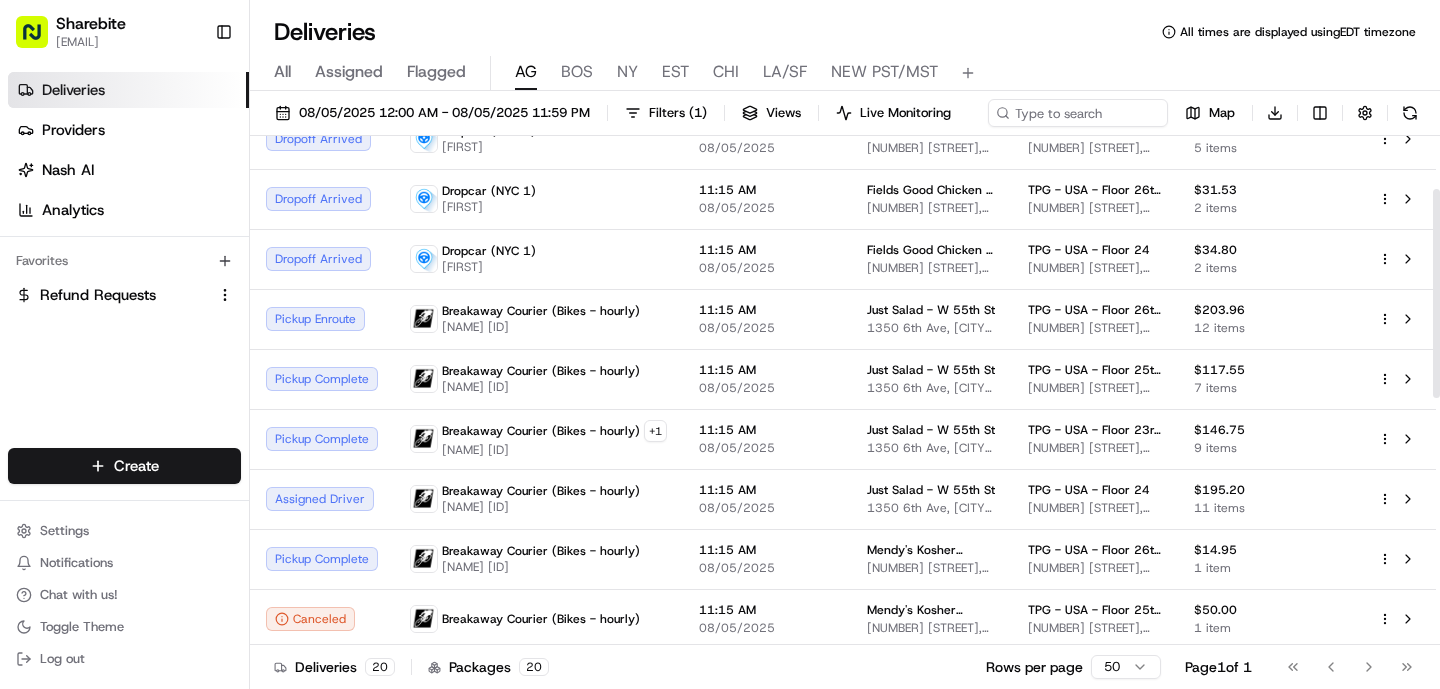 scroll, scrollTop: 129, scrollLeft: 0, axis: vertical 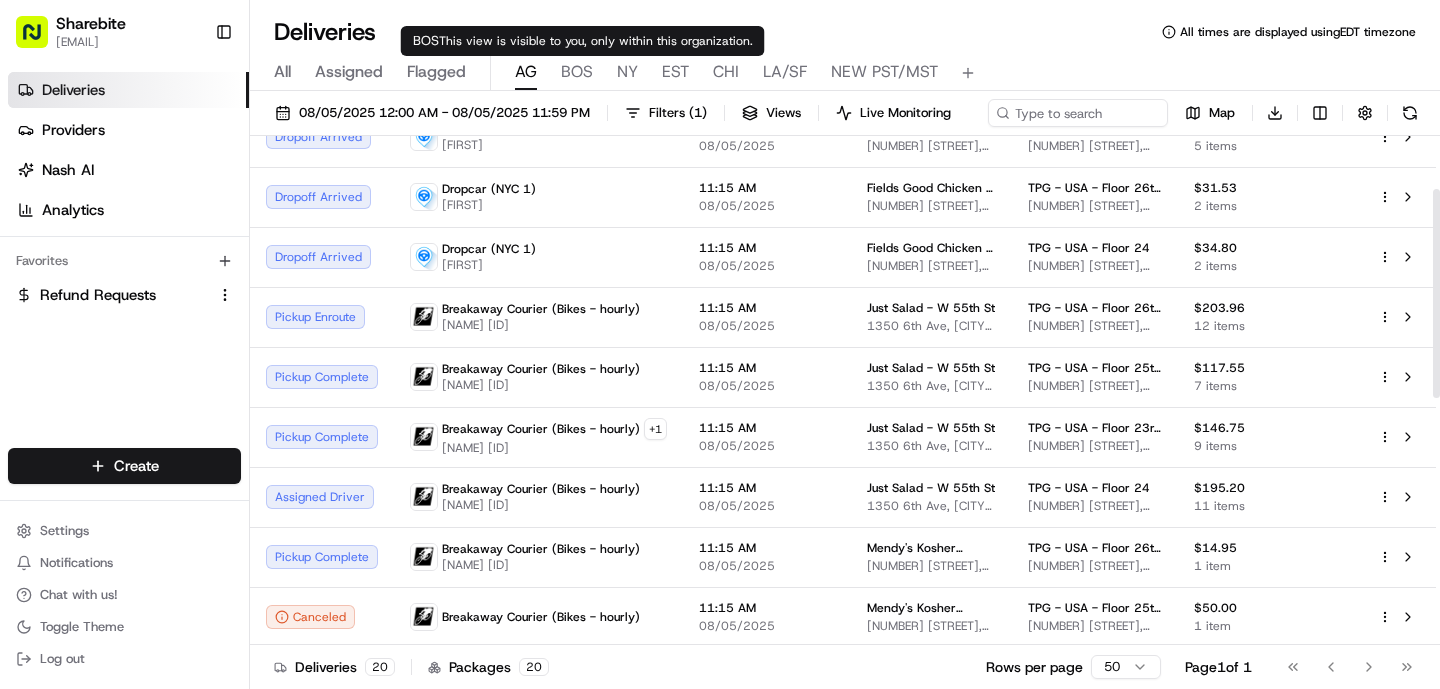 click on "BOS" at bounding box center (577, 72) 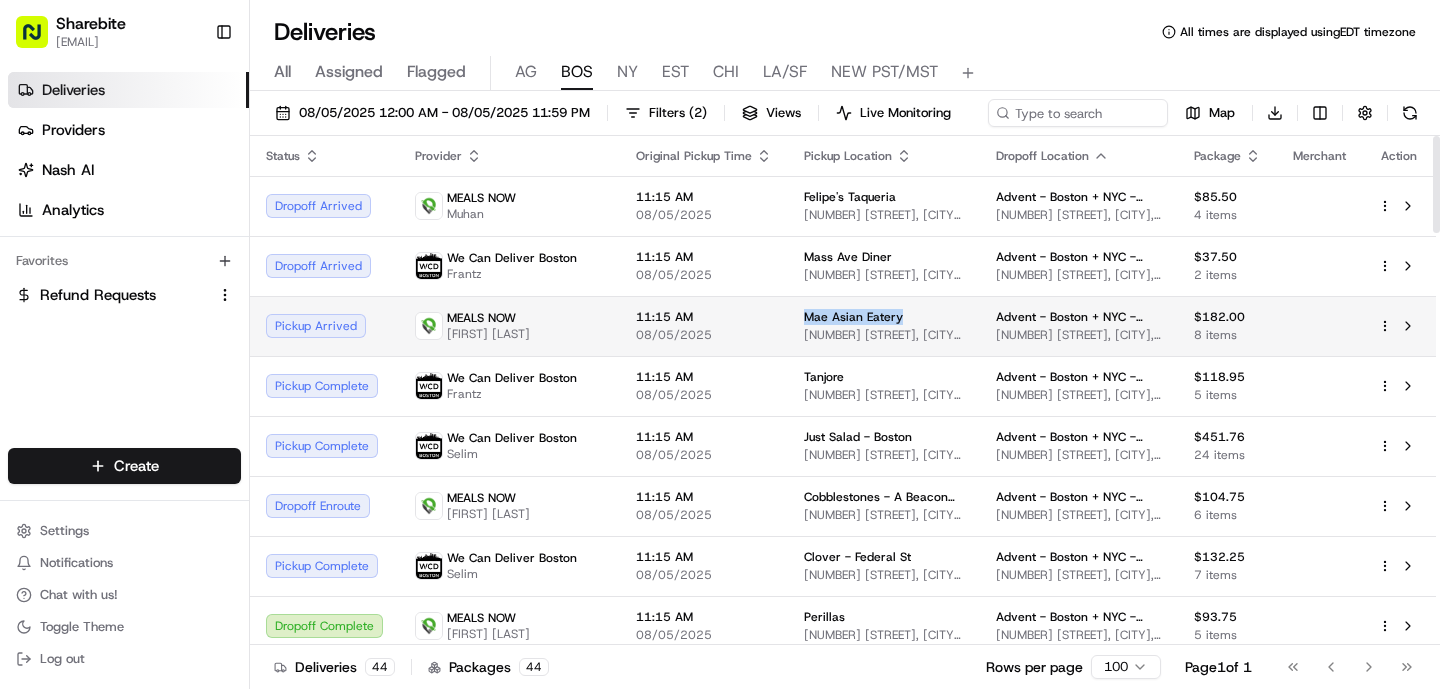drag, startPoint x: 903, startPoint y: 318, endPoint x: 790, endPoint y: 318, distance: 113 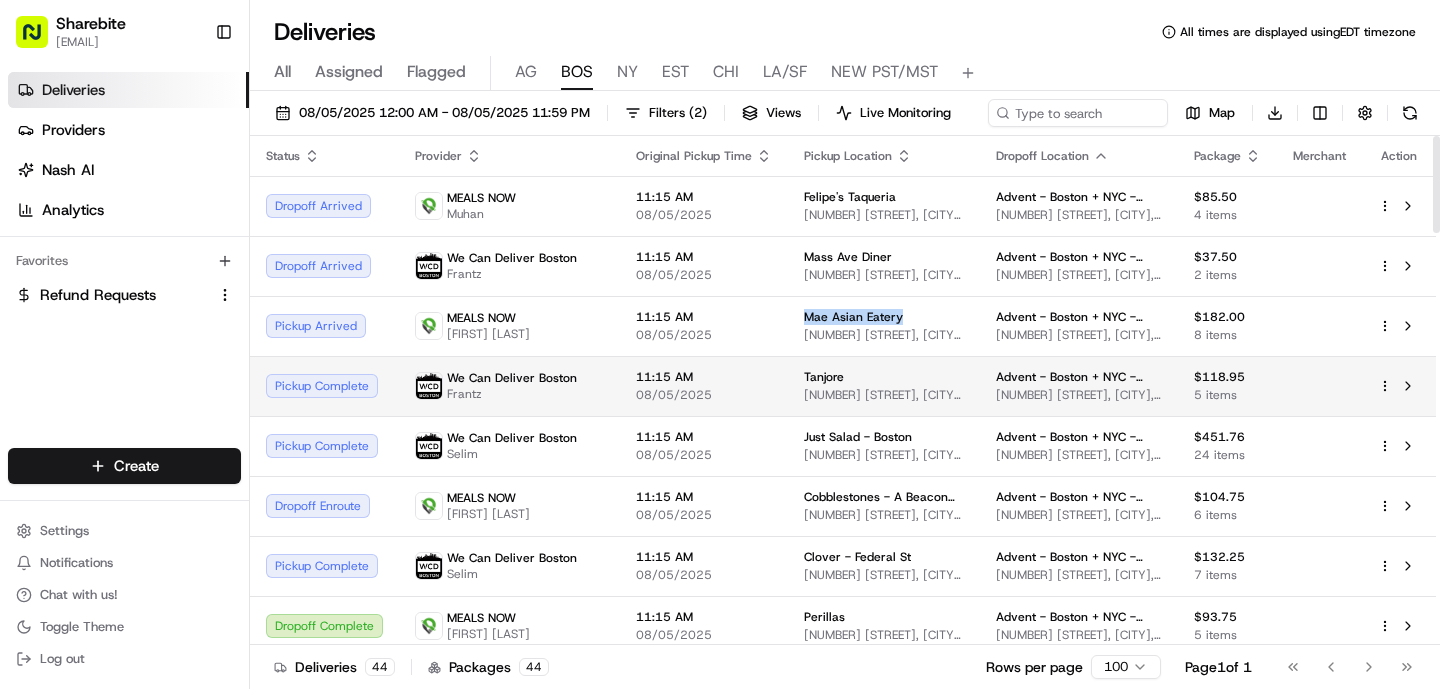 copy on "Mae Asian Eatery" 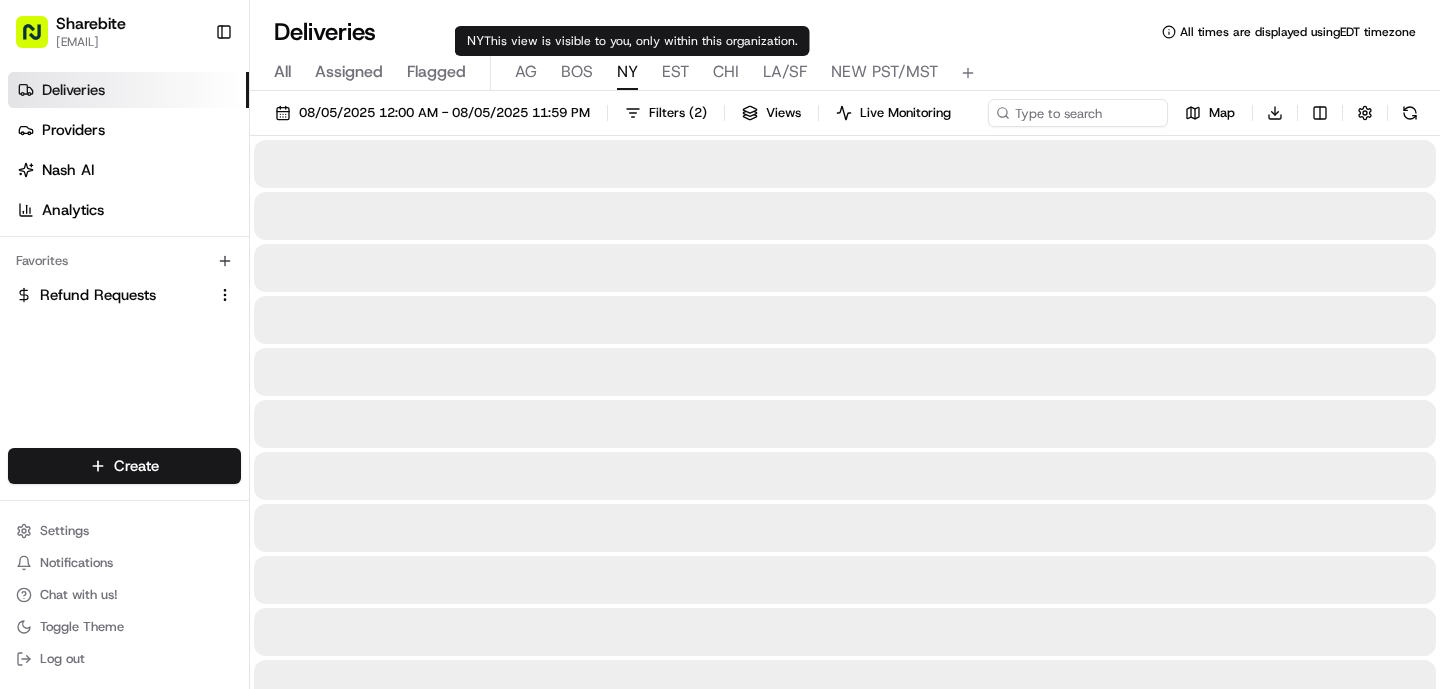 click on "NY" at bounding box center (627, 72) 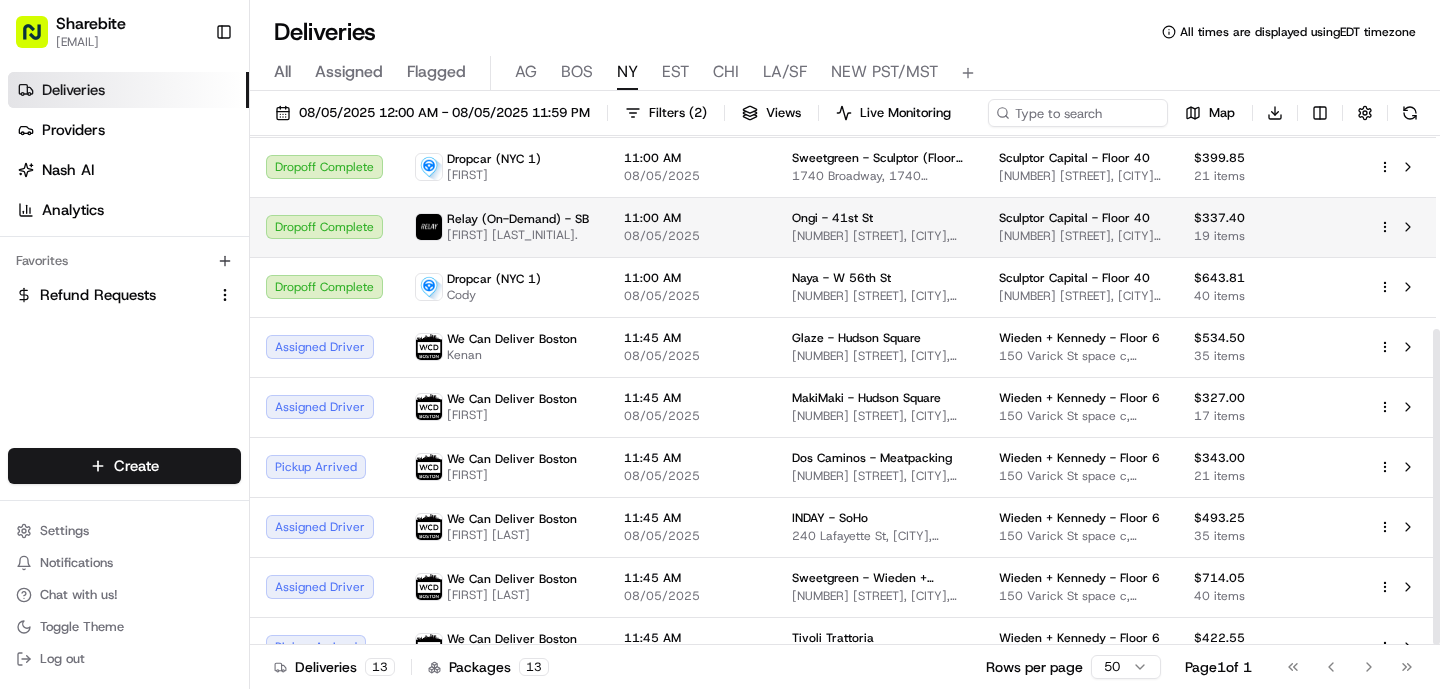 scroll, scrollTop: 311, scrollLeft: 0, axis: vertical 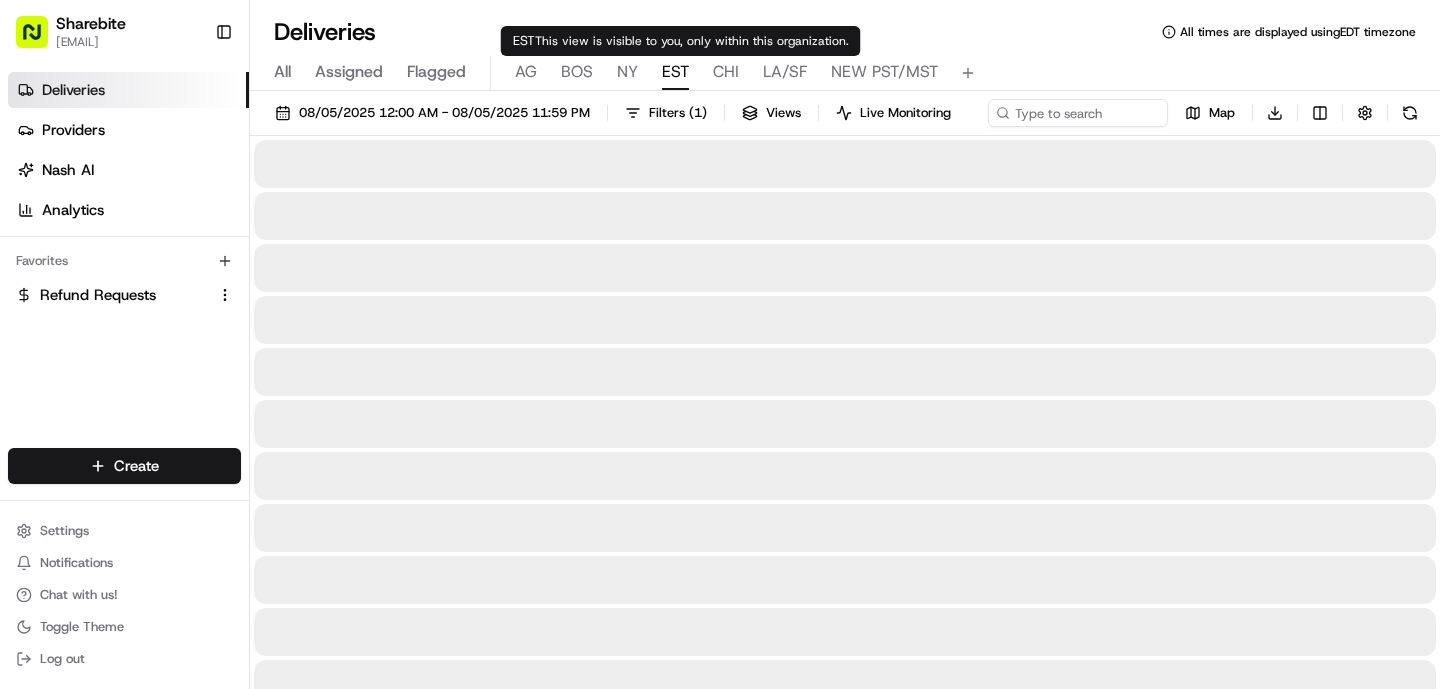 click on "EST" at bounding box center (675, 72) 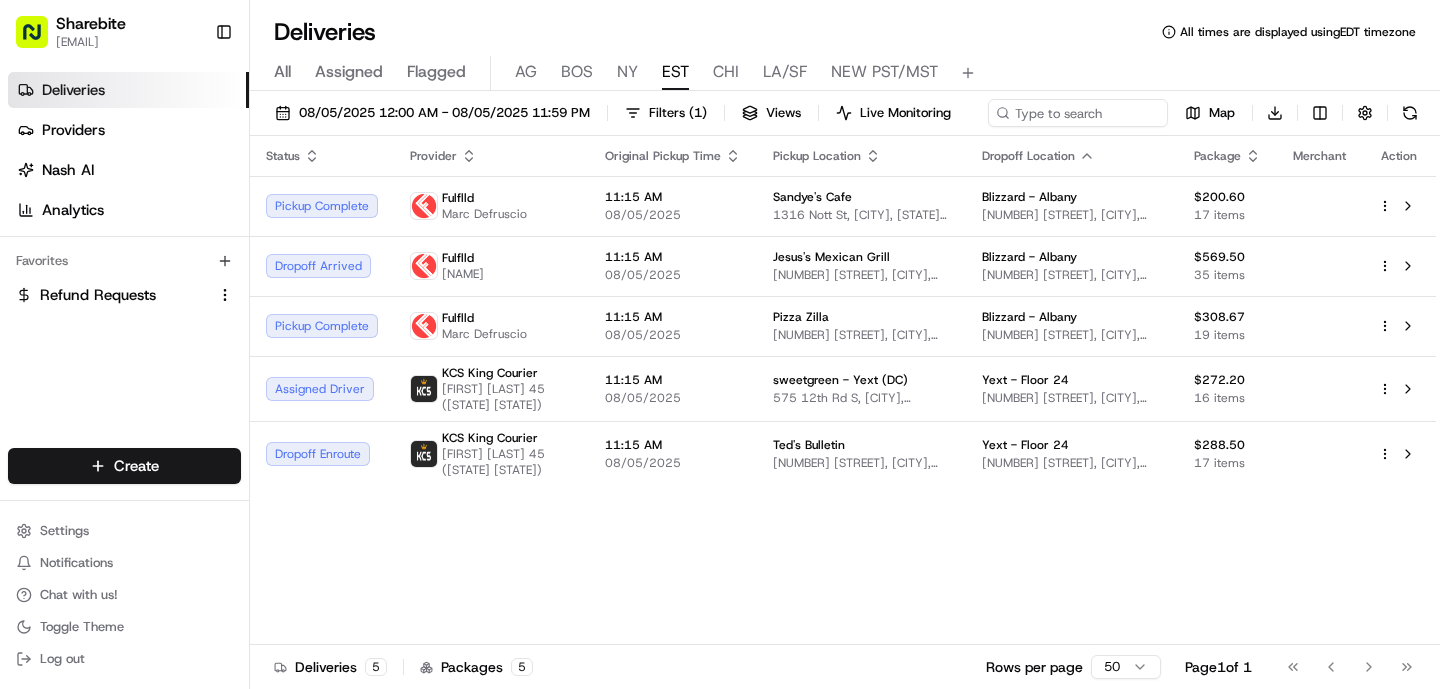 click on "AG" at bounding box center [526, 72] 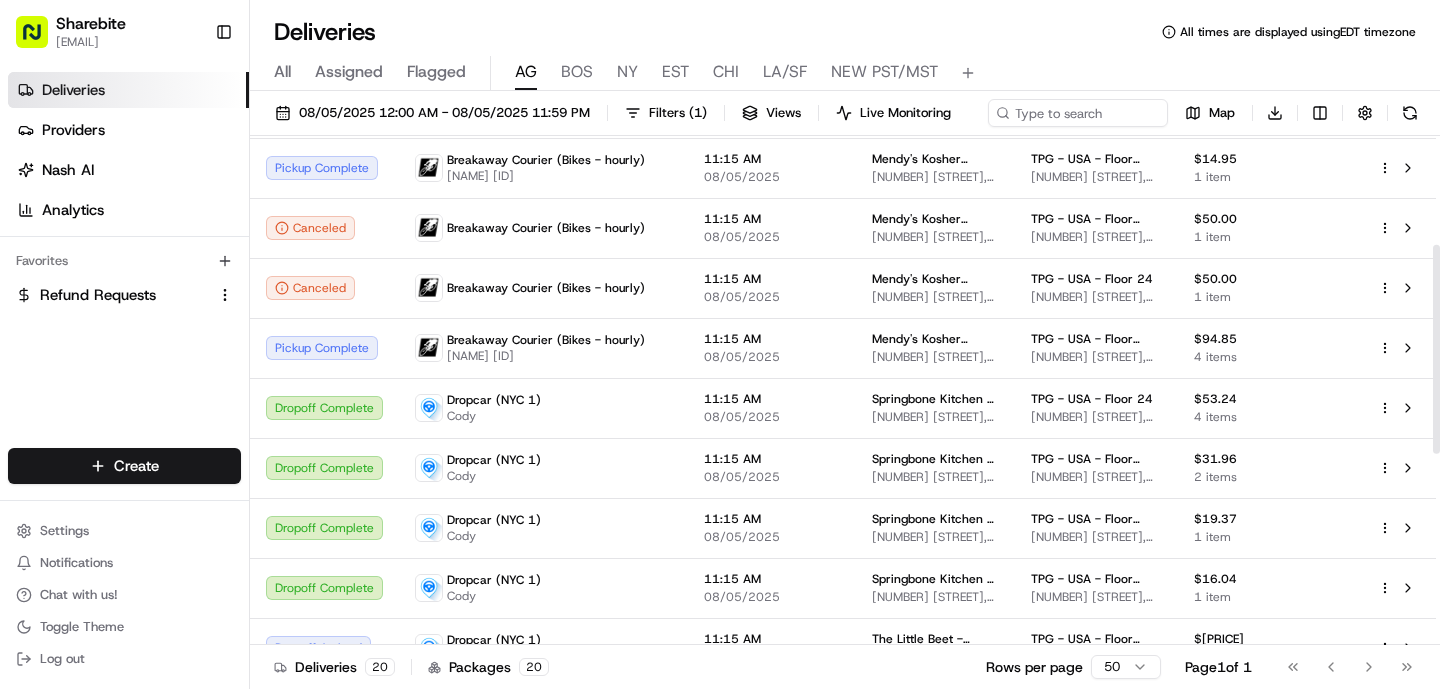 scroll, scrollTop: 265, scrollLeft: 0, axis: vertical 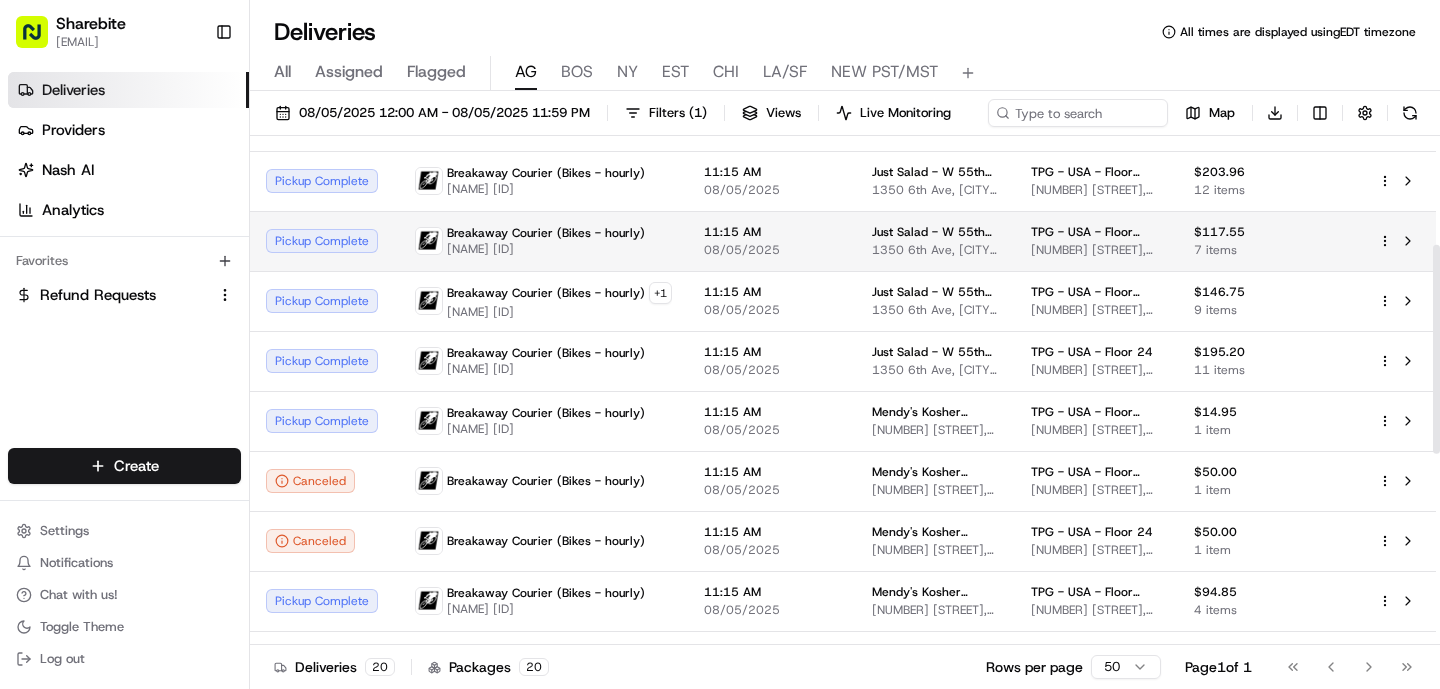 click on "[NAME] [ID]" at bounding box center [546, 249] 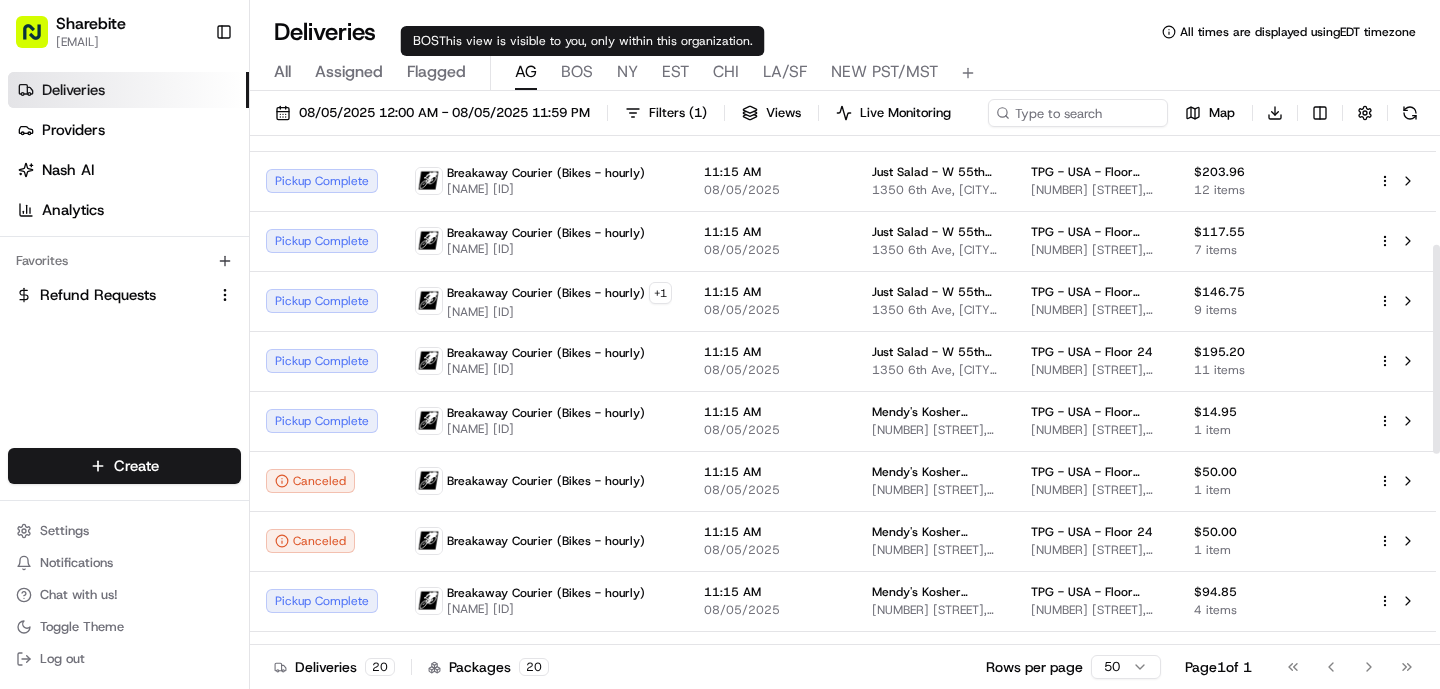 click on "BOS" at bounding box center (577, 72) 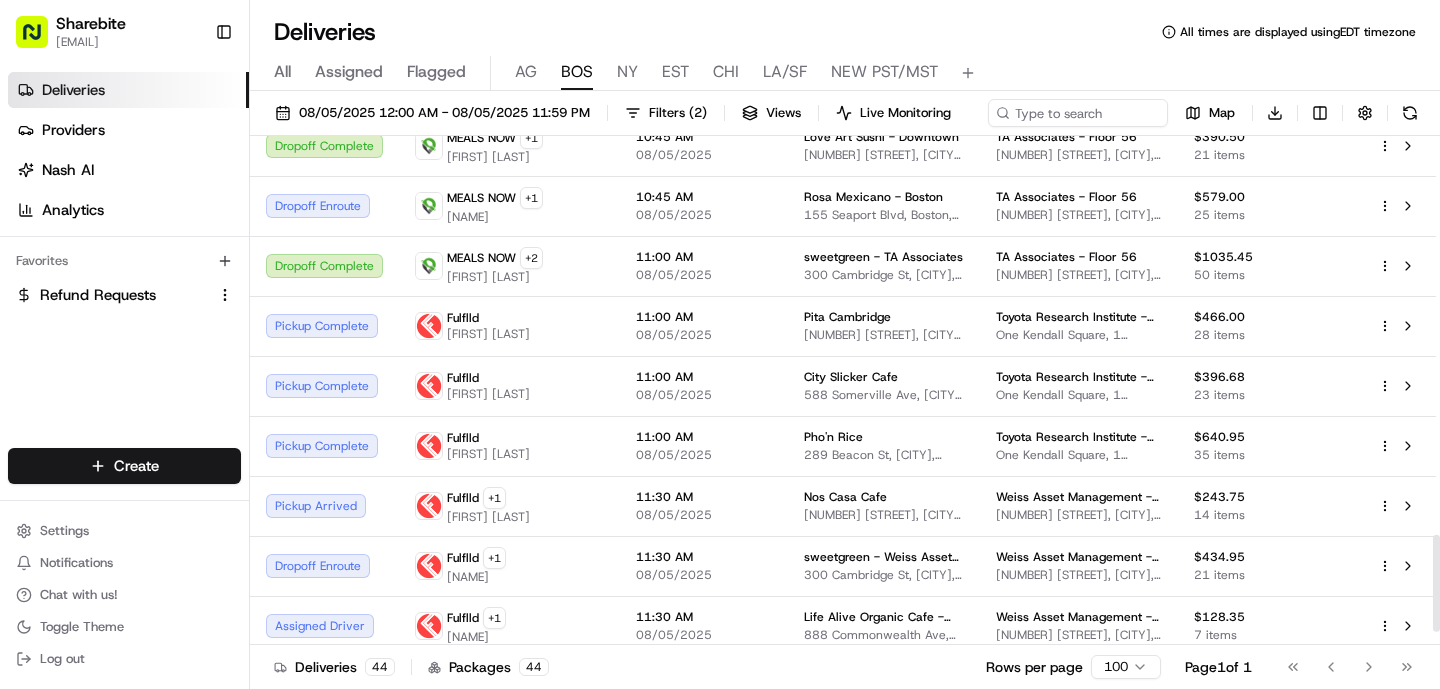 scroll, scrollTop: 2171, scrollLeft: 0, axis: vertical 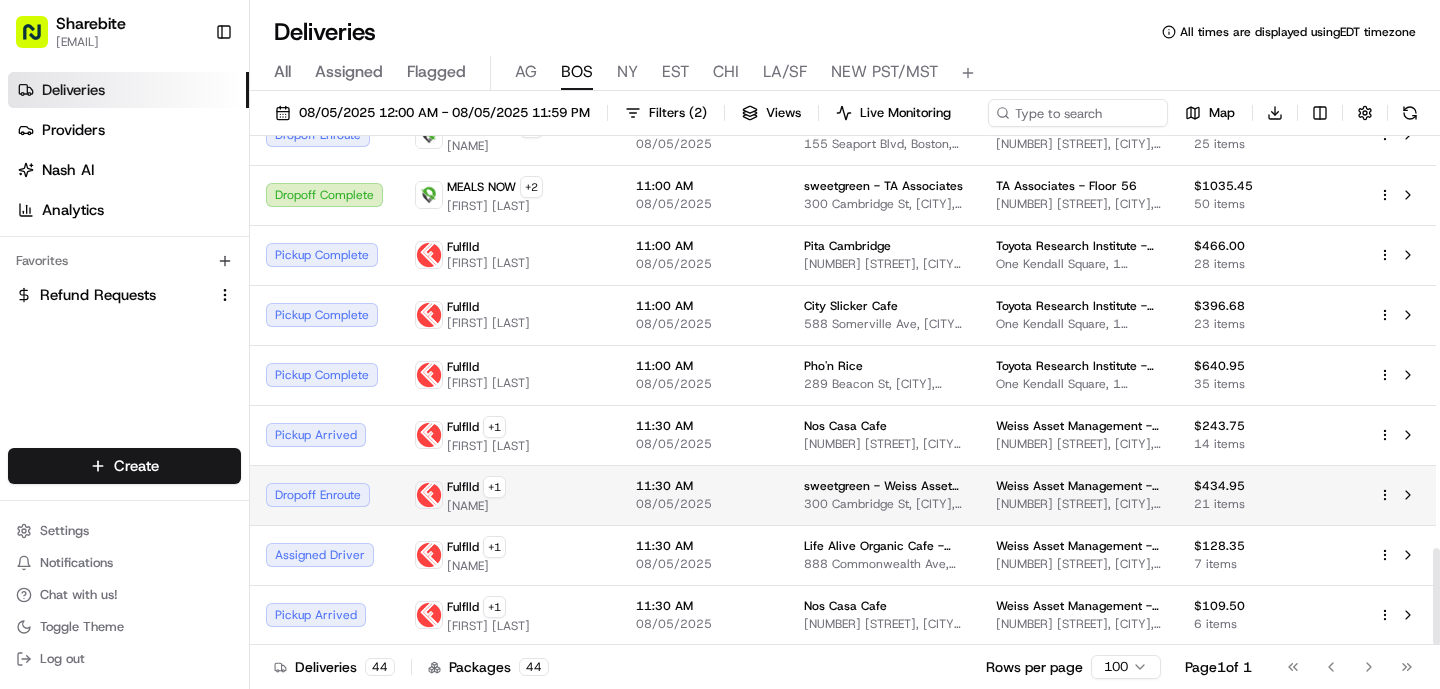 click on "Fulflld + 1 [NAME]" at bounding box center (509, 495) 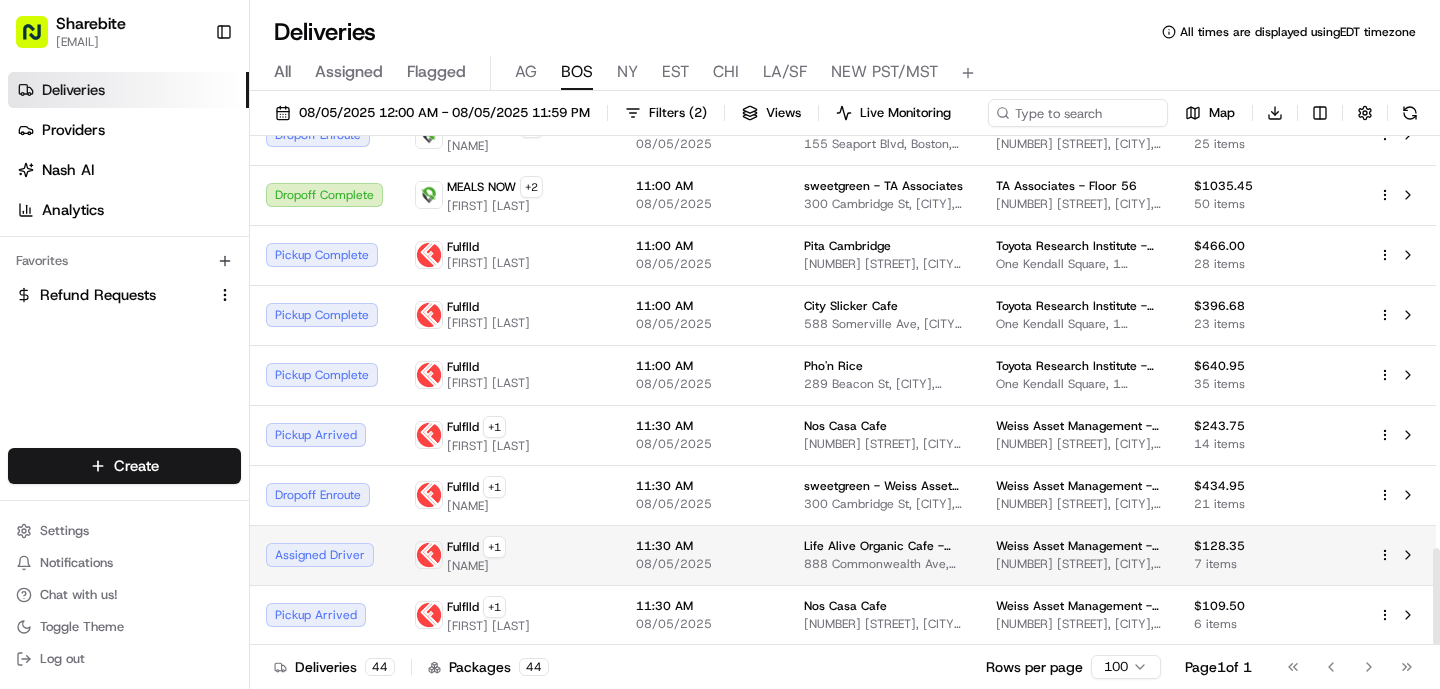 click on "Fulflld + 1 [NAME]" at bounding box center [509, 555] 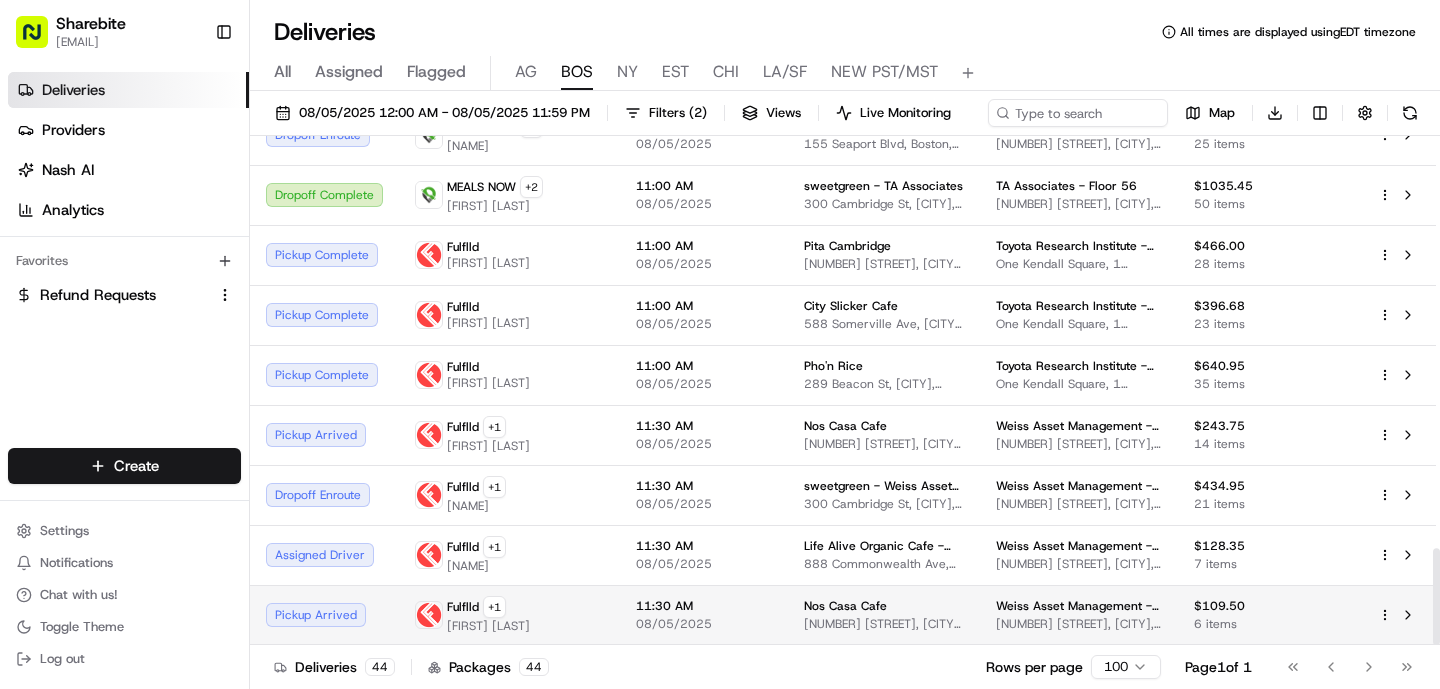 click on "Fulflld + 1 [NAME]" at bounding box center [509, 615] 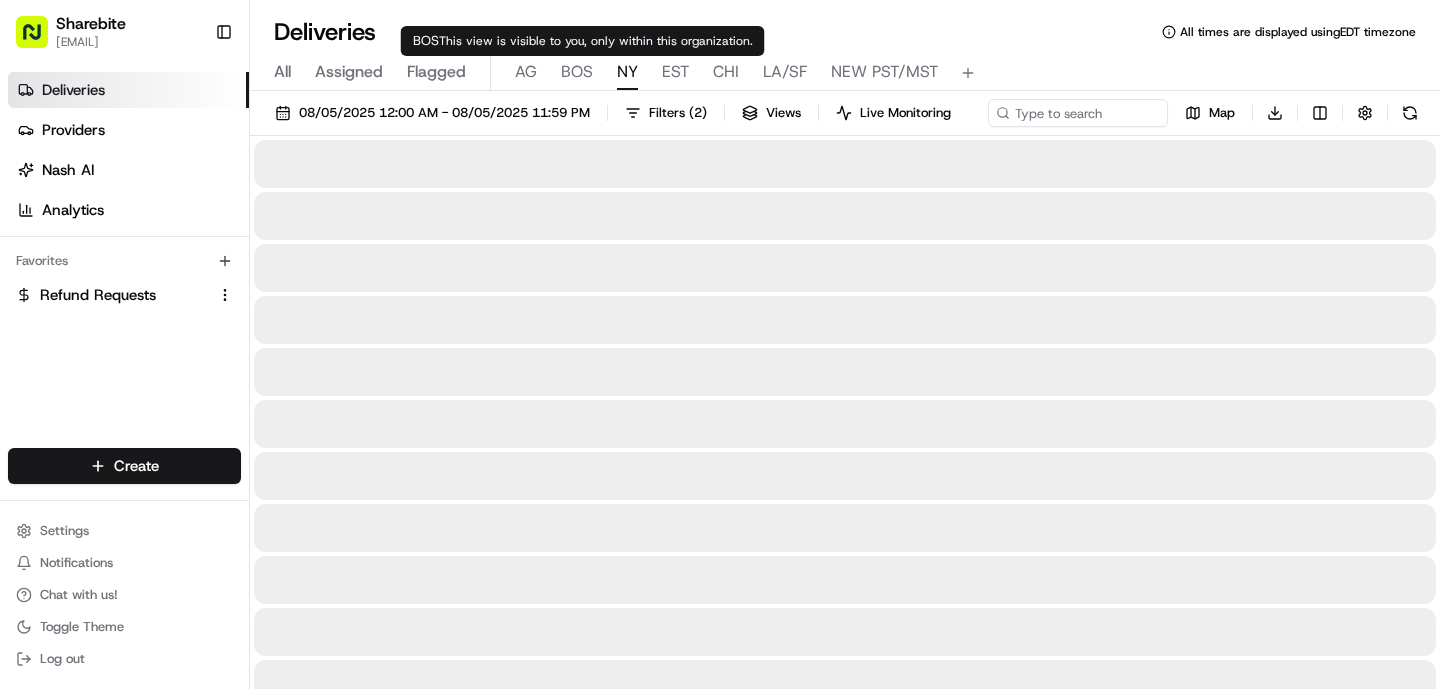 click on "NY" at bounding box center [627, 72] 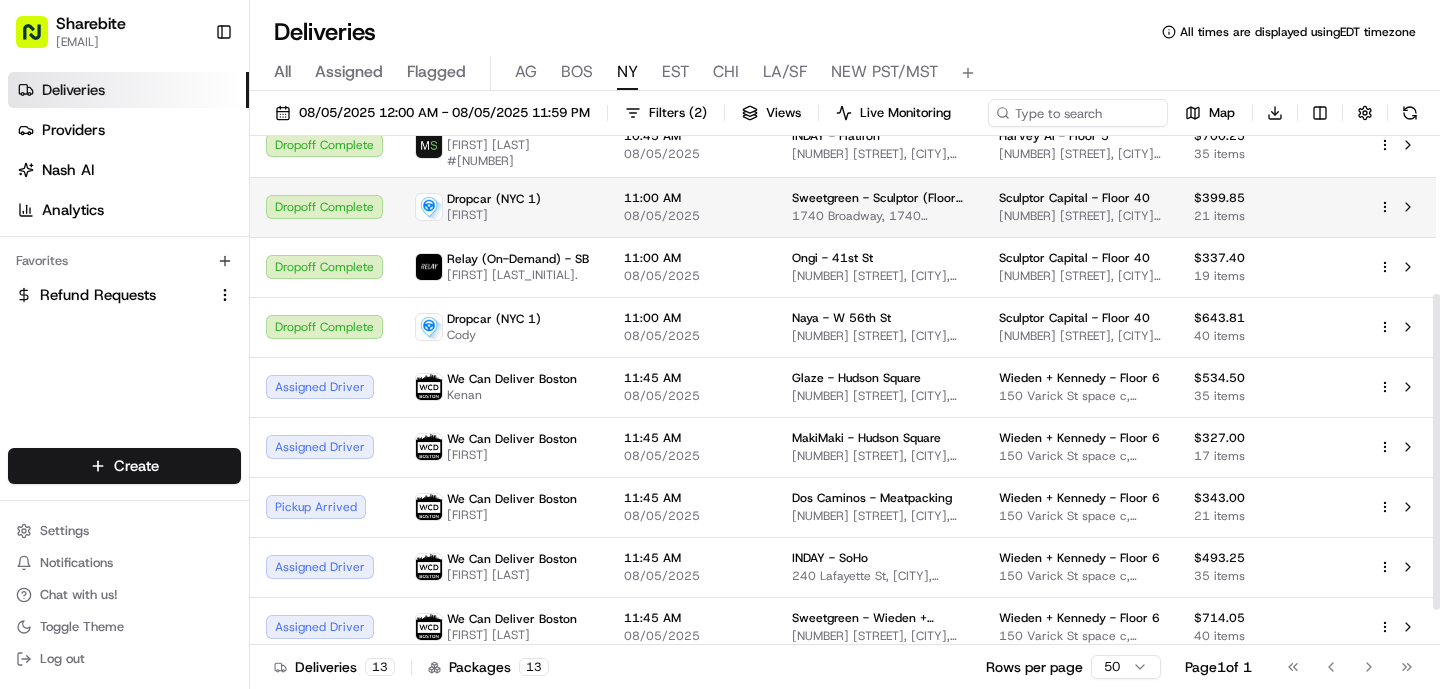 scroll, scrollTop: 0, scrollLeft: 0, axis: both 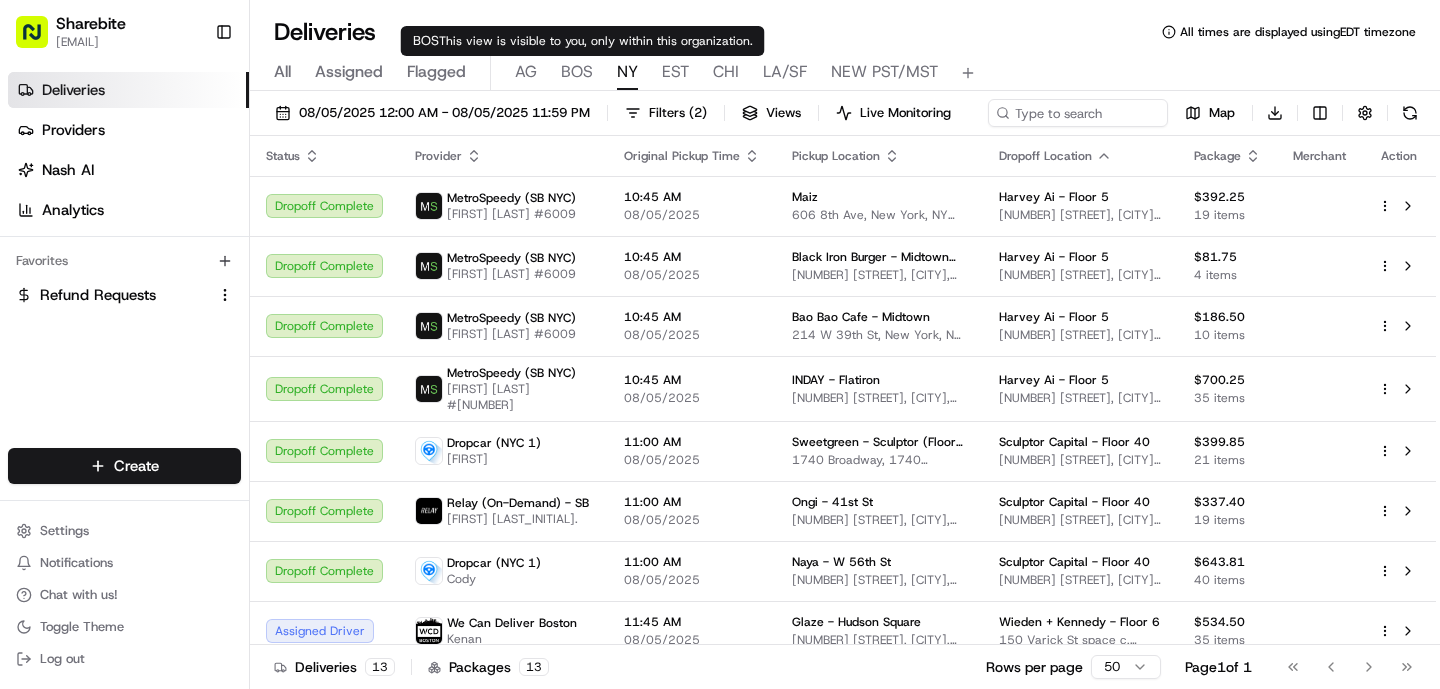 click on "BOS" at bounding box center [577, 72] 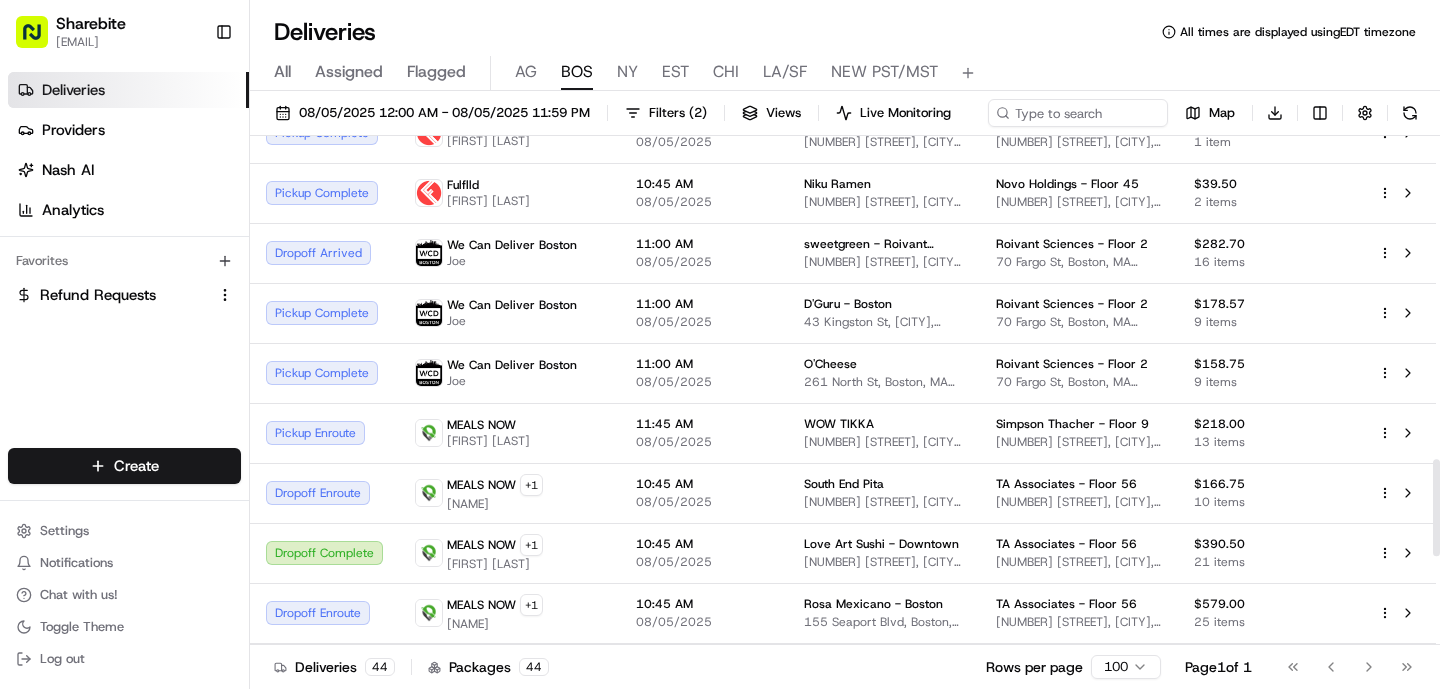 scroll, scrollTop: 2171, scrollLeft: 0, axis: vertical 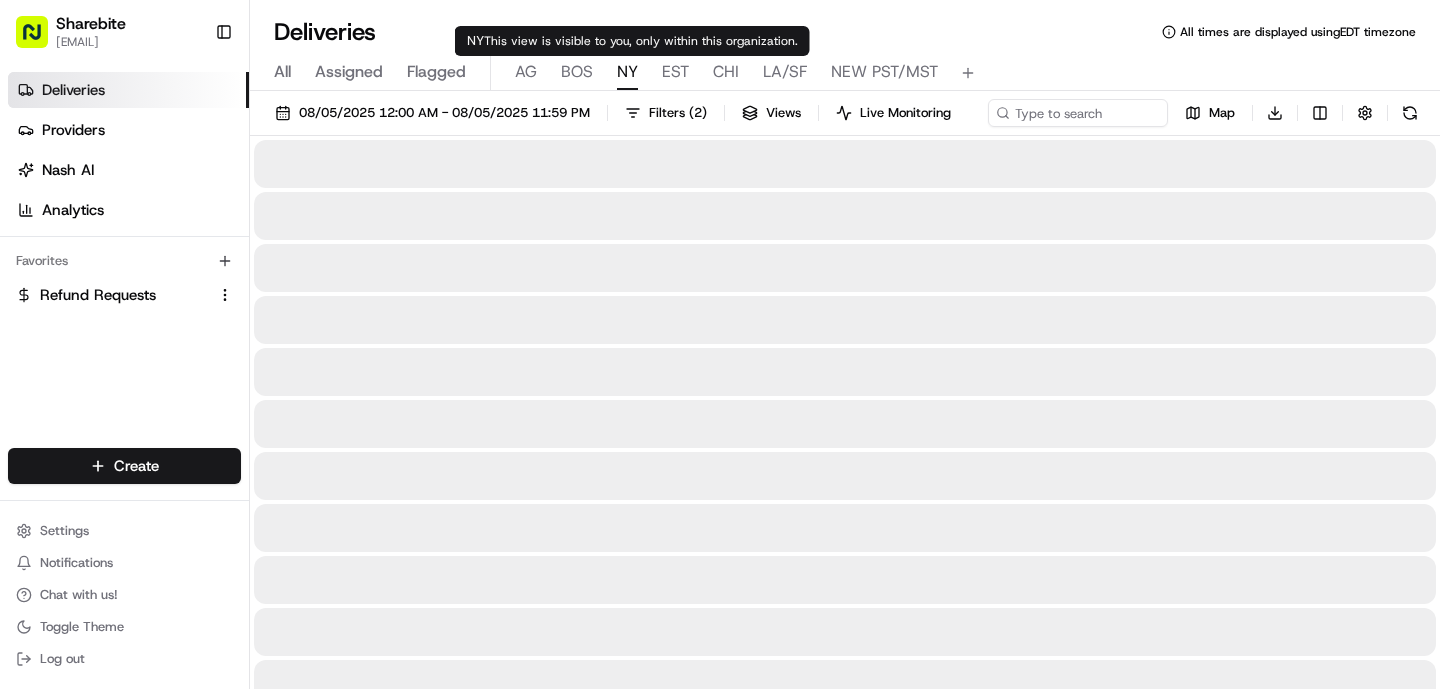 click on "NY" at bounding box center [627, 72] 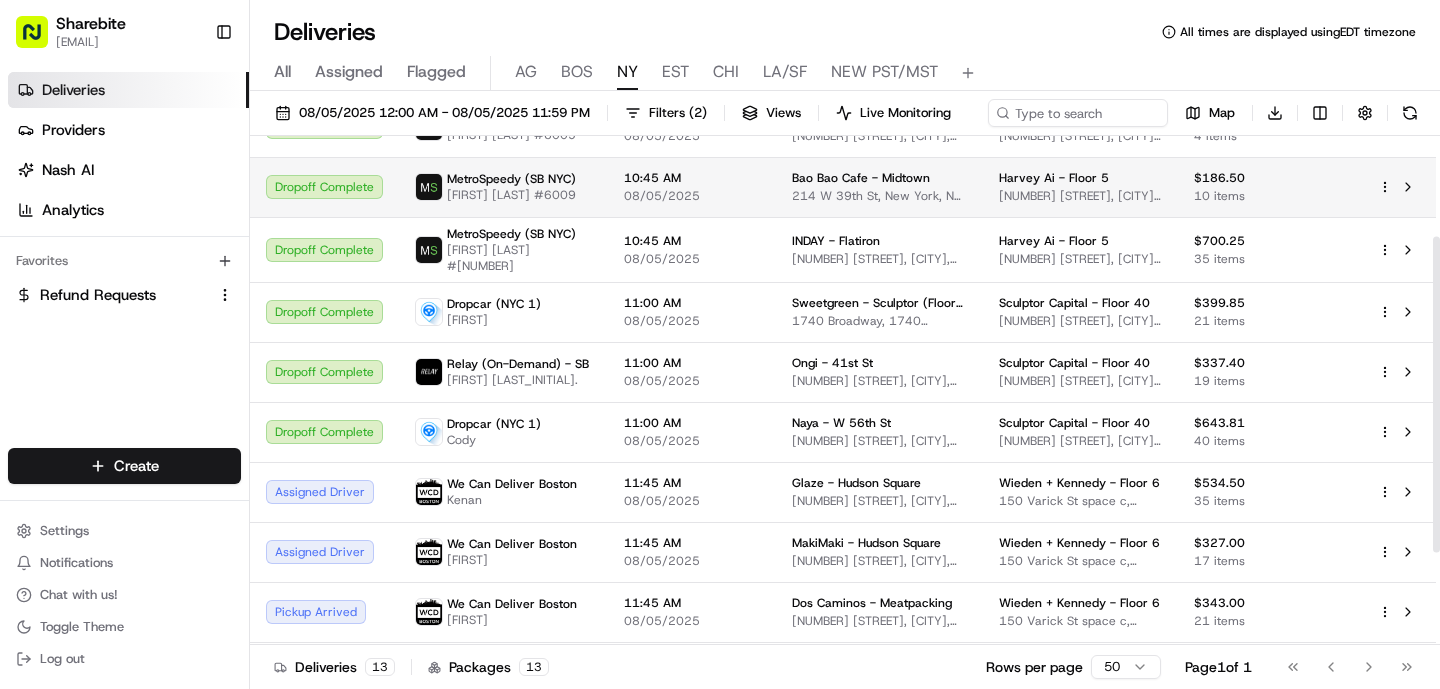scroll, scrollTop: 311, scrollLeft: 0, axis: vertical 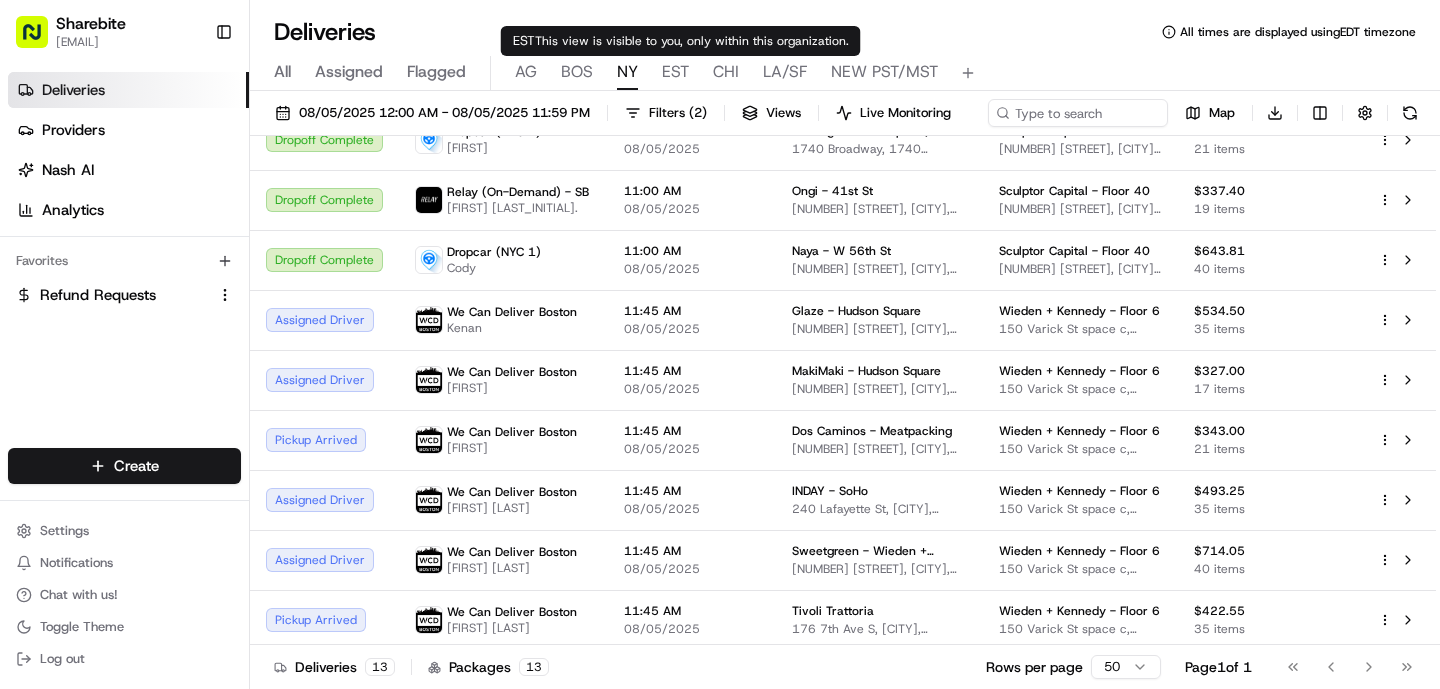 click on "All Assigned Flagged AG BOS NY EST CHI LA/SF NEW PST/MST" at bounding box center [845, 73] 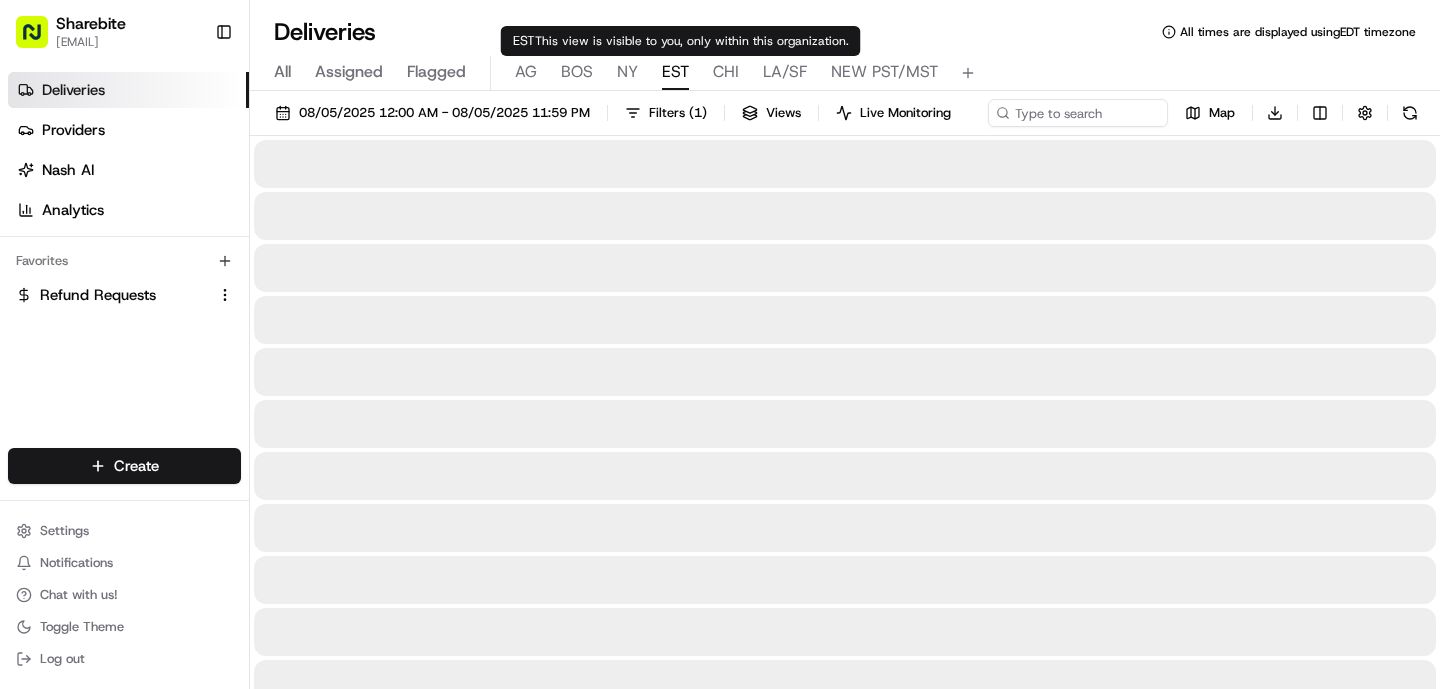 click on "EST" at bounding box center [675, 72] 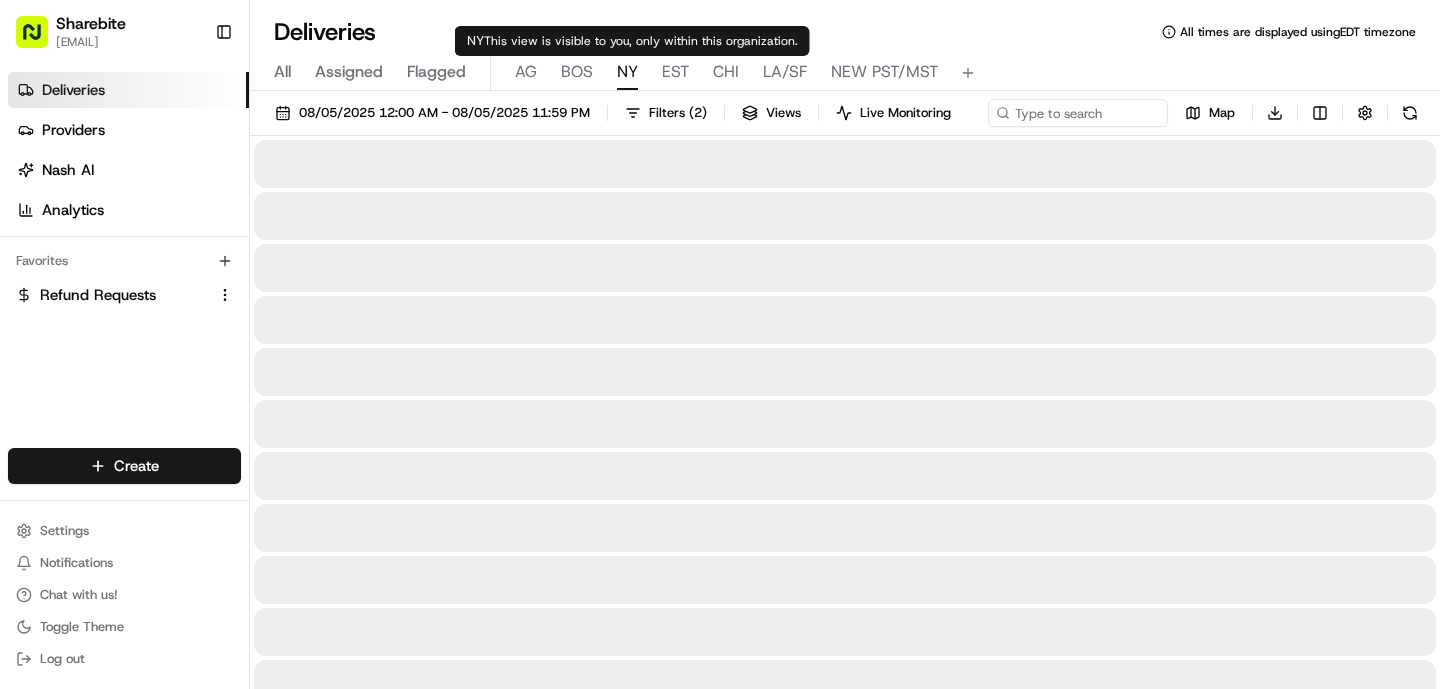 click on "NY" at bounding box center (627, 72) 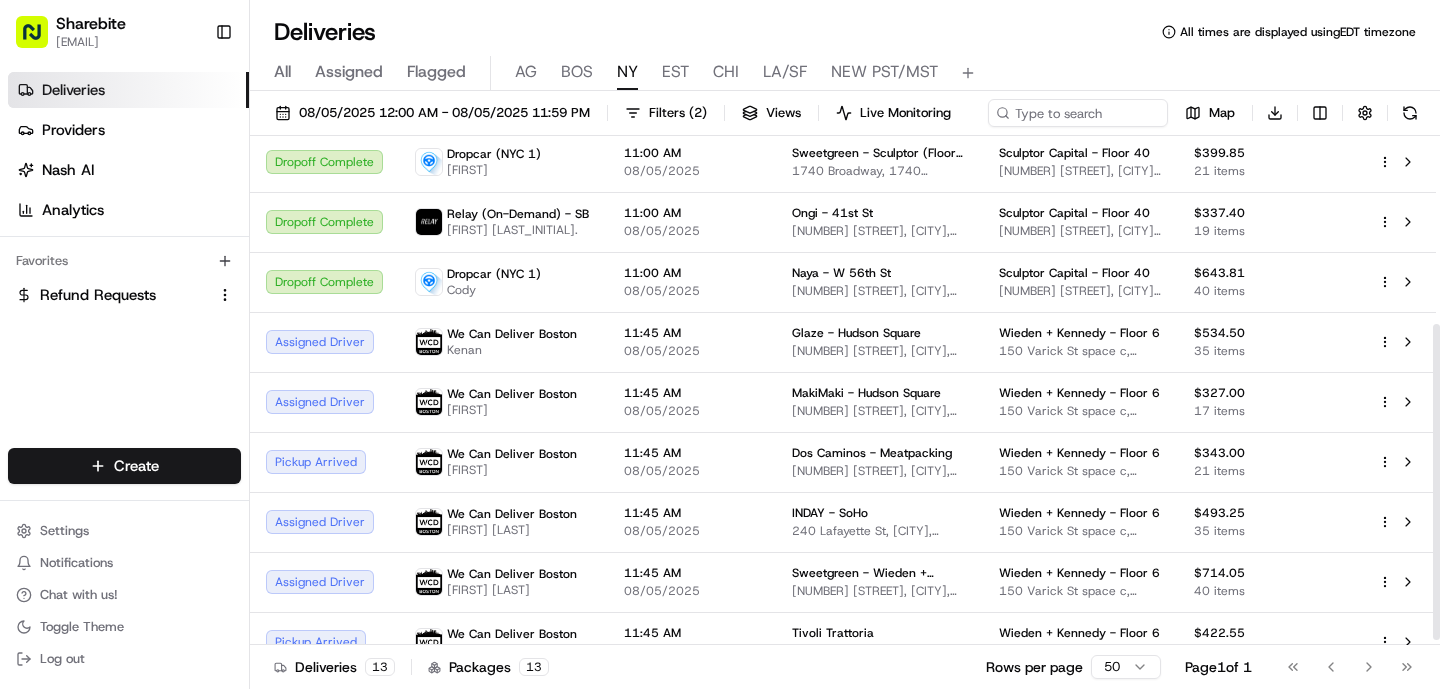 scroll, scrollTop: 311, scrollLeft: 0, axis: vertical 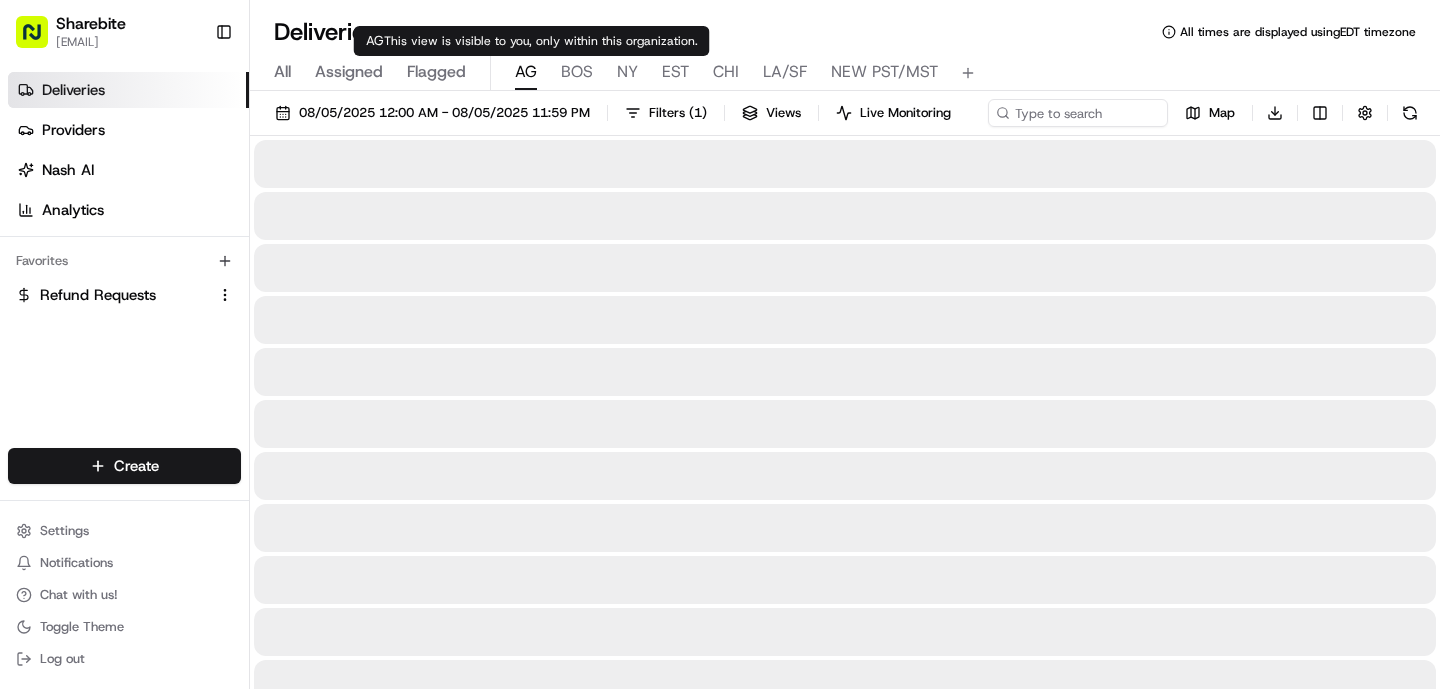 click on "AG" at bounding box center (526, 72) 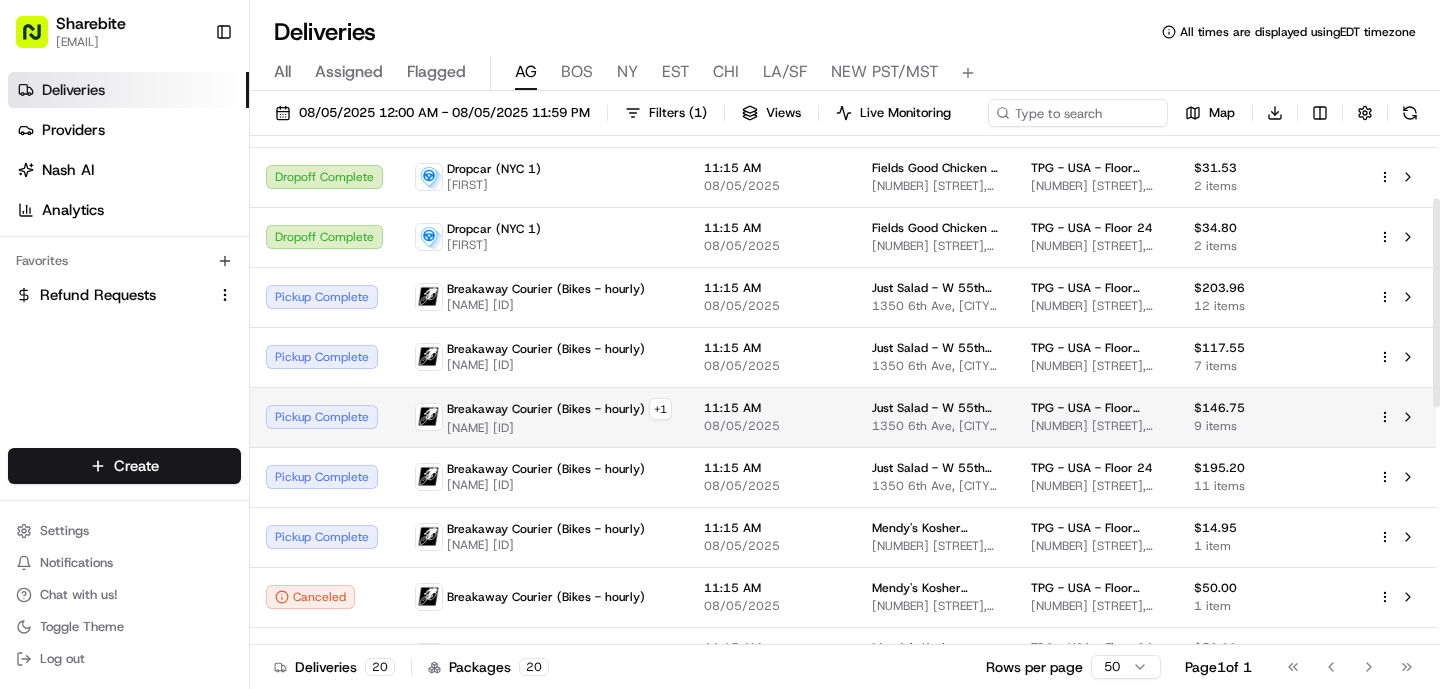 scroll, scrollTop: 167, scrollLeft: 0, axis: vertical 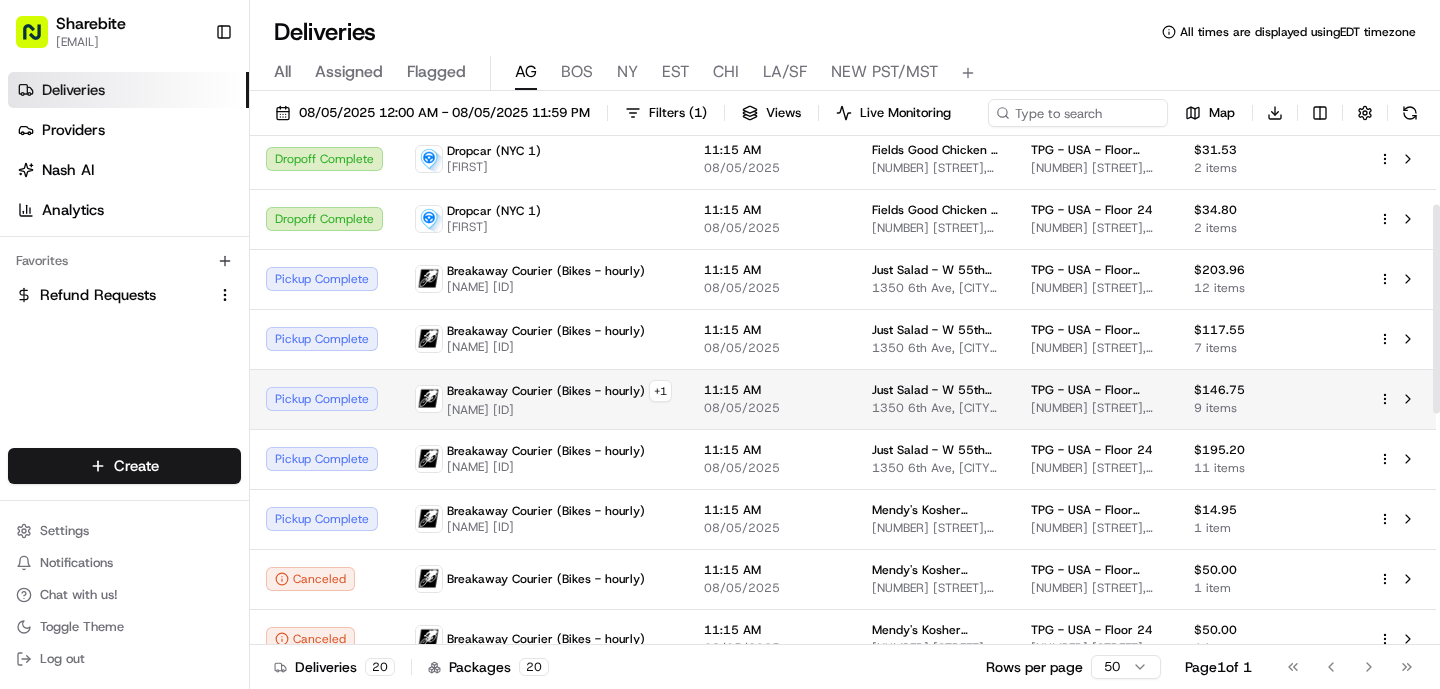 click on "Breakaway Courier (Bikes - hourly) + 1 [FIRST] [LAST] - 11701" at bounding box center (543, 399) 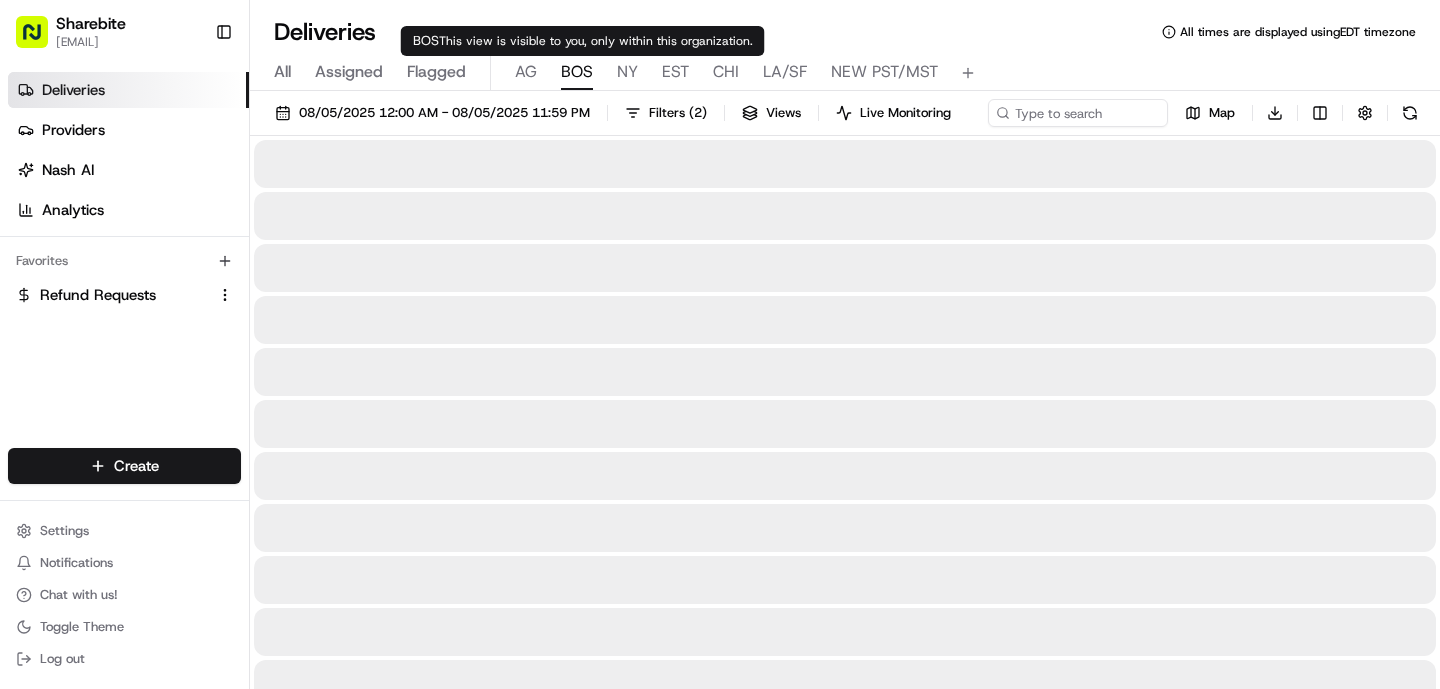 click on "BOS" at bounding box center [577, 72] 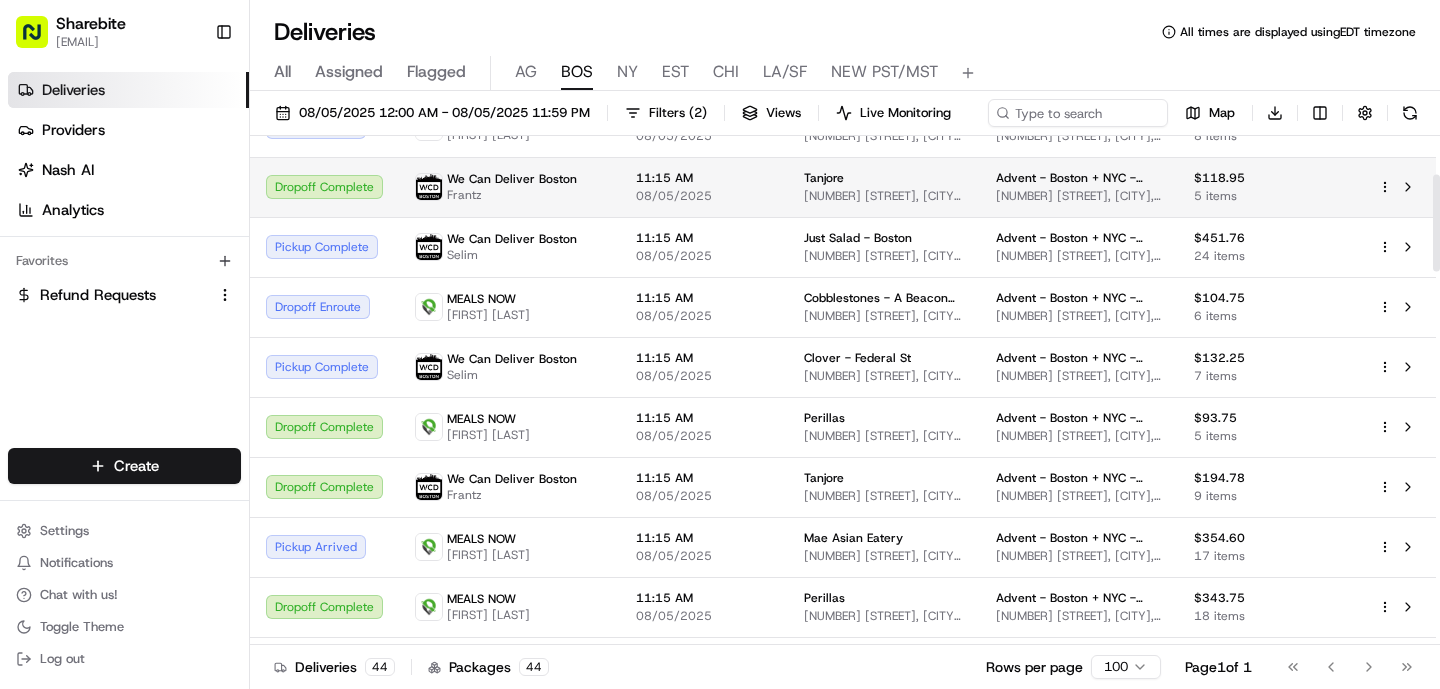 scroll, scrollTop: 203, scrollLeft: 0, axis: vertical 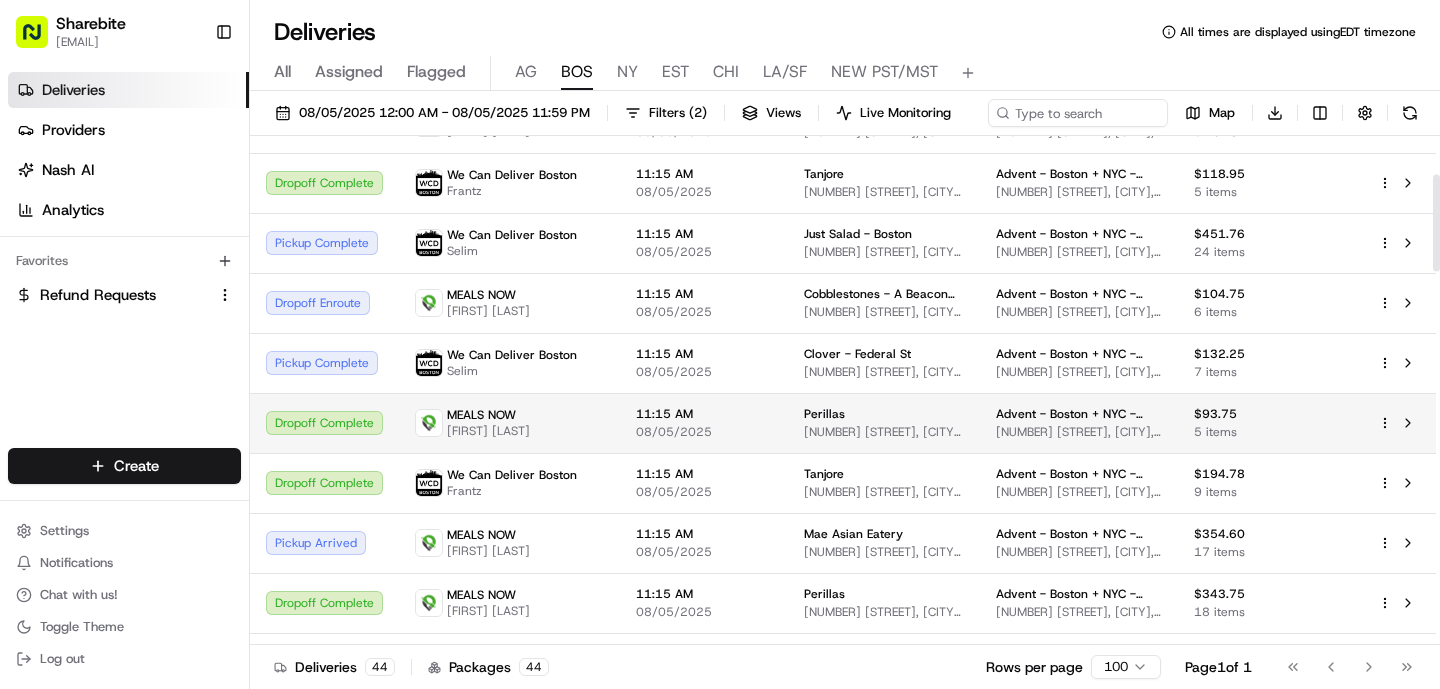 click on "08/05/2025" at bounding box center [704, 432] 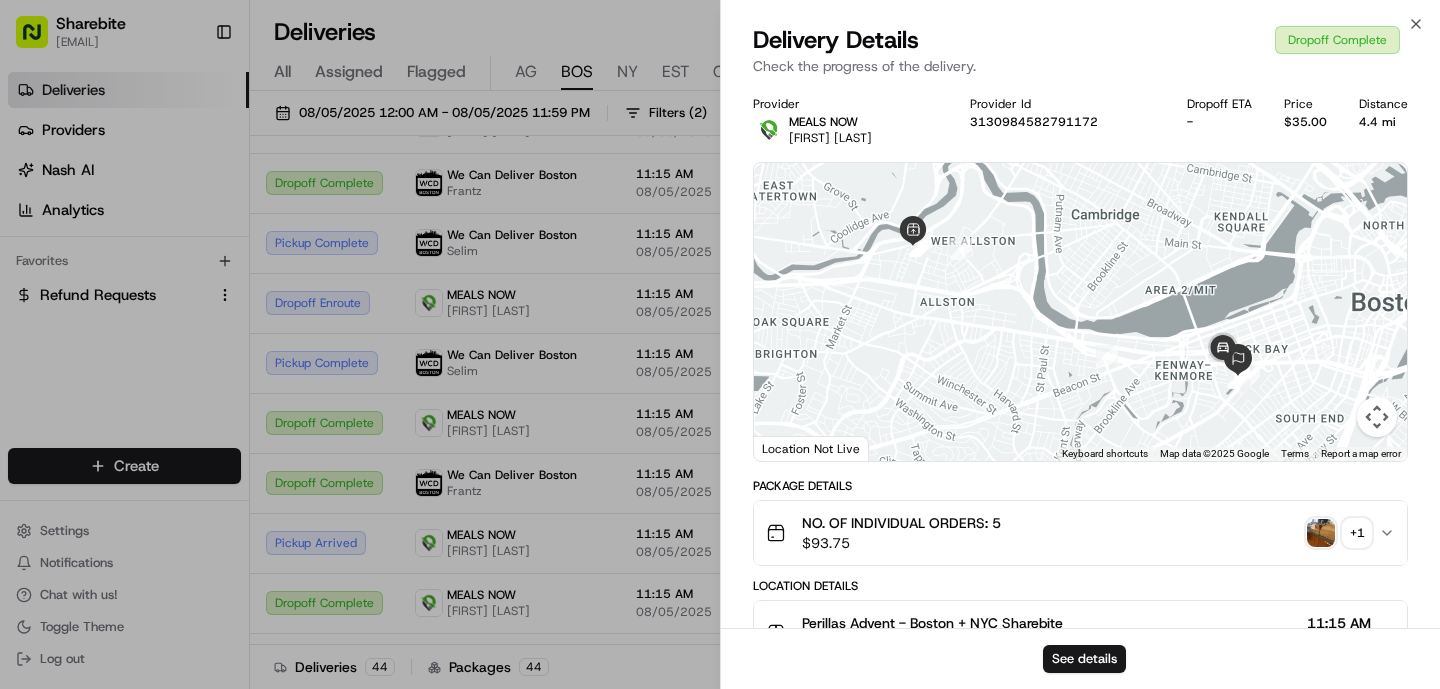 scroll, scrollTop: 606, scrollLeft: 0, axis: vertical 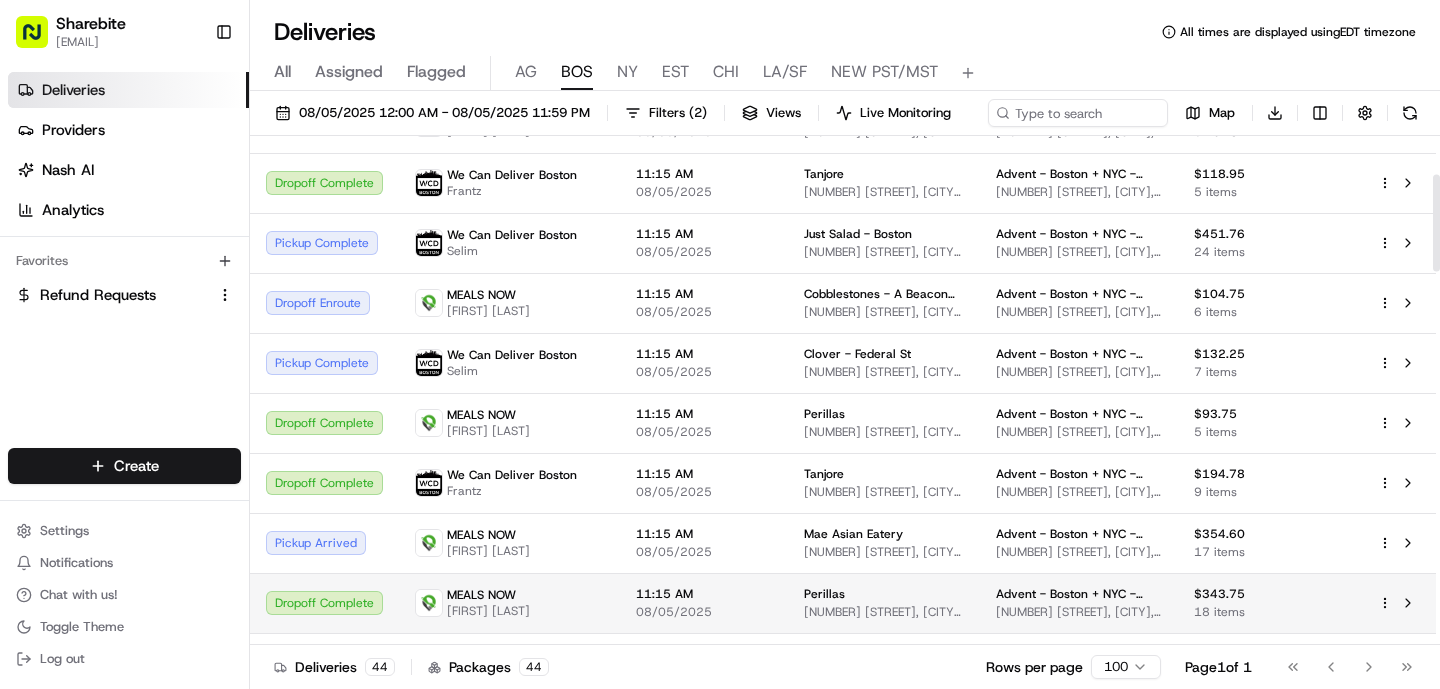 click on "11:15 AM 08/05/2025" at bounding box center [704, 603] 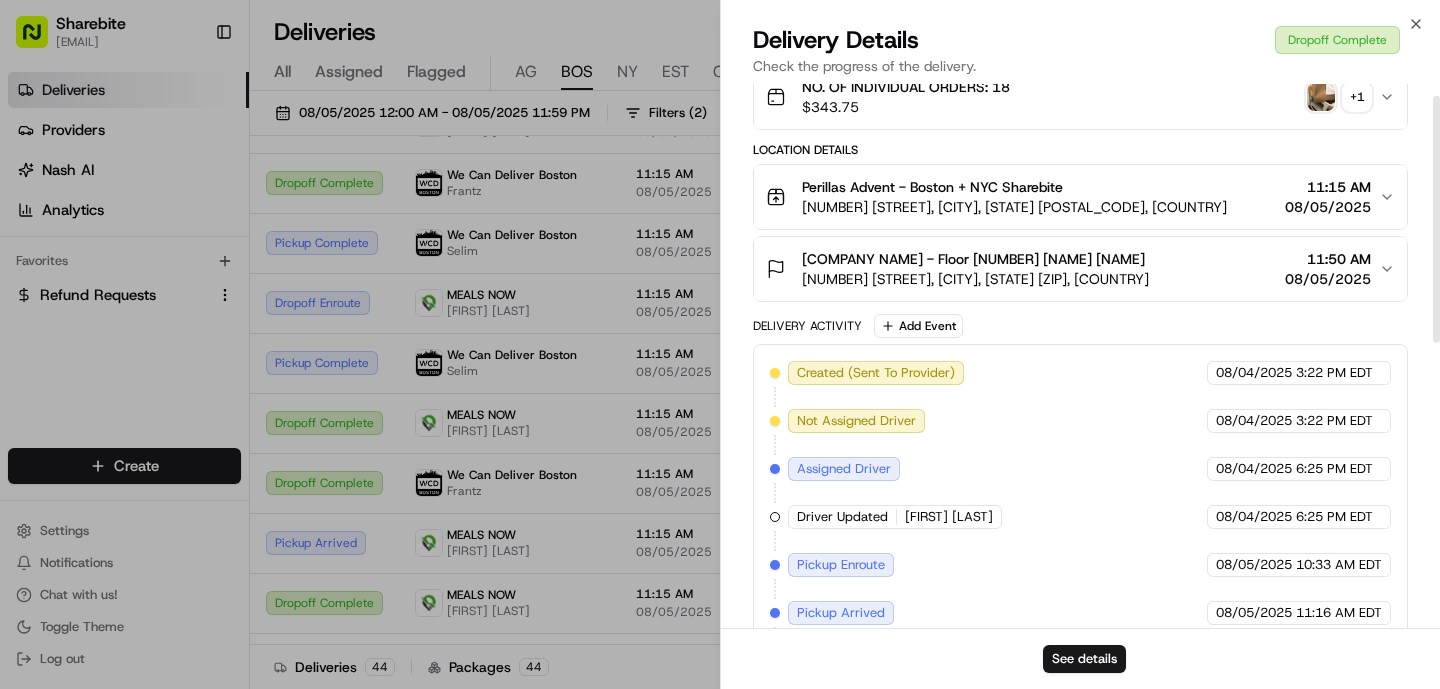 scroll, scrollTop: 654, scrollLeft: 0, axis: vertical 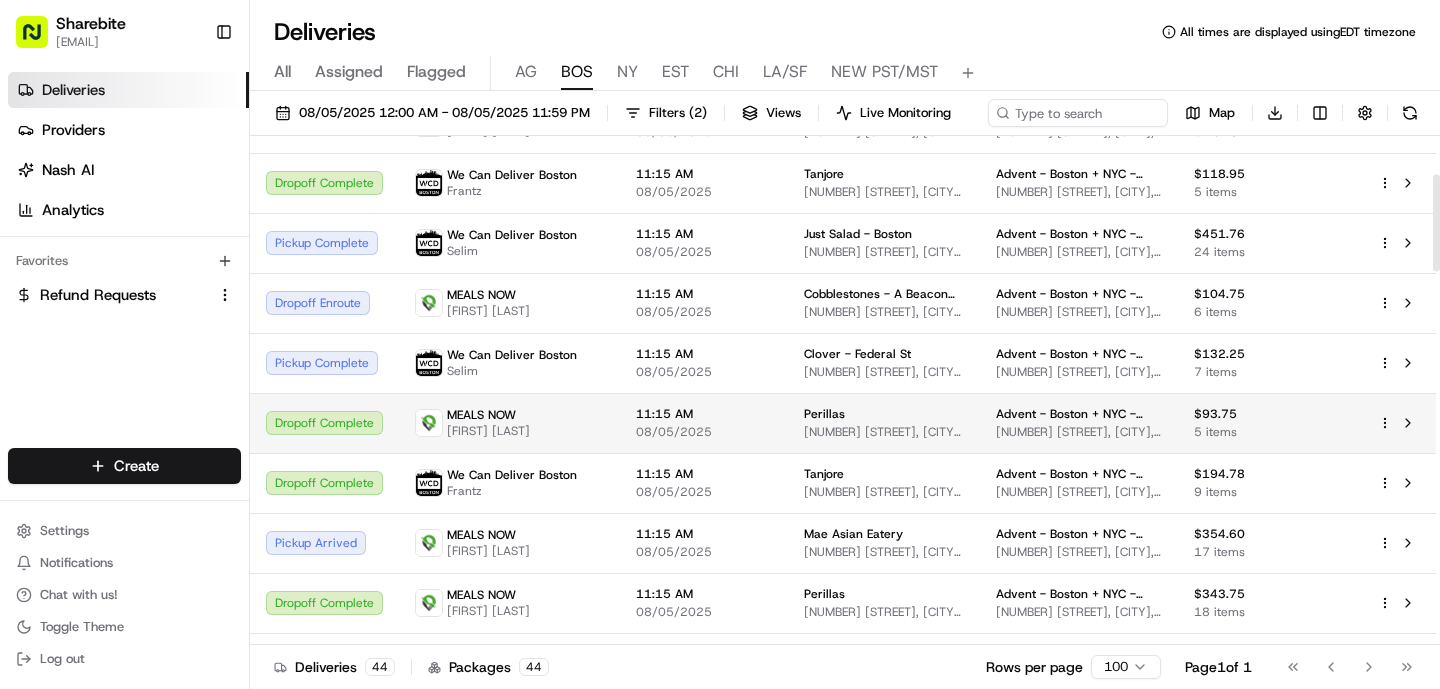 click on "[PROVIDER] + 1 [NAME] [NAME]" at bounding box center (509, 423) 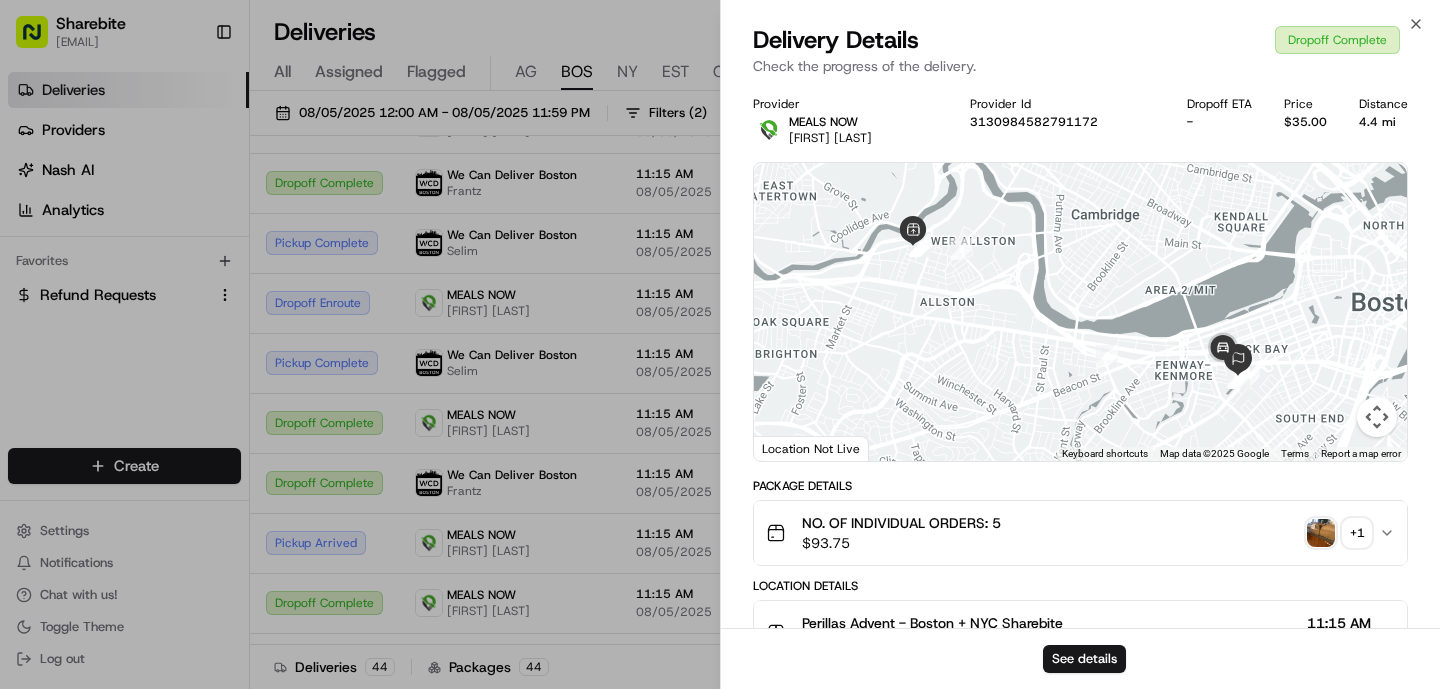 scroll, scrollTop: 606, scrollLeft: 0, axis: vertical 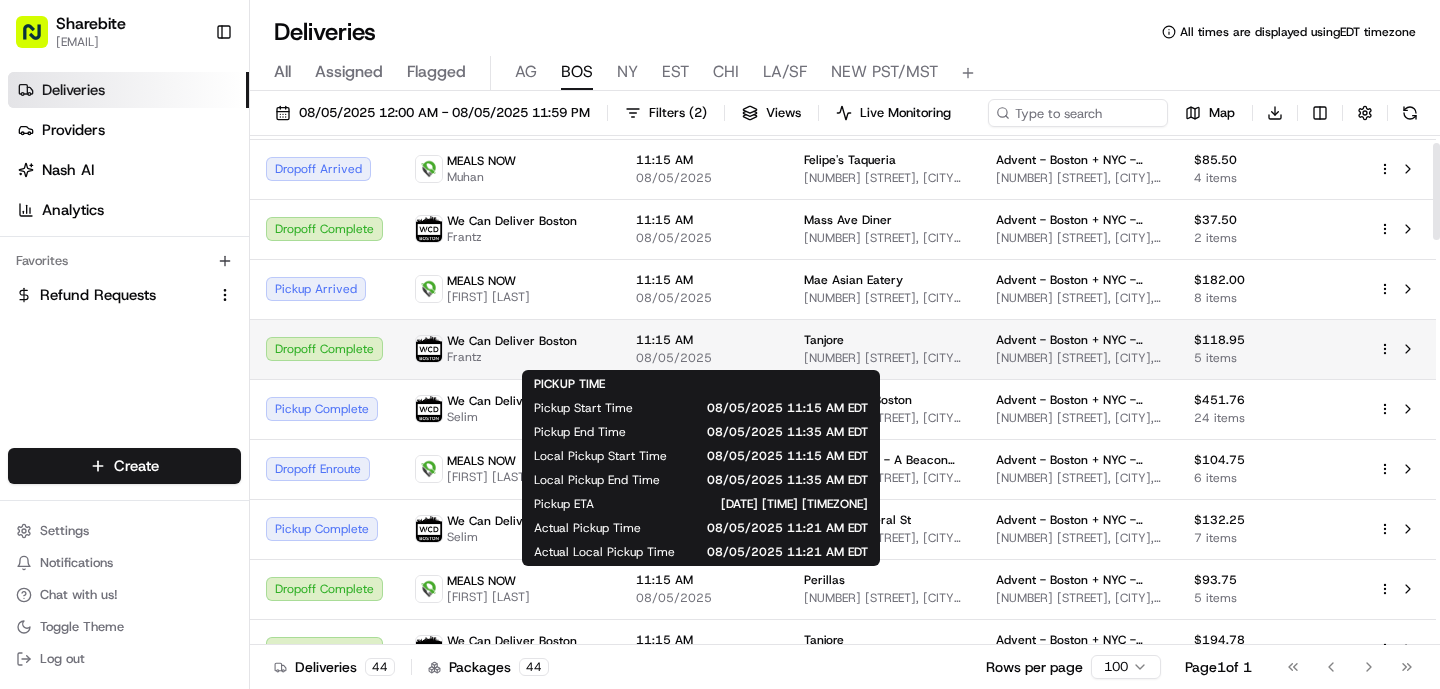 click on "08/05/2025" at bounding box center [704, 358] 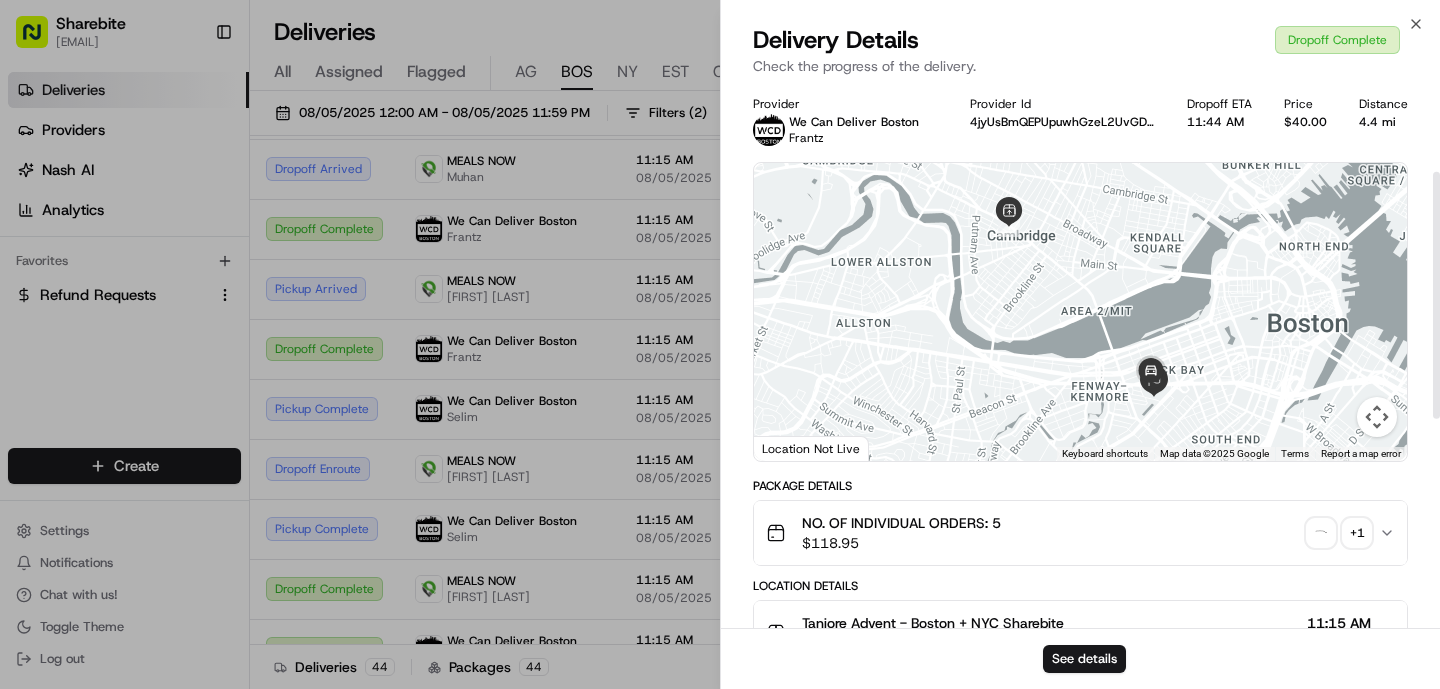 scroll, scrollTop: 654, scrollLeft: 0, axis: vertical 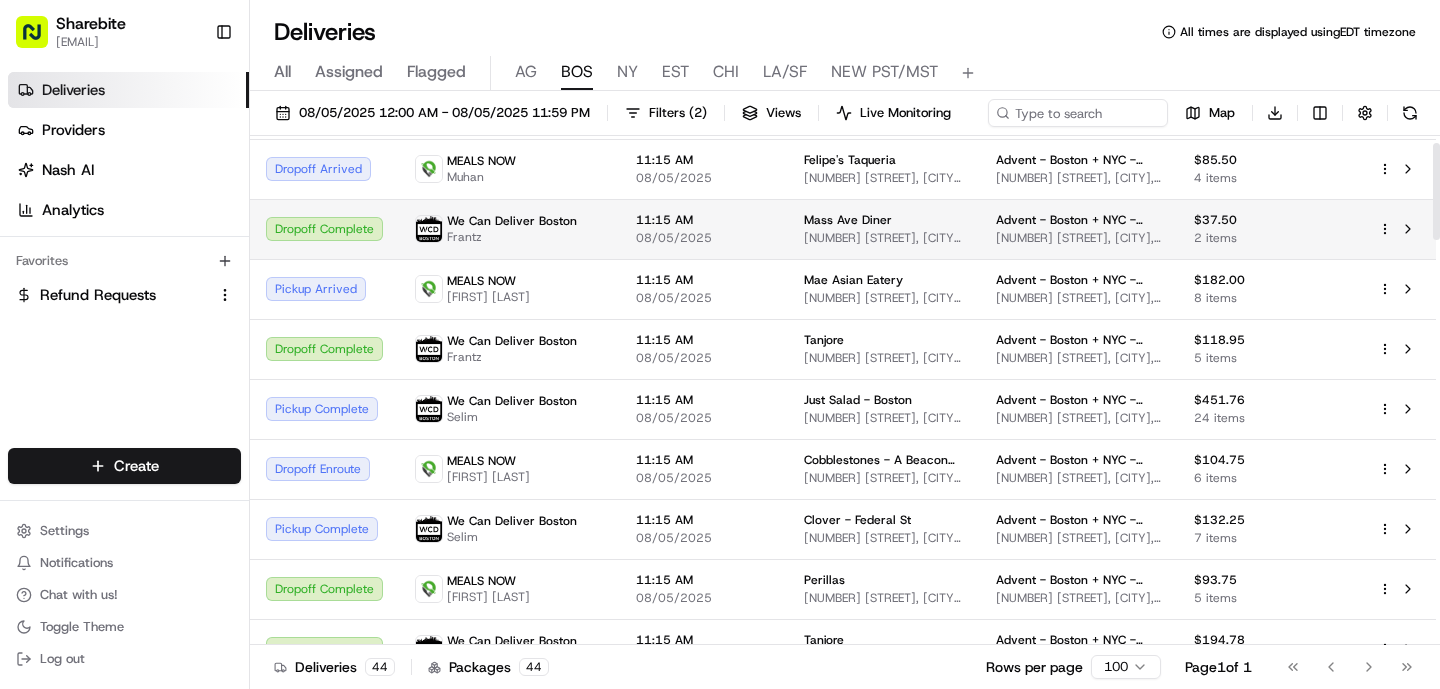 click on "We Can Deliver Boston [FIRST]" at bounding box center [509, 229] 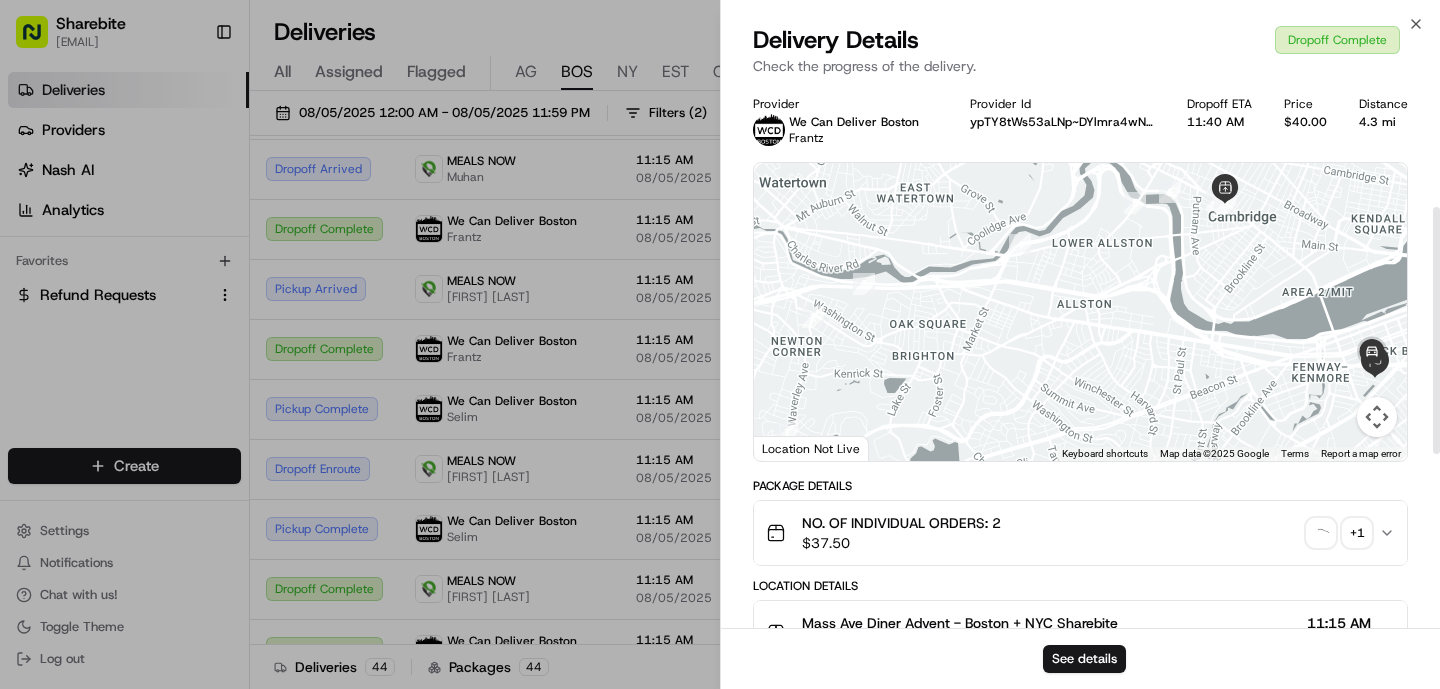 scroll, scrollTop: 654, scrollLeft: 0, axis: vertical 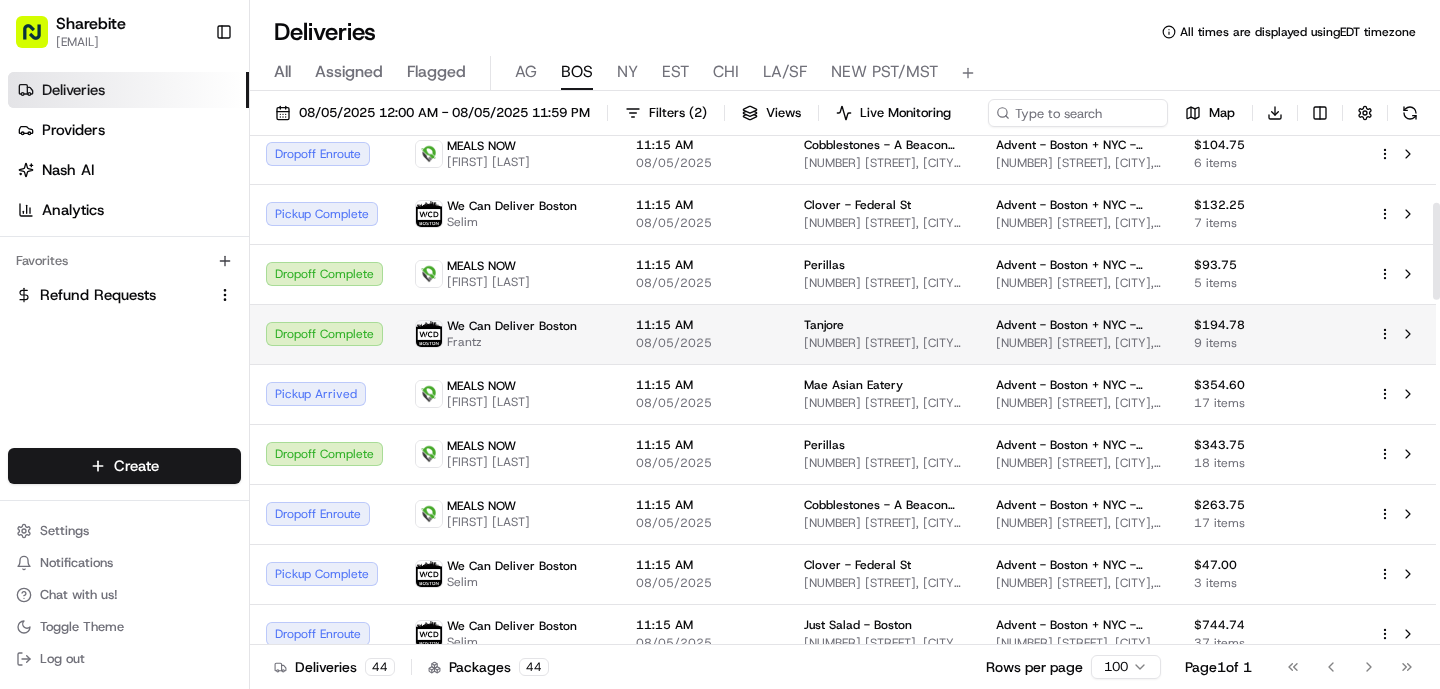 click on "08/05/2025" at bounding box center (704, 343) 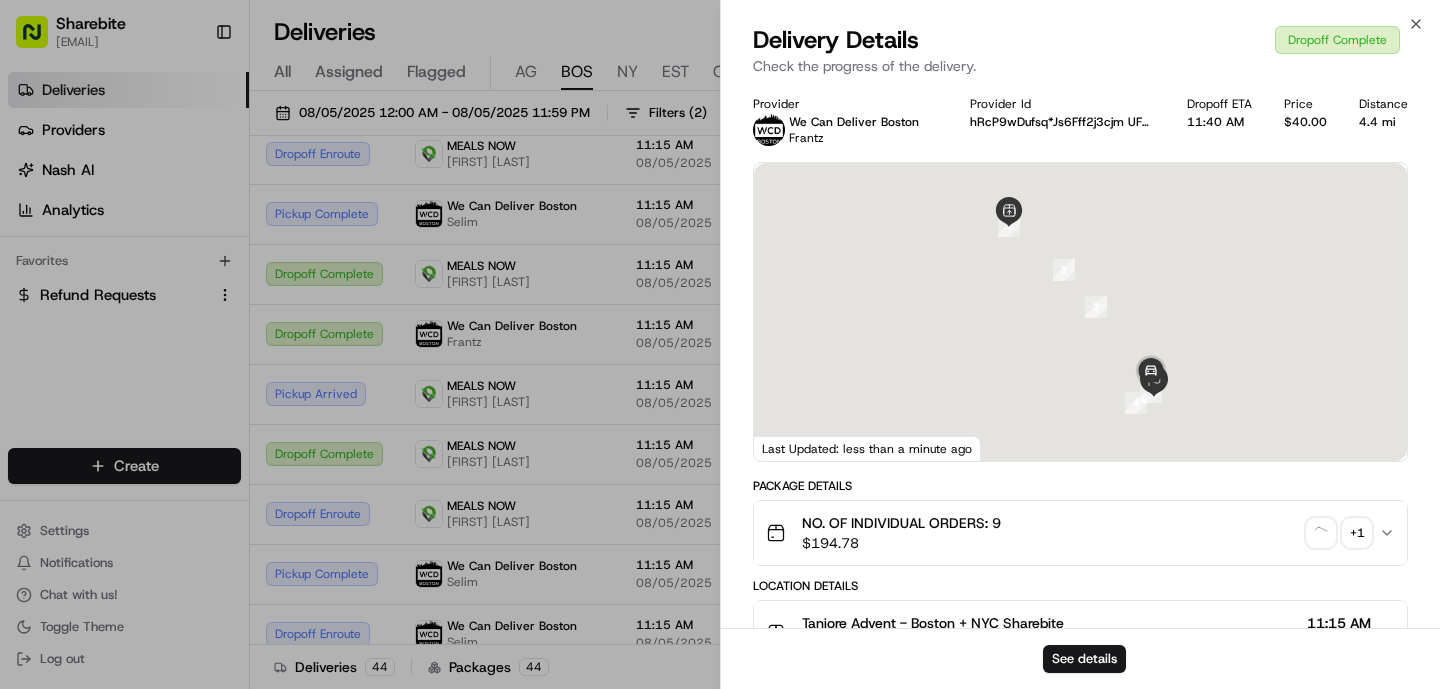 scroll, scrollTop: 654, scrollLeft: 0, axis: vertical 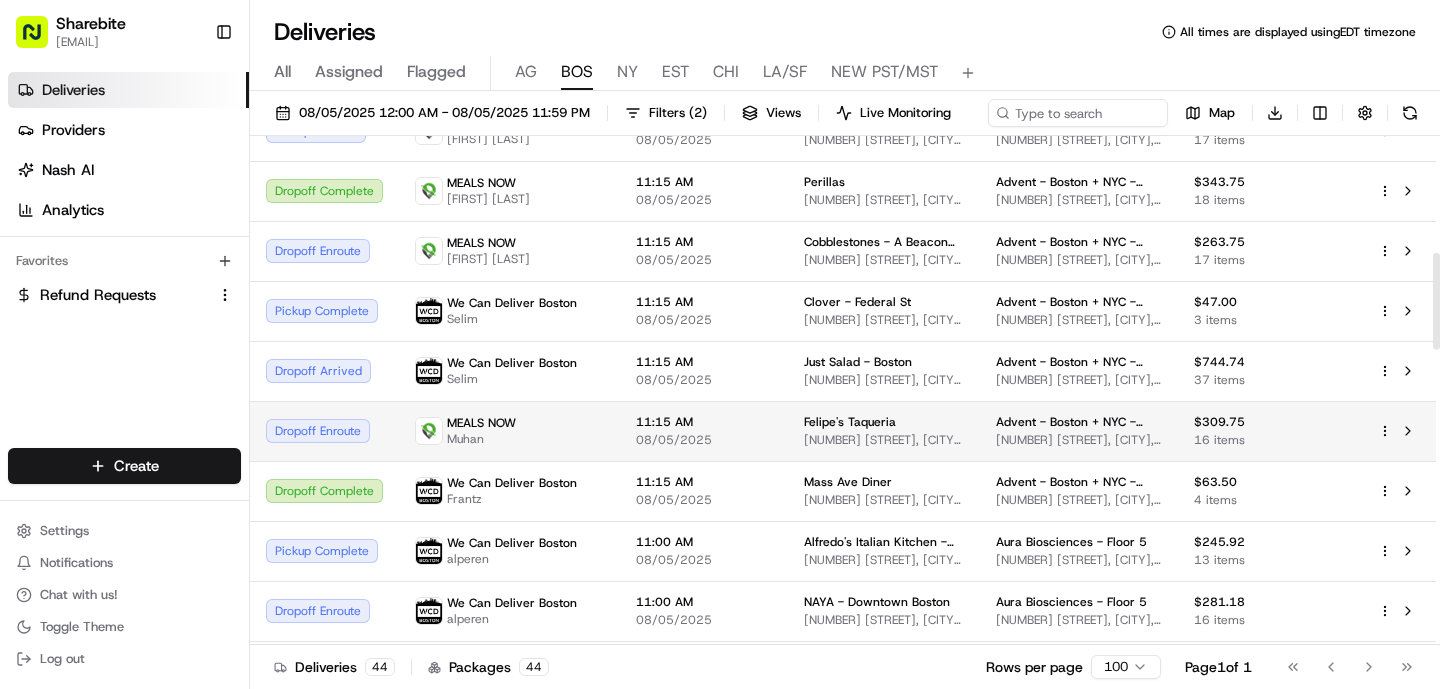 click on "11:15 AM 08/05/2025" at bounding box center (704, 431) 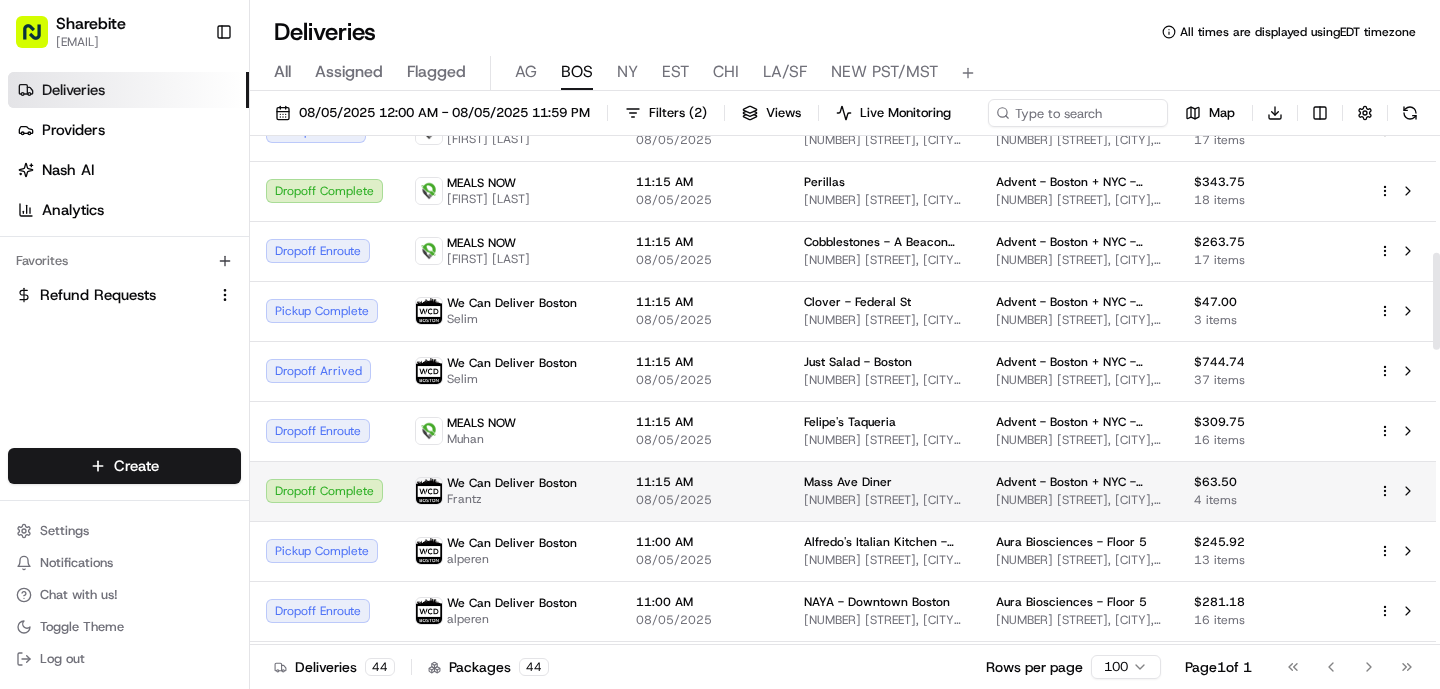 click on "08/05/2025" at bounding box center [704, 500] 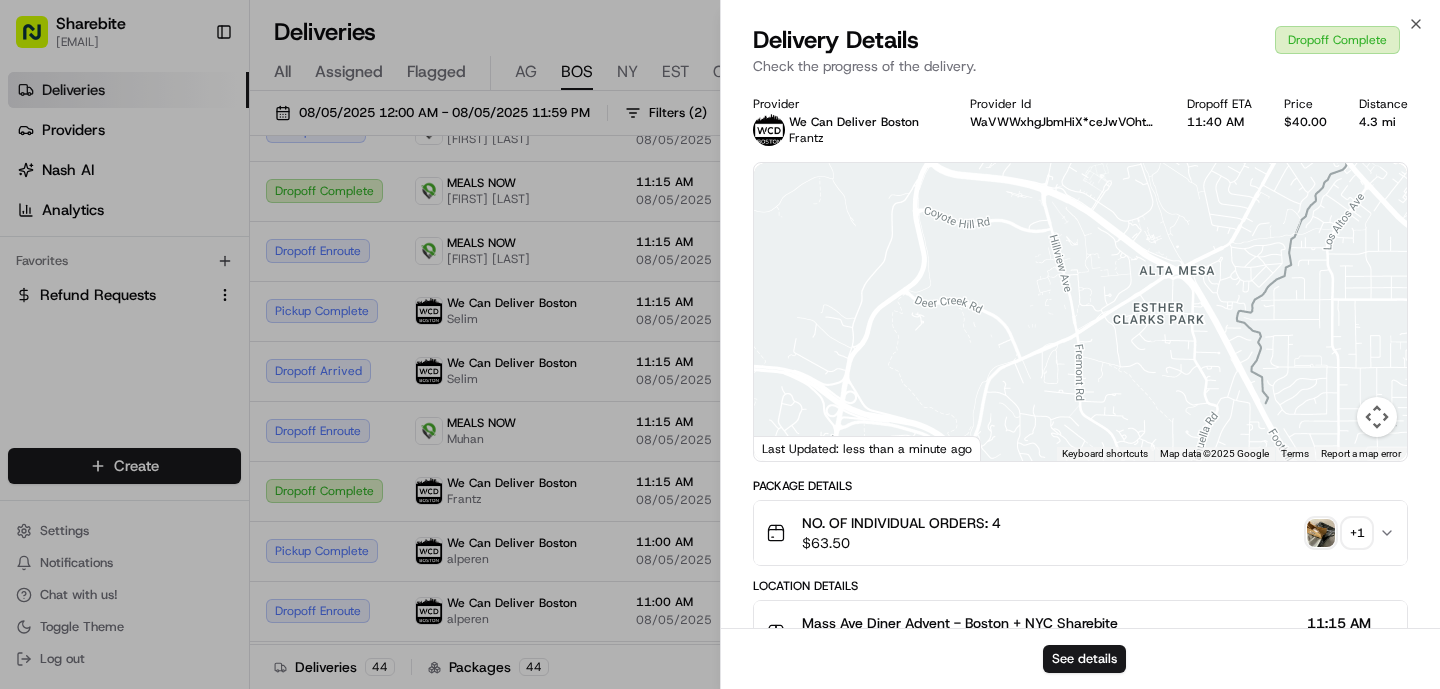 click at bounding box center [1321, 533] 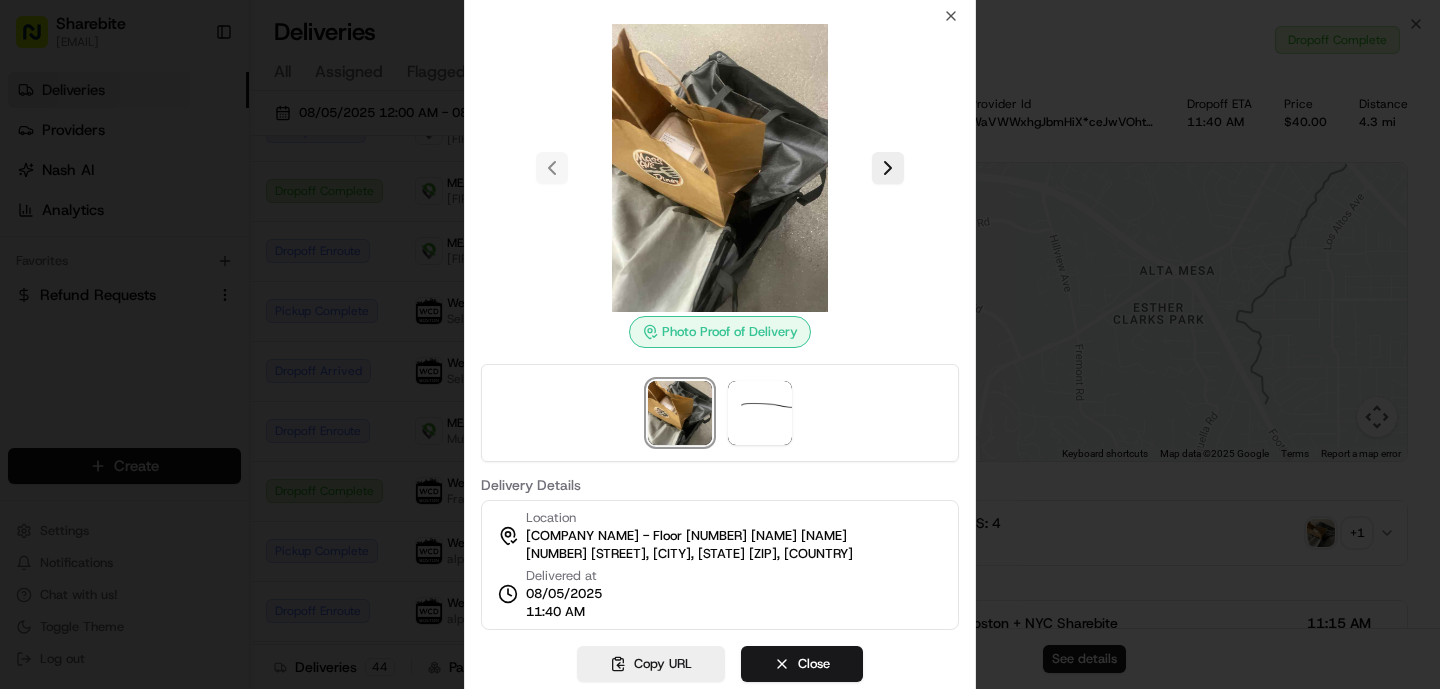 click at bounding box center [720, 344] 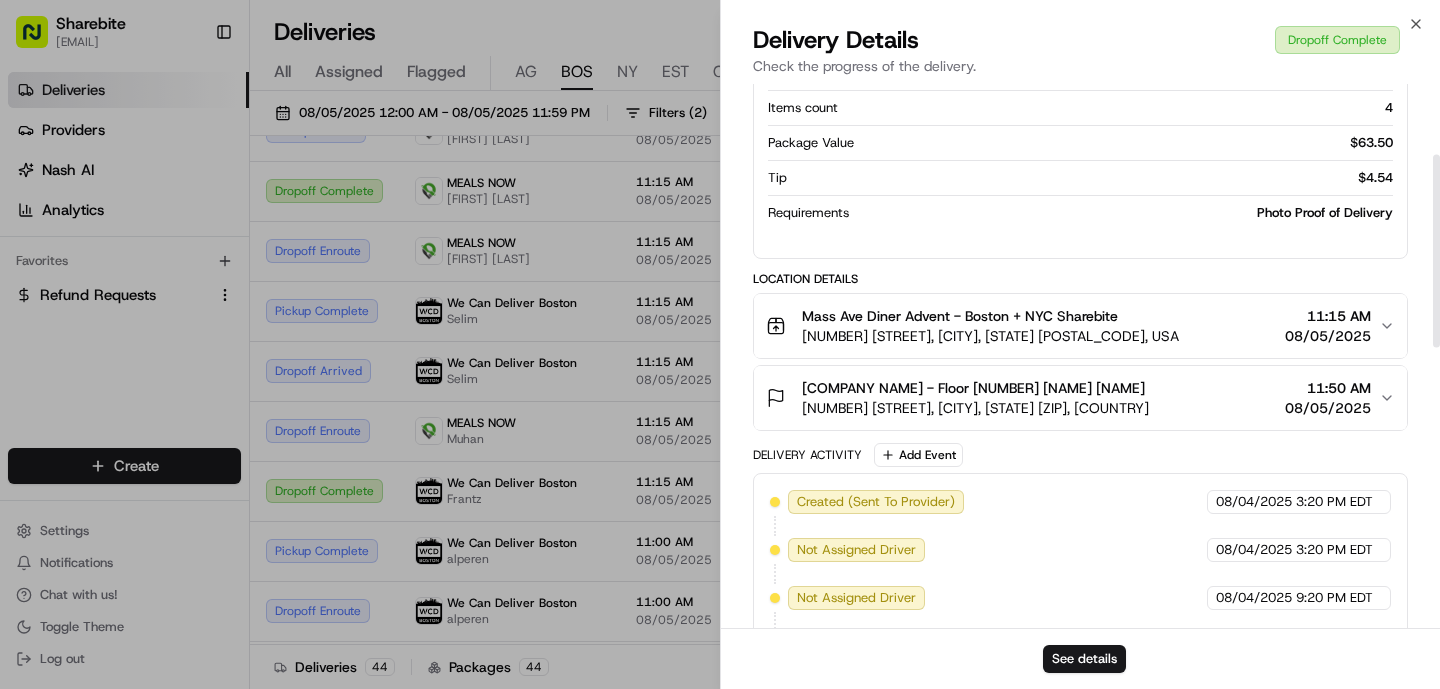 scroll, scrollTop: 0, scrollLeft: 0, axis: both 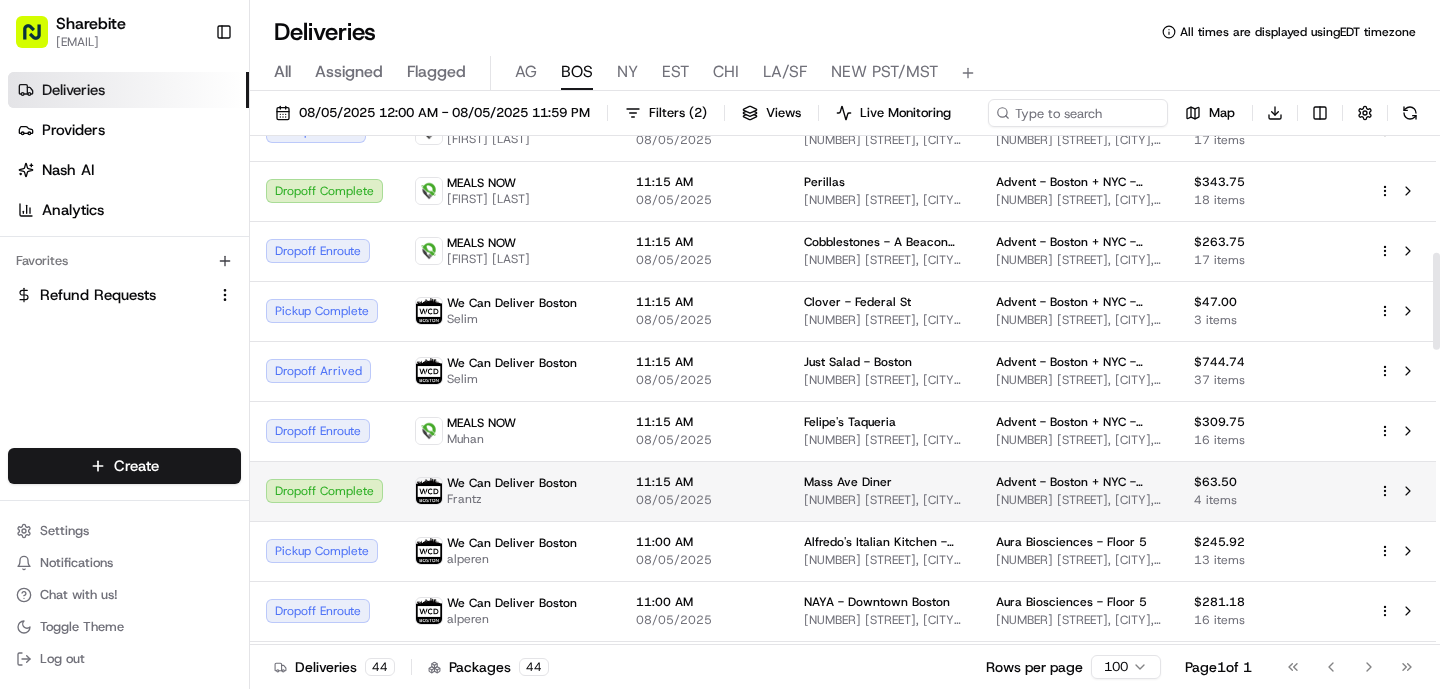 click on "We Can Deliver Boston [FIRST]" at bounding box center (509, 491) 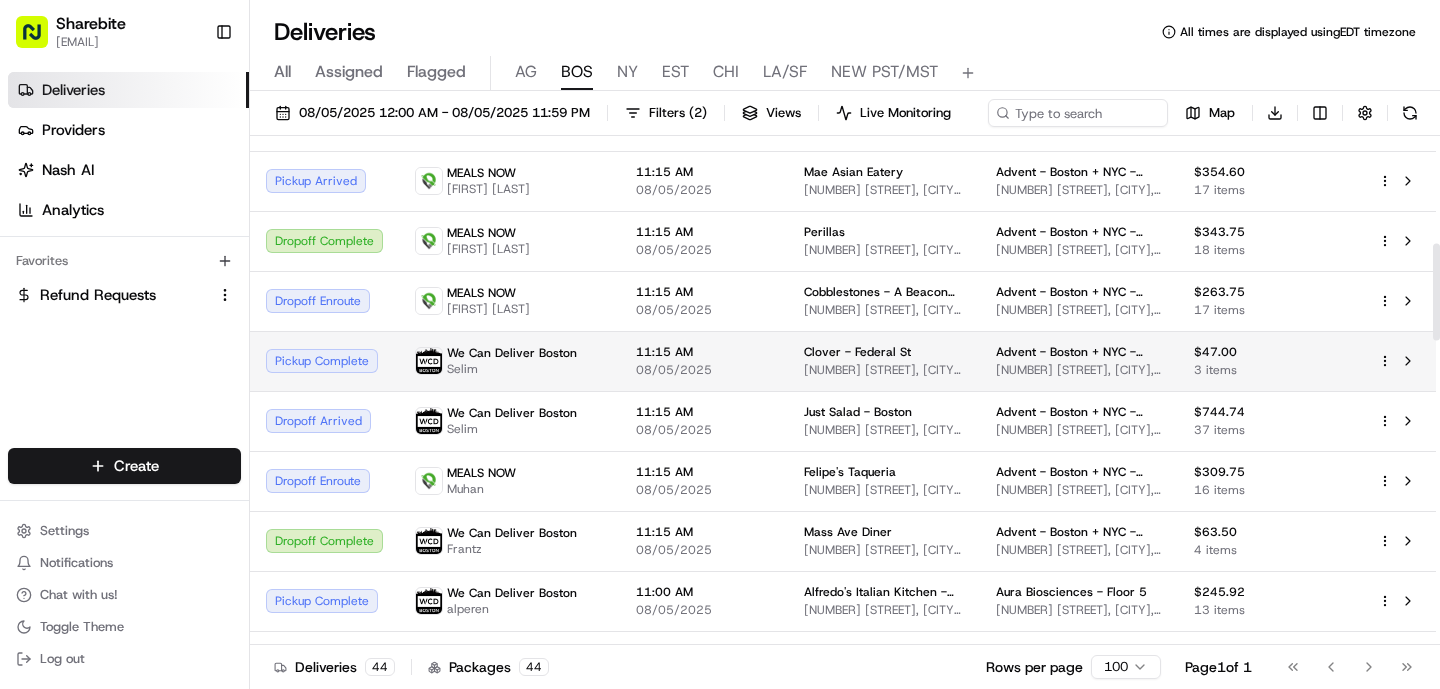 scroll, scrollTop: 566, scrollLeft: 0, axis: vertical 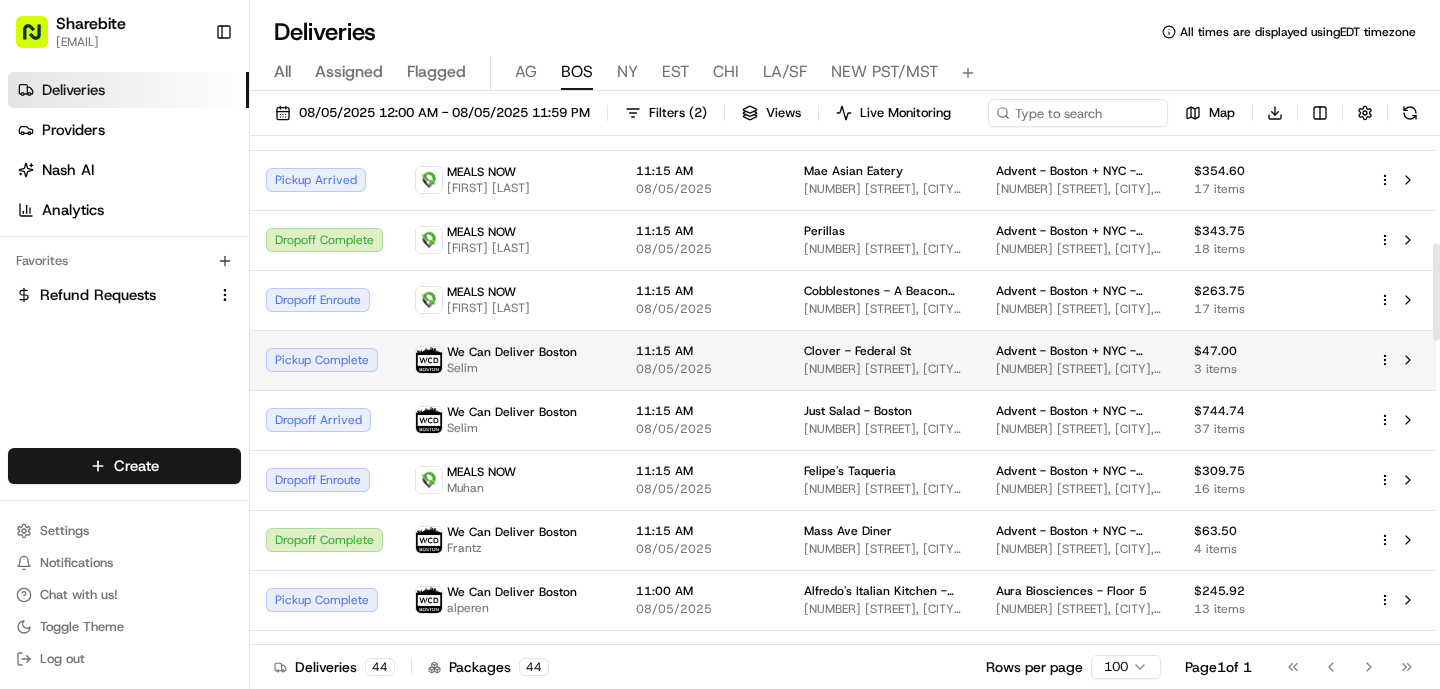 click on "MEALS NOW Melih Levent" at bounding box center [509, 300] 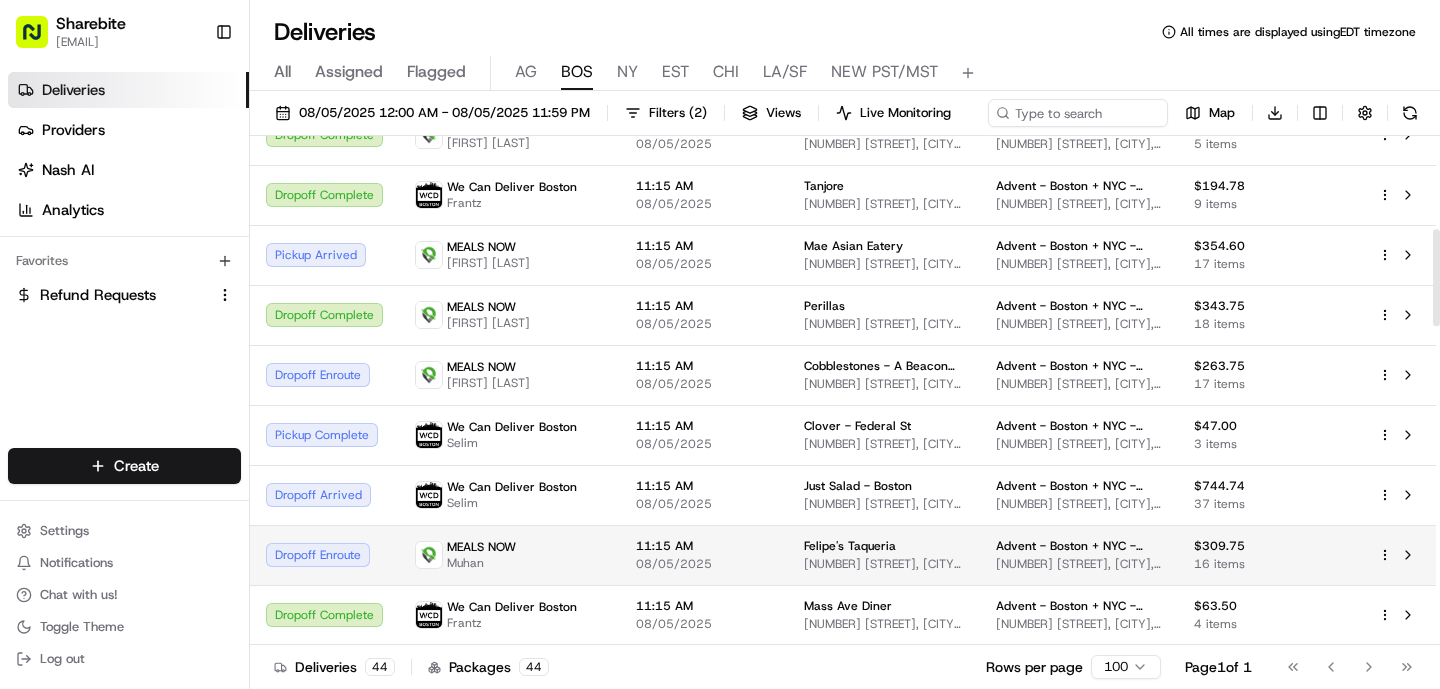 scroll, scrollTop: 490, scrollLeft: 0, axis: vertical 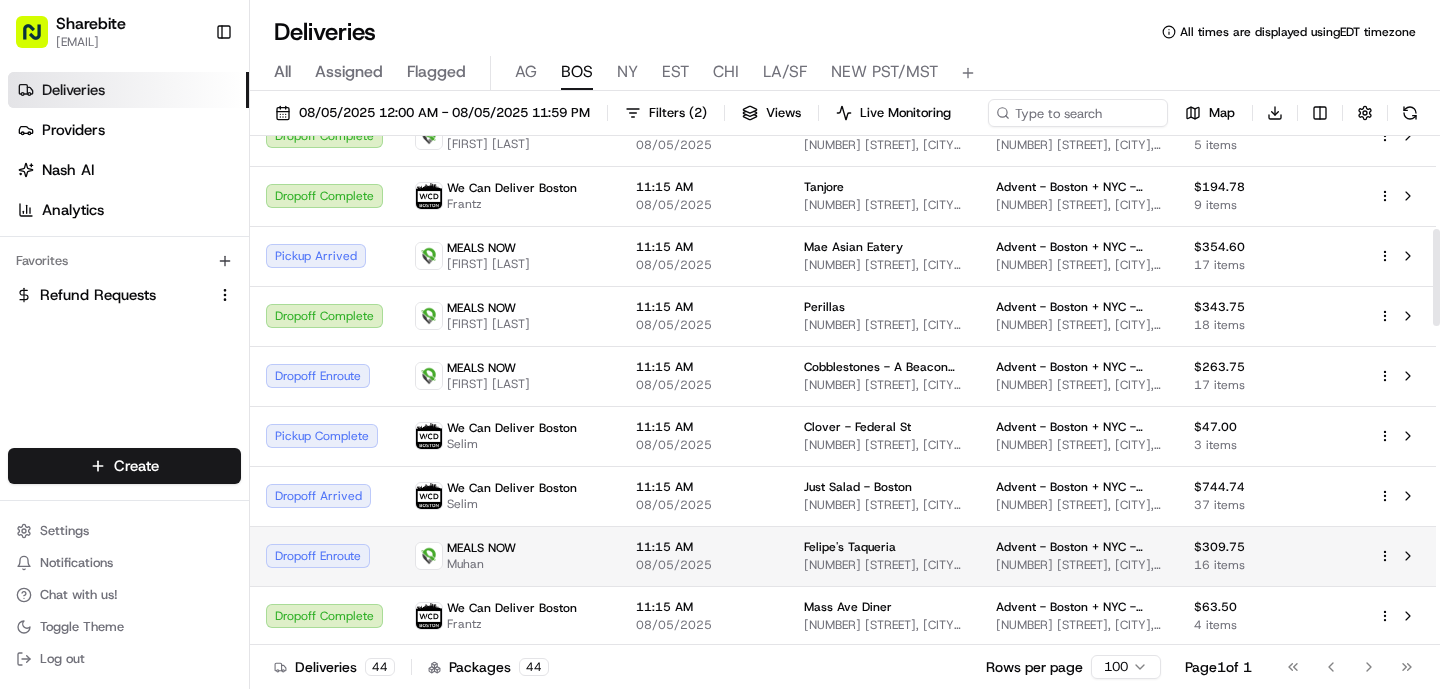 click on "11:15 AM 08/05/2025" at bounding box center [704, 556] 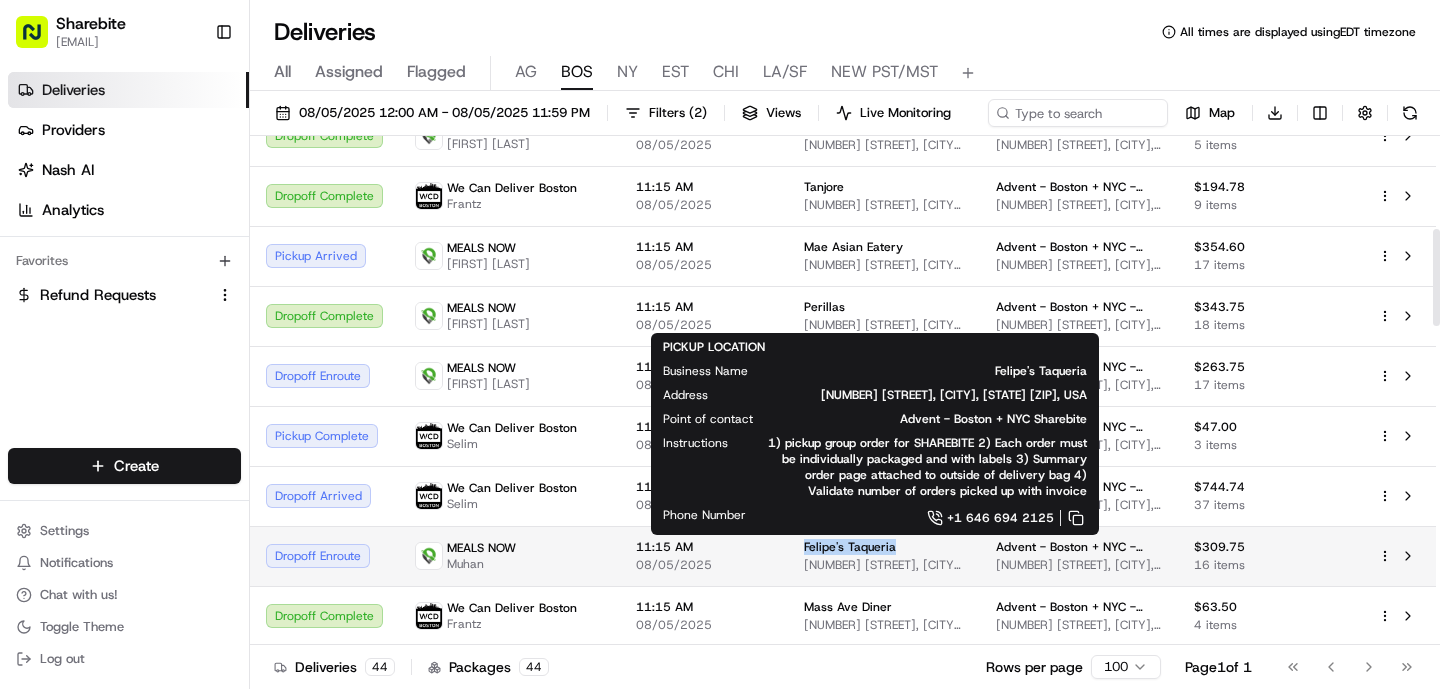 drag, startPoint x: 897, startPoint y: 550, endPoint x: 787, endPoint y: 550, distance: 110 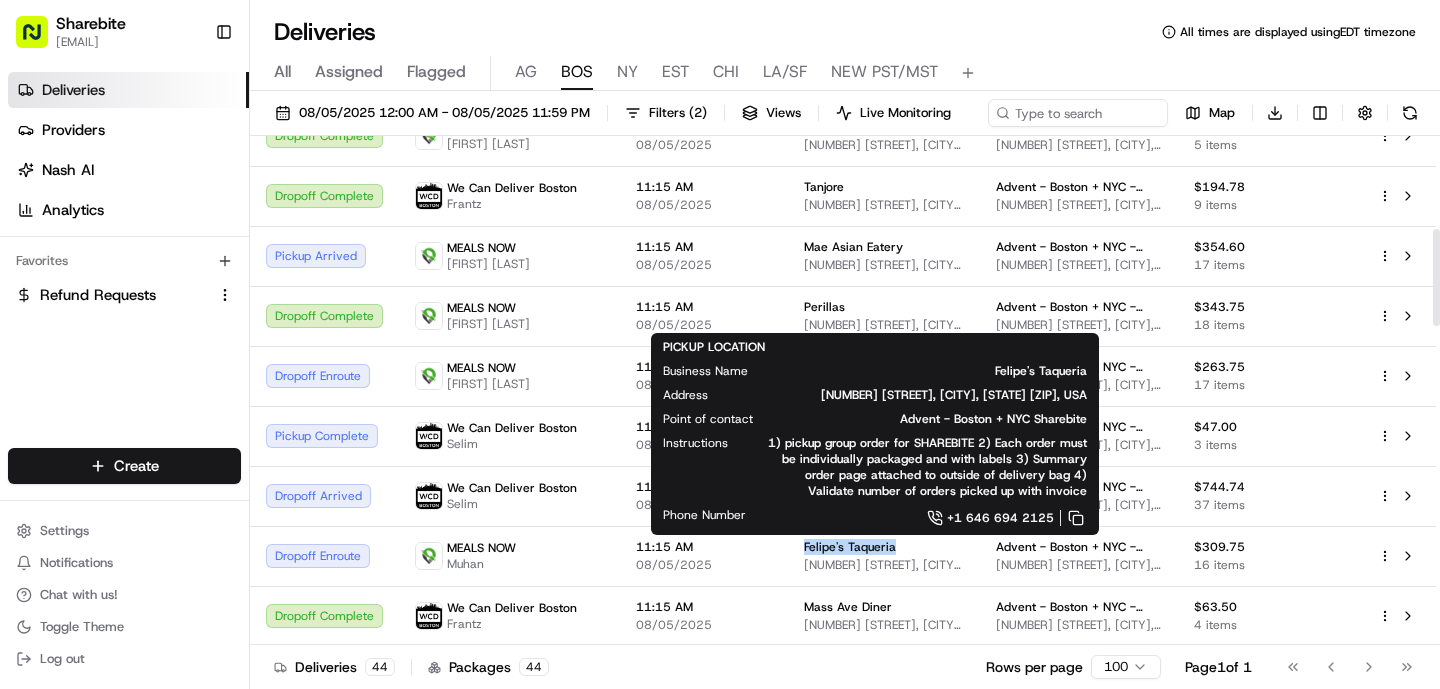 copy on "Felipe's Taqueria" 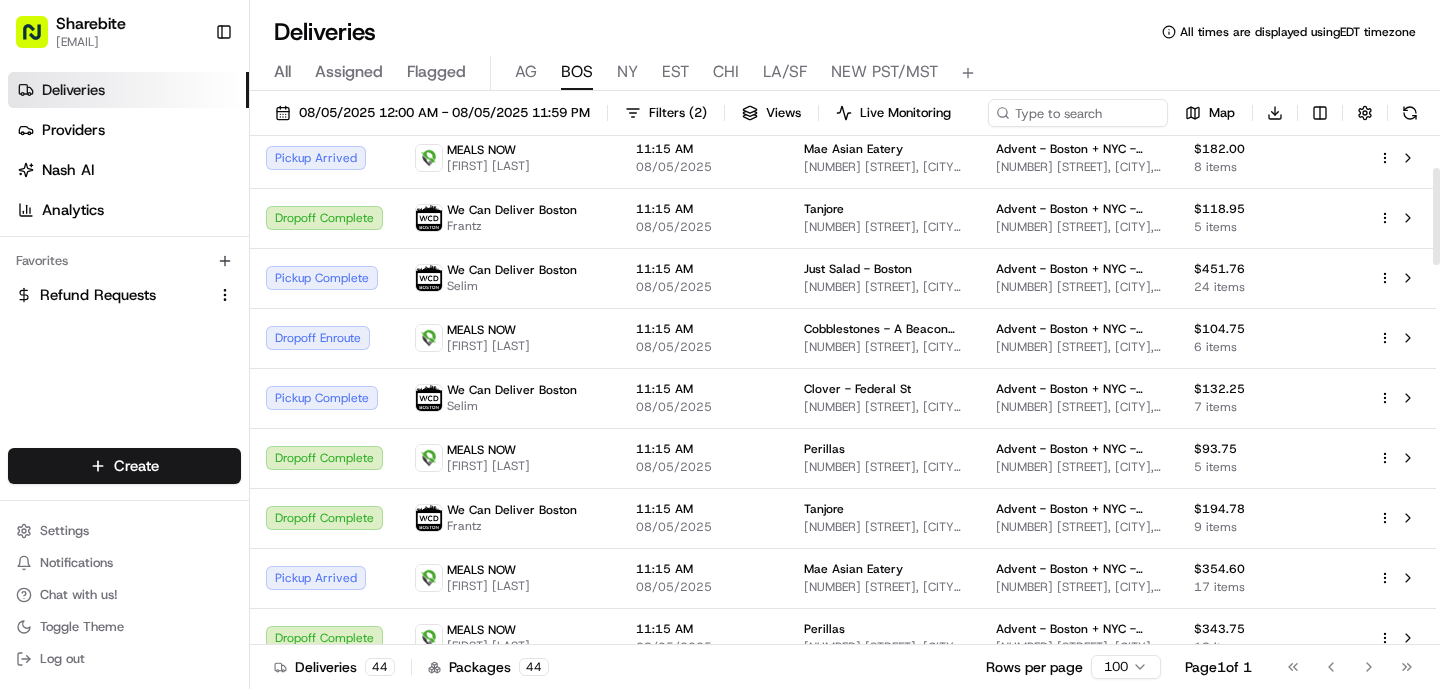 scroll, scrollTop: 244, scrollLeft: 0, axis: vertical 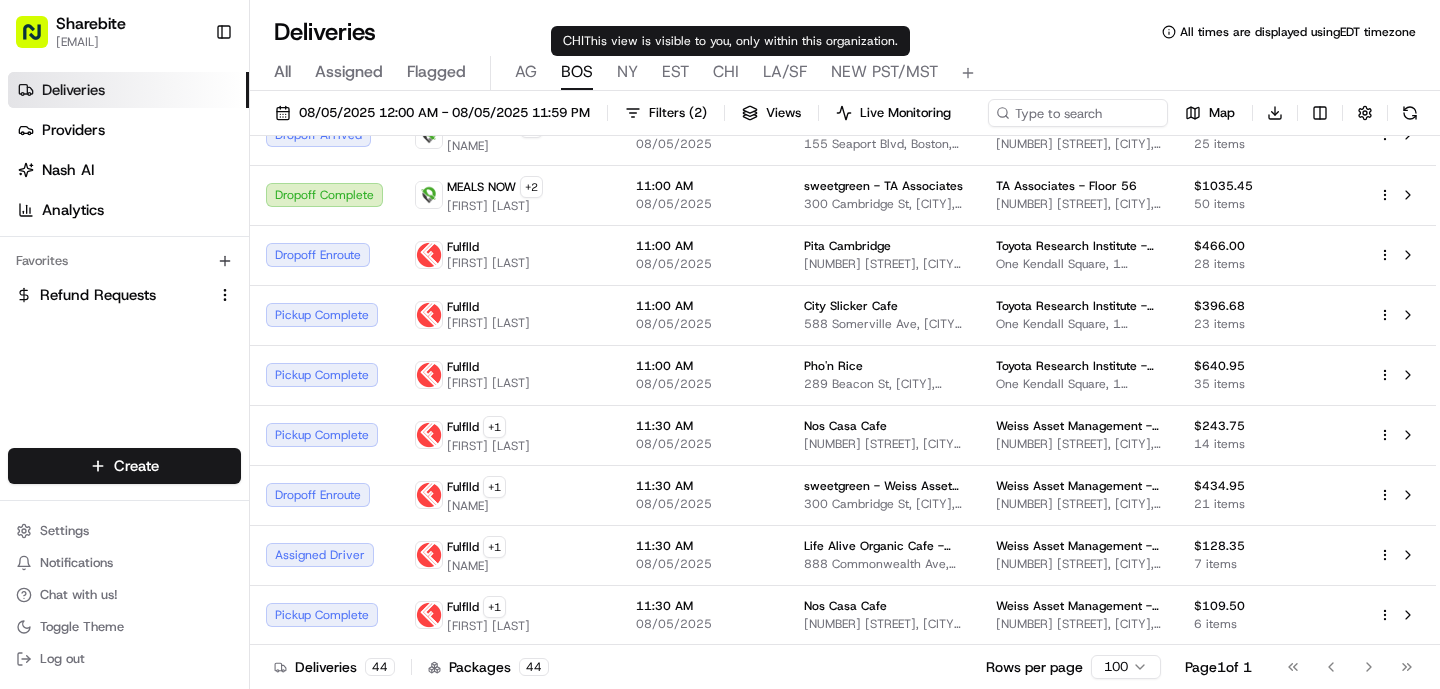 click on "CHI" at bounding box center [726, 72] 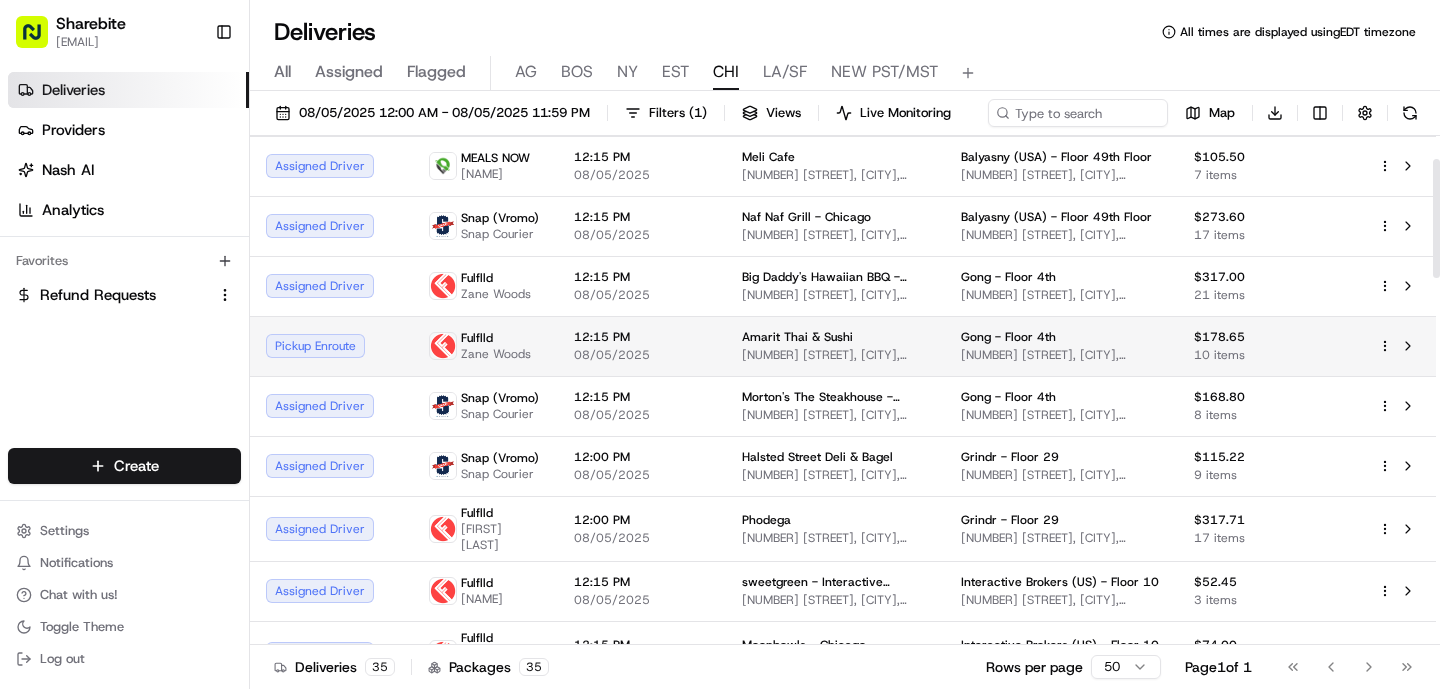 scroll, scrollTop: 103, scrollLeft: 0, axis: vertical 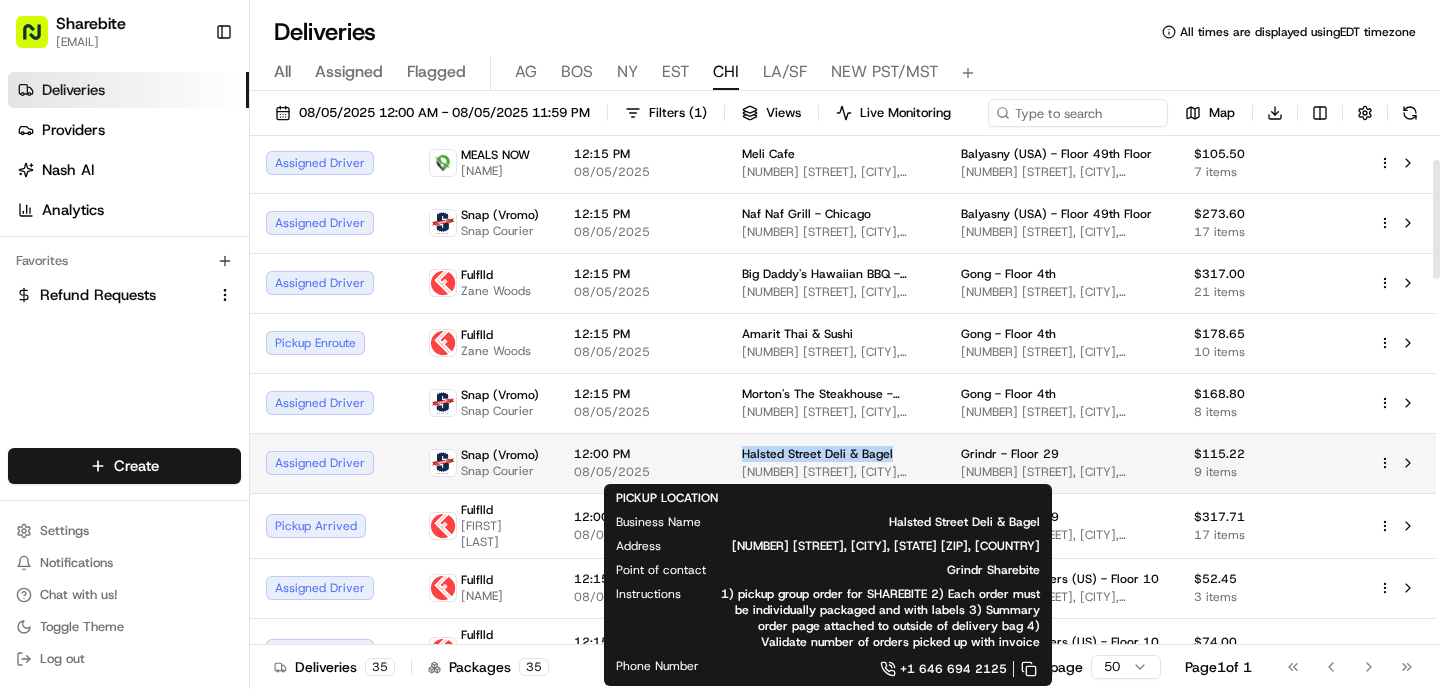 drag, startPoint x: 732, startPoint y: 451, endPoint x: 903, endPoint y: 450, distance: 171.00293 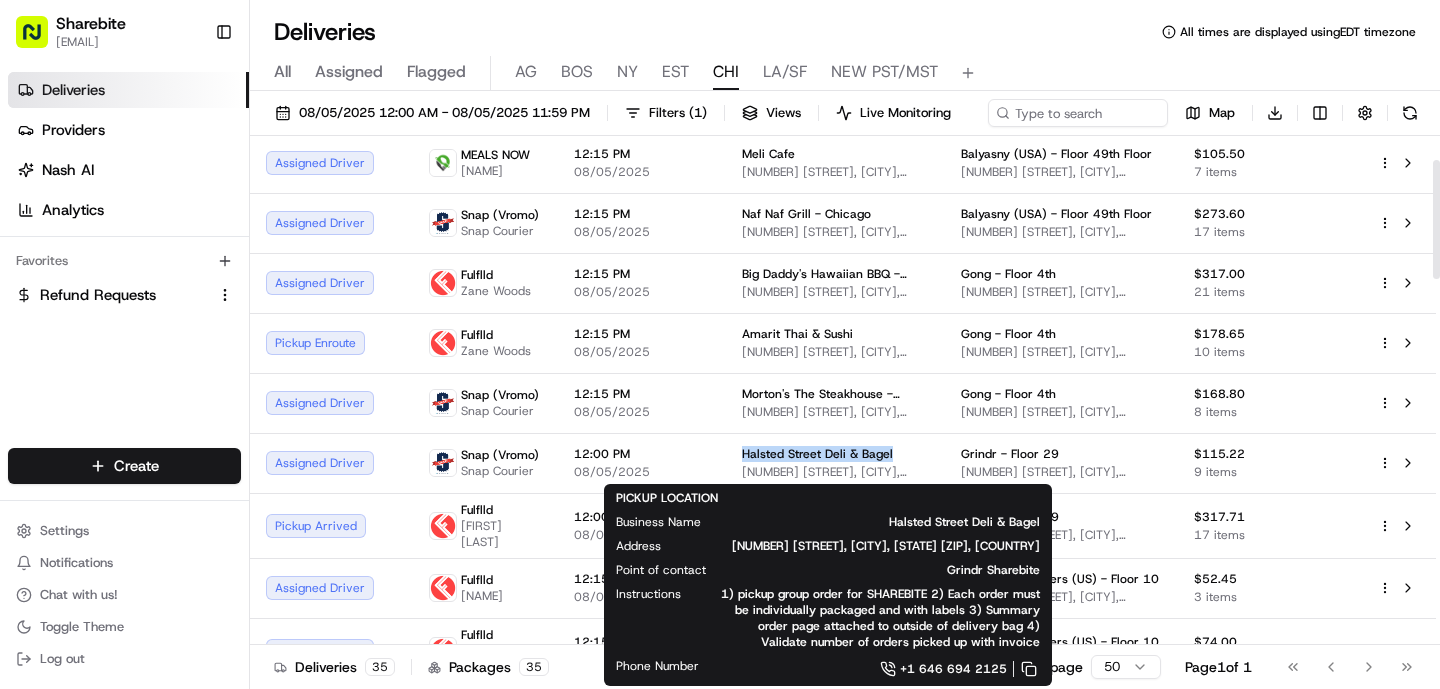 copy on "Halsted Street Deli & Bagel" 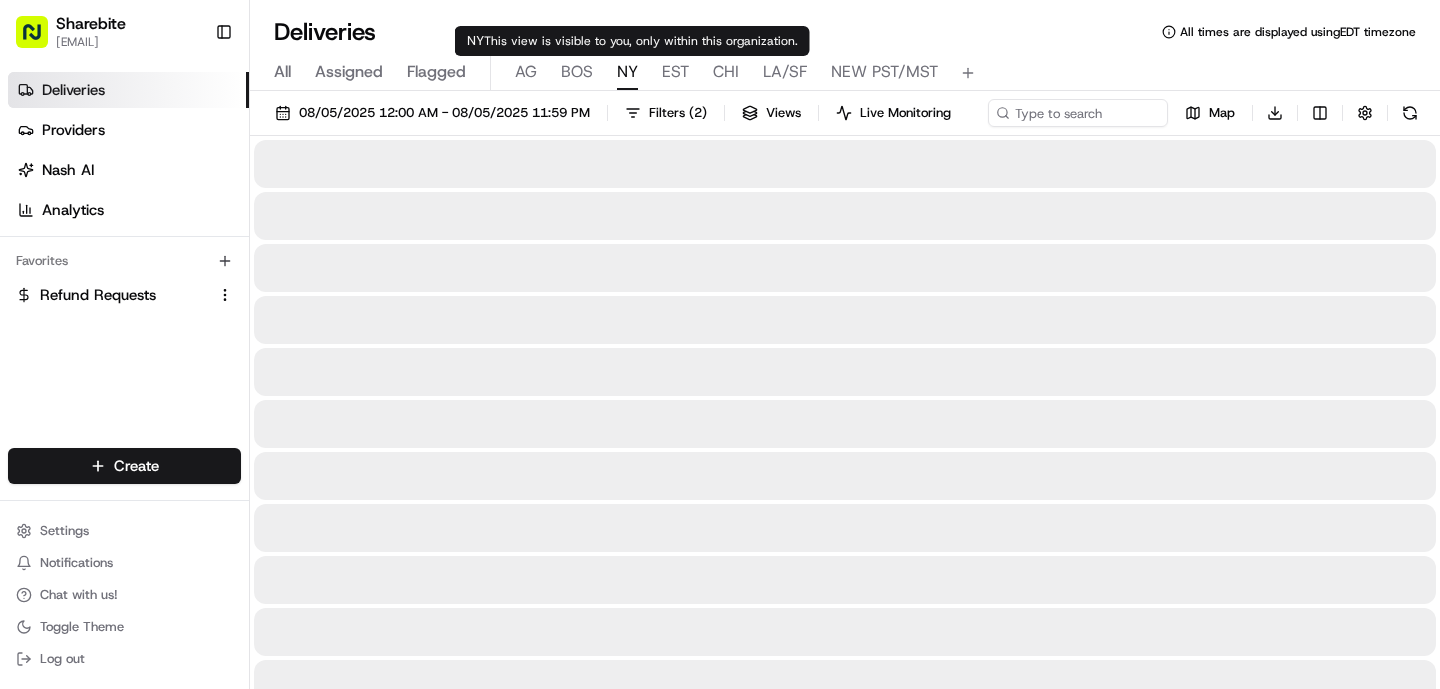 click on "NY" at bounding box center [627, 72] 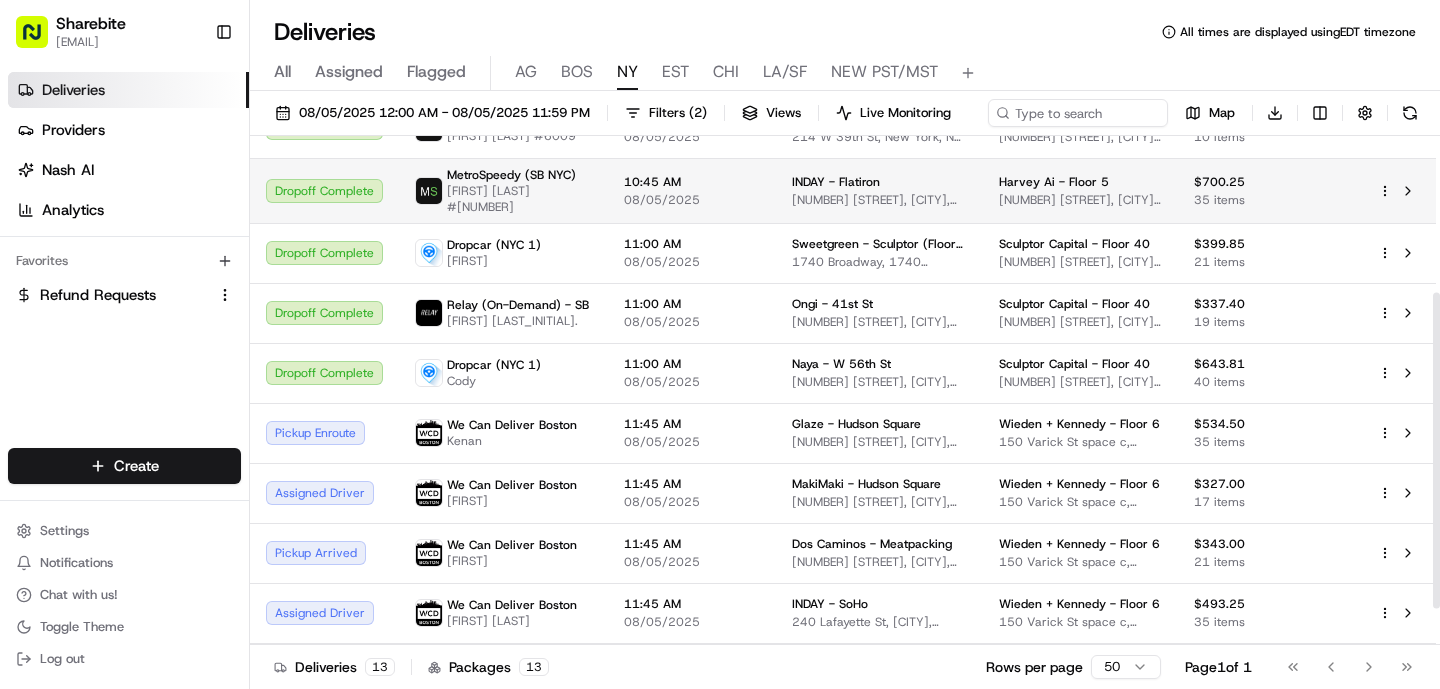scroll, scrollTop: 268, scrollLeft: 0, axis: vertical 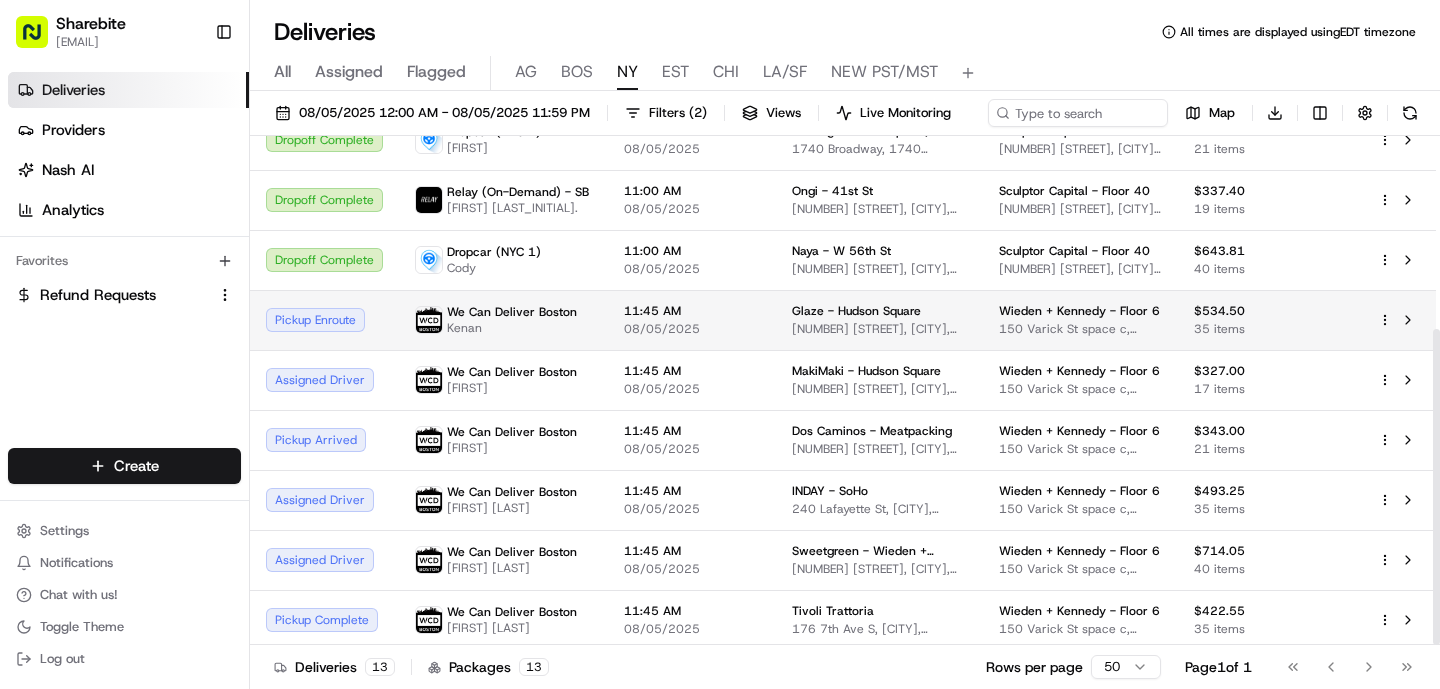 click on "Kenan" at bounding box center [512, 328] 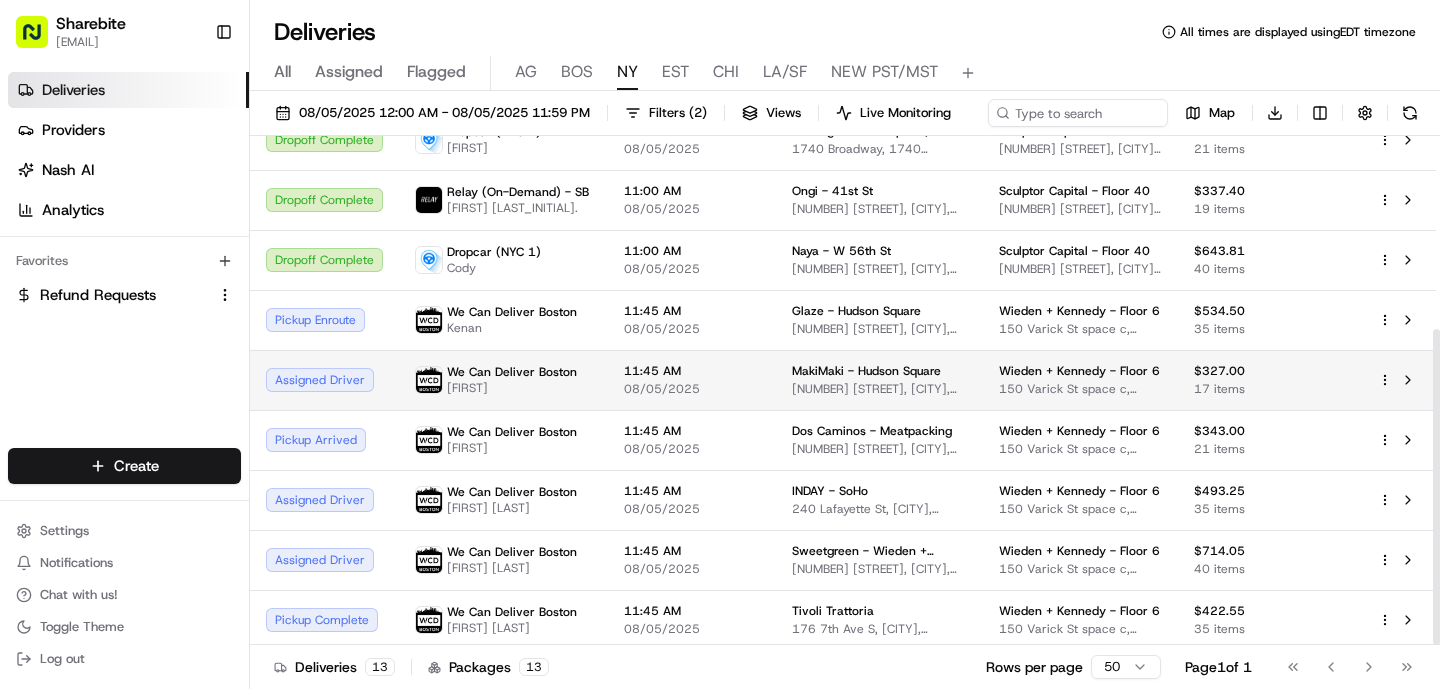 click on "[FIRST]" at bounding box center [512, 388] 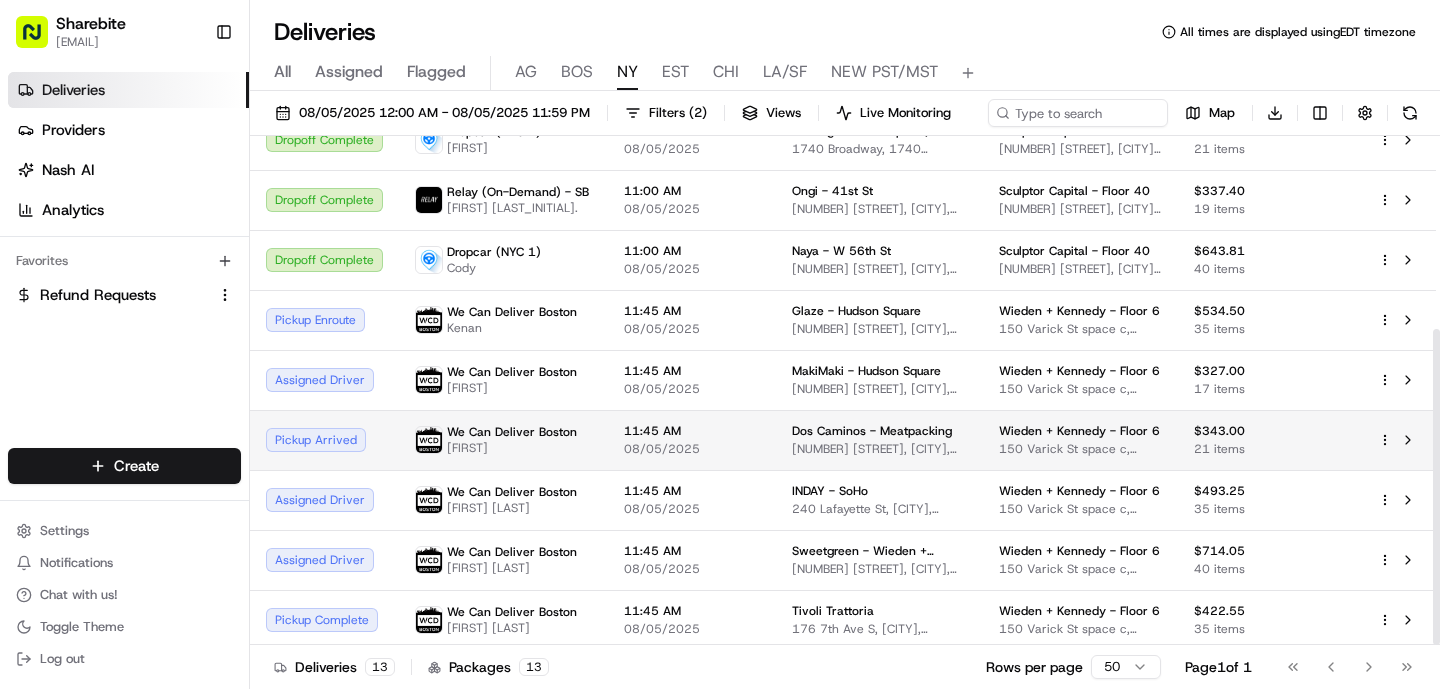 click on "[FIRST]" at bounding box center [512, 448] 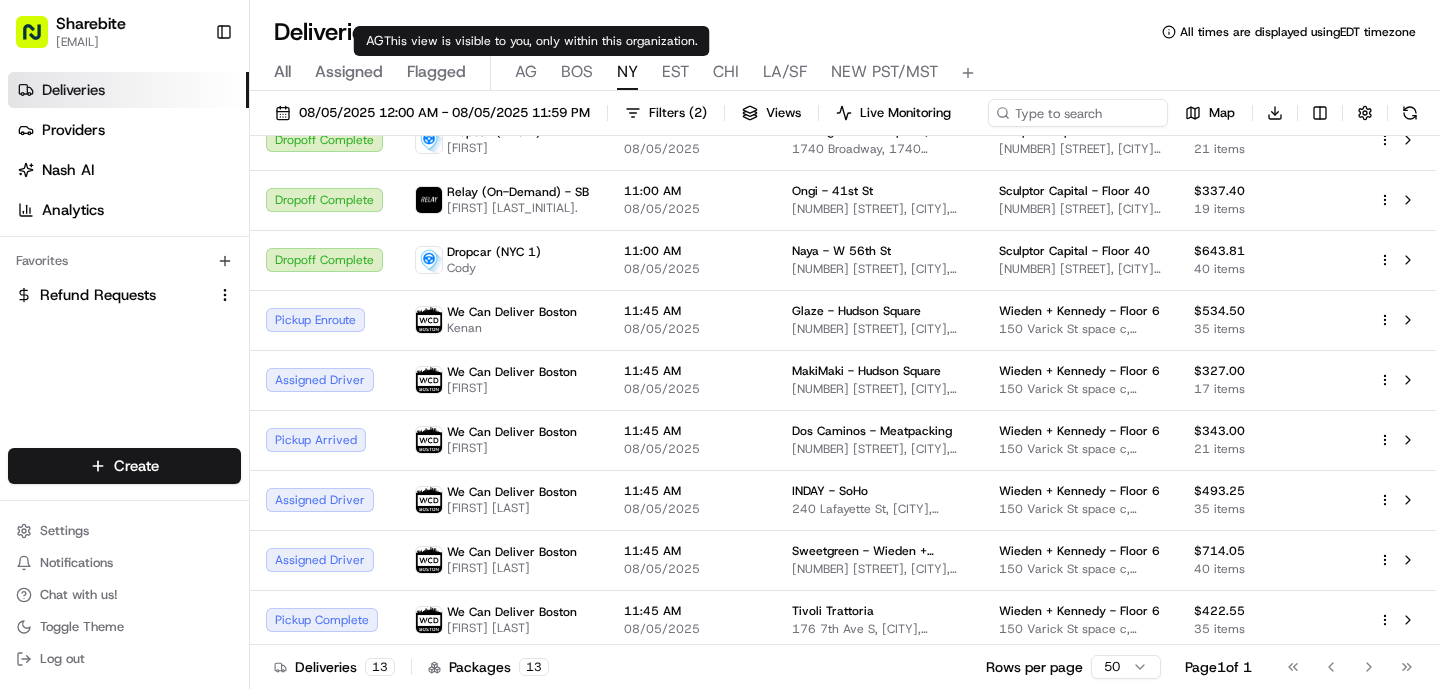 click on "AG" at bounding box center (526, 72) 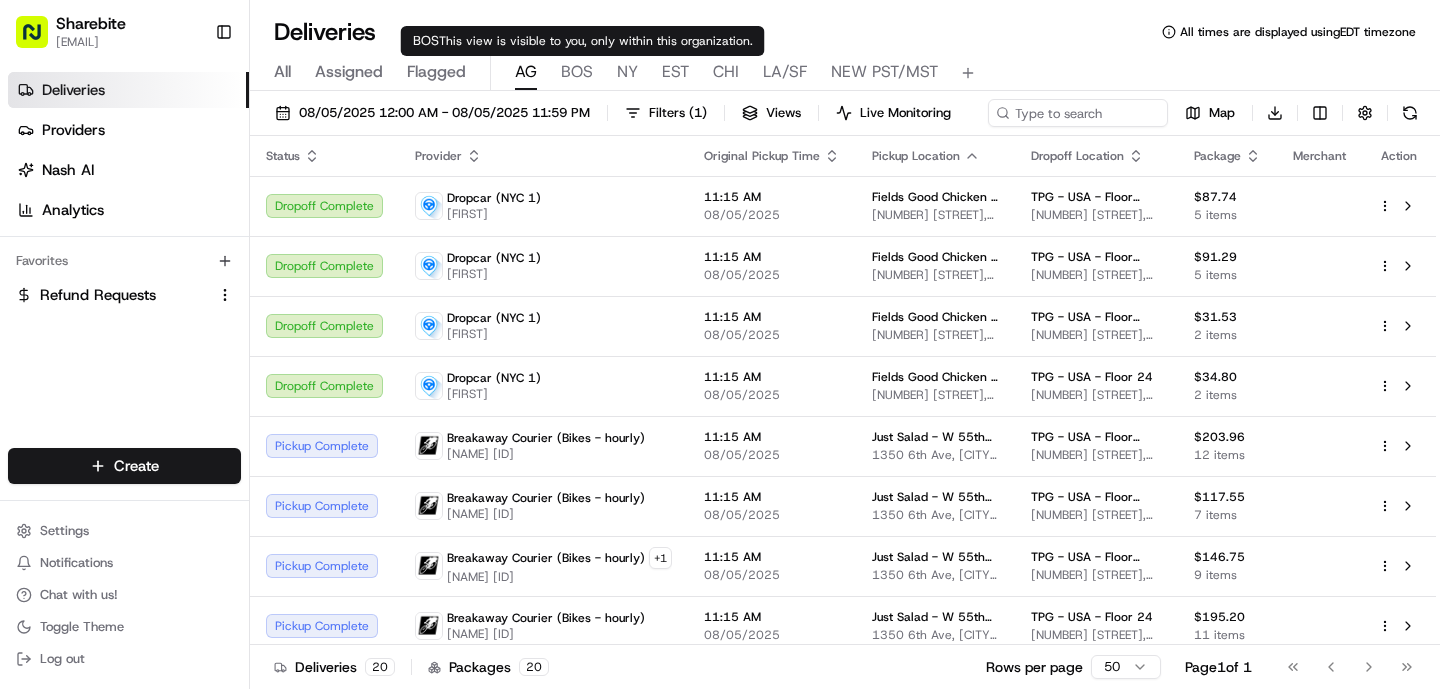click on "BOS" at bounding box center [577, 72] 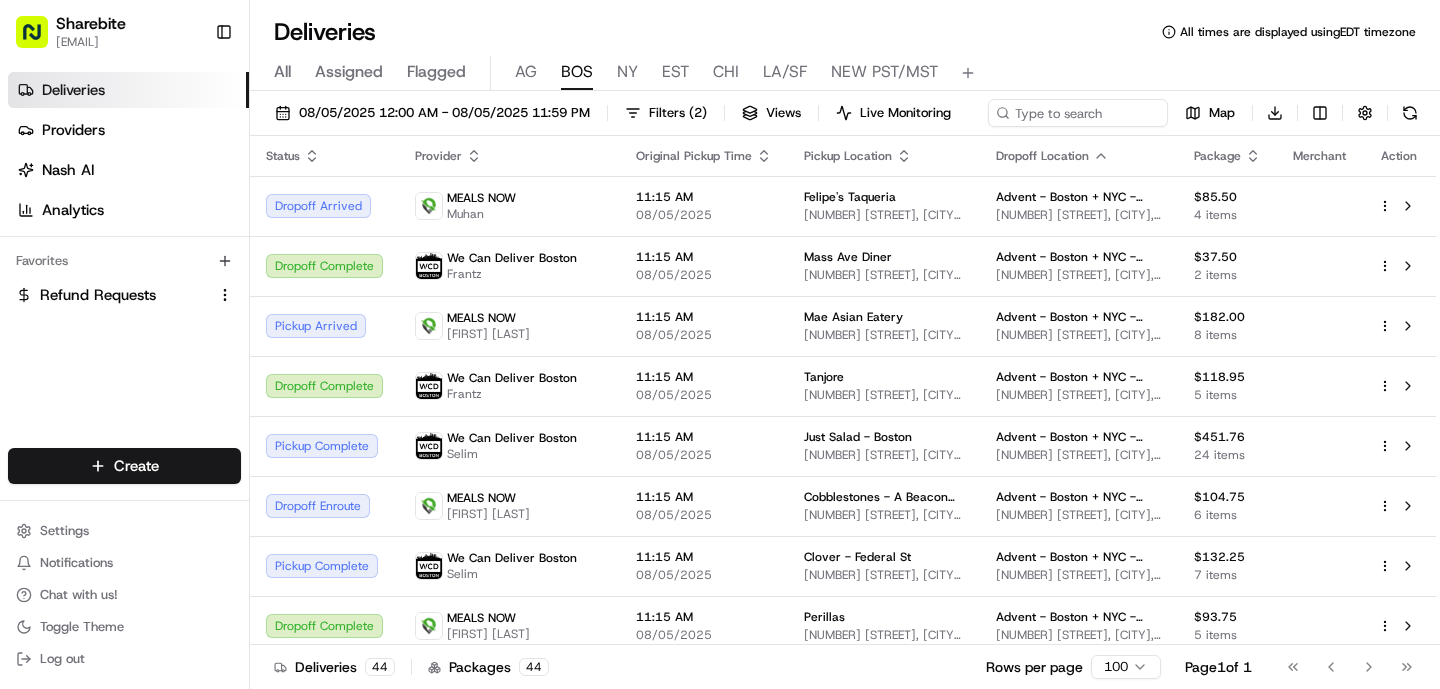 click on "AG" at bounding box center [526, 72] 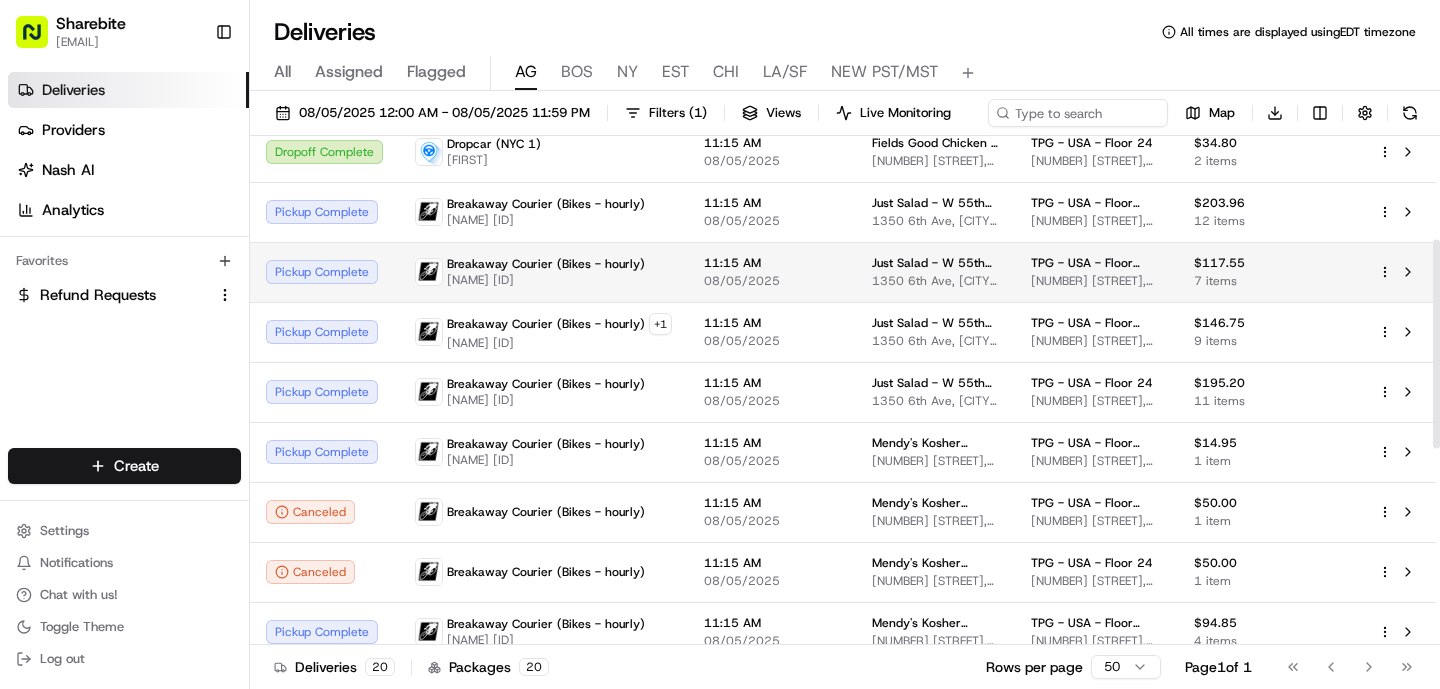 scroll, scrollTop: 257, scrollLeft: 0, axis: vertical 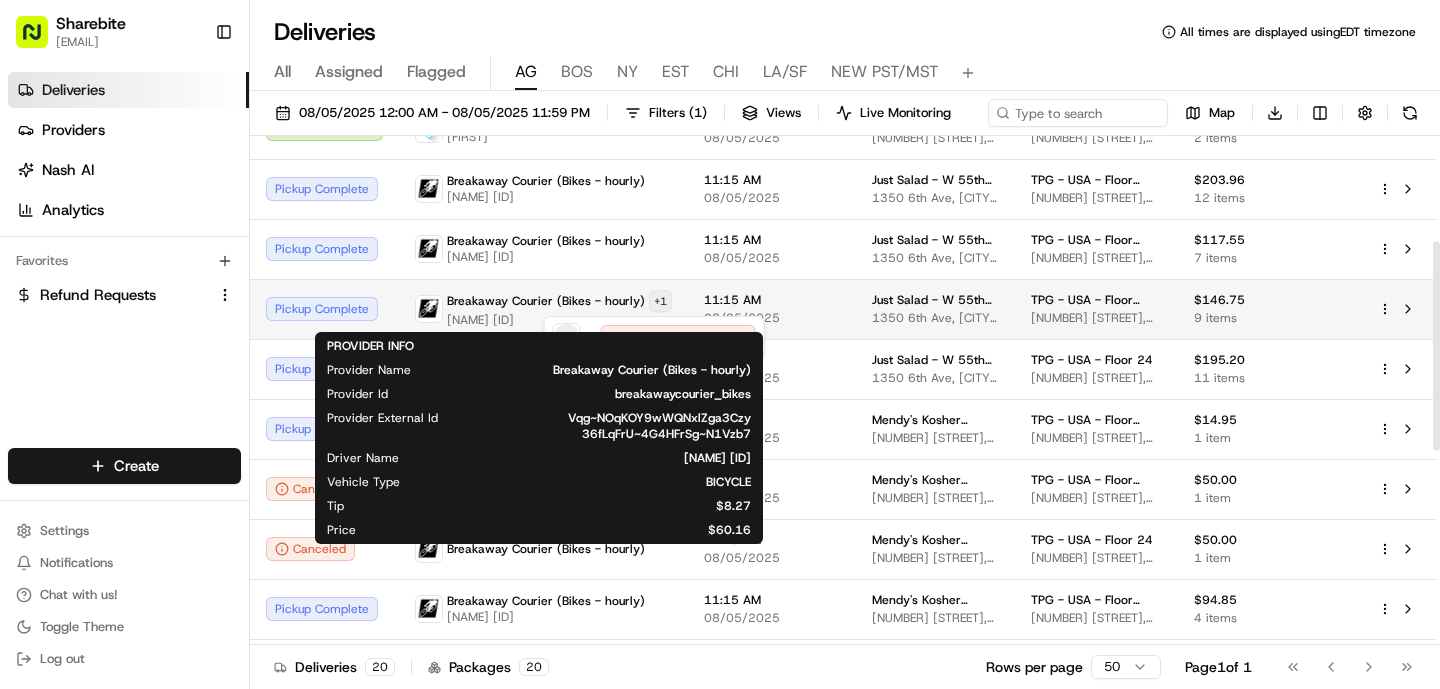 click on "[BRAND] [EMAIL] Toggle Sidebar Deliveries Providers [BRAND] AI Analytics Favorites Refund Requests Main Menu Members & Organization Organization Users Roles Preferences Customization Tracking Orchestration Automations Dispatch Strategy Locations Pickup Locations Dropoff Locations Billing Billing Refund Requests Integrations Notification Triggers Webhooks API Keys Request Logs Create Settings Notifications Chat with us! Toggle Theme Log out Deliveries All times are displayed using EDT timezone All Assigned Flagged AG BOS NY EST CHI LA/SF NEW PST/MST 08/05/2025 12:00 AM - 08/05/2025 11:59 PM Filters ( 1 ) Views Live Monitoring Map Download Status Provider Original Pickup Time Pickup Location Dropoff Location Package Merchant Action Dropoff Complete [BRAND] ([CITY]) [FIRST] 11:15 AM 08/05/2025 [BRAND] - [STREET_NAME] [NUMBER] [STREET], [CITY], [STATE] [POSTAL_CODE], [COUNTRY] [BRAND] - Floor 25th Floor [NUMBER] [STREET], [CITY], [STATE] [POSTAL_CODE], [COUNTRY] $87.74 5   items Dropoff Complete [BRAND] ([CITY]) 11:15 AM" at bounding box center [720, 344] 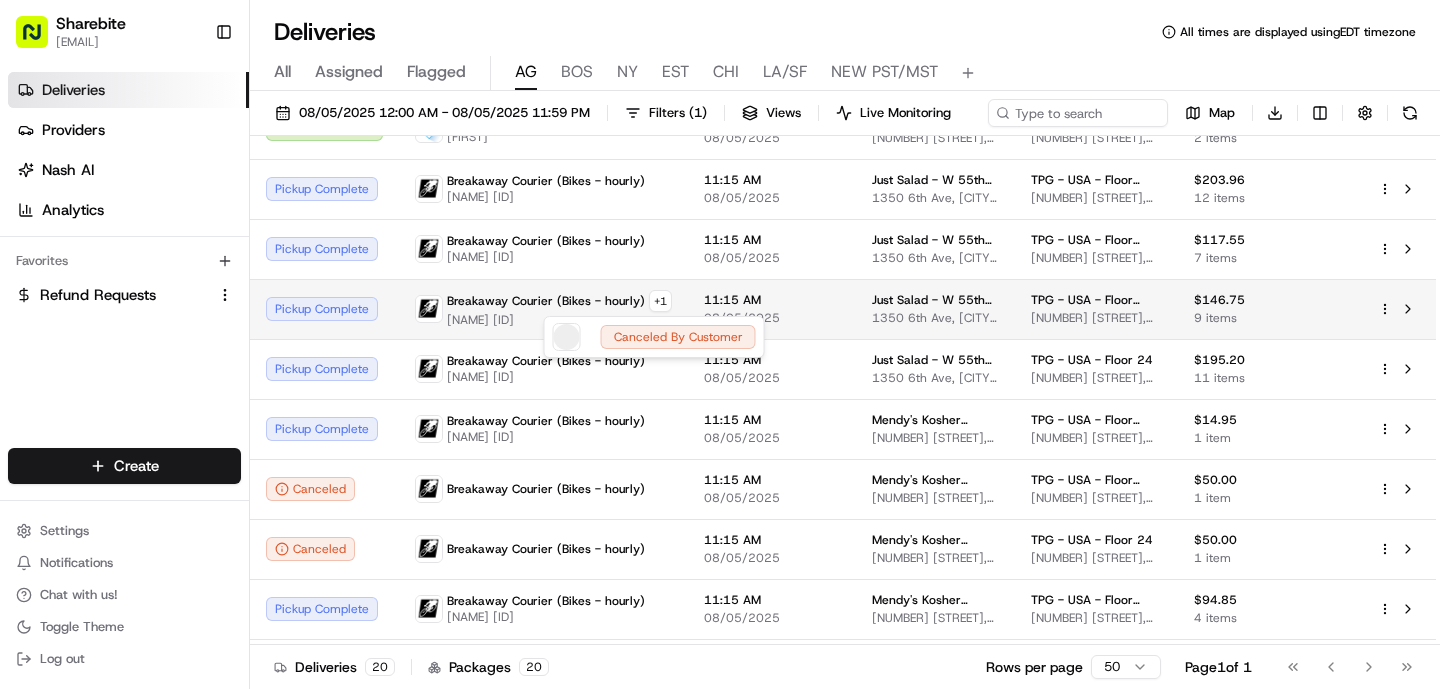 click on "[BRAND] [EMAIL] Toggle Sidebar Deliveries Providers [BRAND] AI Analytics Favorites Refund Requests Main Menu Members & Organization Organization Users Roles Preferences Customization Tracking Orchestration Automations Dispatch Strategy Locations Pickup Locations Dropoff Locations Billing Billing Refund Requests Integrations Notification Triggers Webhooks API Keys Request Logs Create Settings Notifications Chat with us! Toggle Theme Log out Deliveries All times are displayed using EDT timezone All Assigned Flagged AG BOS NY EST CHI LA/SF NEW PST/MST 08/05/2025 12:00 AM - 08/05/2025 11:59 PM Filters ( 1 ) Views Live Monitoring Map Download Status Provider Original Pickup Time Pickup Location Dropoff Location Package Merchant Action Dropoff Complete [BRAND] ([CITY]) [FIRST] 11:15 AM 08/05/2025 [BRAND] - [STREET_NAME] [NUMBER] [STREET], [CITY], [STATE] [POSTAL_CODE], [COUNTRY] [BRAND] - Floor 25th Floor [NUMBER] [STREET], [CITY], [STATE] [POSTAL_CODE], [COUNTRY] $87.74 5   items Dropoff Complete [BRAND] ([CITY]) 11:15 AM" at bounding box center (720, 344) 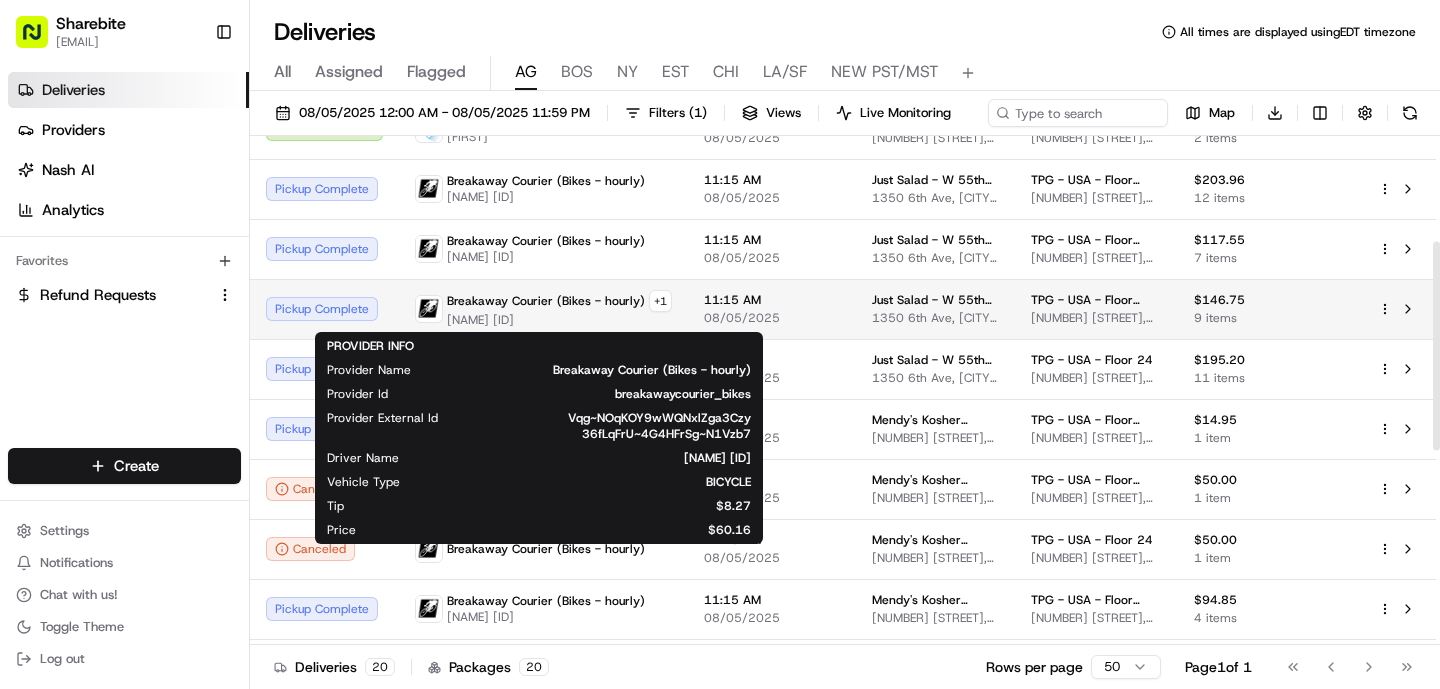 click on "1350 6th Ave, [CITY], [STATE] 10019, USA" at bounding box center [935, 318] 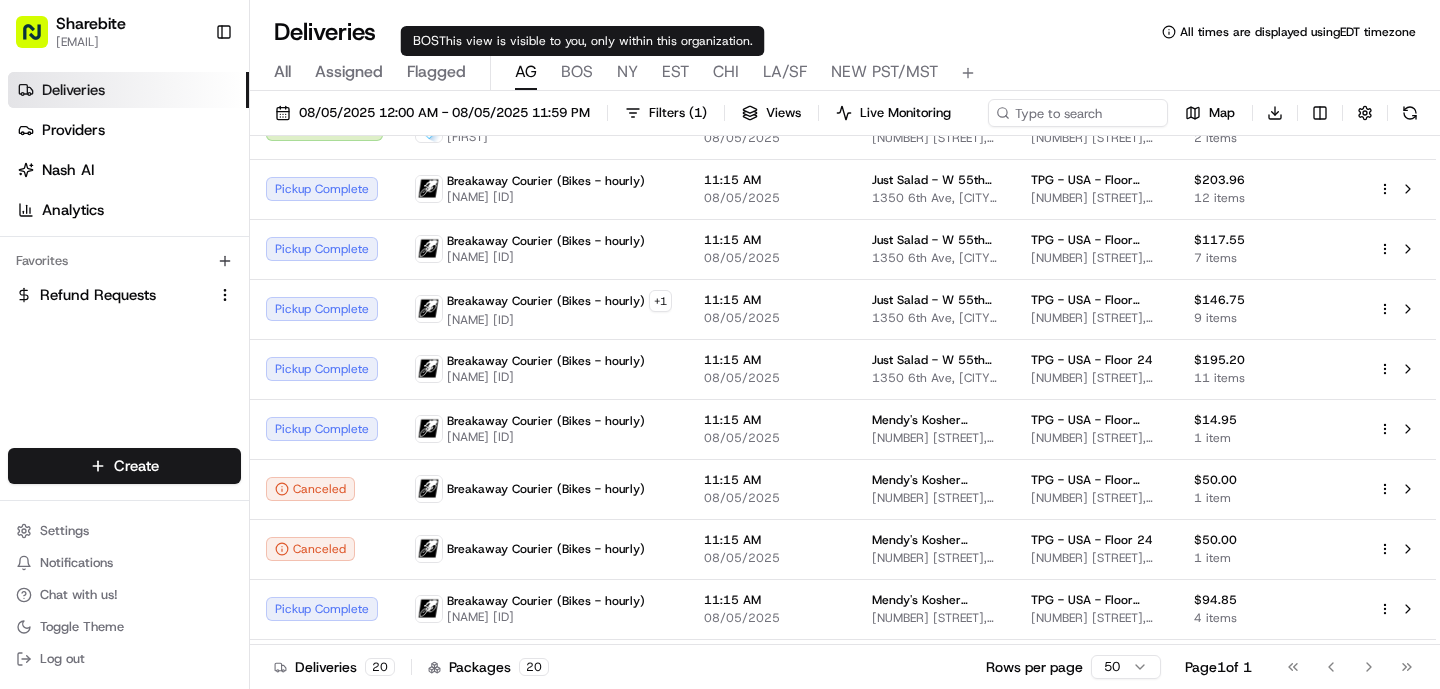 click on "BOS" at bounding box center [577, 72] 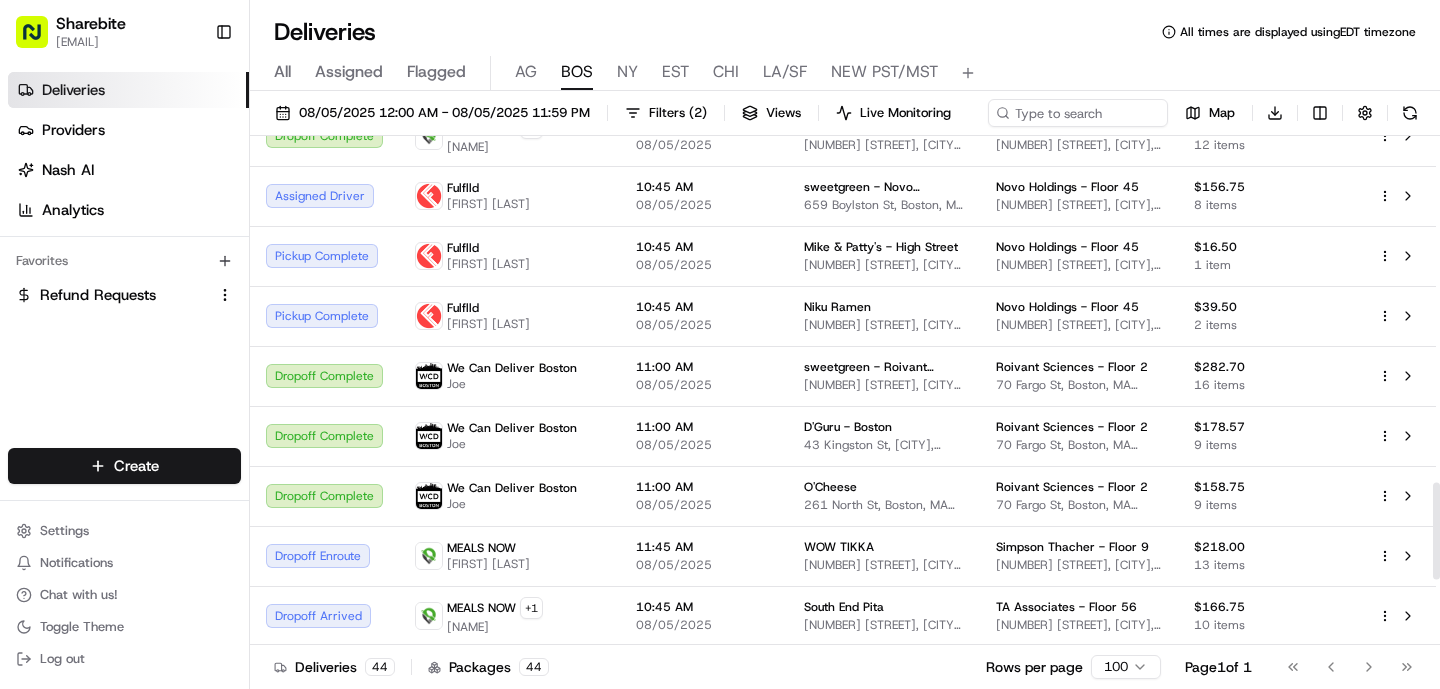 scroll, scrollTop: 2171, scrollLeft: 0, axis: vertical 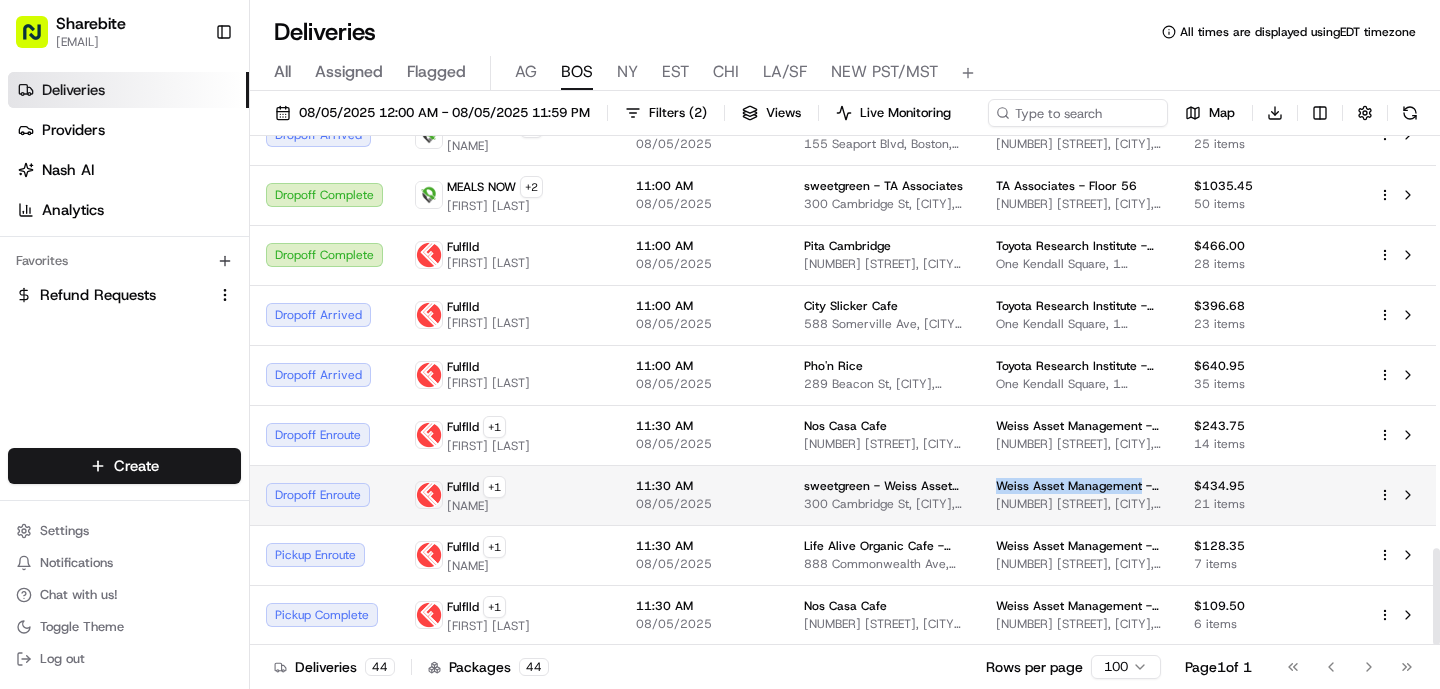 drag, startPoint x: 1127, startPoint y: 486, endPoint x: 977, endPoint y: 489, distance: 150.03 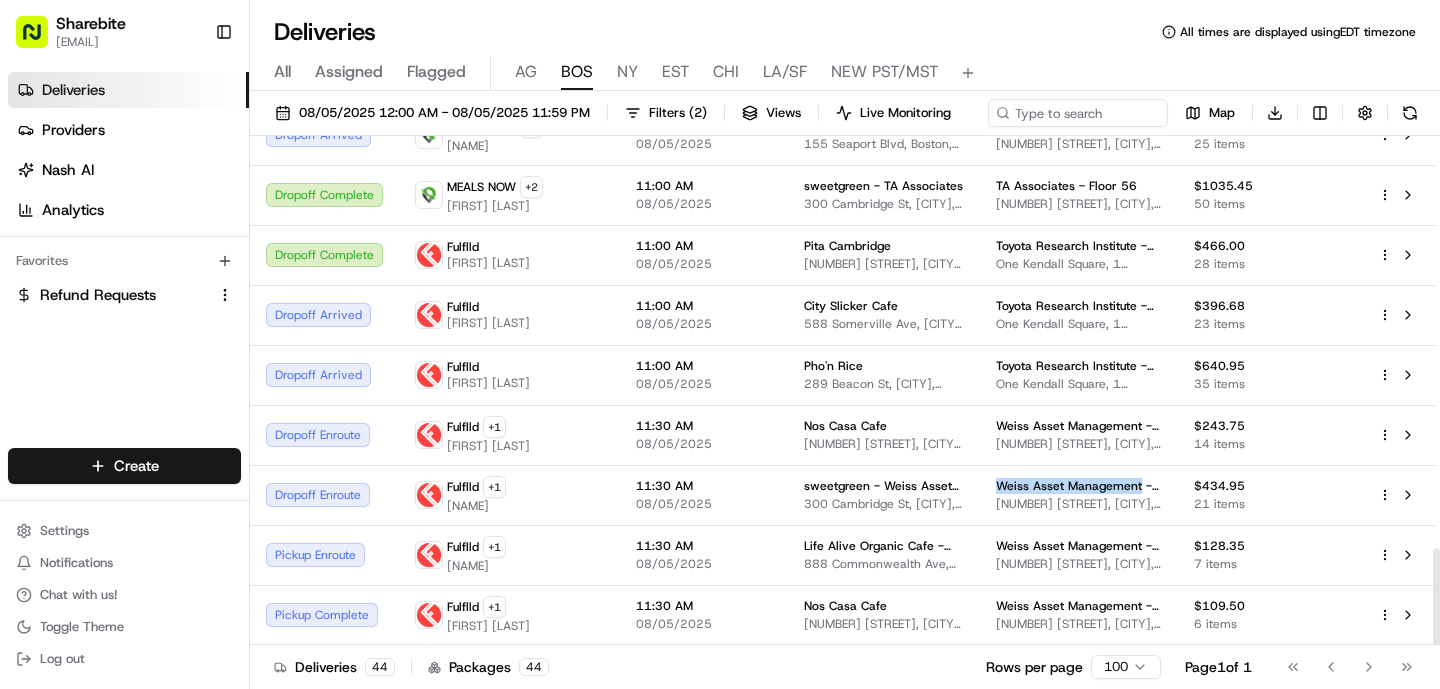 copy on "Weiss Asset Management" 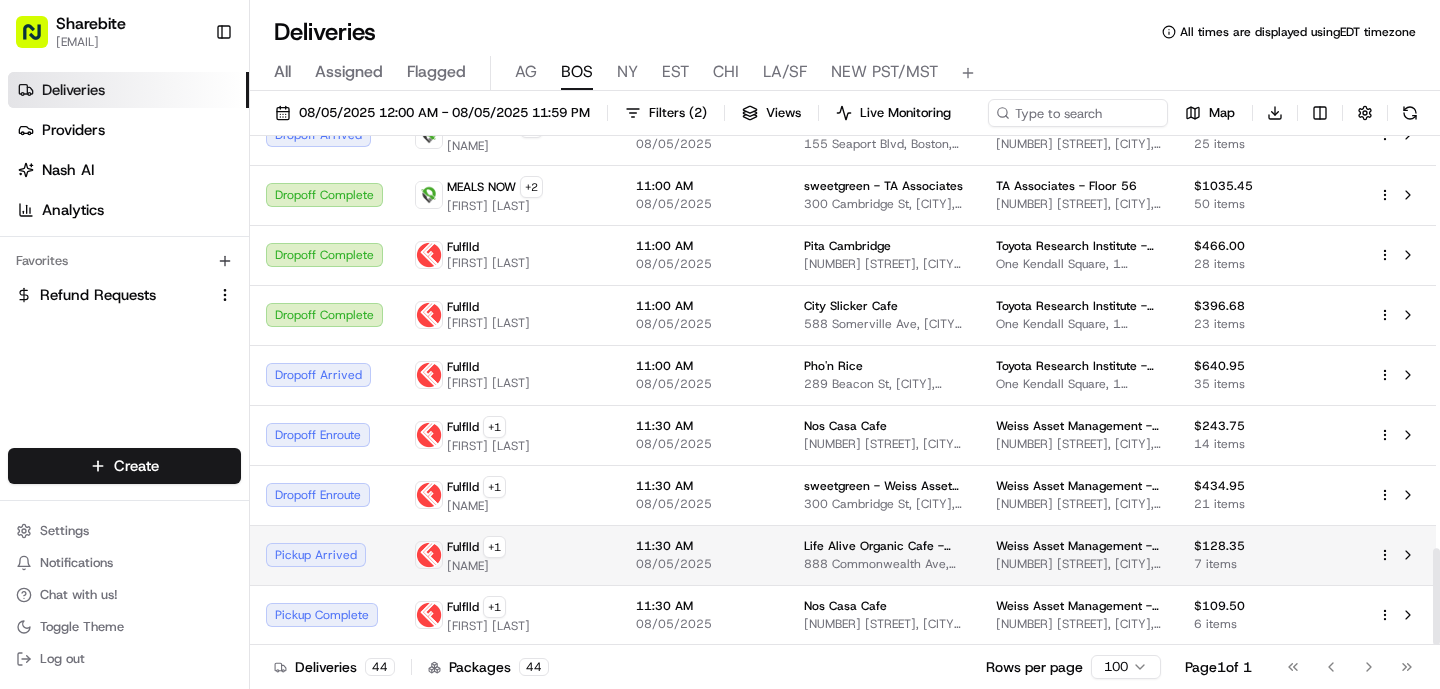 click on "11:30 AM 08/05/2025" at bounding box center [704, 555] 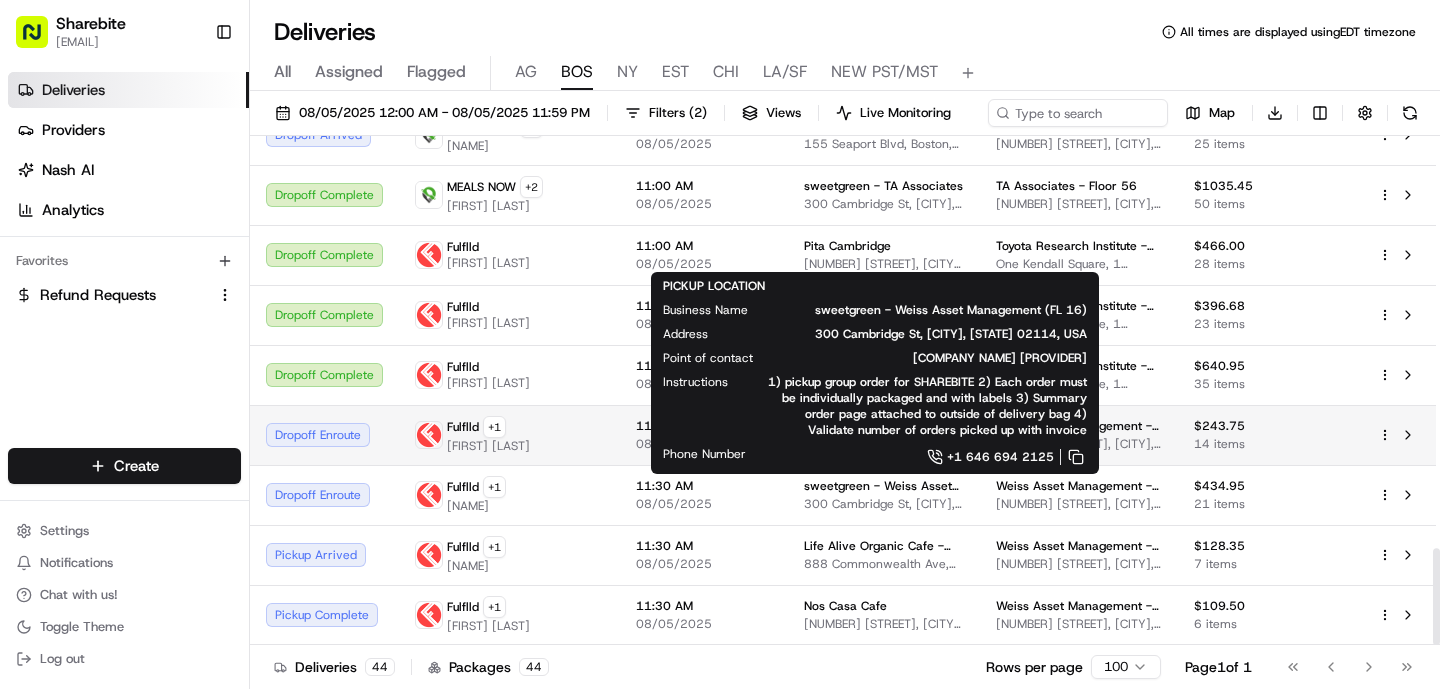 click on "Fulflld + 1 [NAME]" at bounding box center (509, 435) 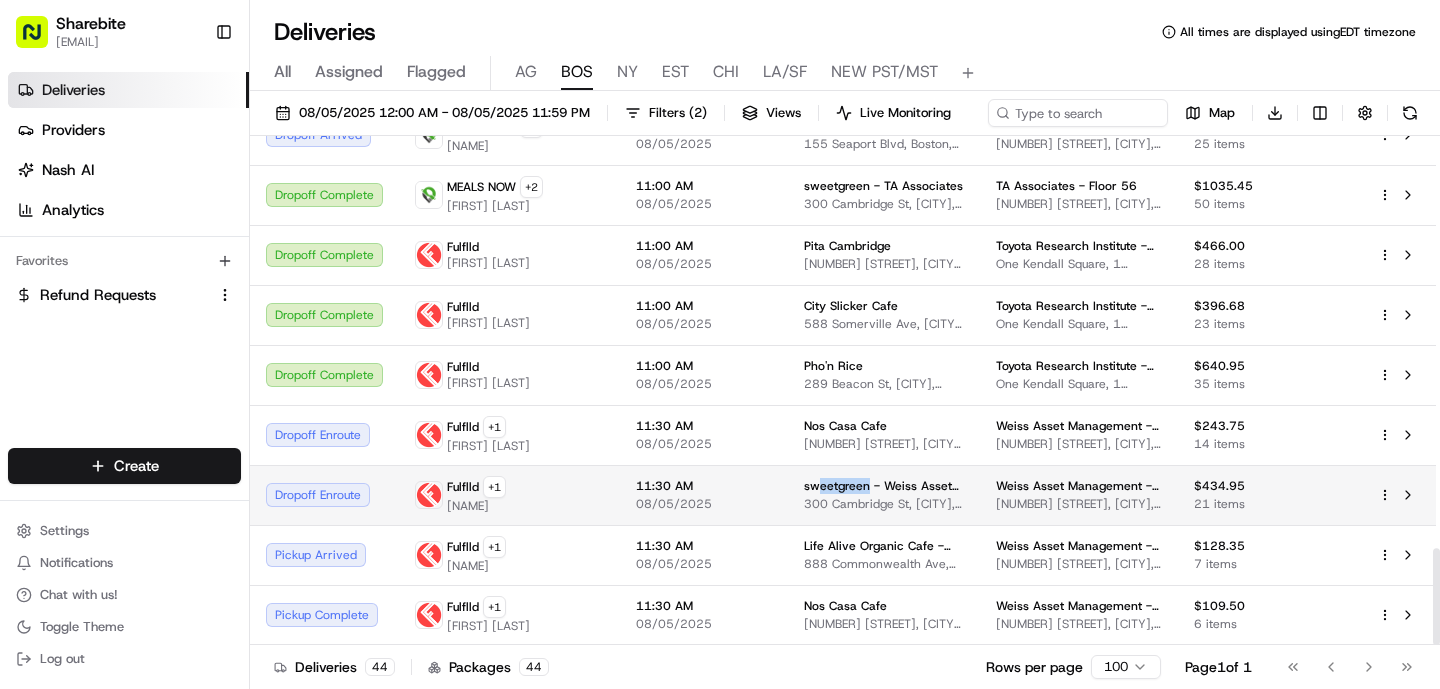 drag, startPoint x: 859, startPoint y: 484, endPoint x: 808, endPoint y: 484, distance: 51 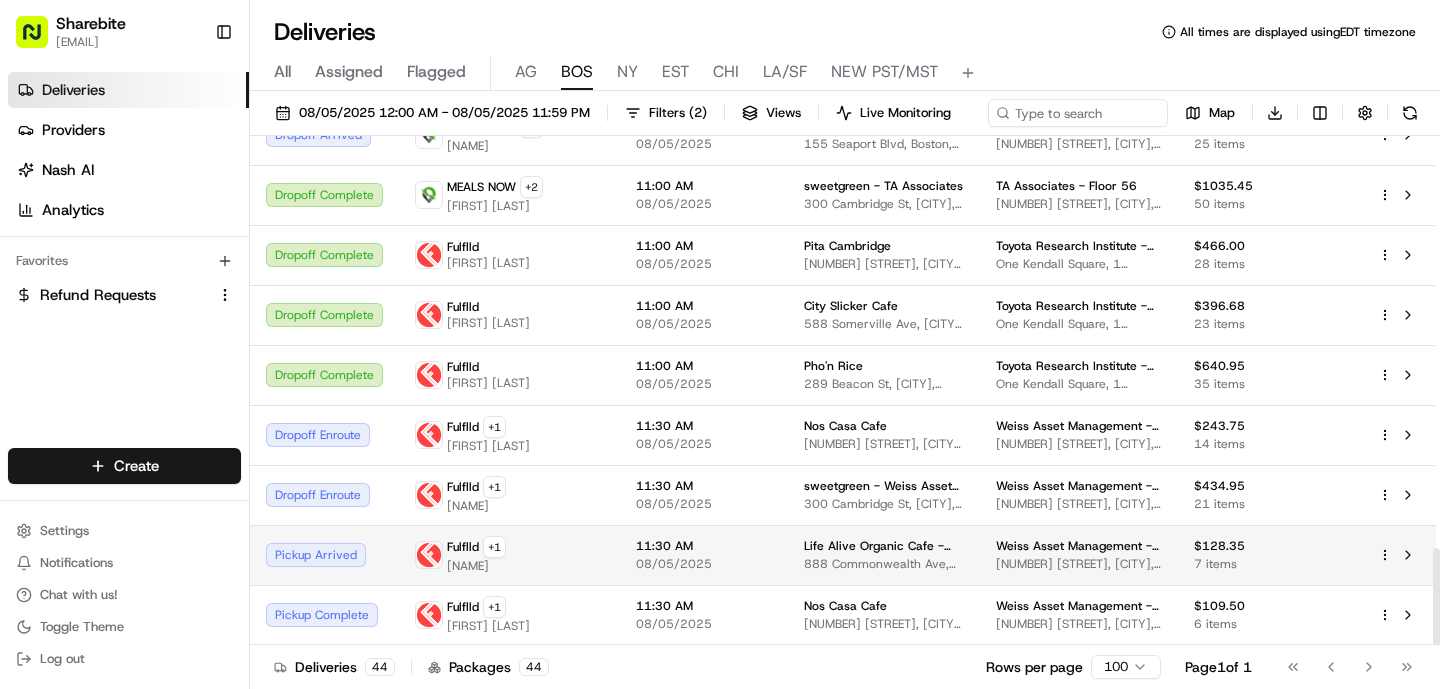 click on "11:30 AM" at bounding box center (704, 546) 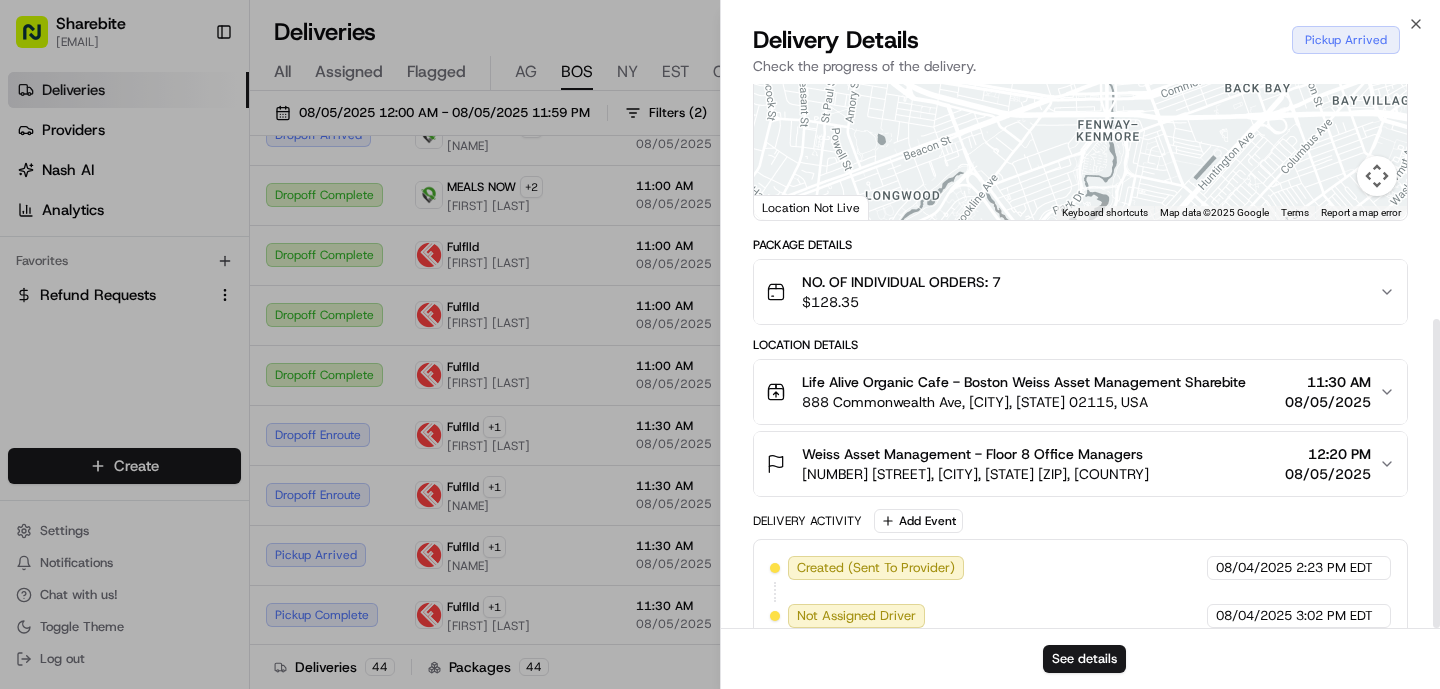 scroll, scrollTop: 414, scrollLeft: 0, axis: vertical 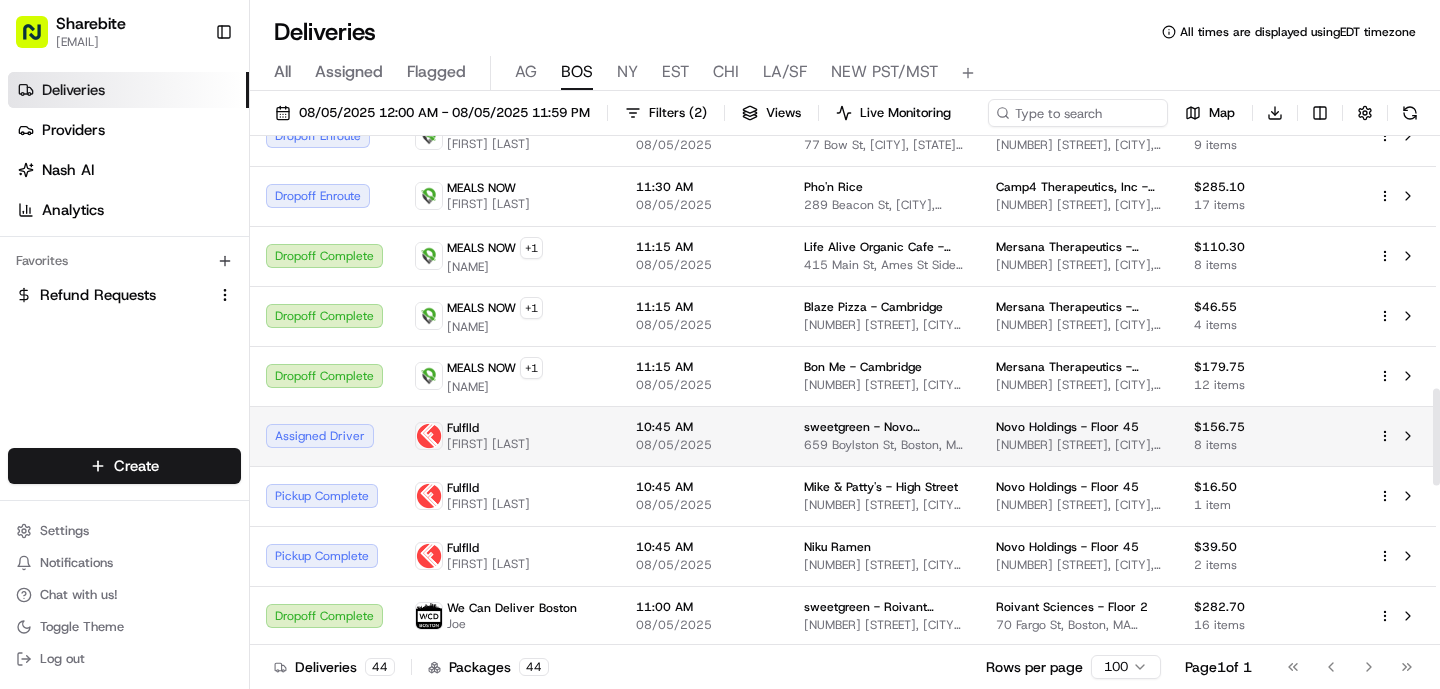 click on "Fulflld [FIRST] [LAST]" at bounding box center (509, 436) 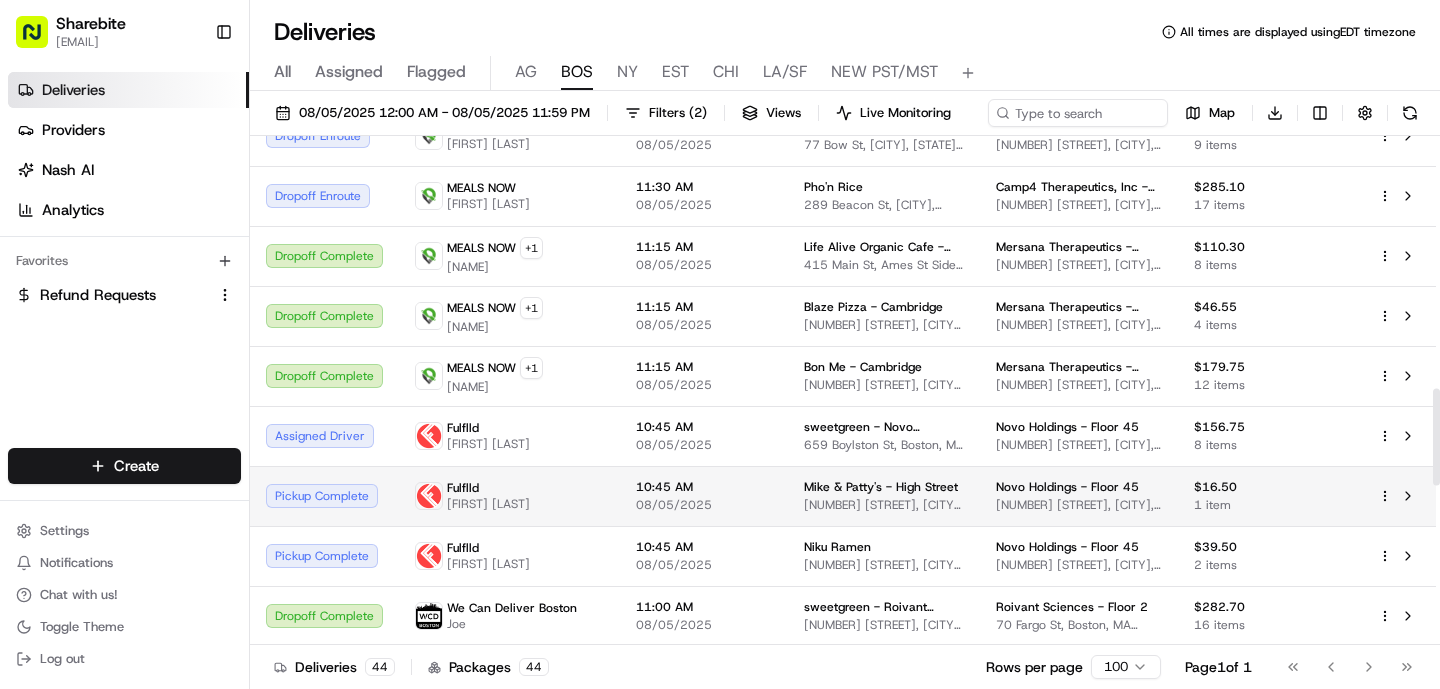 click on "Fulflld [FIRST] [LAST]" at bounding box center (509, 496) 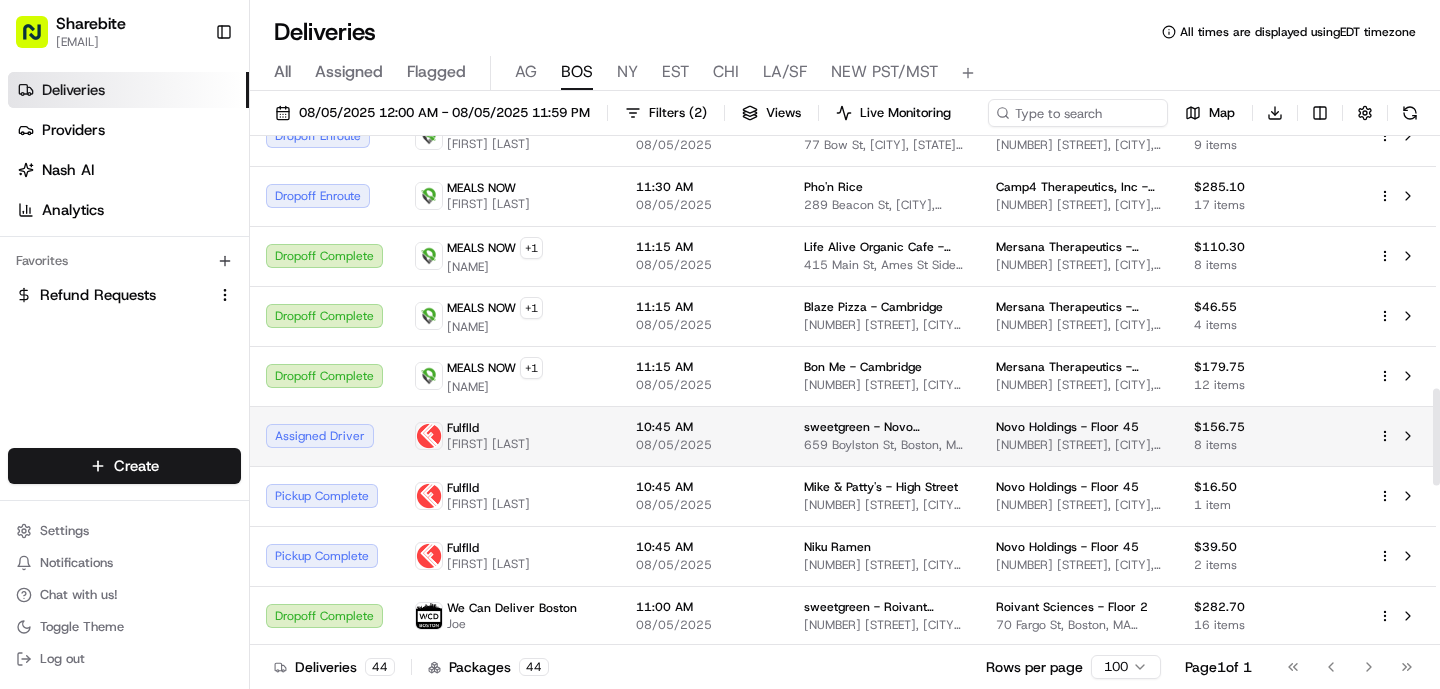click on "Fulflld [FIRST] [LAST]" at bounding box center [509, 436] 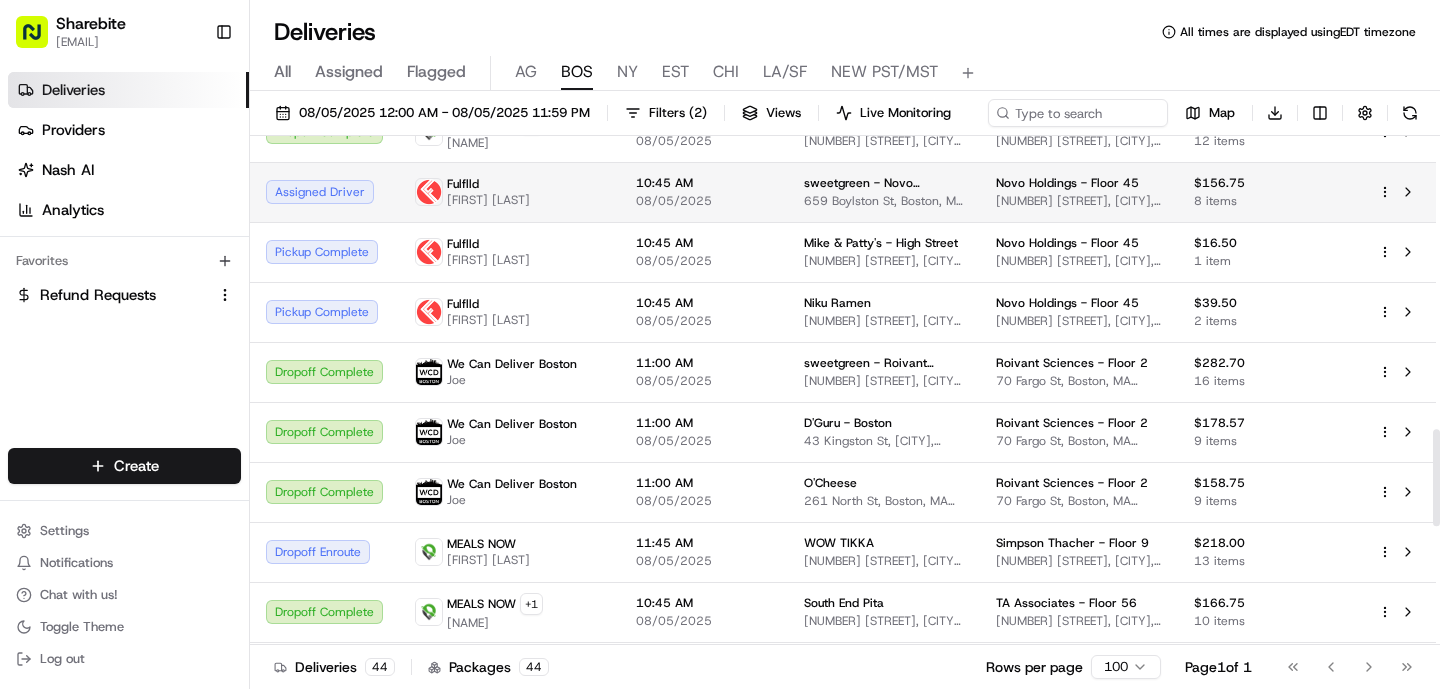 scroll, scrollTop: 1629, scrollLeft: 0, axis: vertical 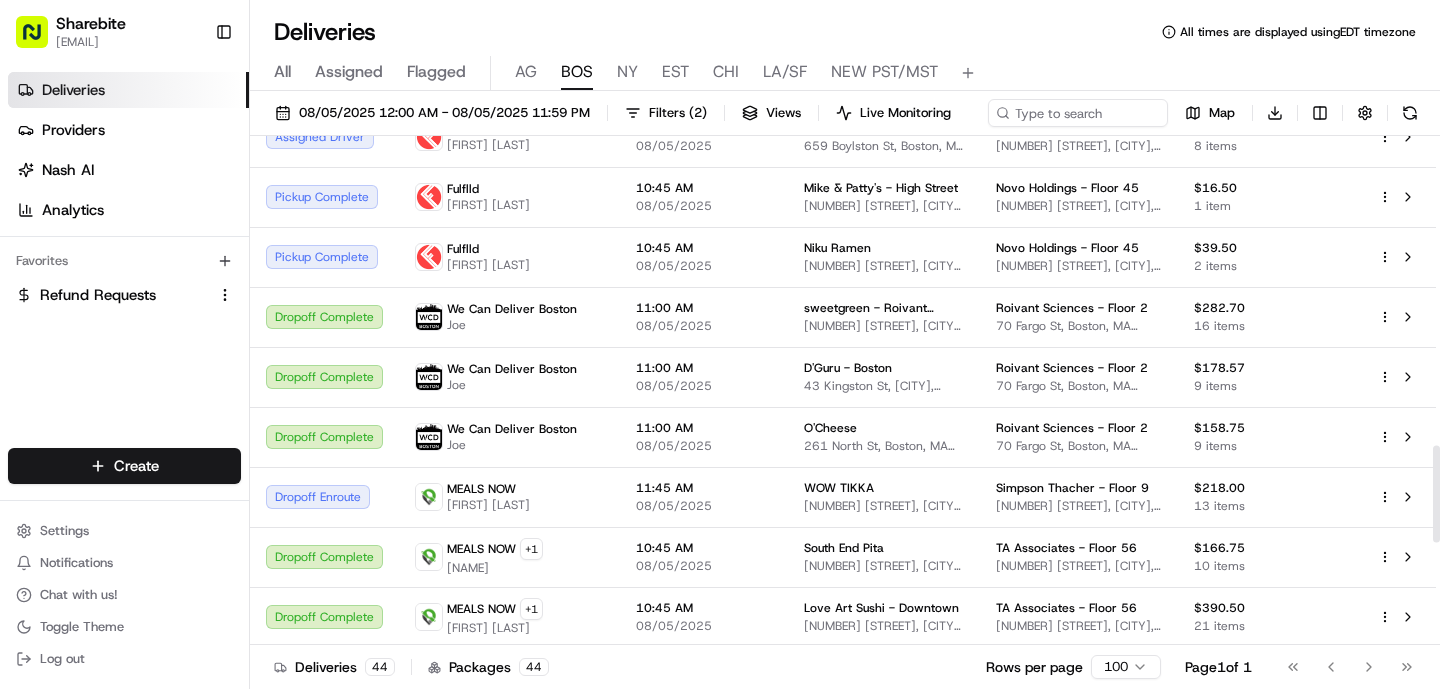 click on "All Assigned Flagged AG BOS NY EST CHI LA/SF NEW PST/MST" at bounding box center (845, 73) 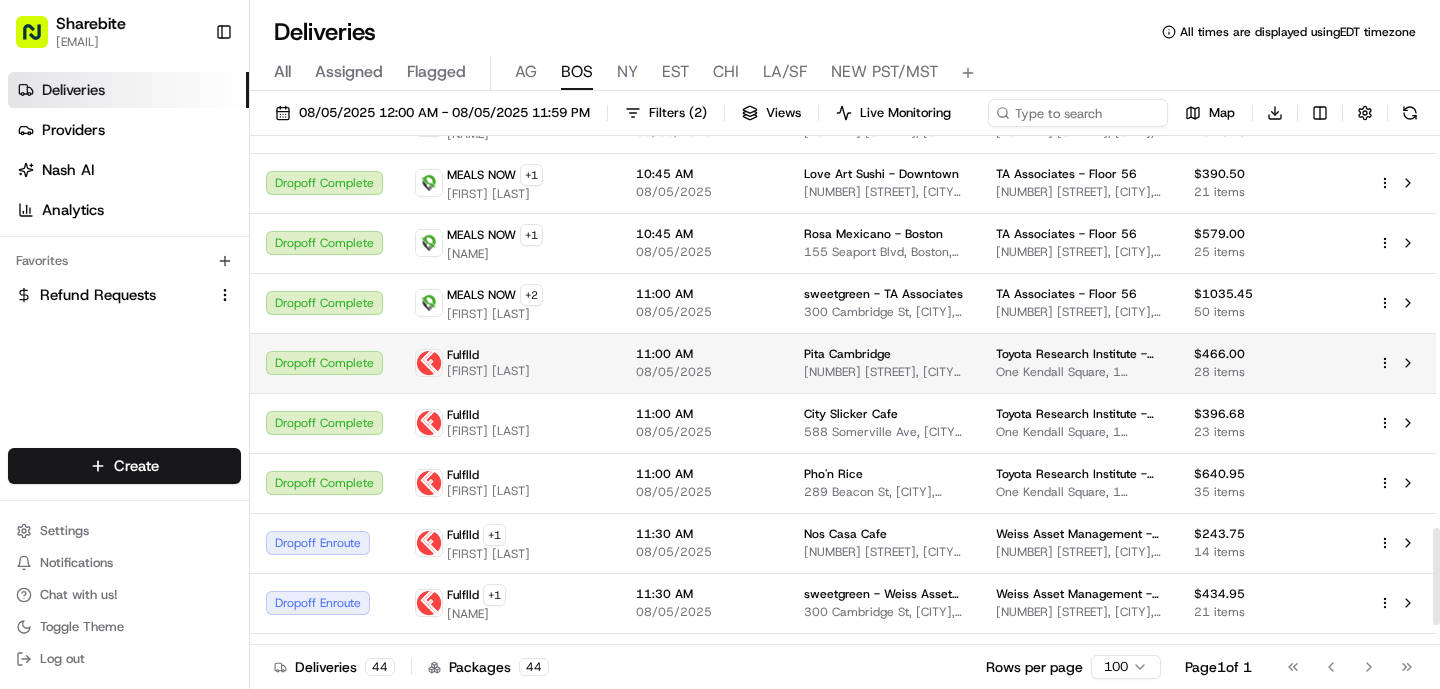 scroll, scrollTop: 2064, scrollLeft: 0, axis: vertical 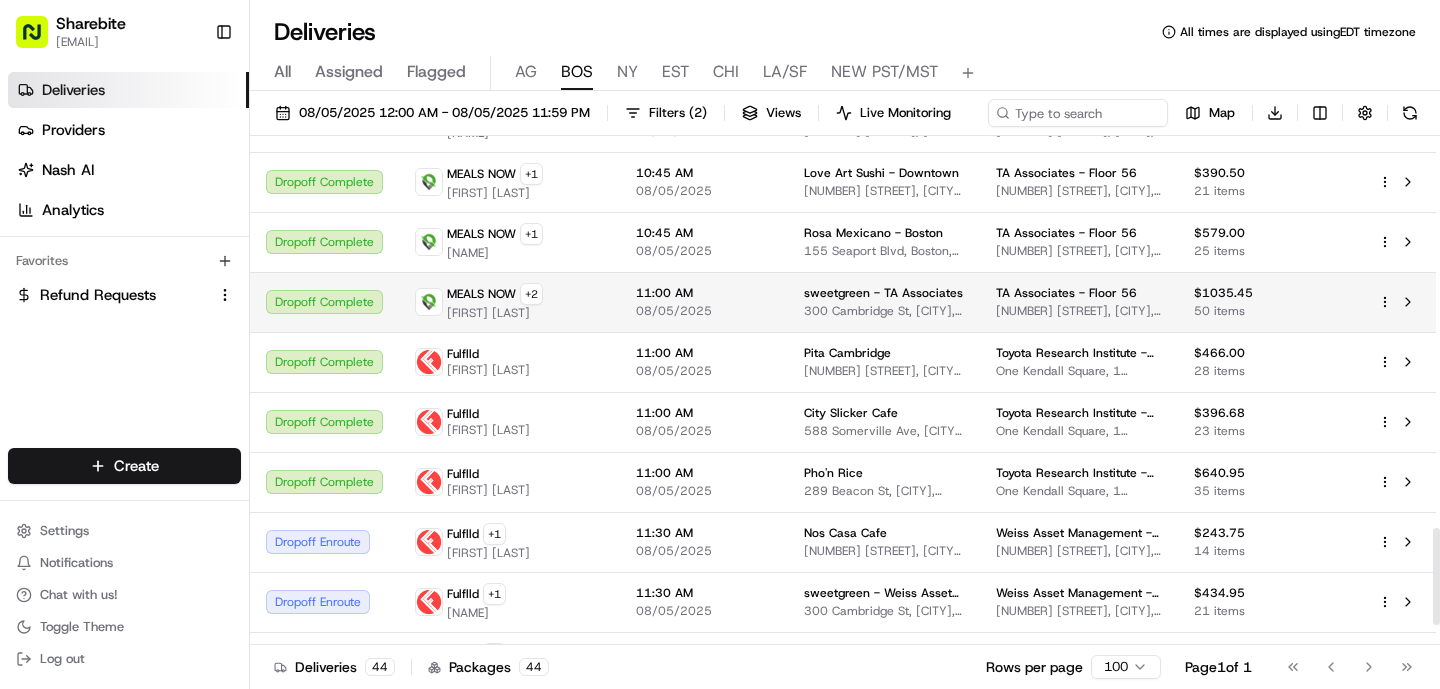 click on "08/05/2025" at bounding box center (704, 311) 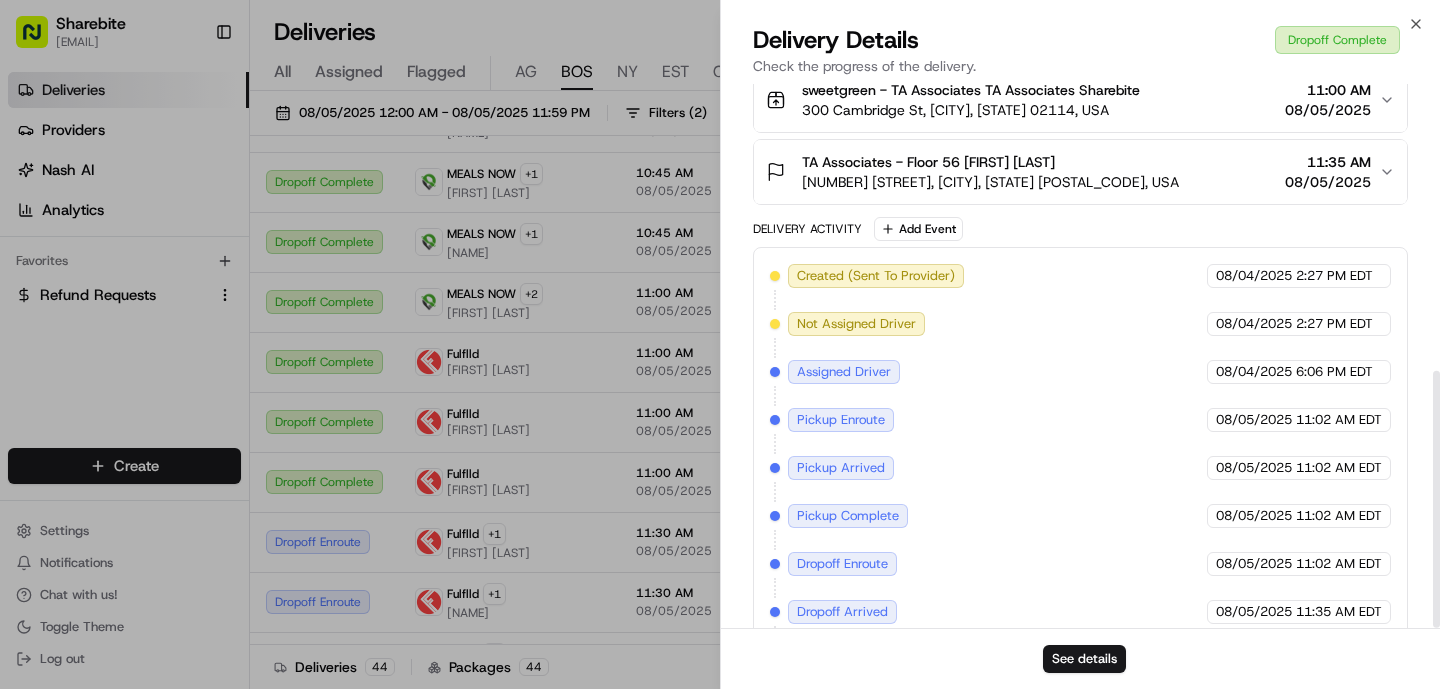 scroll, scrollTop: 606, scrollLeft: 0, axis: vertical 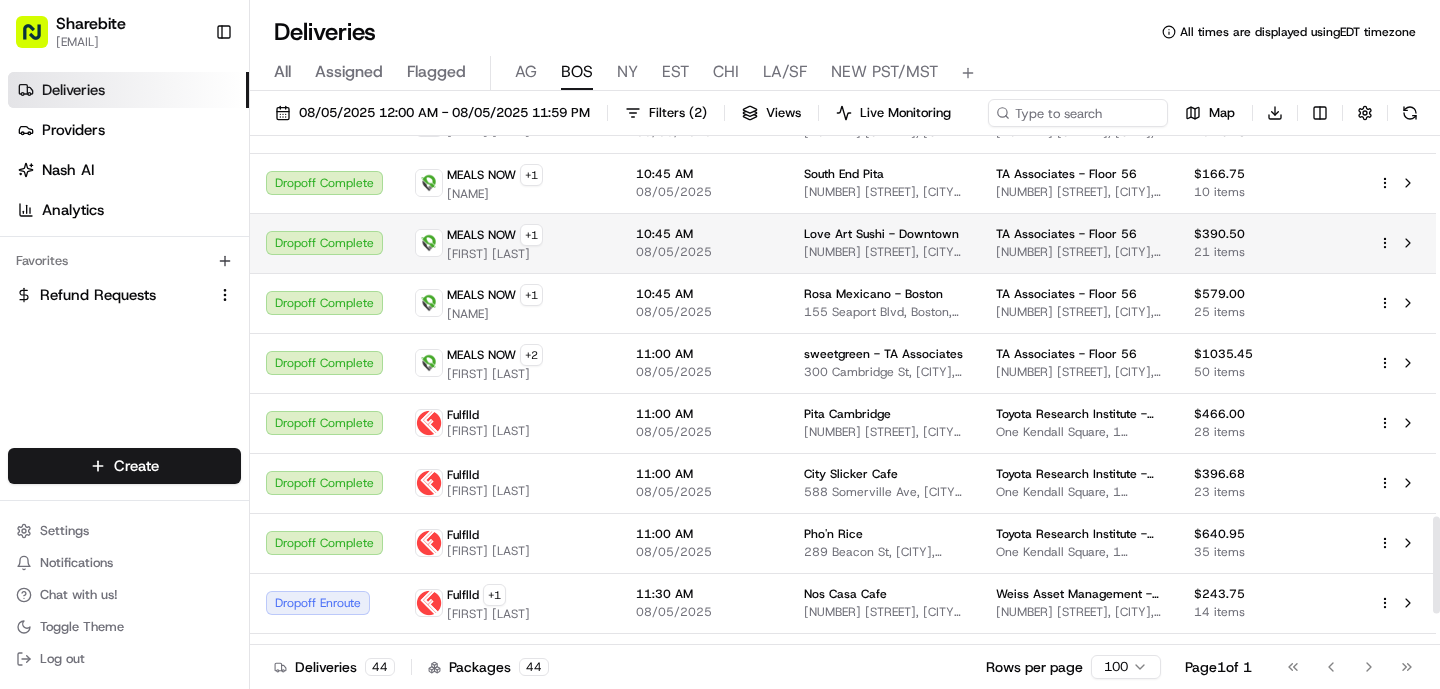 click on "[PROVIDER] + 1 [NAME] [NAME]" at bounding box center [509, 243] 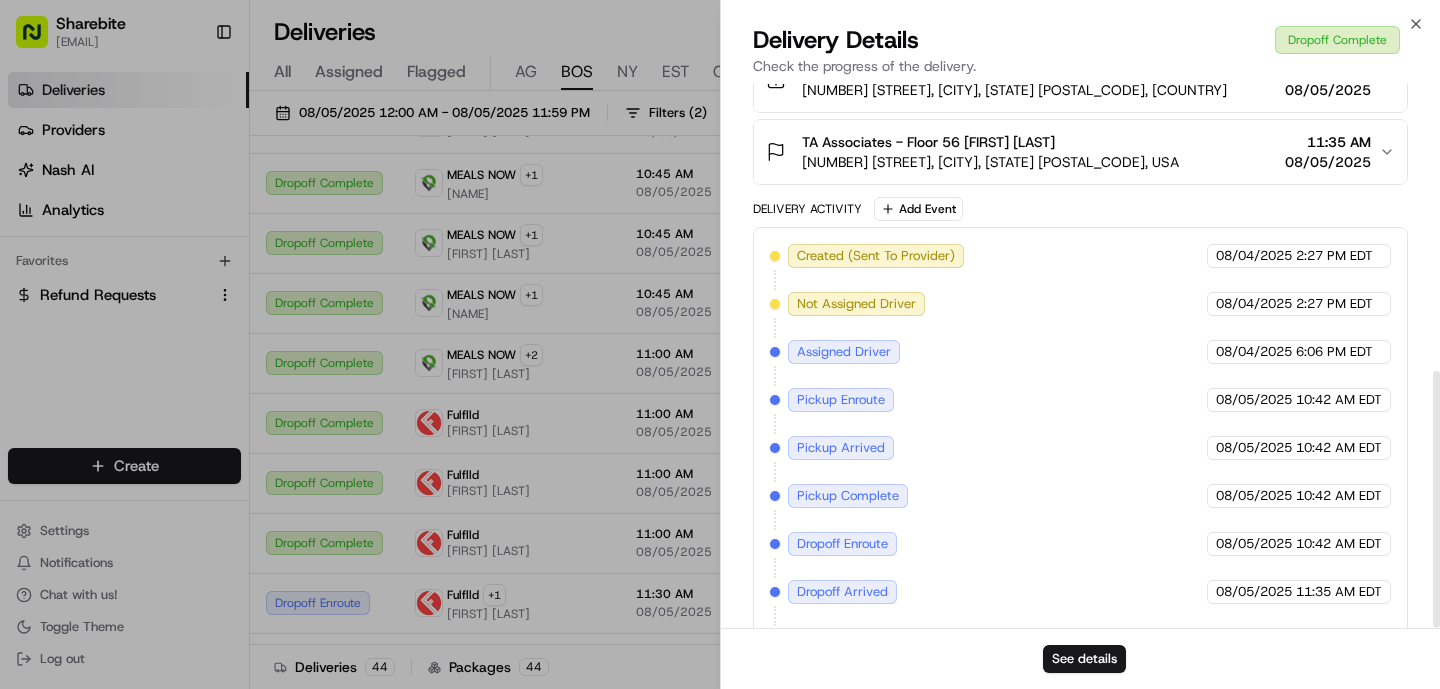 scroll, scrollTop: 606, scrollLeft: 0, axis: vertical 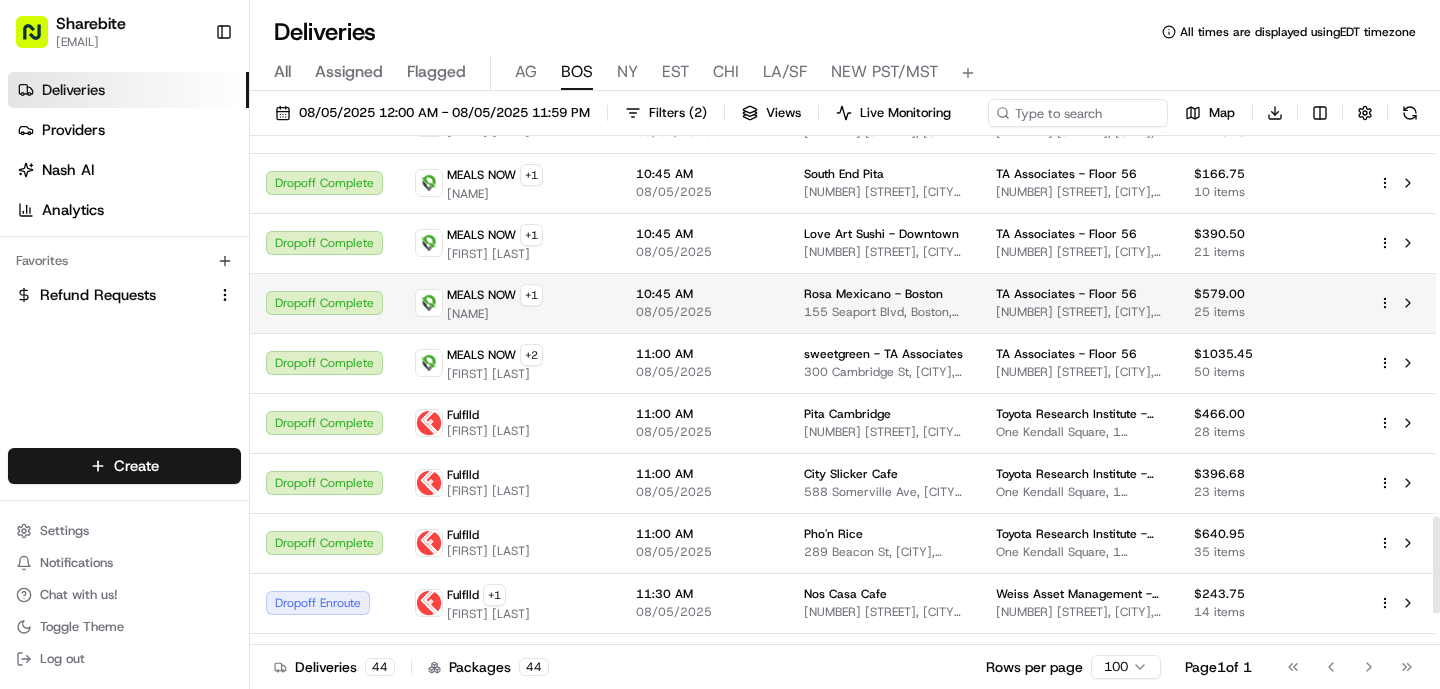 click on "08/05/2025" at bounding box center [704, 312] 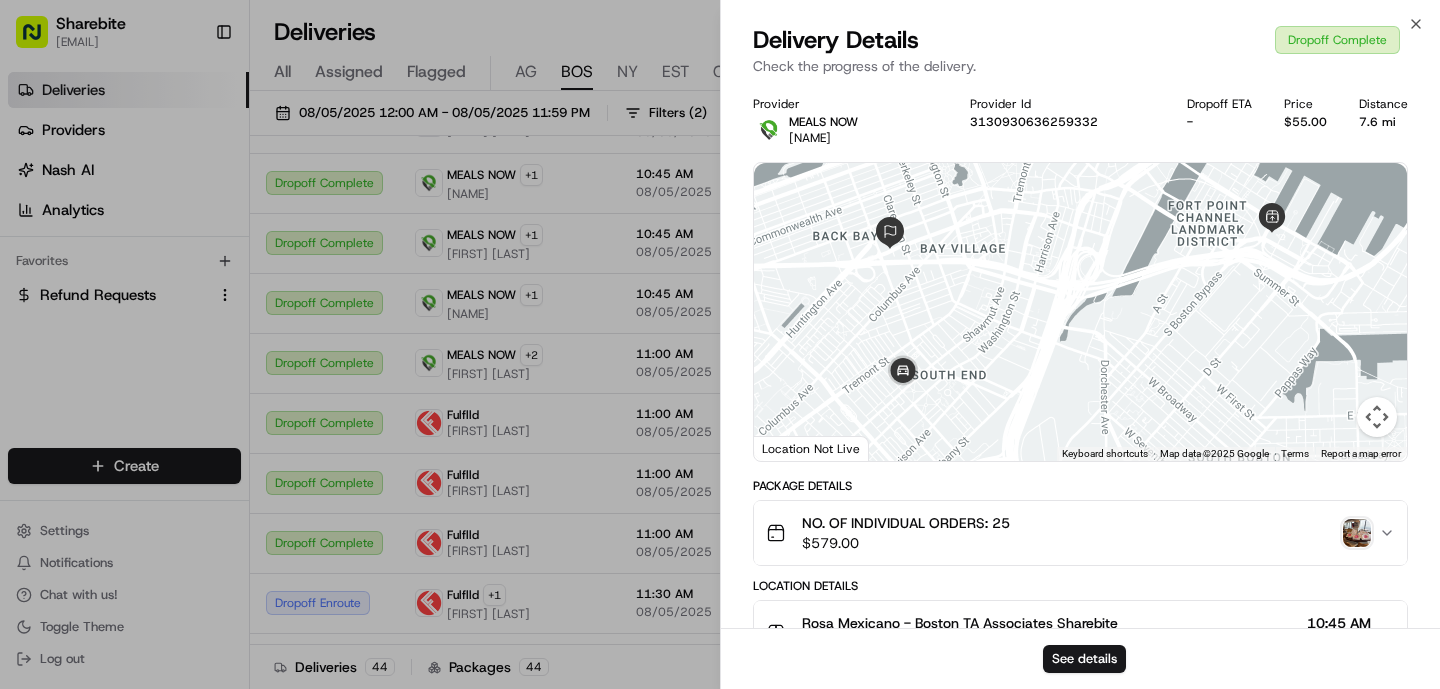 scroll, scrollTop: 702, scrollLeft: 0, axis: vertical 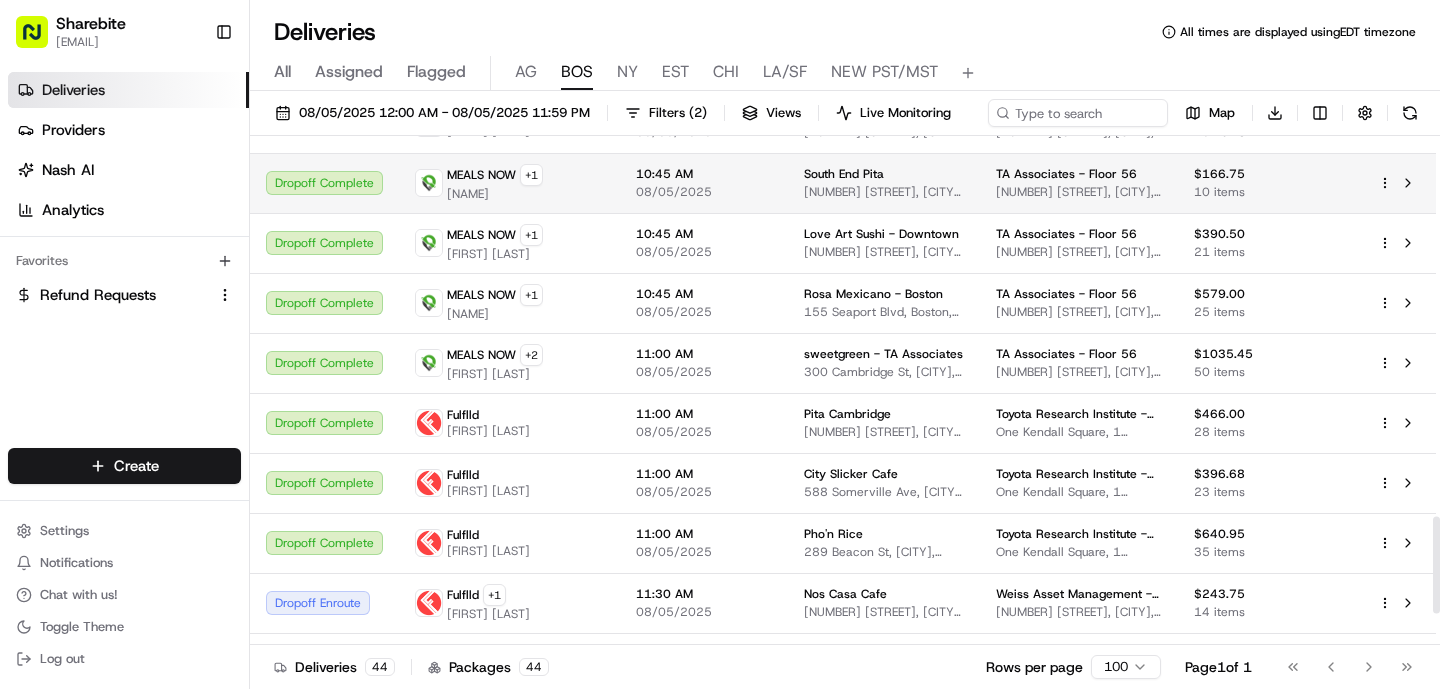 click on "[BRAND] + 1 [FIRST] [LAST]" at bounding box center [509, 183] 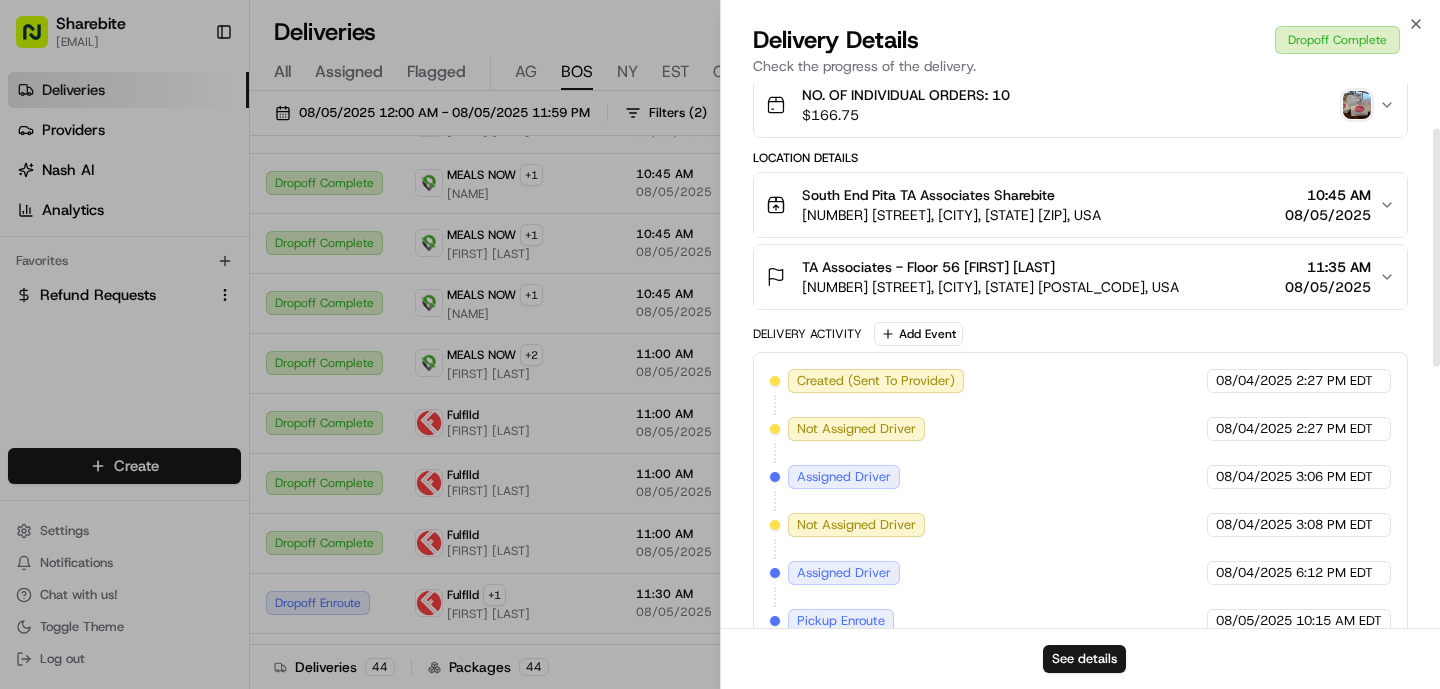 scroll, scrollTop: 702, scrollLeft: 0, axis: vertical 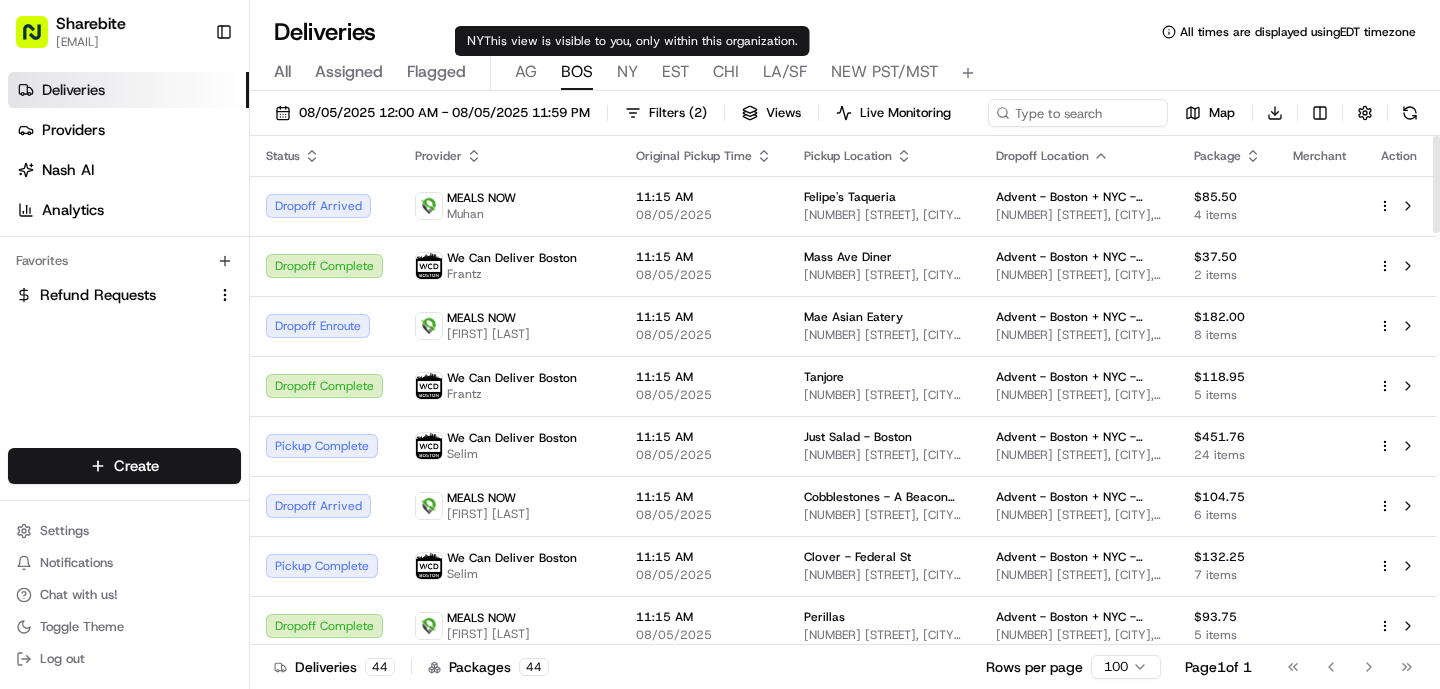 click on "All Assigned Flagged AG BOS NY EST CHI LA/SF NEW PST/MST" at bounding box center [845, 73] 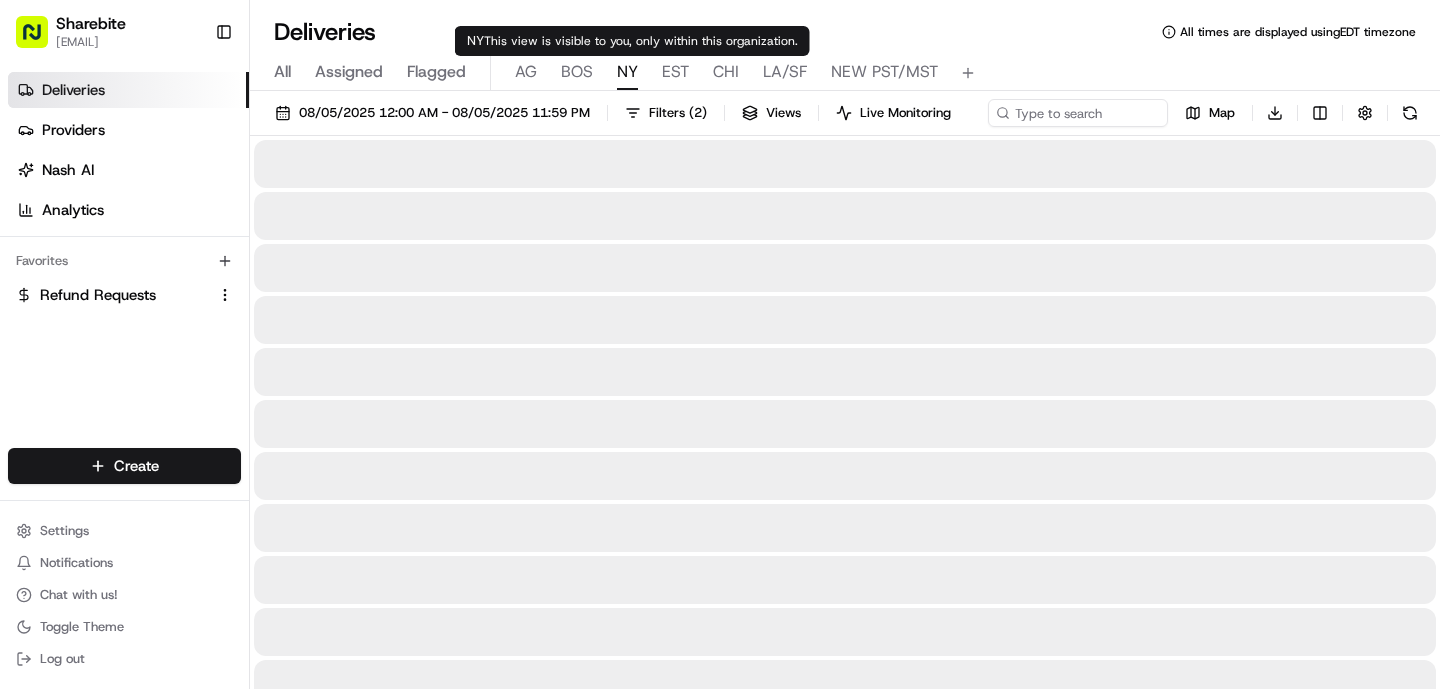 click on "NY" at bounding box center (627, 72) 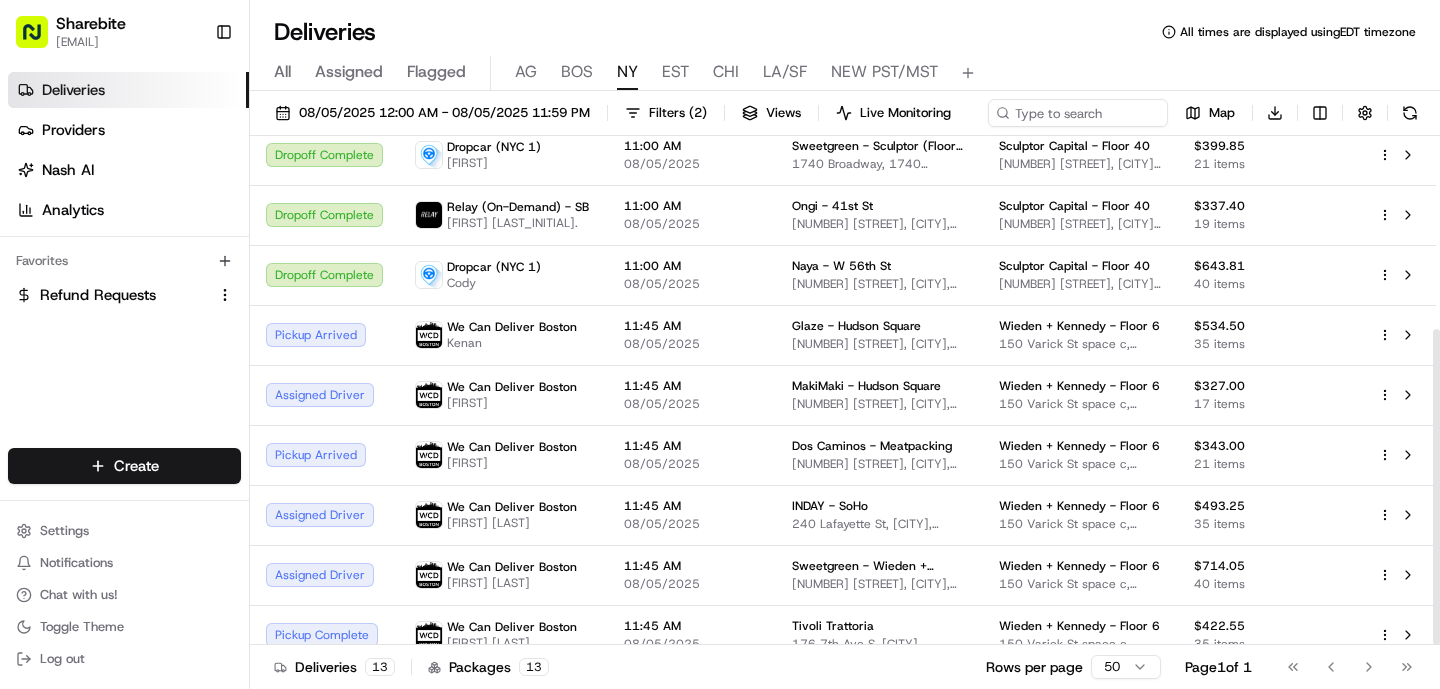 scroll, scrollTop: 311, scrollLeft: 0, axis: vertical 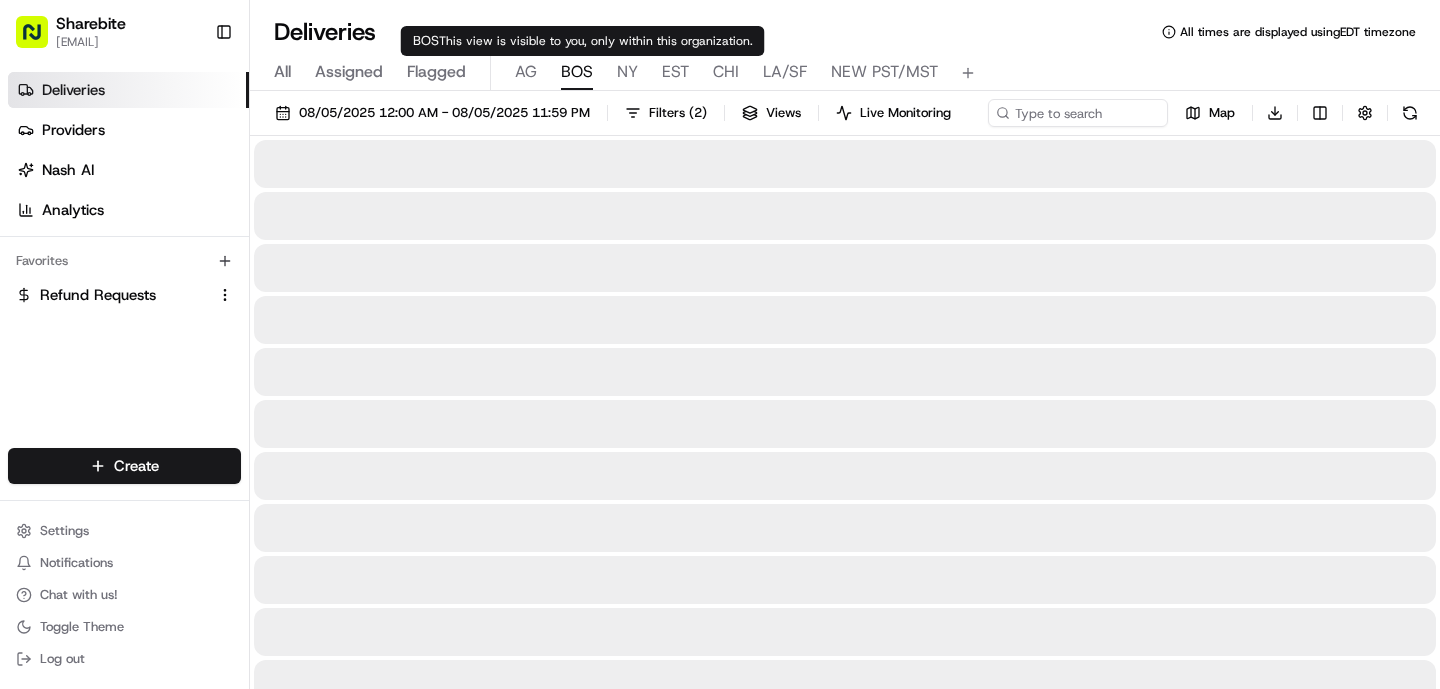 click on "BOS" at bounding box center [577, 72] 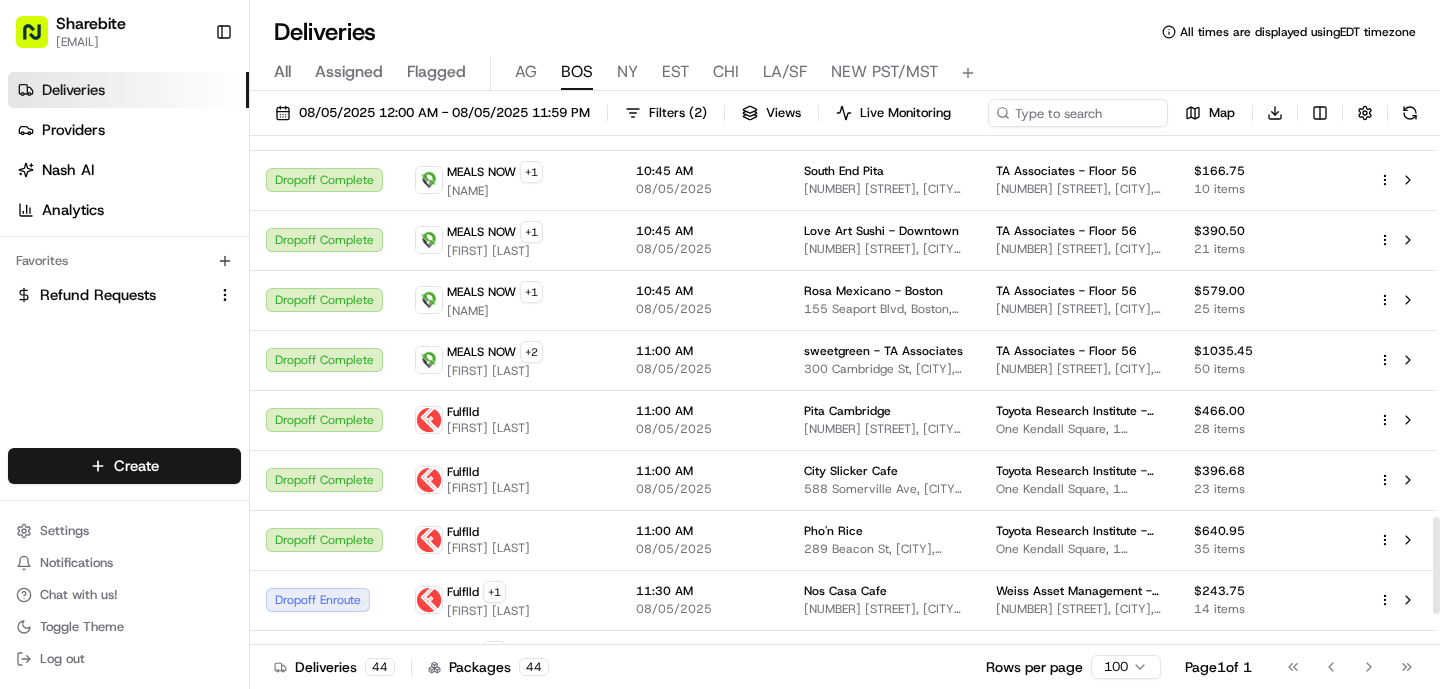 scroll, scrollTop: 2171, scrollLeft: 0, axis: vertical 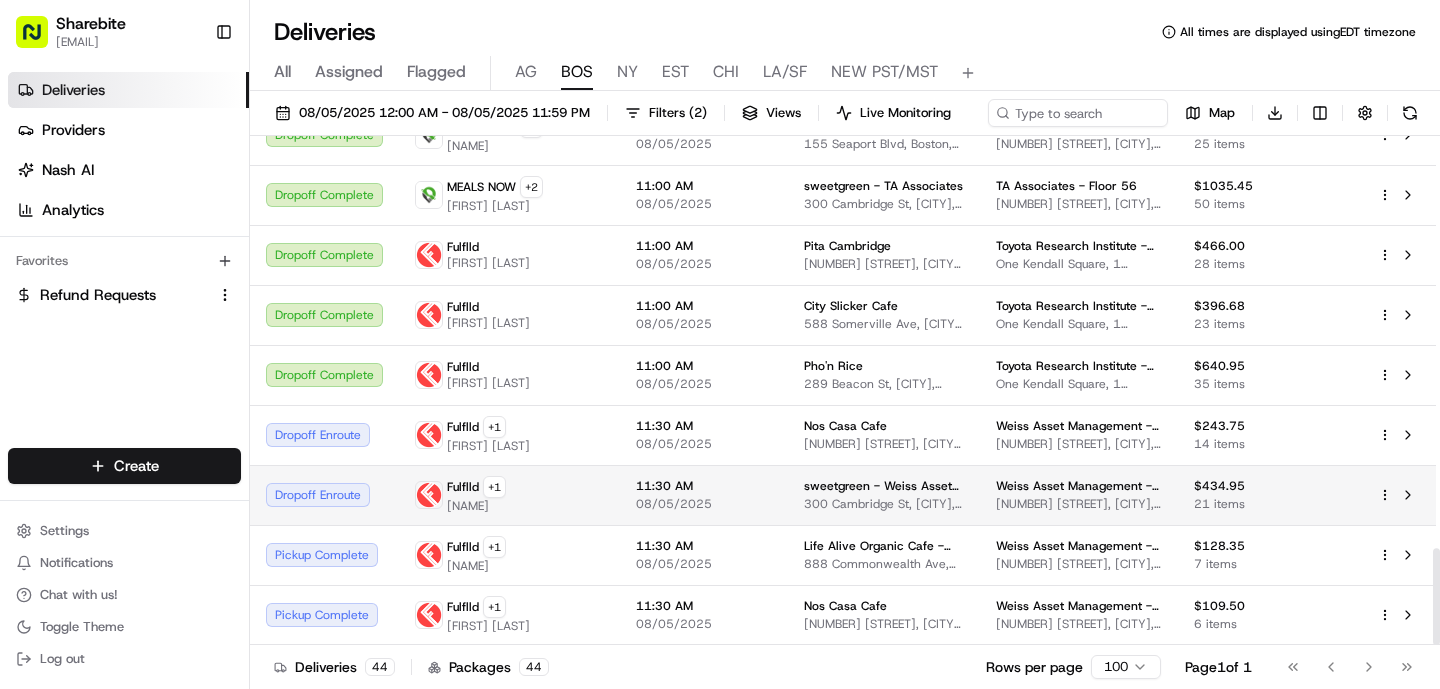 click on "11:30 AM 08/05/2025" at bounding box center (704, 495) 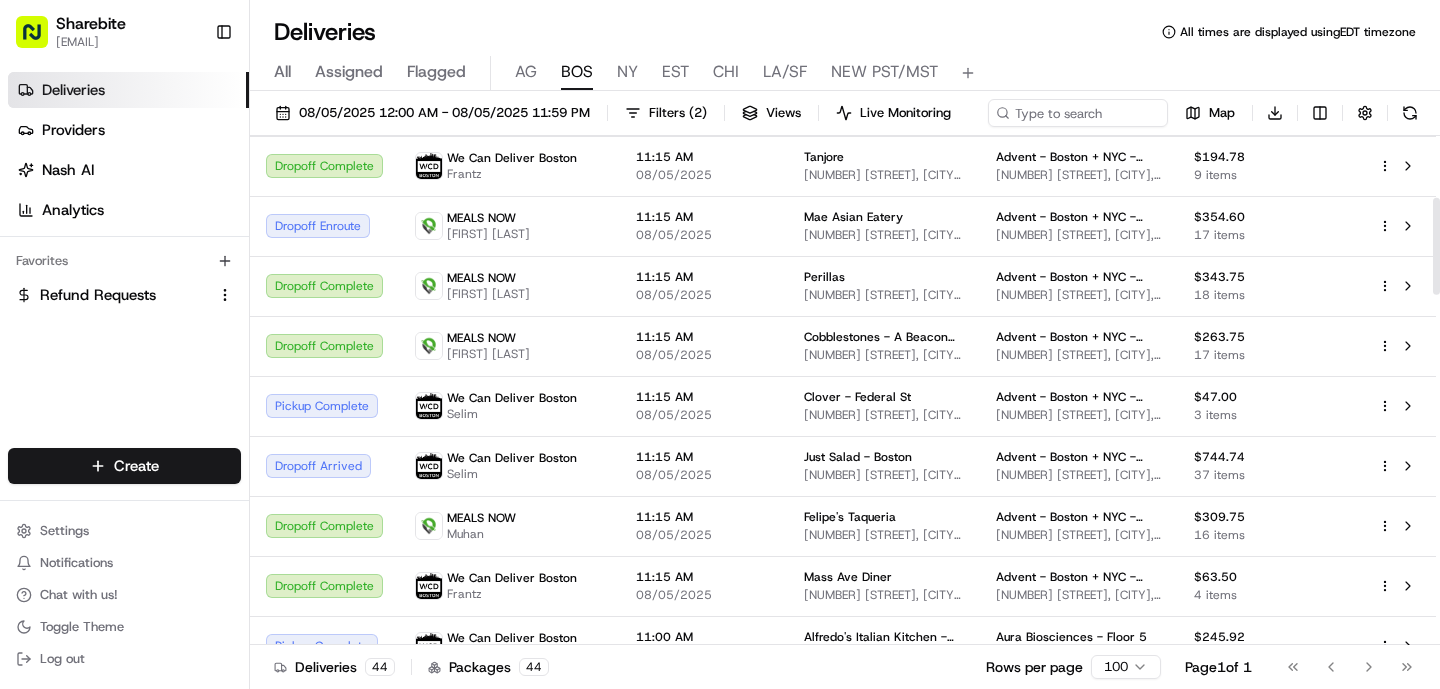 scroll, scrollTop: 0, scrollLeft: 0, axis: both 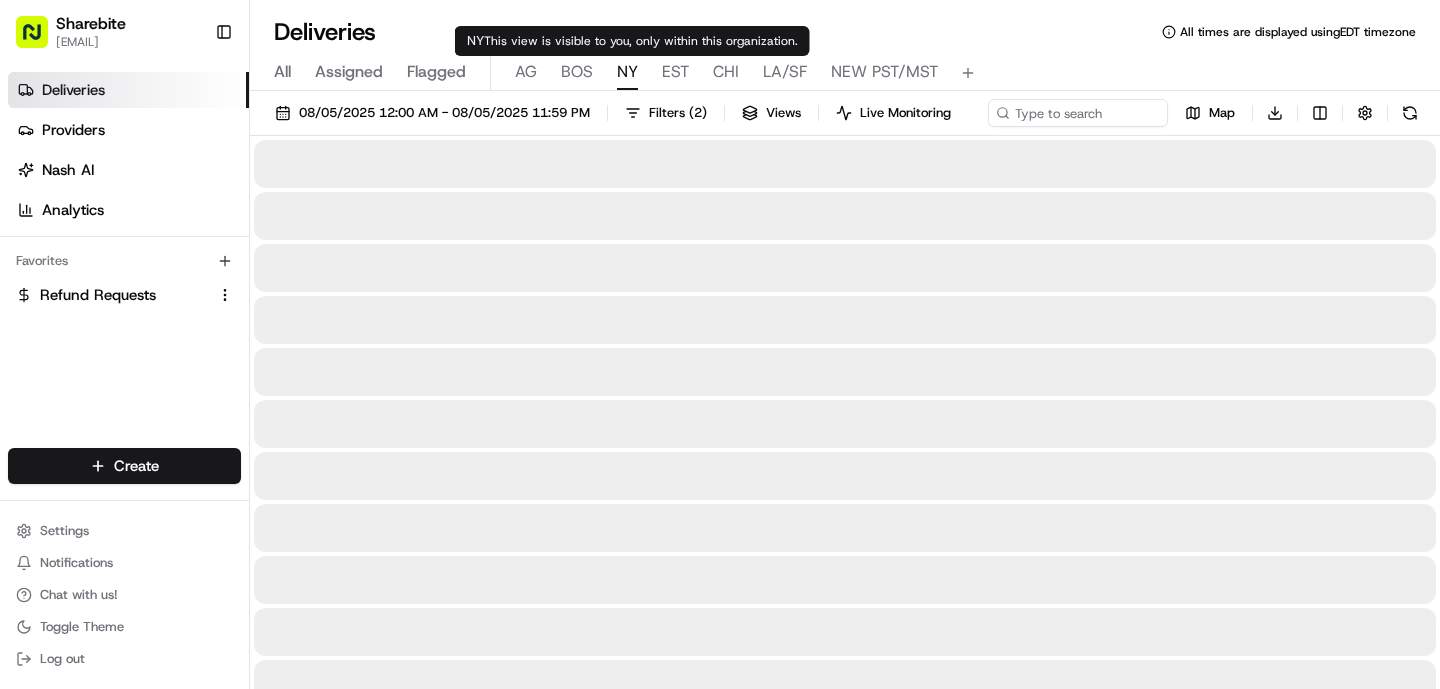 click on "NY" at bounding box center (627, 72) 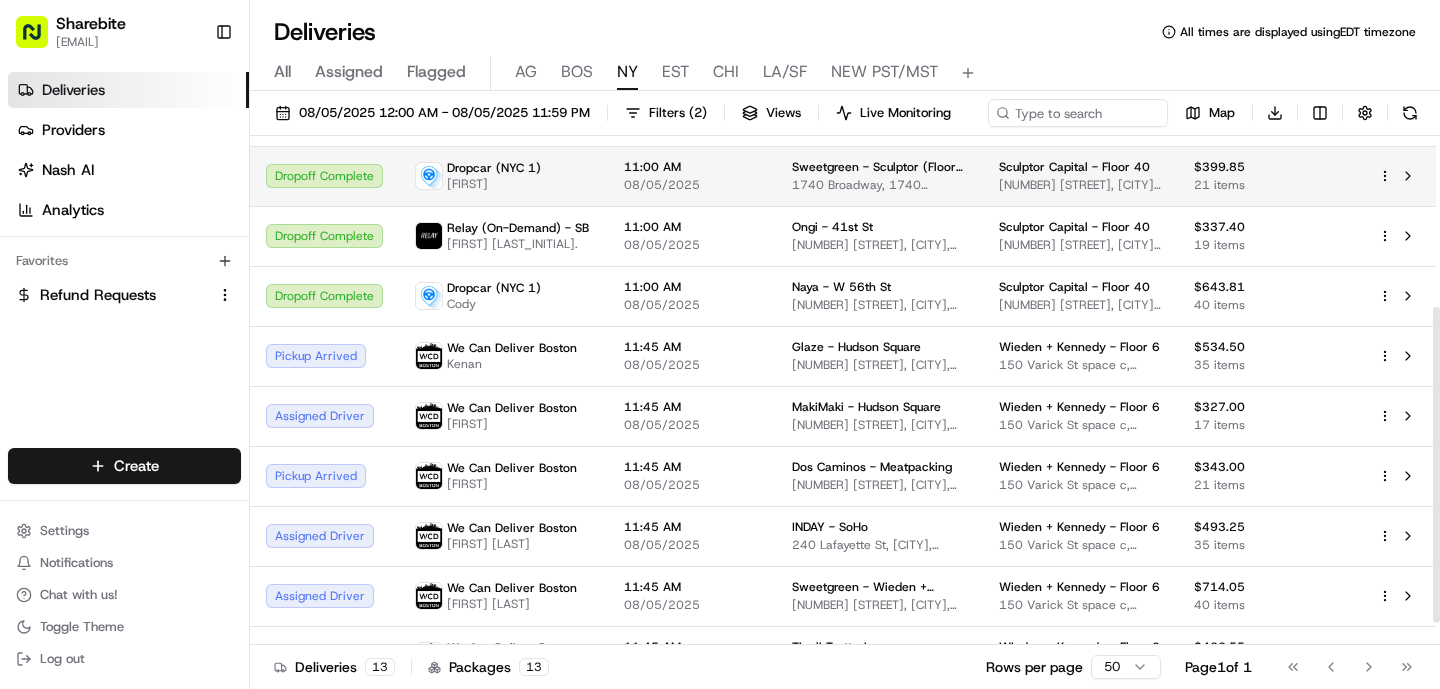scroll, scrollTop: 311, scrollLeft: 0, axis: vertical 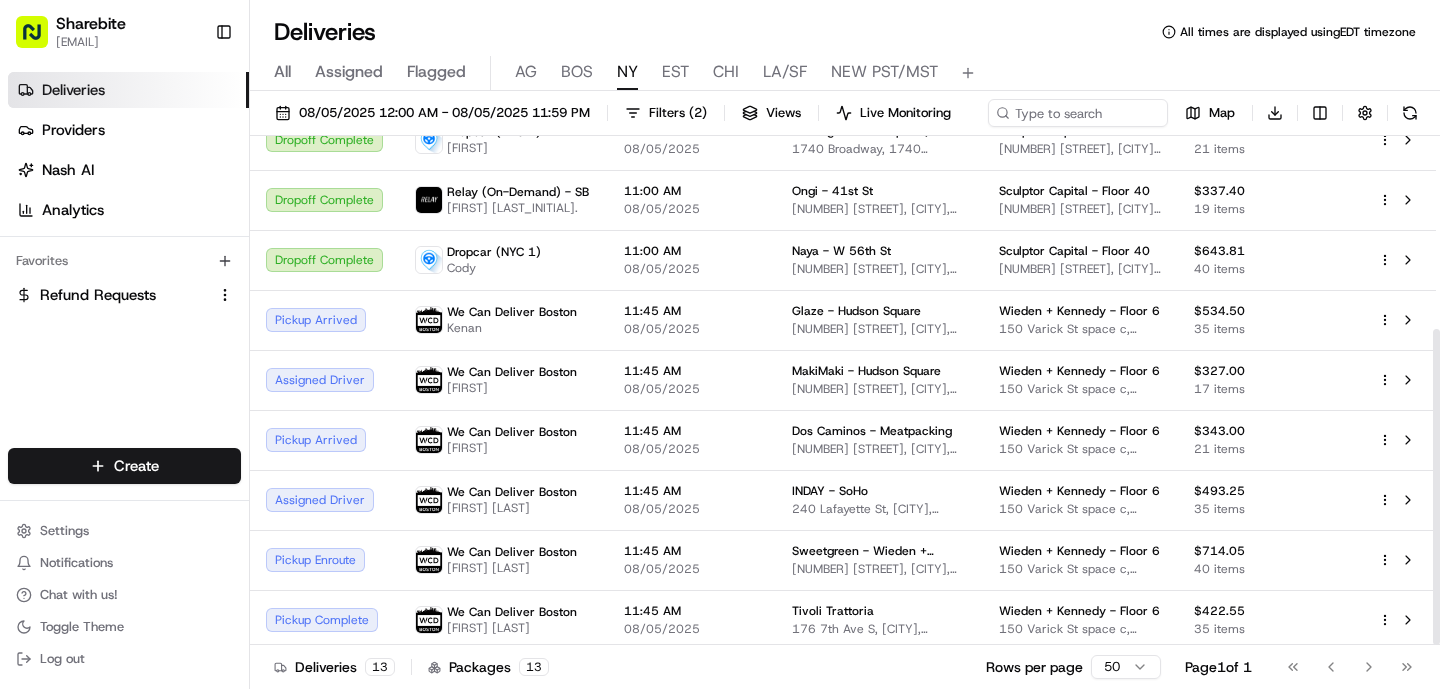 click on "BOS" at bounding box center [577, 73] 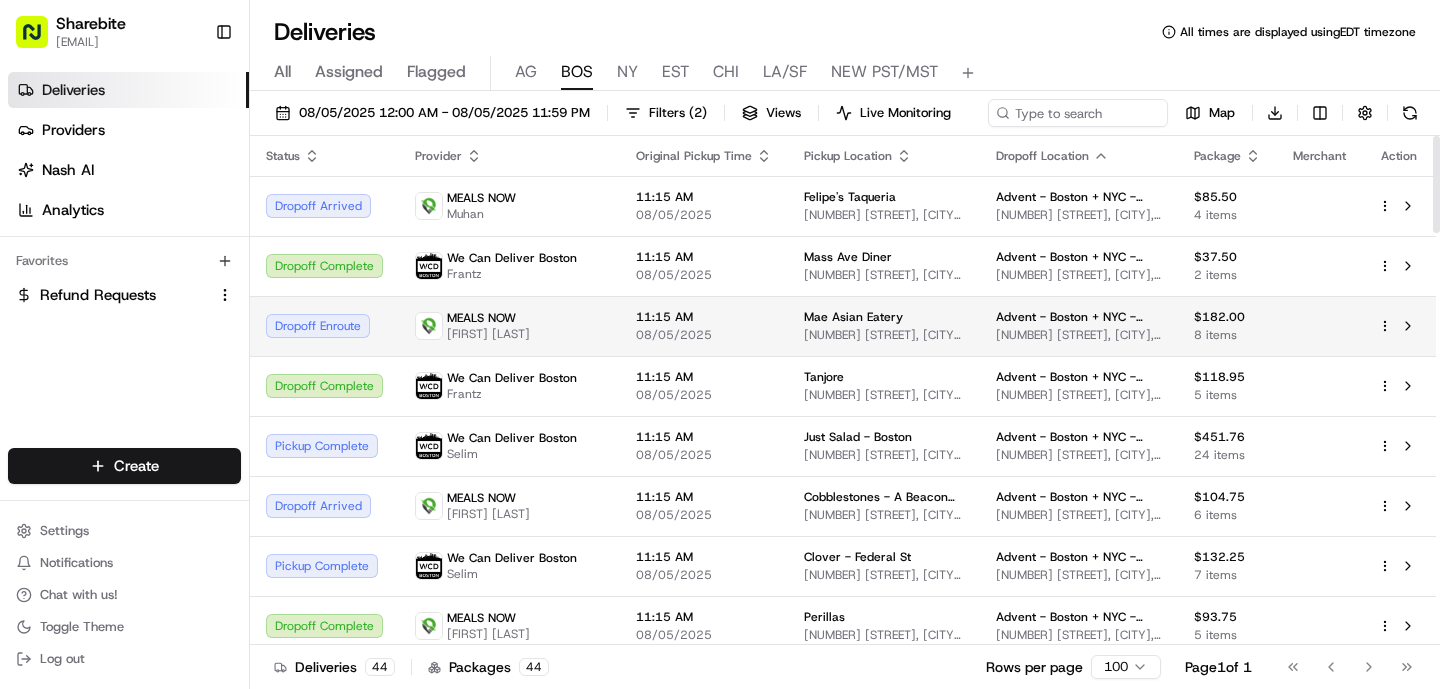 click on "08/05/2025" at bounding box center [704, 335] 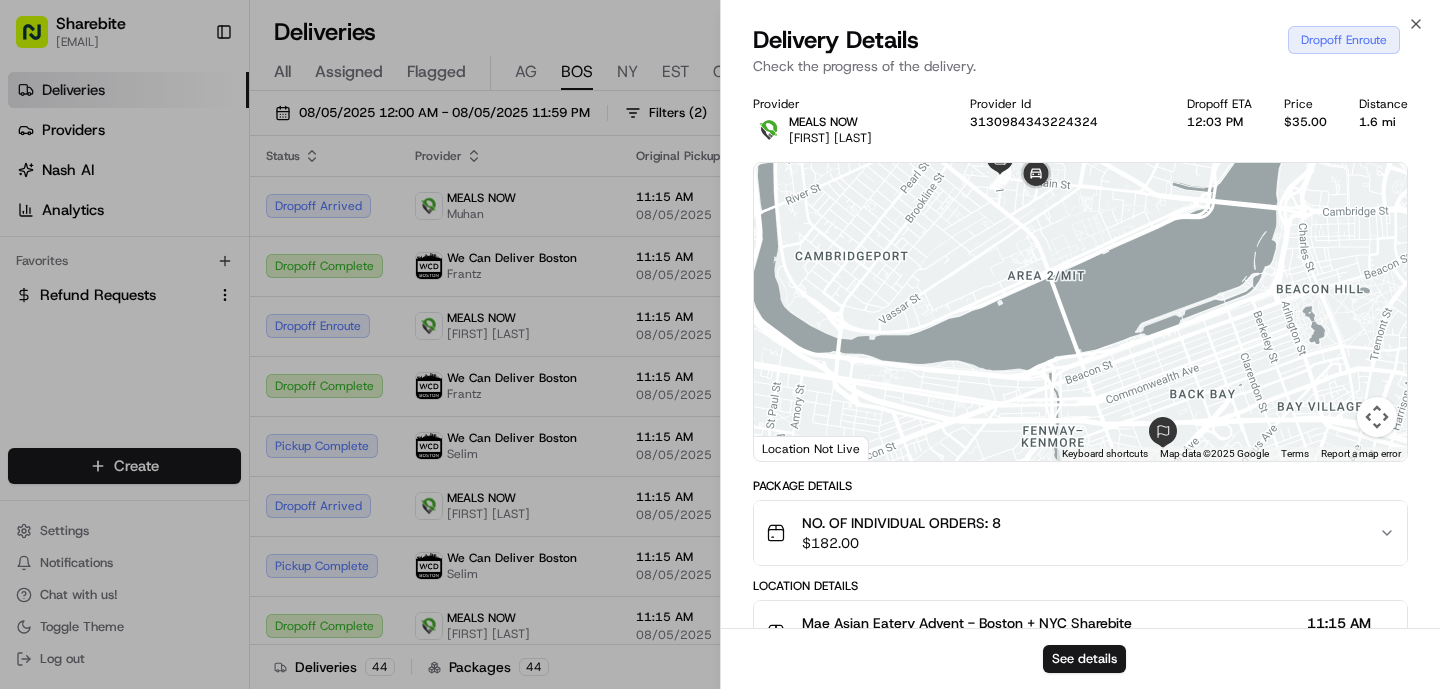 scroll, scrollTop: 510, scrollLeft: 0, axis: vertical 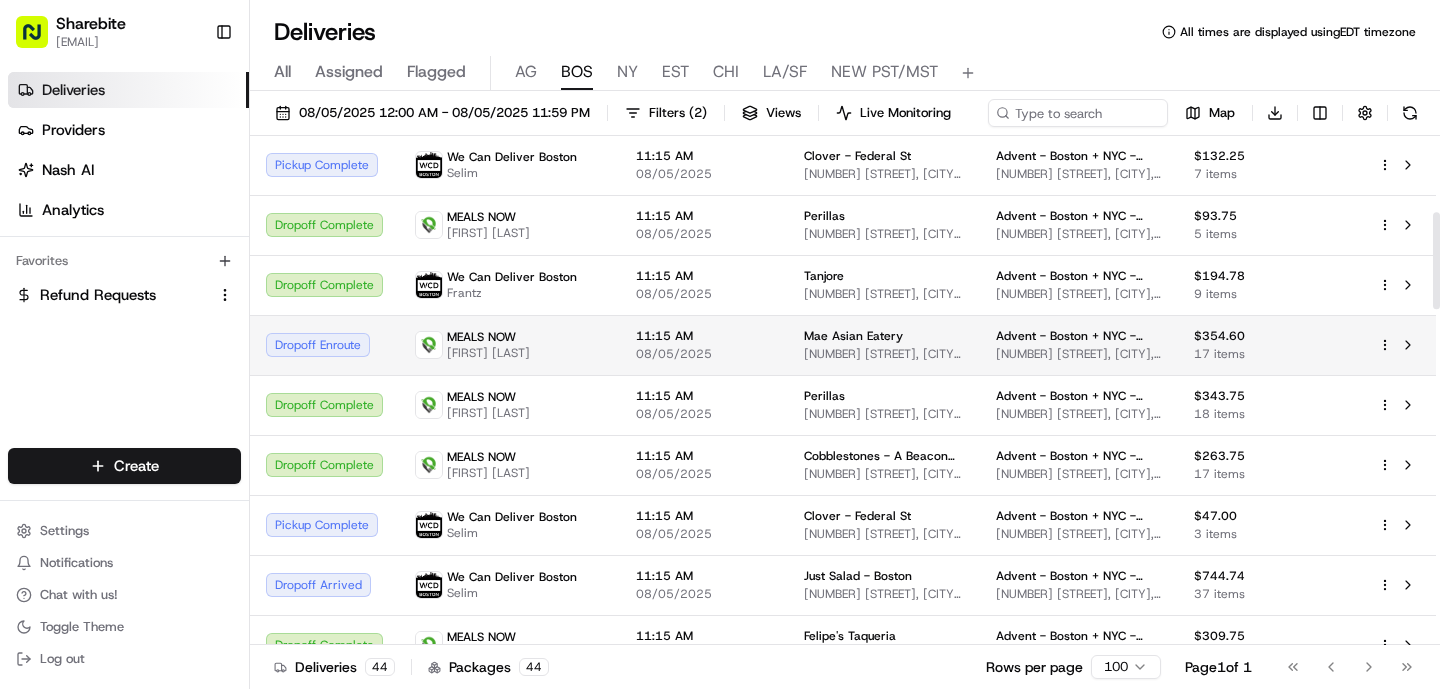 click at bounding box center [429, 345] 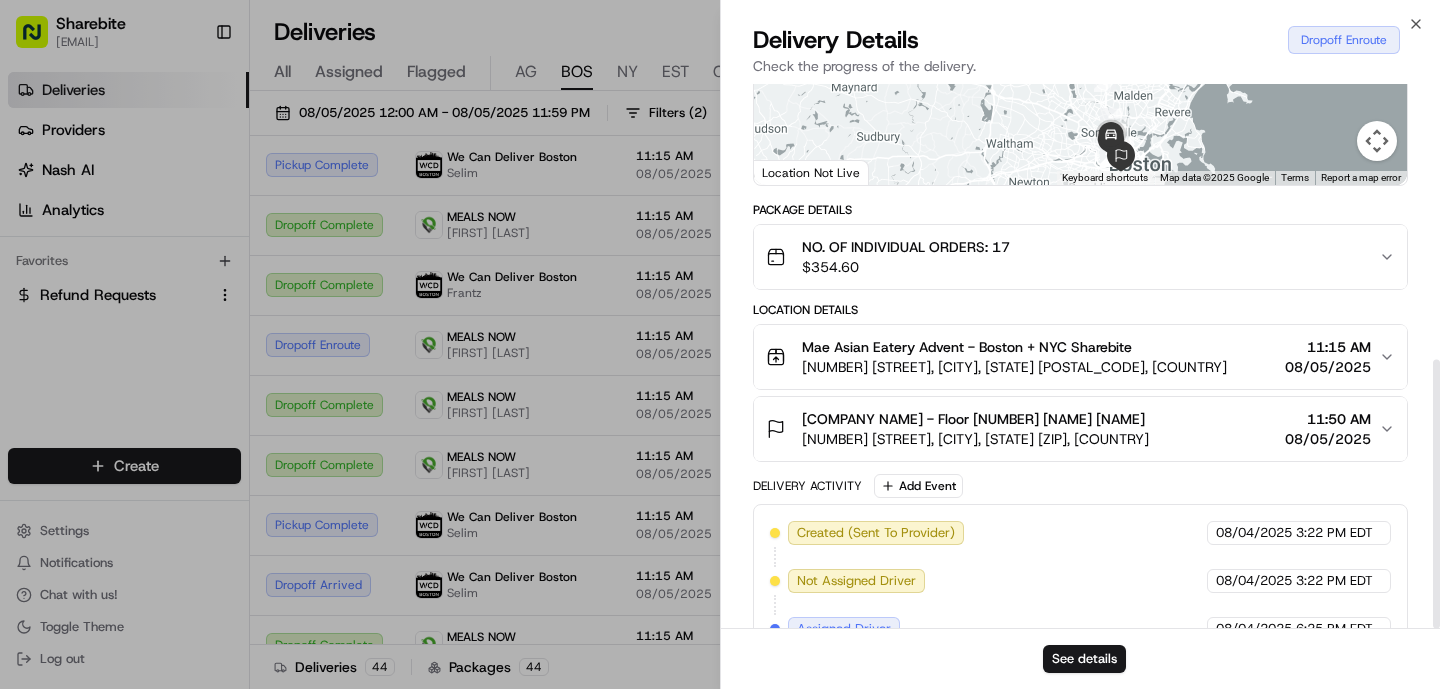 scroll, scrollTop: 558, scrollLeft: 0, axis: vertical 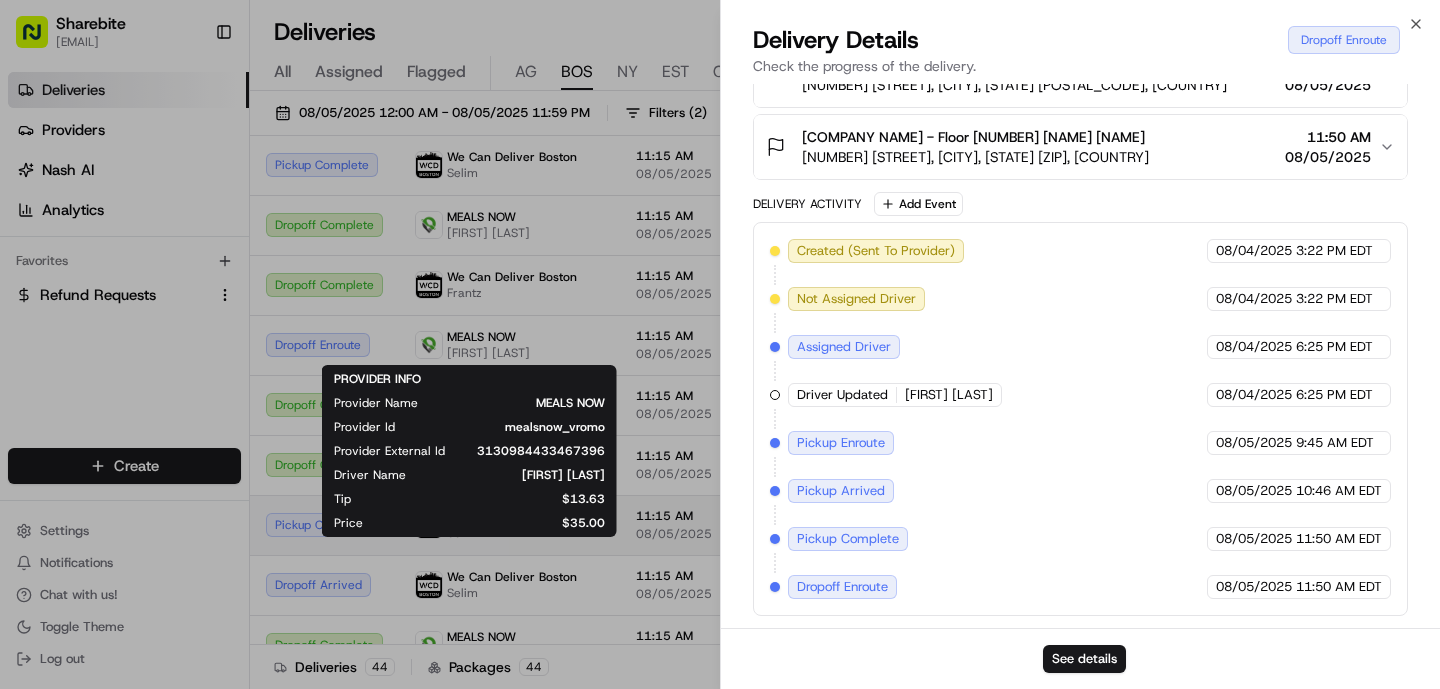 click on "PROVIDER INFO Provider Name MEALS NOW Provider Id mealsnow_vromo Provider External Id 3130984433467396 Driver Name [FIRST] [LAST] Tip $[PRICE] Price $[PRICE] PROVIDER INFO Provider Name MEALS NOW Provider Id mealsnow_vromo Provider External Id 3130984433467396 Driver Name [FIRST] [LAST] Tip $[PRICE] Price $[PRICE]" at bounding box center [469, 451] 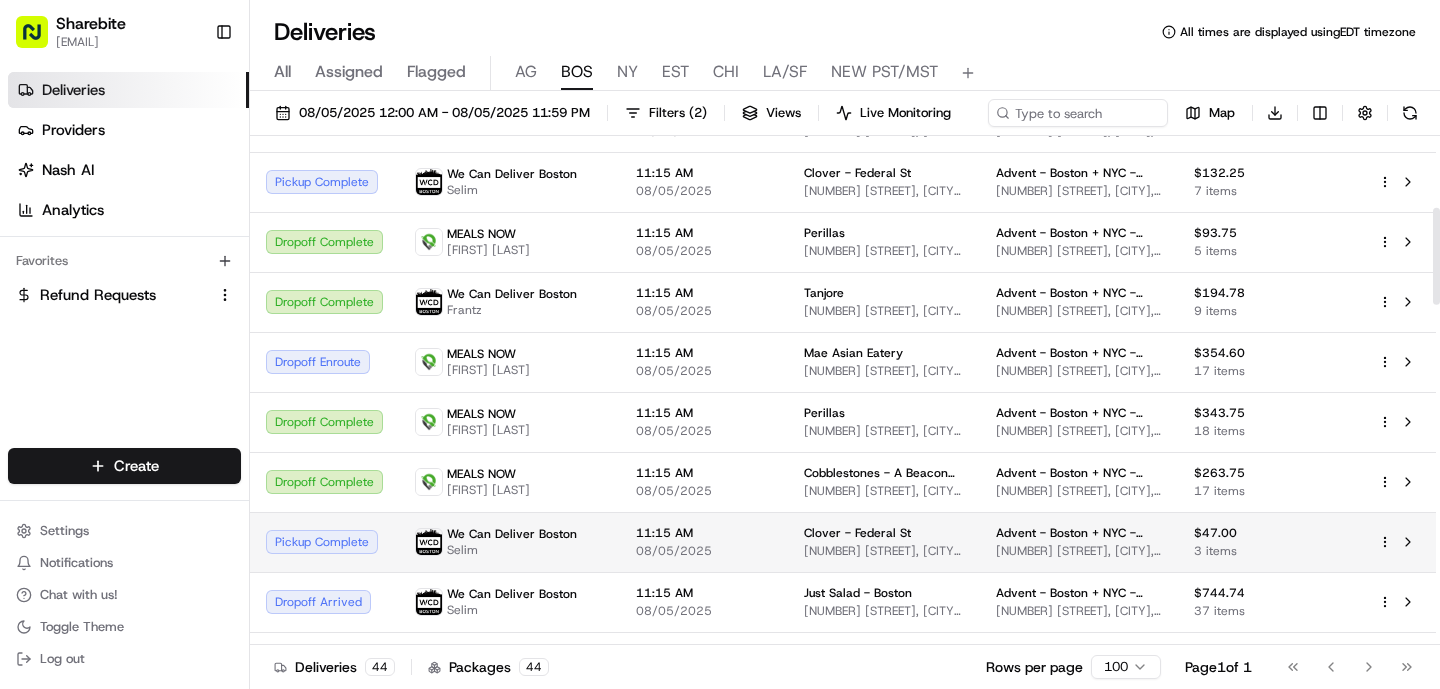 scroll, scrollTop: 378, scrollLeft: 0, axis: vertical 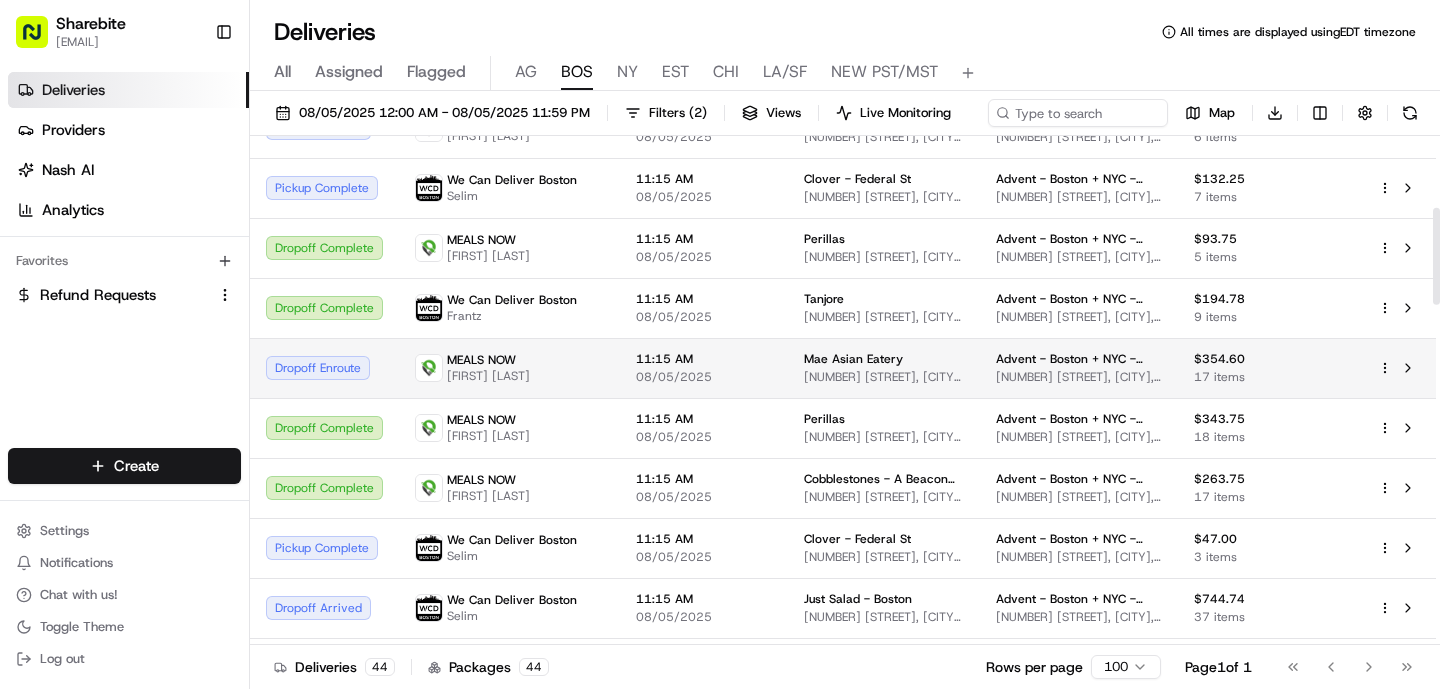 click on "11:15 AM 08/05/2025" at bounding box center [704, 368] 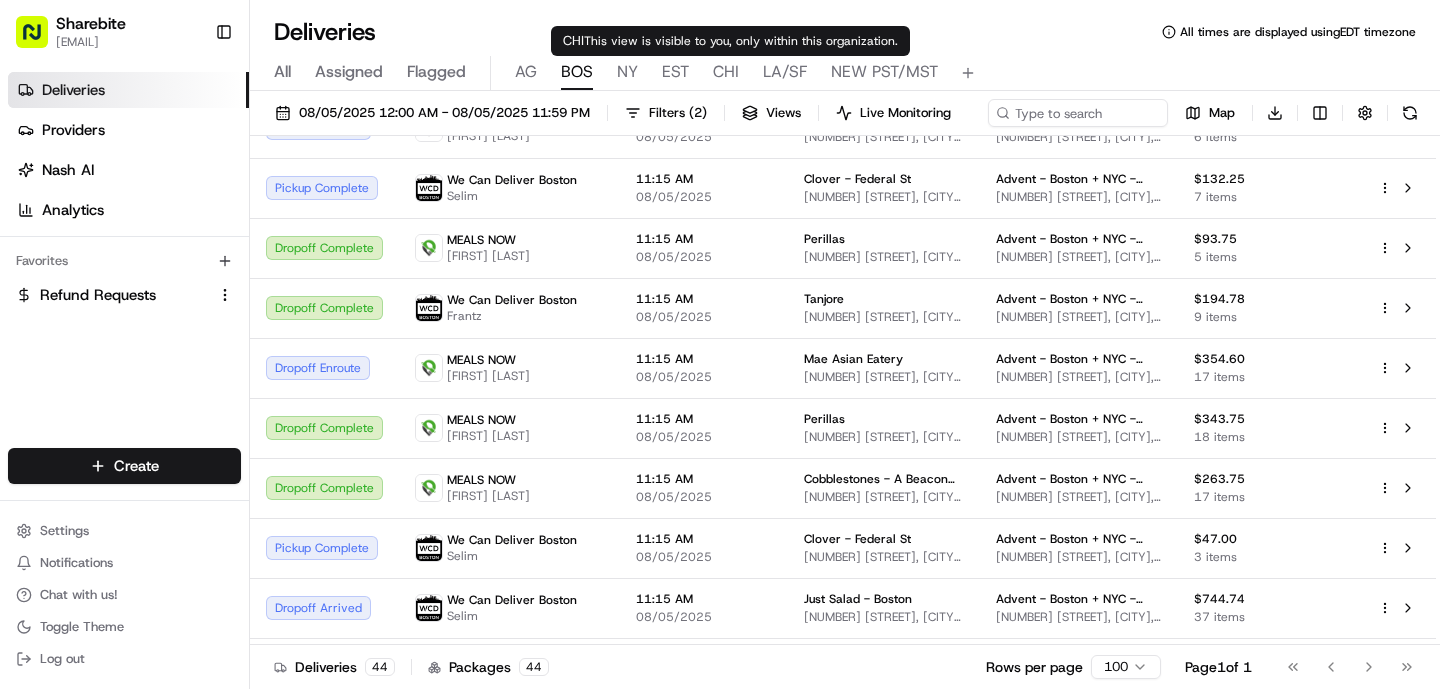 click on "CHI" at bounding box center (726, 72) 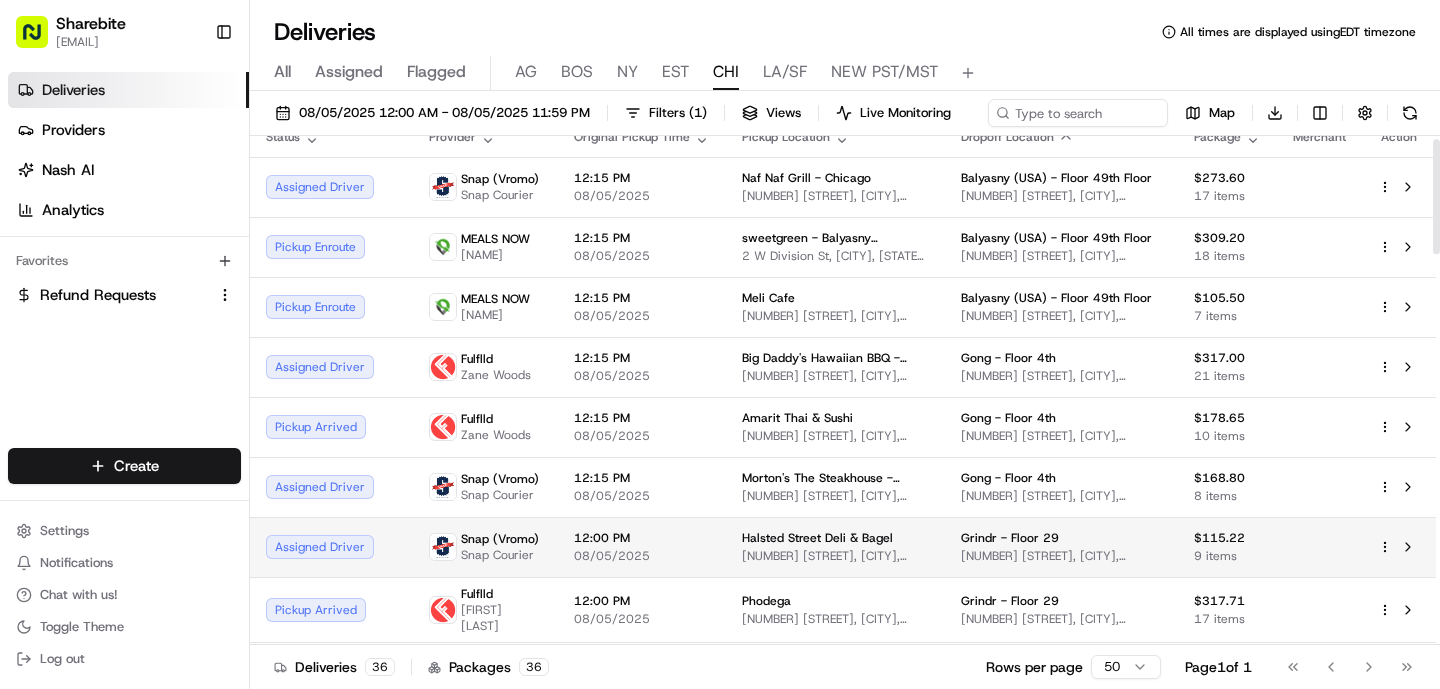 scroll, scrollTop: 24, scrollLeft: 0, axis: vertical 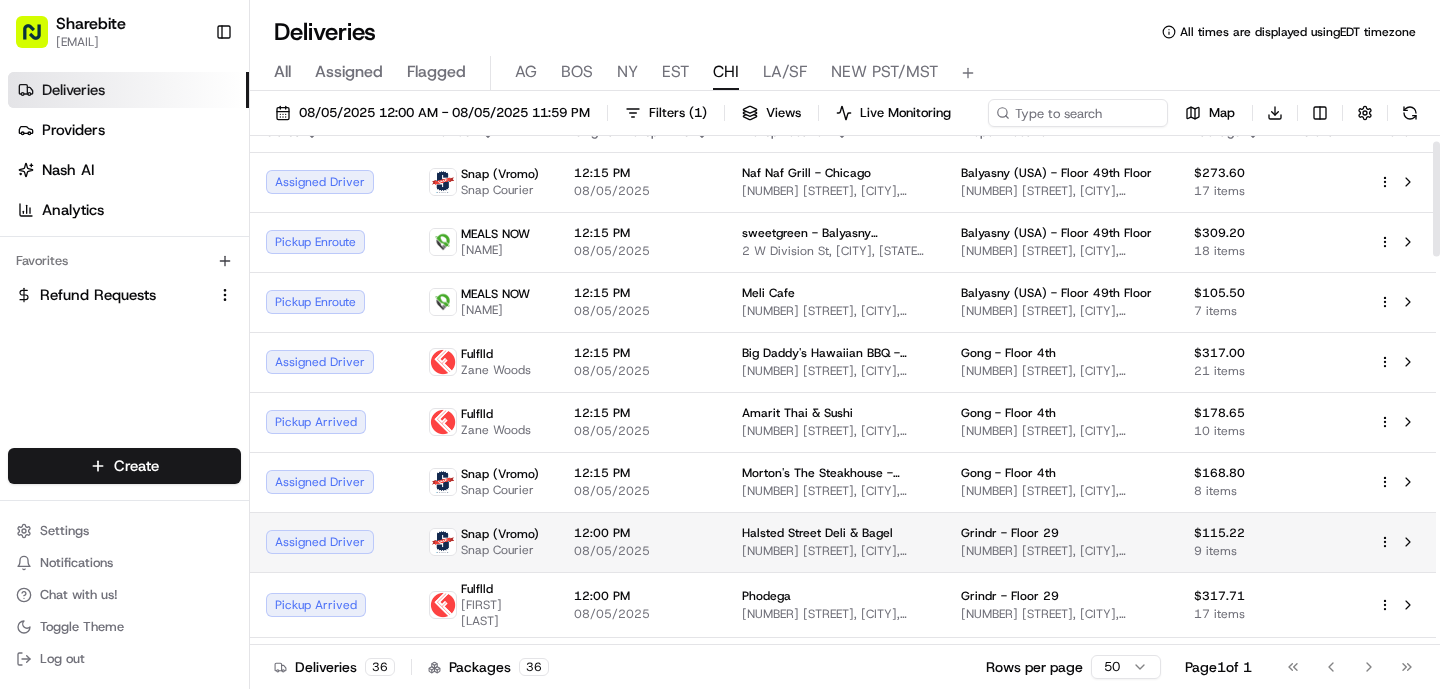 type 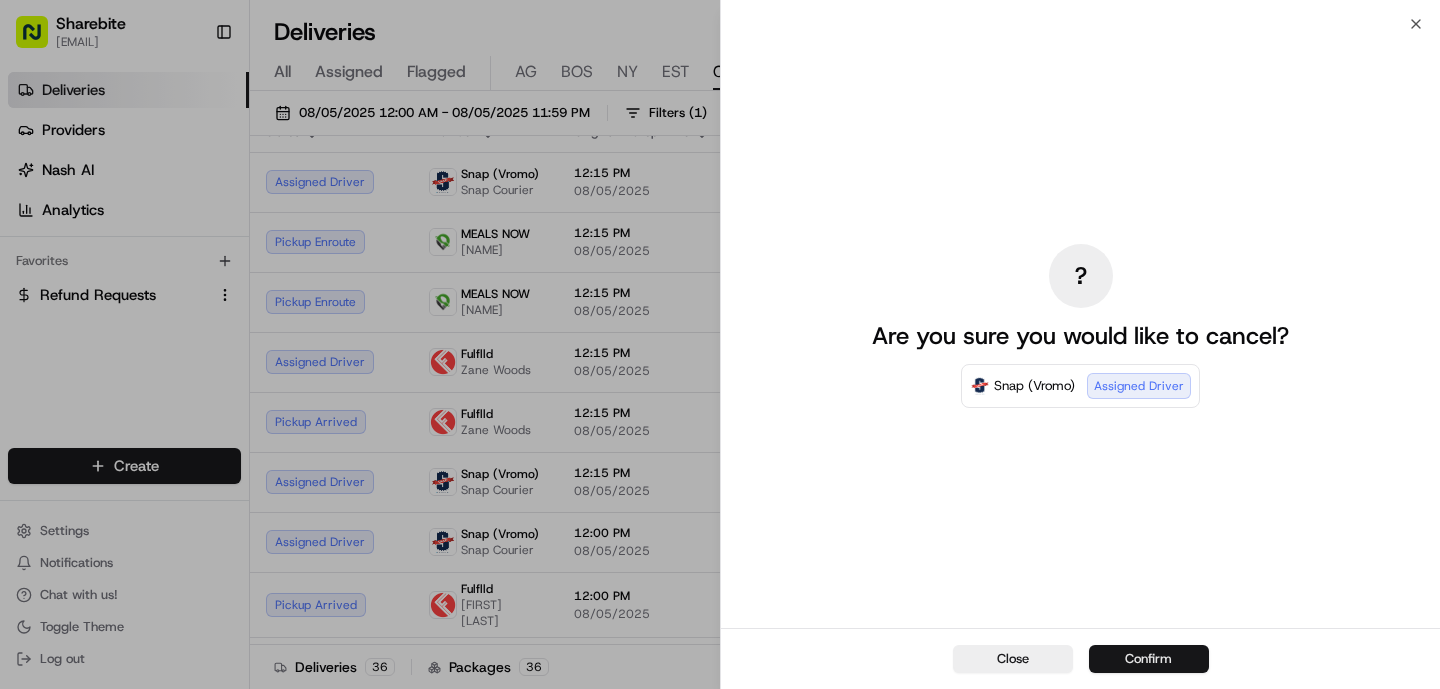 click on "Confirm" at bounding box center [1149, 659] 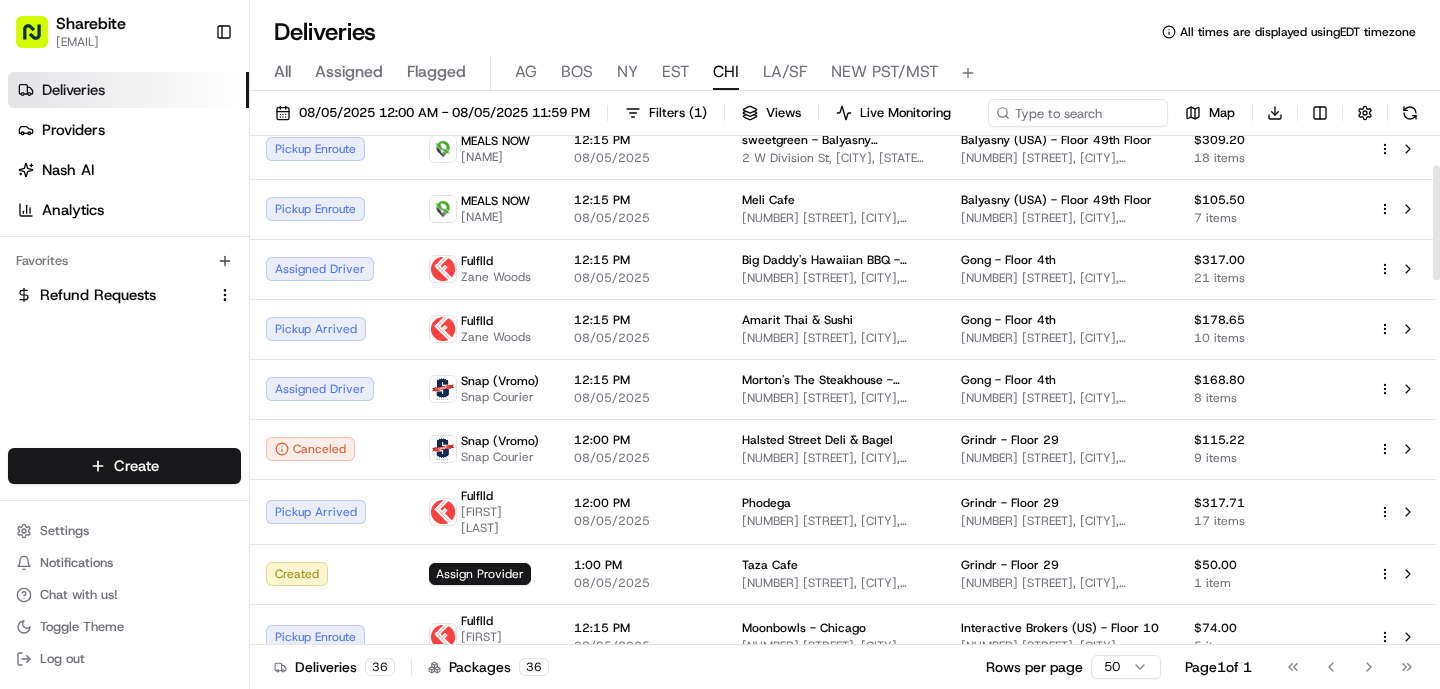 scroll, scrollTop: 135, scrollLeft: 0, axis: vertical 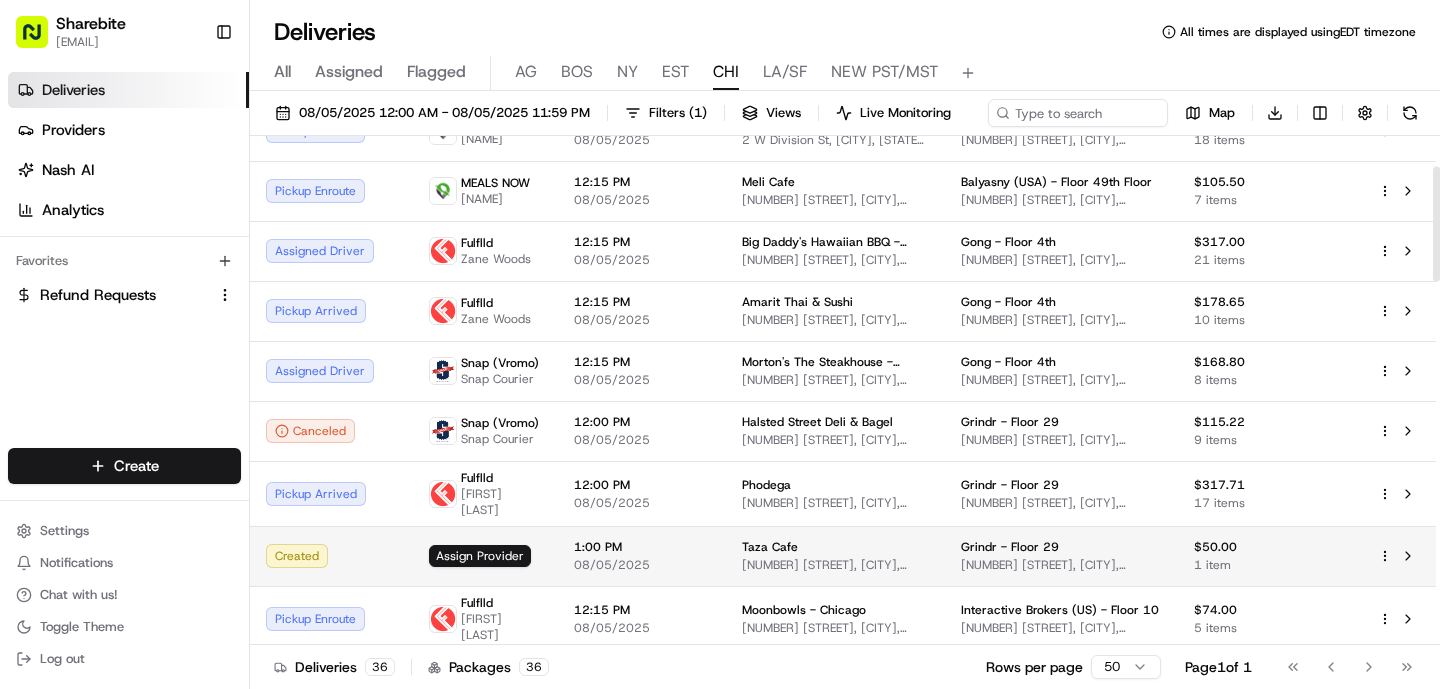 click on "08/05/2025" at bounding box center (642, 565) 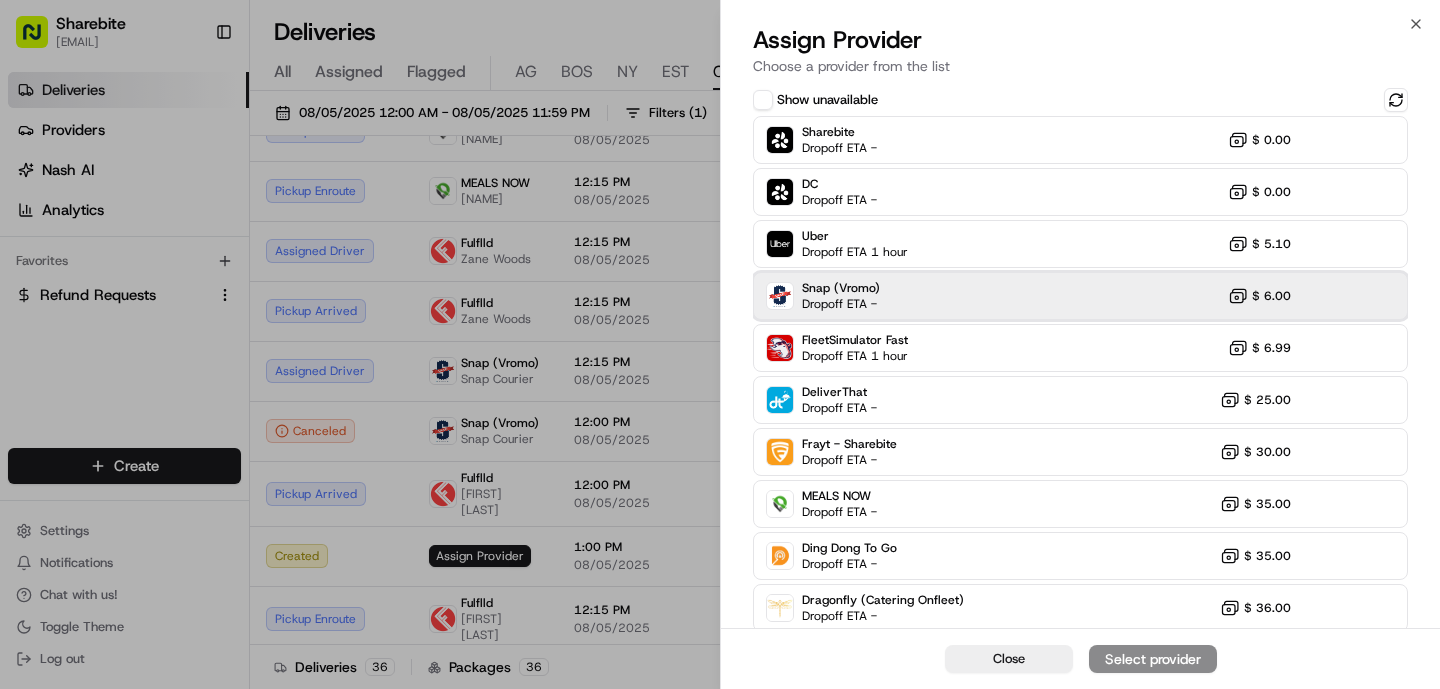 click on "Dropoff ETA   -" at bounding box center (841, 304) 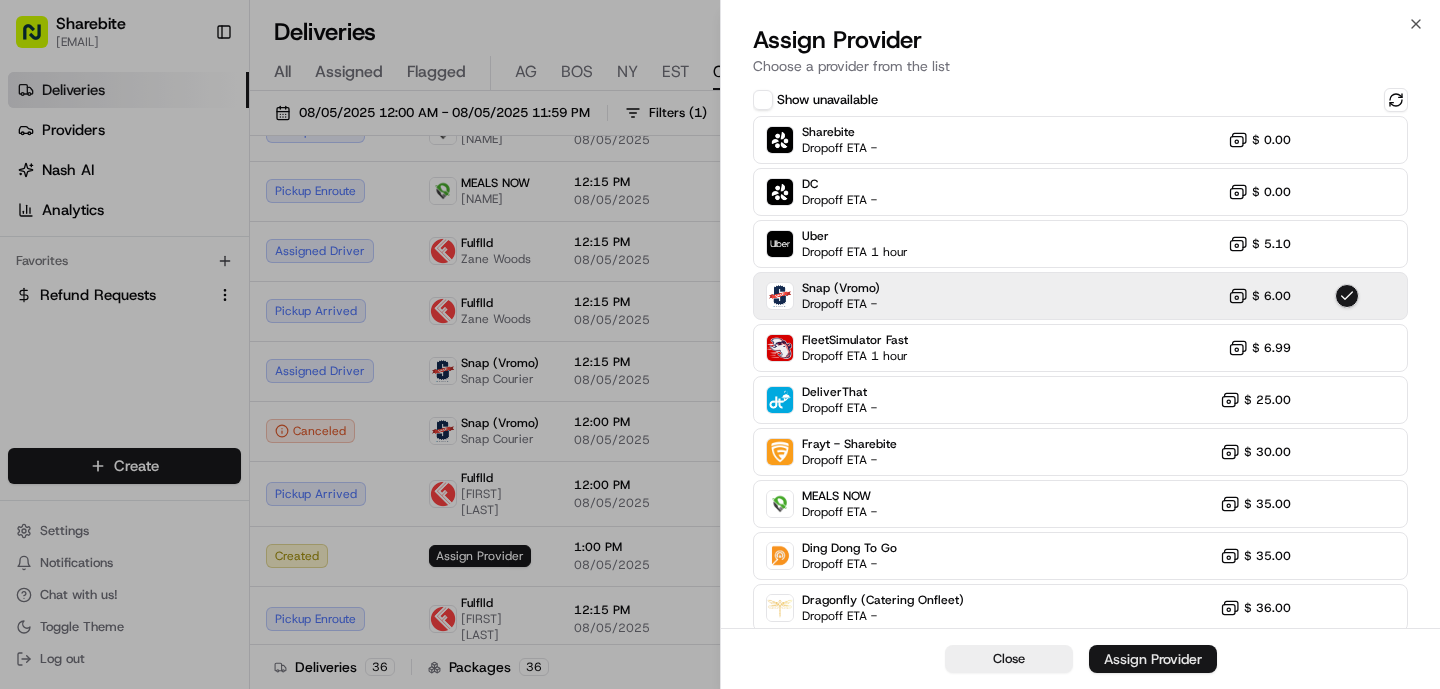 click on "Assign Provider" at bounding box center (1153, 659) 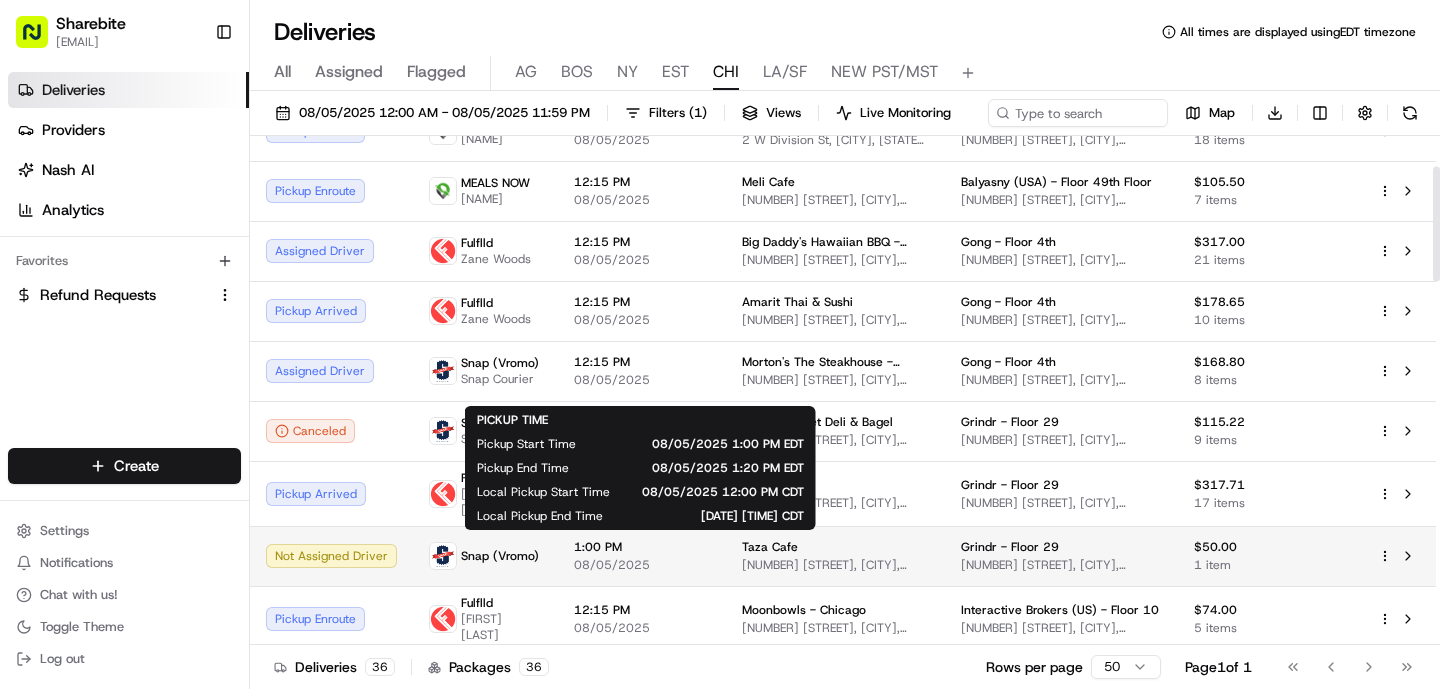 click on "08/05/2025" at bounding box center [642, 565] 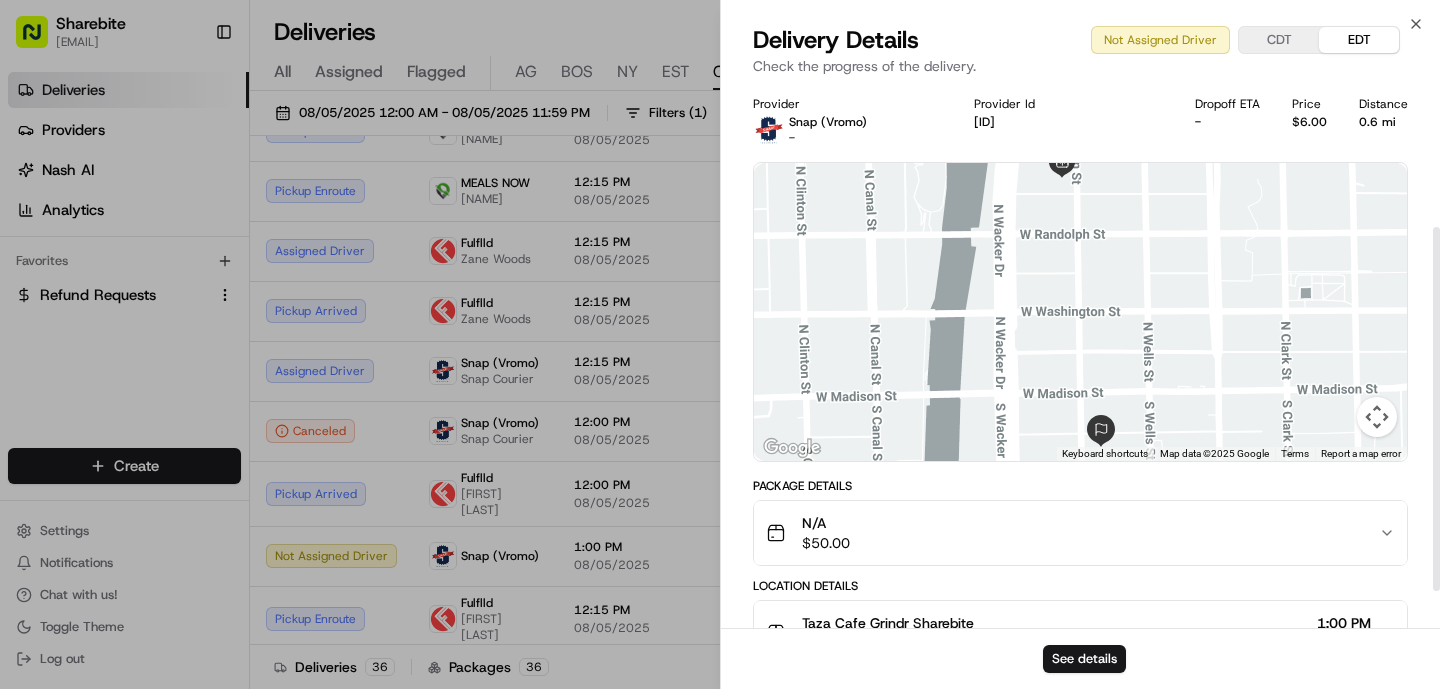 scroll, scrollTop: 270, scrollLeft: 0, axis: vertical 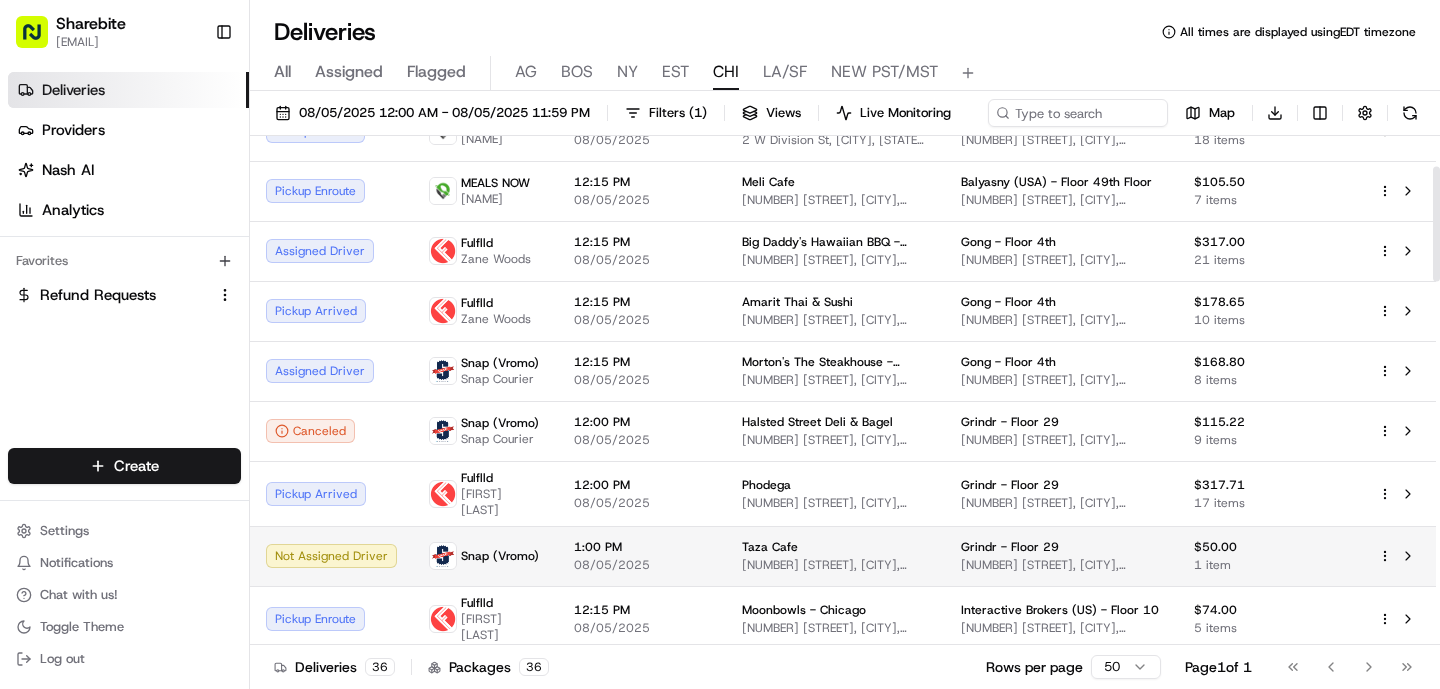 click on "1:00 PM 08/05/2025" at bounding box center [642, 556] 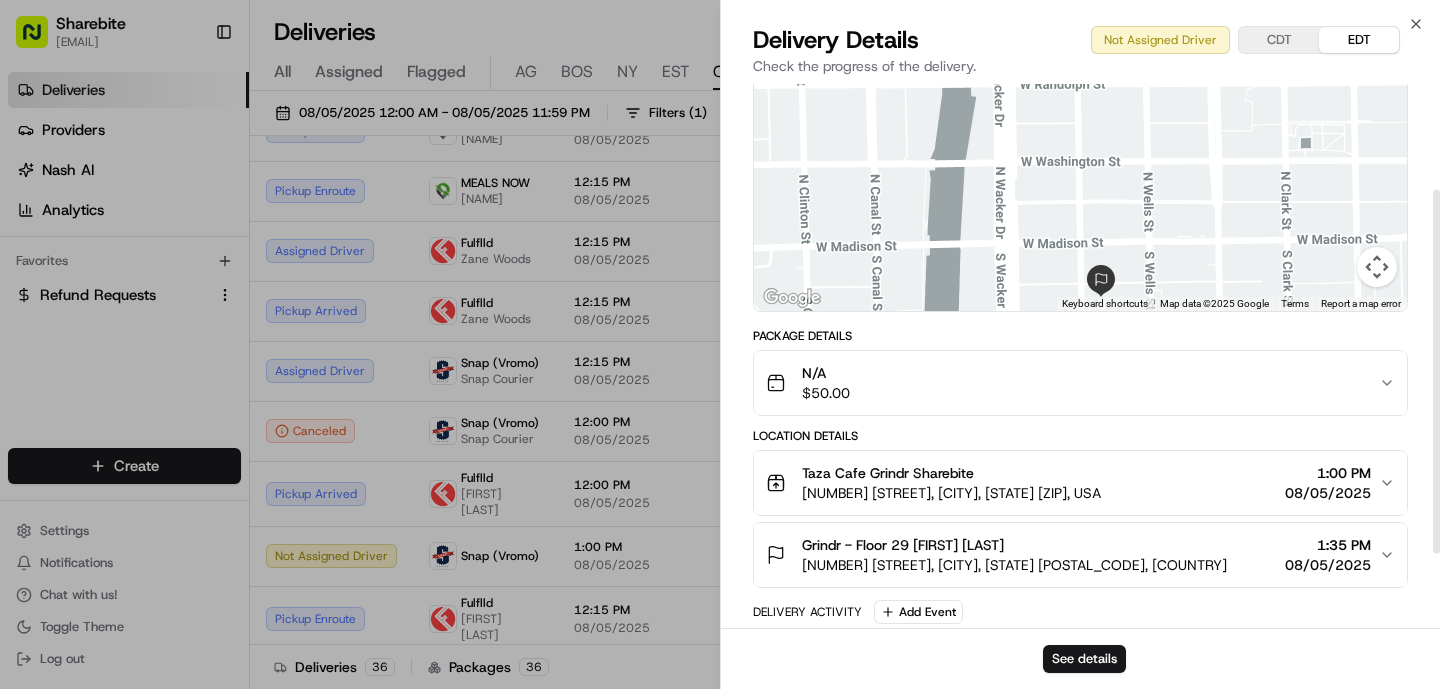 scroll, scrollTop: 172, scrollLeft: 0, axis: vertical 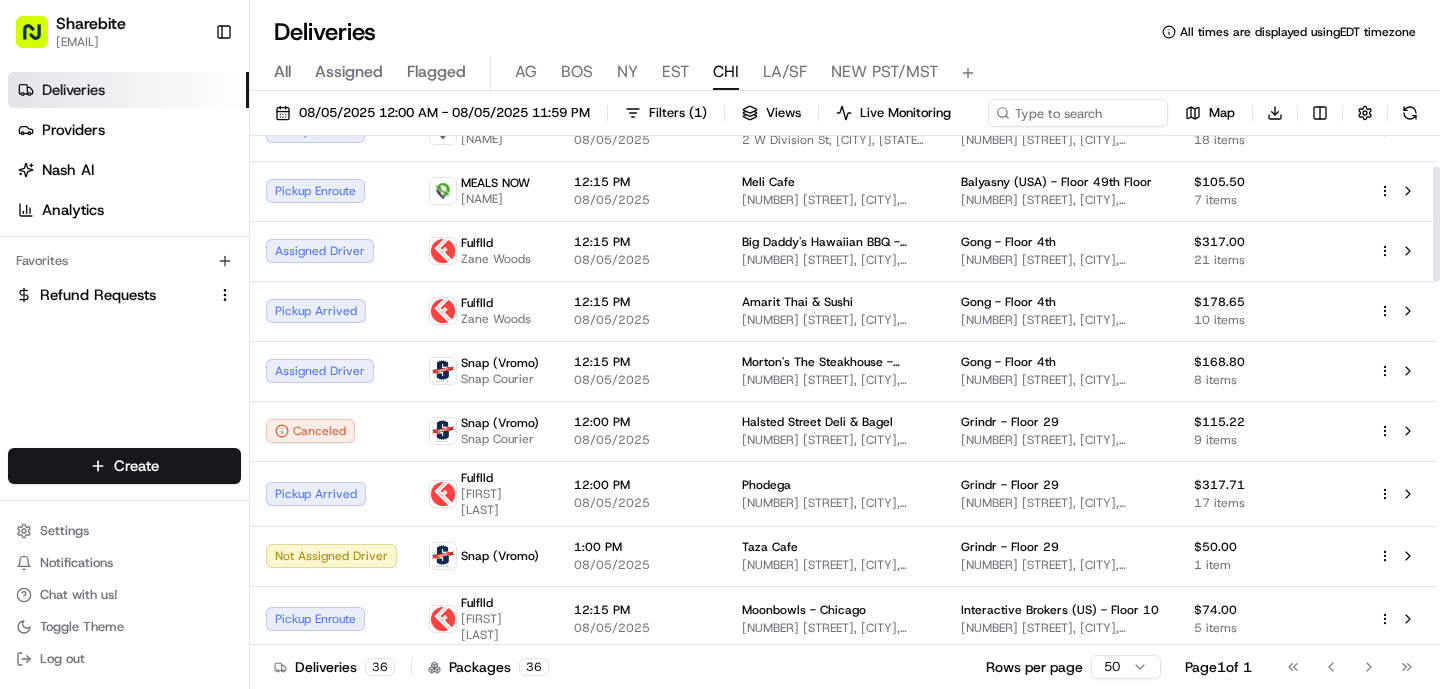 click on "All Assigned Flagged AG BOS NY EST CHI LA/SF NEW PST/MST" at bounding box center [845, 73] 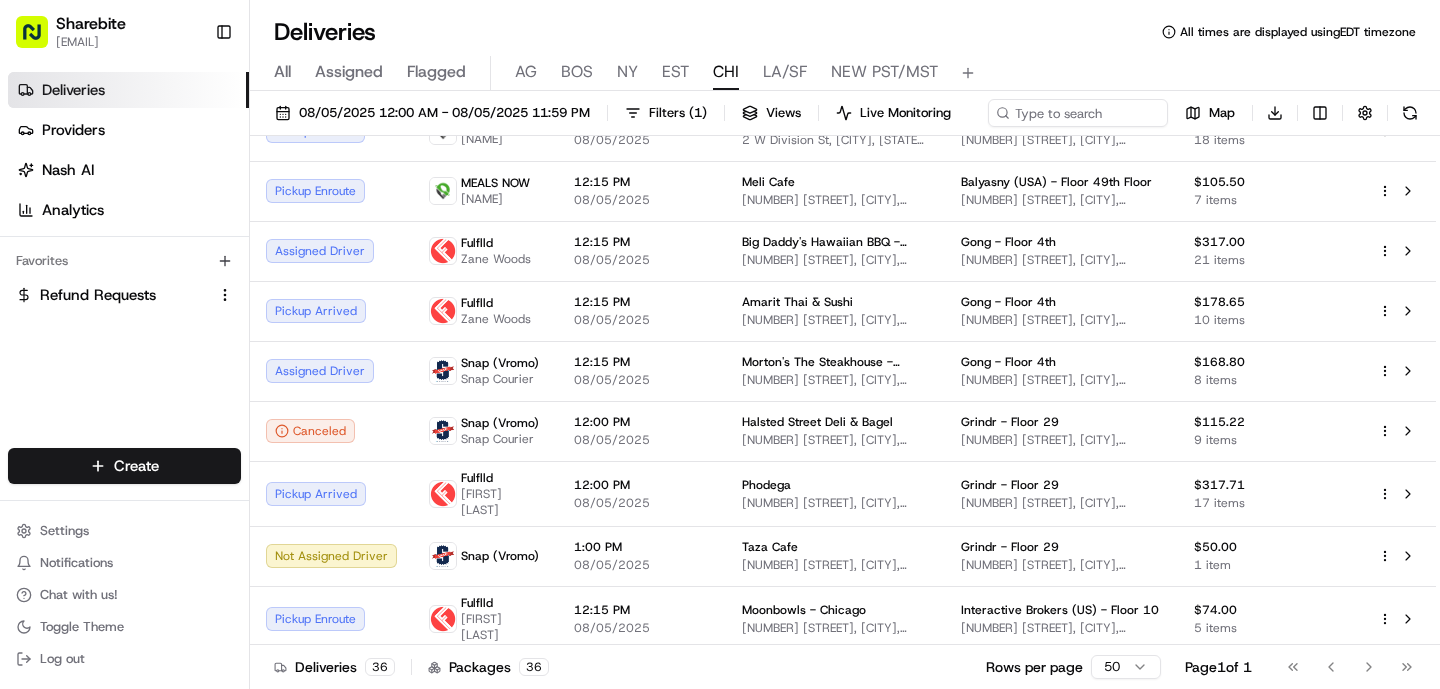 click on "All Assigned Flagged AG BOS NY EST CHI LA/SF NEW PST/MST" at bounding box center [845, 73] 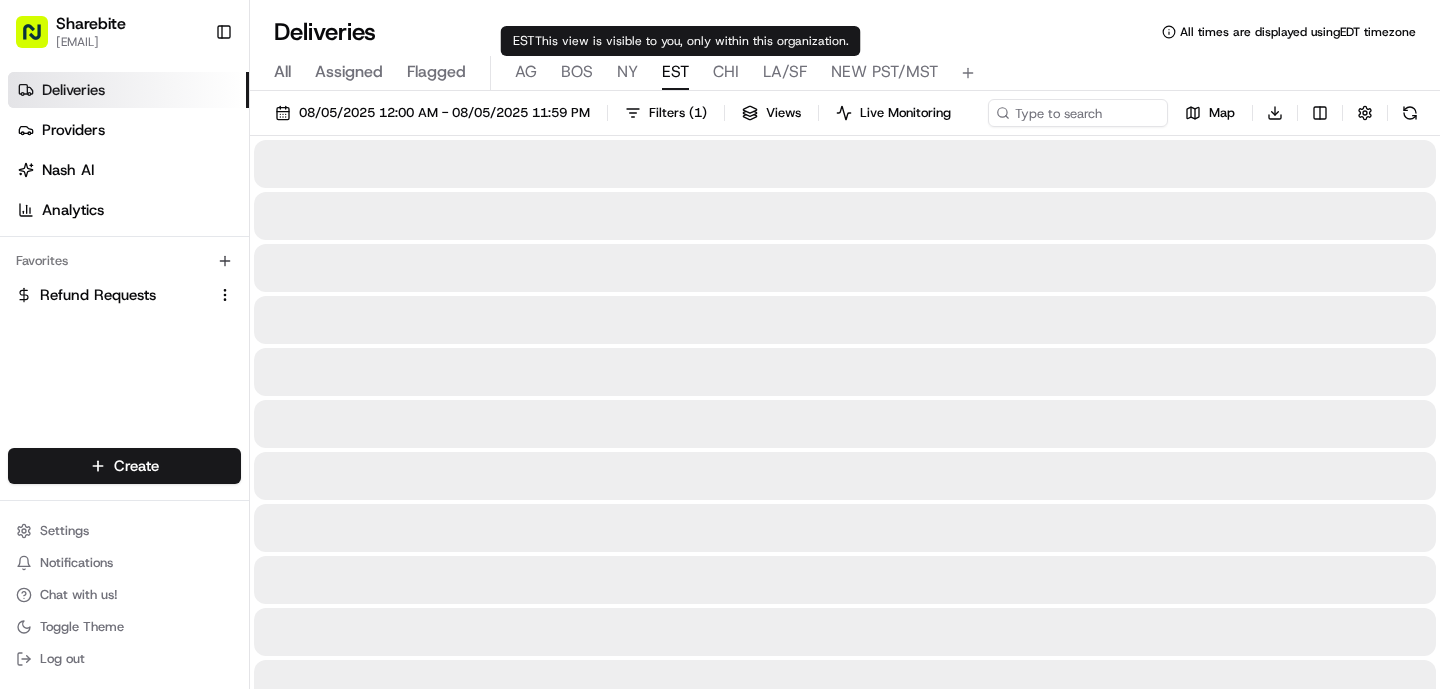 click on "EST" at bounding box center [675, 72] 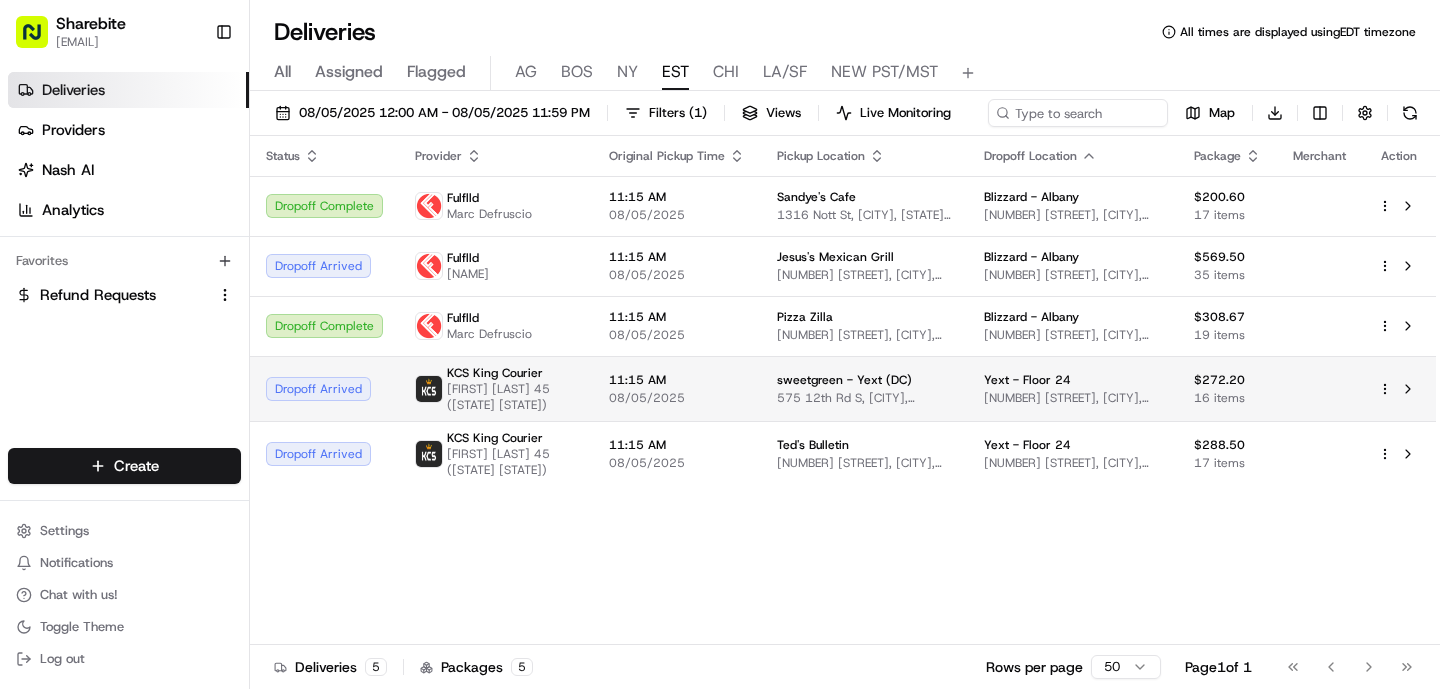 click on "[BRAND] [BRAND] [FIRST] [LAST] [AGE] ([CITY] [STATE])" at bounding box center (496, 388) 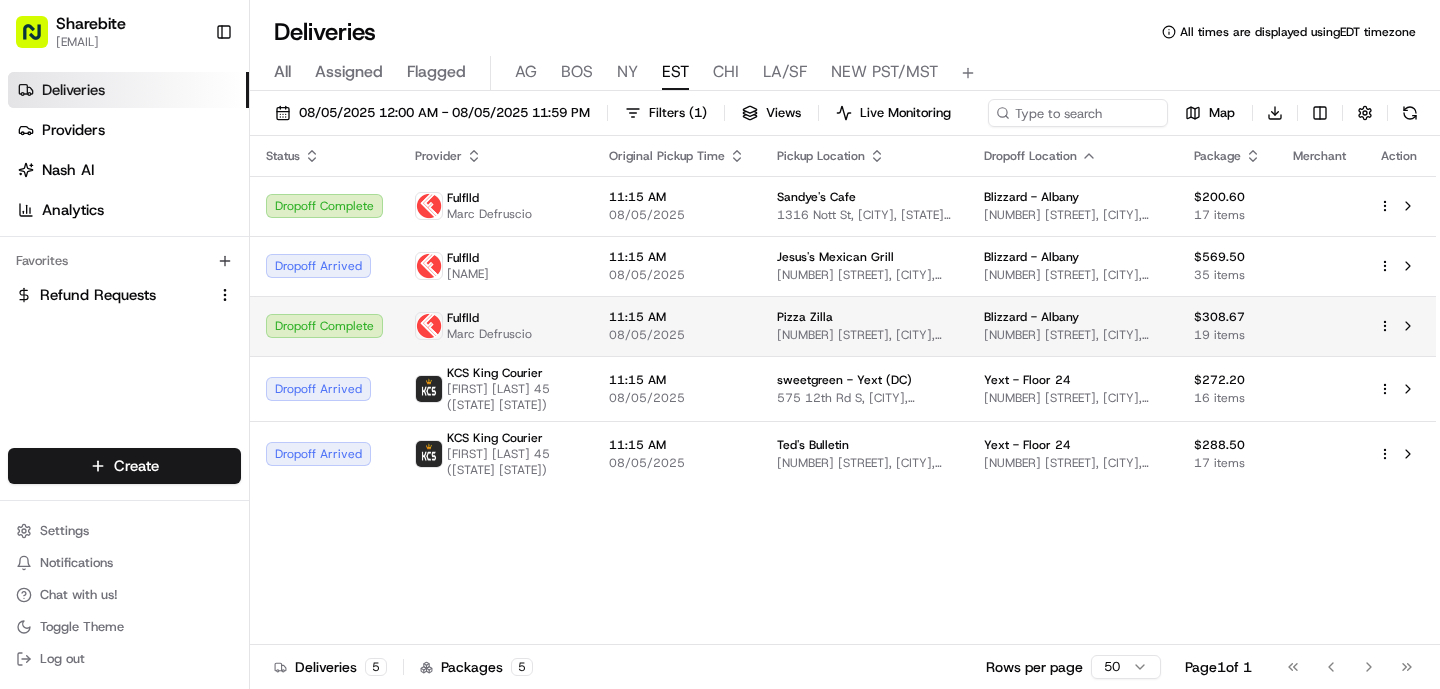 click on "11:15 AM" at bounding box center [677, 317] 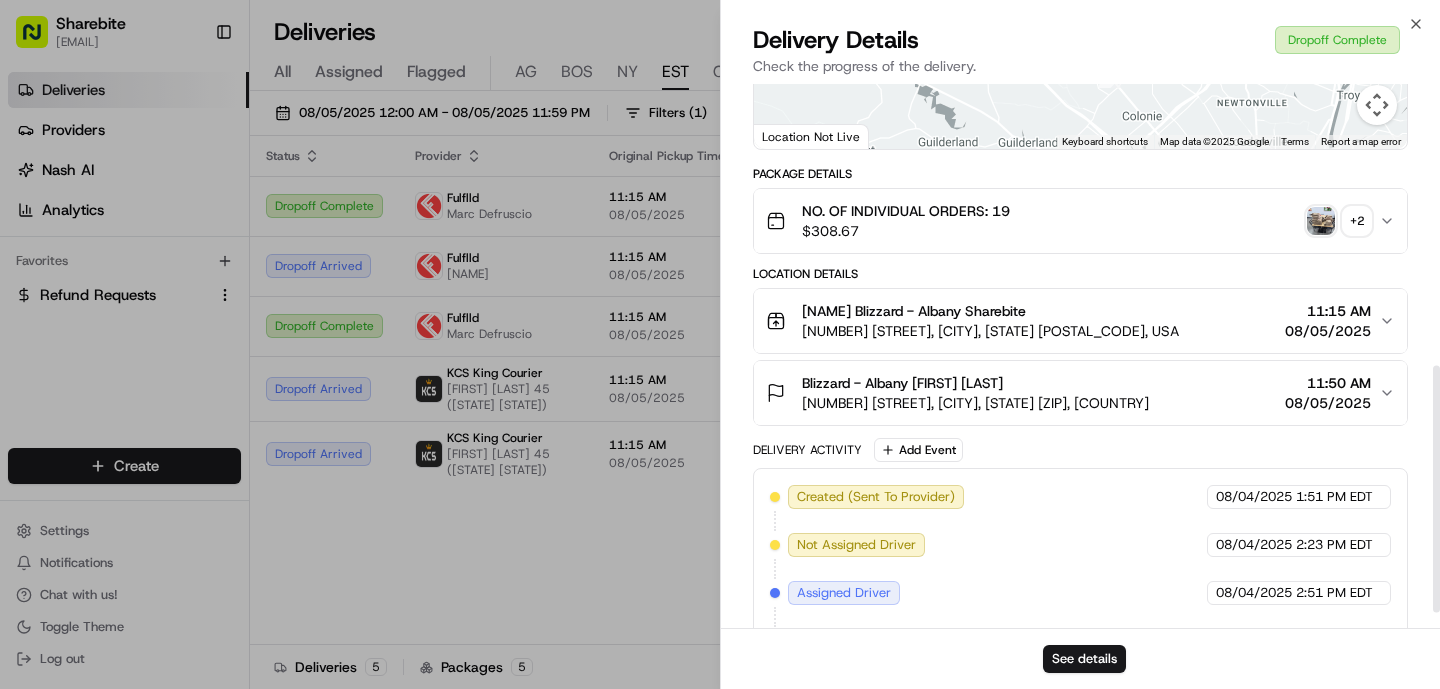 scroll, scrollTop: 654, scrollLeft: 0, axis: vertical 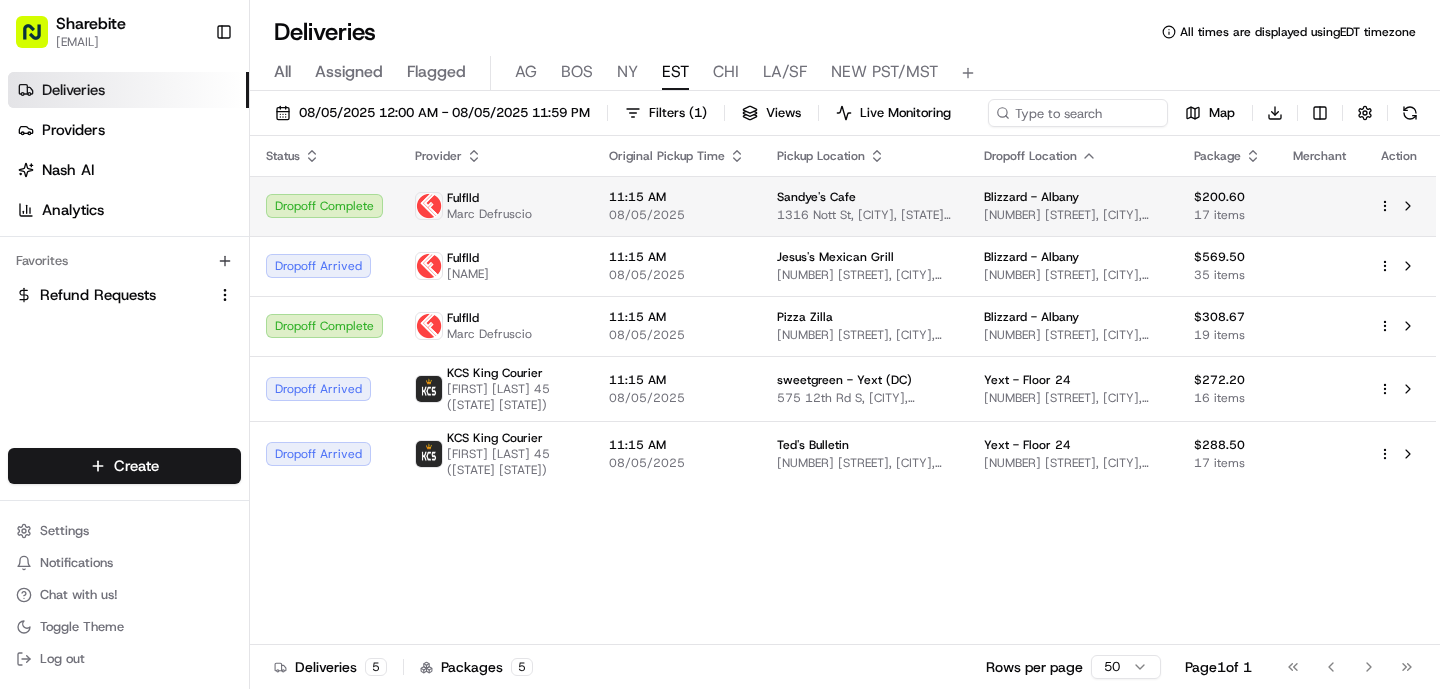 click on "Fulflld [FIRST] [LAST]" at bounding box center (496, 206) 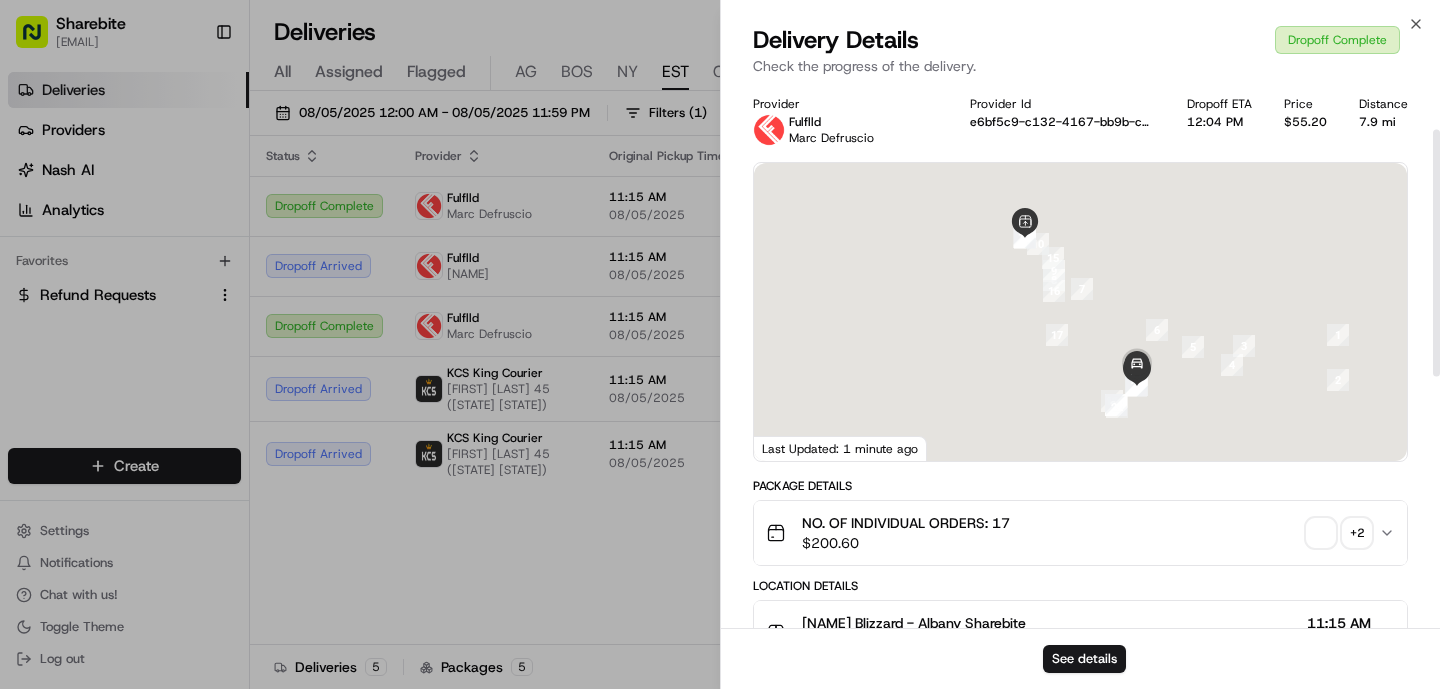 scroll, scrollTop: 654, scrollLeft: 0, axis: vertical 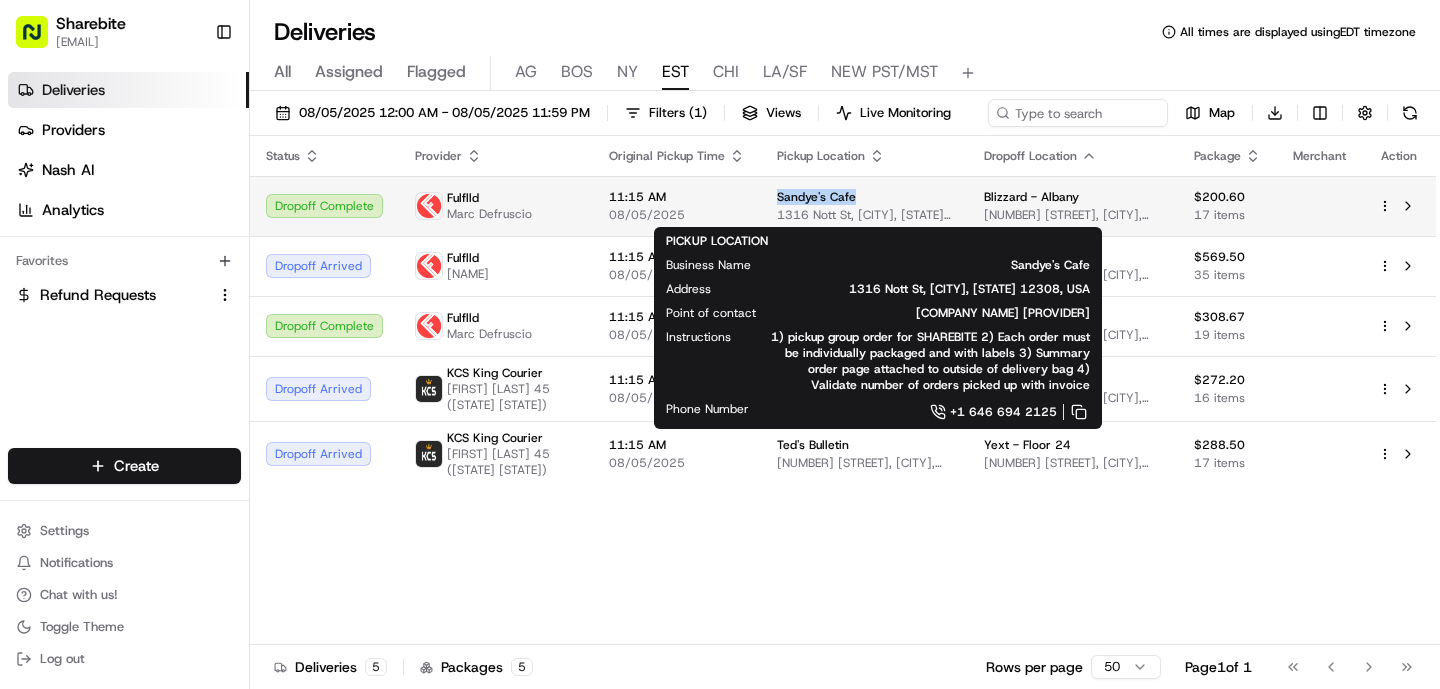 drag, startPoint x: 898, startPoint y: 194, endPoint x: 794, endPoint y: 194, distance: 104 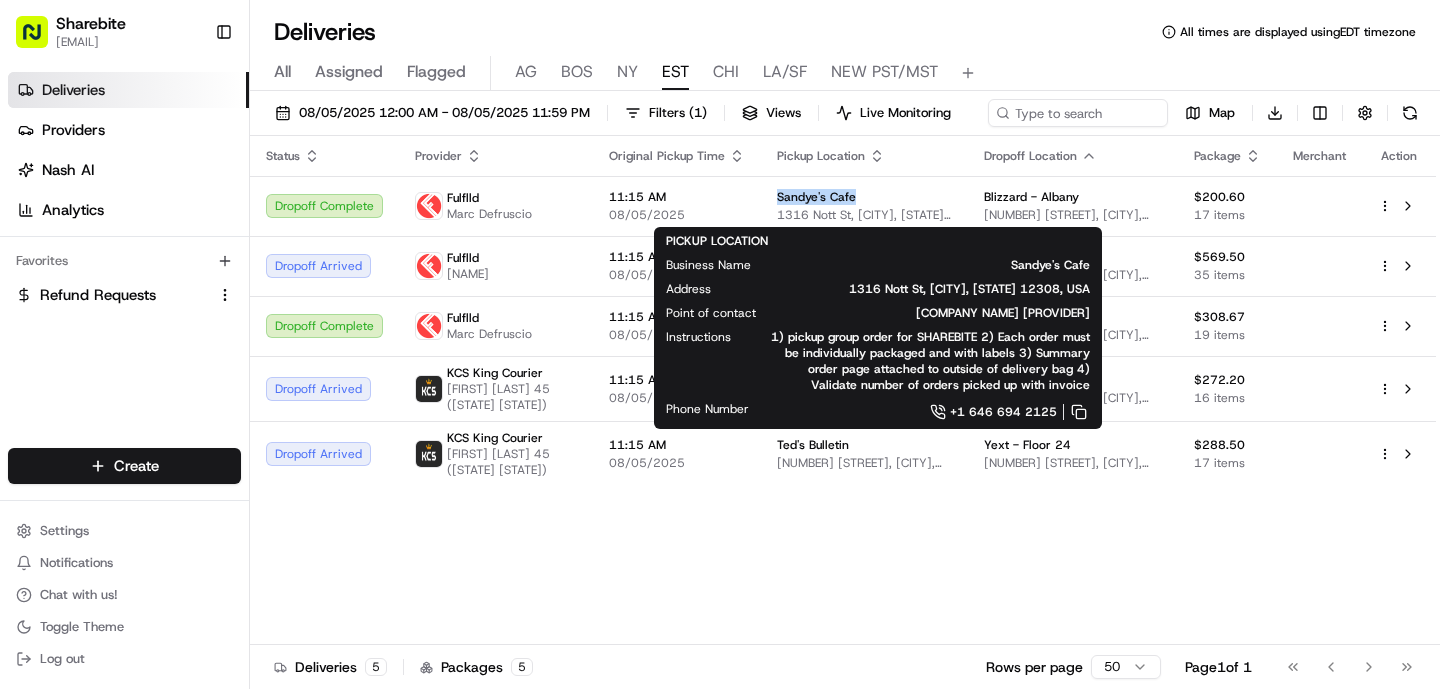 copy on "Sandye's Cafe" 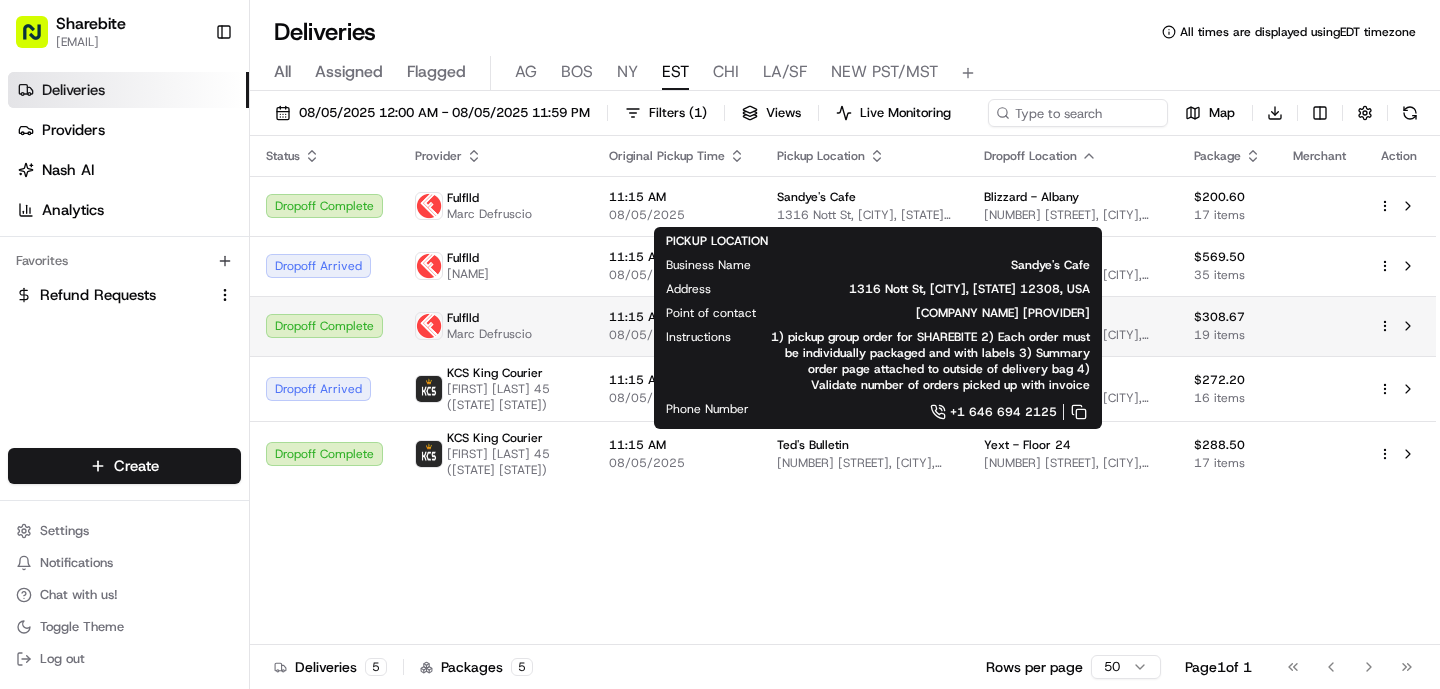 click on "Fulflld [FIRST] [LAST]" at bounding box center (496, 326) 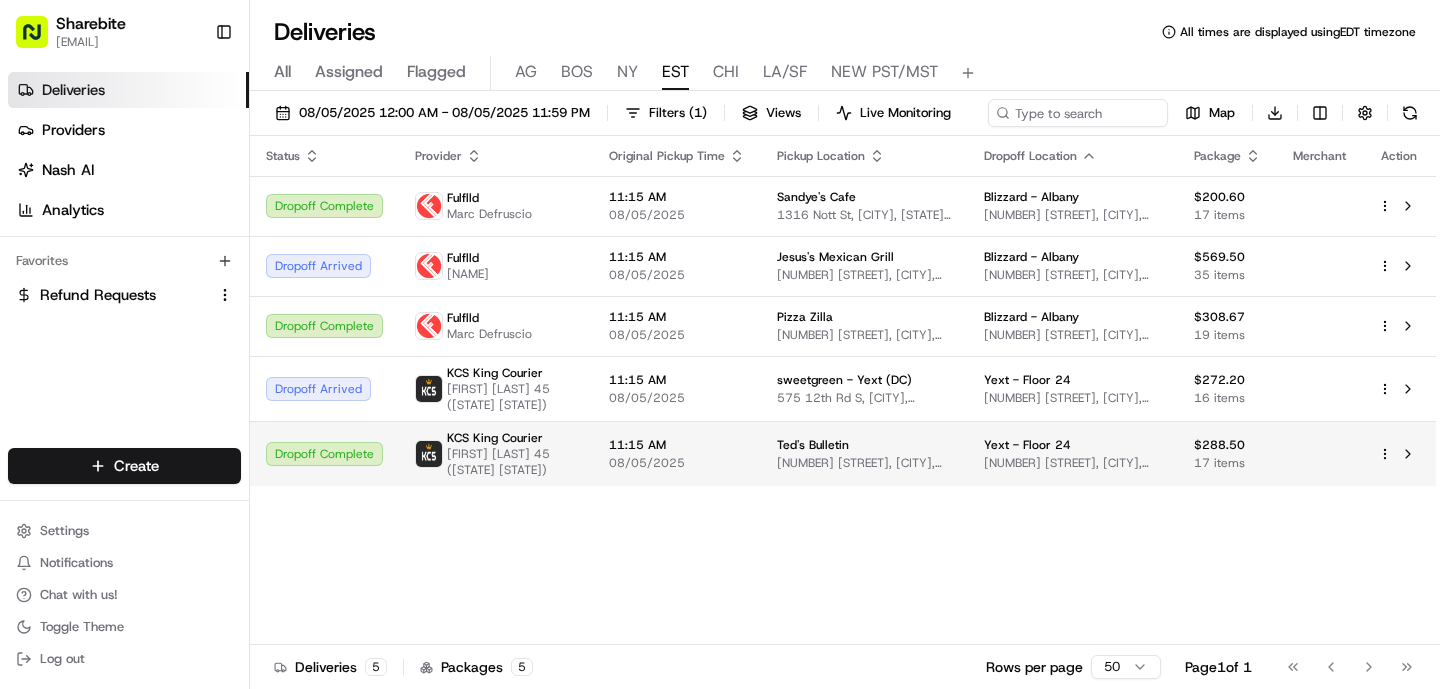 click on "[BRAND] [BRAND] [FIRST] [LAST] [AGE] ([CITY] [STATE])" at bounding box center (496, 453) 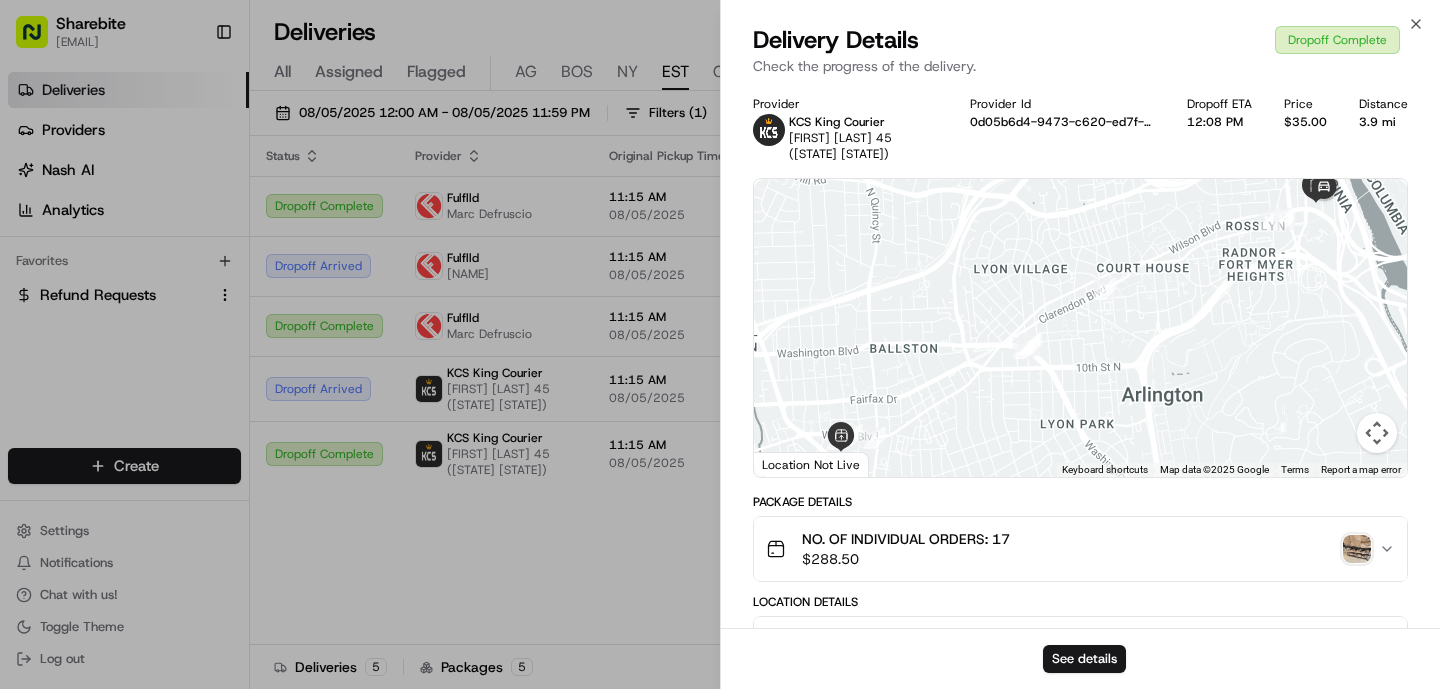 click at bounding box center (1357, 549) 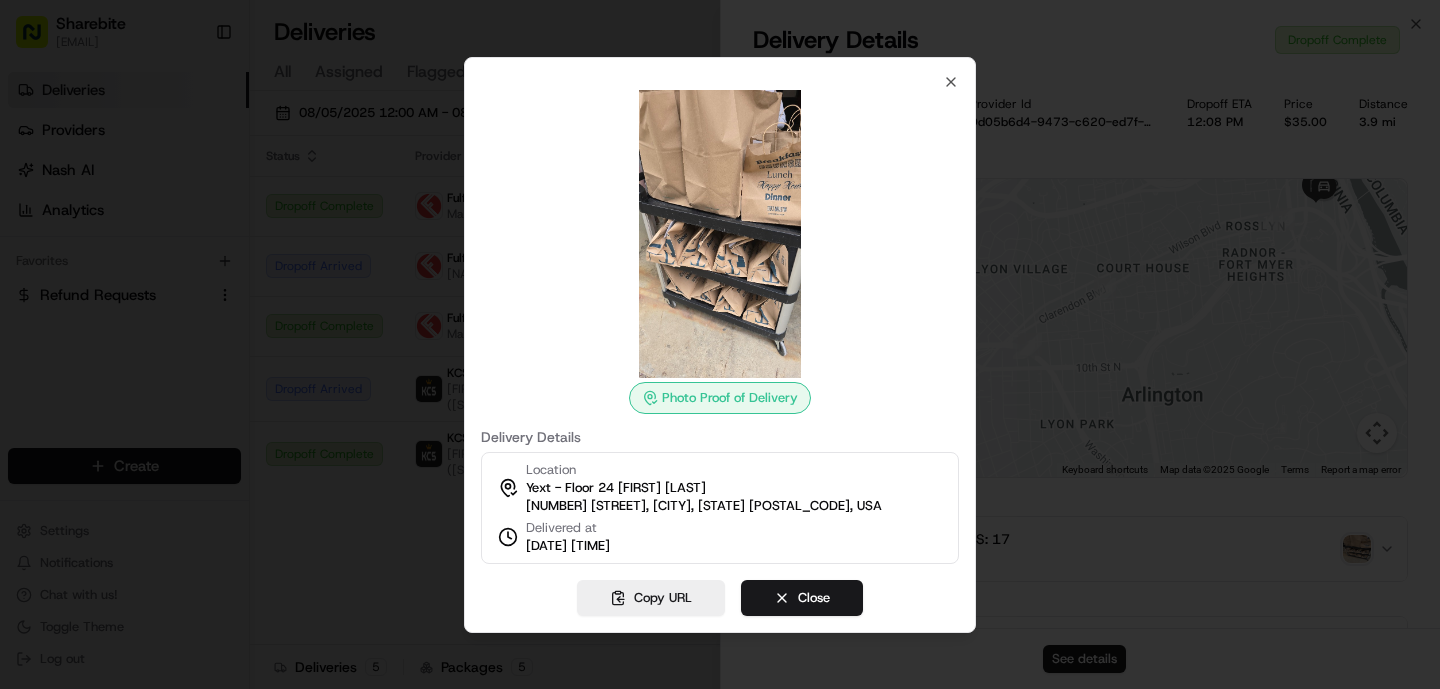 click at bounding box center (720, 344) 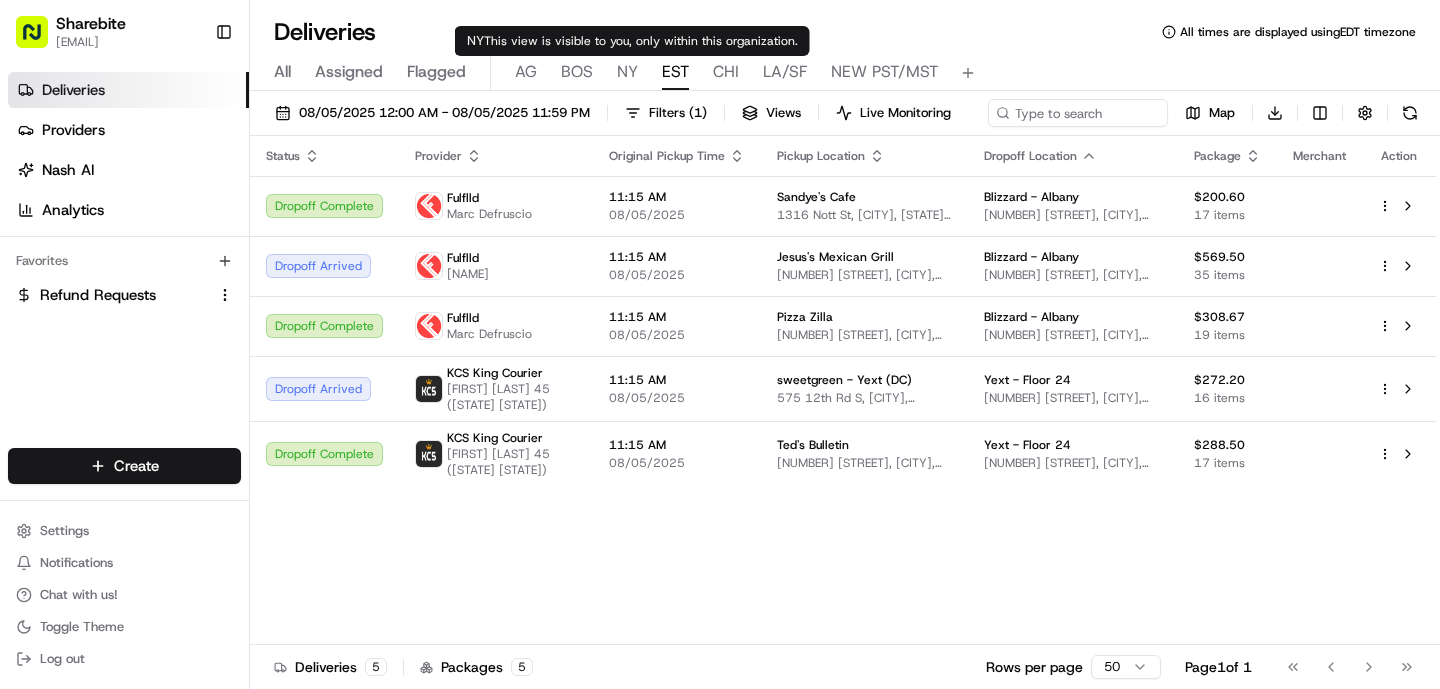 click on "NY" at bounding box center [627, 72] 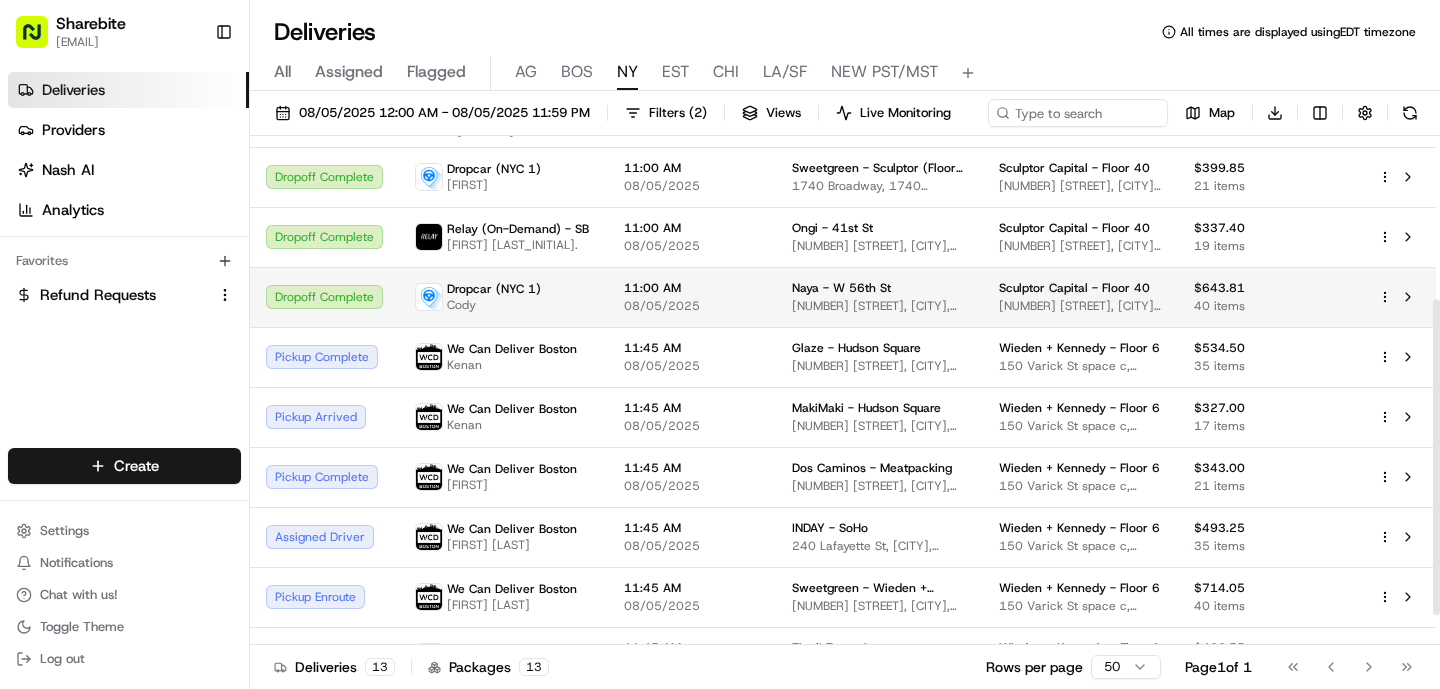 scroll, scrollTop: 311, scrollLeft: 0, axis: vertical 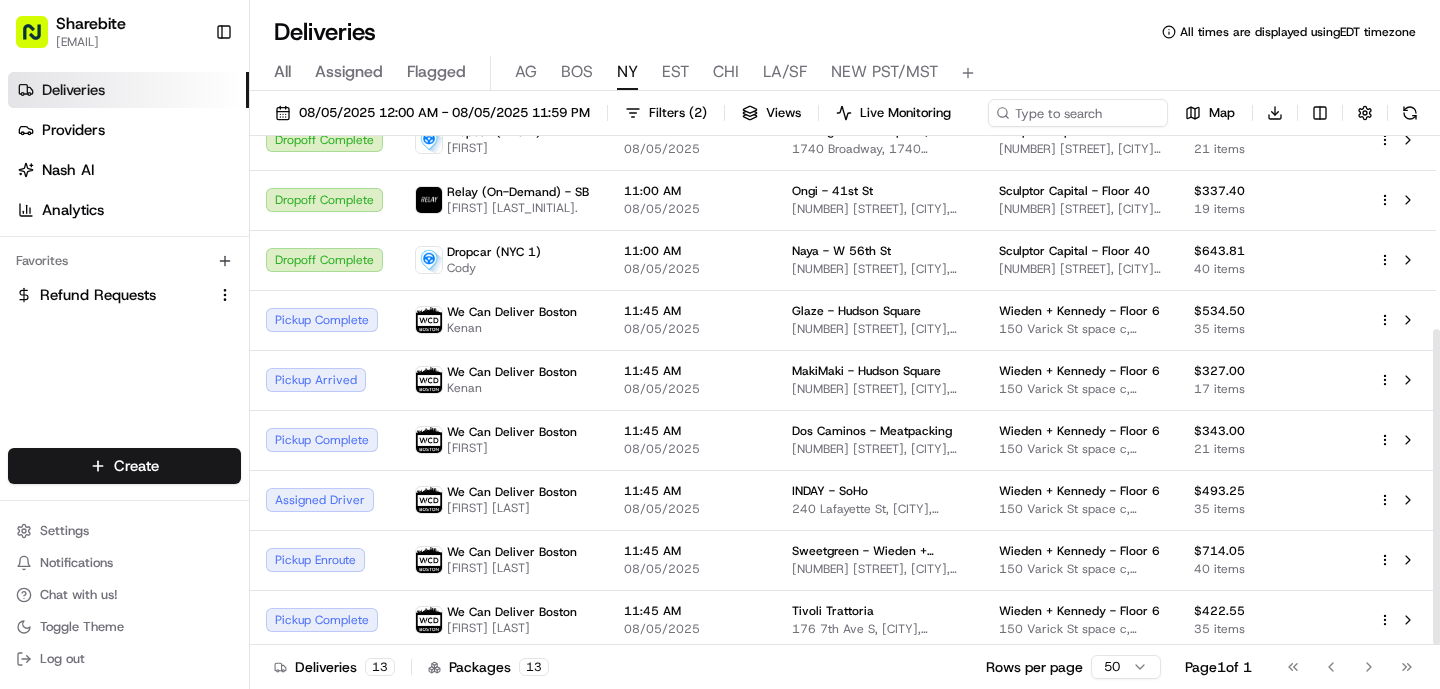click on "BOS" at bounding box center (577, 72) 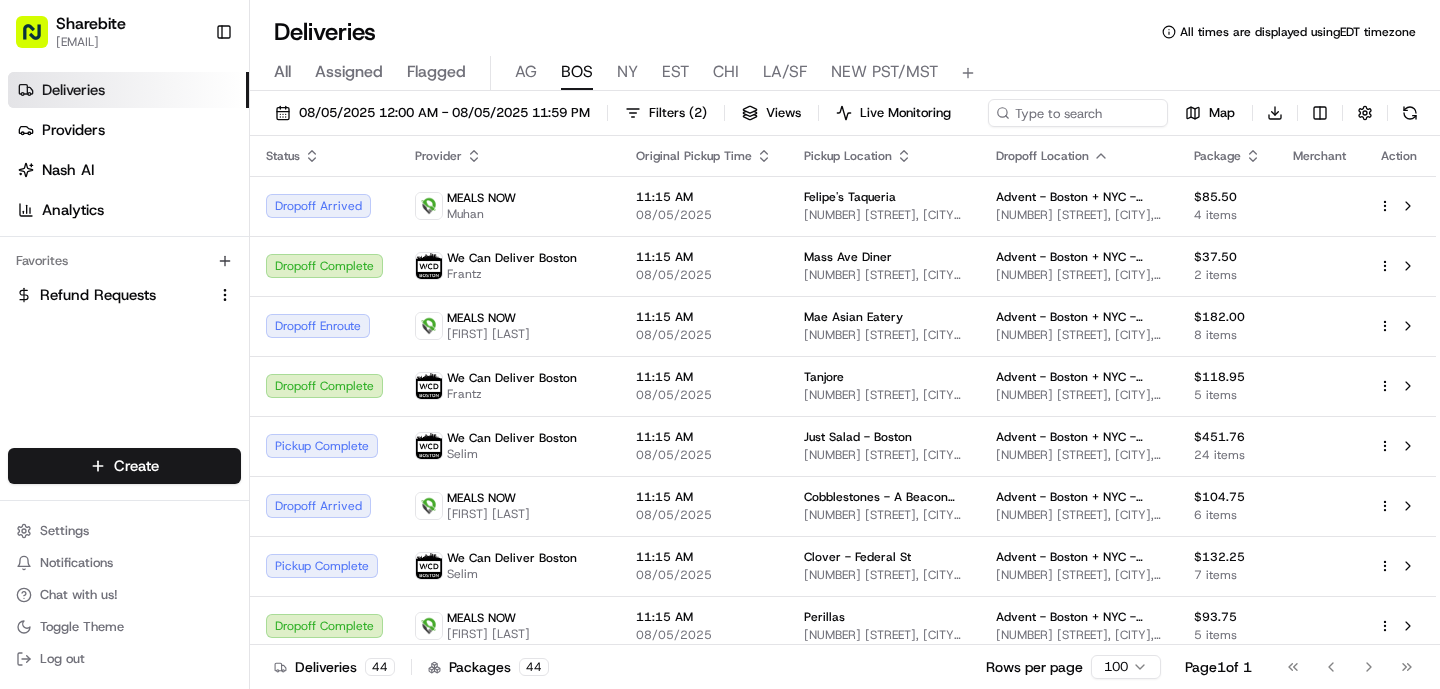 click on "AG" at bounding box center (526, 72) 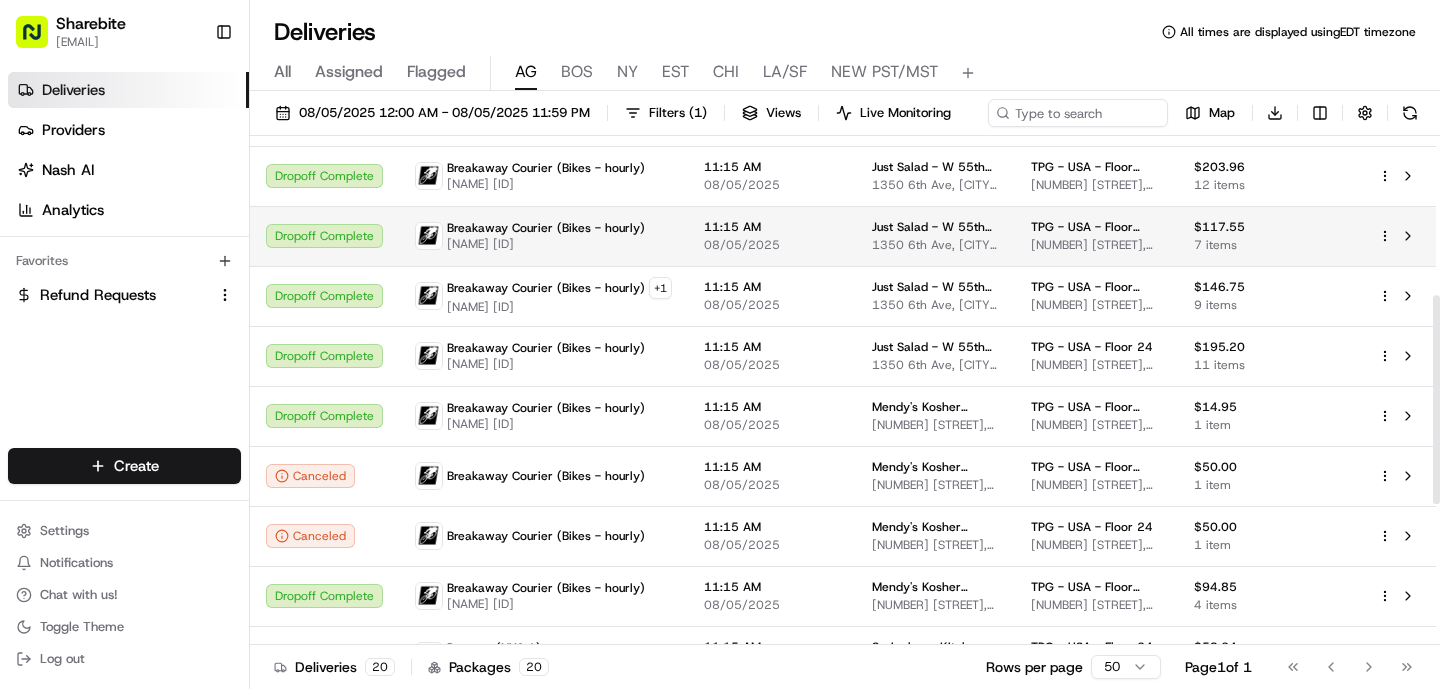 scroll, scrollTop: 731, scrollLeft: 0, axis: vertical 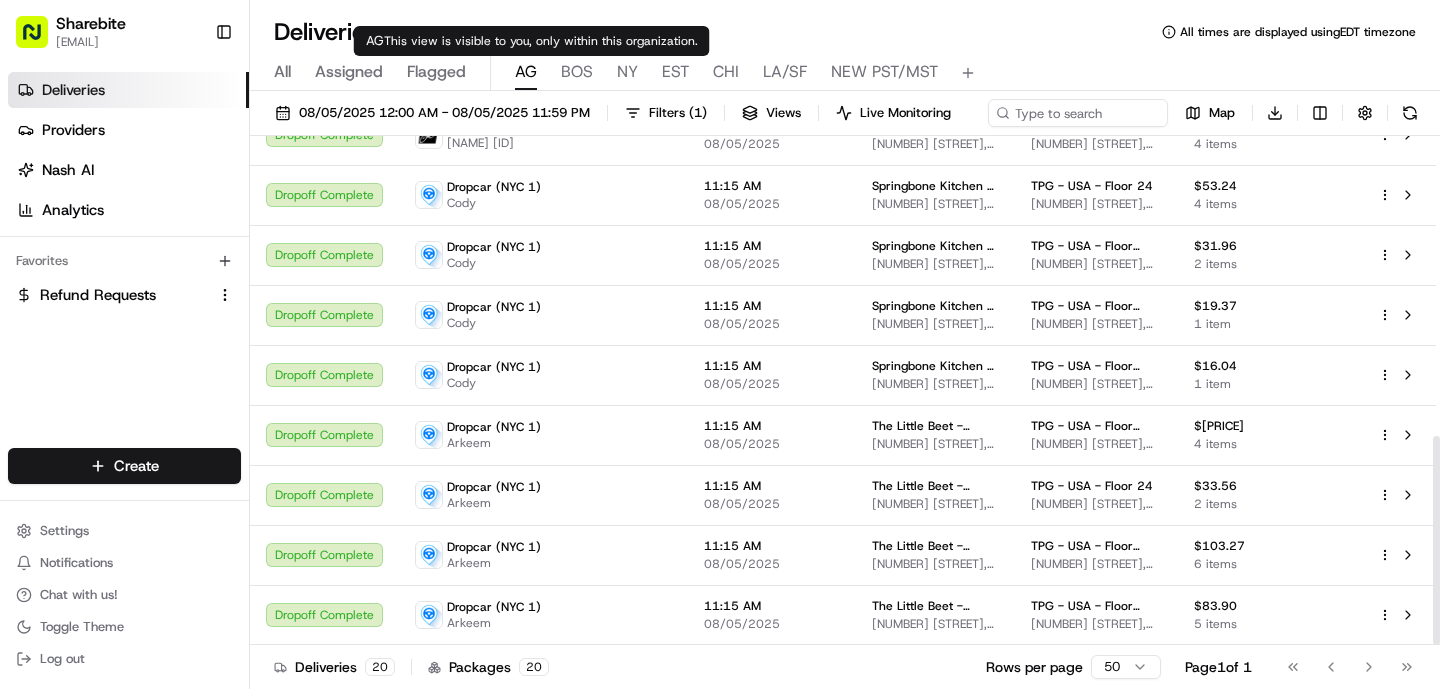 click on "BOS" at bounding box center [577, 72] 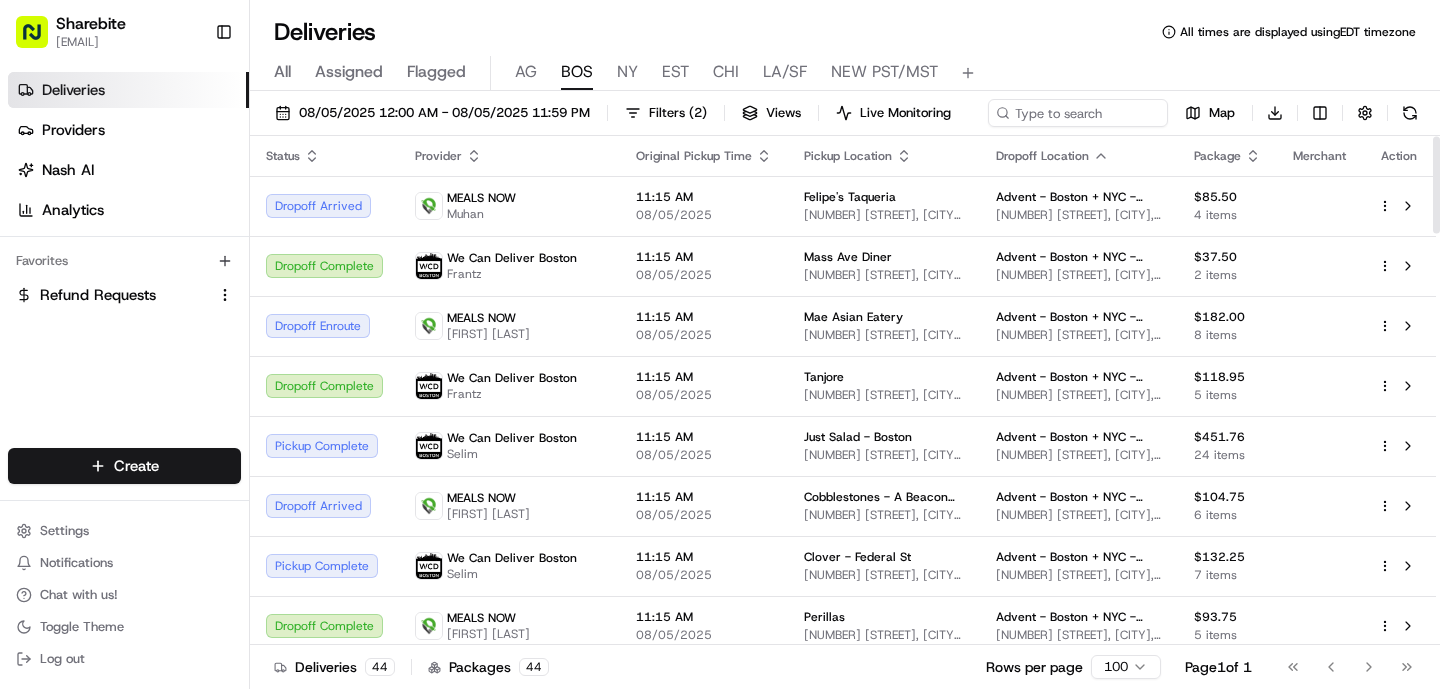 scroll, scrollTop: 6, scrollLeft: 0, axis: vertical 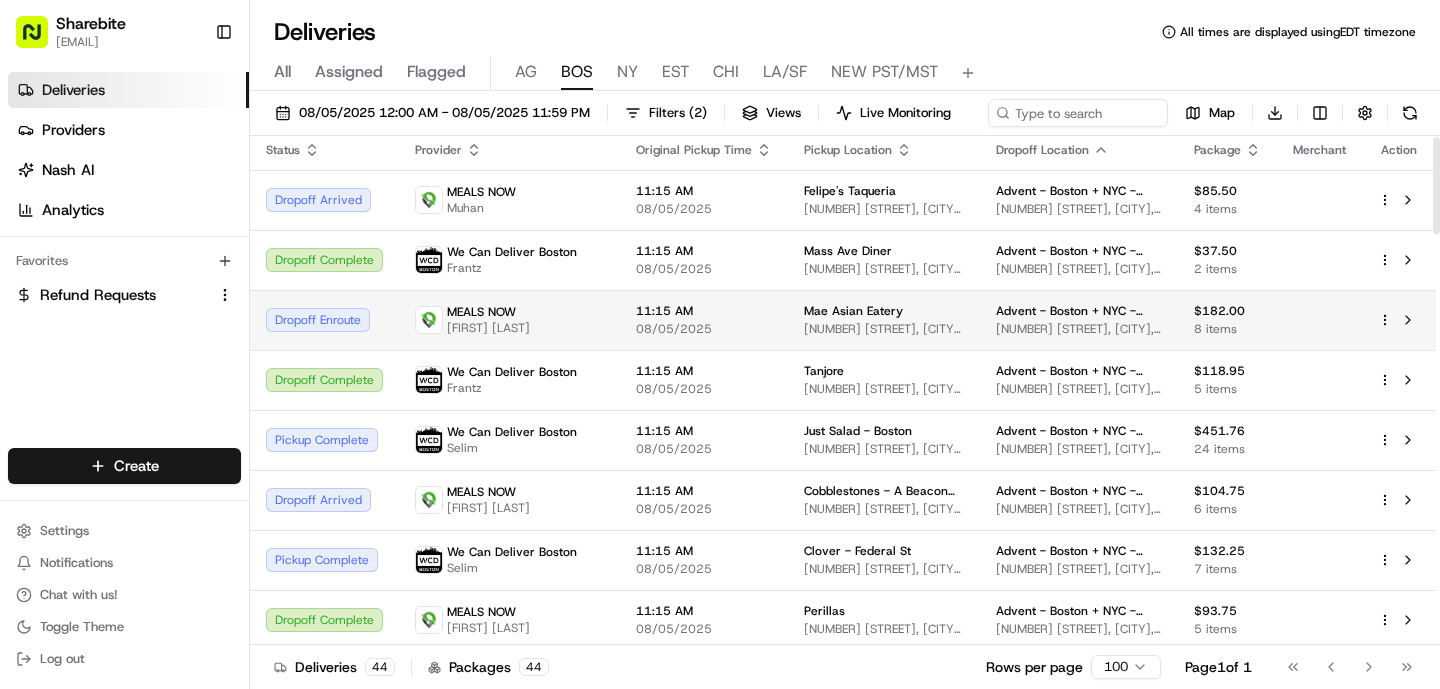 click on "11:15 AM 08/05/2025" at bounding box center (704, 320) 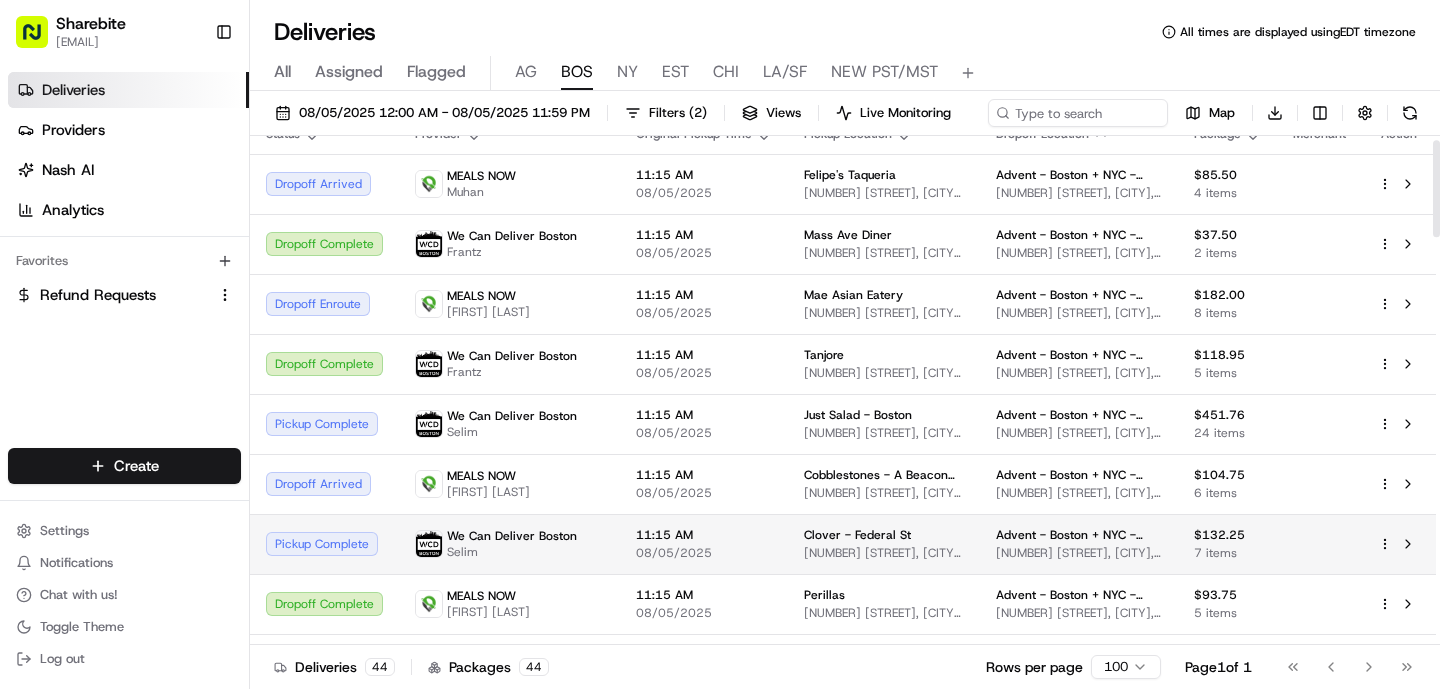scroll, scrollTop: 24, scrollLeft: 0, axis: vertical 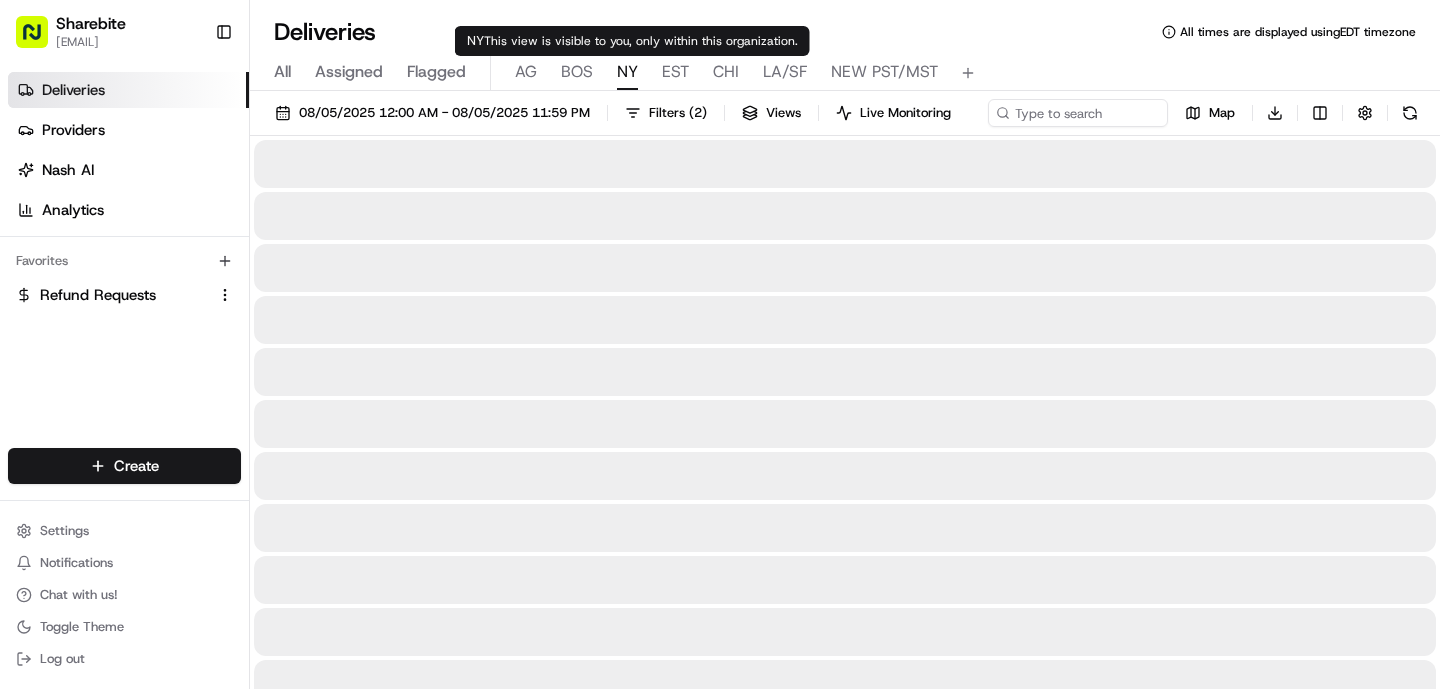 click on "[STATE] This view is visible to you, only within this organization. [STATE] This view is visible to you, only within this organization." at bounding box center (632, 41) 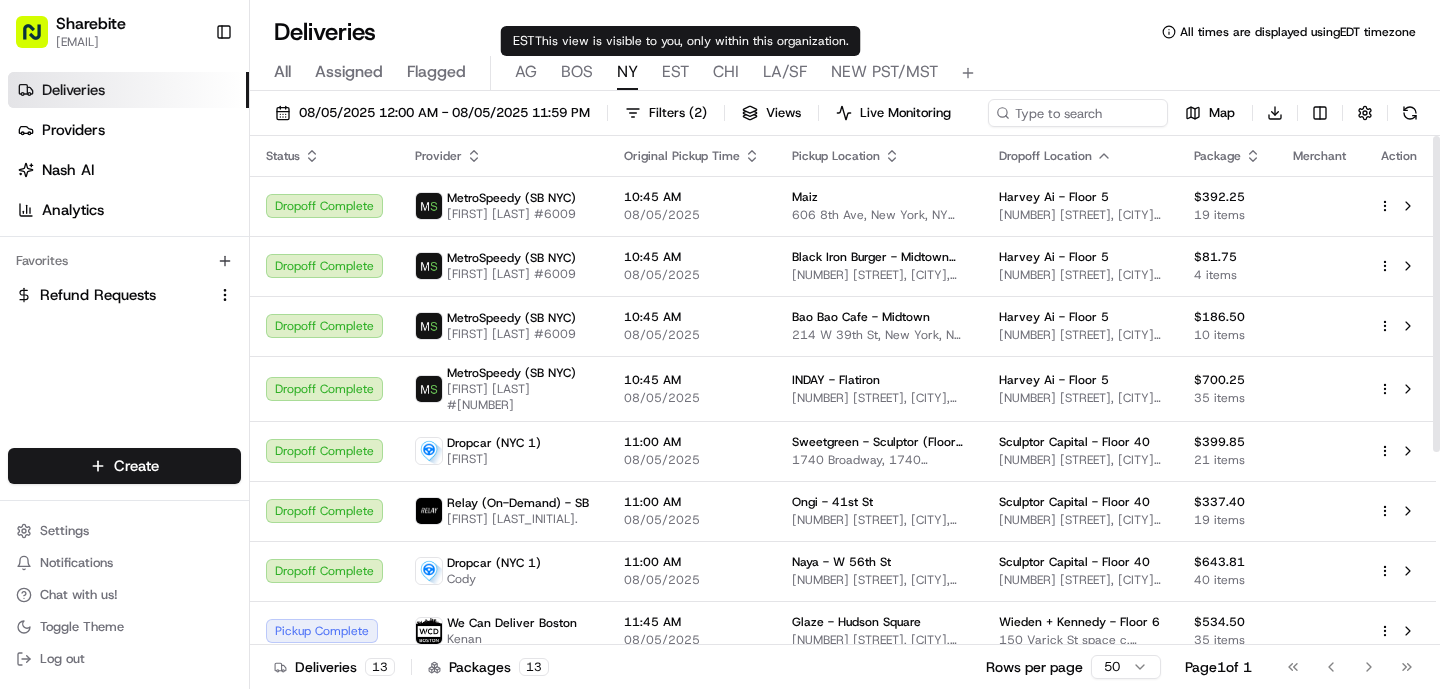 click on "EST" at bounding box center [675, 72] 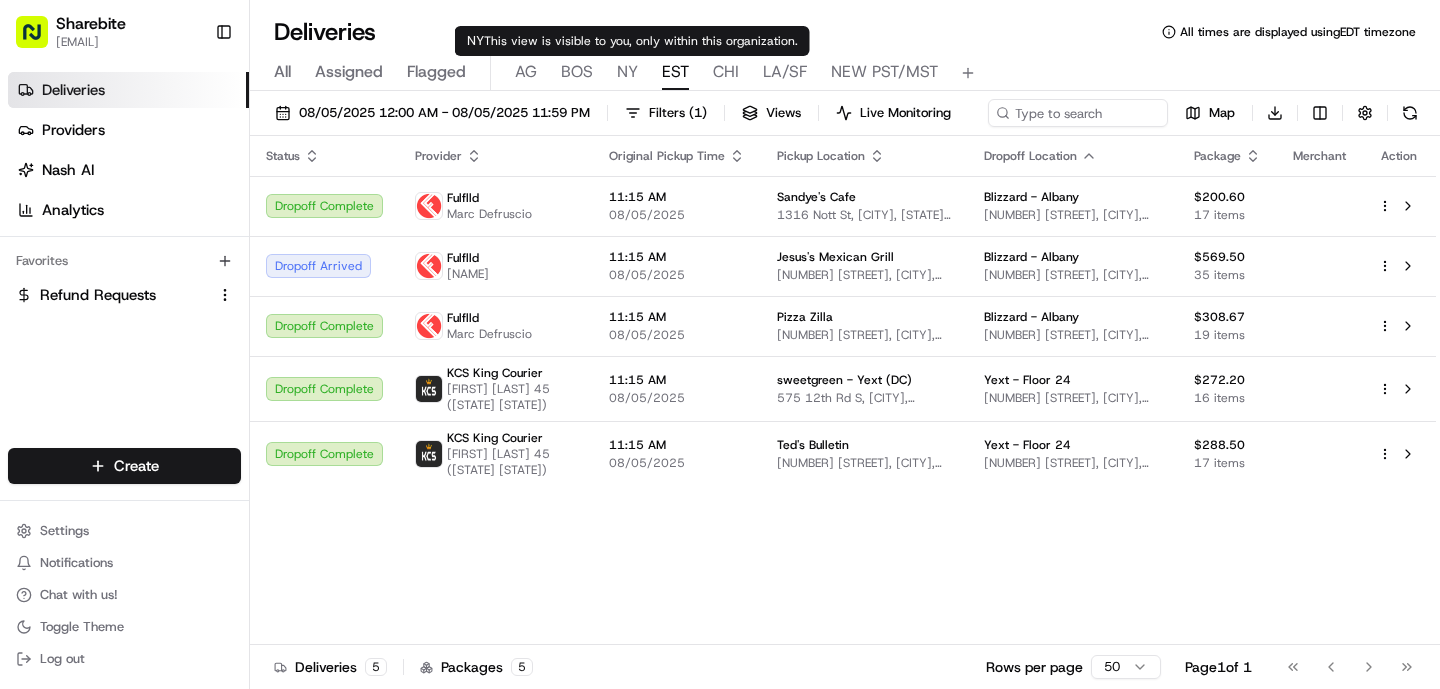 click on "NY" at bounding box center [627, 72] 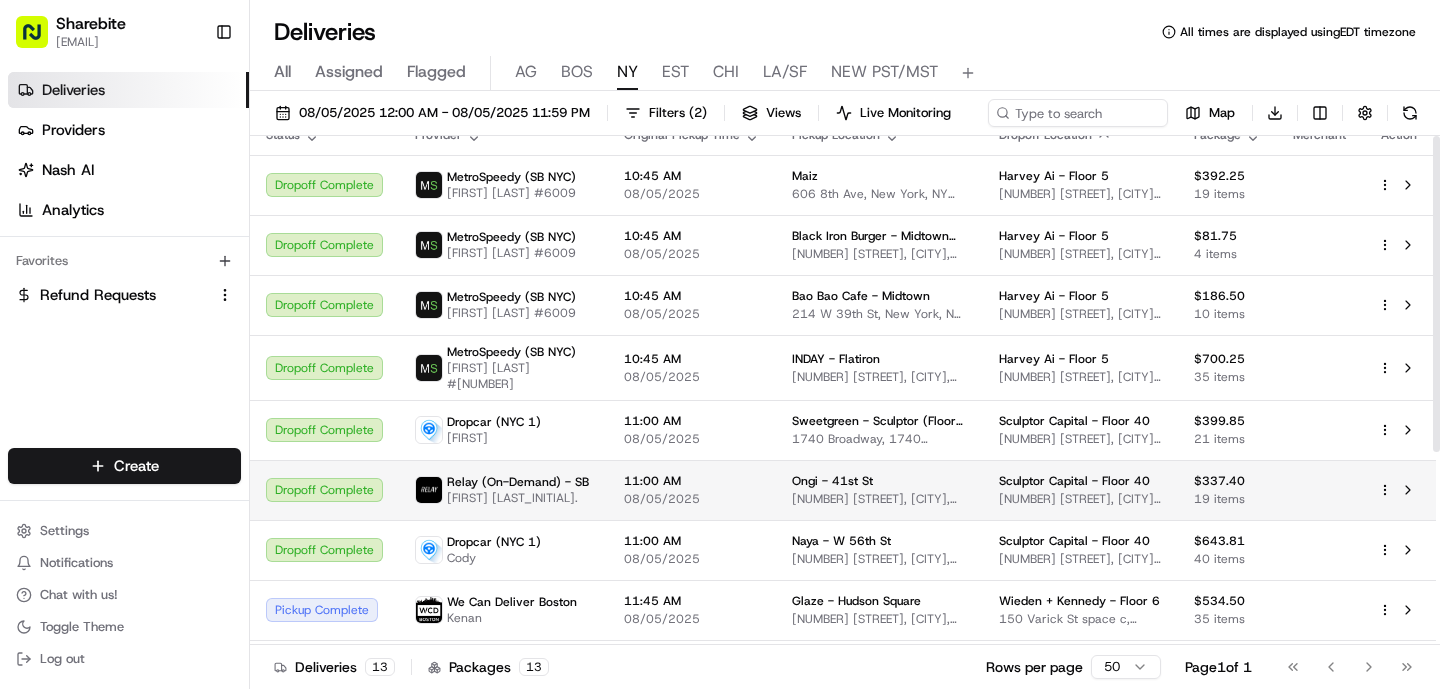 scroll, scrollTop: 0, scrollLeft: 0, axis: both 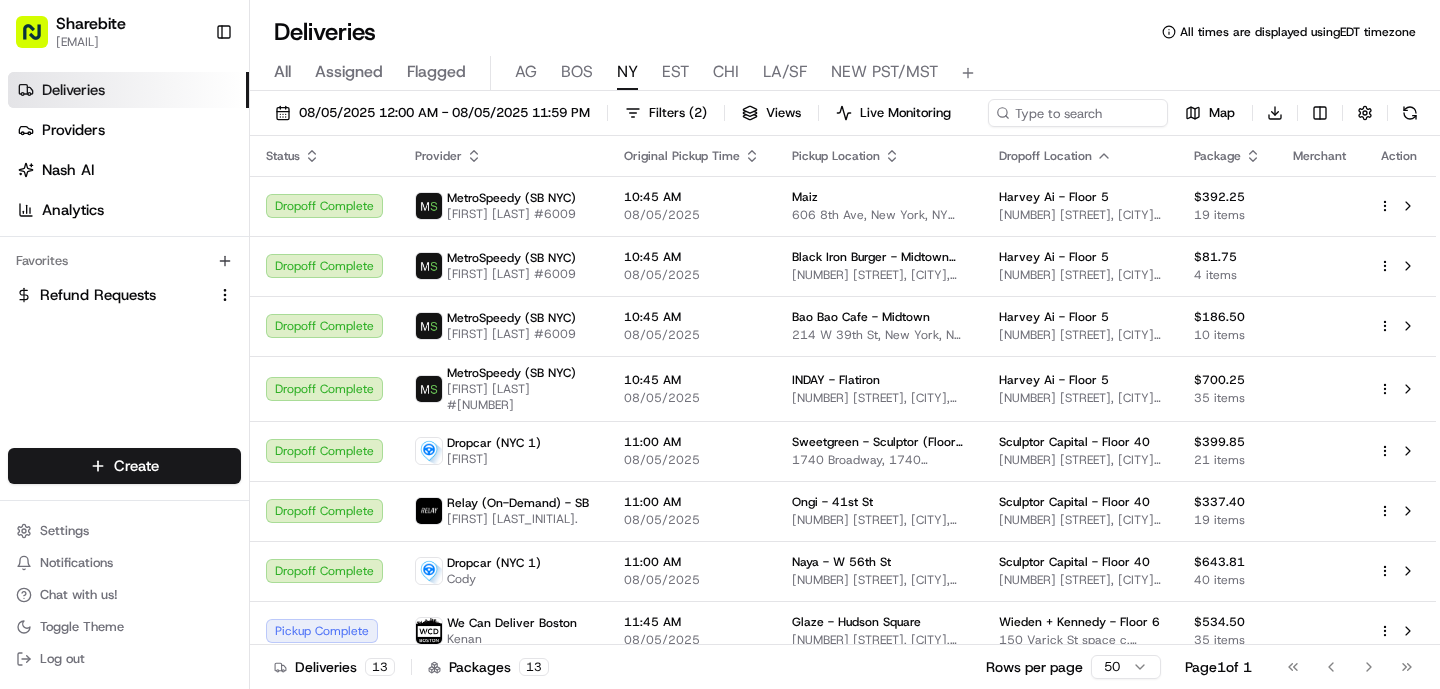 click on "BOS" at bounding box center [577, 72] 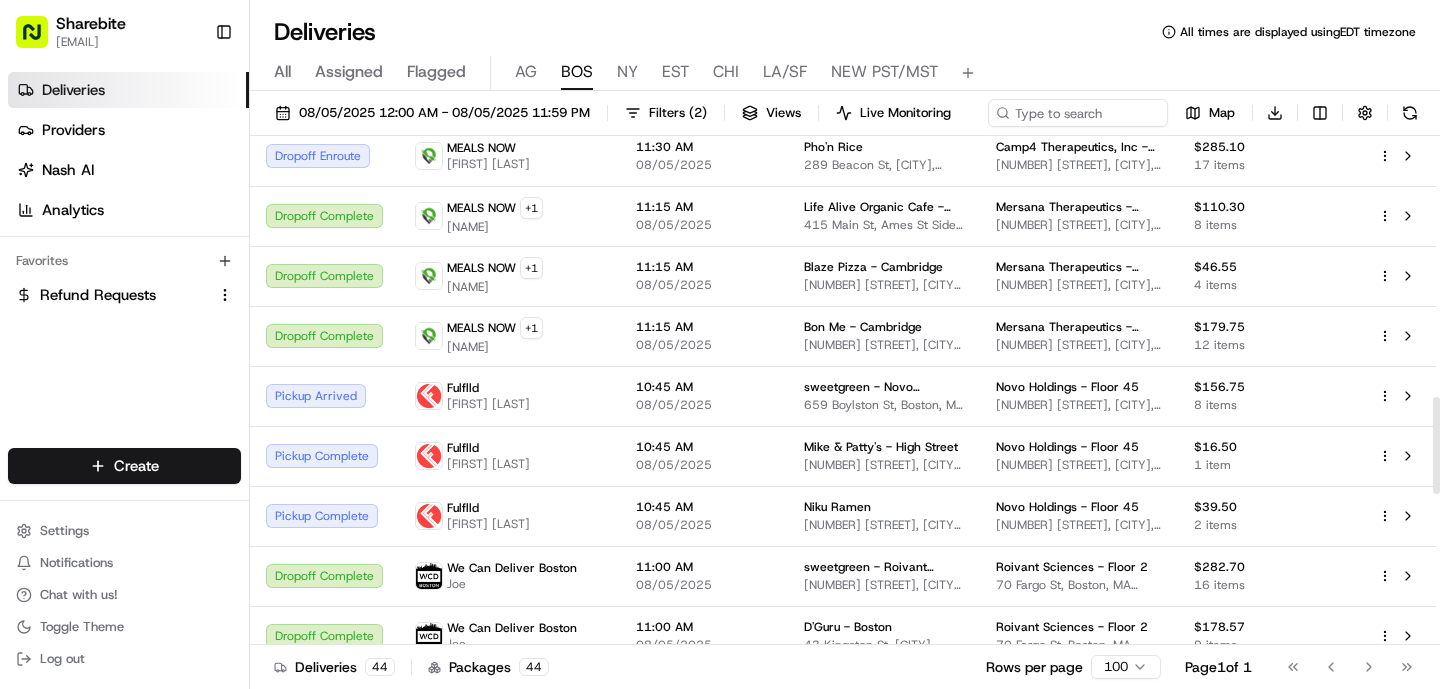 scroll, scrollTop: 1374, scrollLeft: 0, axis: vertical 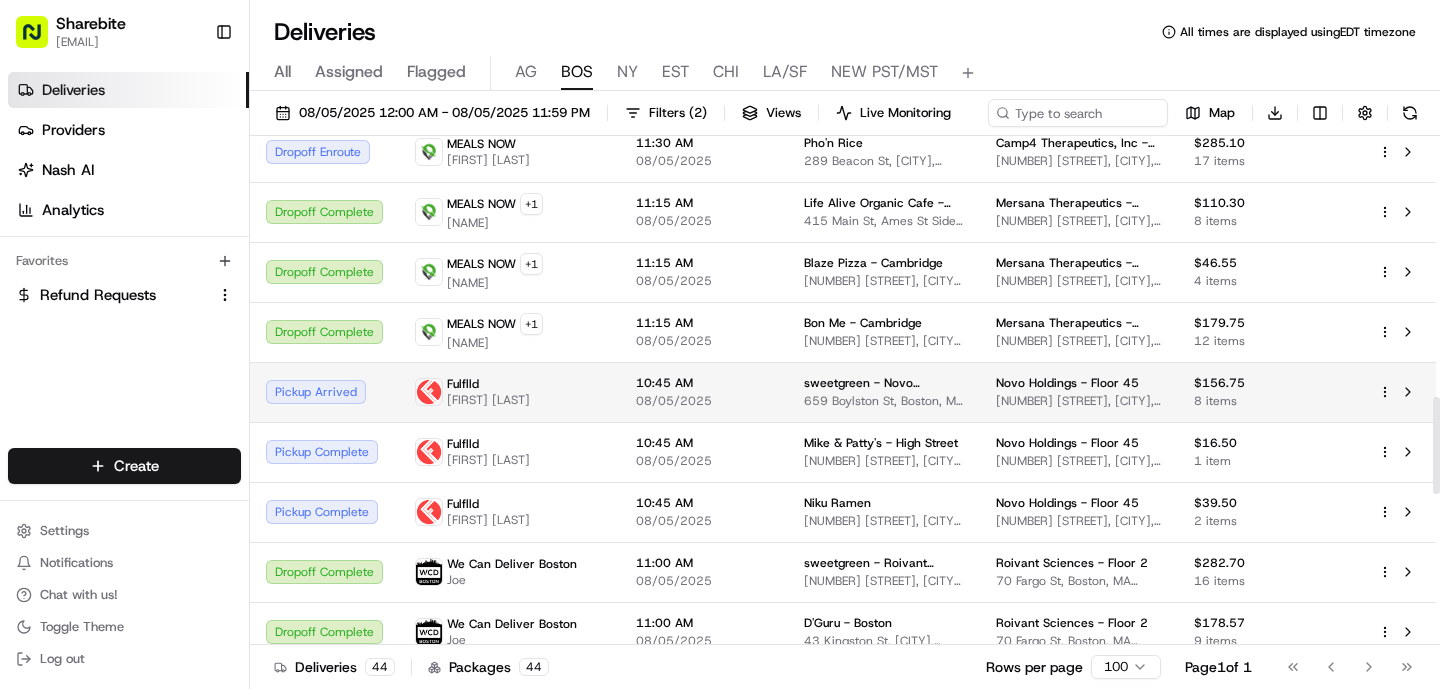 click on "10:45 AM" at bounding box center (704, 383) 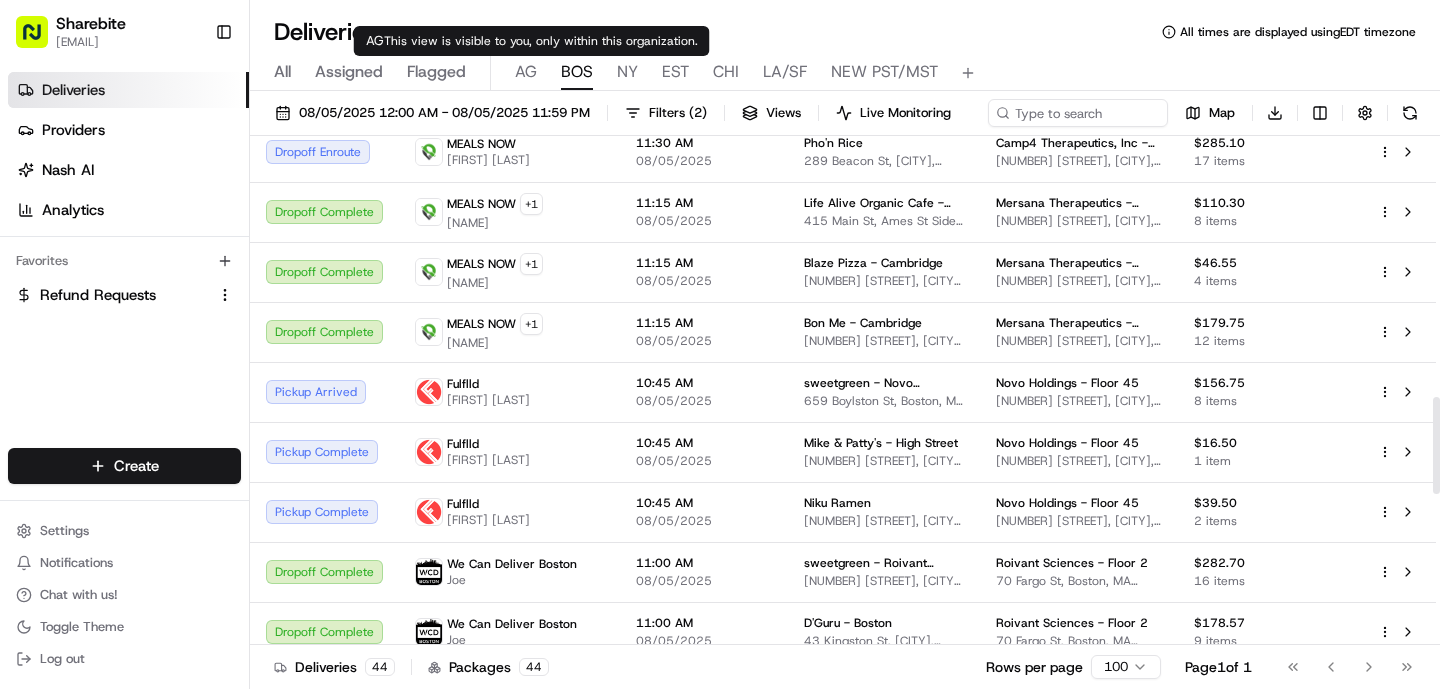 click on "AG" at bounding box center [526, 72] 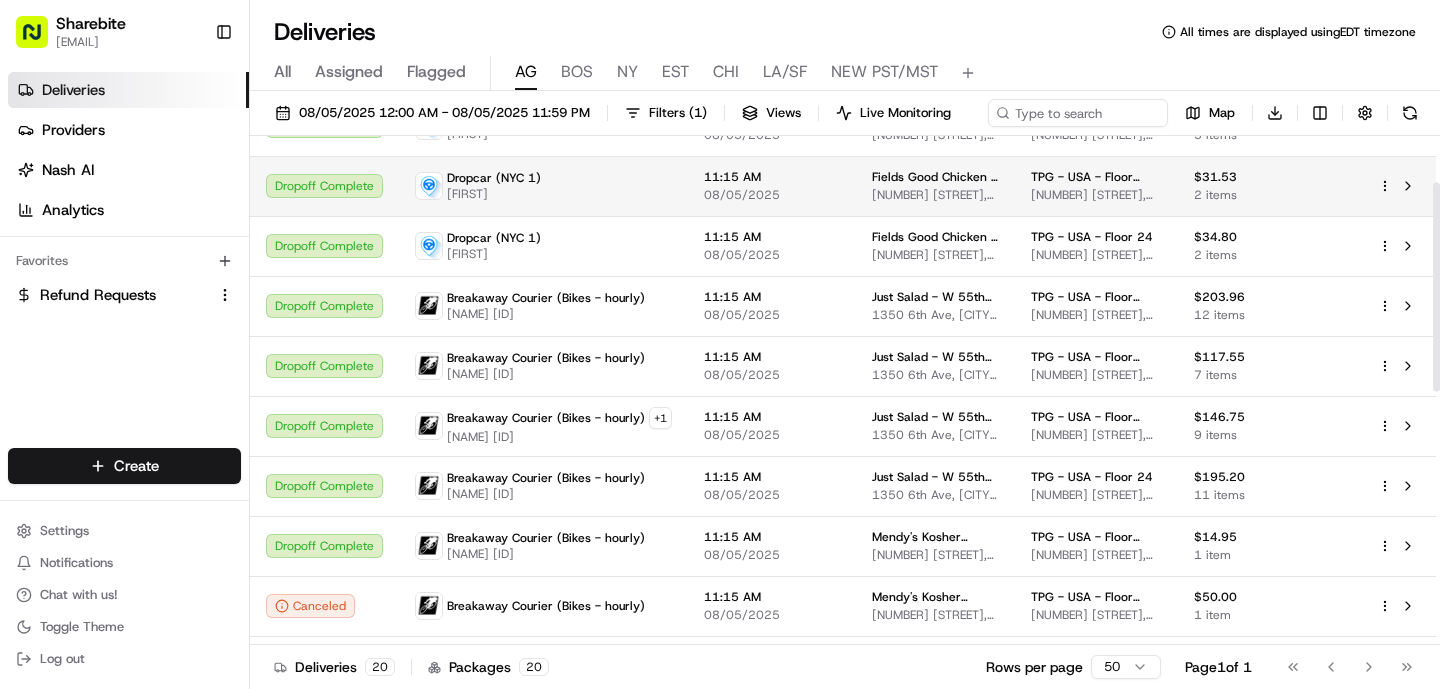 scroll, scrollTop: 546, scrollLeft: 0, axis: vertical 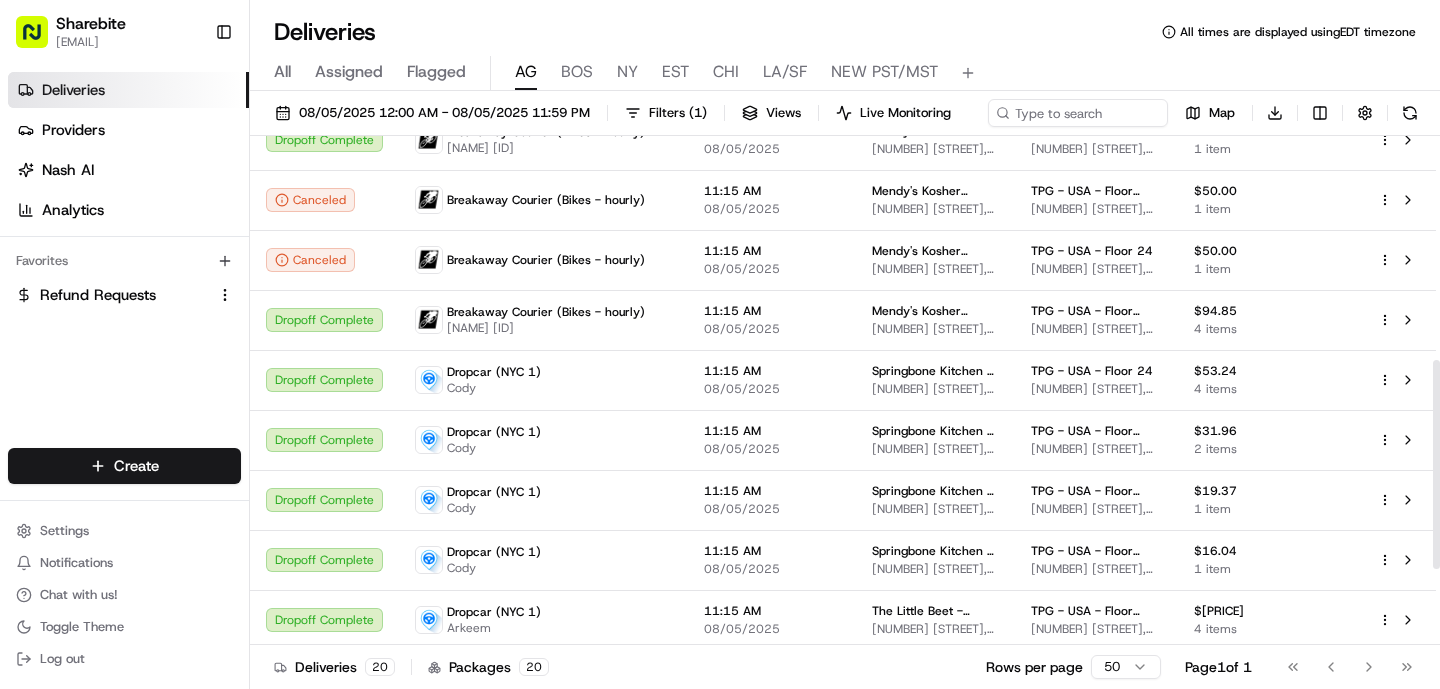 click on "NY" at bounding box center [627, 72] 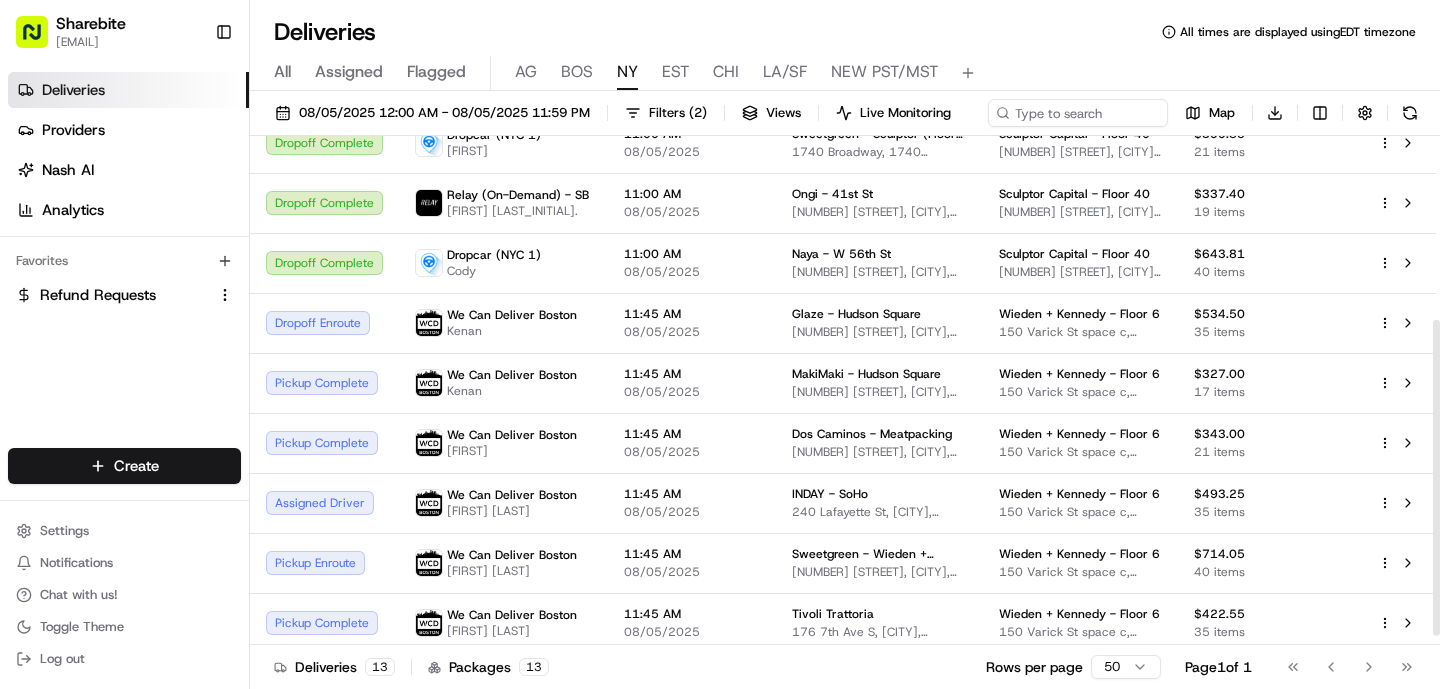 scroll, scrollTop: 311, scrollLeft: 0, axis: vertical 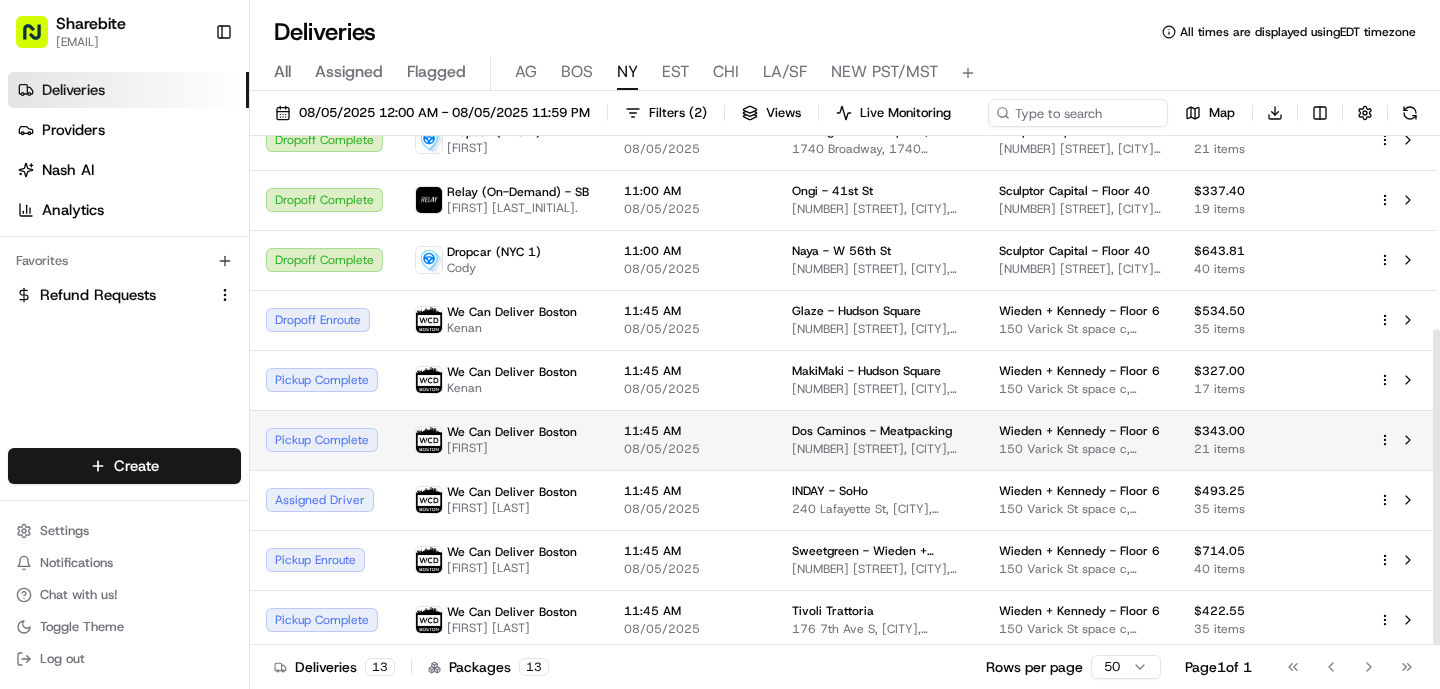 click on "11:45 AM 08/05/2025" at bounding box center [692, 440] 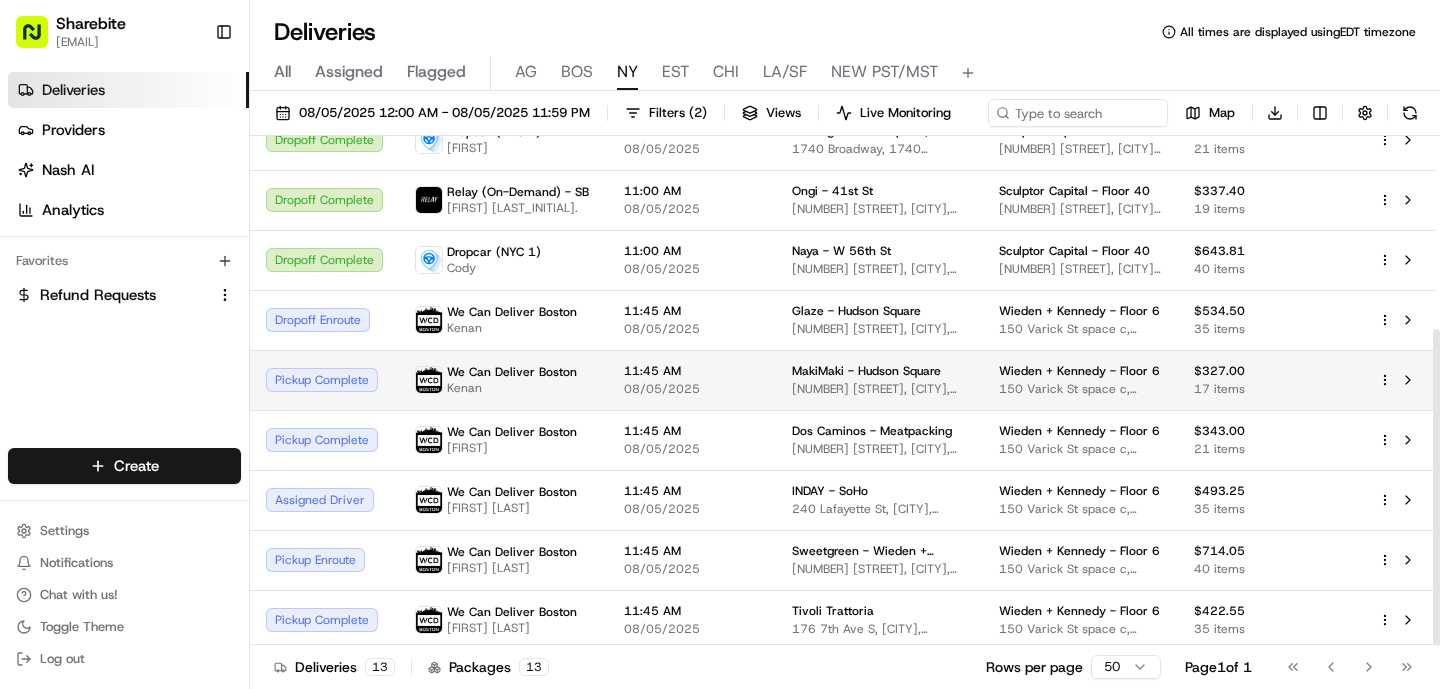 click on "11:45 AM 08/05/2025" at bounding box center (692, 380) 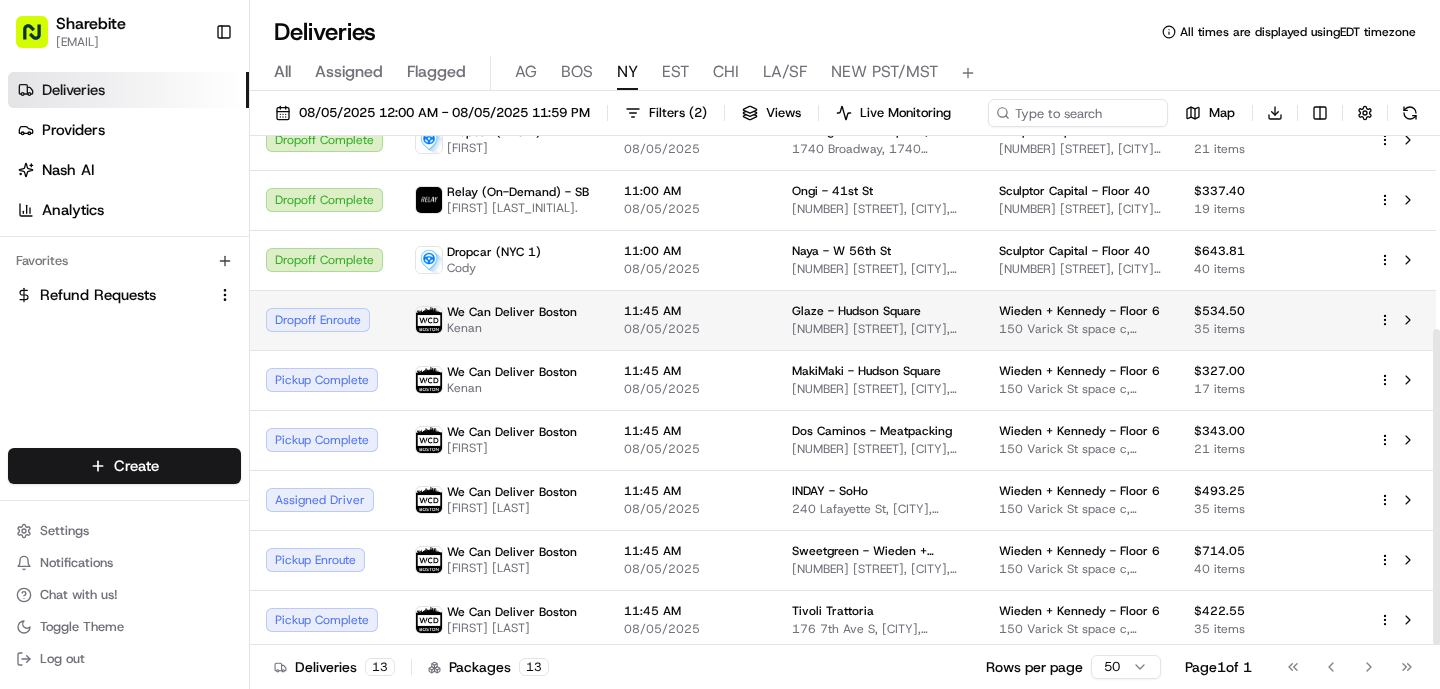 click on "08/05/2025" at bounding box center [692, 329] 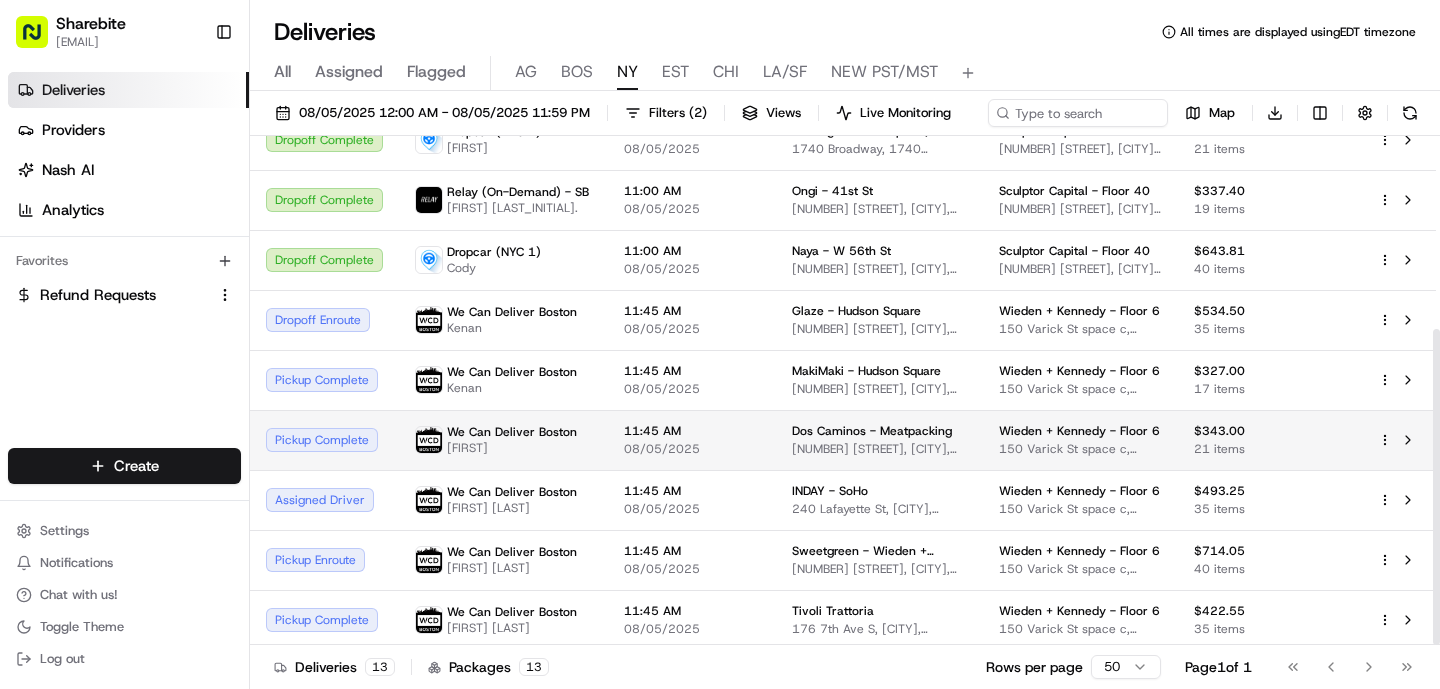 click on "We Can Deliver Boston" at bounding box center (512, 432) 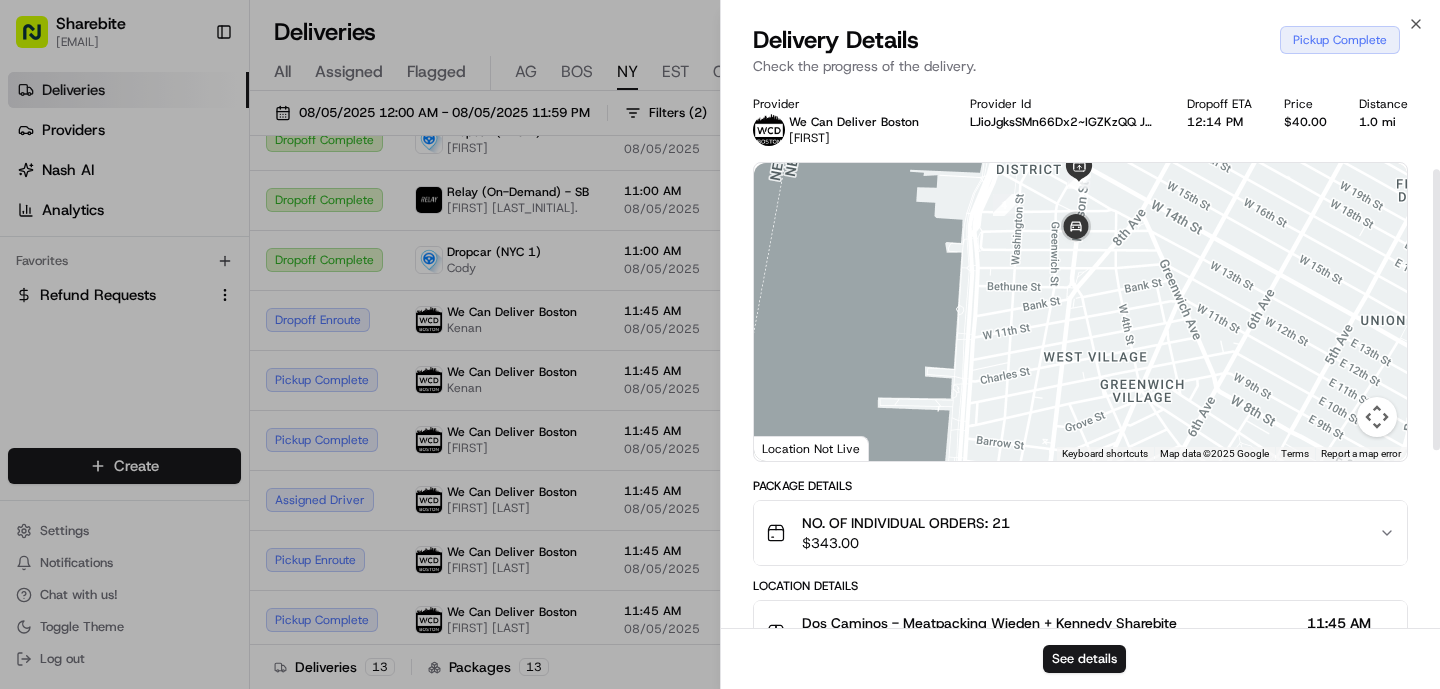 scroll, scrollTop: 510, scrollLeft: 0, axis: vertical 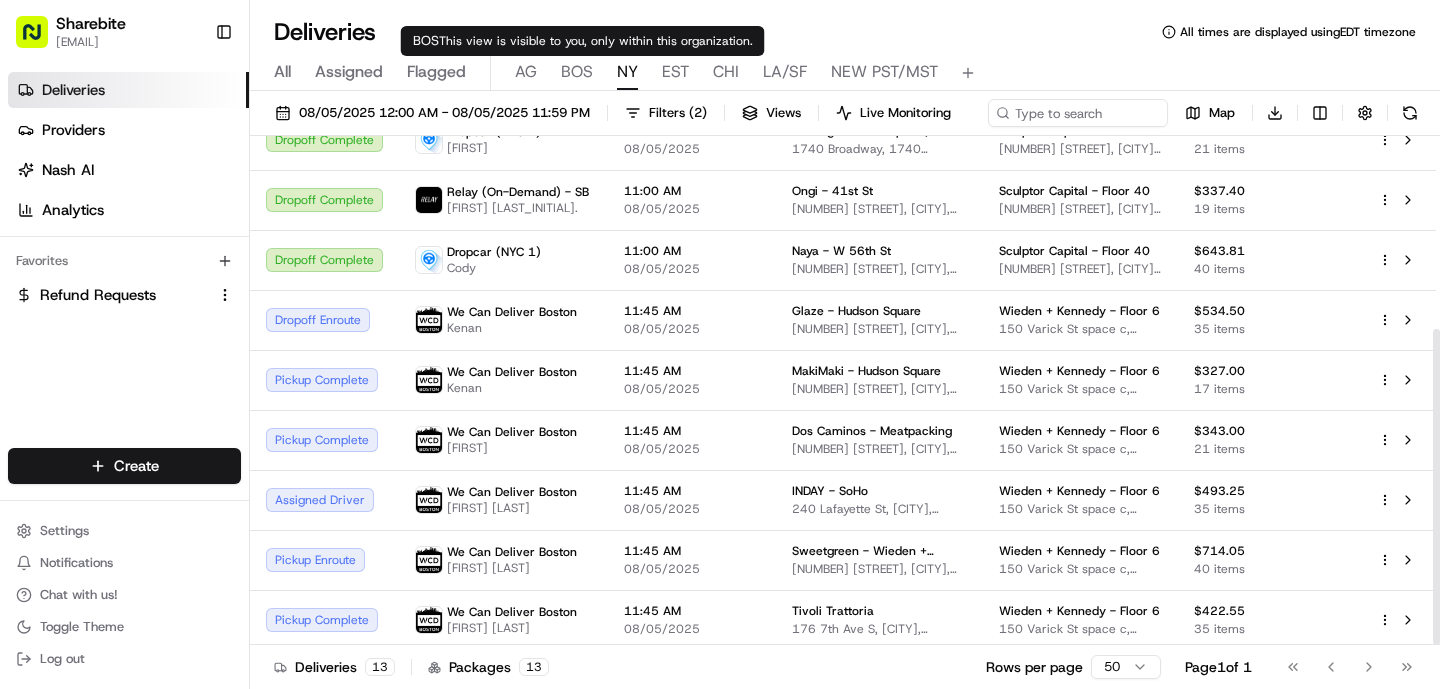 click on "BOS" at bounding box center (577, 72) 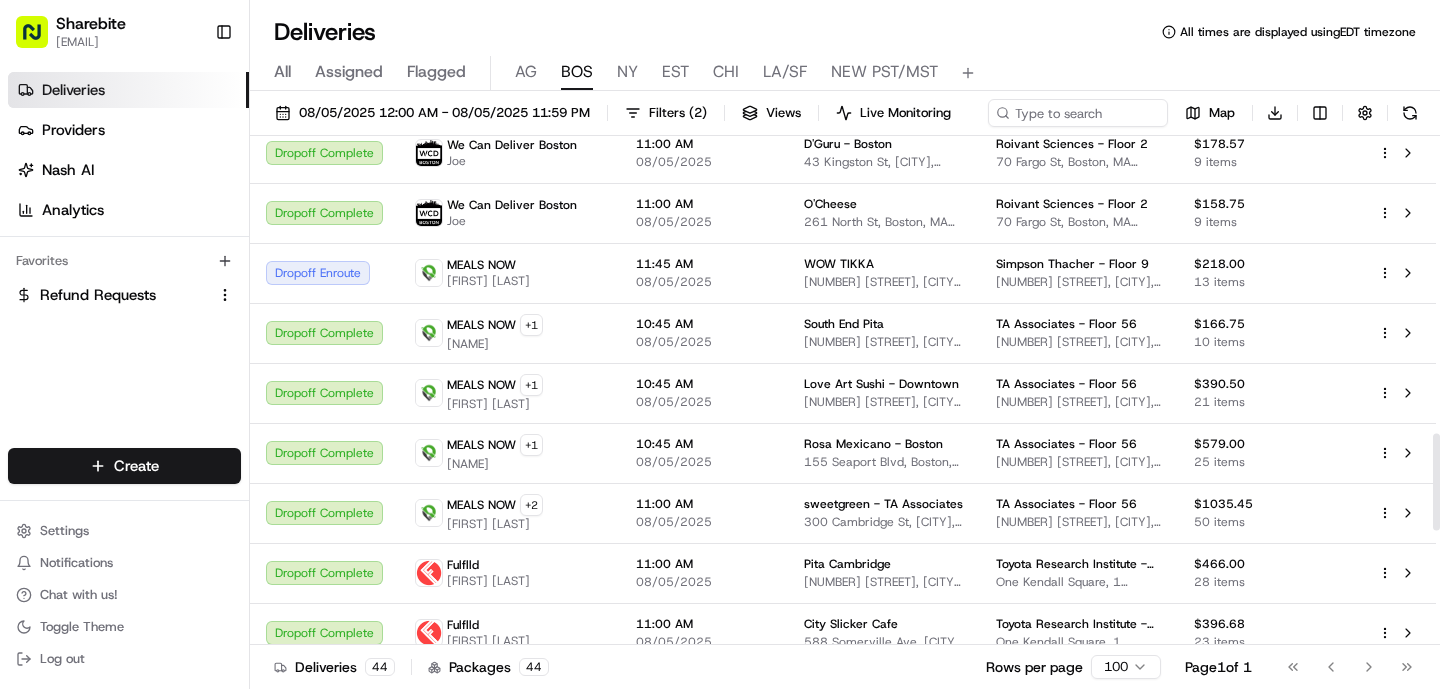 scroll, scrollTop: 2171, scrollLeft: 0, axis: vertical 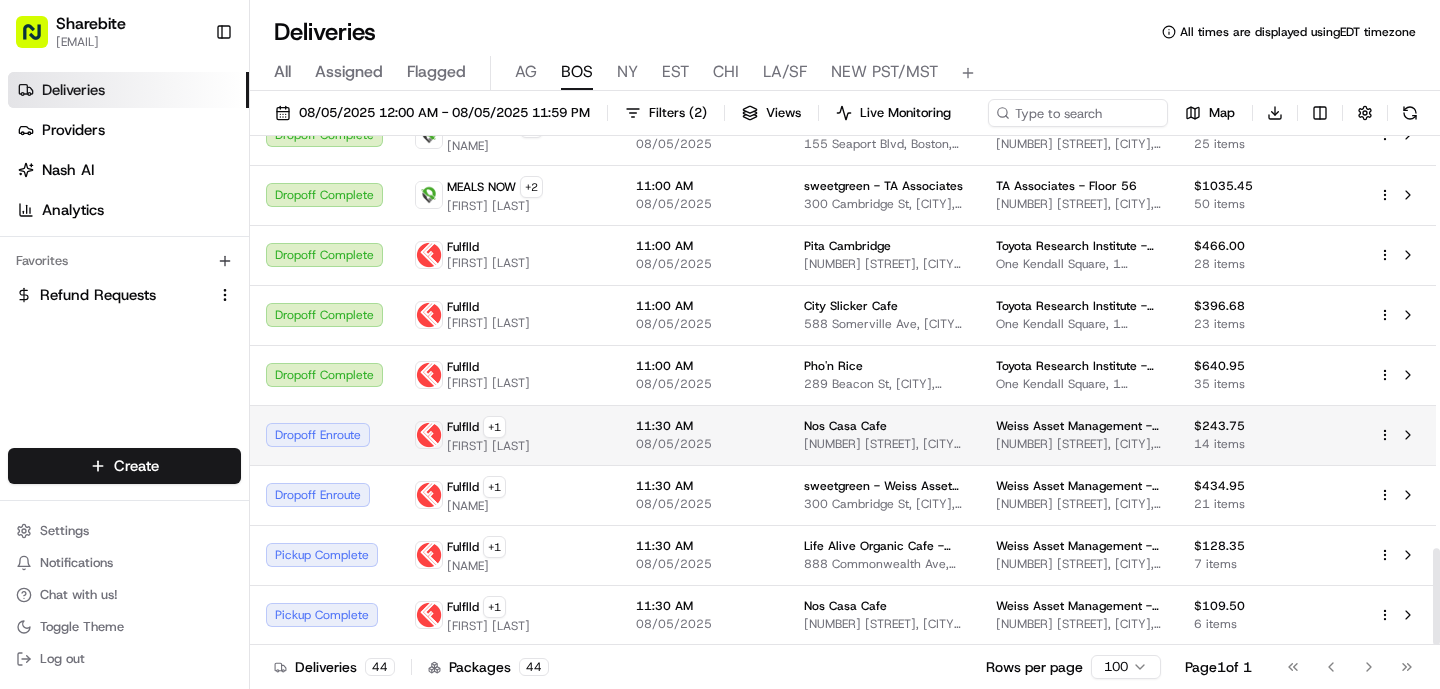 click on "Fulflld + 1 [NAME]" at bounding box center (509, 435) 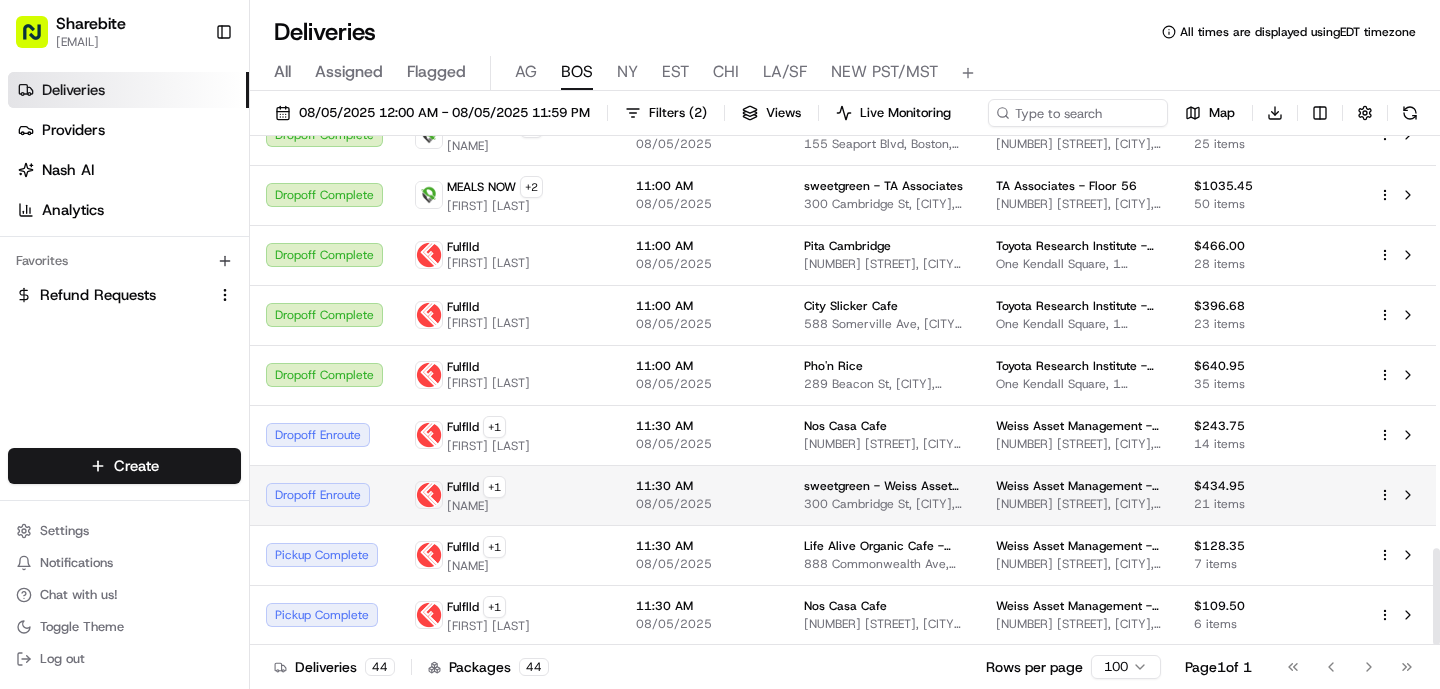 click on "Fulflld + 1 [NAME]" at bounding box center [509, 495] 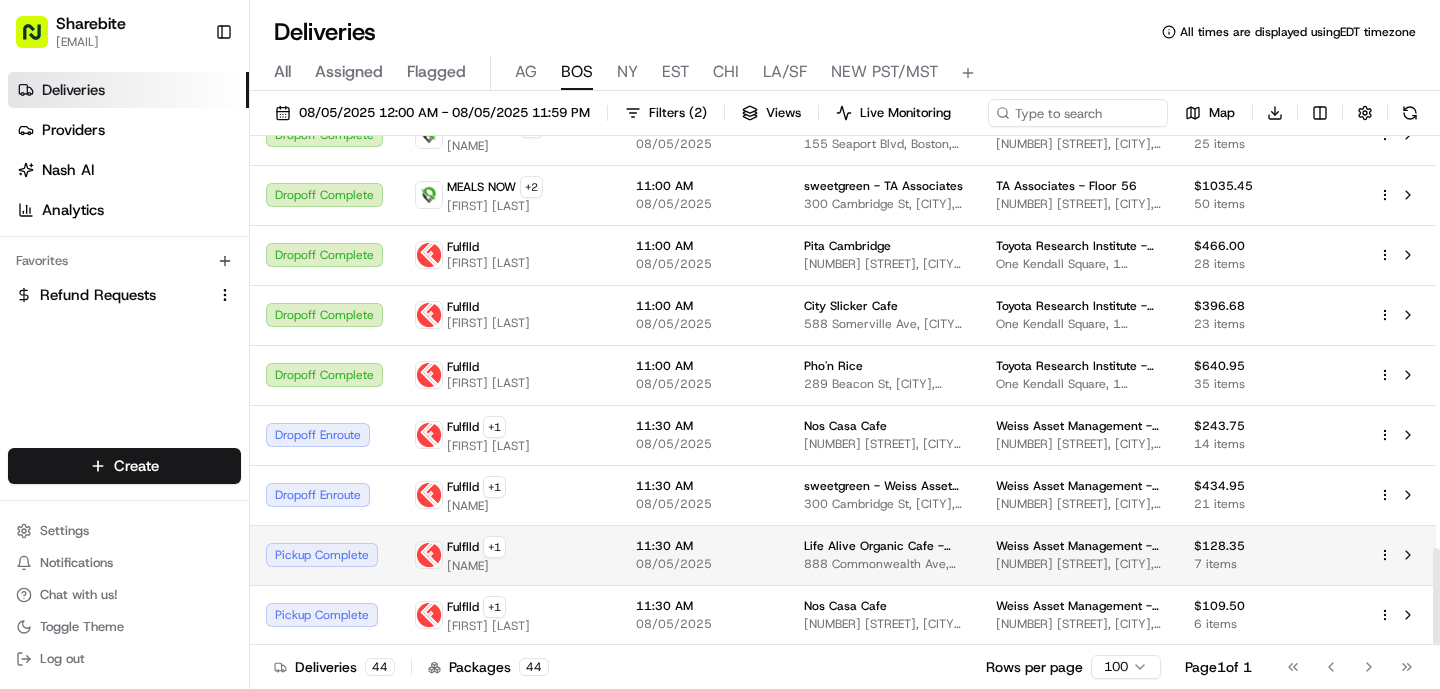 click on "11:30 AM 08/05/2025" at bounding box center [704, 555] 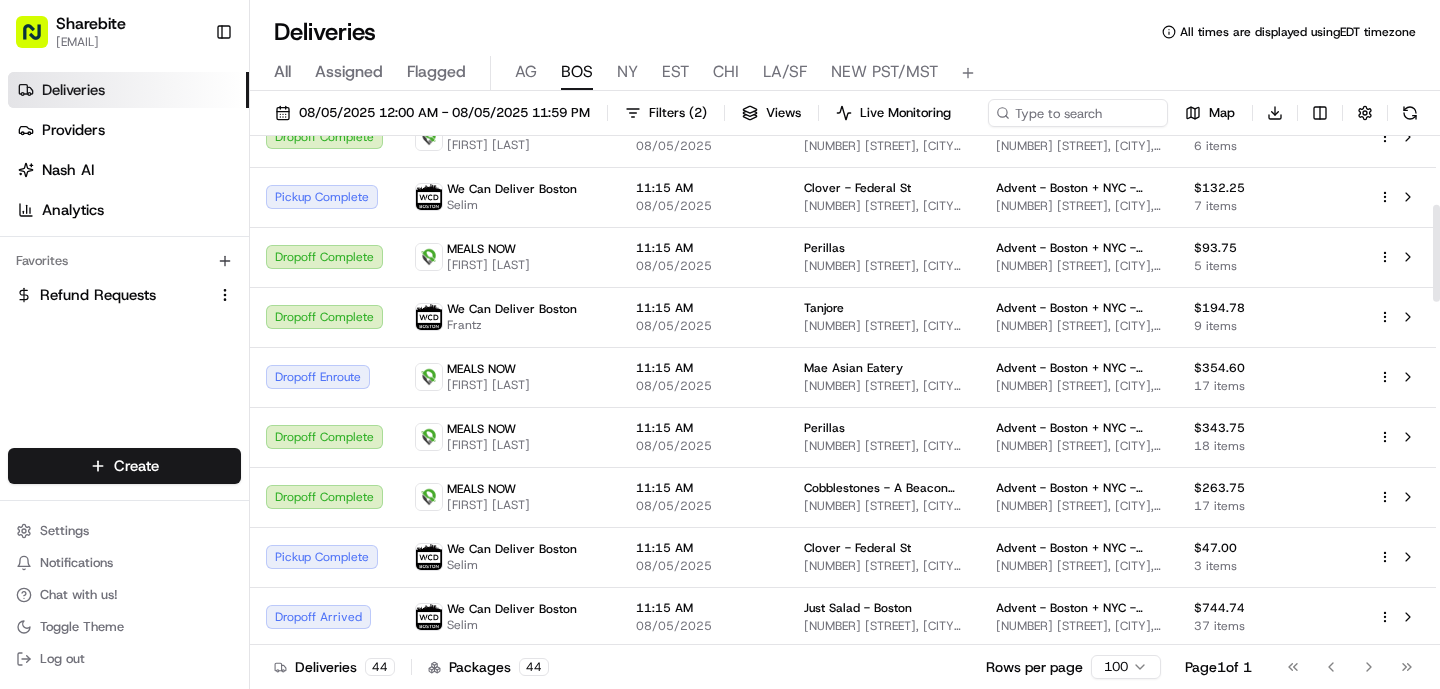 scroll, scrollTop: 382, scrollLeft: 0, axis: vertical 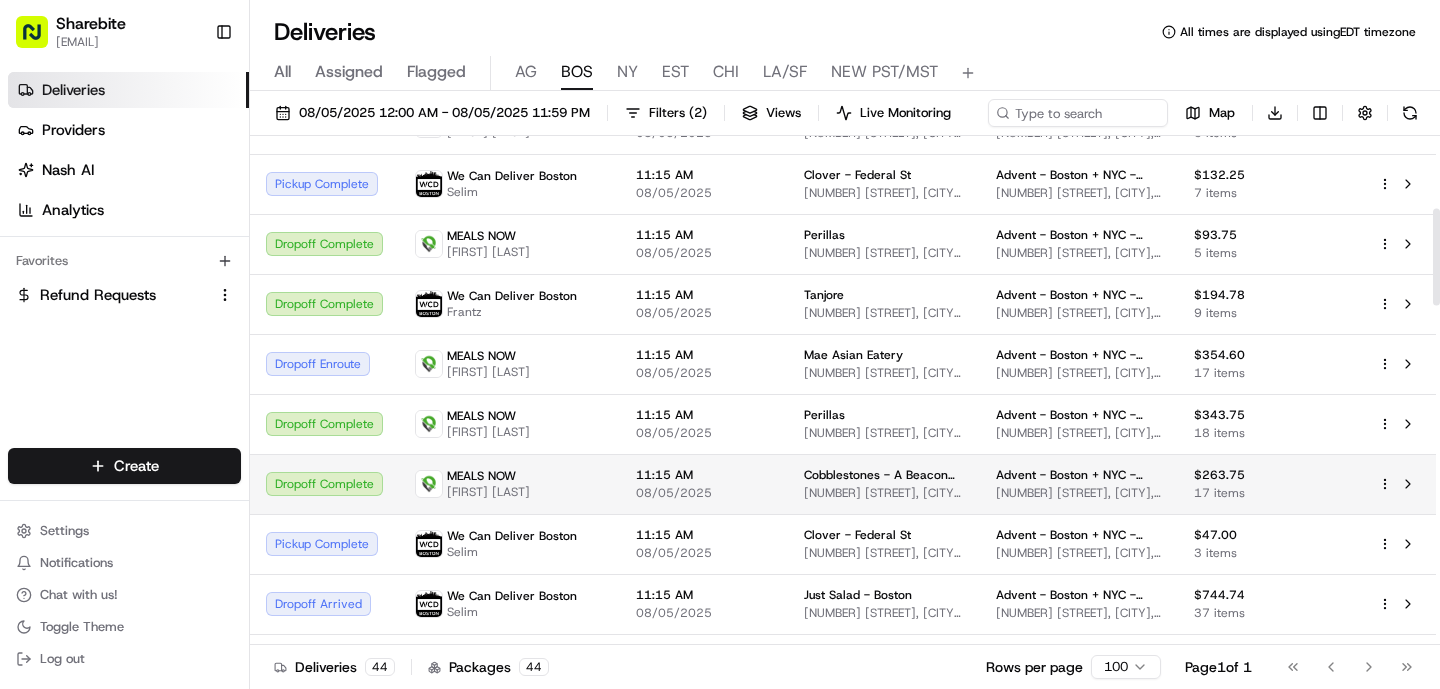 click on "11:15 AM 08/05/2025" at bounding box center [704, 484] 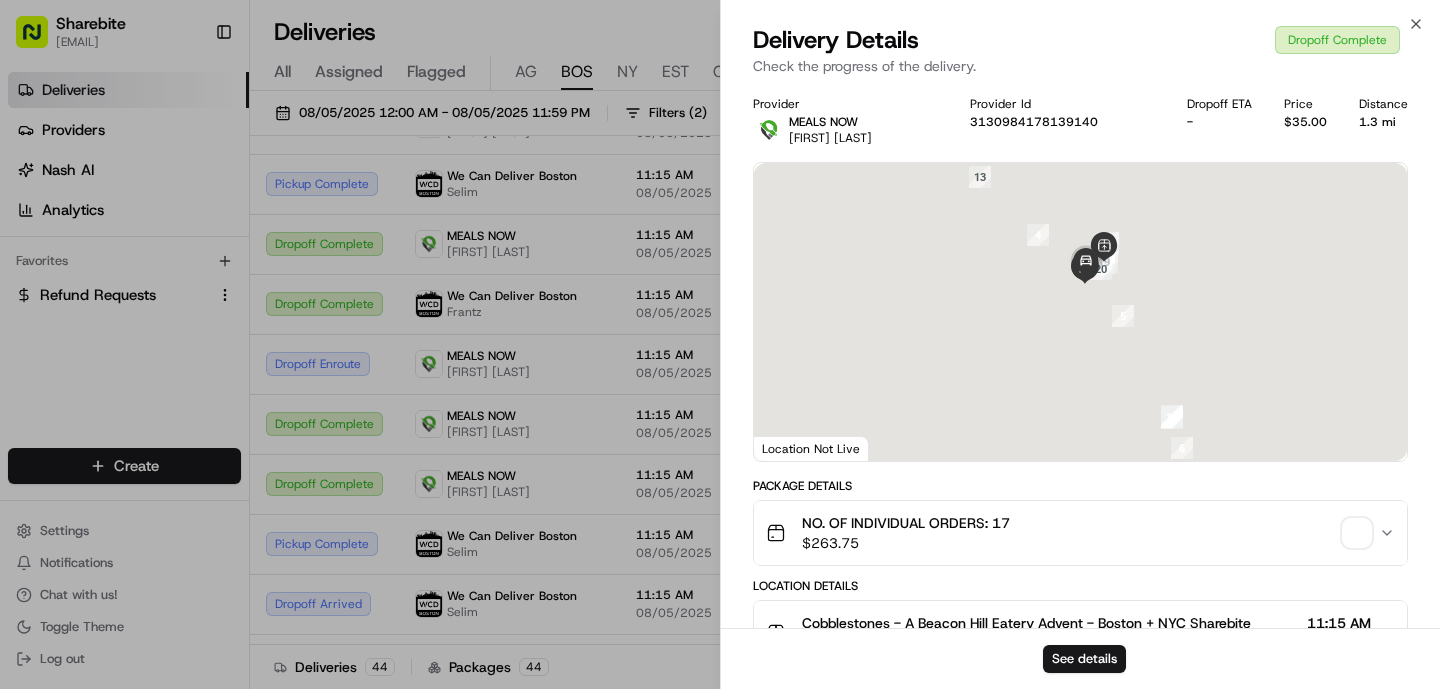 scroll, scrollTop: 894, scrollLeft: 0, axis: vertical 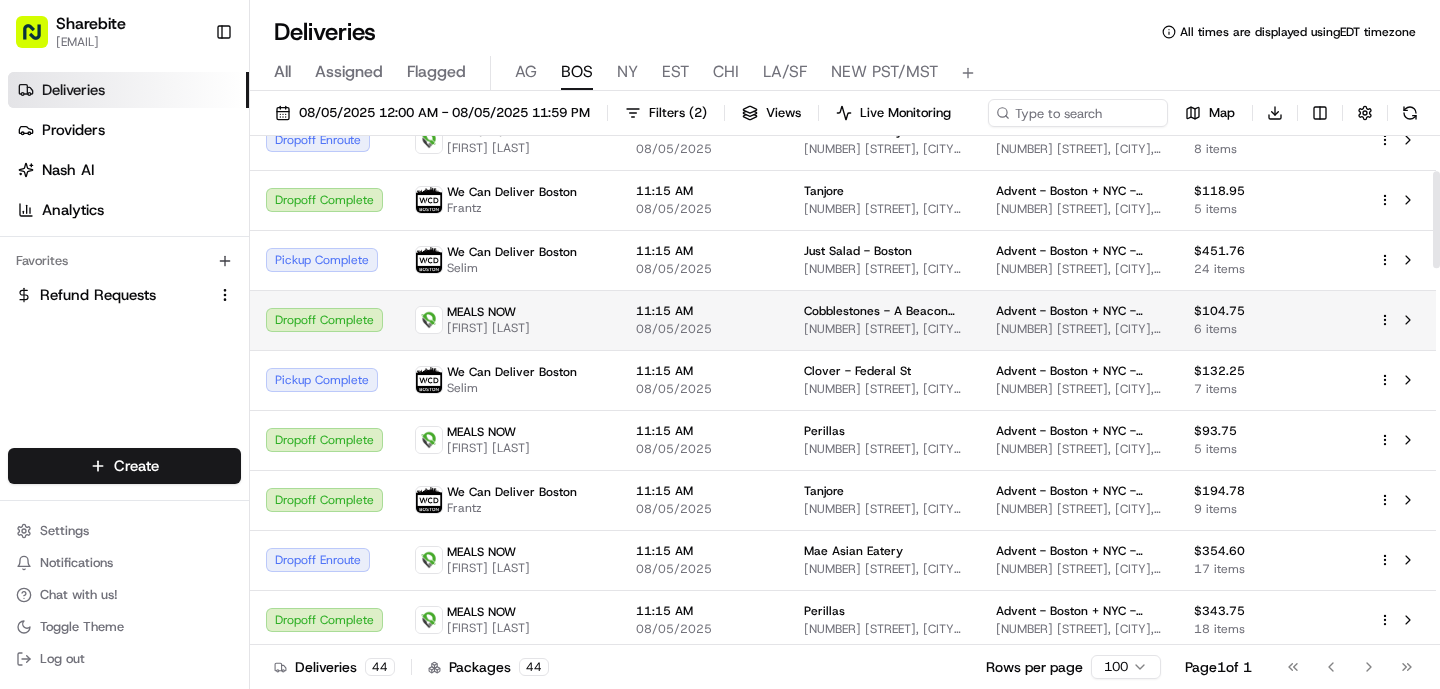 click on "MEALS NOW Melih Levent" at bounding box center (509, 320) 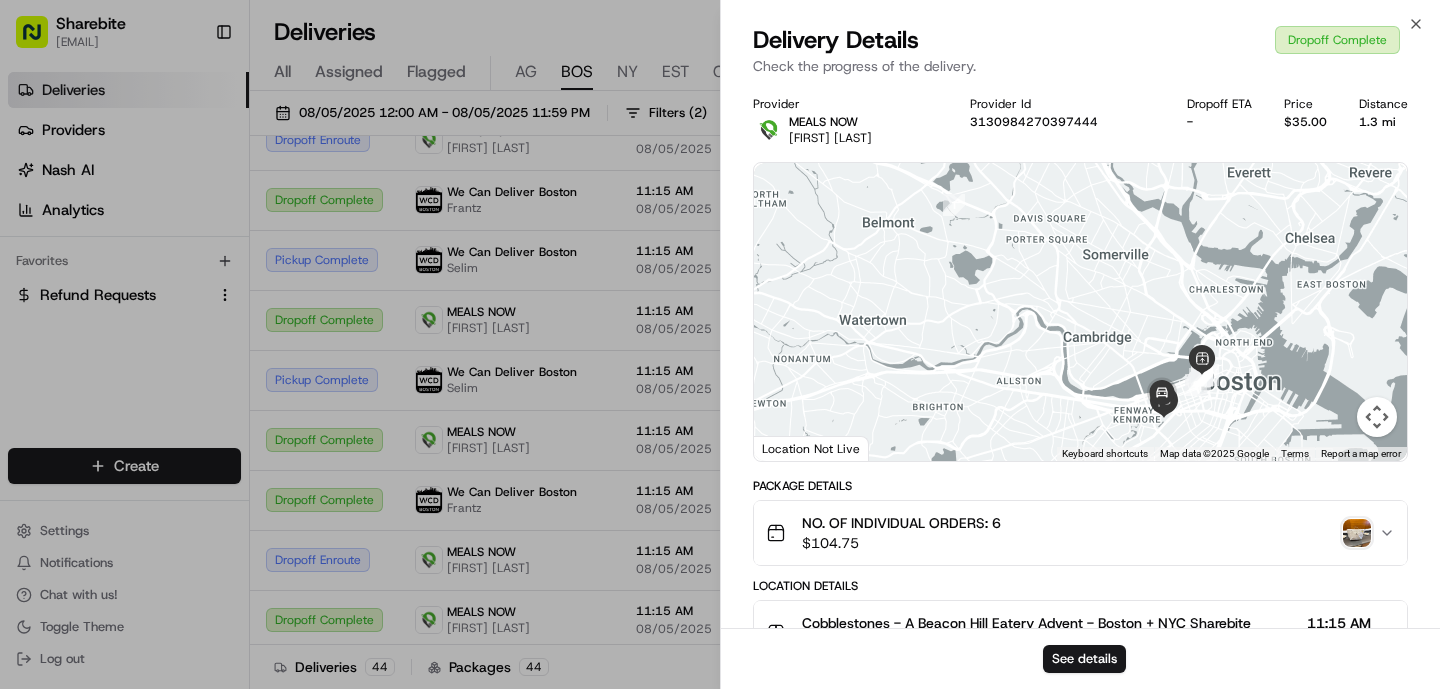 click at bounding box center [1357, 533] 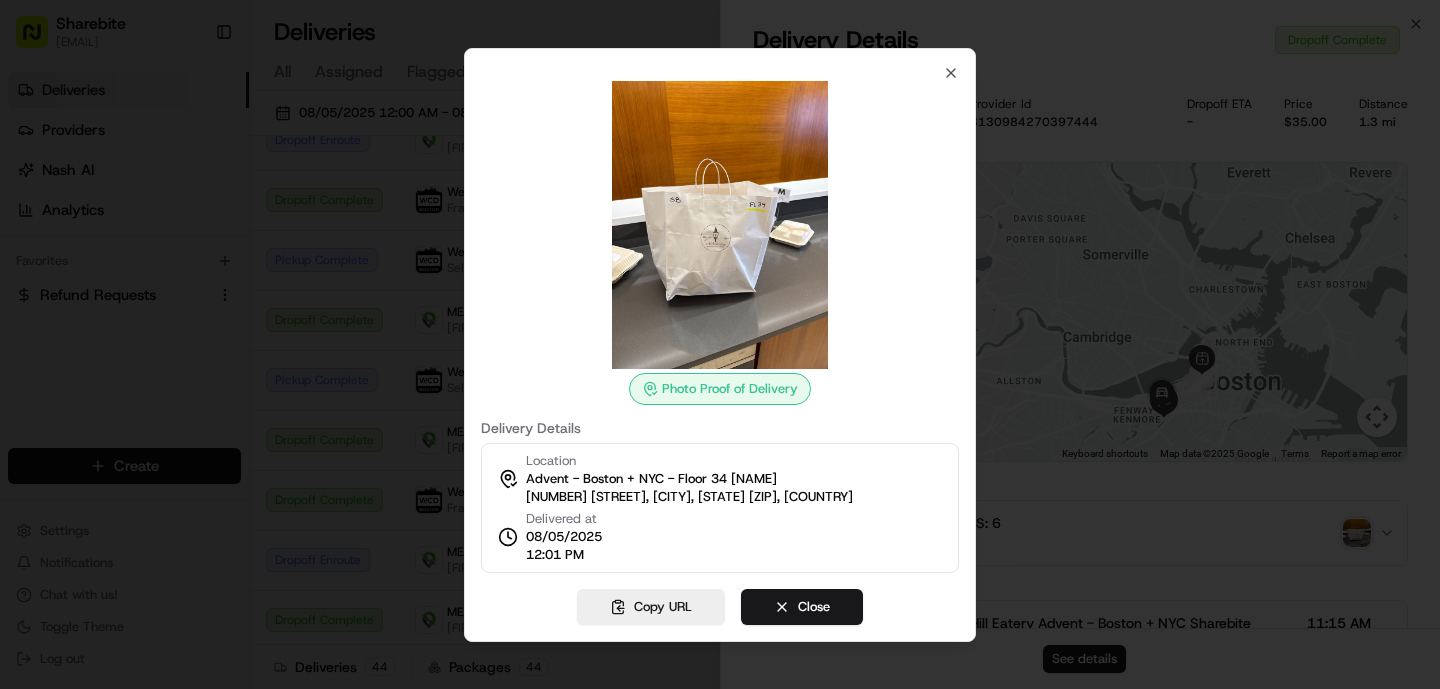 click at bounding box center [720, 344] 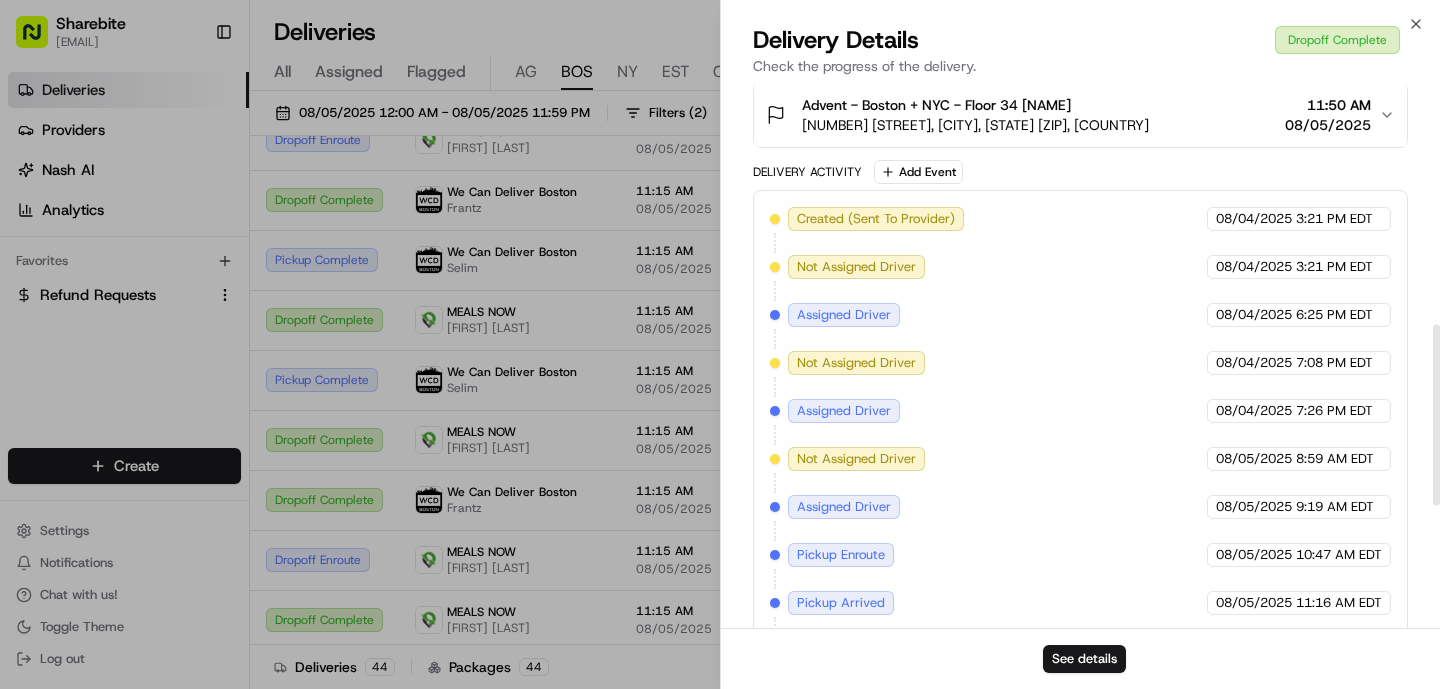 scroll, scrollTop: 1089, scrollLeft: 0, axis: vertical 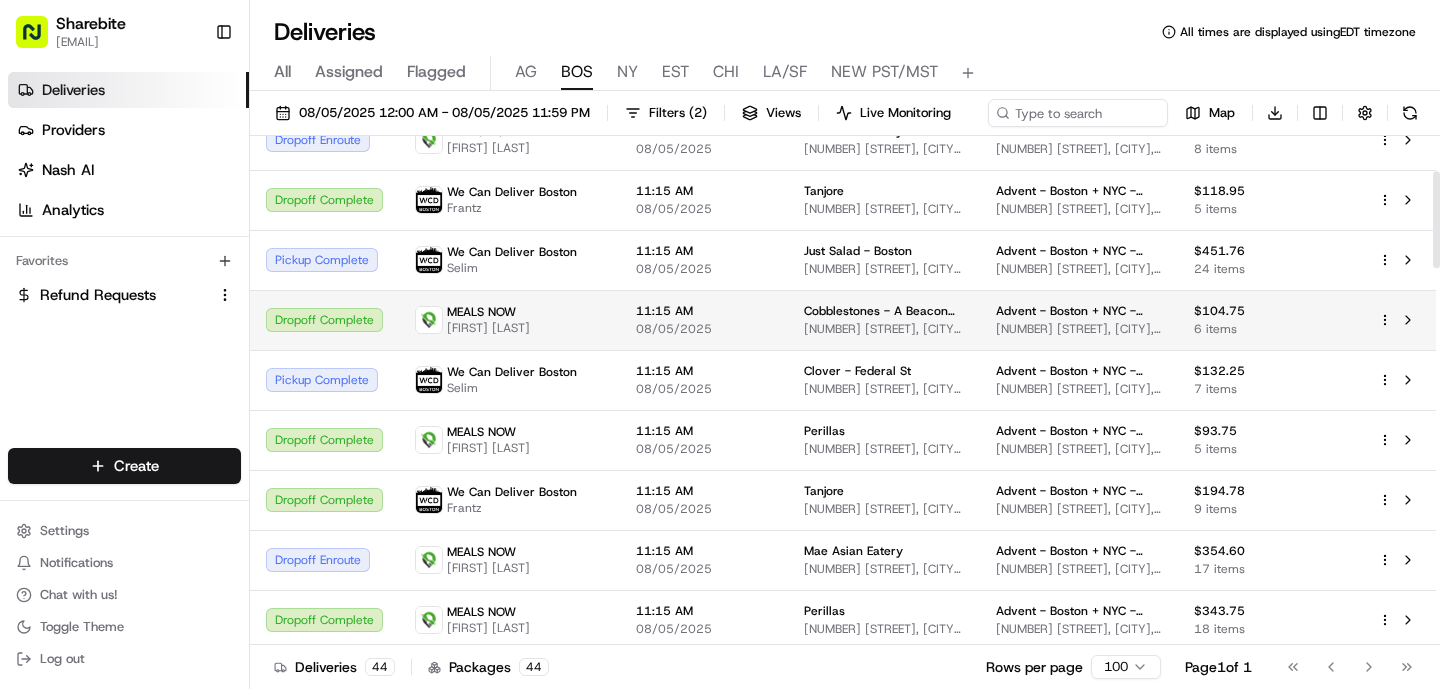 click on "MEALS NOW Melih Levent" at bounding box center (509, 320) 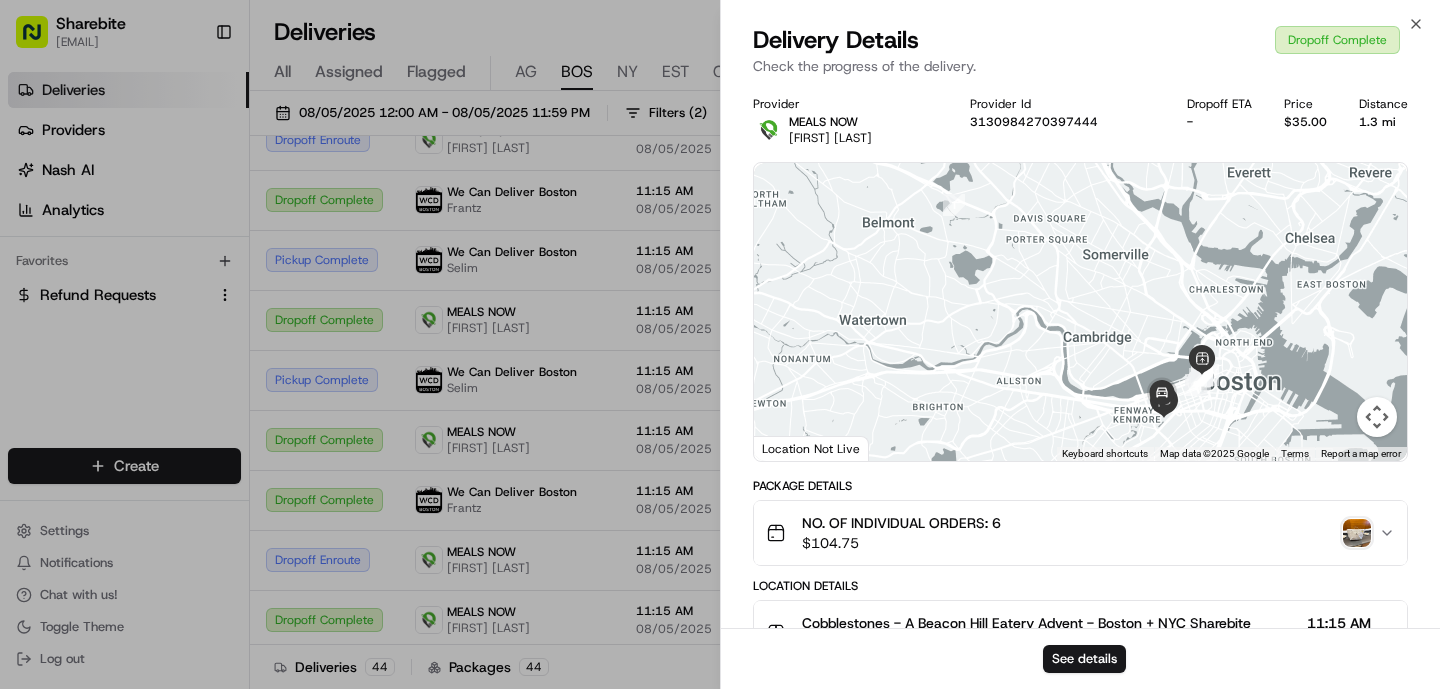 click at bounding box center (1357, 533) 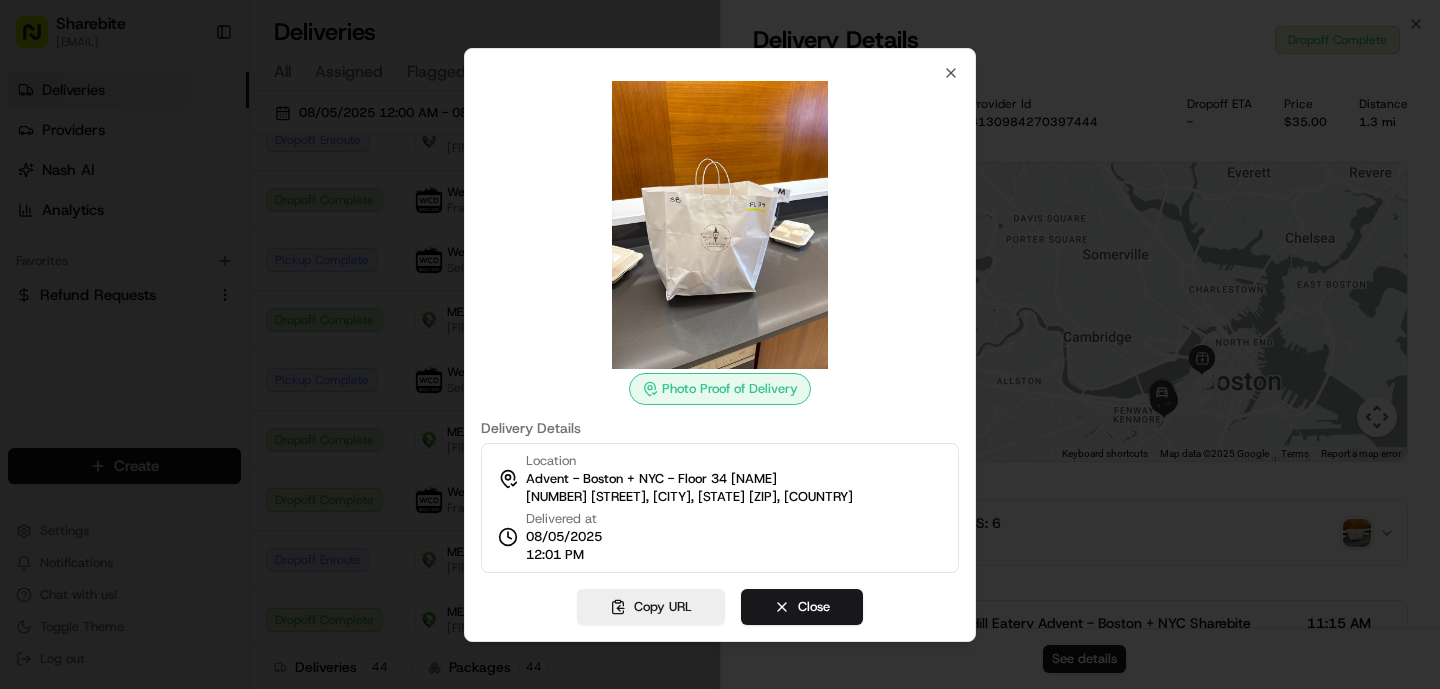 click at bounding box center [720, 344] 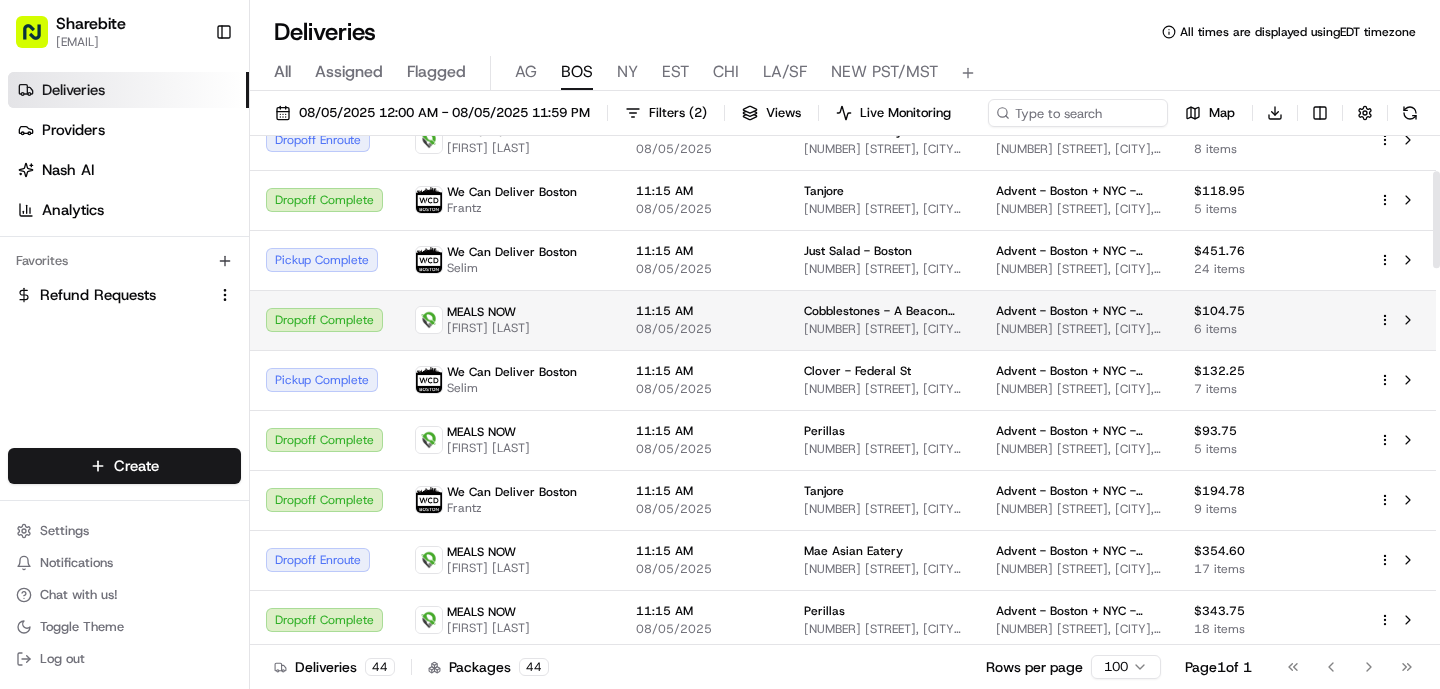 click on "[FIRST] [LAST]" at bounding box center (488, 328) 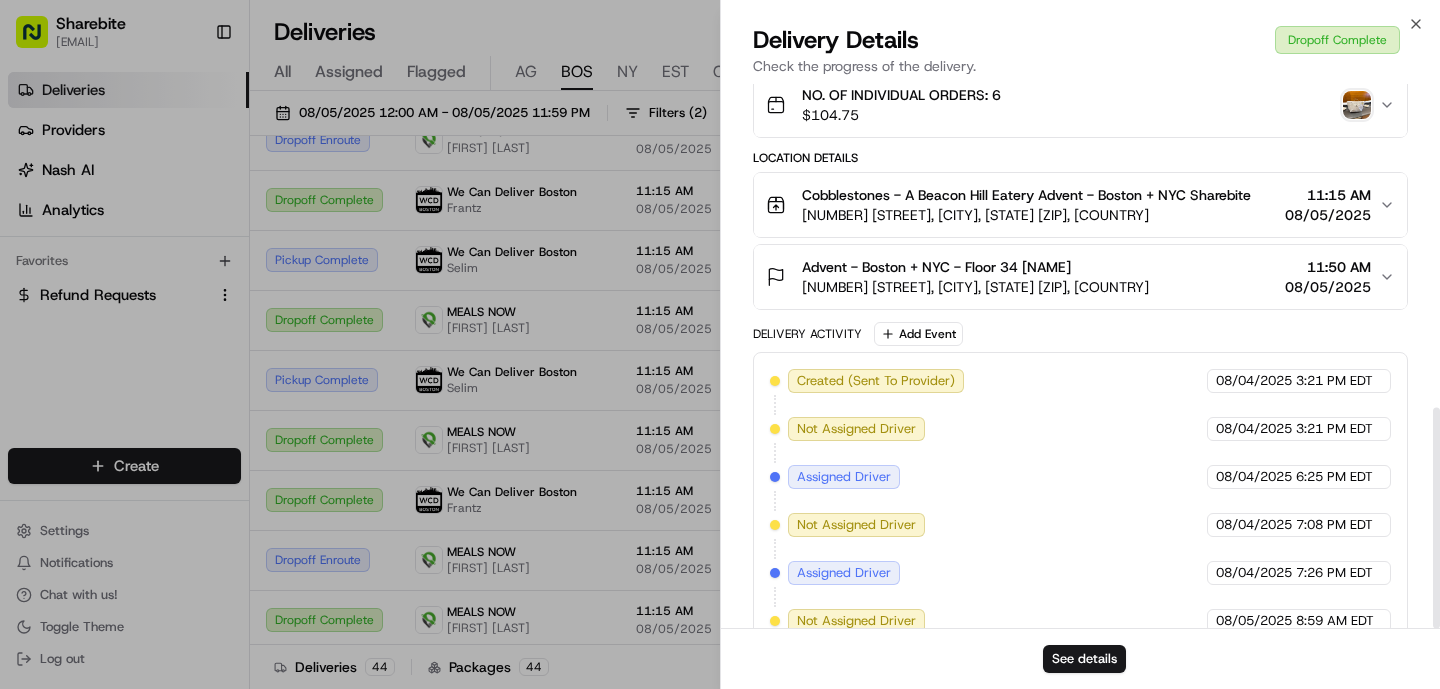 scroll, scrollTop: 798, scrollLeft: 0, axis: vertical 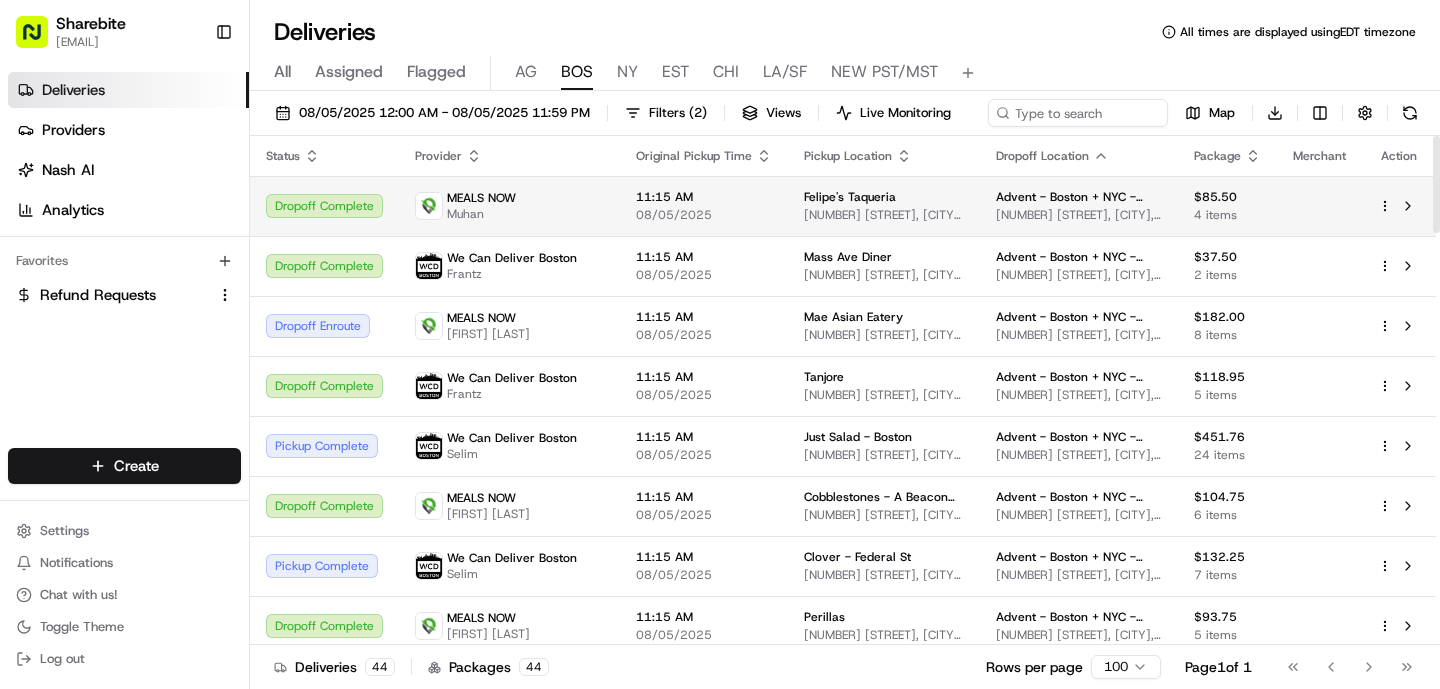 click on "MEALS NOW Muhan" at bounding box center (509, 206) 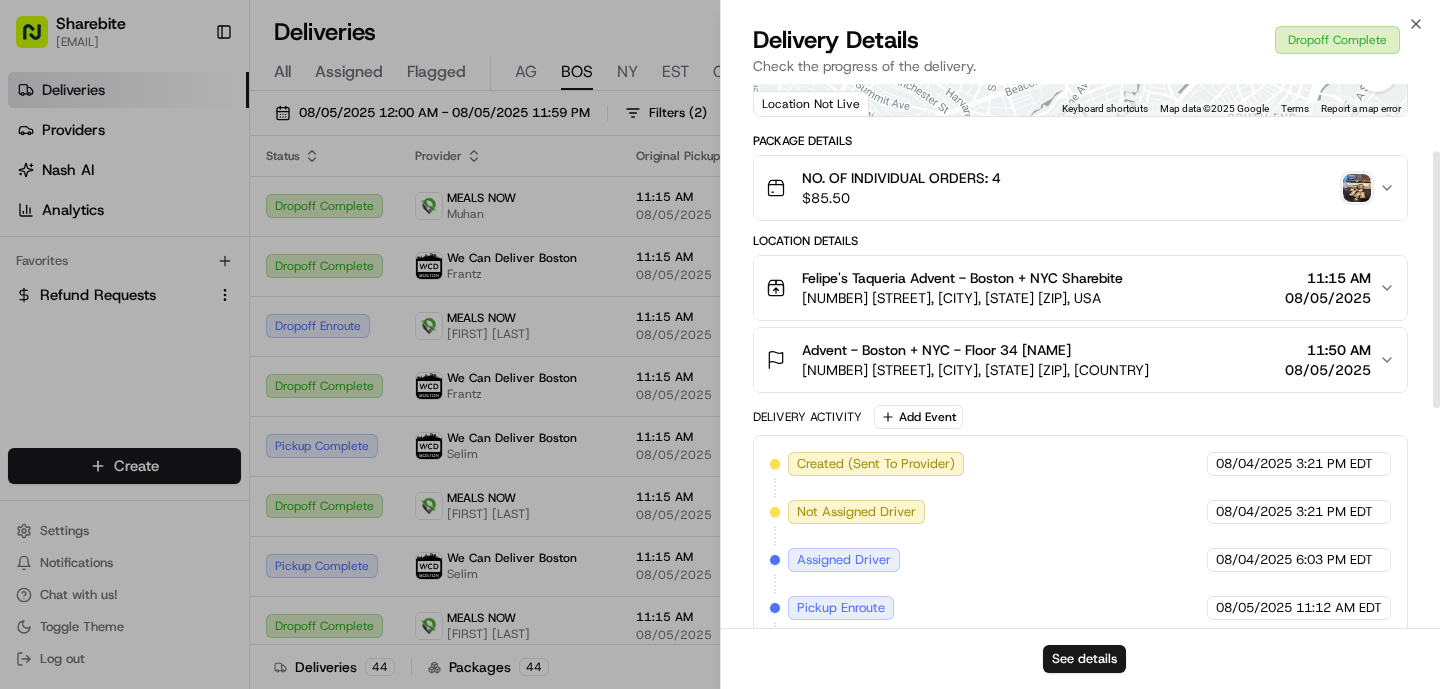 scroll, scrollTop: 0, scrollLeft: 0, axis: both 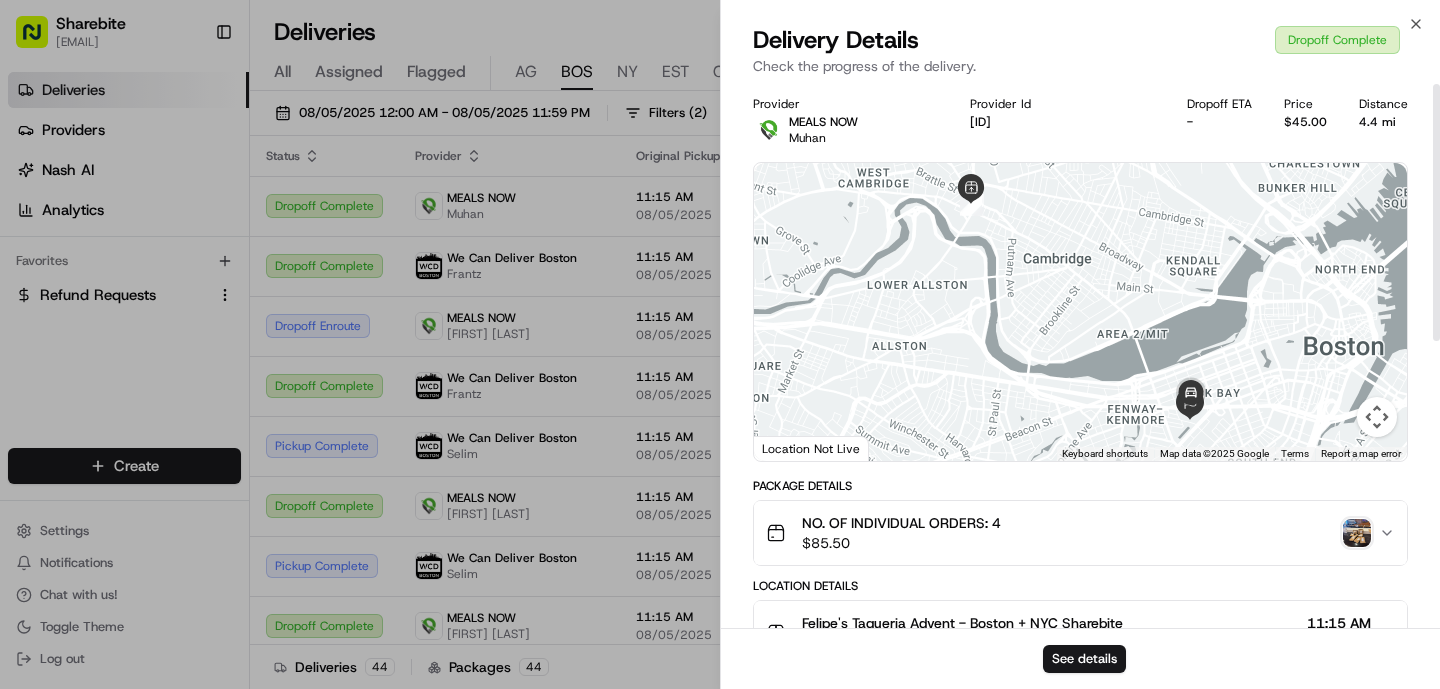 click at bounding box center [1357, 533] 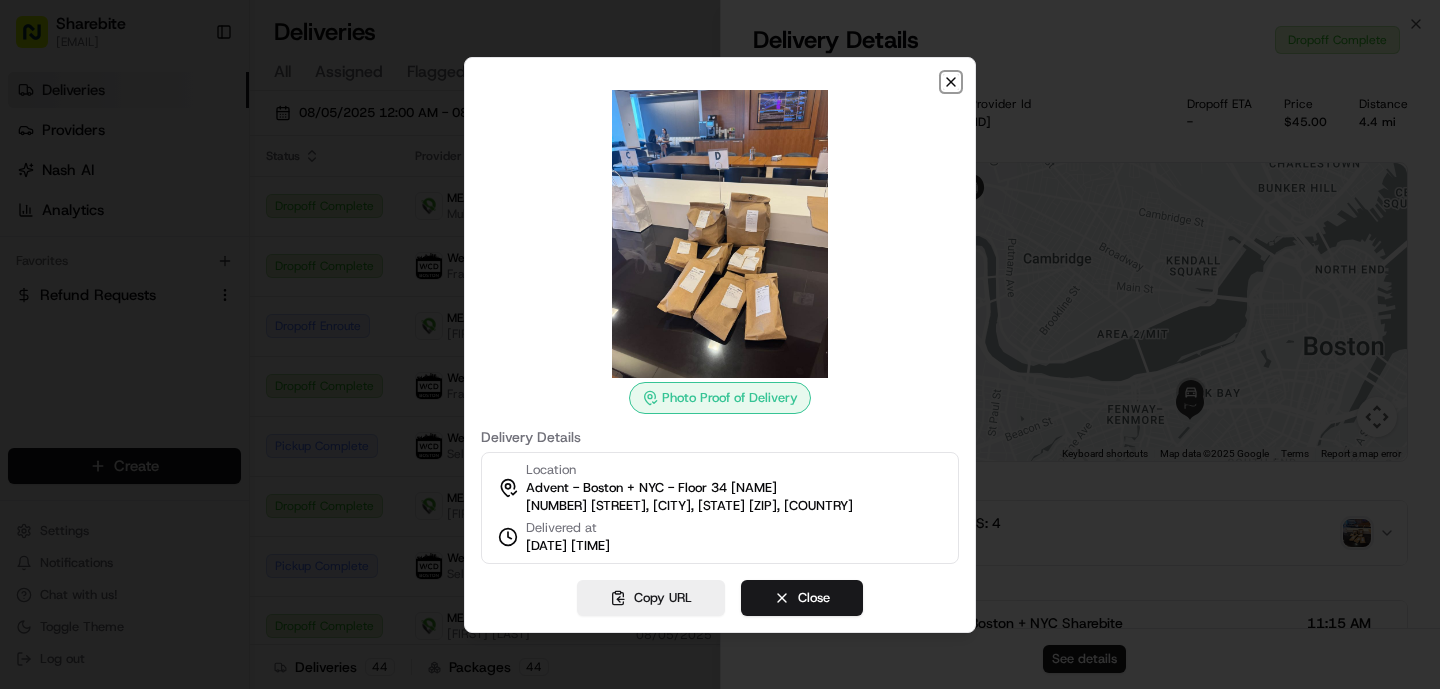 click 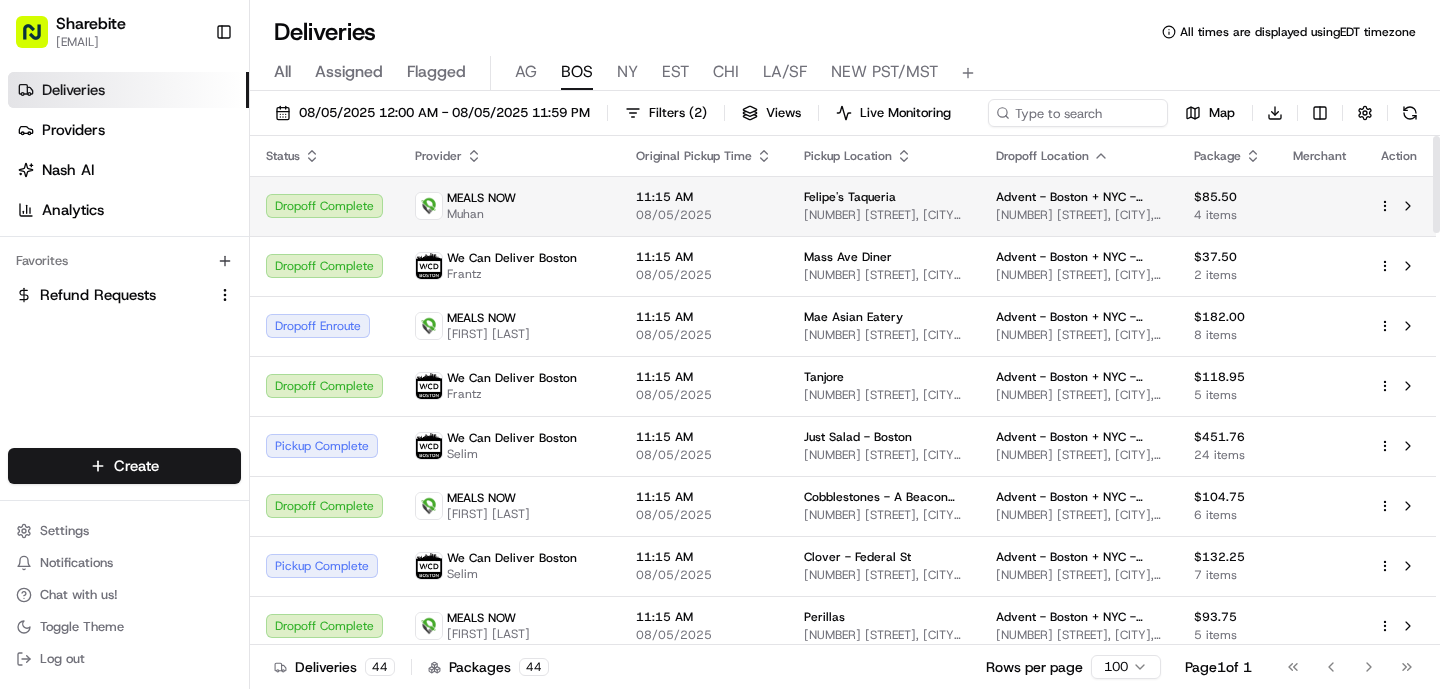click on "MEALS NOW Muhan" at bounding box center [509, 206] 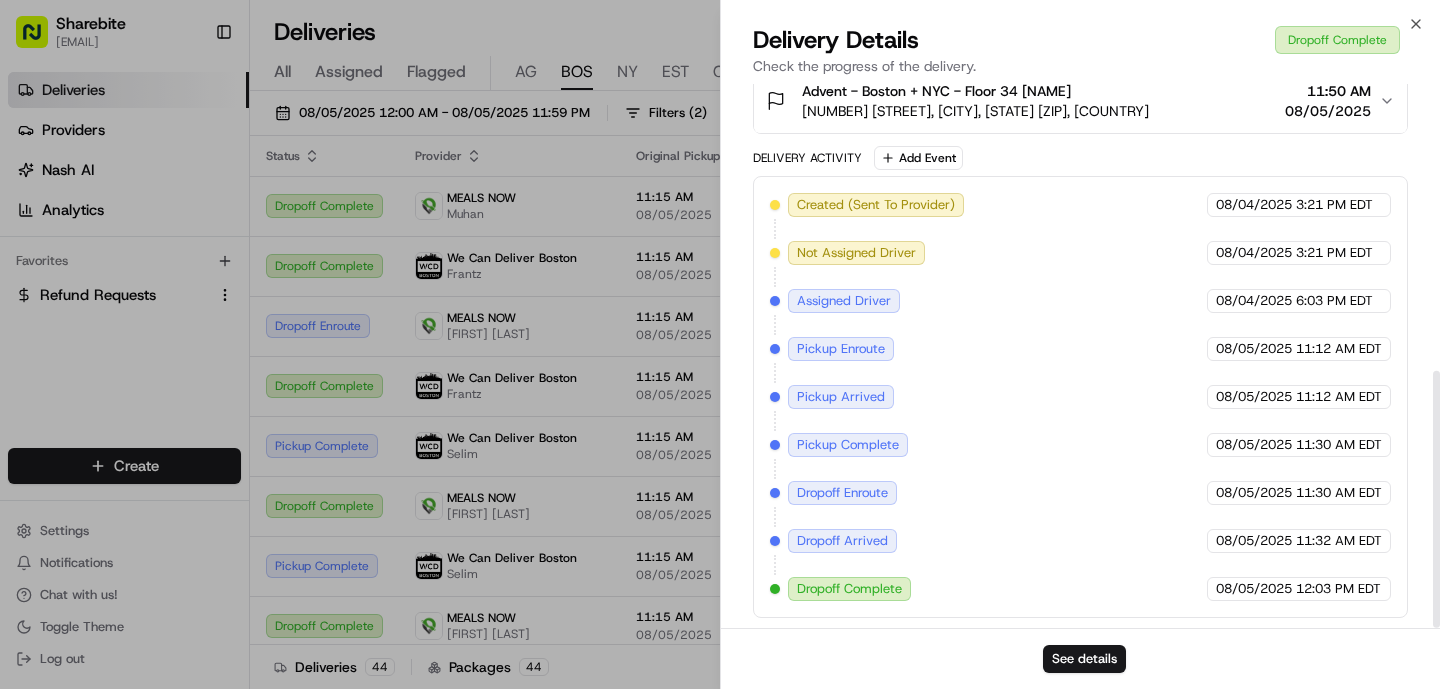 scroll, scrollTop: 606, scrollLeft: 0, axis: vertical 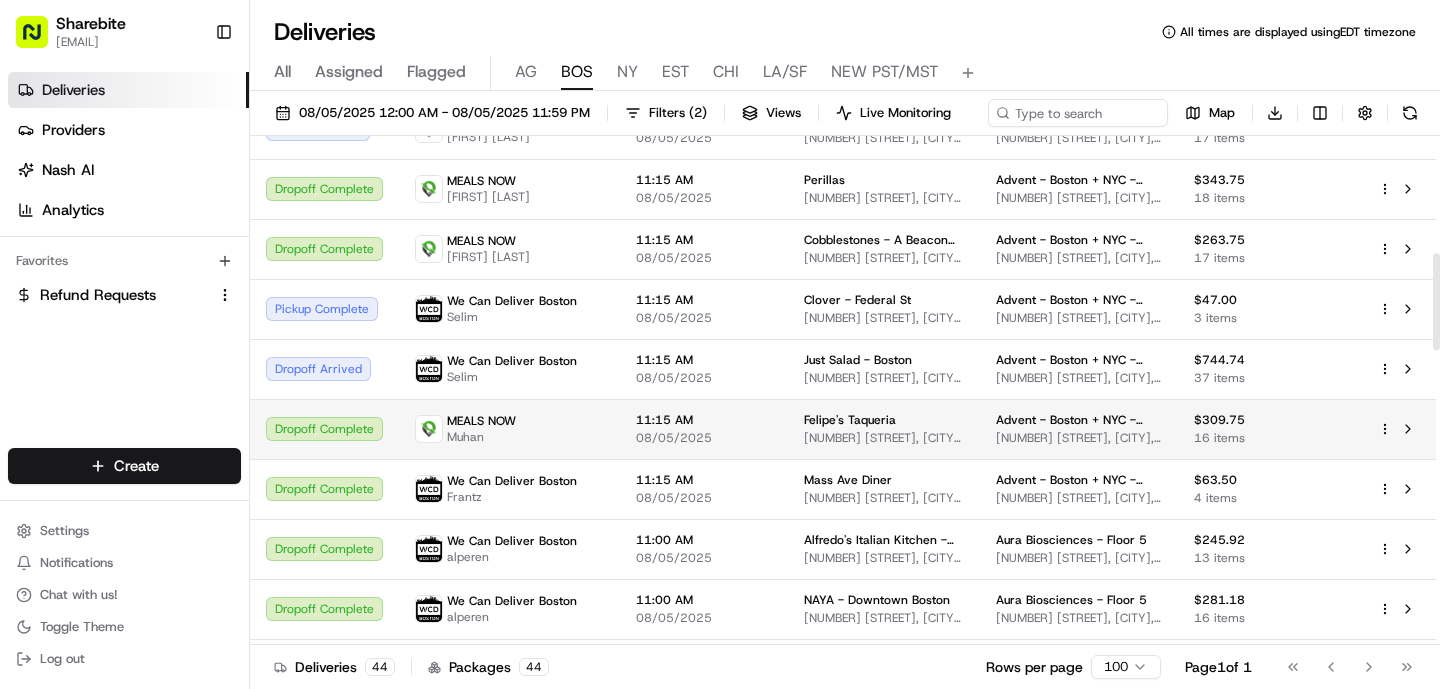 click on "11:15 AM 08/05/2025" at bounding box center [704, 429] 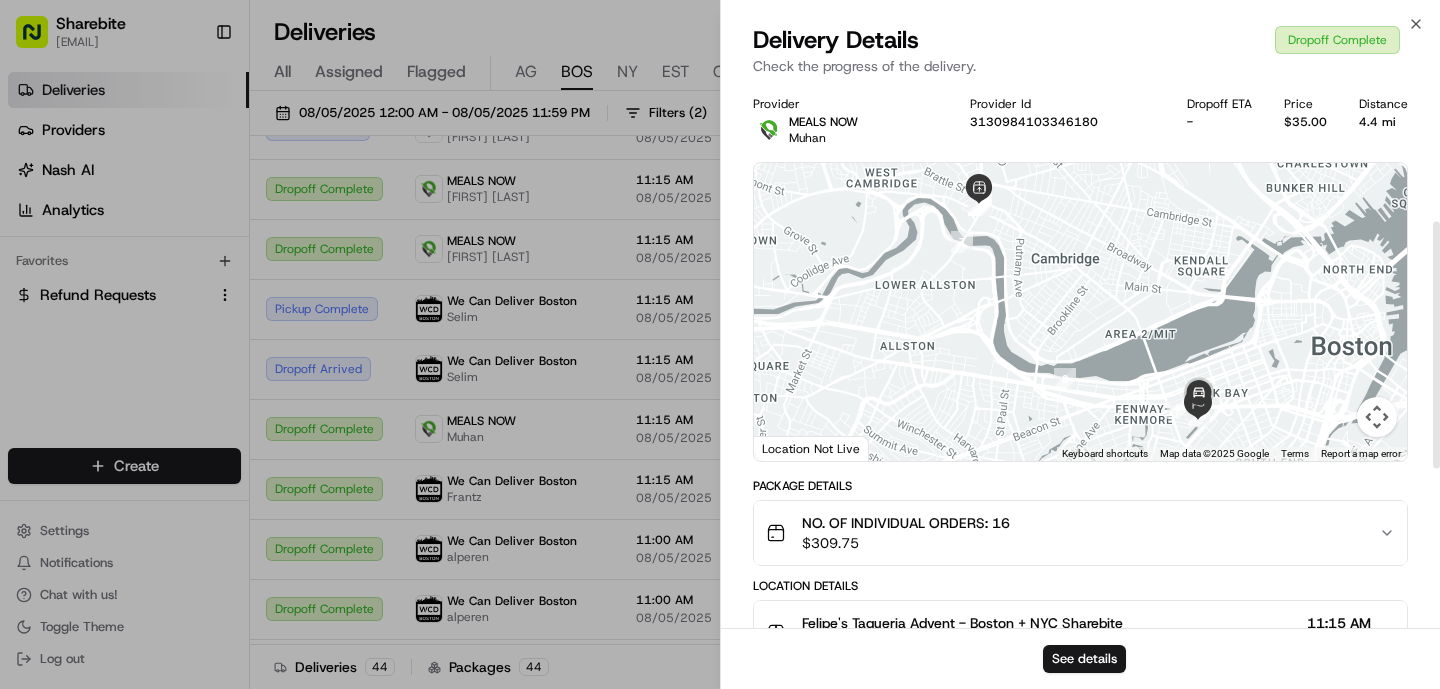 scroll, scrollTop: 654, scrollLeft: 0, axis: vertical 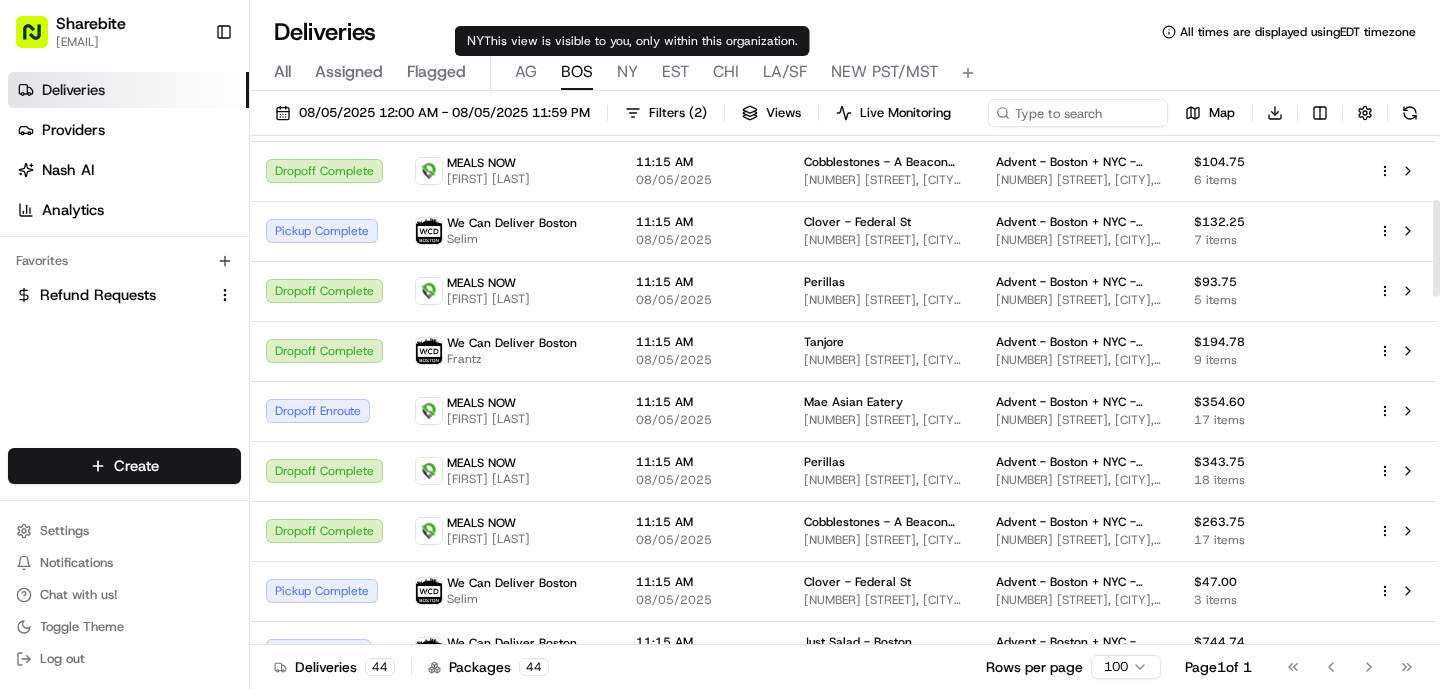 click on "NY" at bounding box center (627, 72) 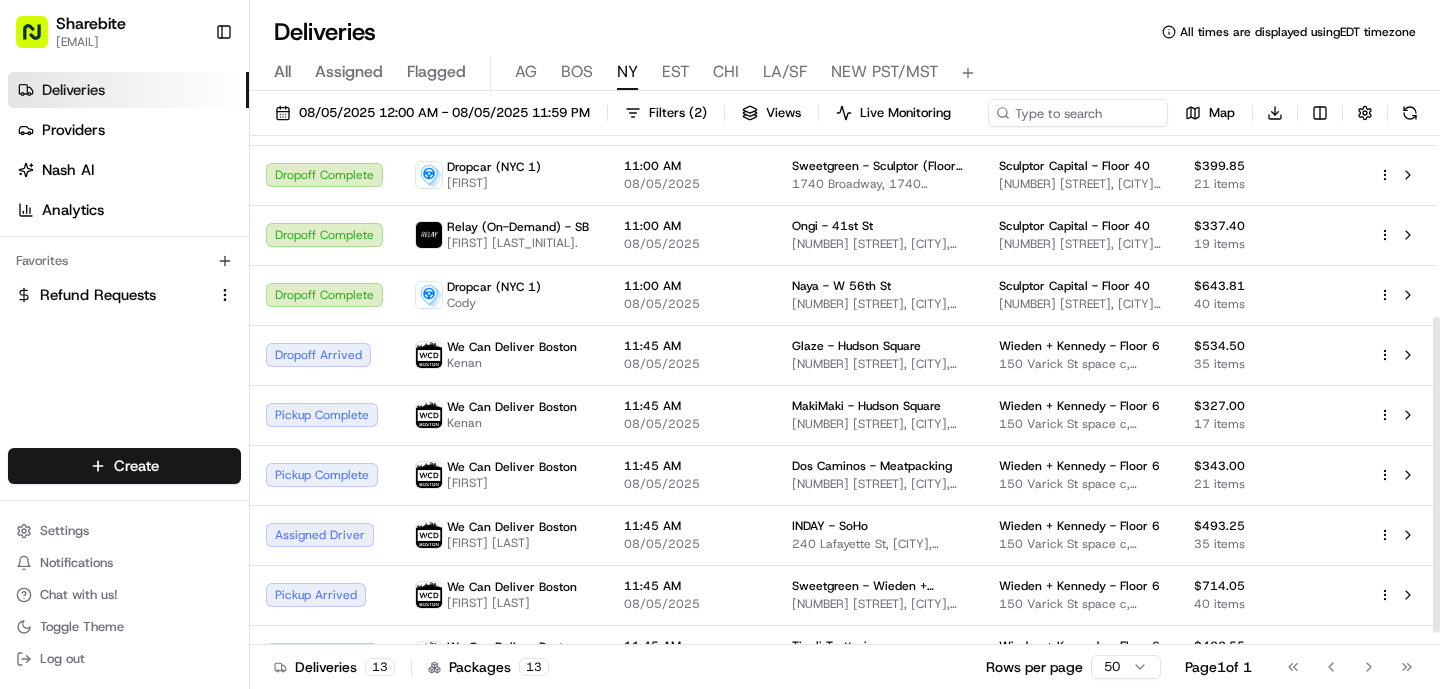 scroll, scrollTop: 311, scrollLeft: 0, axis: vertical 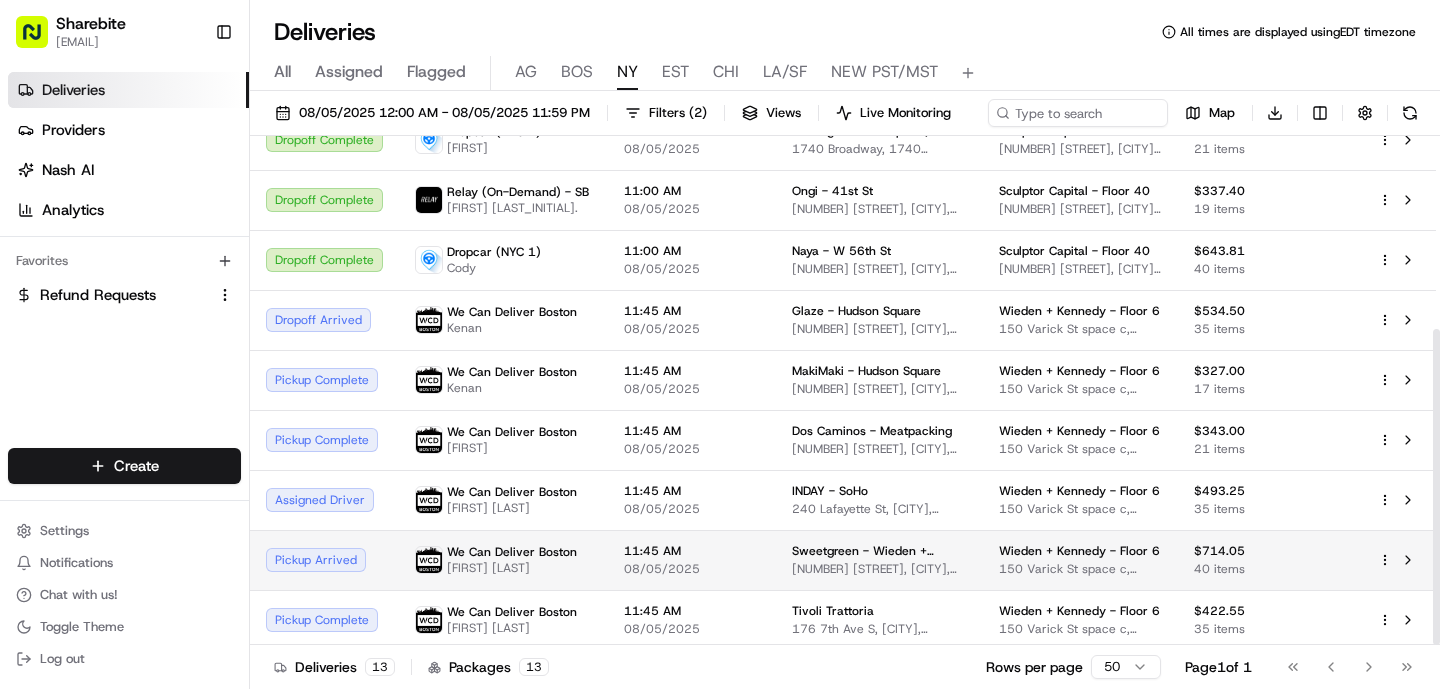 click on "11:45 AM" at bounding box center [692, 551] 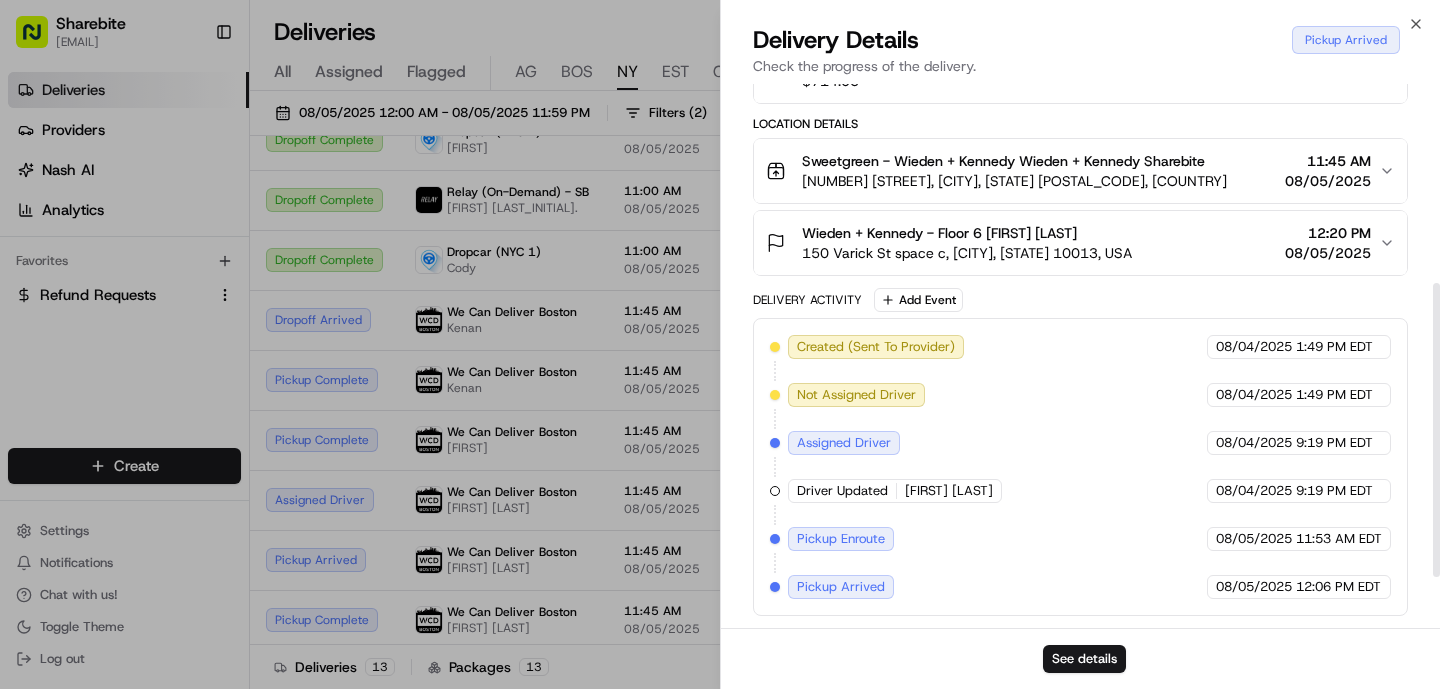 scroll, scrollTop: 0, scrollLeft: 0, axis: both 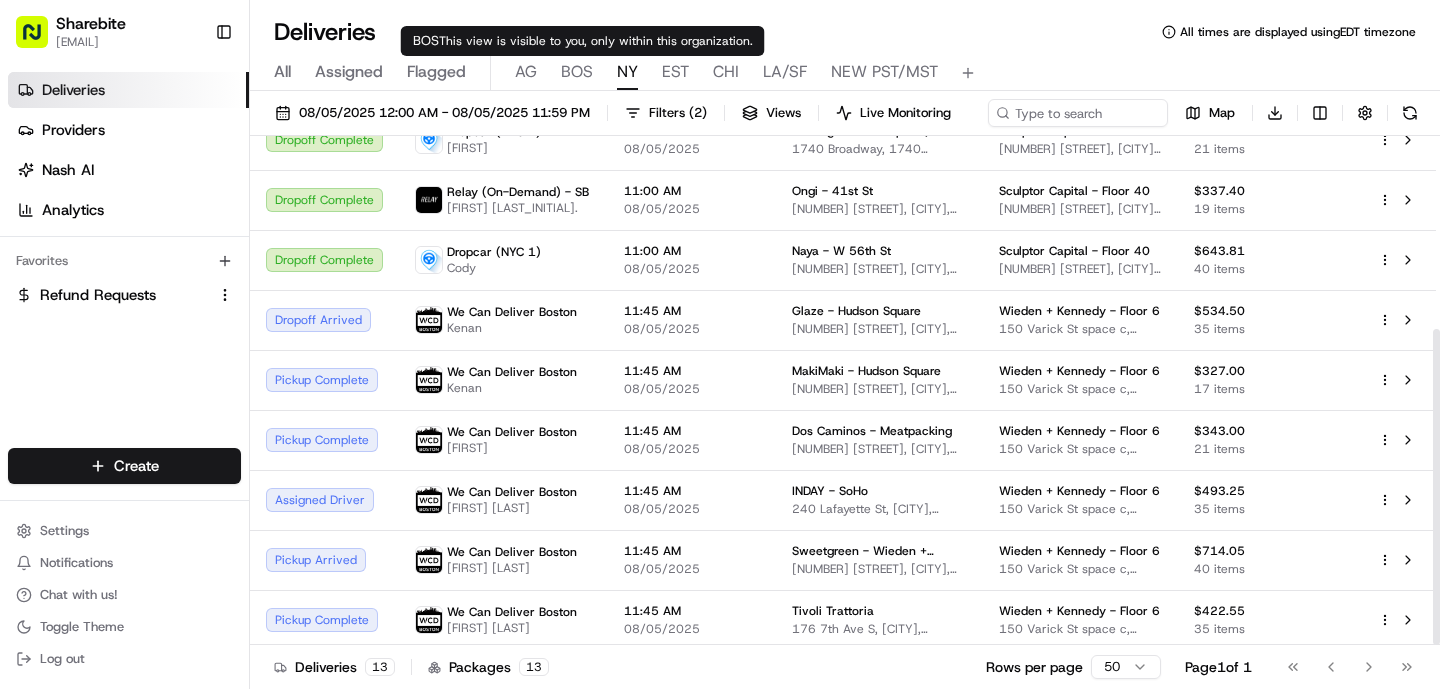 click on "BOS" at bounding box center (577, 72) 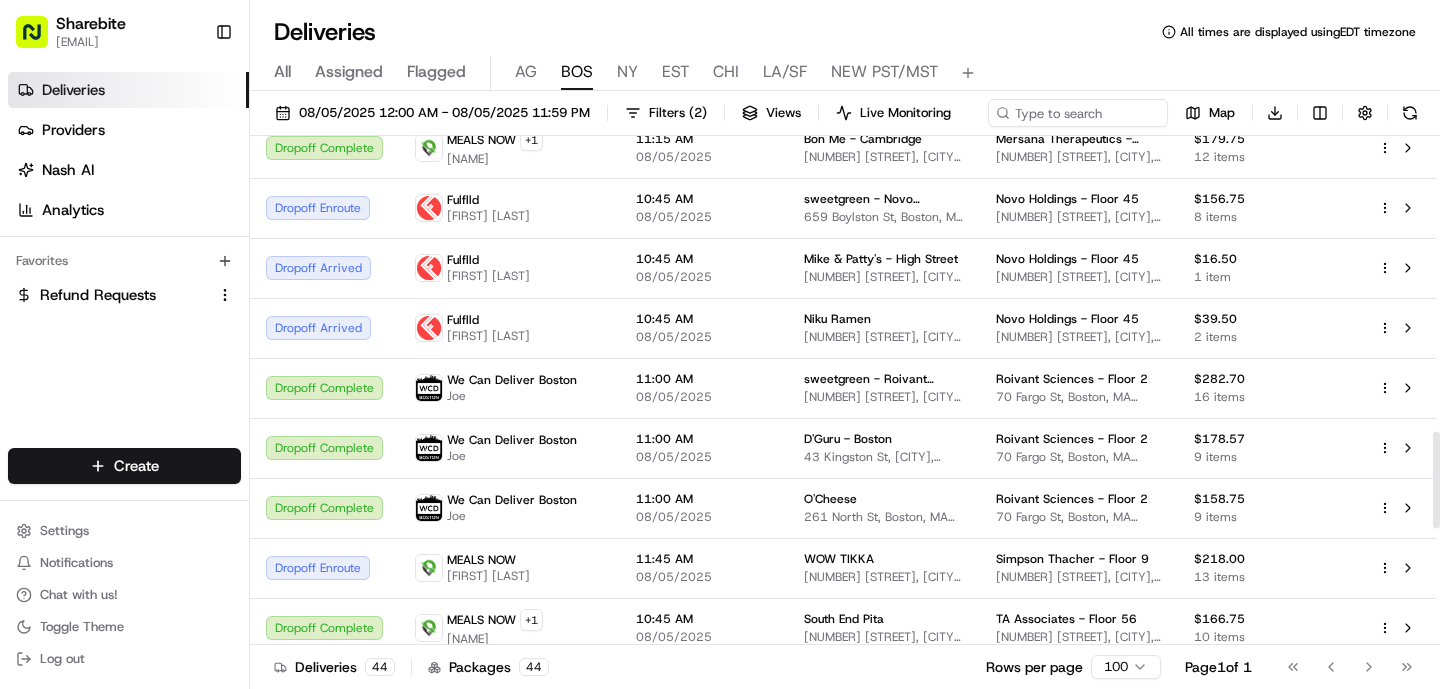 scroll, scrollTop: 1549, scrollLeft: 0, axis: vertical 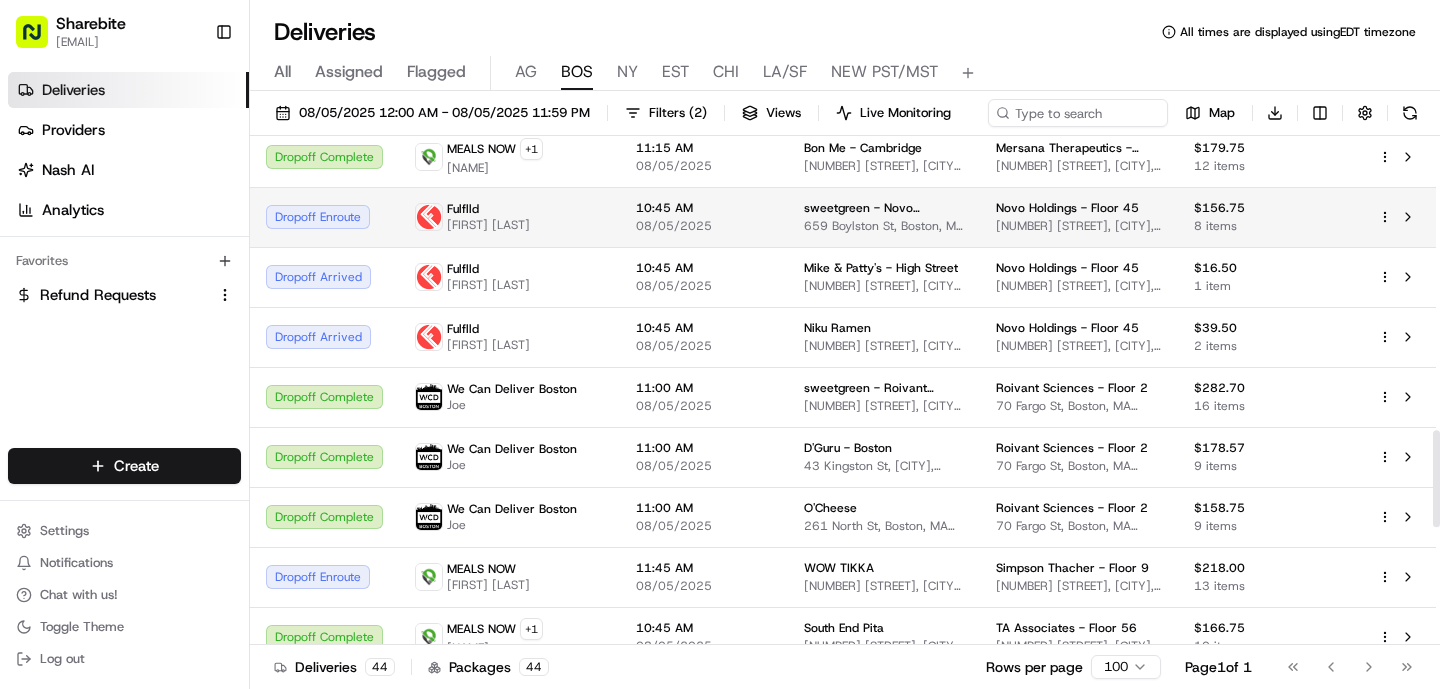 click on "08/05/2025" at bounding box center (704, 226) 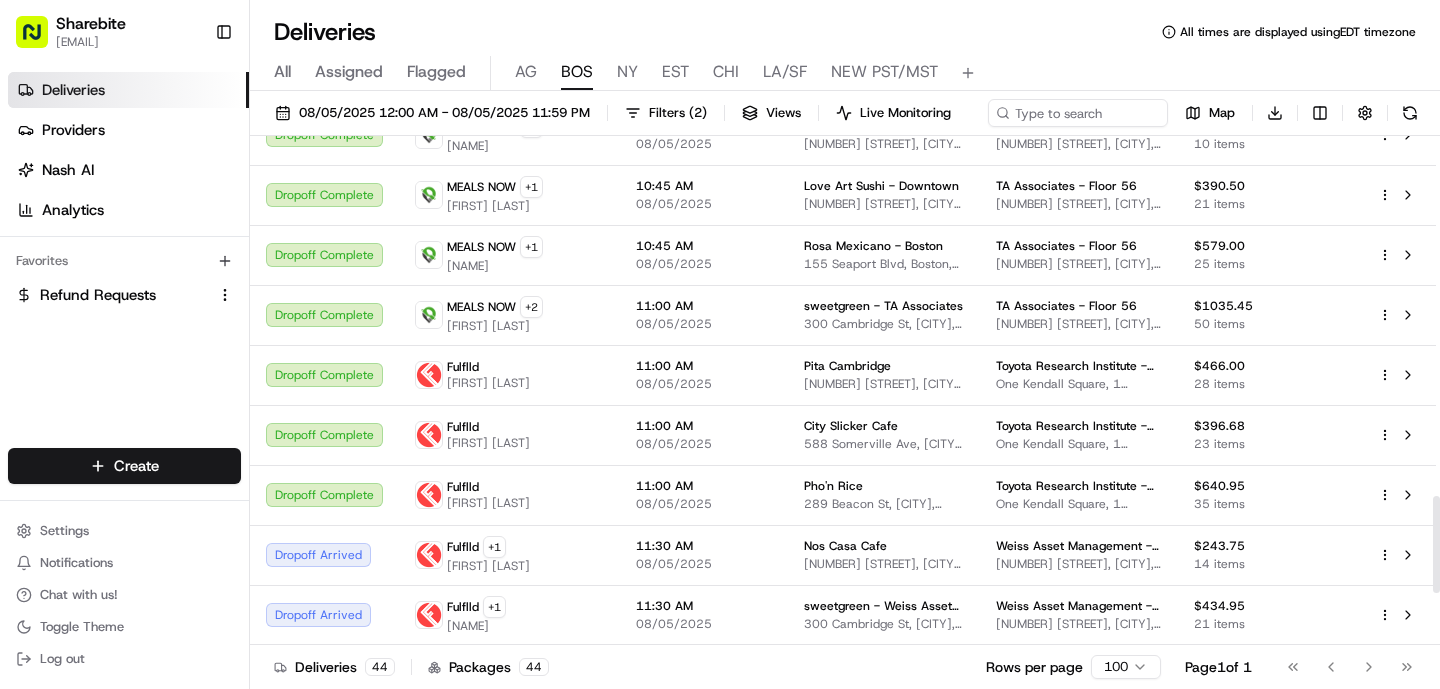 scroll, scrollTop: 2171, scrollLeft: 0, axis: vertical 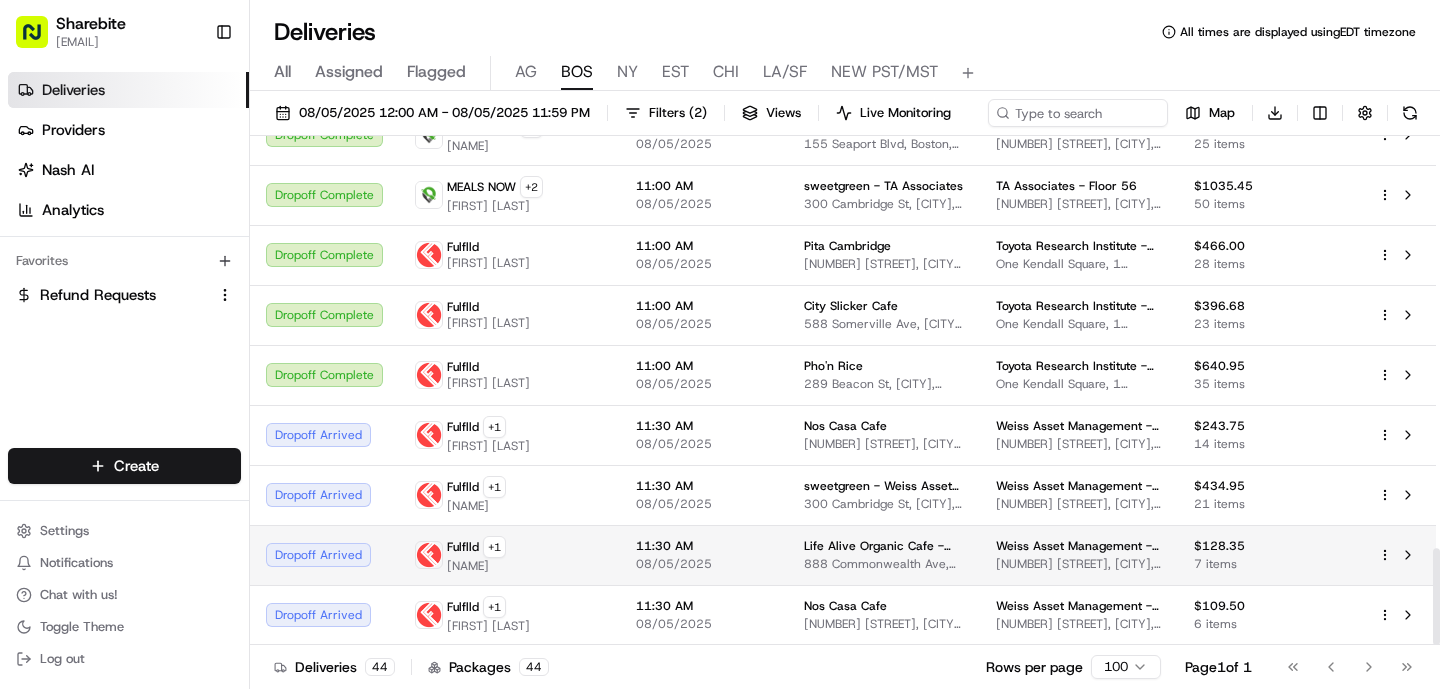 click on "Fulflld + 1 [NAME]" at bounding box center (509, 555) 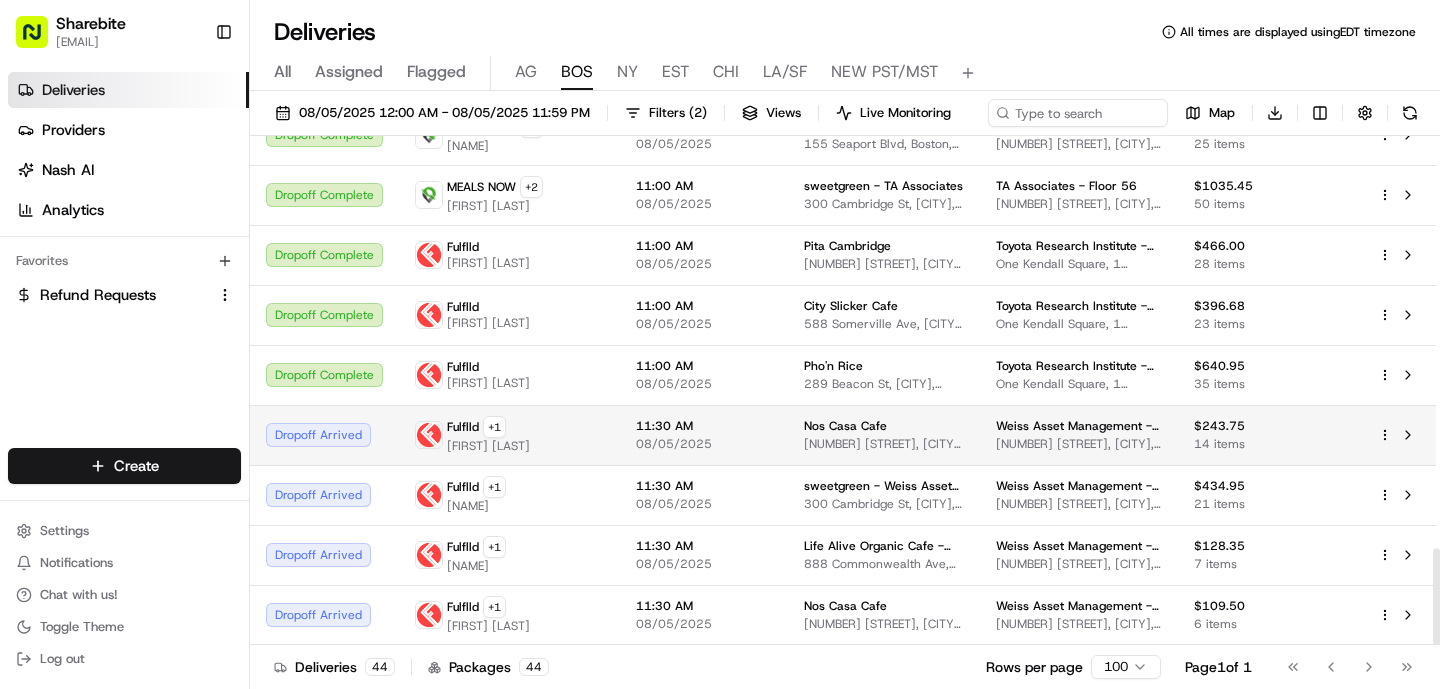 click on "Fulflld + 1 [NAME]" at bounding box center (509, 435) 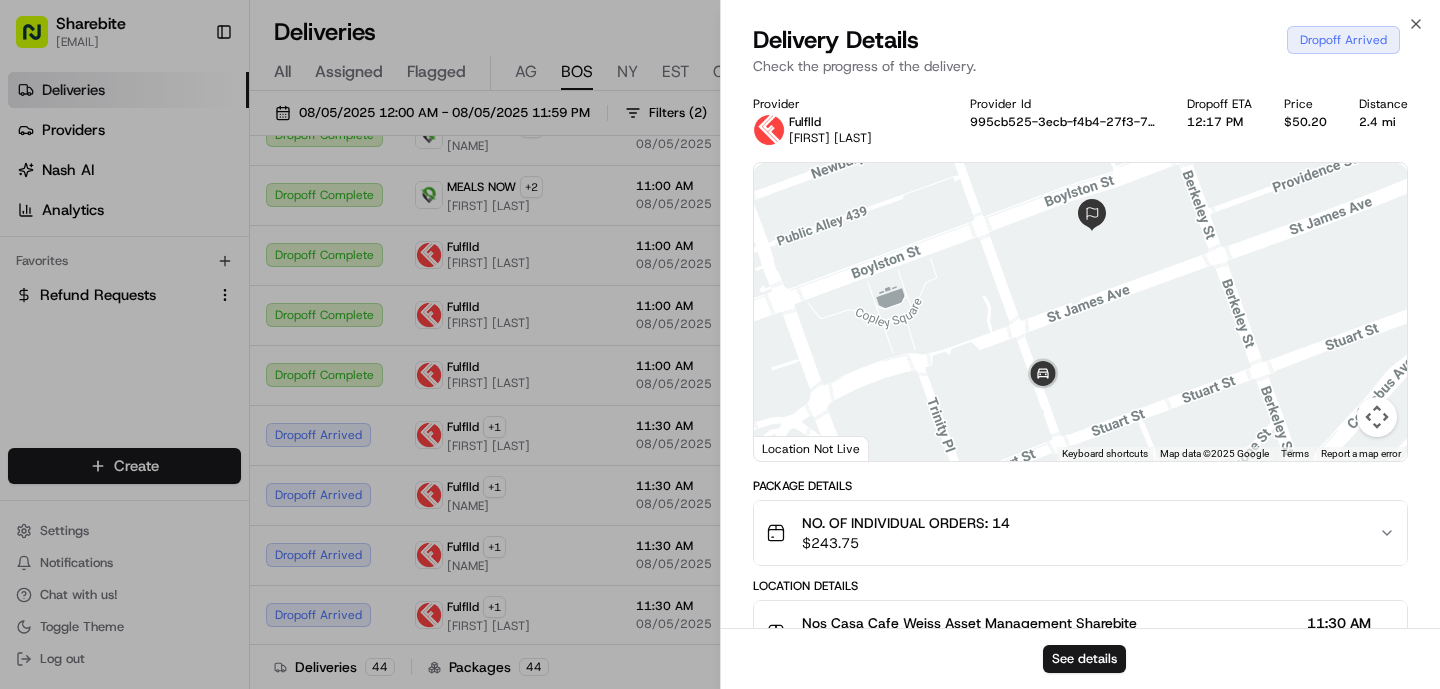 drag, startPoint x: 1083, startPoint y: 253, endPoint x: 1072, endPoint y: 314, distance: 61.983868 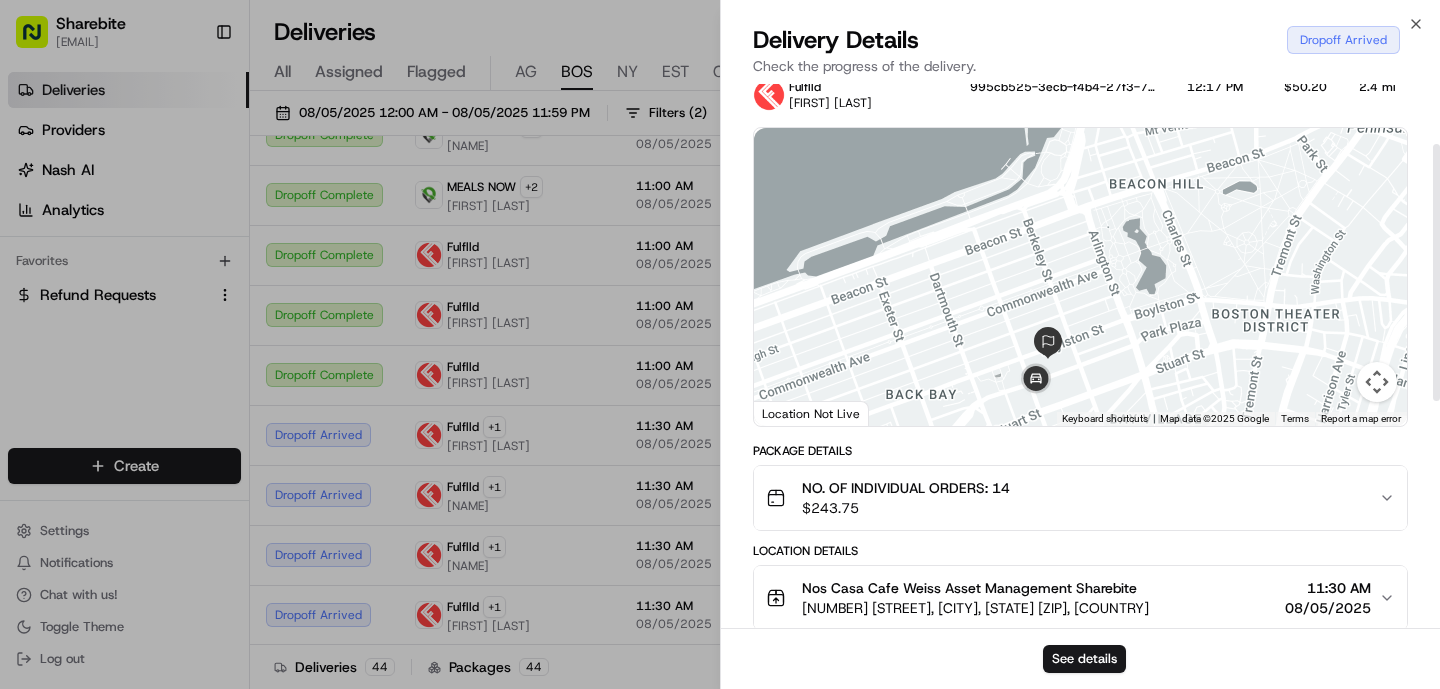 scroll, scrollTop: 0, scrollLeft: 0, axis: both 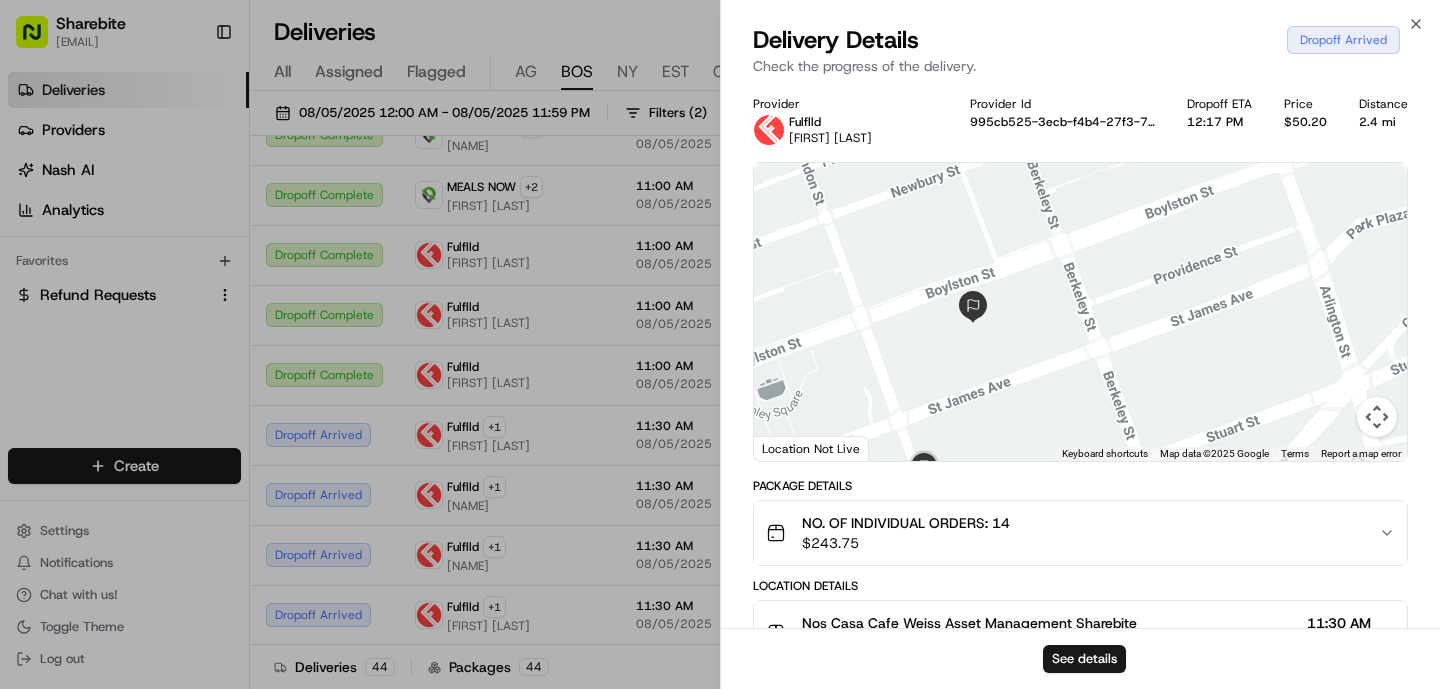 drag, startPoint x: 1075, startPoint y: 358, endPoint x: 1112, endPoint y: 283, distance: 83.630135 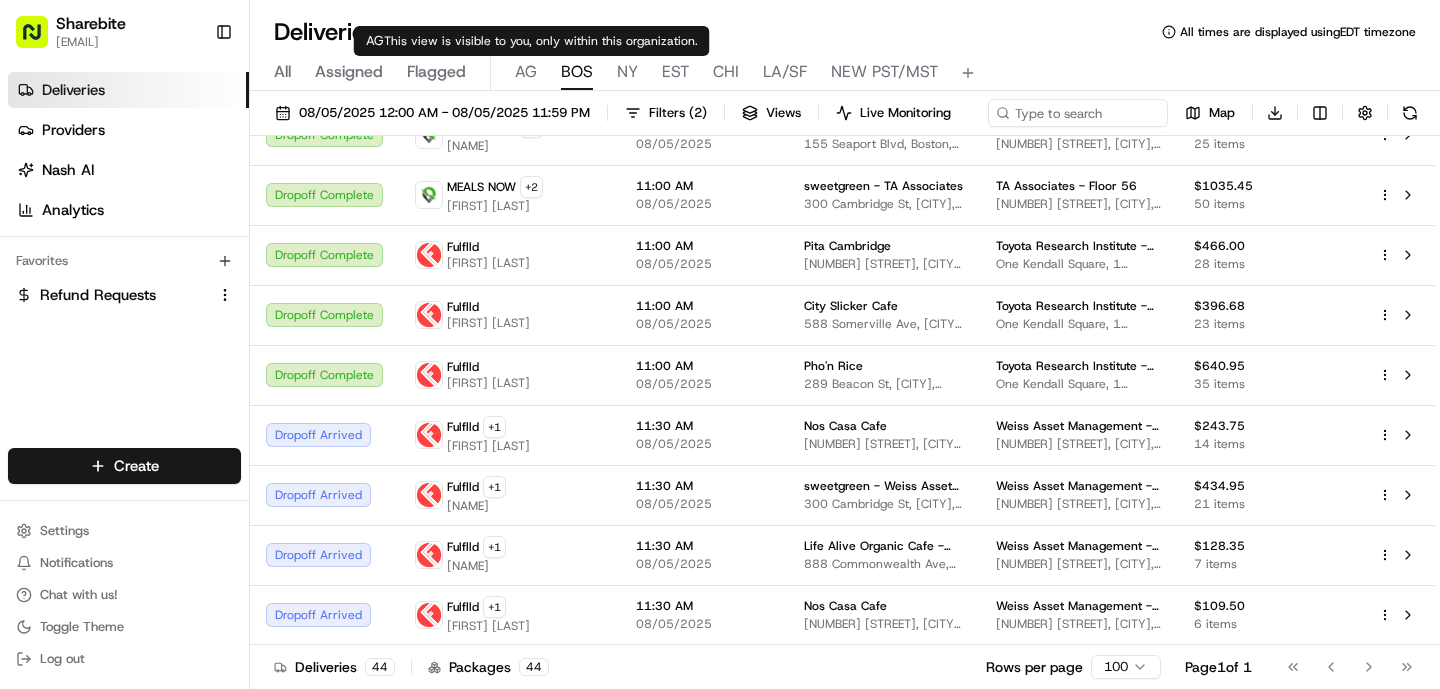 click on "AG" at bounding box center (526, 72) 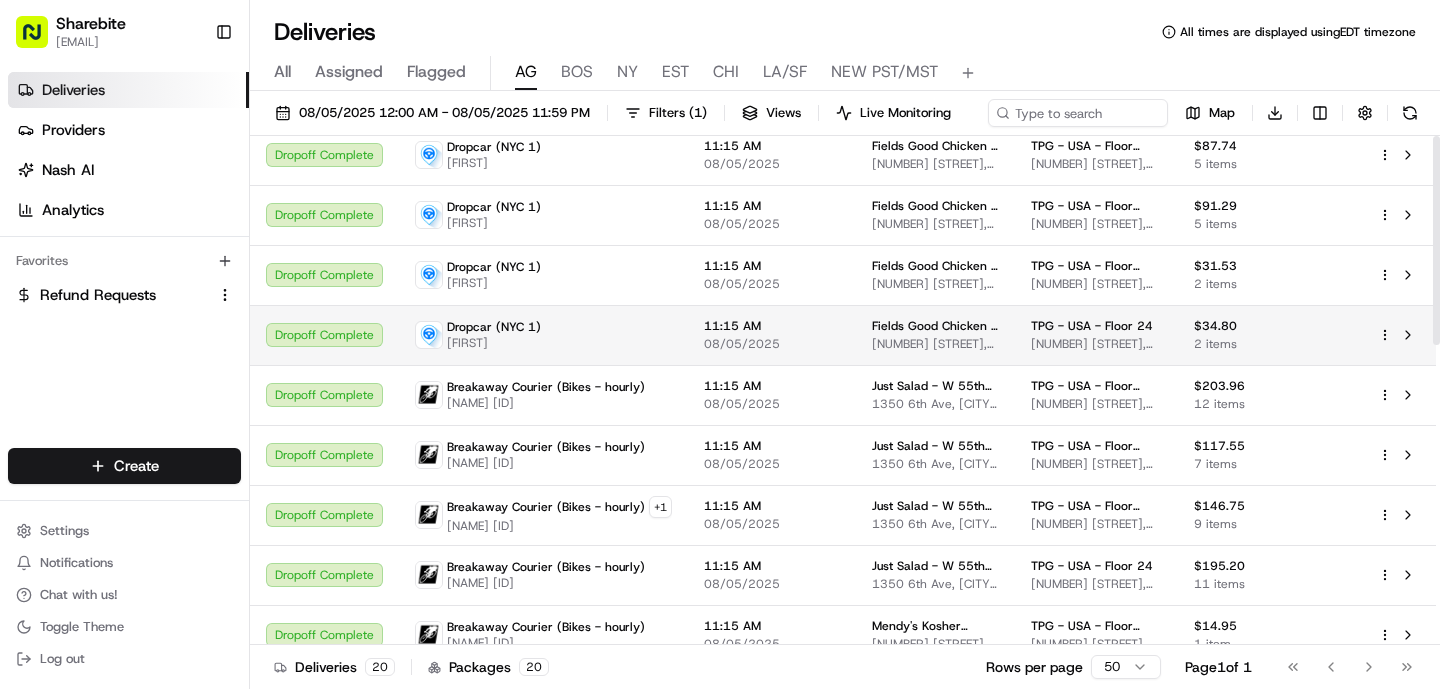 scroll, scrollTop: 0, scrollLeft: 0, axis: both 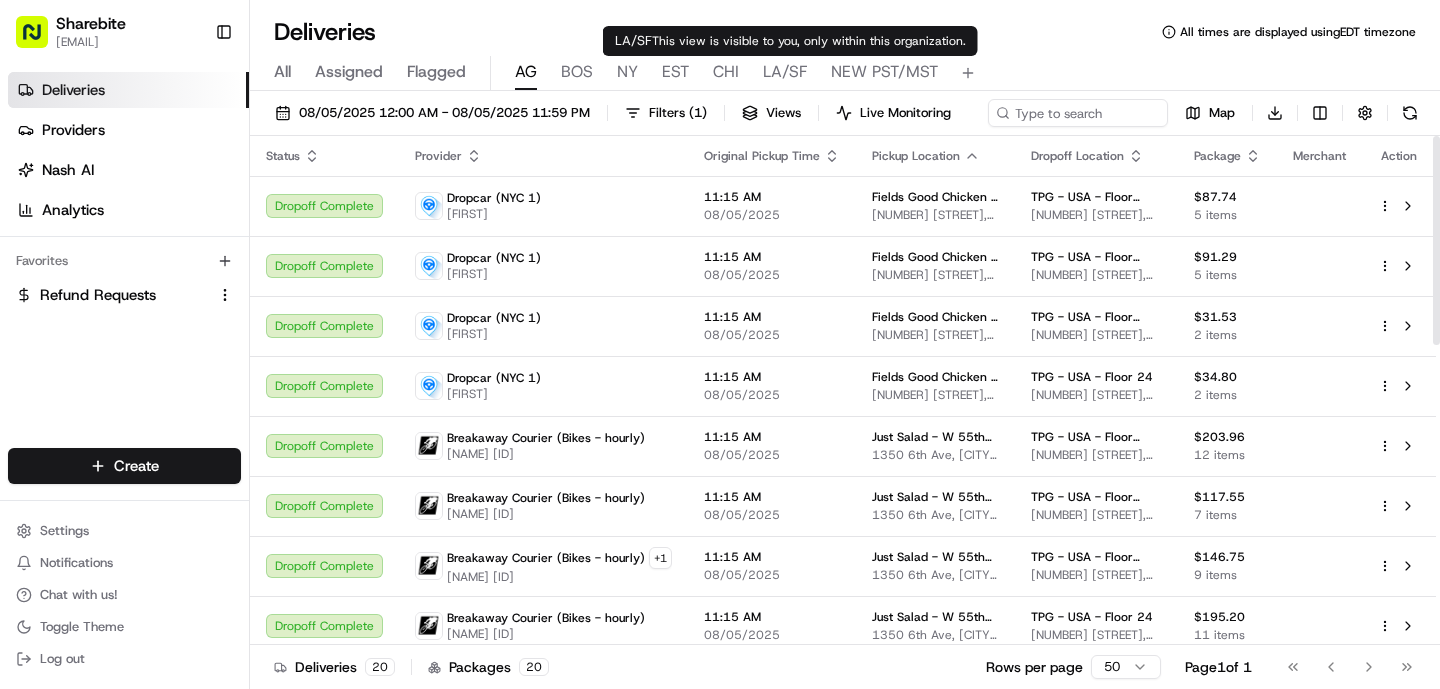 click on "CHI" at bounding box center (726, 72) 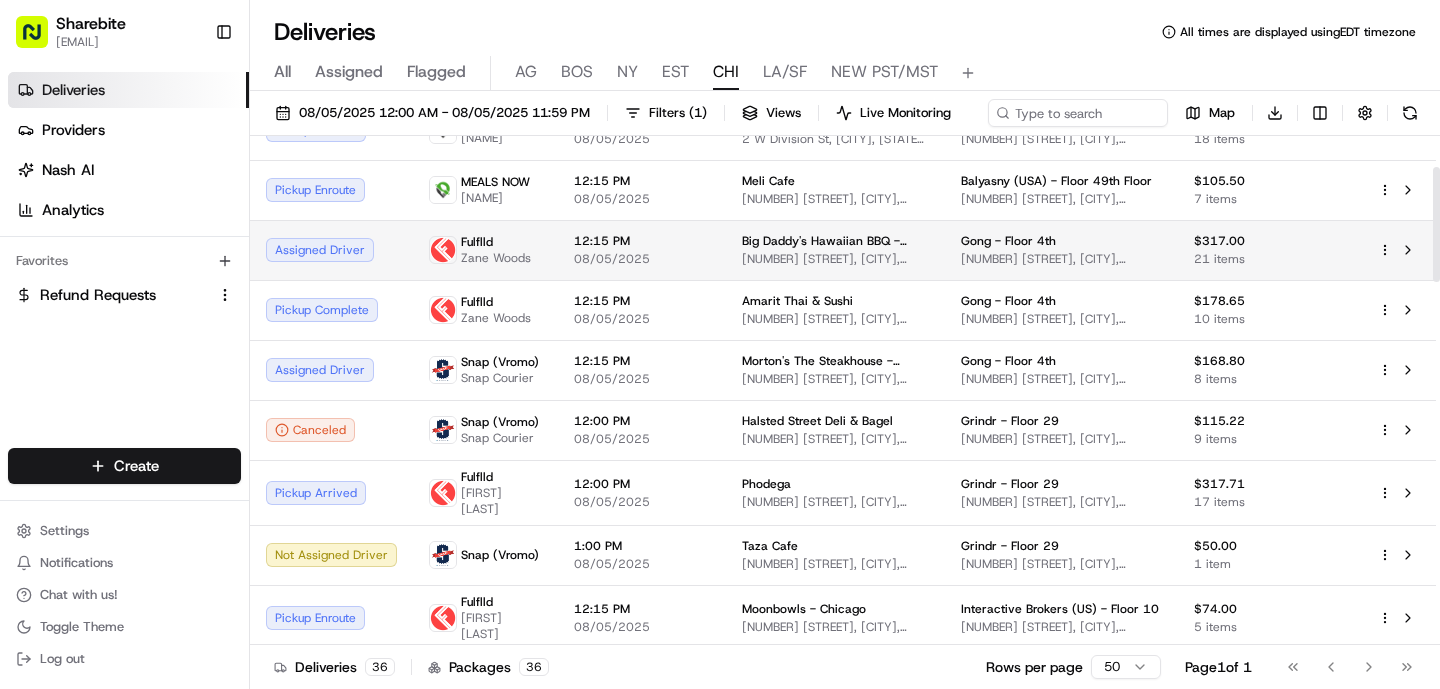 scroll, scrollTop: 137, scrollLeft: 0, axis: vertical 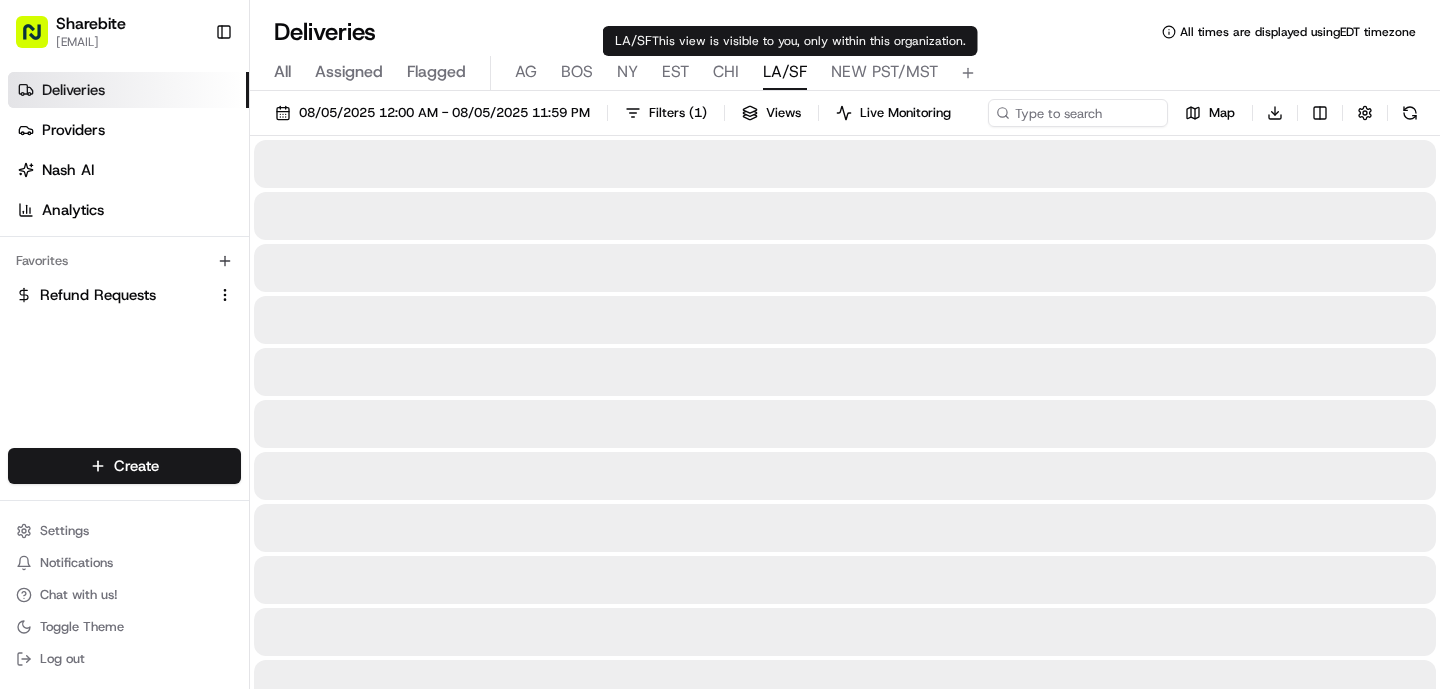 click on "LA/SF" at bounding box center [785, 72] 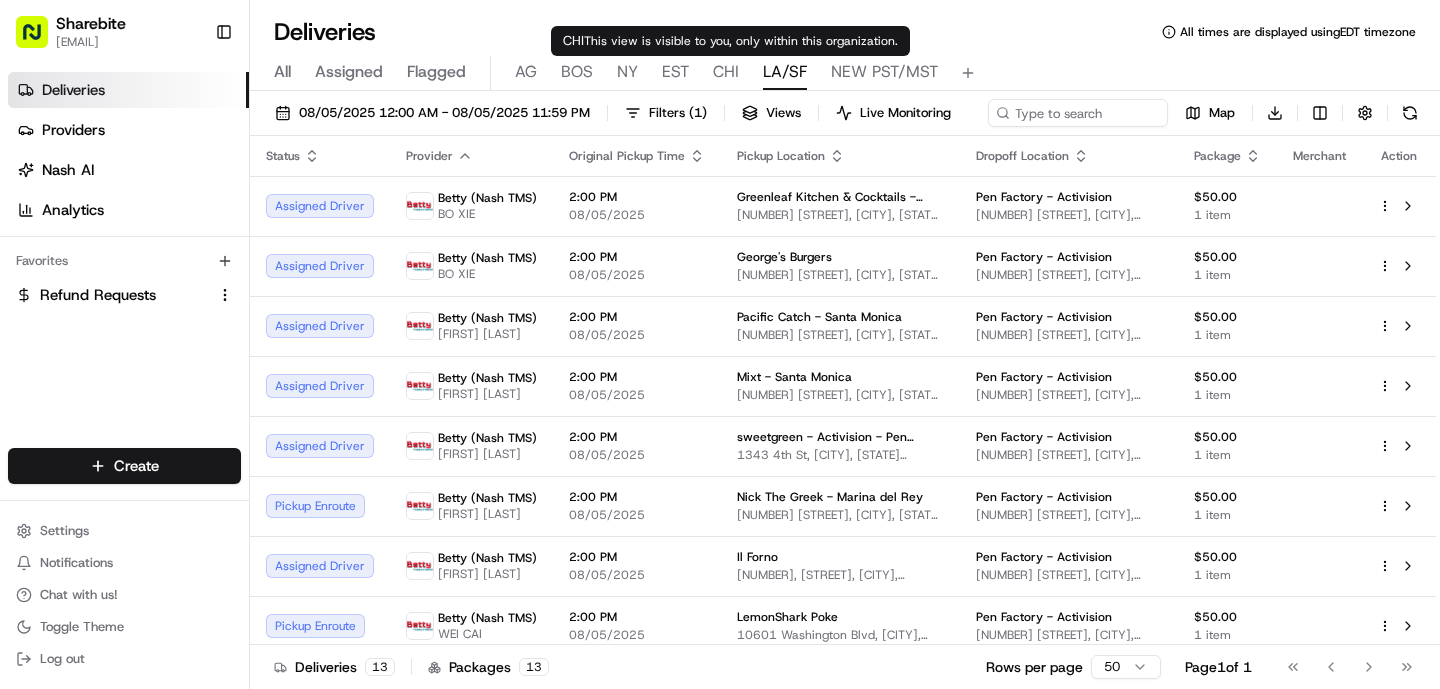 click on "EST" at bounding box center [675, 72] 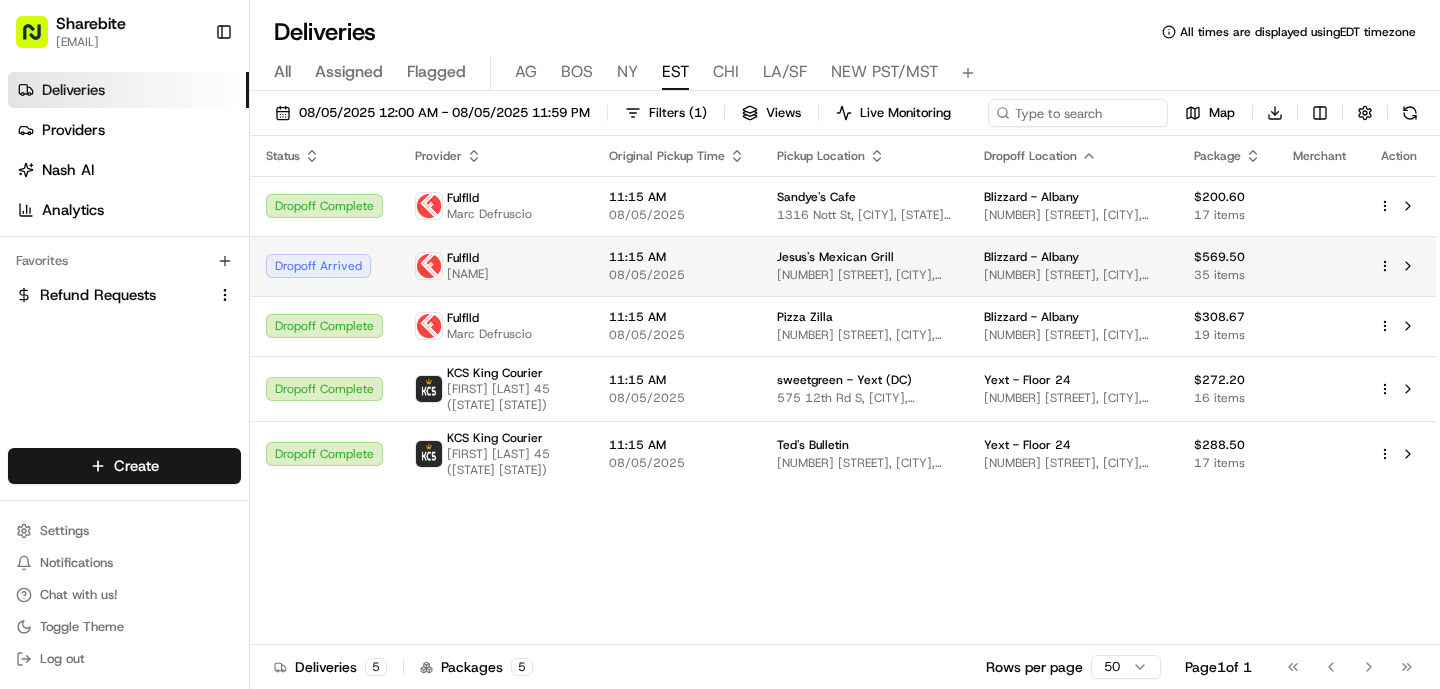 click on "Fulflld [FIRST] [LAST]" at bounding box center (496, 266) 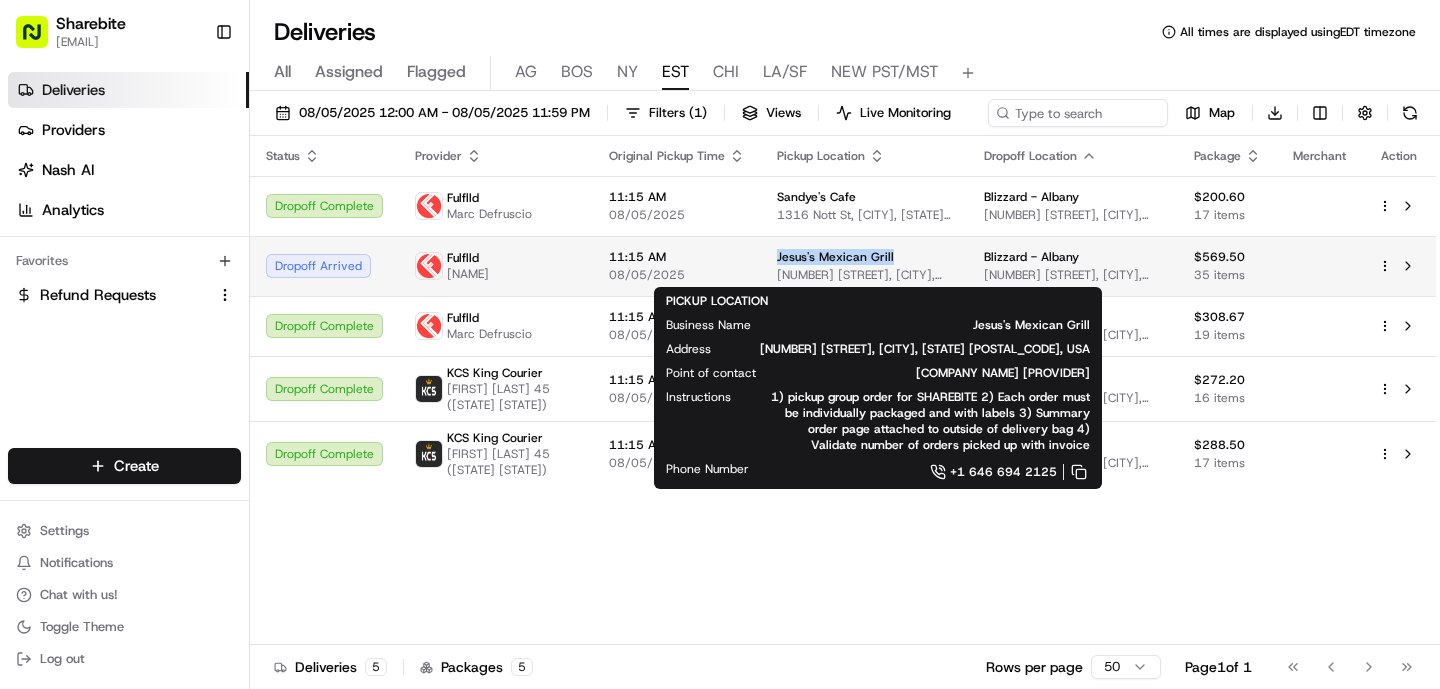 drag, startPoint x: 939, startPoint y: 257, endPoint x: 795, endPoint y: 255, distance: 144.01389 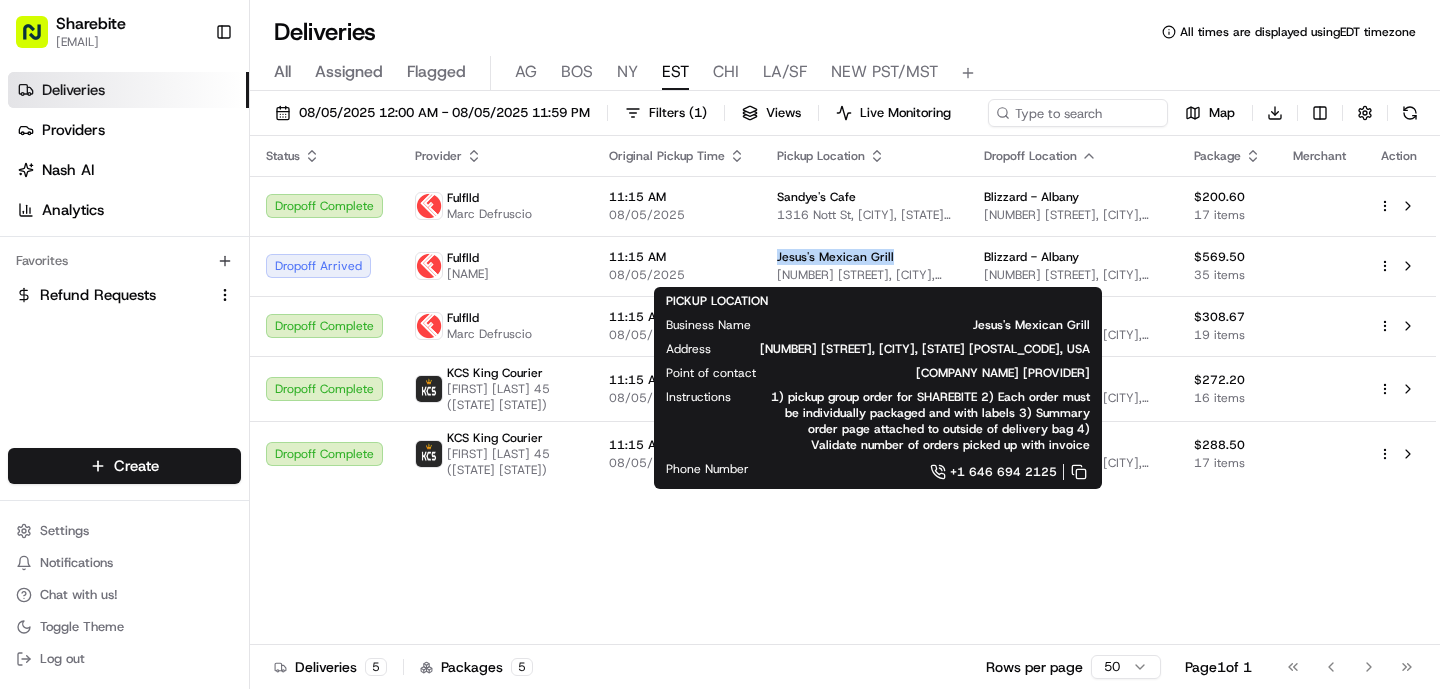 copy on "Jesus's Mexican Grill" 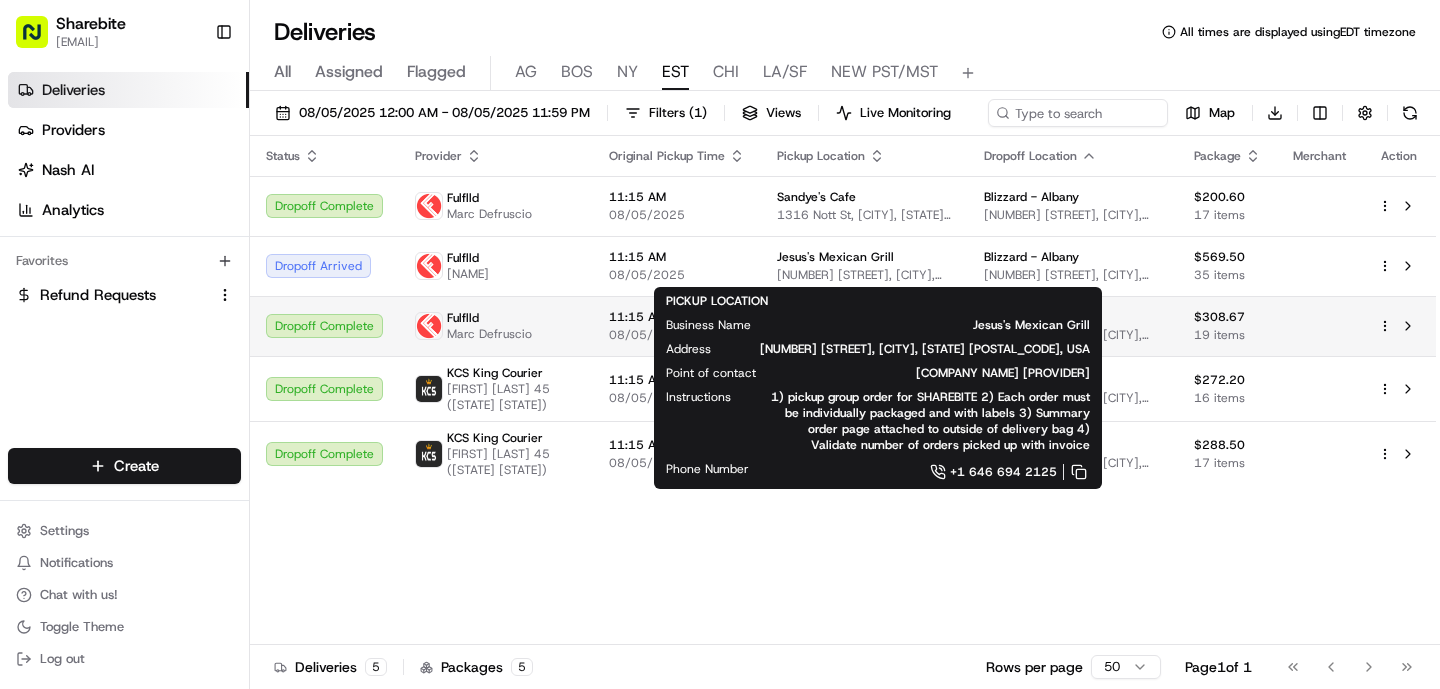 click on "Fulflld [FIRST] [LAST]" at bounding box center [496, 326] 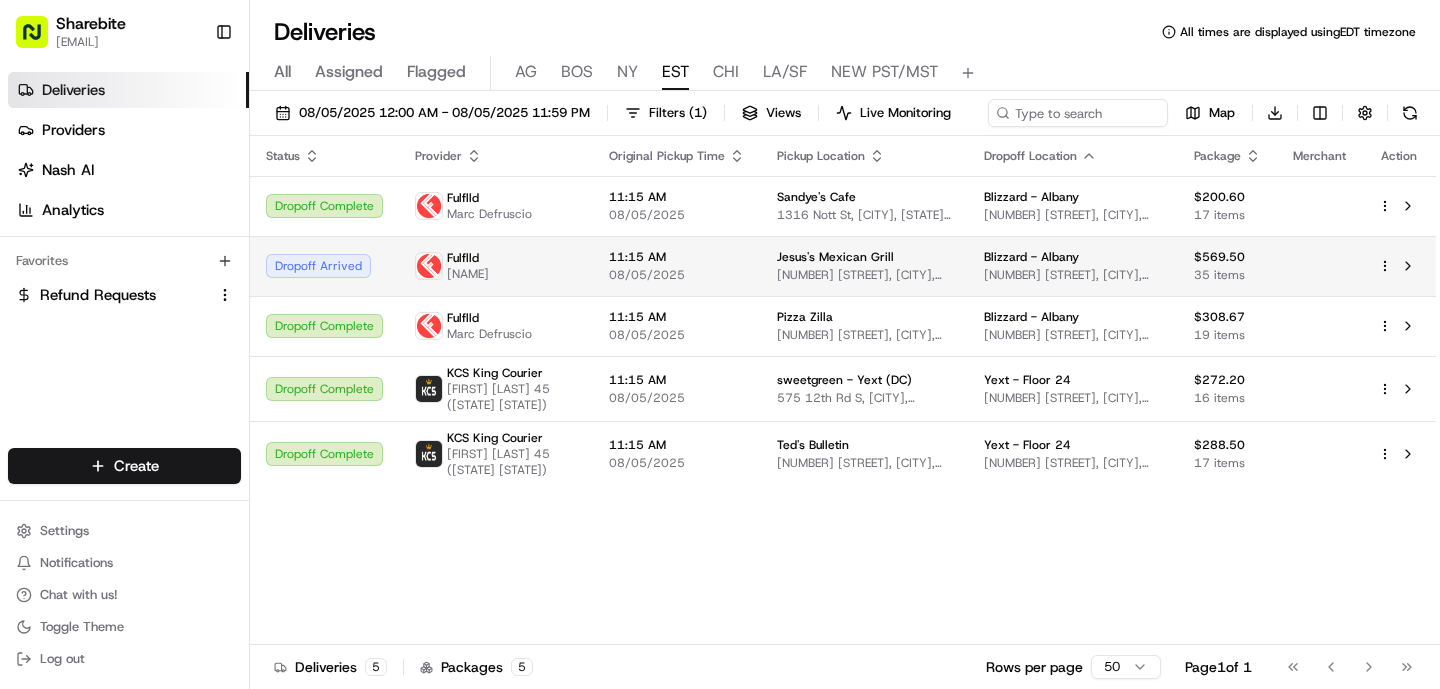 click on "08/05/2025" at bounding box center (677, 275) 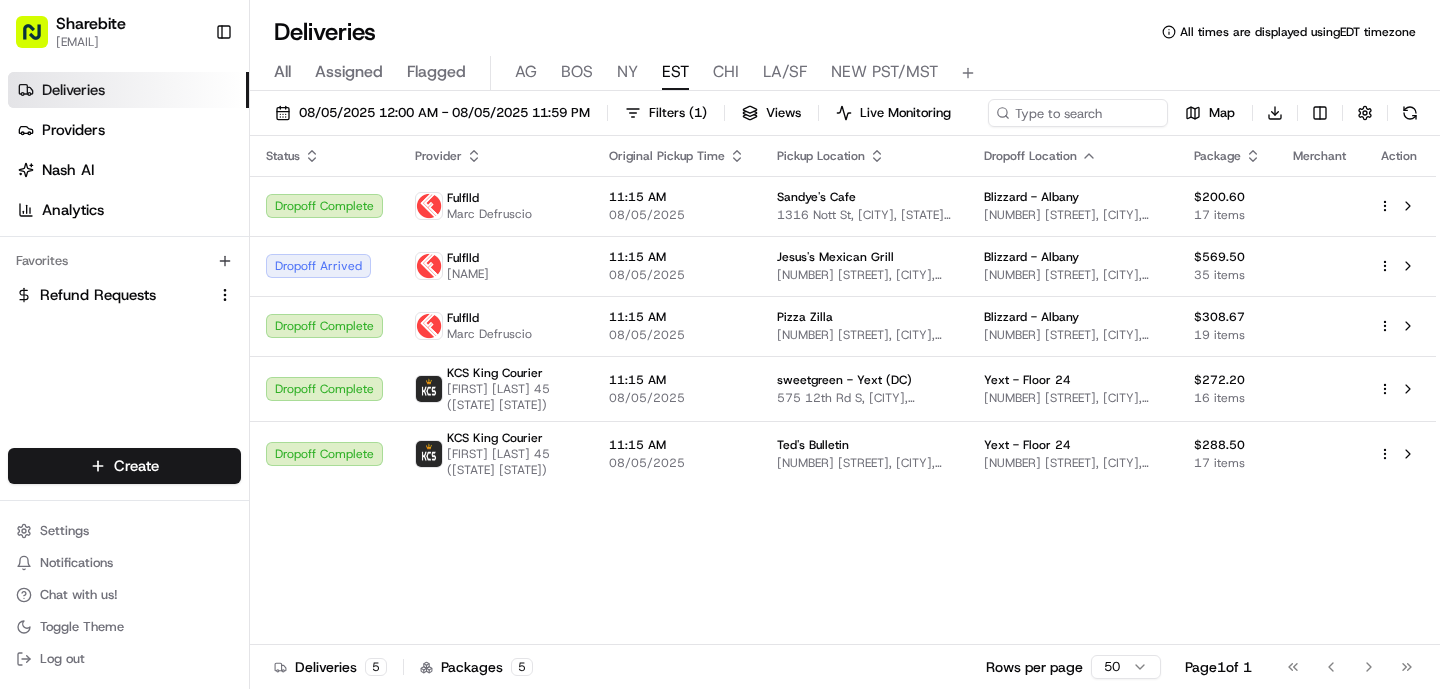 click on "AG" at bounding box center [526, 72] 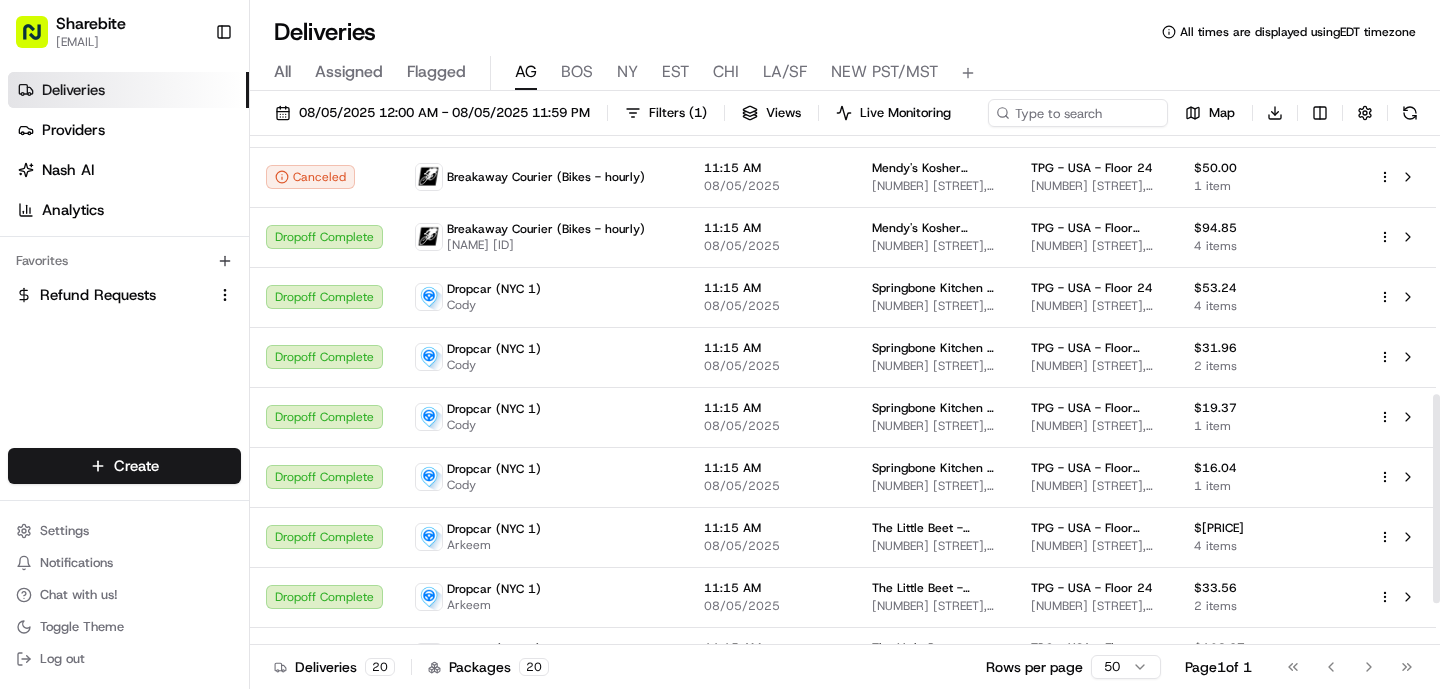 scroll, scrollTop: 731, scrollLeft: 0, axis: vertical 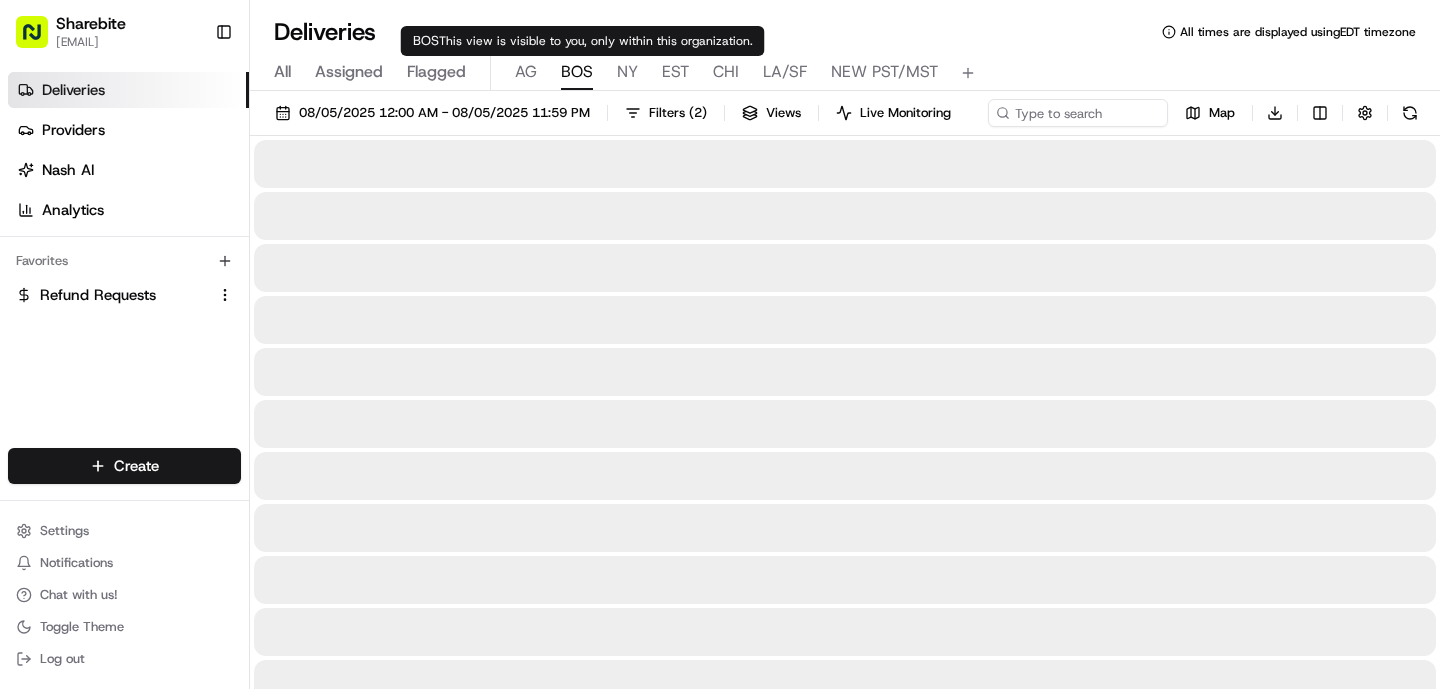 click on "BOS" at bounding box center (577, 72) 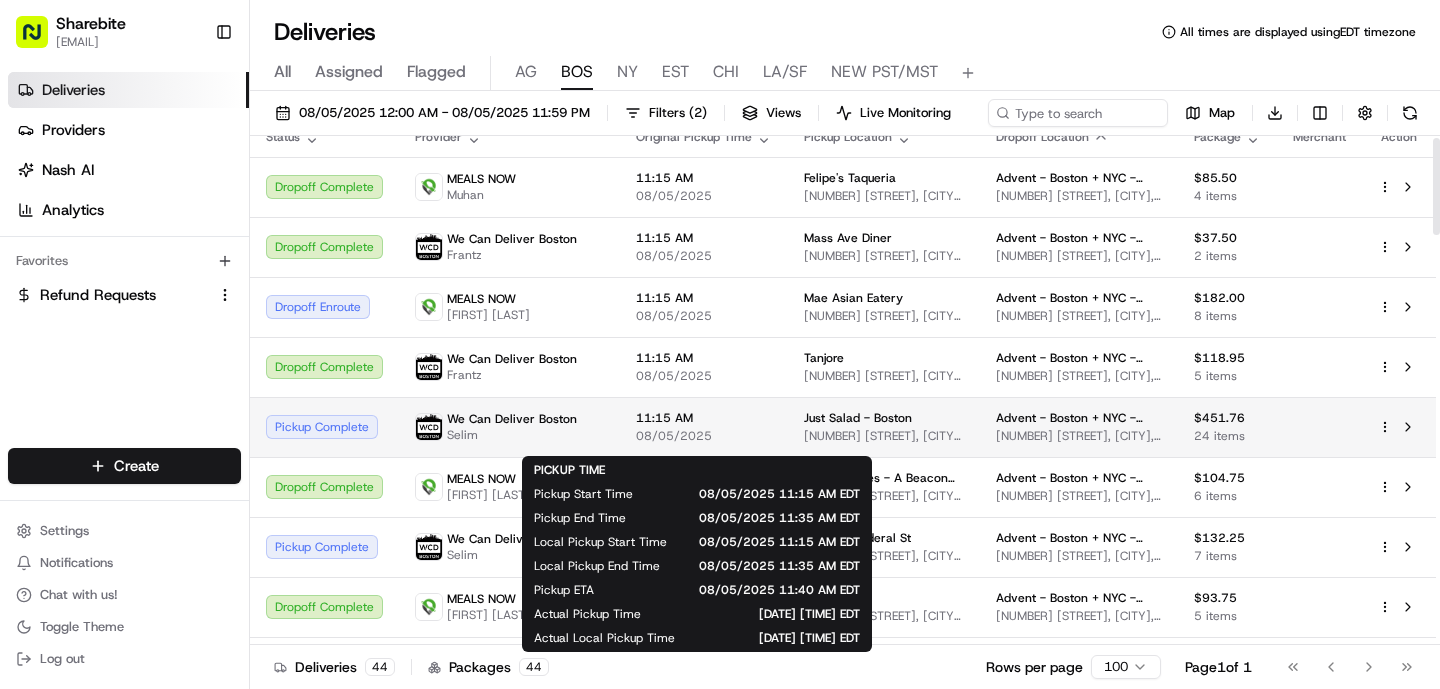 scroll, scrollTop: 21, scrollLeft: 0, axis: vertical 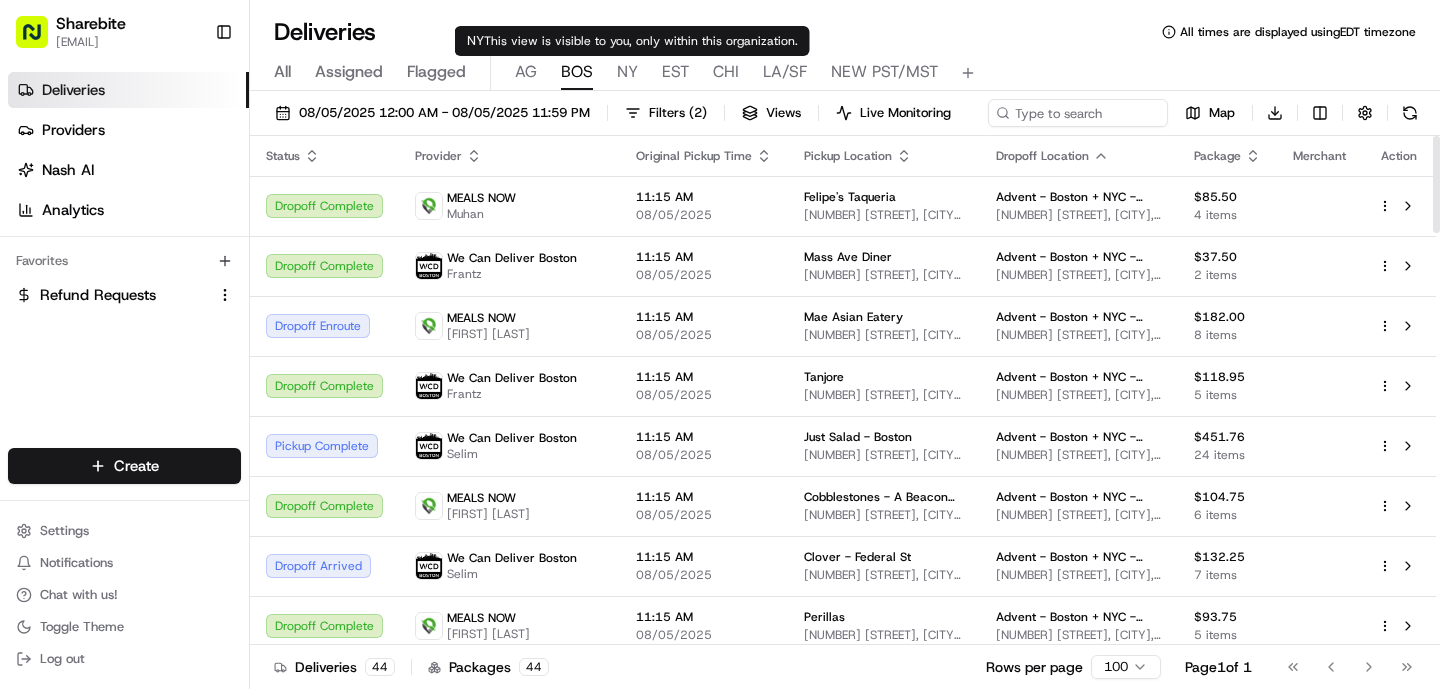 click on "NY" at bounding box center (627, 72) 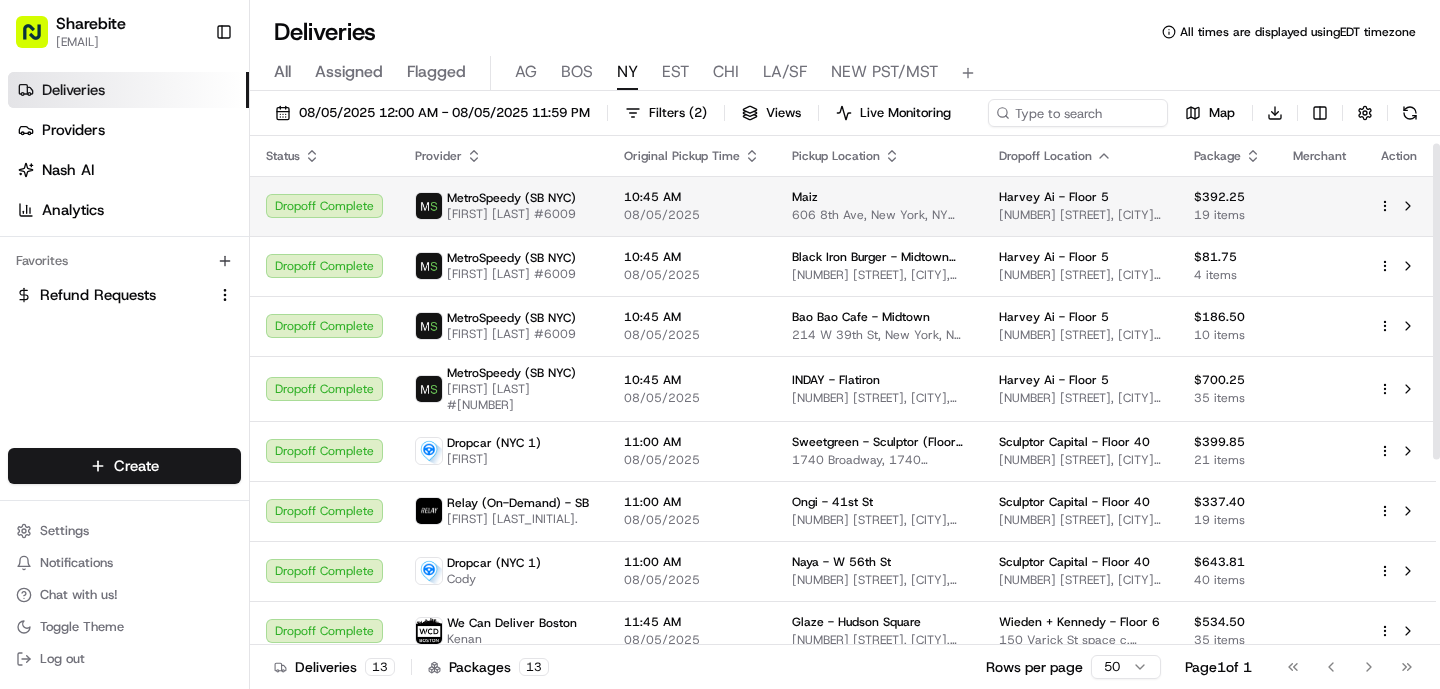 scroll, scrollTop: 311, scrollLeft: 0, axis: vertical 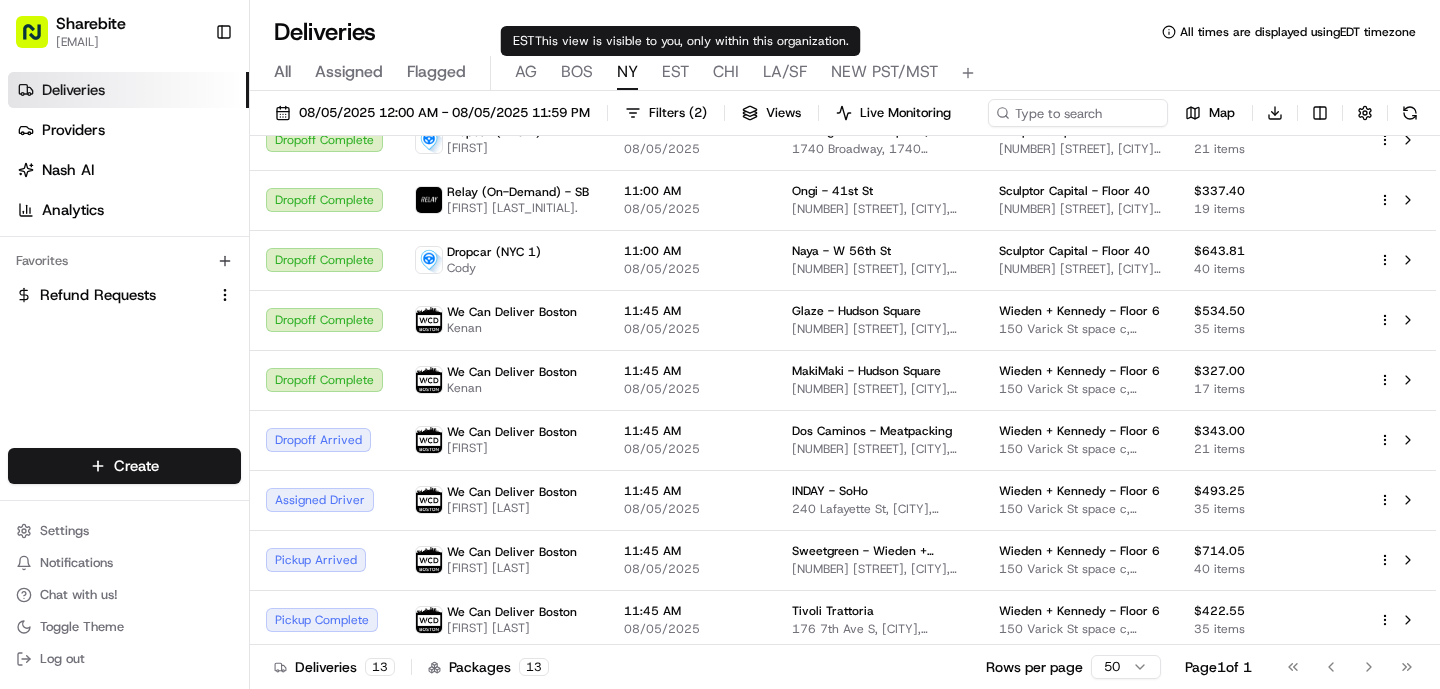 click on "All Assigned Flagged AG BOS NY EST CHI LA/SF NEW PST/MST" at bounding box center [845, 73] 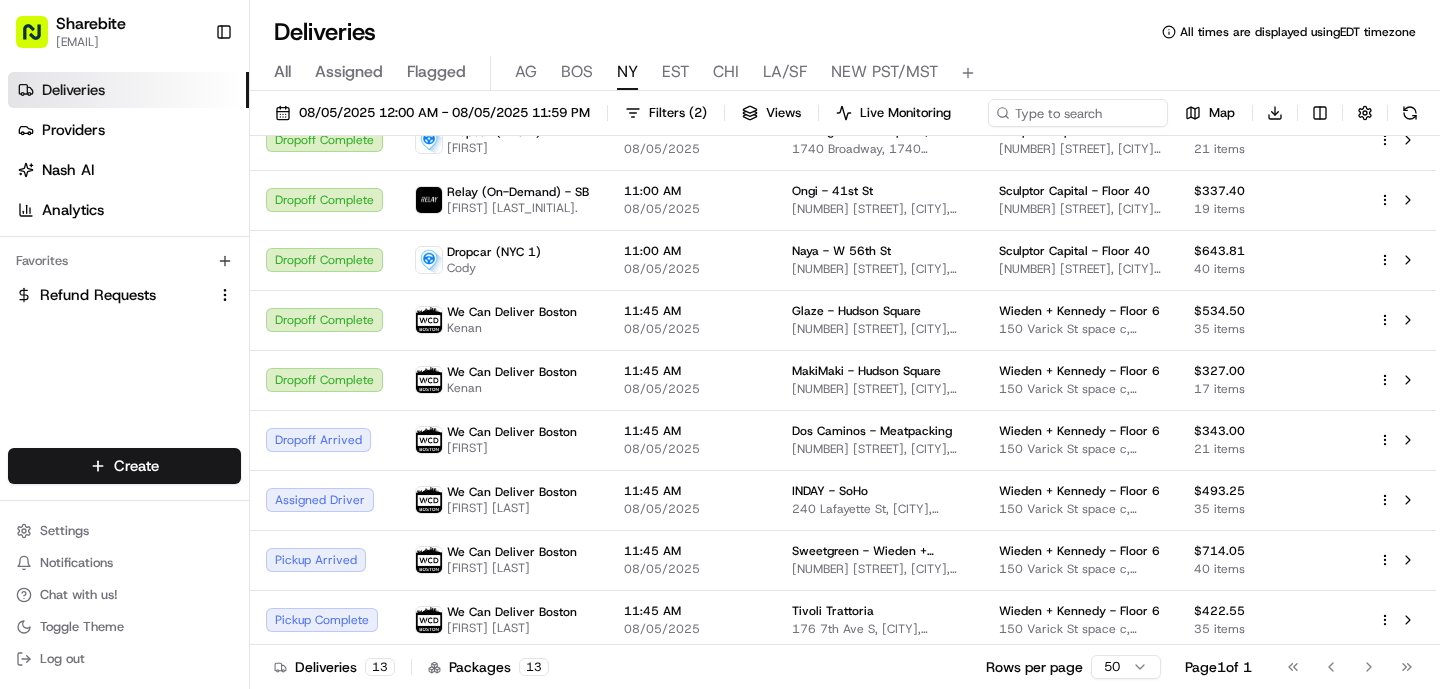 click on "All Assigned Flagged AG BOS NY EST CHI LA/SF NEW PST/MST" at bounding box center [845, 73] 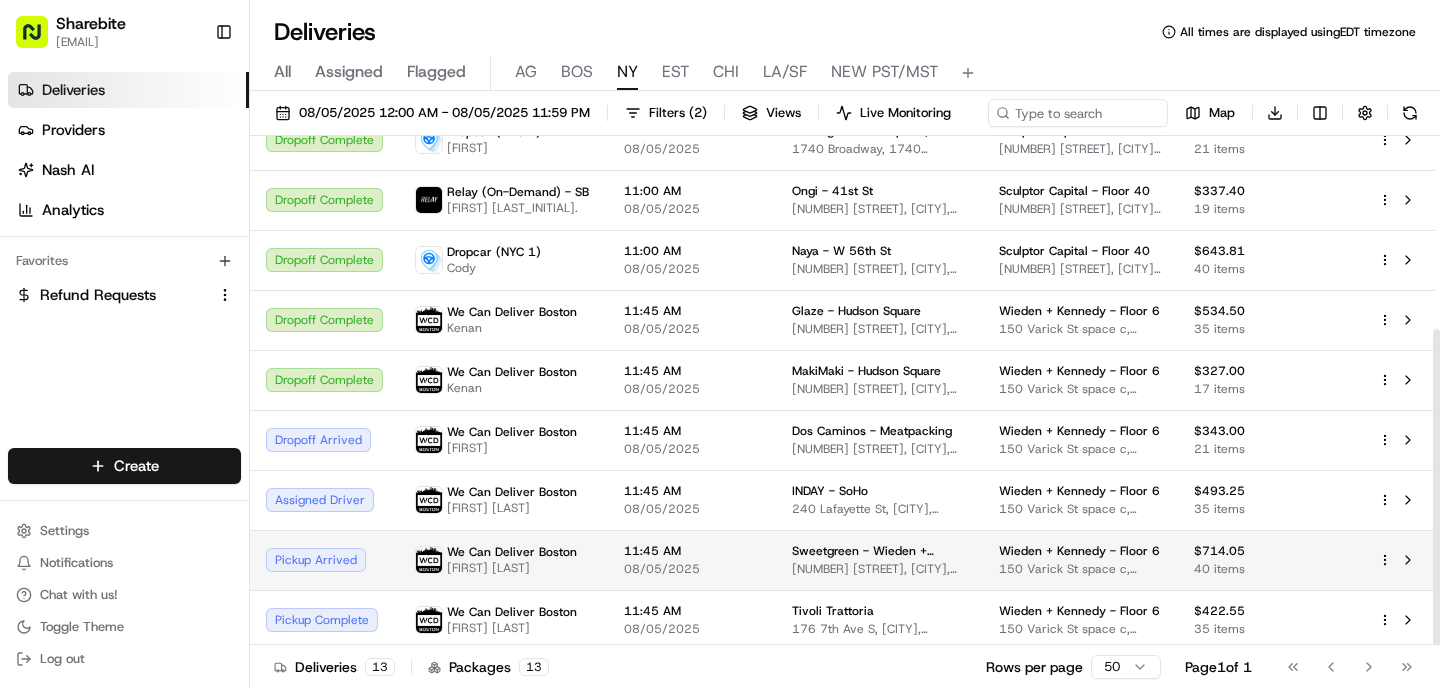 click on "Sweetgreen - Wieden + Kennedy [NUMBER] [STREET], [CITY], [STATE] [POSTAL_CODE], USA" at bounding box center (879, 560) 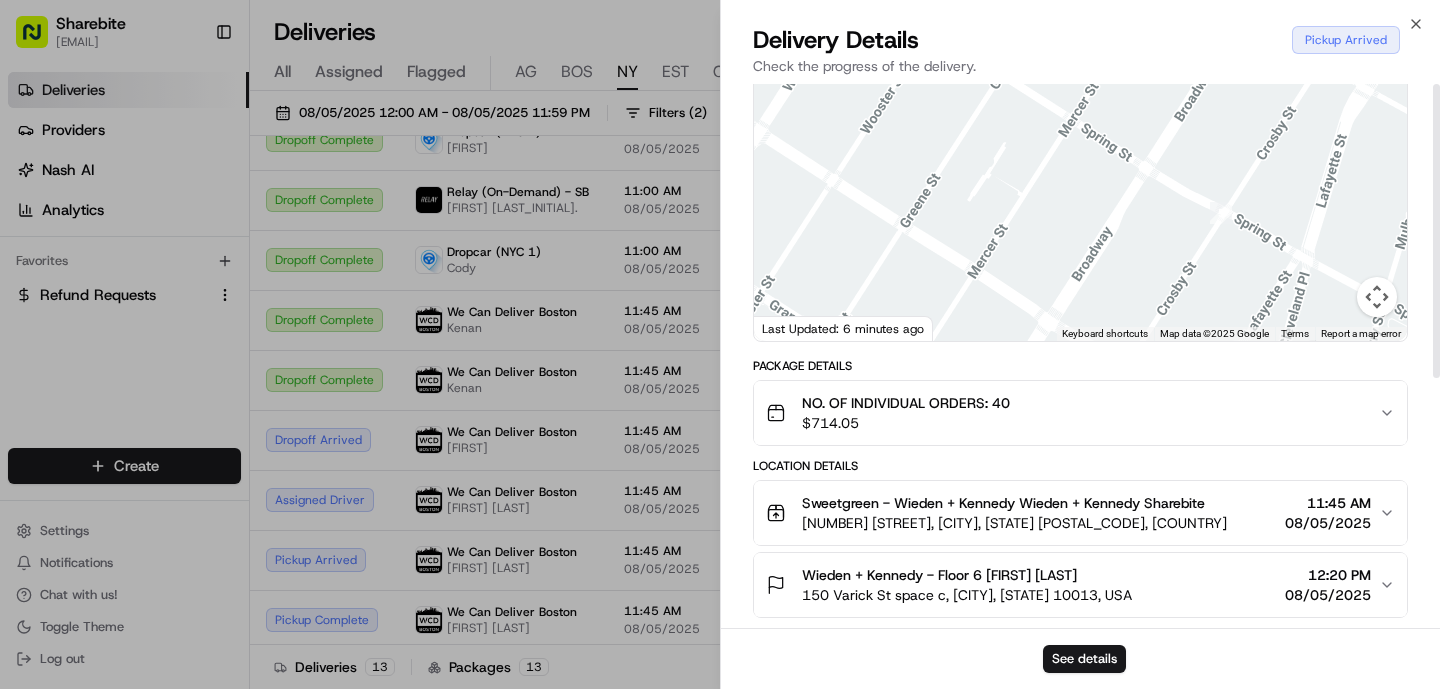 scroll, scrollTop: 0, scrollLeft: 0, axis: both 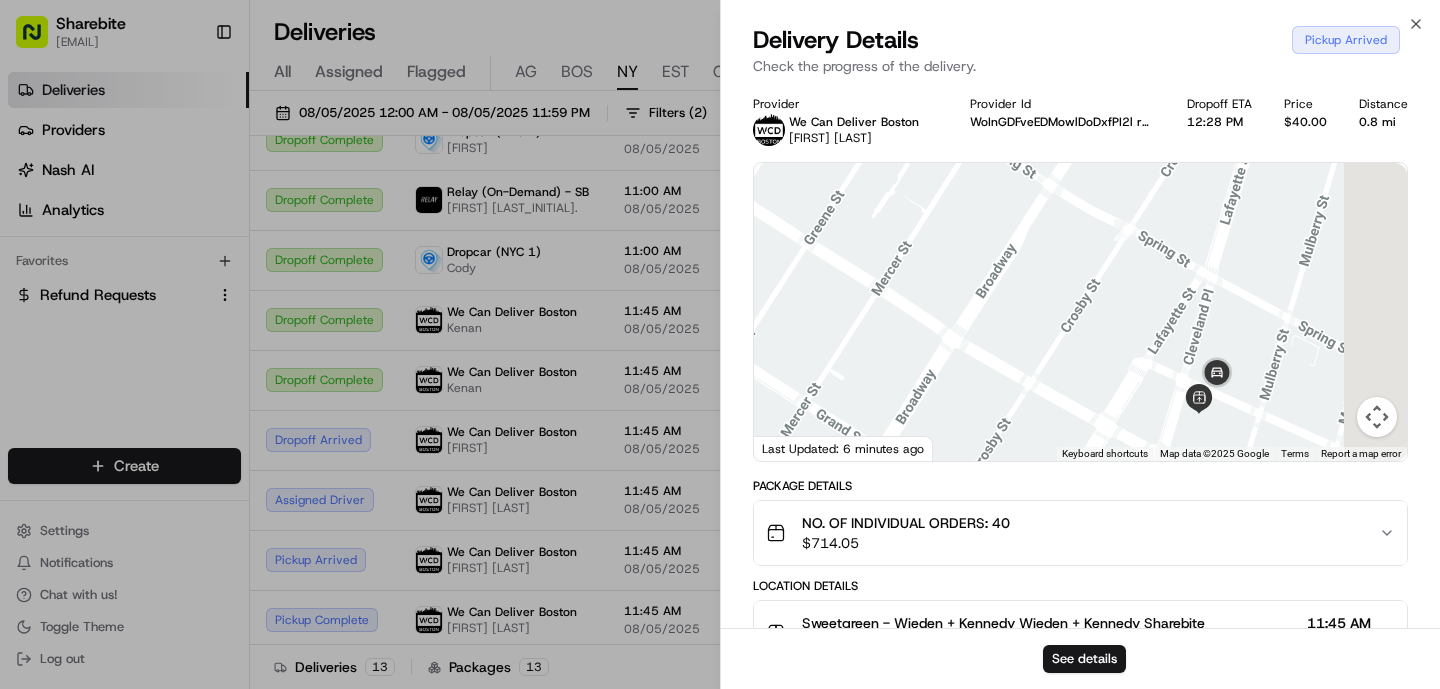 drag, startPoint x: 1180, startPoint y: 373, endPoint x: 1051, endPoint y: 231, distance: 191.8463 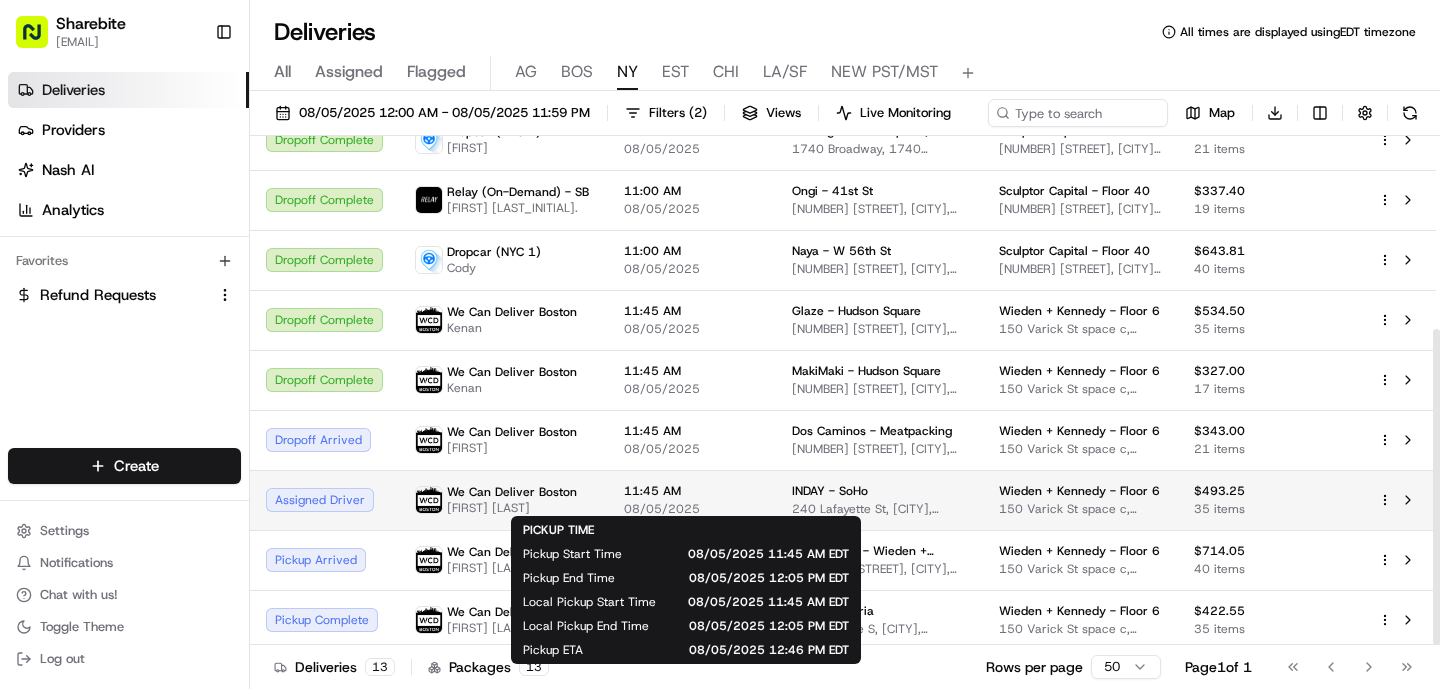 click on "08/05/2025" at bounding box center [692, 509] 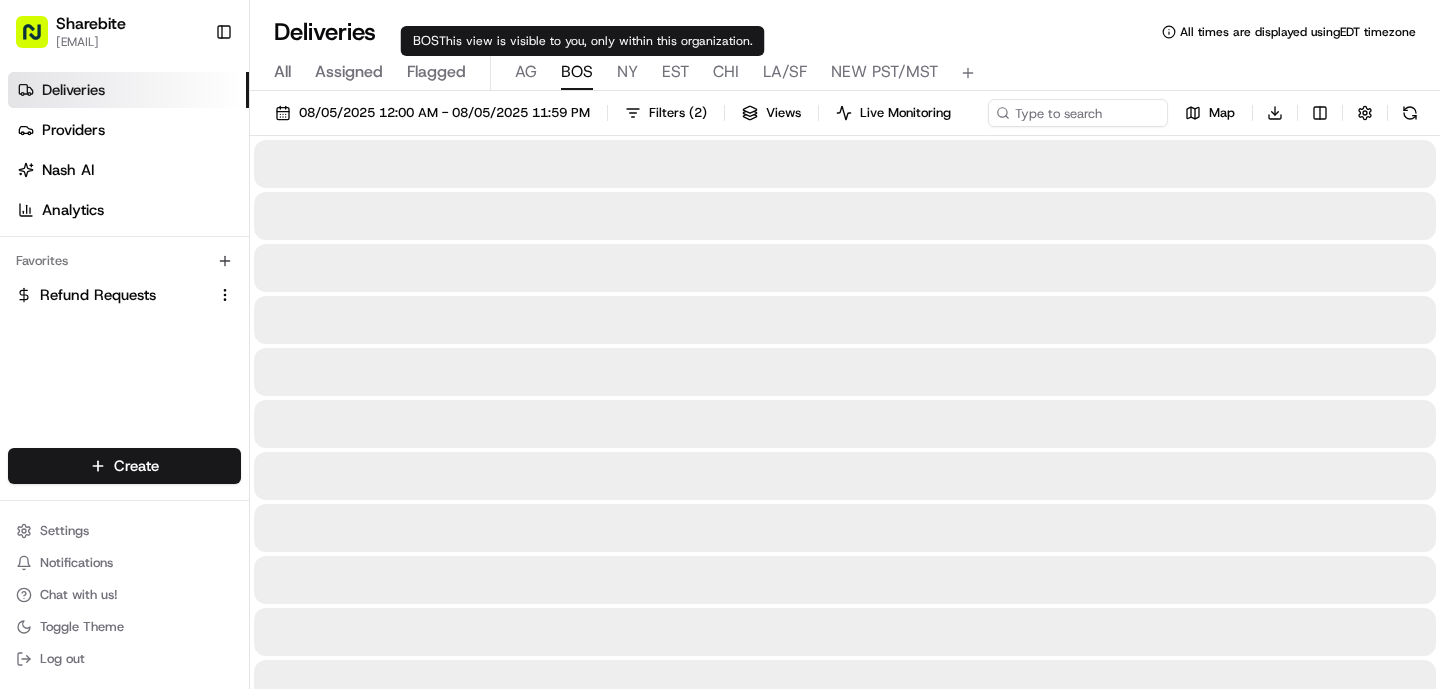 click on "BOS" at bounding box center (577, 72) 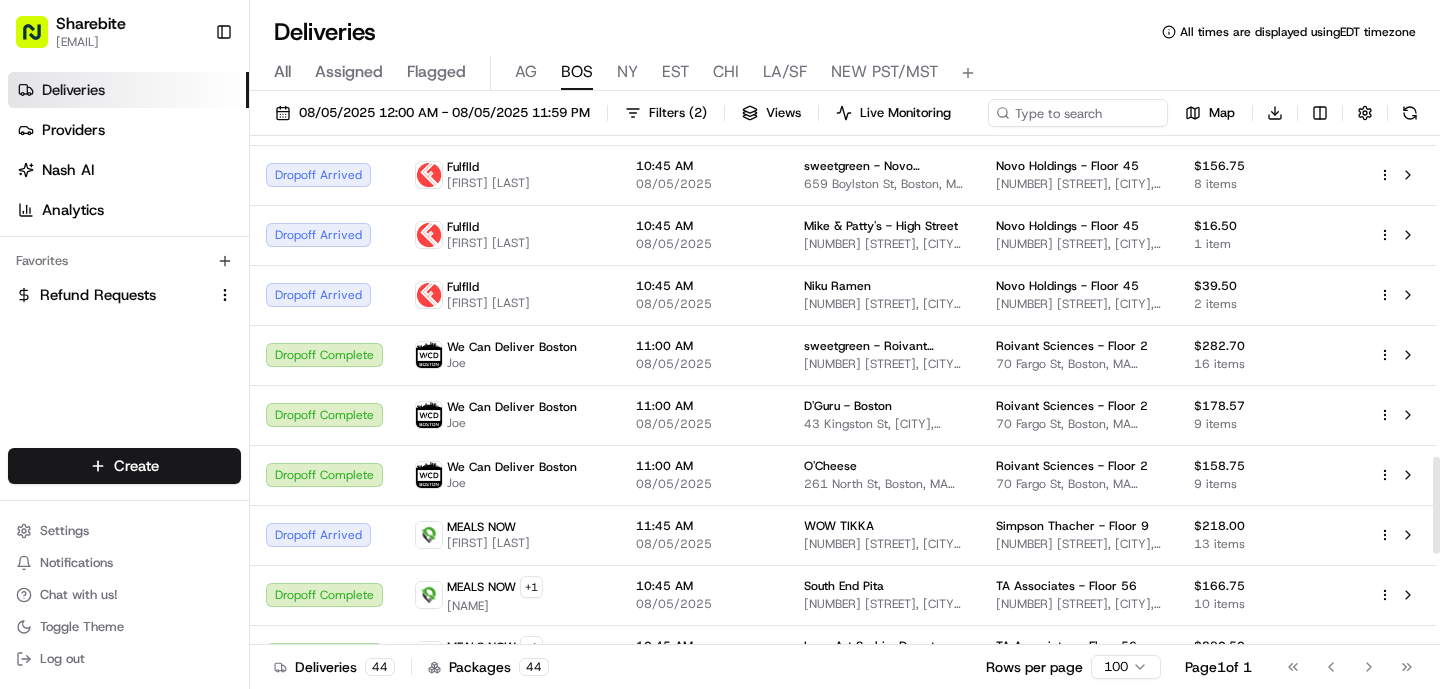 scroll, scrollTop: 2171, scrollLeft: 0, axis: vertical 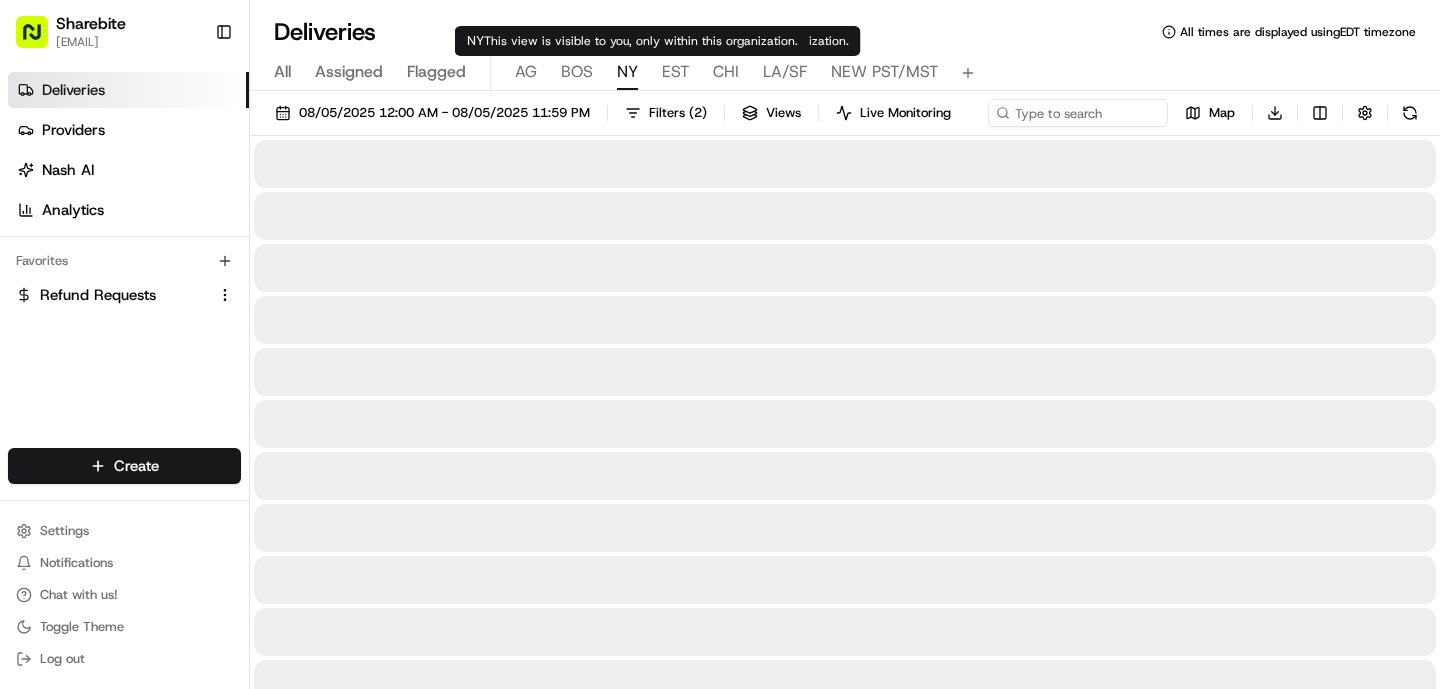 click on "NY" at bounding box center [627, 72] 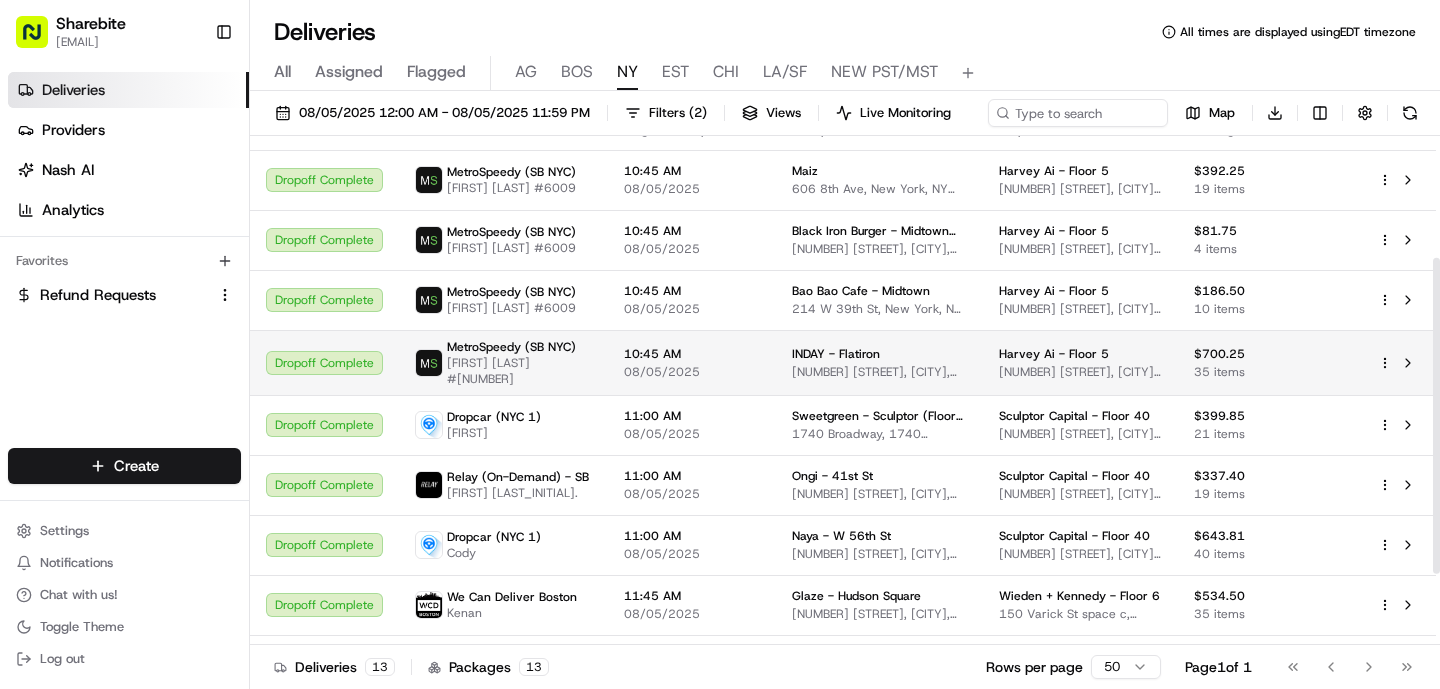 scroll, scrollTop: 311, scrollLeft: 0, axis: vertical 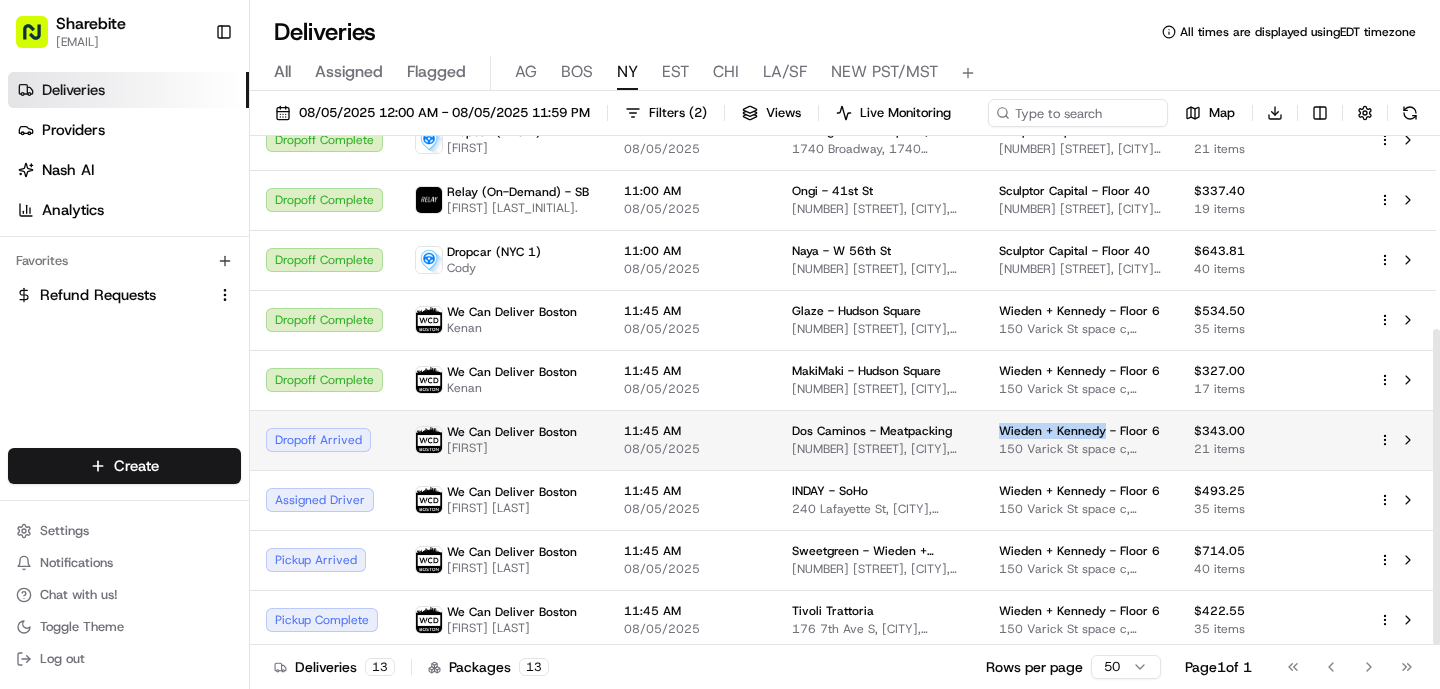 drag, startPoint x: 1101, startPoint y: 427, endPoint x: 989, endPoint y: 430, distance: 112.04017 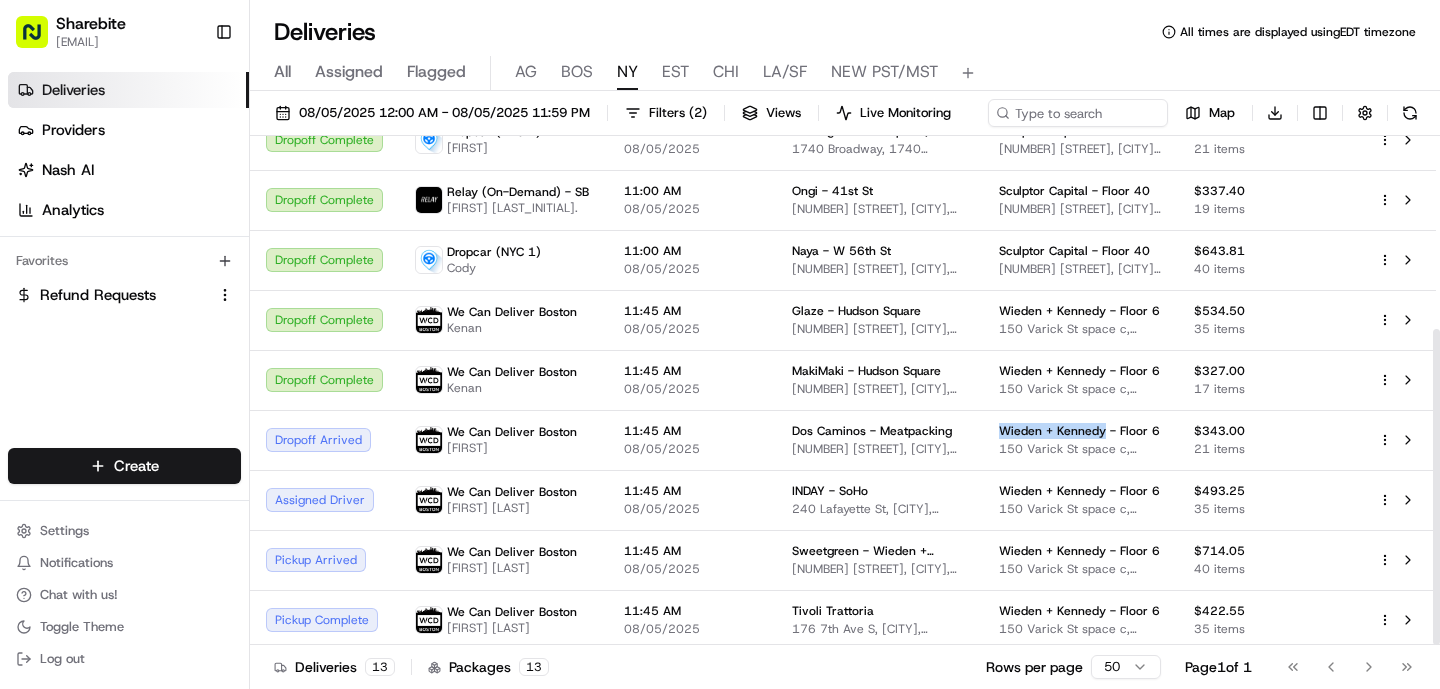 copy on "Wieden + Kennedy" 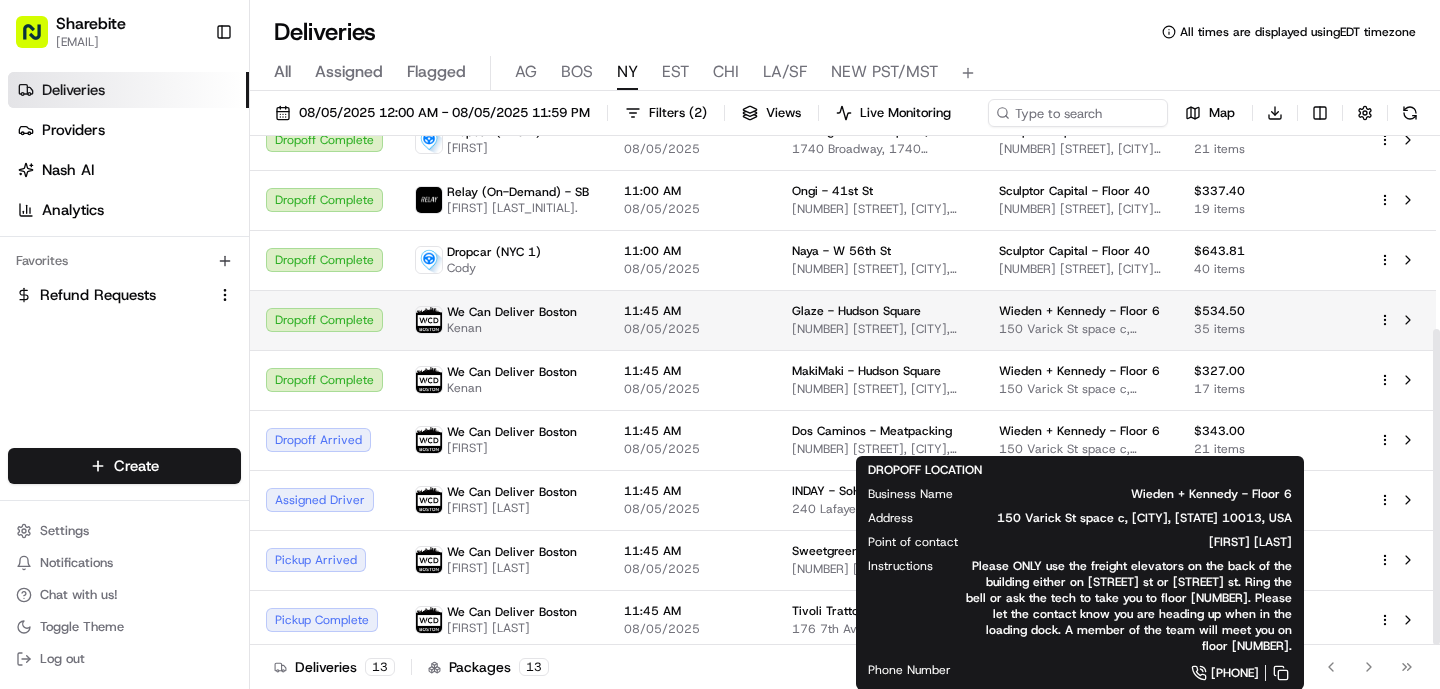 click on "Kenan" at bounding box center [512, 328] 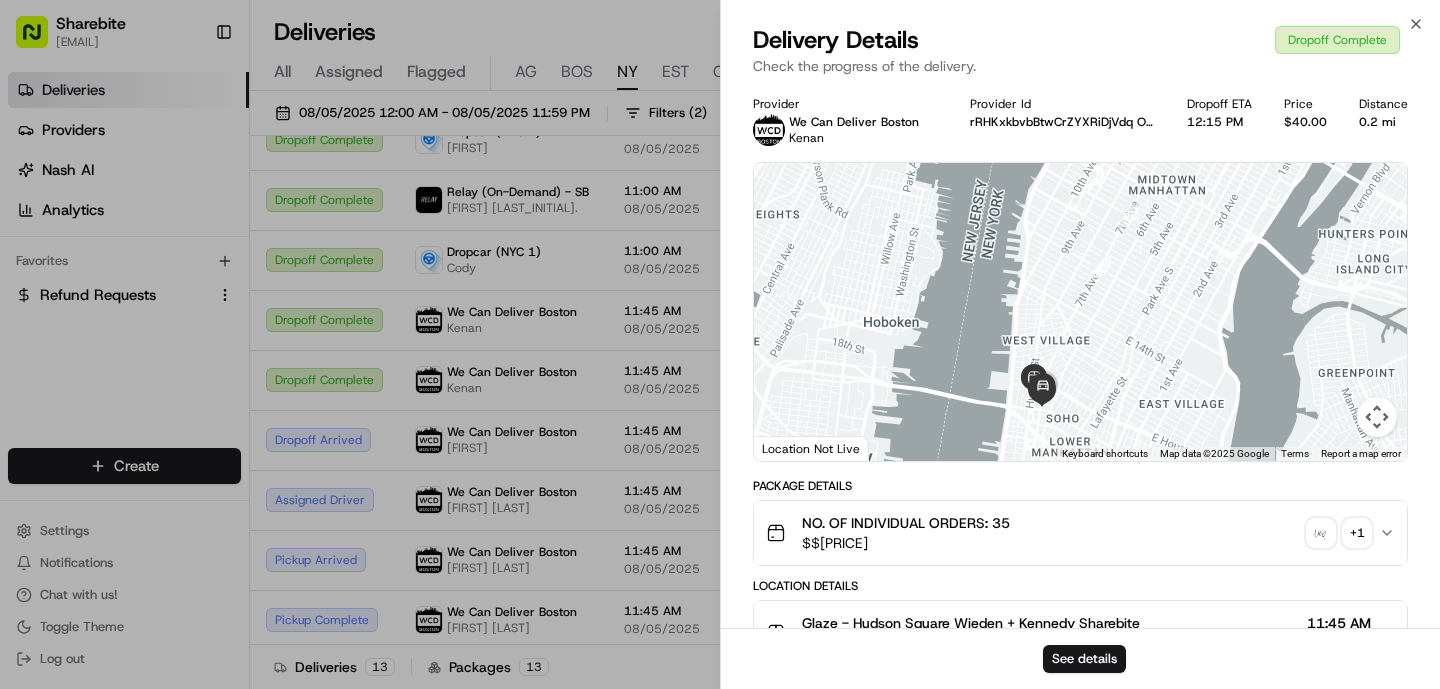 click at bounding box center [1321, 533] 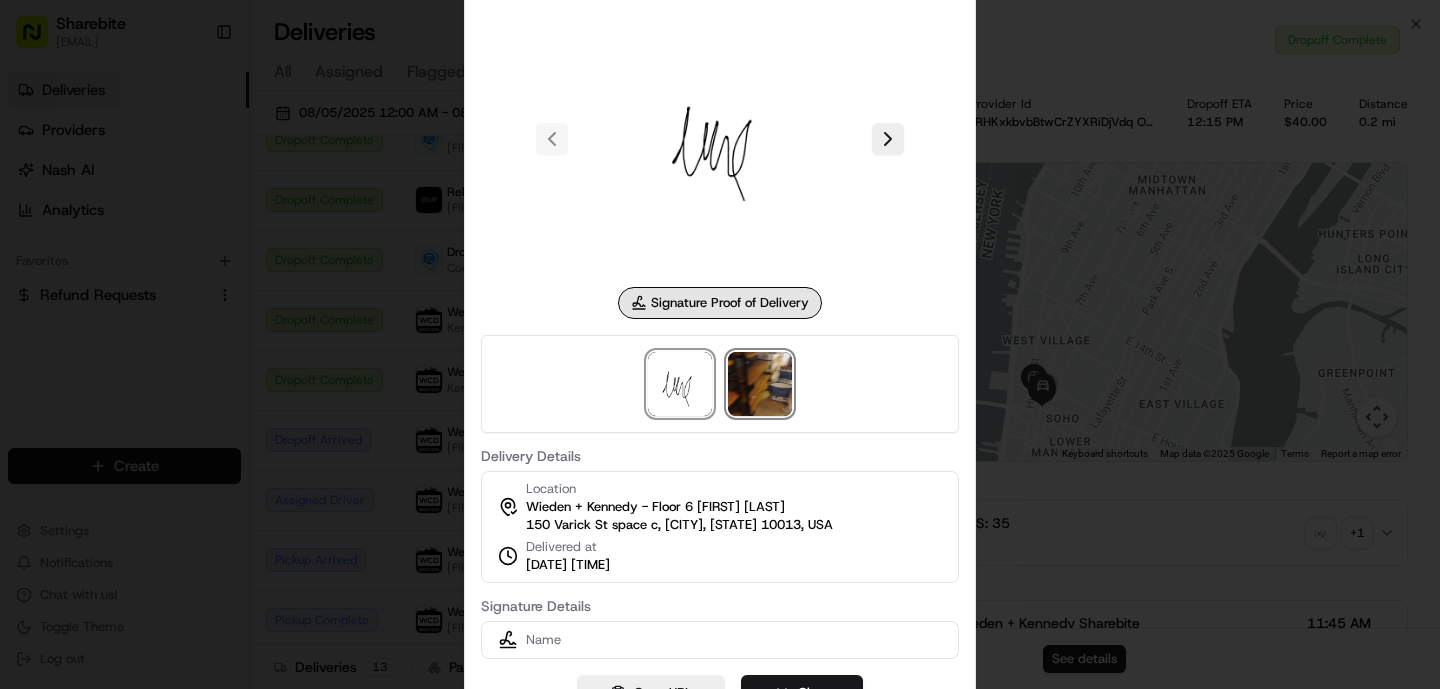 click at bounding box center (760, 384) 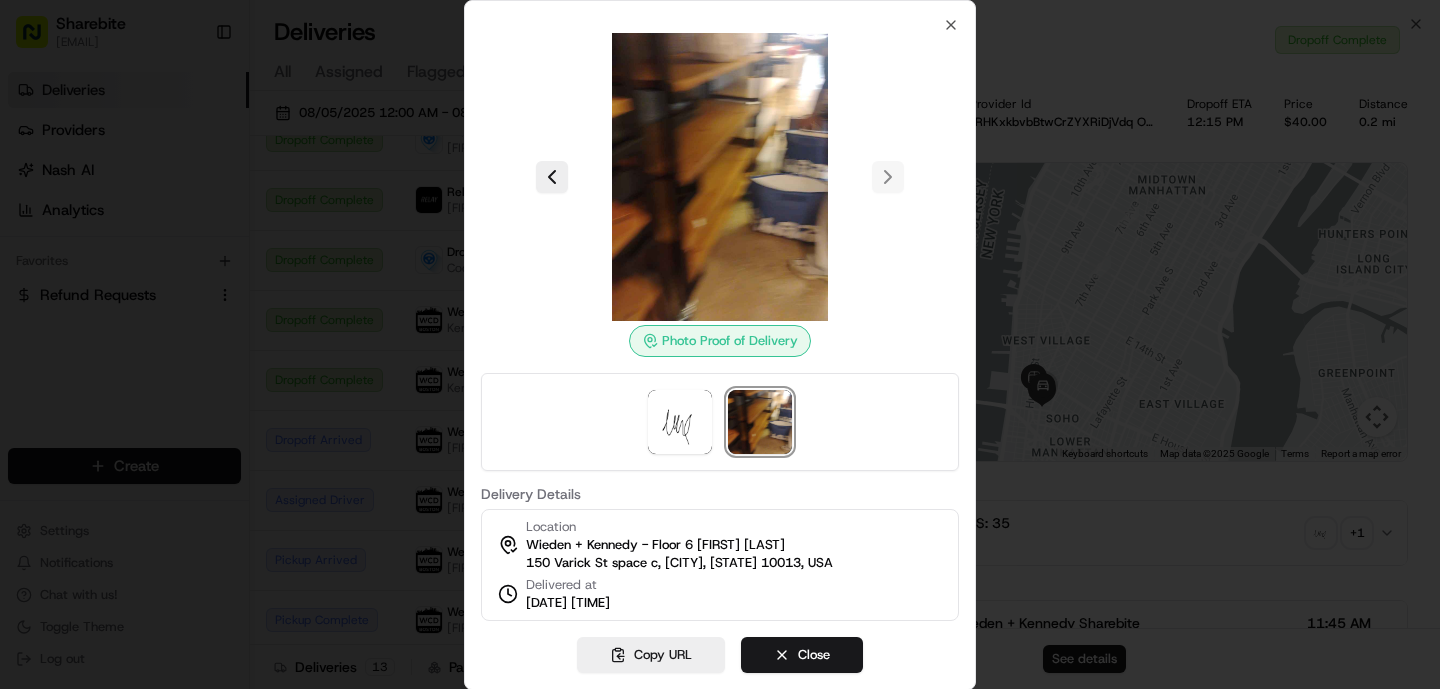 click at bounding box center (720, 344) 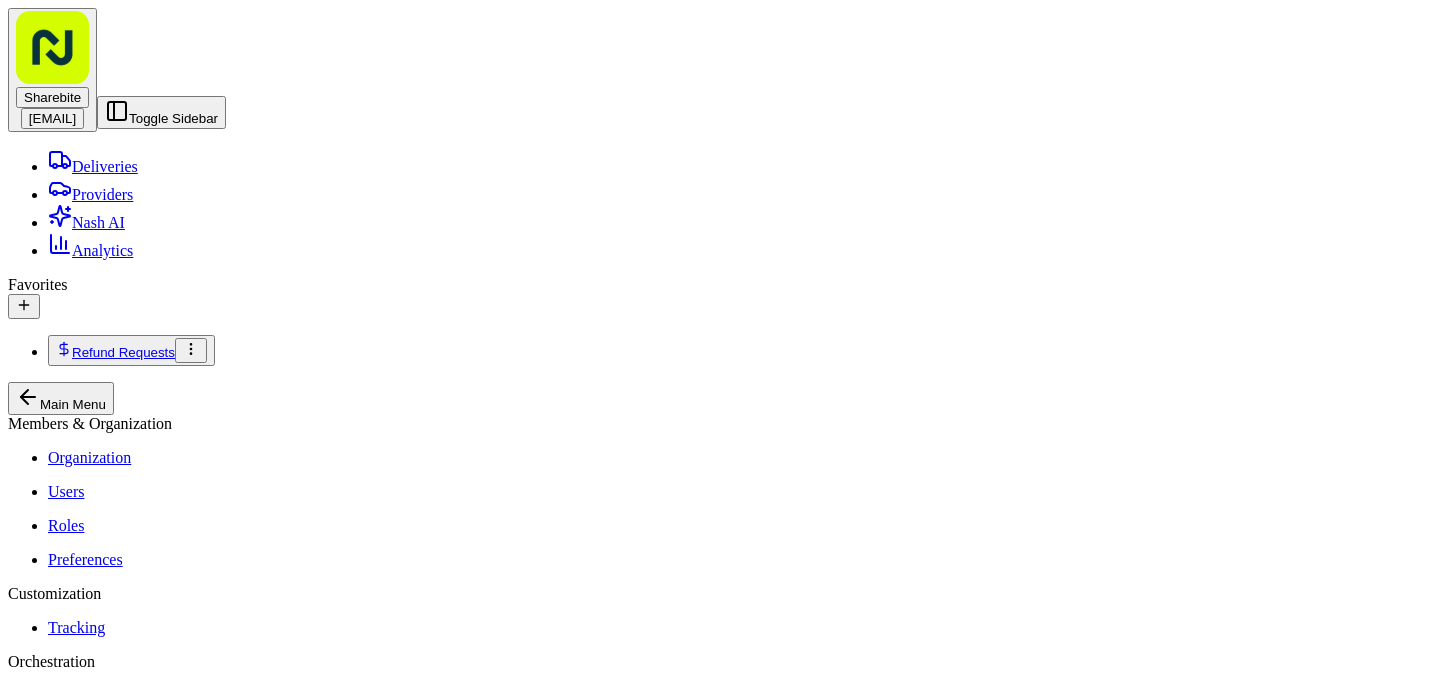 scroll, scrollTop: 0, scrollLeft: 0, axis: both 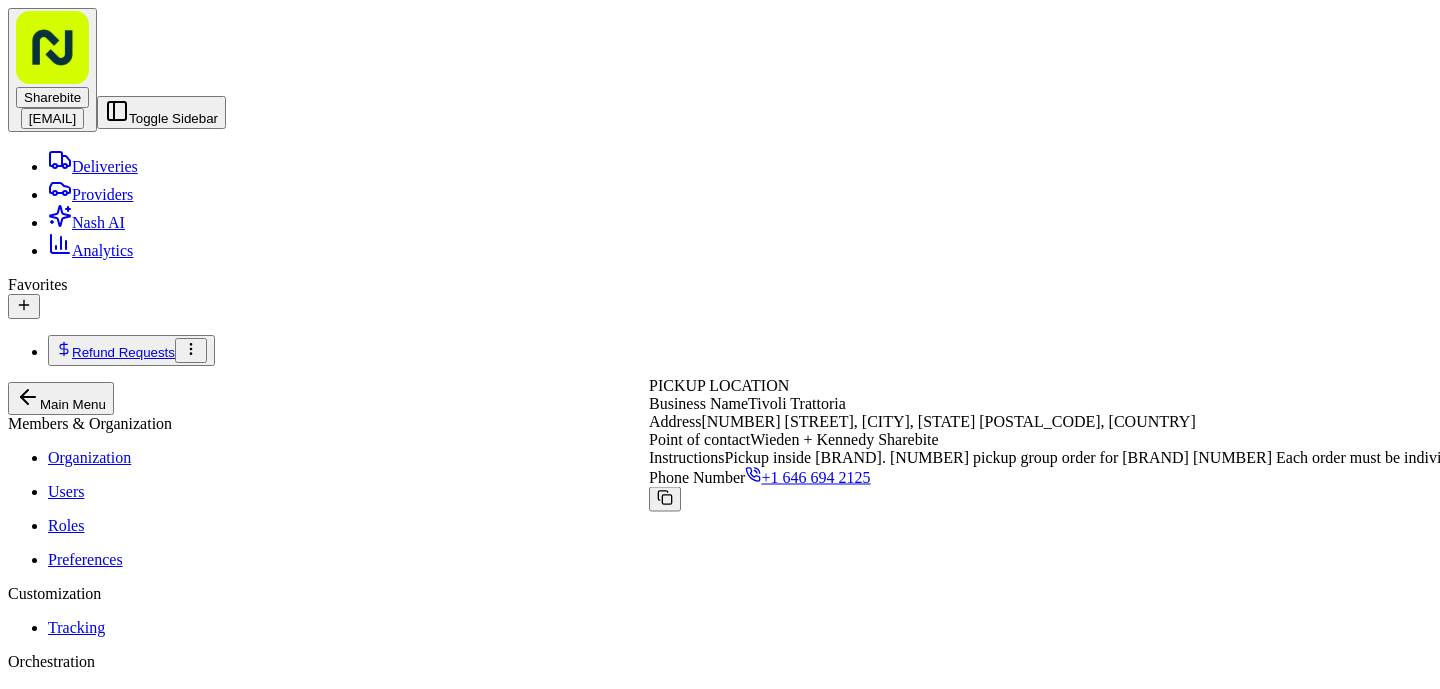 drag, startPoint x: 850, startPoint y: 606, endPoint x: 774, endPoint y: 608, distance: 76.02631 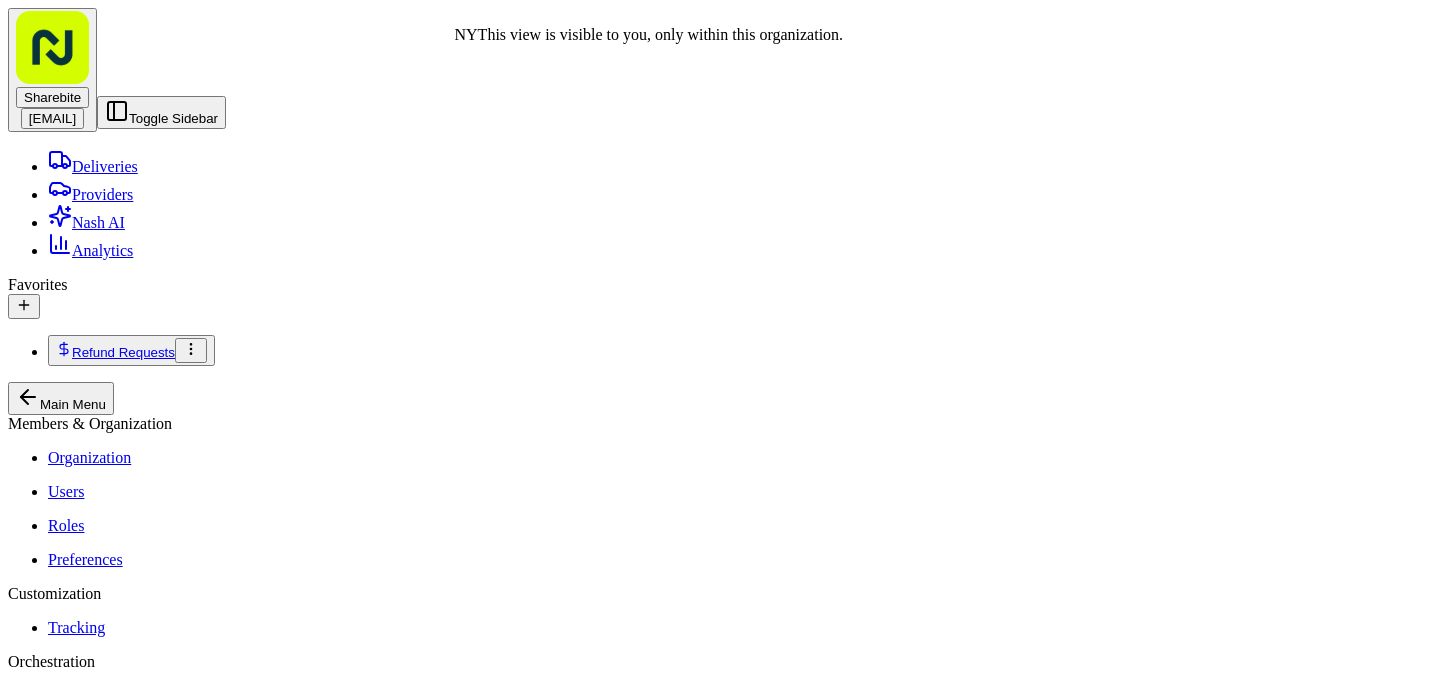 click on "All Assigned Flagged AG BOS NY EST CHI LA/SF NEW PST/MST" at bounding box center (720, 1475) 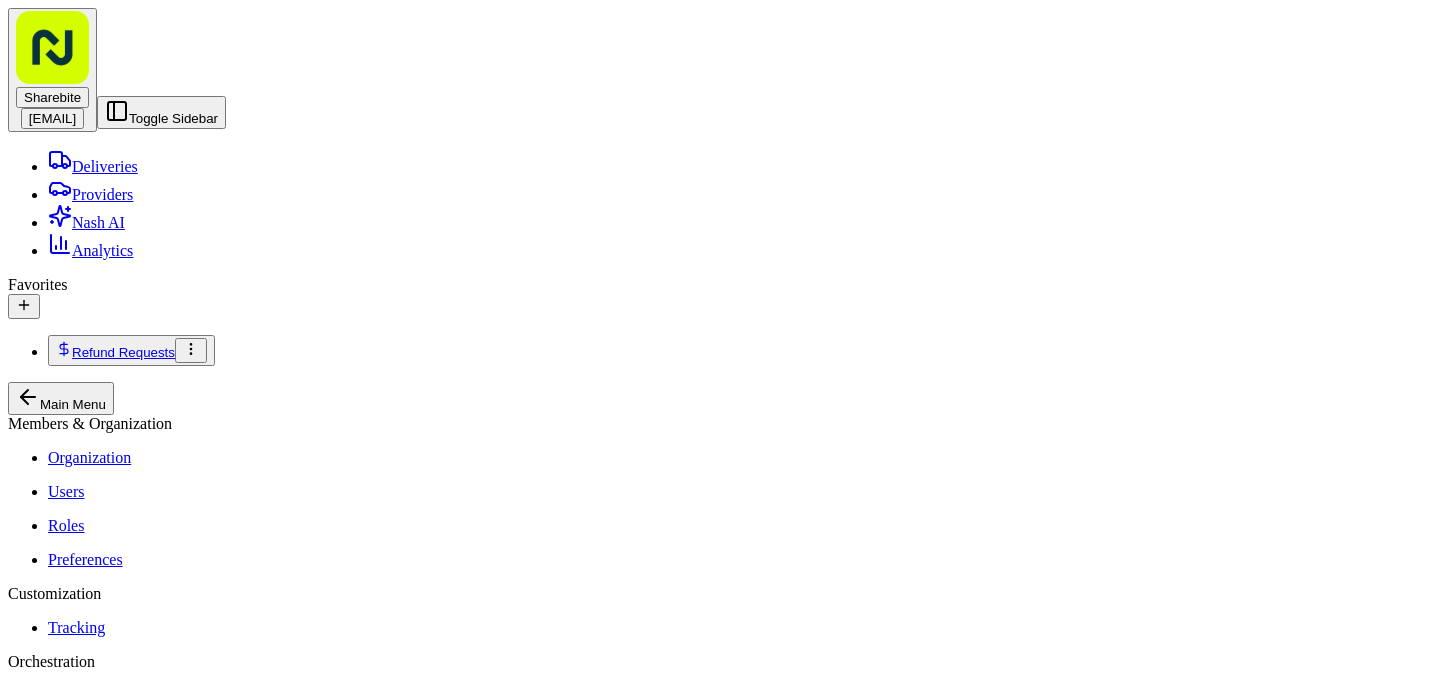 click on "BOS" at bounding box center [65, 1486] 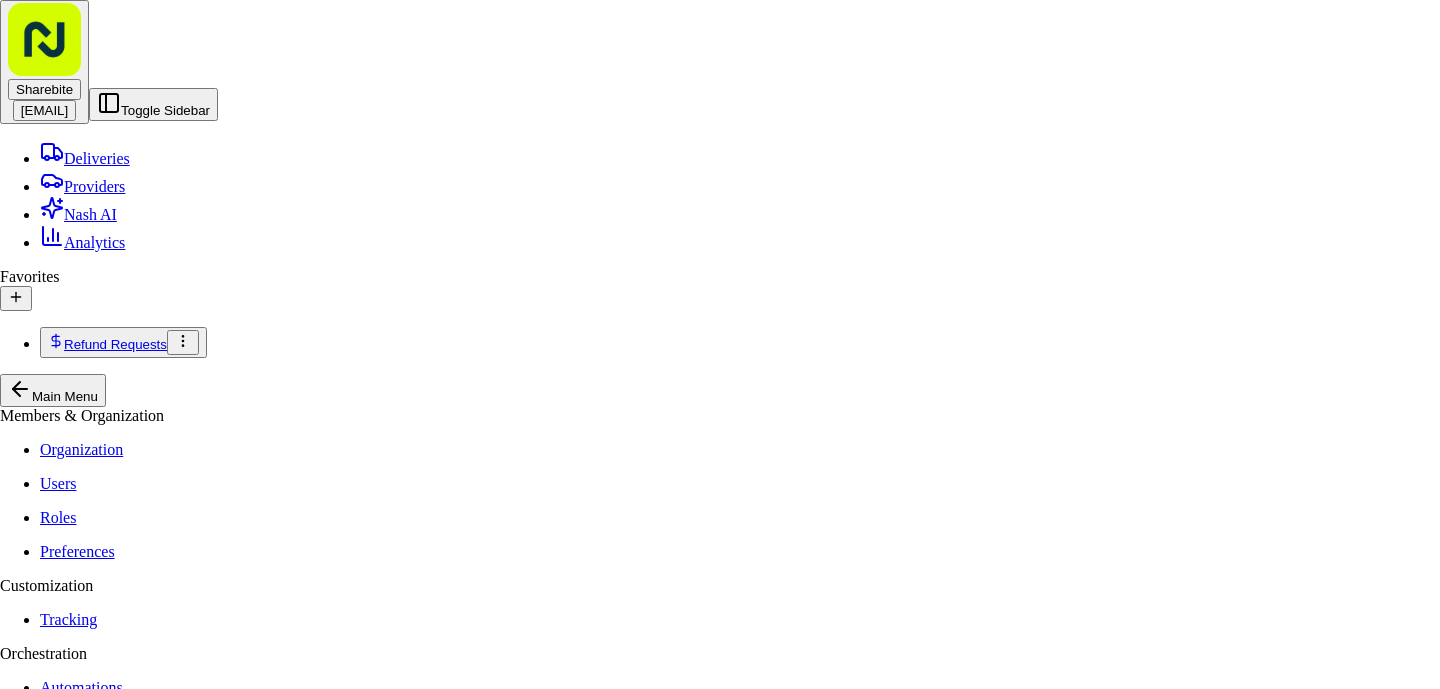 scroll, scrollTop: 606, scrollLeft: 0, axis: vertical 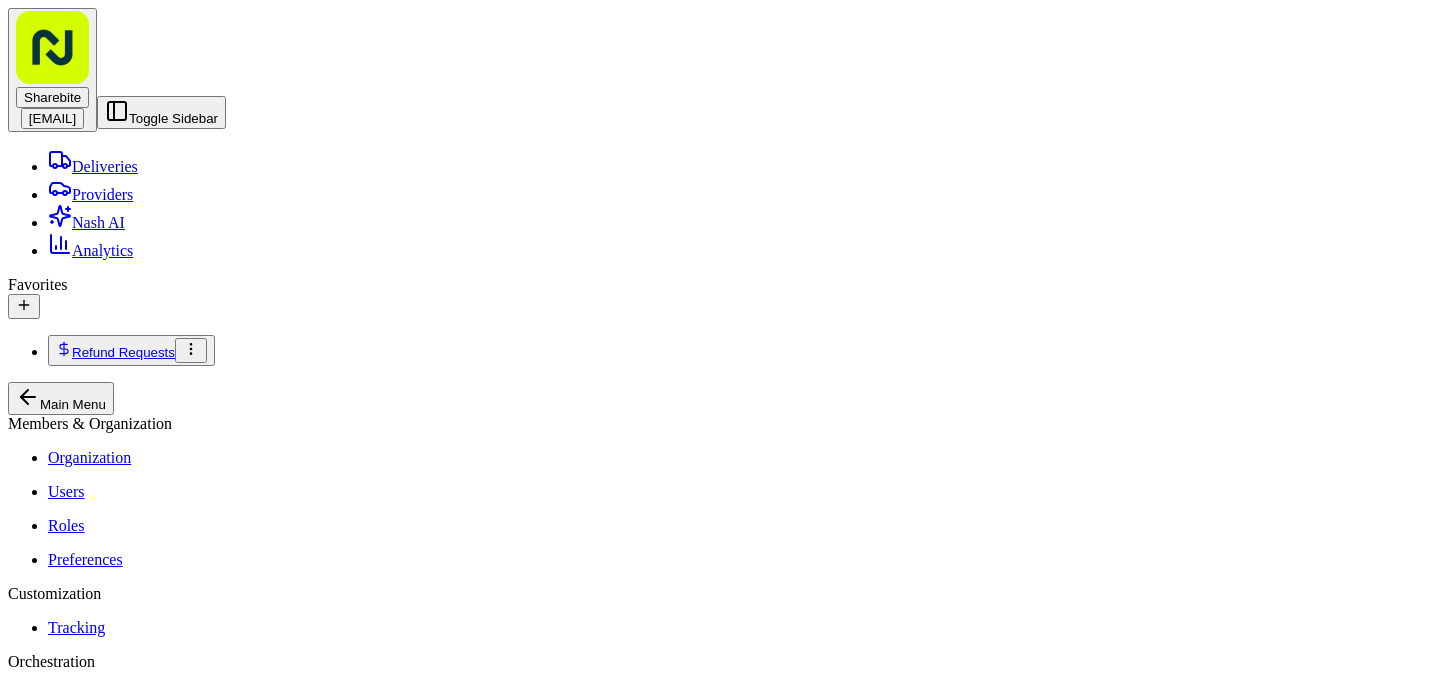 click on "Fulflld + 1 [NAME]" at bounding box center (335, 15363) 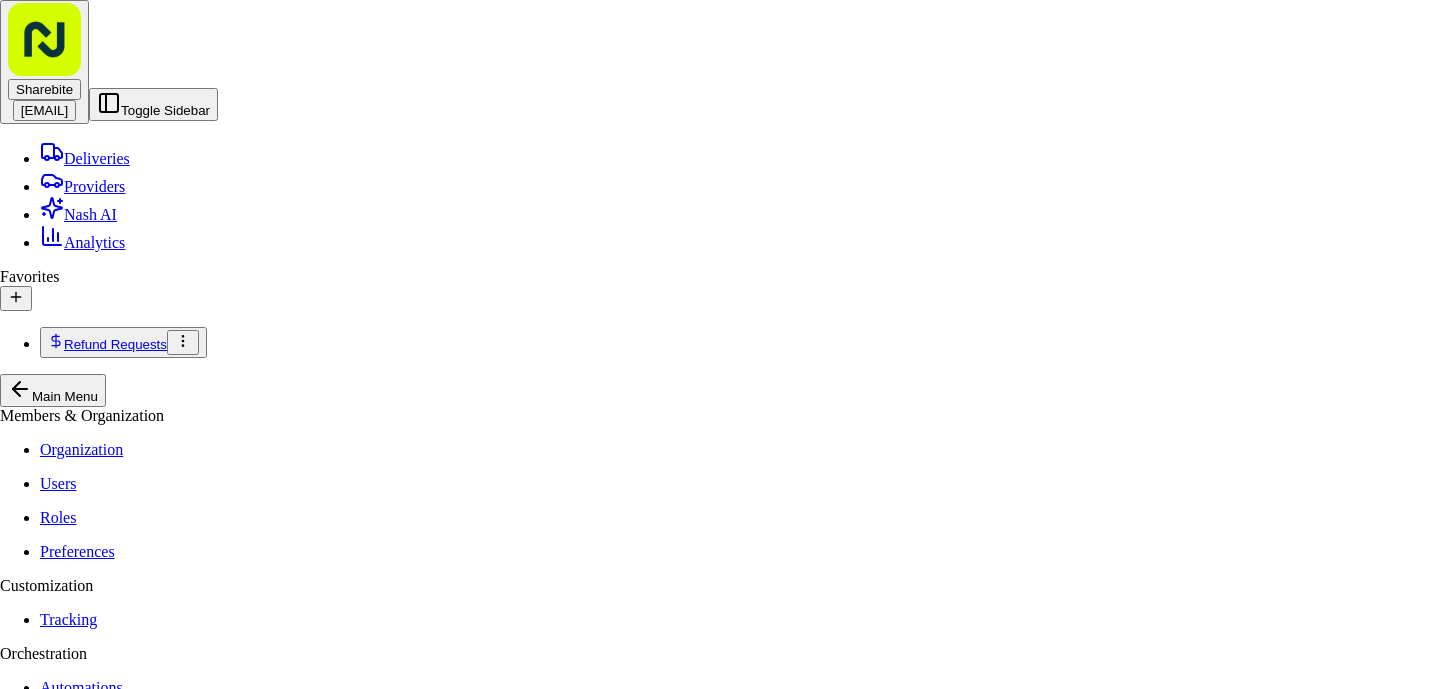 scroll, scrollTop: 626, scrollLeft: 0, axis: vertical 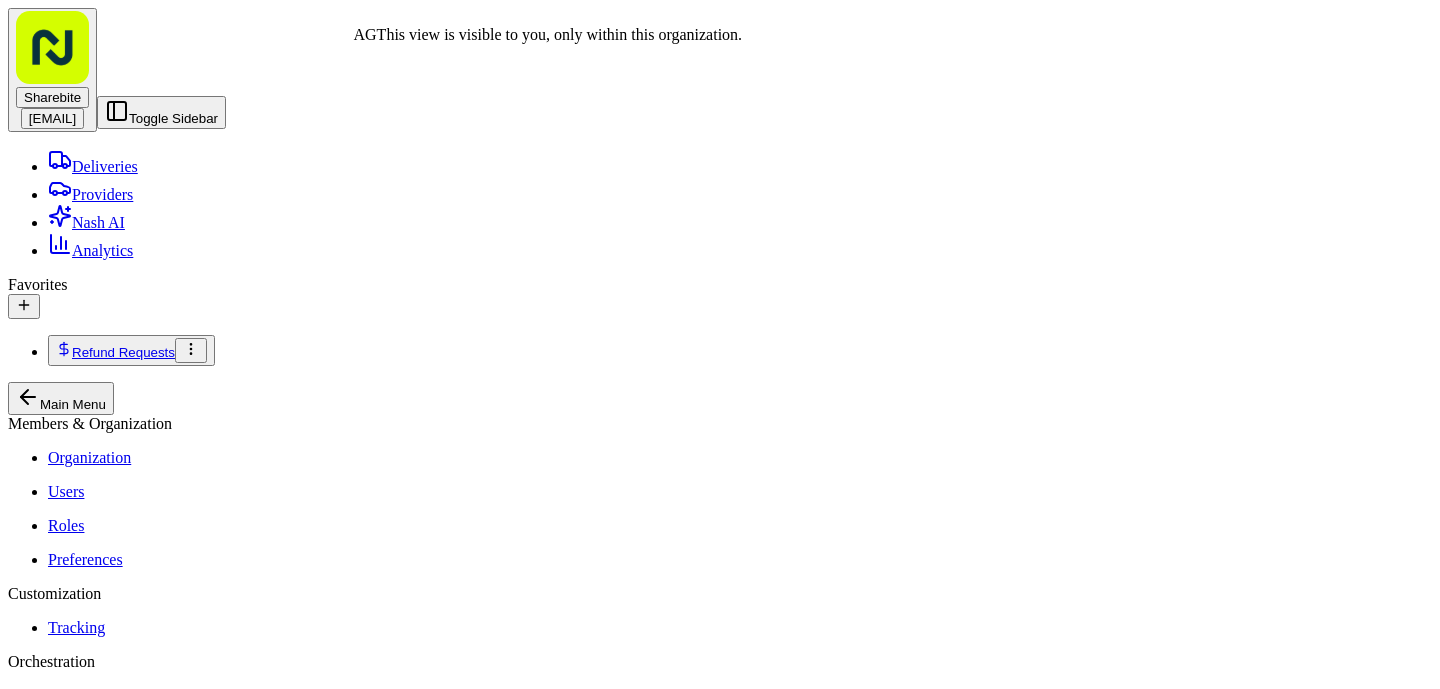 click on "AG" at bounding box center (25, 1486) 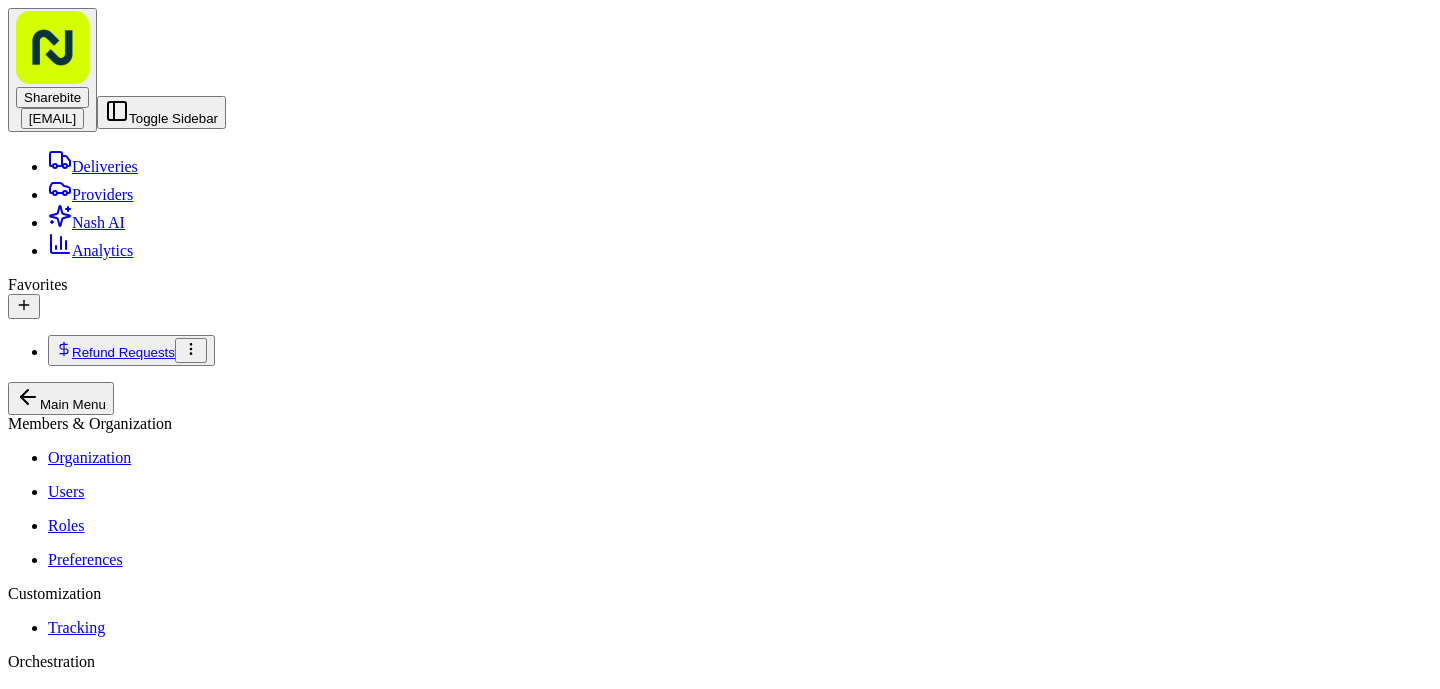 scroll, scrollTop: 691, scrollLeft: 0, axis: vertical 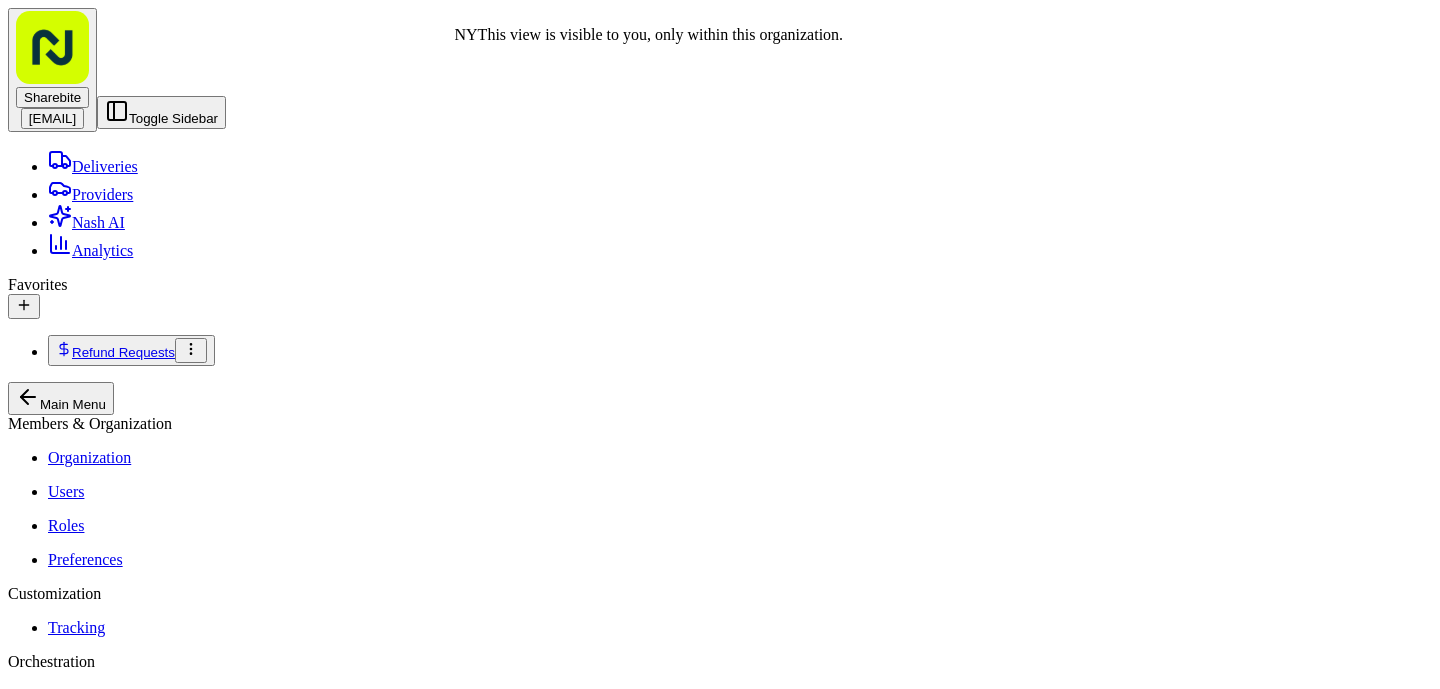 click on "All Assigned Flagged AG BOS NY EST CHI LA/SF NEW PST/MST" at bounding box center [720, 1475] 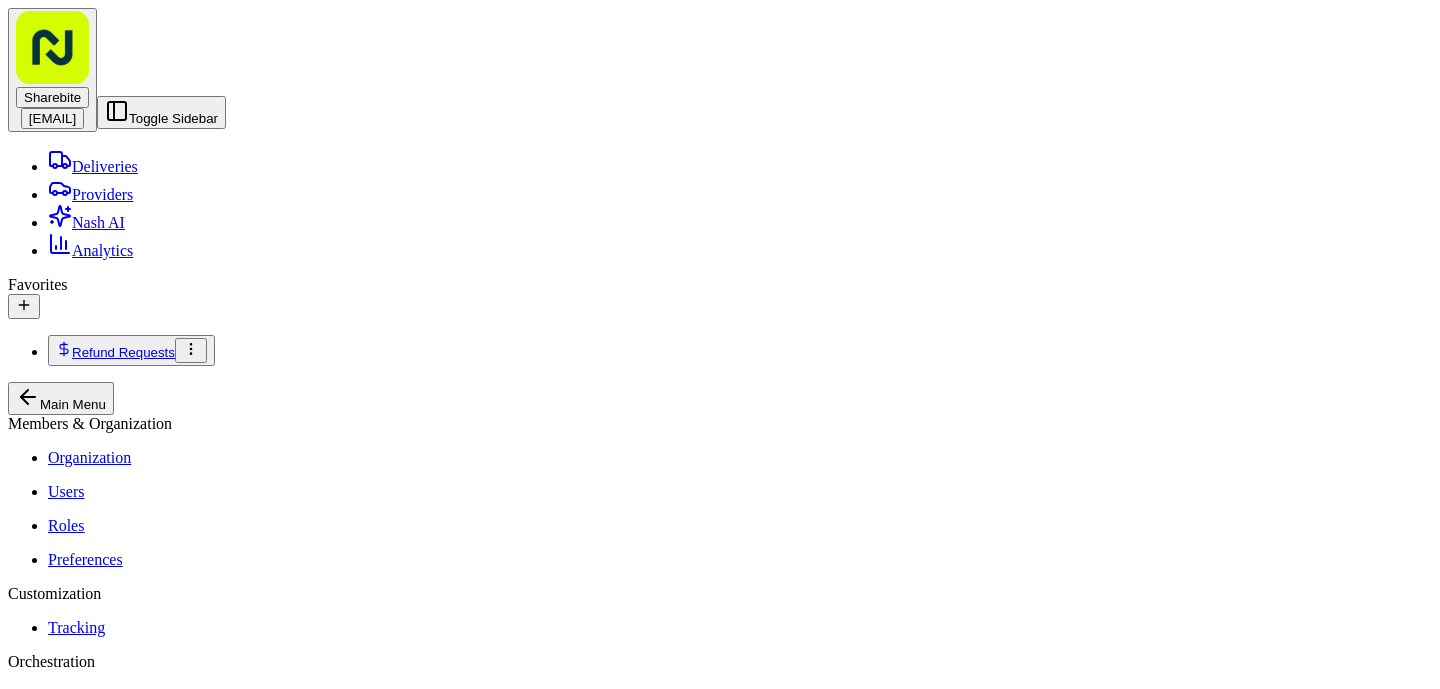 click on "All Assigned Flagged AG BOS NY EST CHI LA/SF NEW PST/MST" at bounding box center [720, 1475] 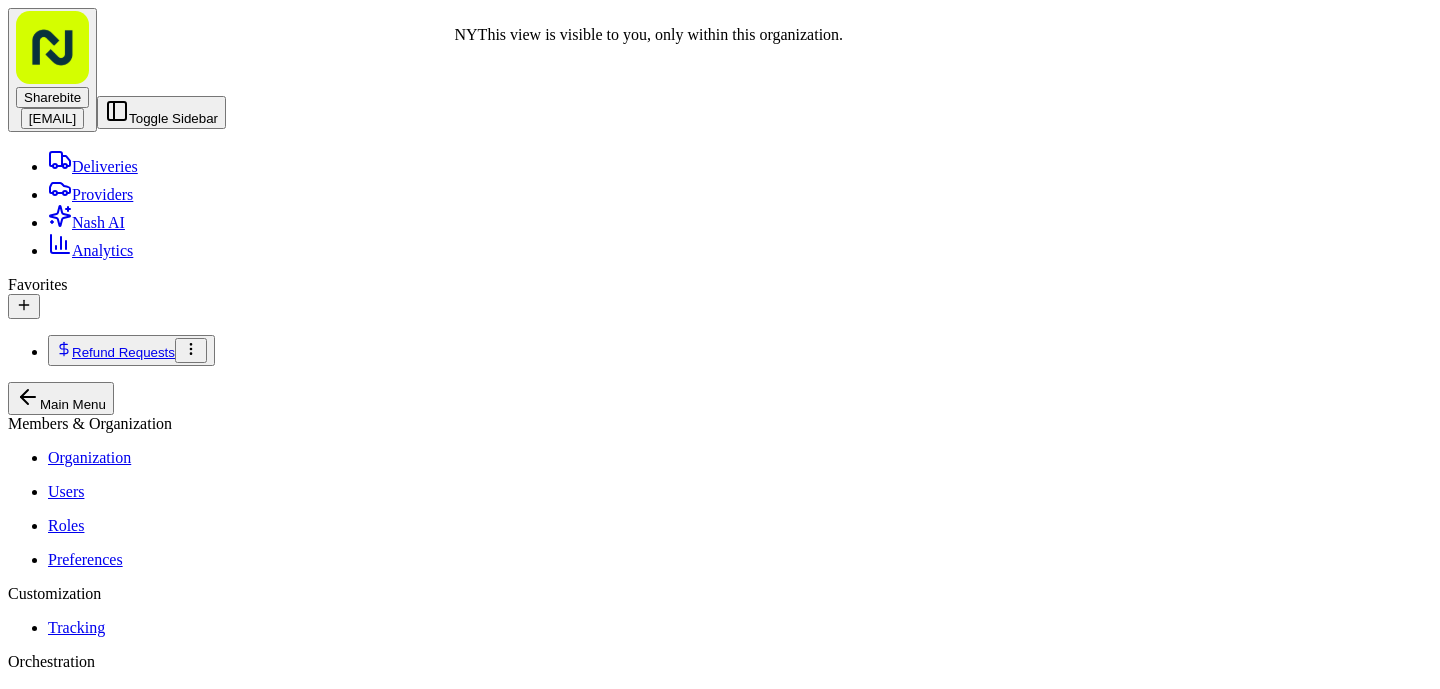 click on "NY" at bounding box center [104, 1486] 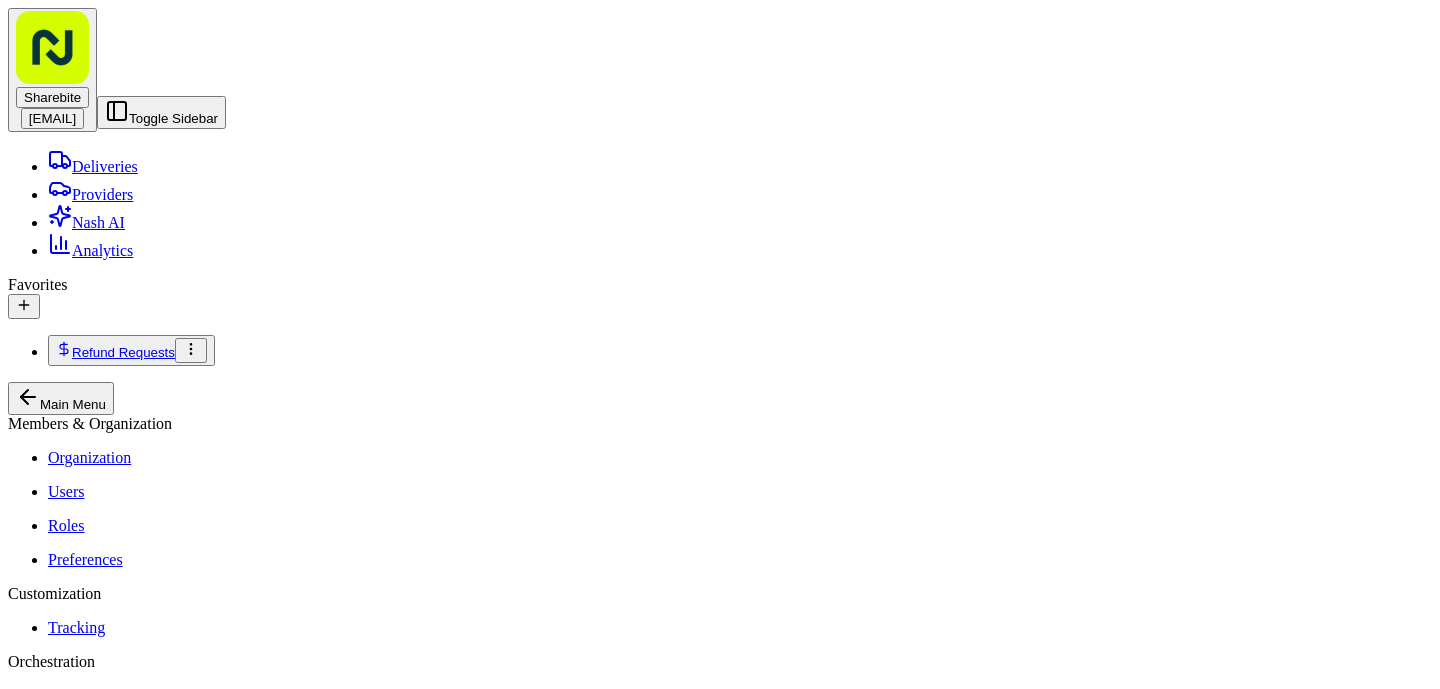 scroll, scrollTop: 311, scrollLeft: 0, axis: vertical 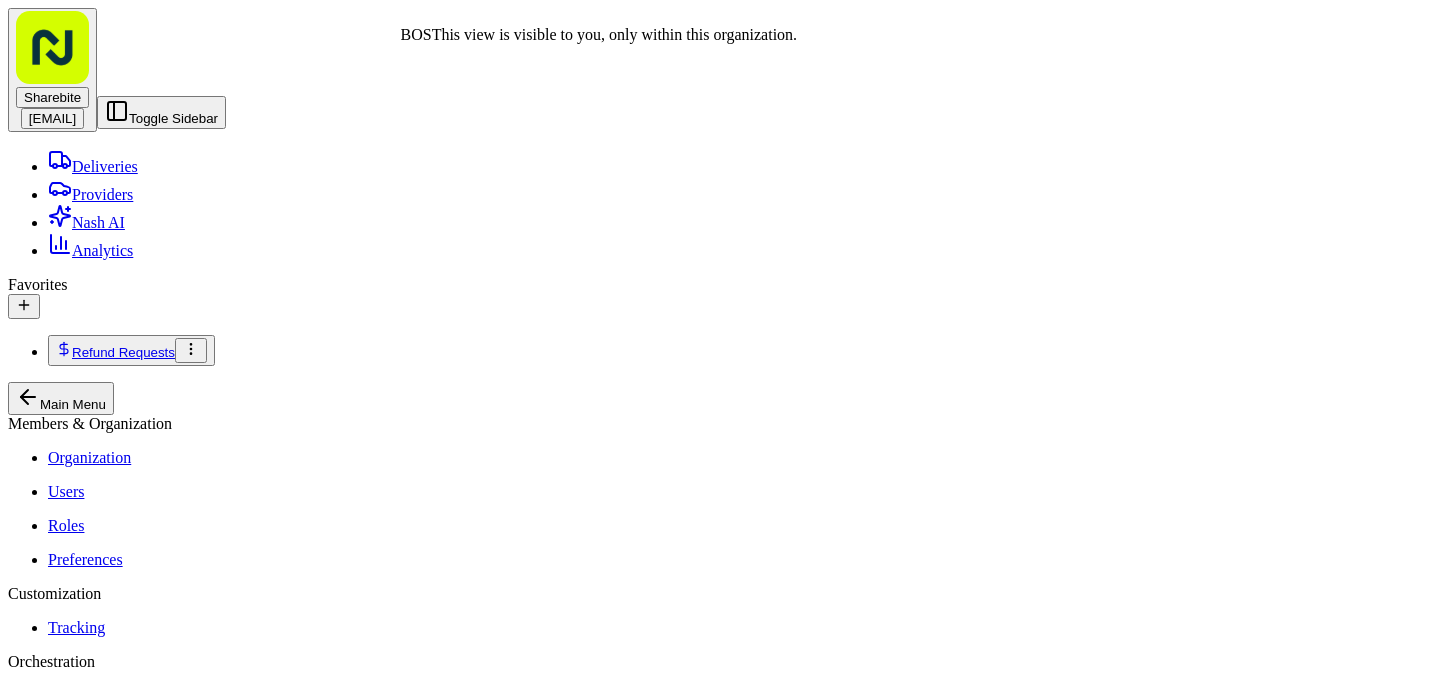 click on "BOS" at bounding box center (65, 1486) 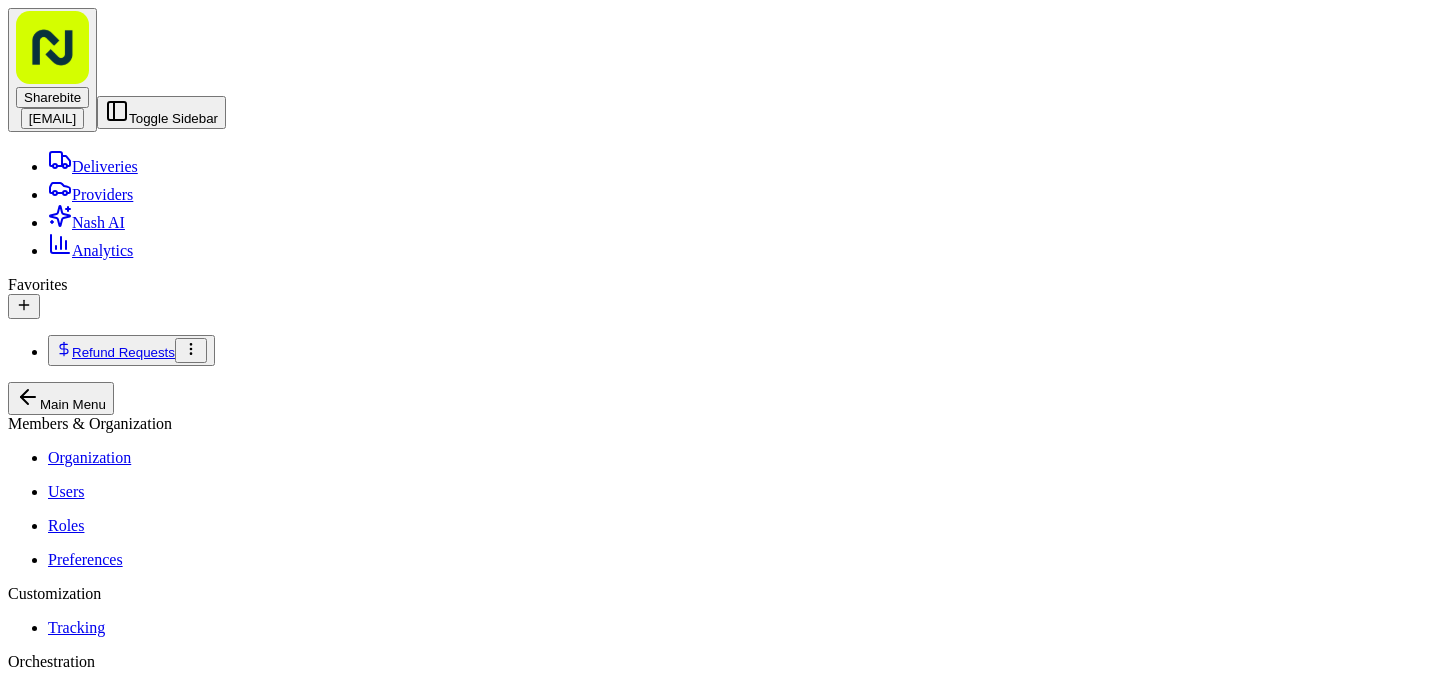 scroll, scrollTop: 86, scrollLeft: 0, axis: vertical 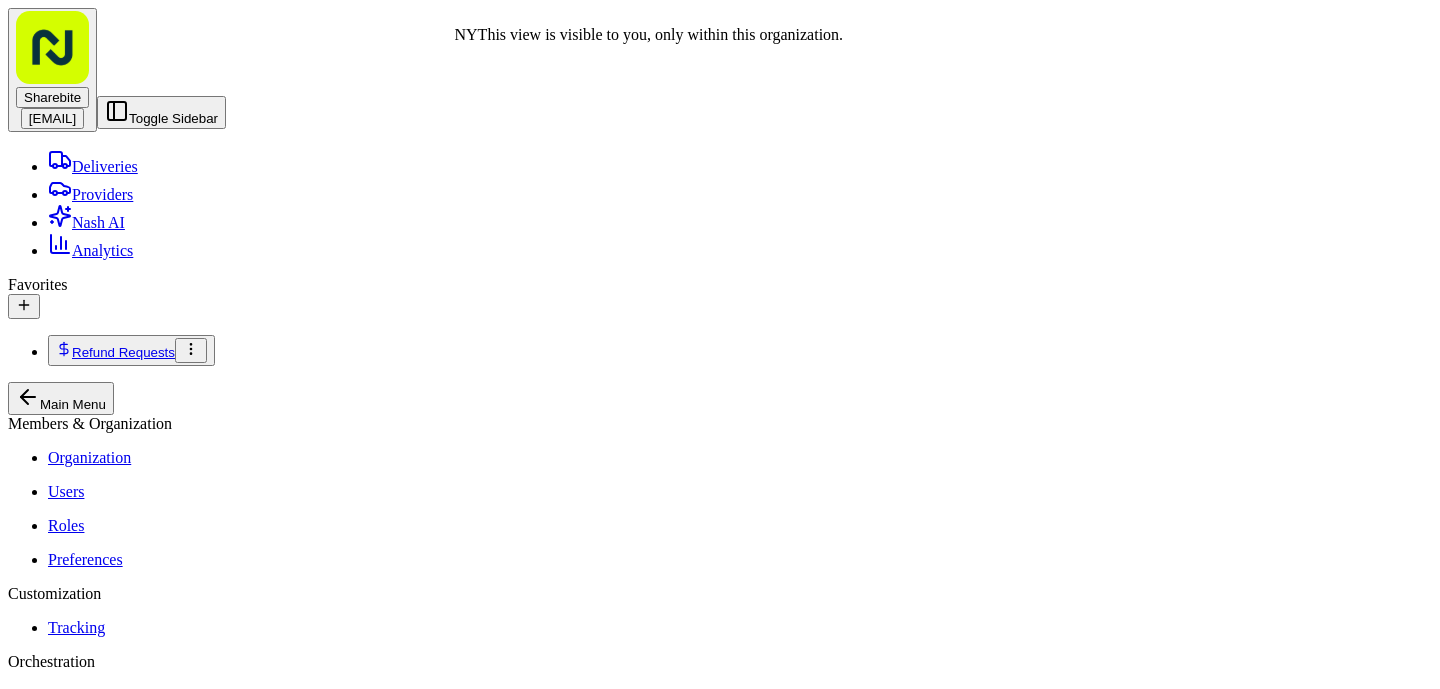 click on "NY" at bounding box center (104, 1486) 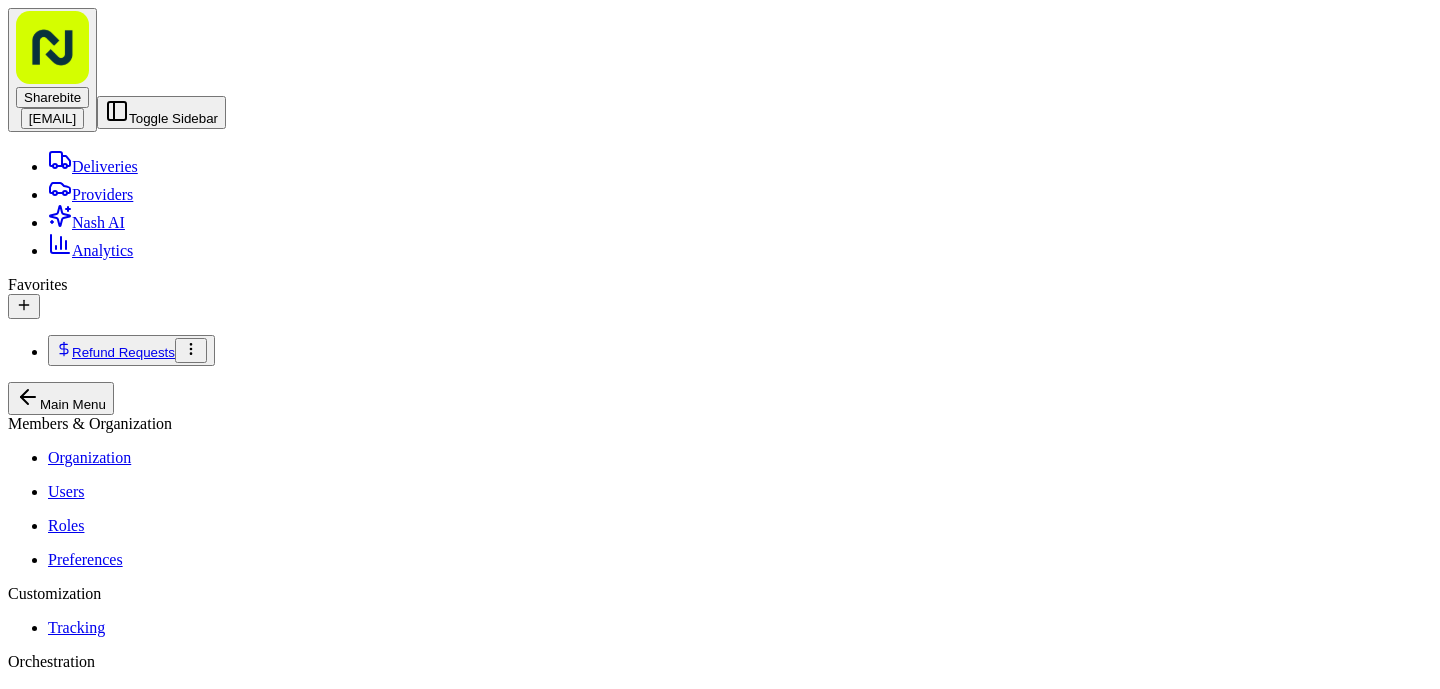 scroll, scrollTop: 311, scrollLeft: 0, axis: vertical 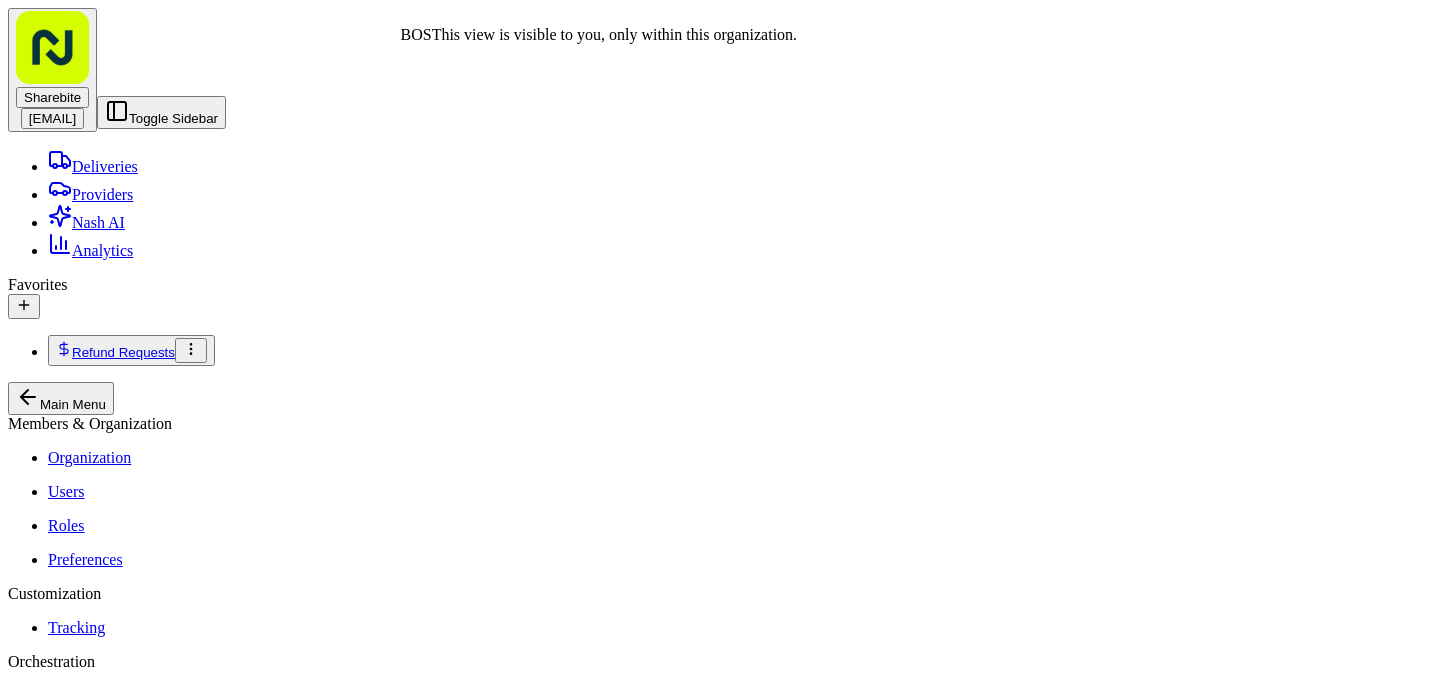 click on "BOS" at bounding box center [65, 1486] 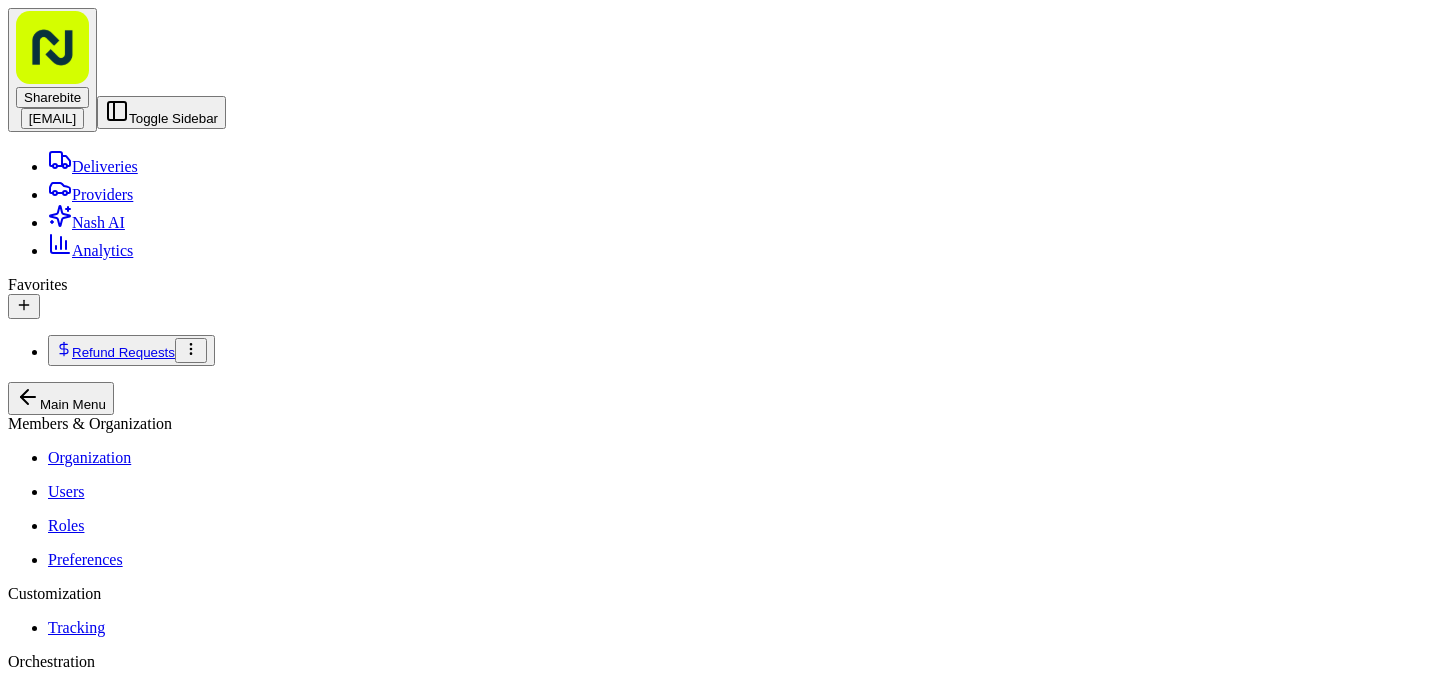 scroll, scrollTop: 1607, scrollLeft: 0, axis: vertical 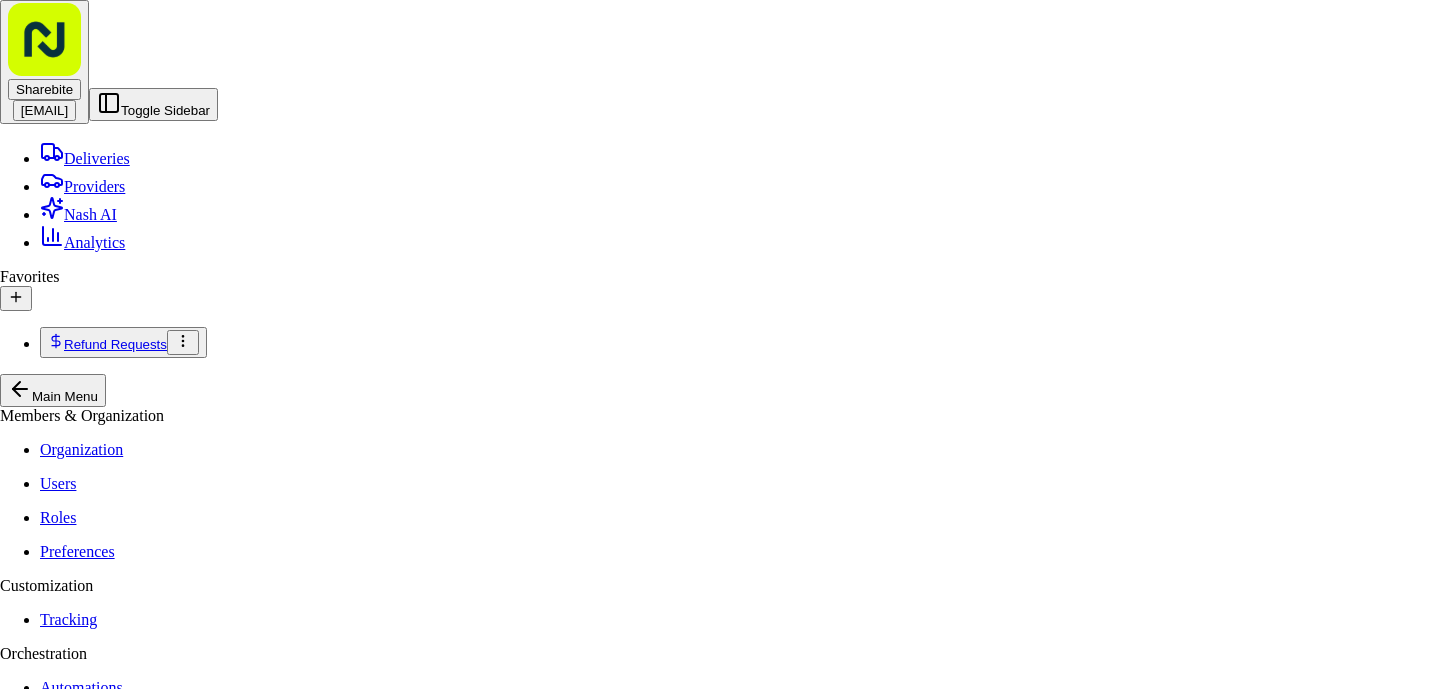 click on "NO. OF INDIVIDUAL ORDERS: 14 $ 243.75" at bounding box center (391, 18535) 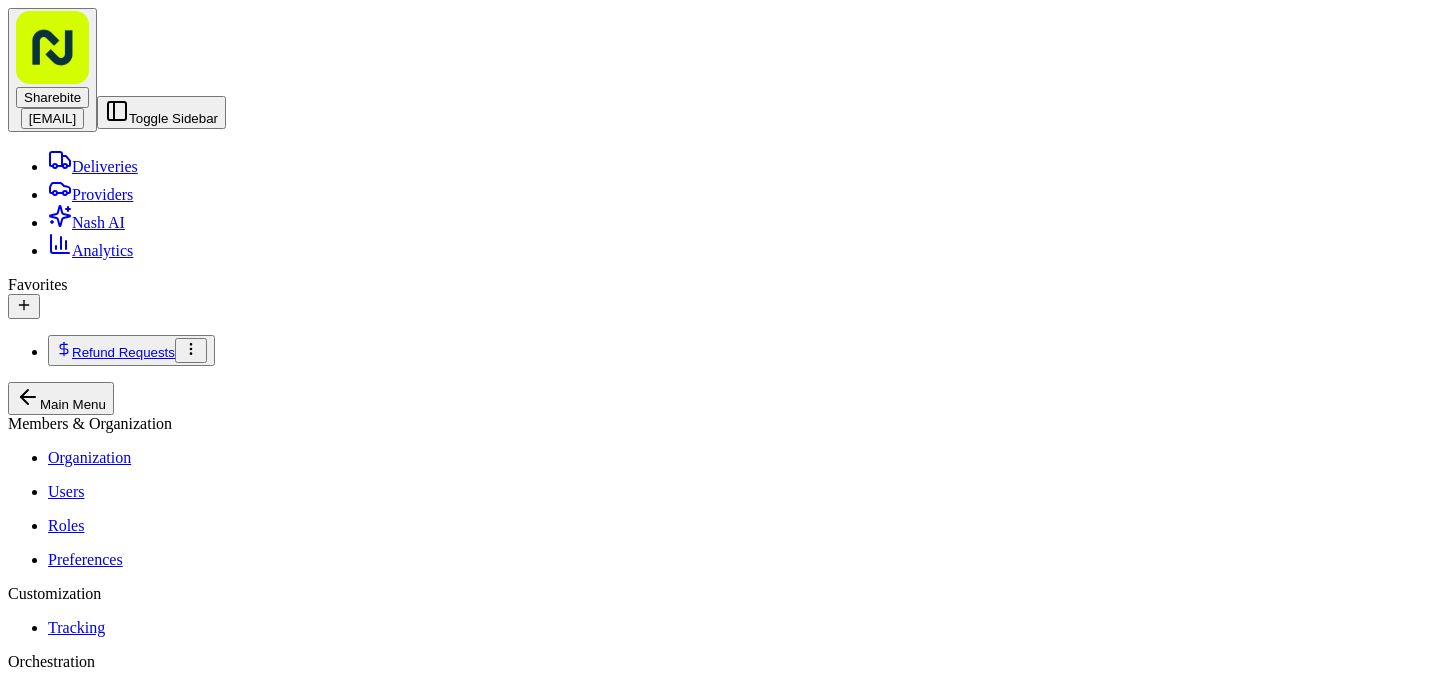 click on "11:30 AM 08/05/2025" at bounding box center [599, 16329] 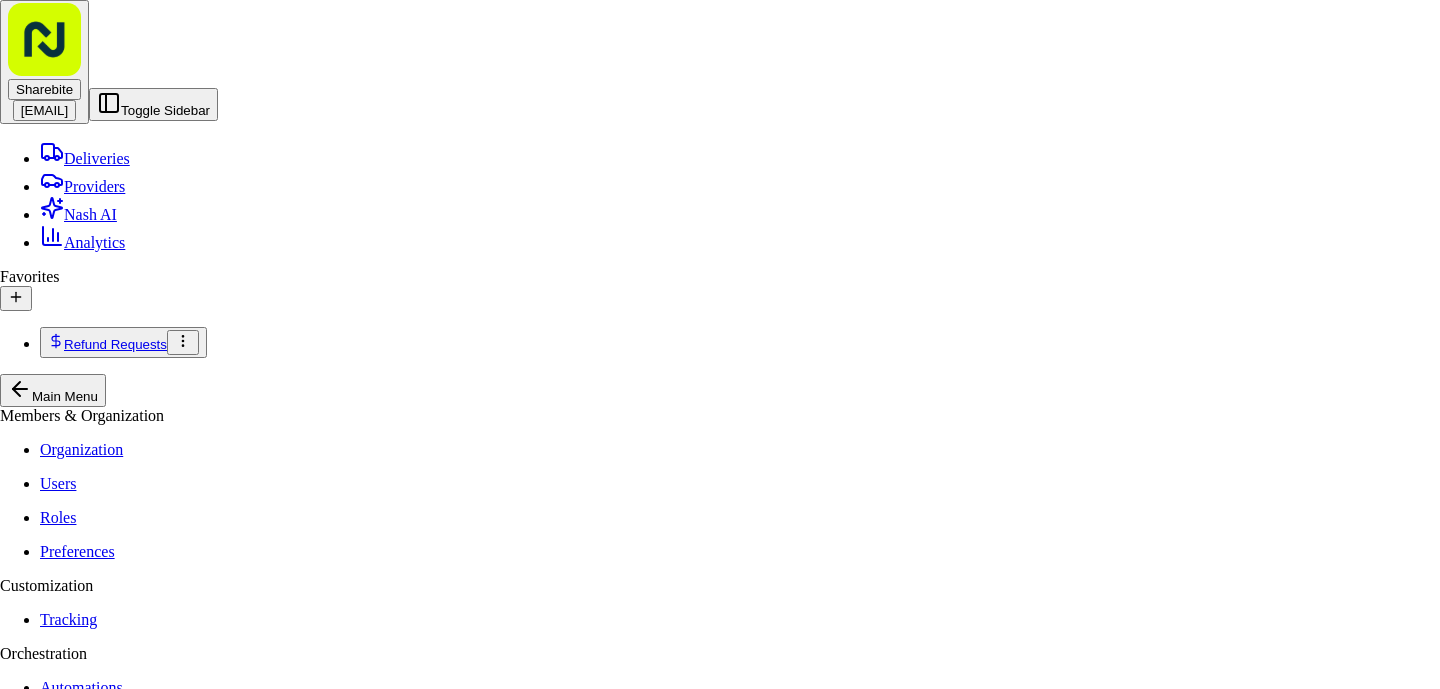 click at bounding box center (391, 18926) 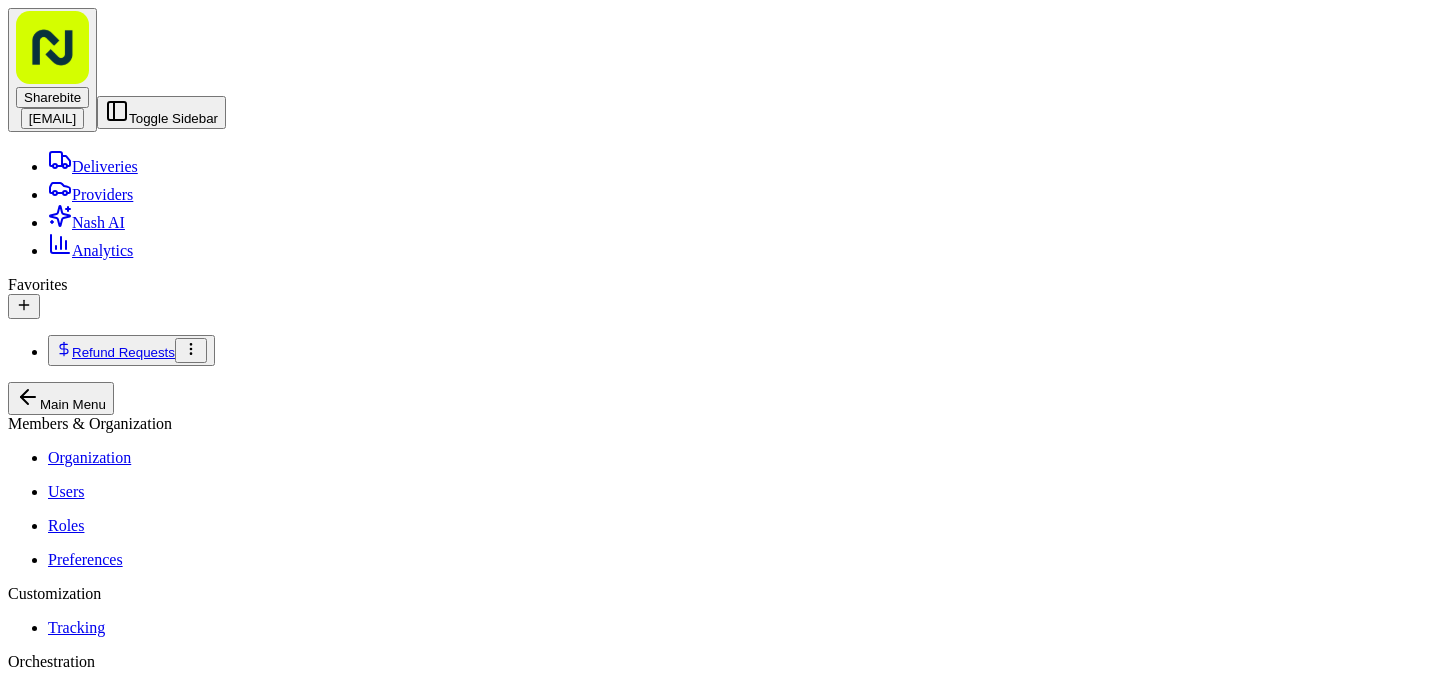 click on "Fulflld + 1 [NAME]" at bounding box center (335, 14884) 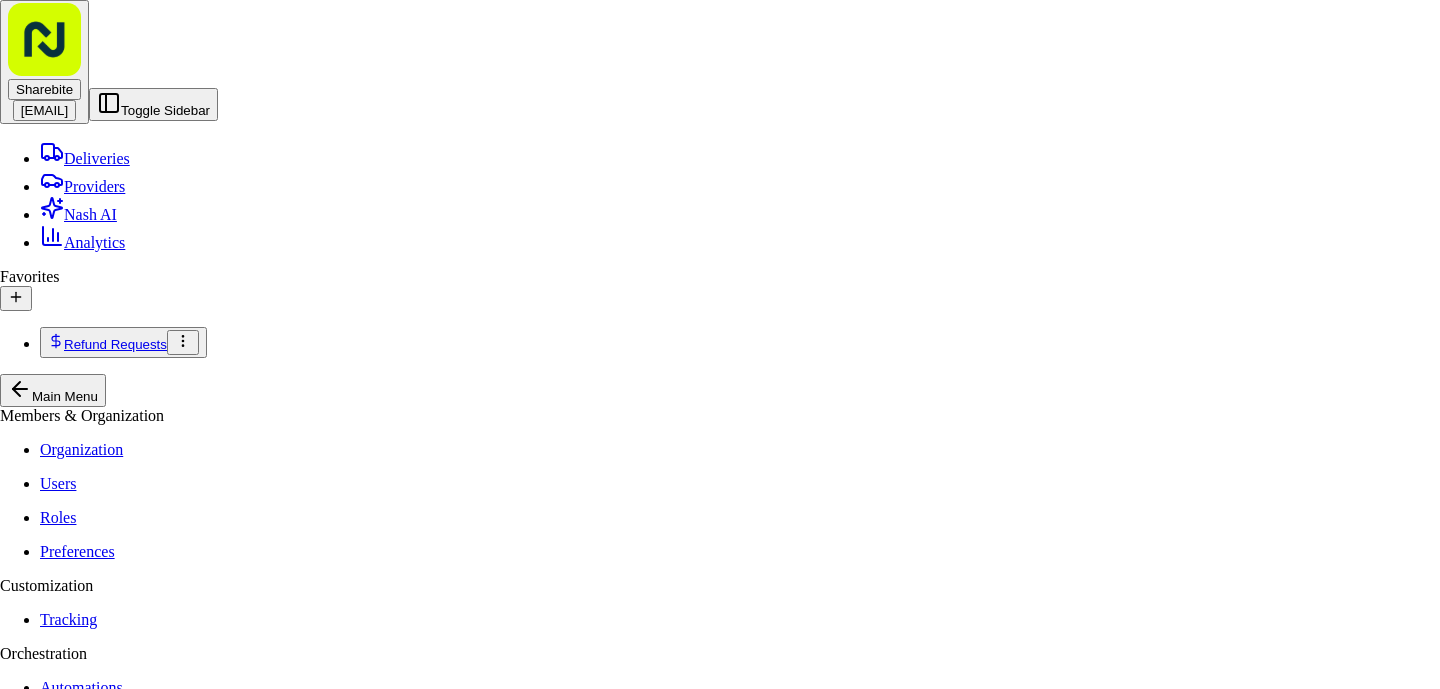 click at bounding box center [391, 18926] 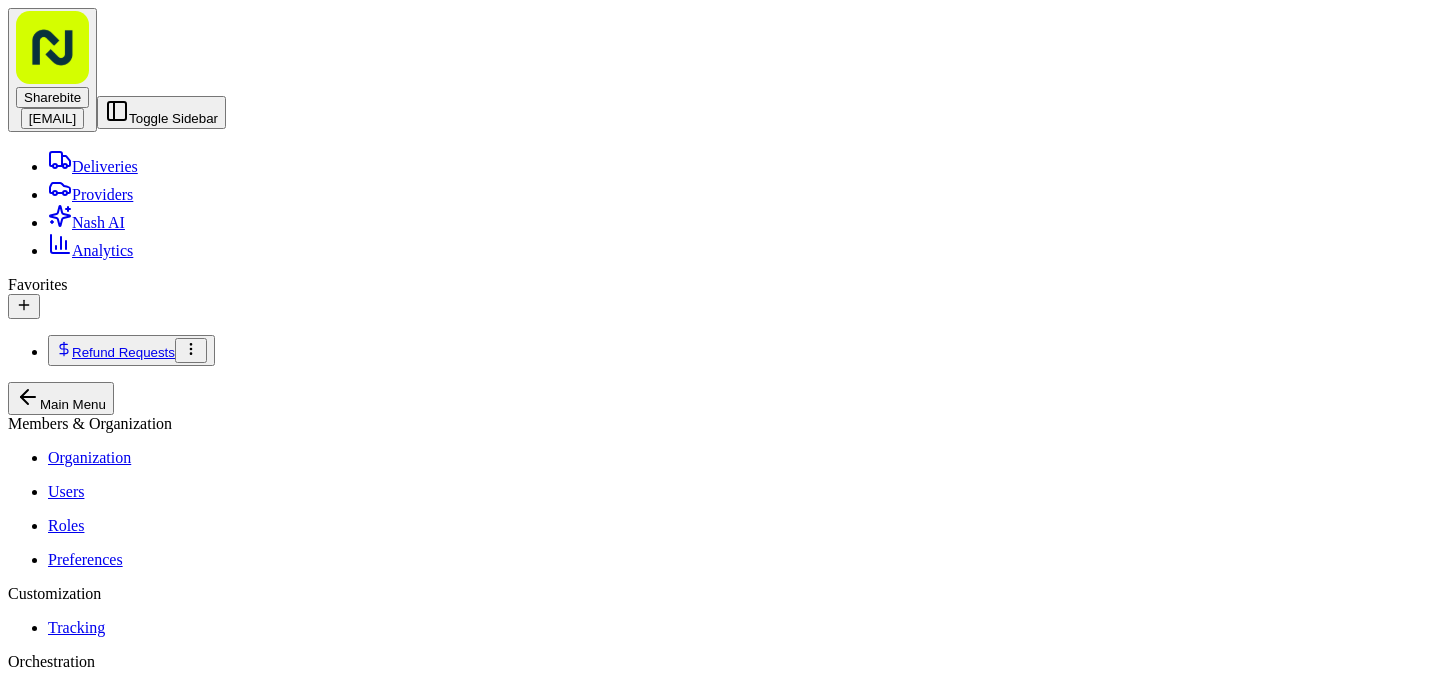 click on "11:30 AM 08/05/2025" at bounding box center [599, 15850] 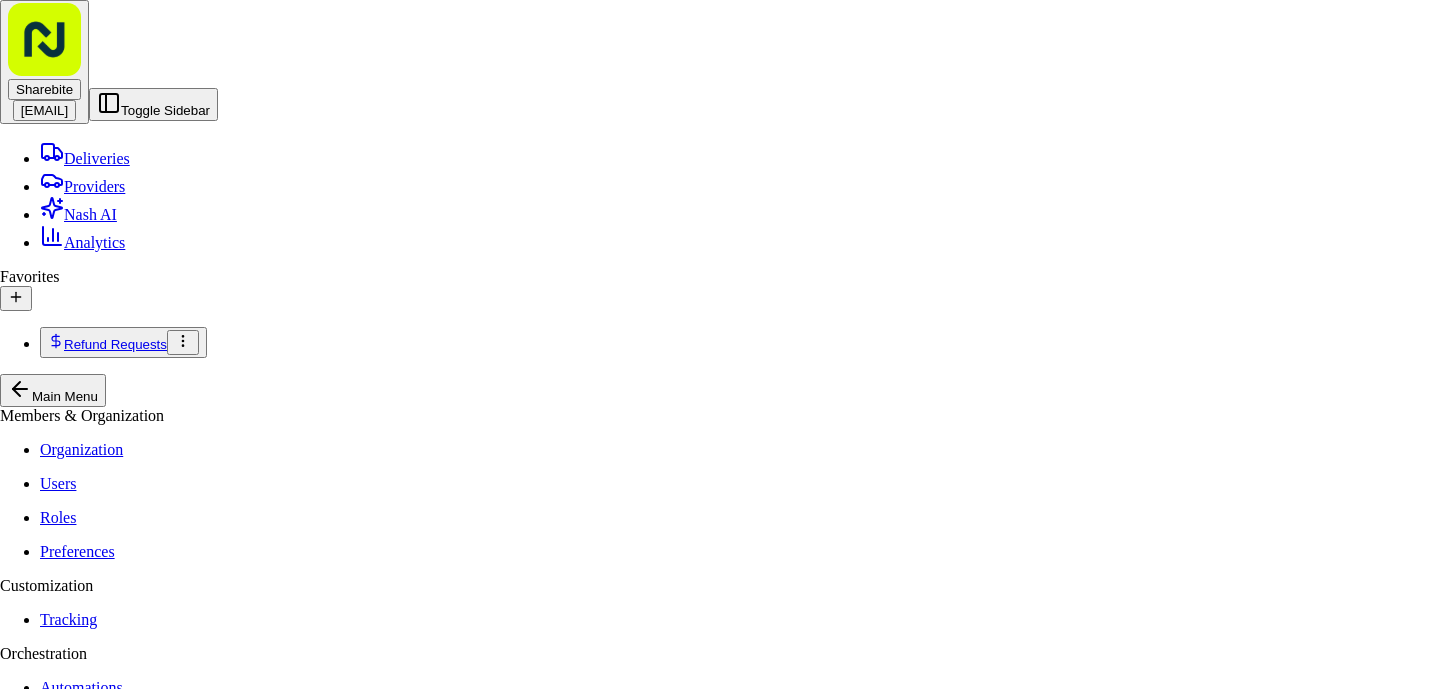 scroll, scrollTop: 558, scrollLeft: 0, axis: vertical 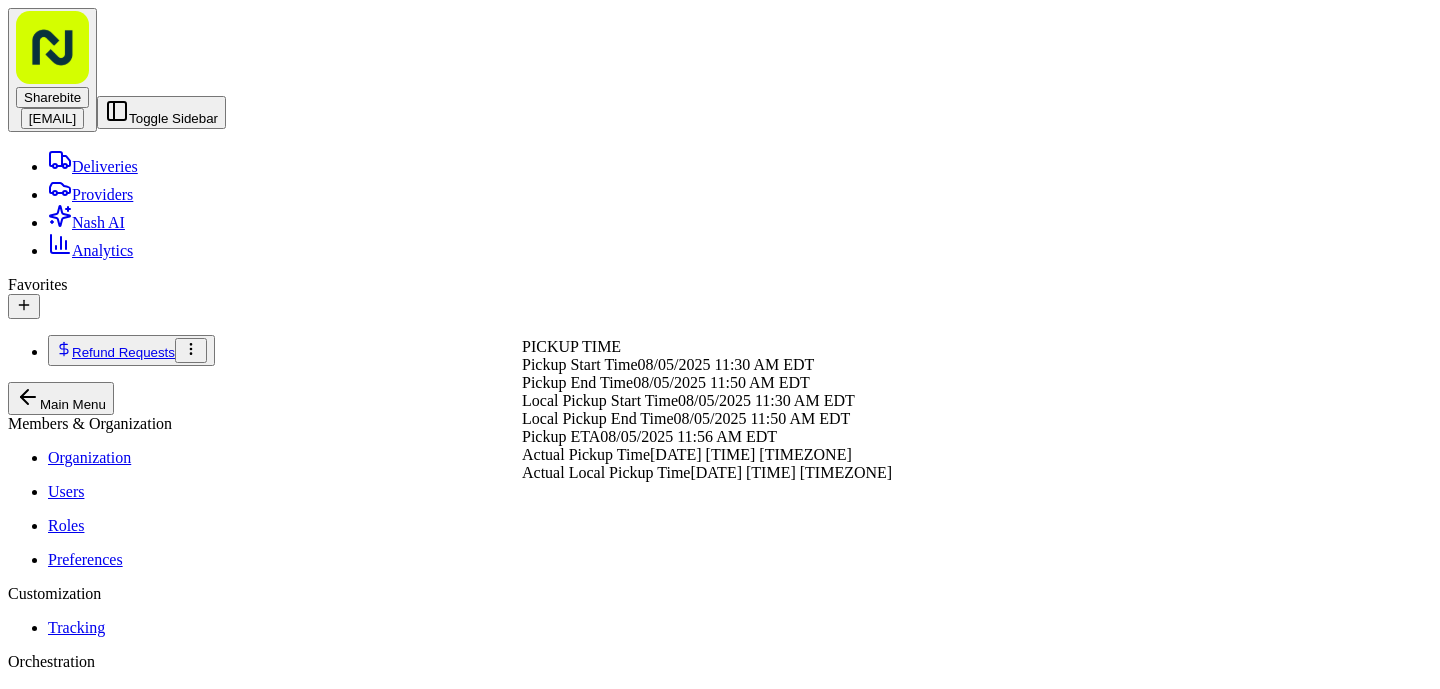 click on "Actual Local Pickup Time" at bounding box center [606, 472] 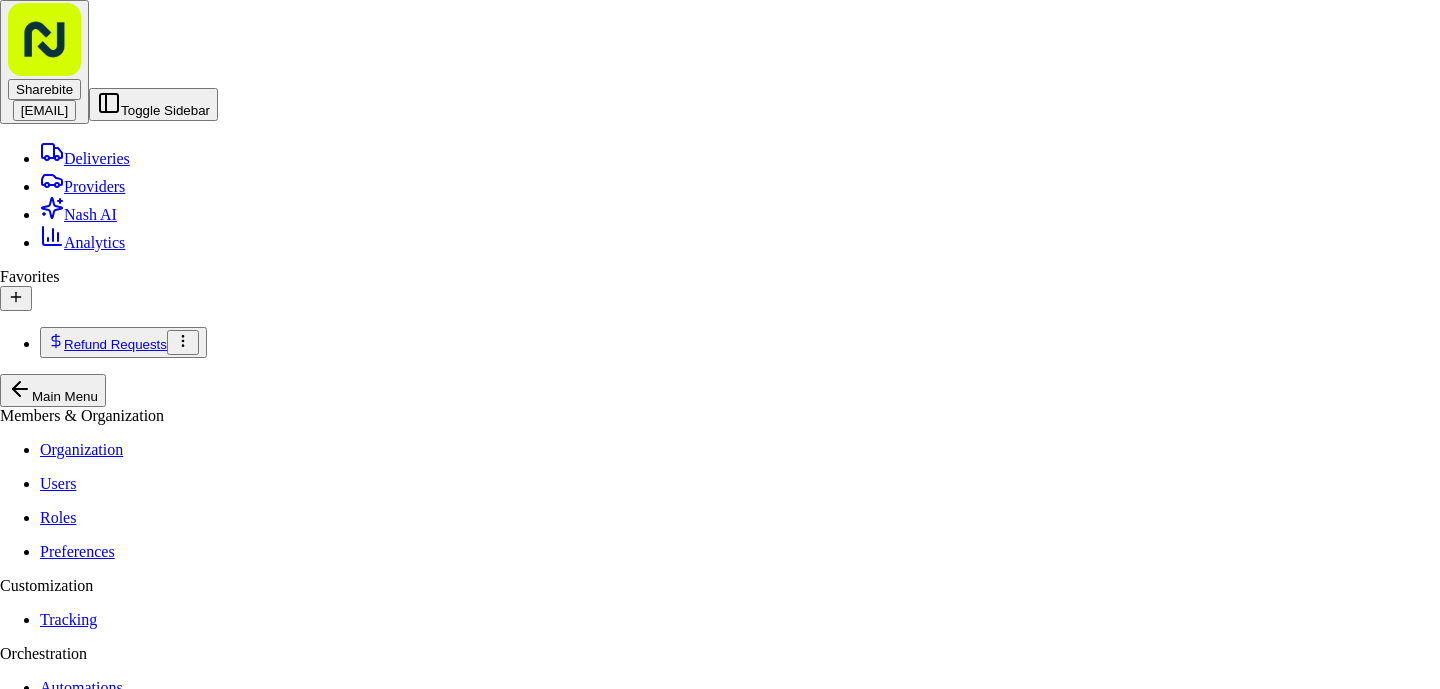 click at bounding box center [391, 18926] 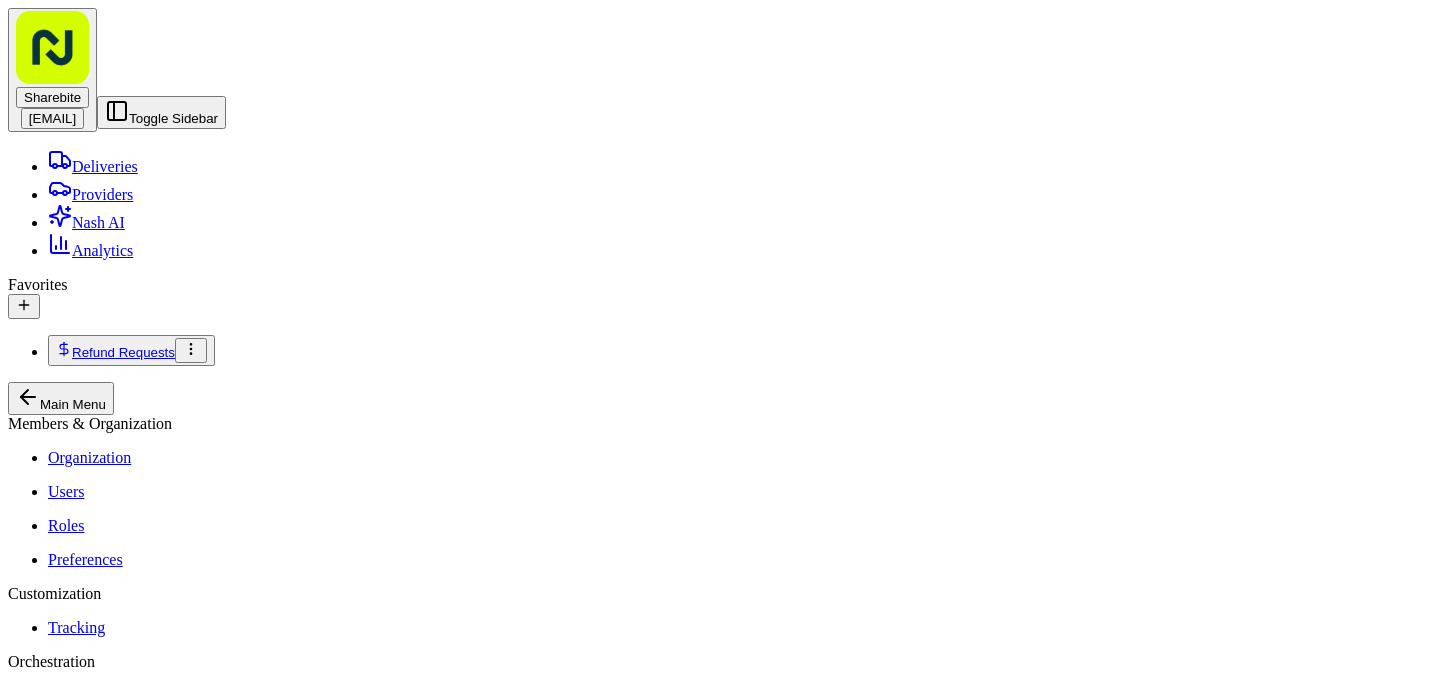 click on "NY" at bounding box center (104, 1486) 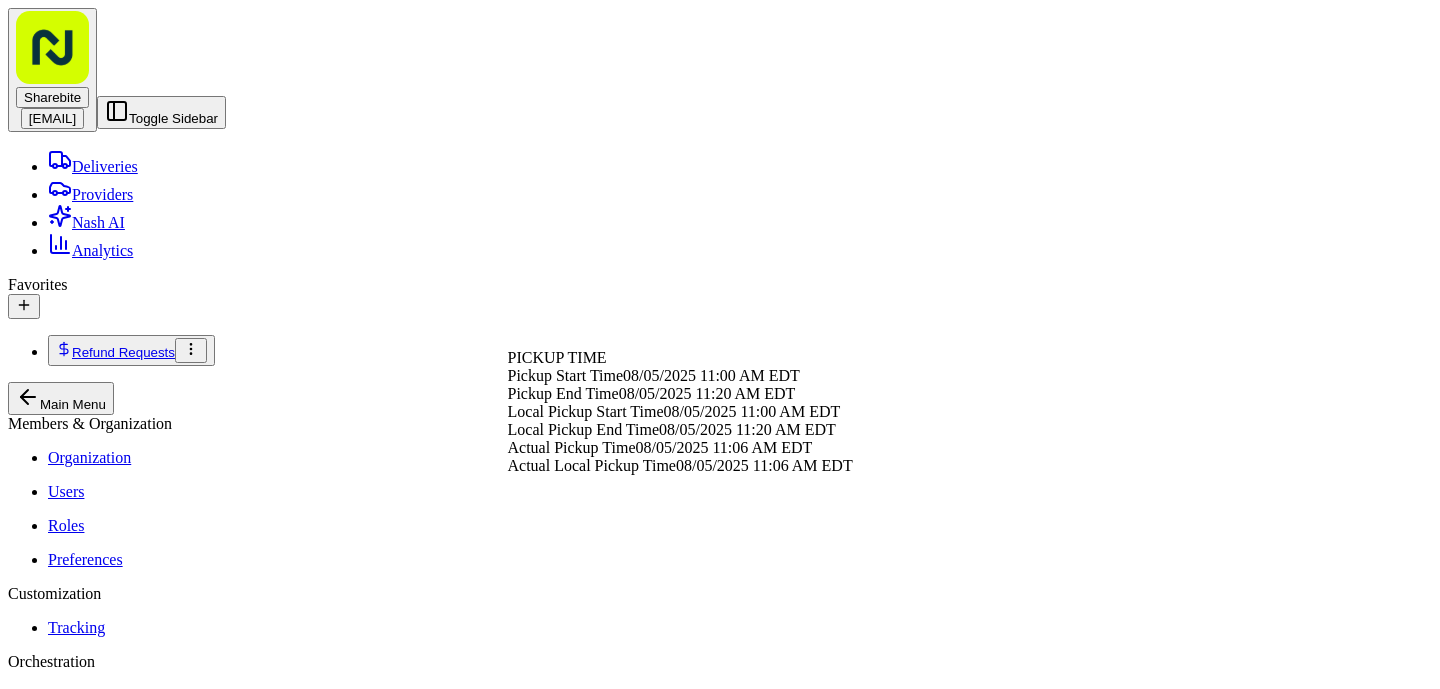 scroll, scrollTop: 311, scrollLeft: 0, axis: vertical 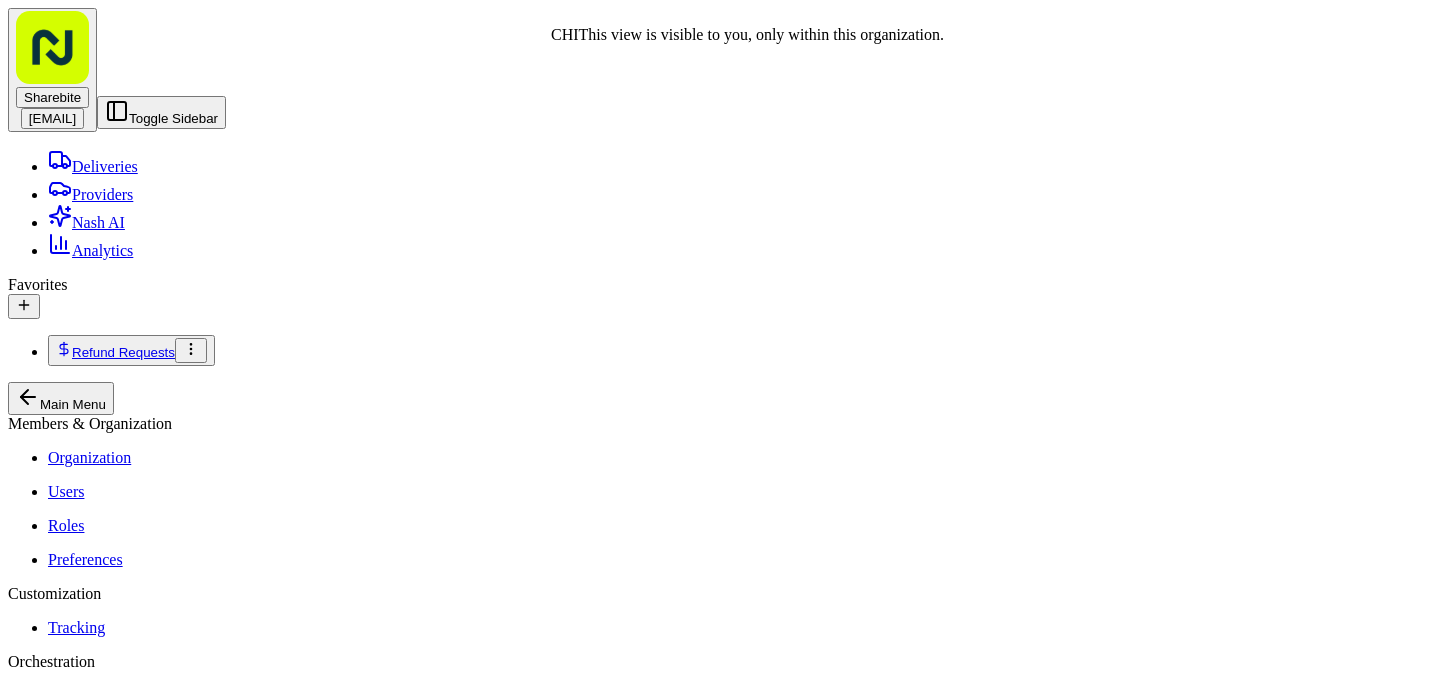 click on "CHI" at bounding box center [183, 1486] 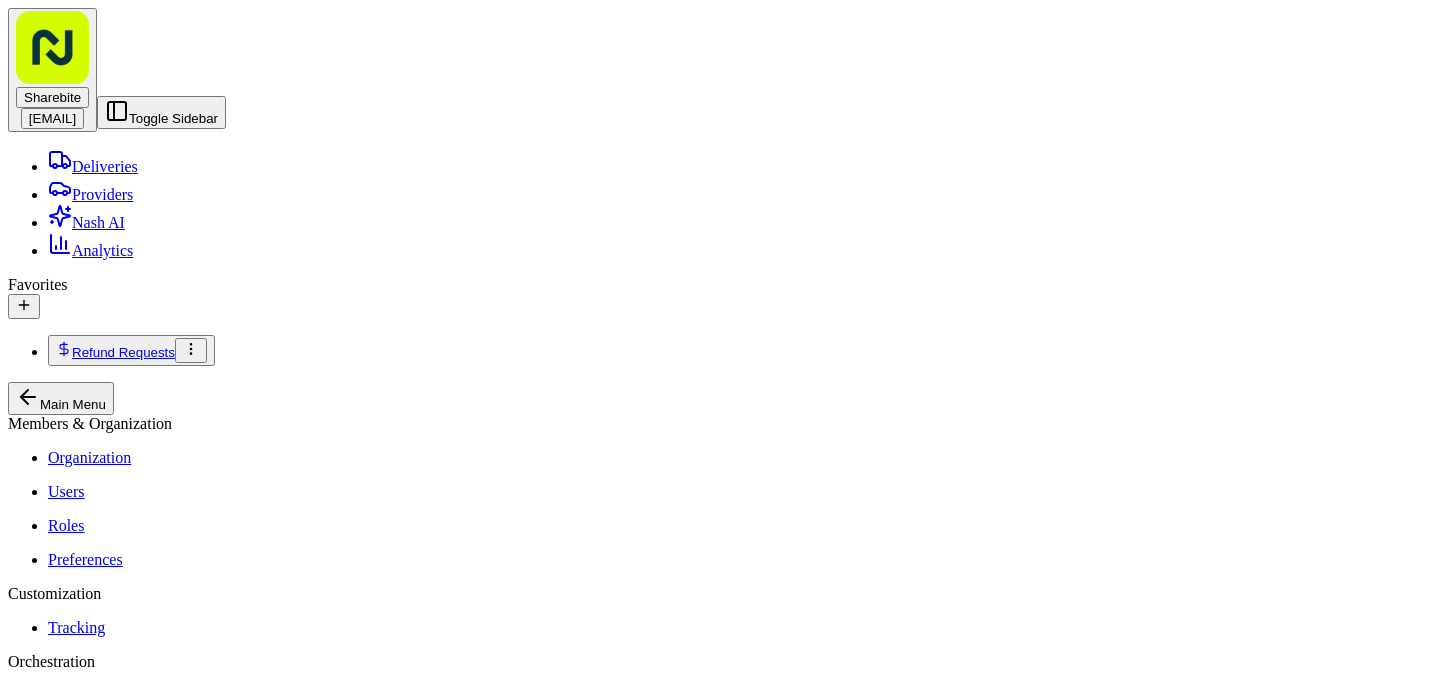 scroll, scrollTop: 149, scrollLeft: 0, axis: vertical 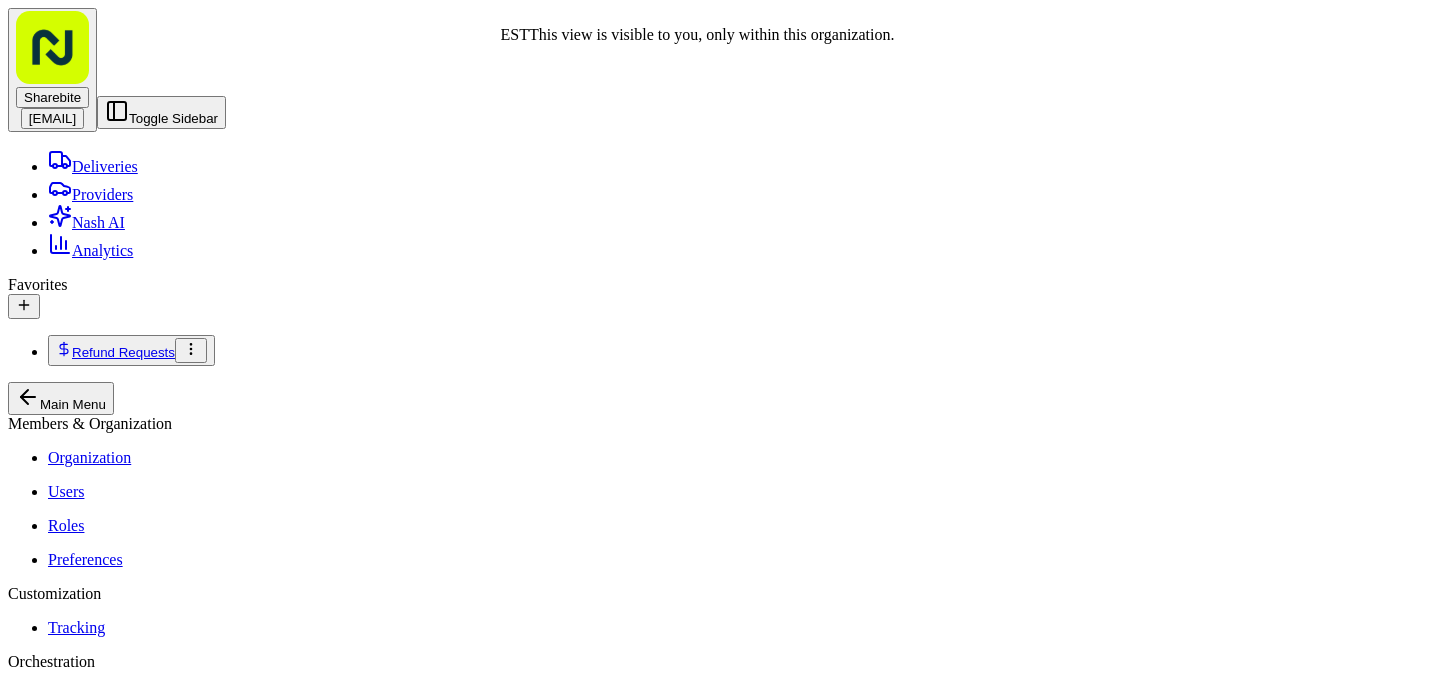 click on "EST" at bounding box center (143, 1486) 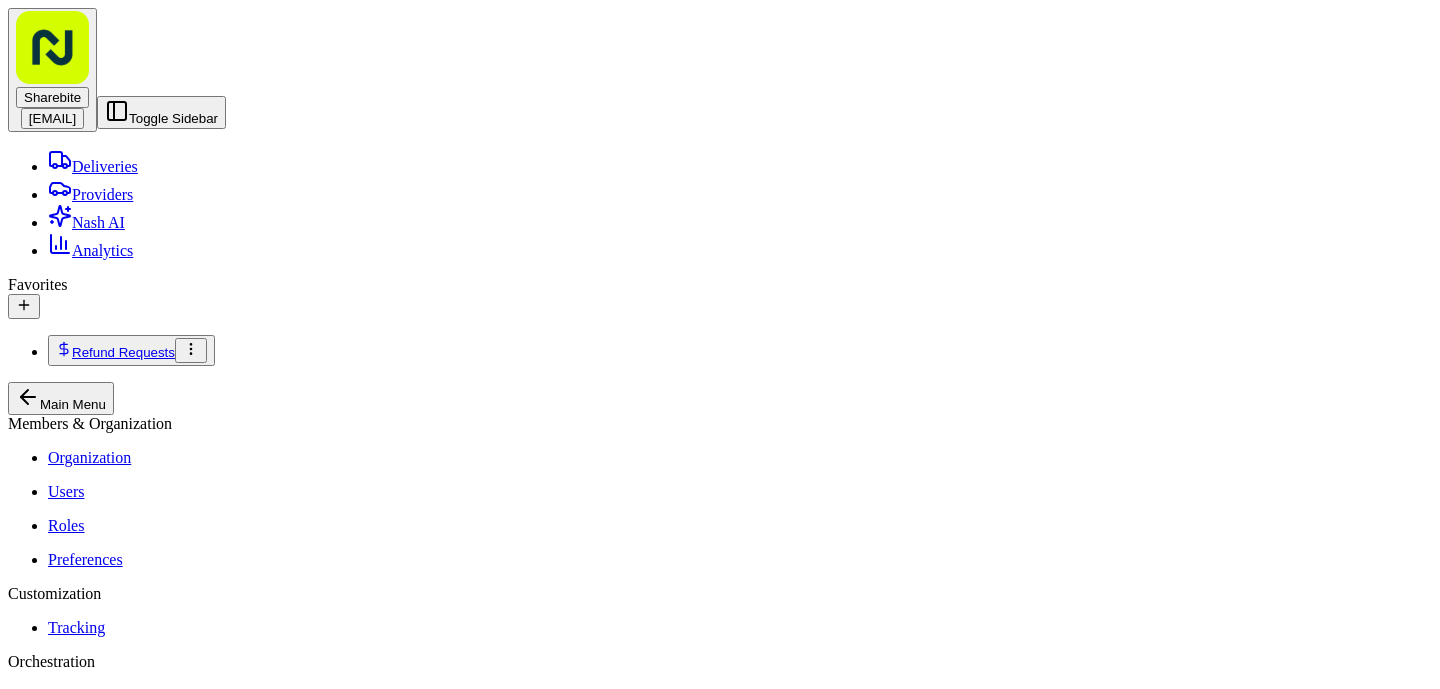 click on "11:15 AM 08/05/2025" at bounding box center (935, 2555) 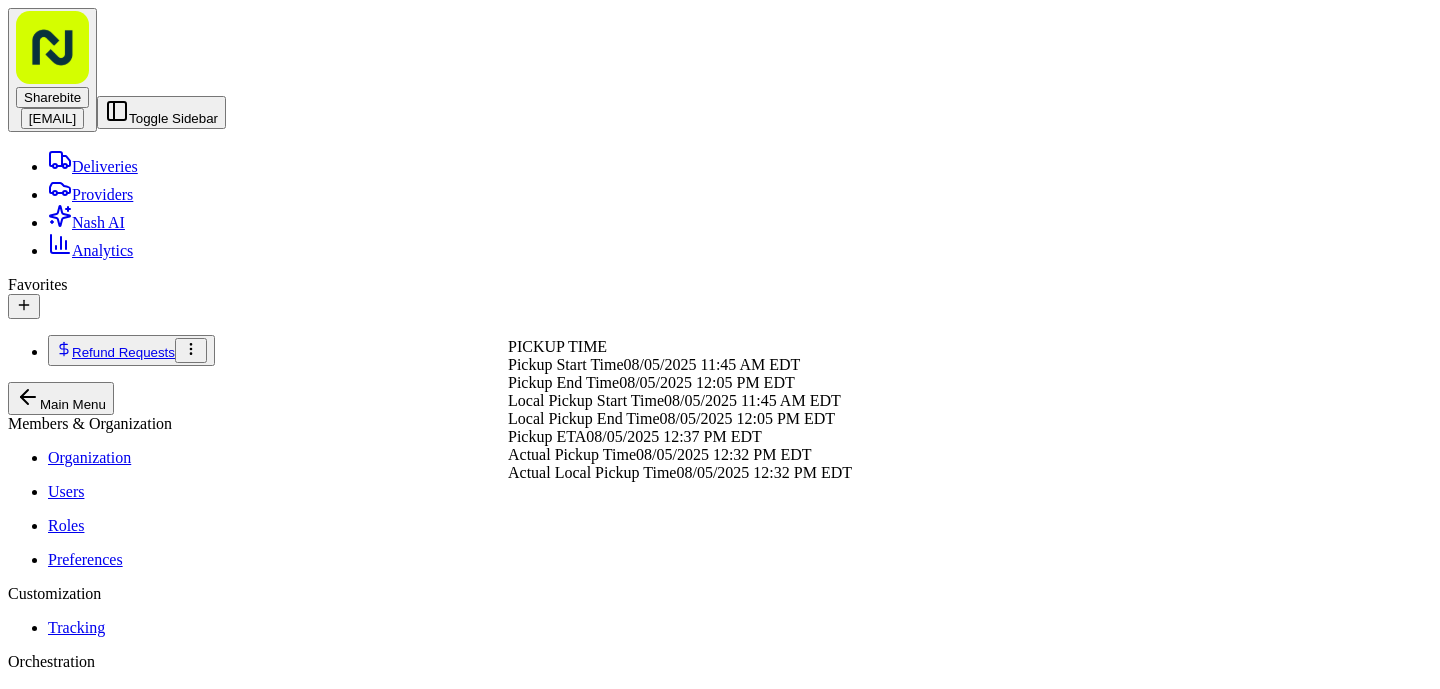 click on "11:45 AM" at bounding box center [1510, 10449] 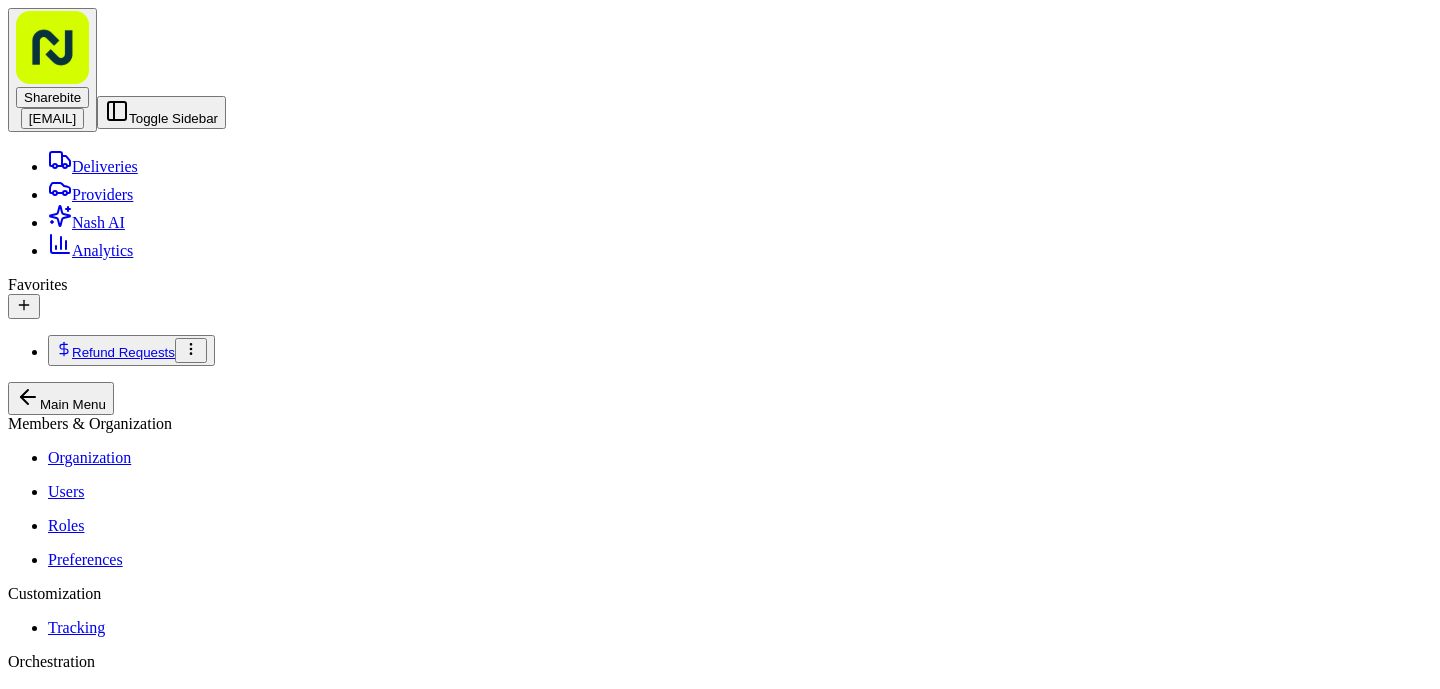 click on "We Can Deliver Boston Burhan P" at bounding box center (788, 10169) 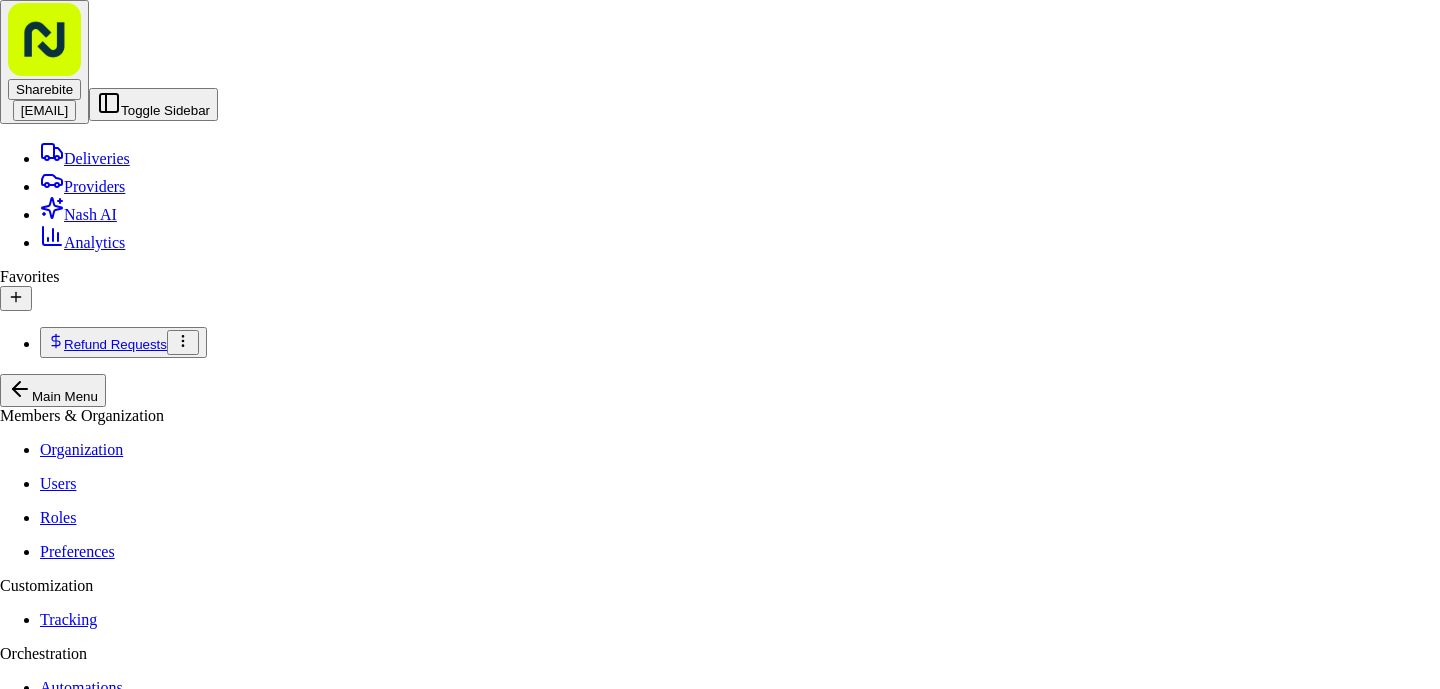 scroll, scrollTop: 0, scrollLeft: 0, axis: both 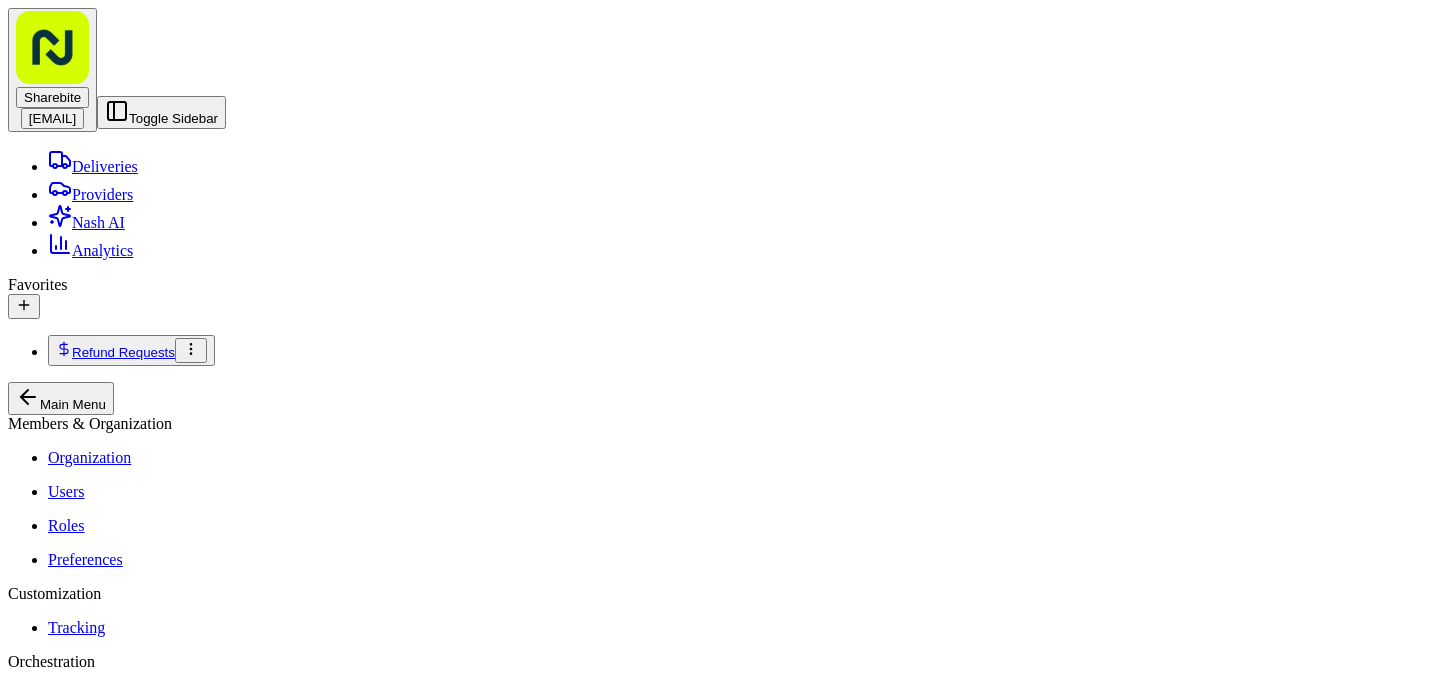 click on "[FIRST]" at bounding box center [115, 10013] 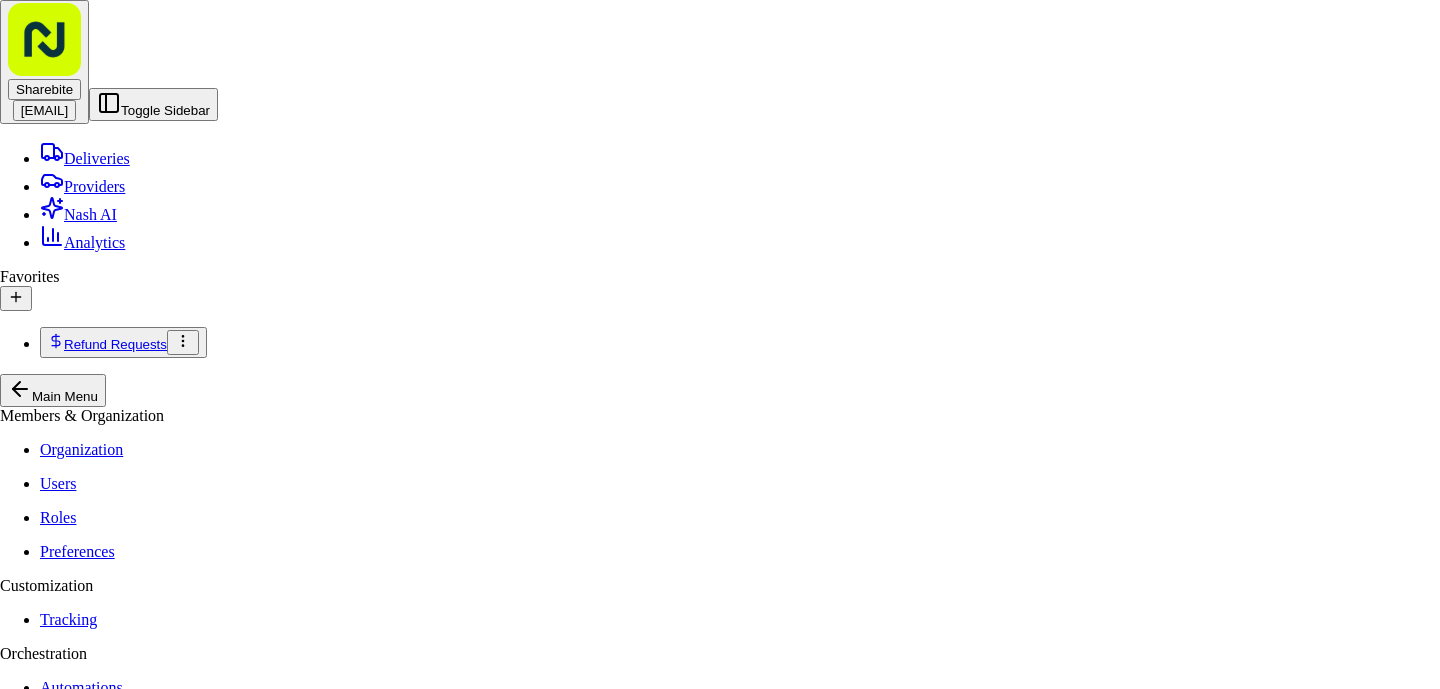 scroll, scrollTop: 654, scrollLeft: 0, axis: vertical 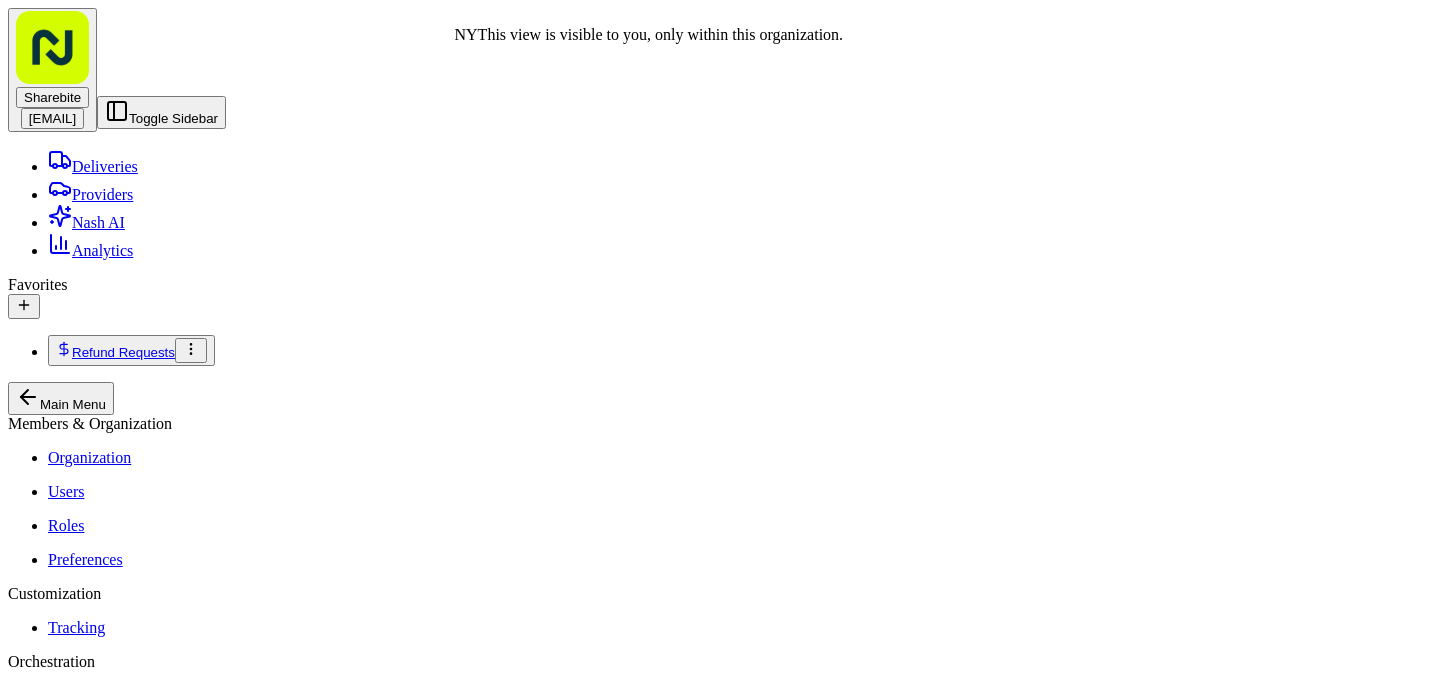 click on "EST" at bounding box center (143, 1486) 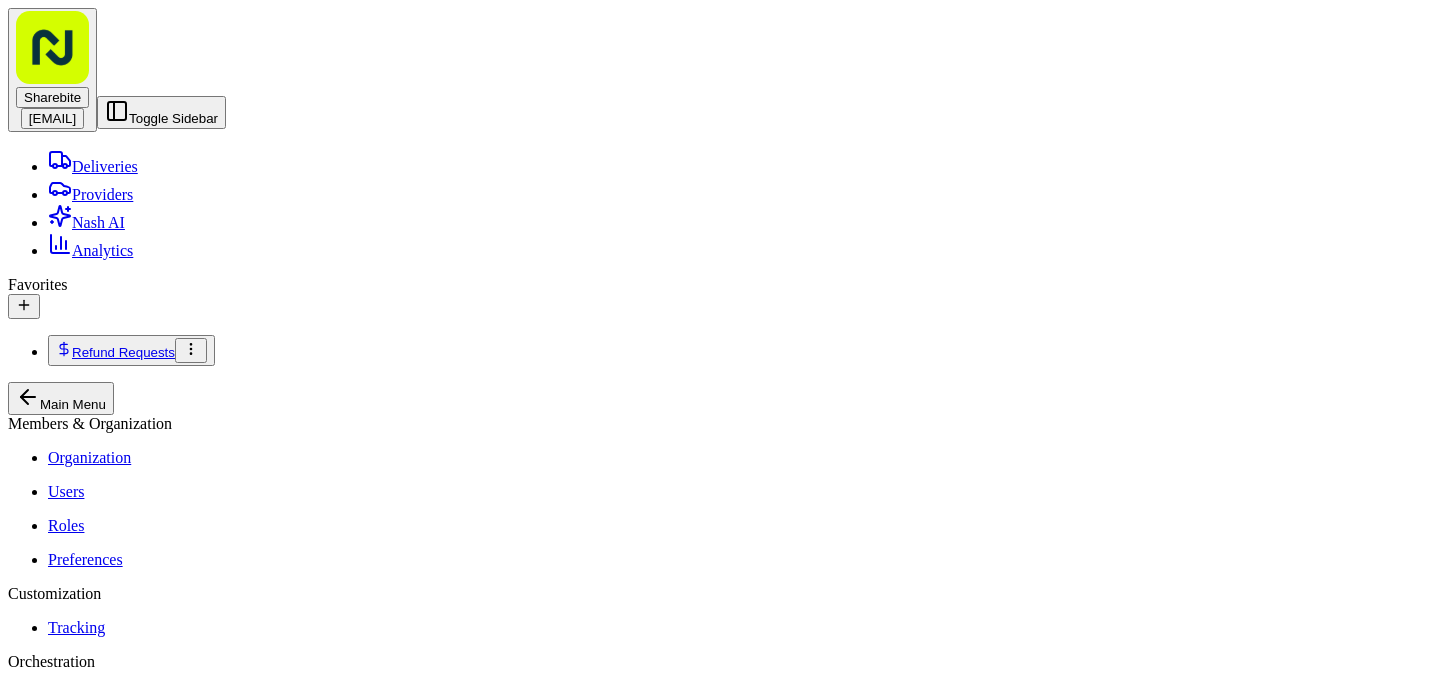 click on "Fulflld [FIRST] [LAST]" at bounding box center (485, 2555) 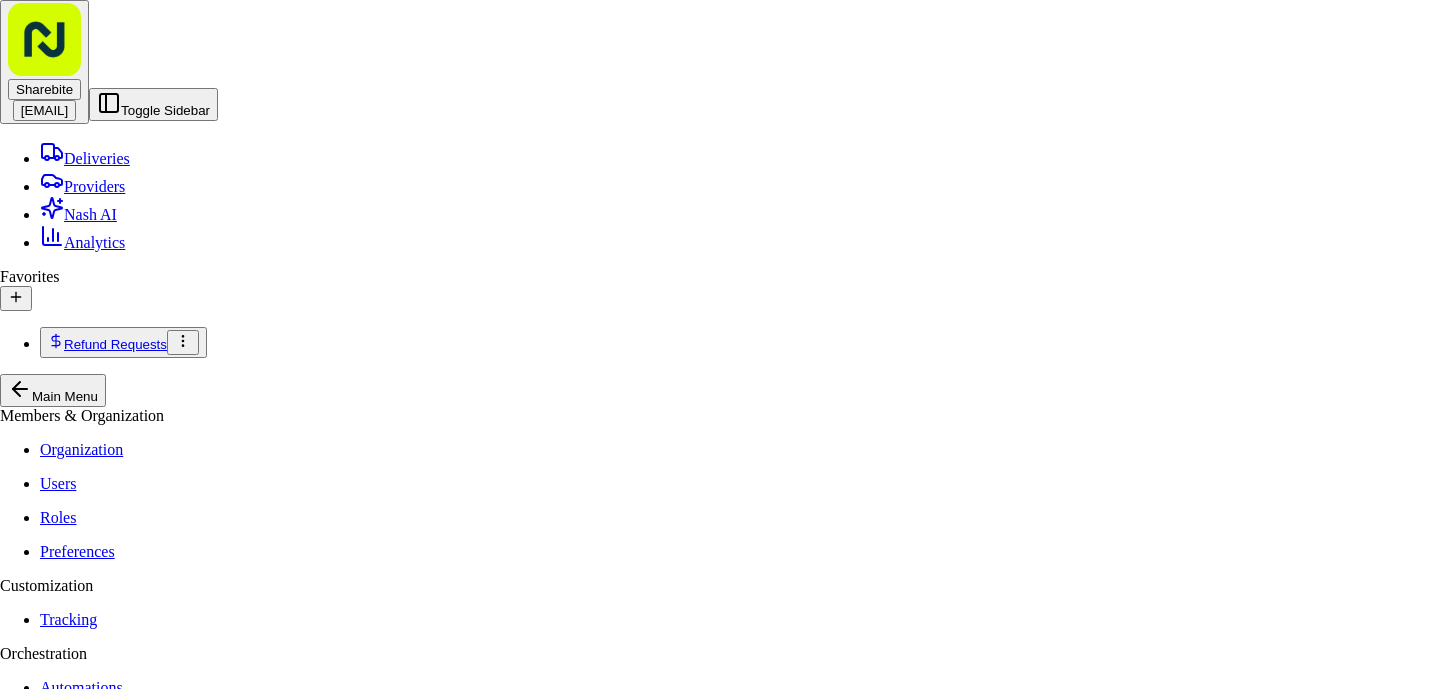 scroll, scrollTop: 0, scrollLeft: 0, axis: both 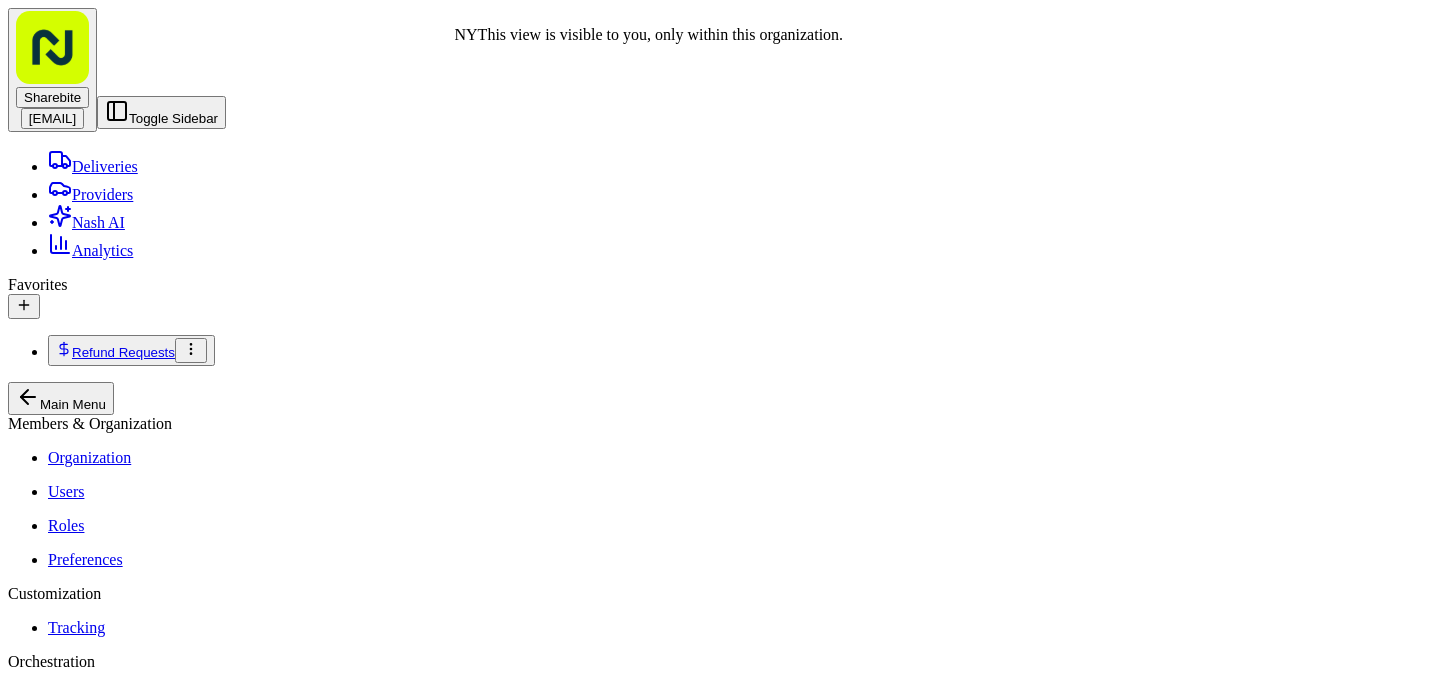 click on "NY" at bounding box center [104, 1486] 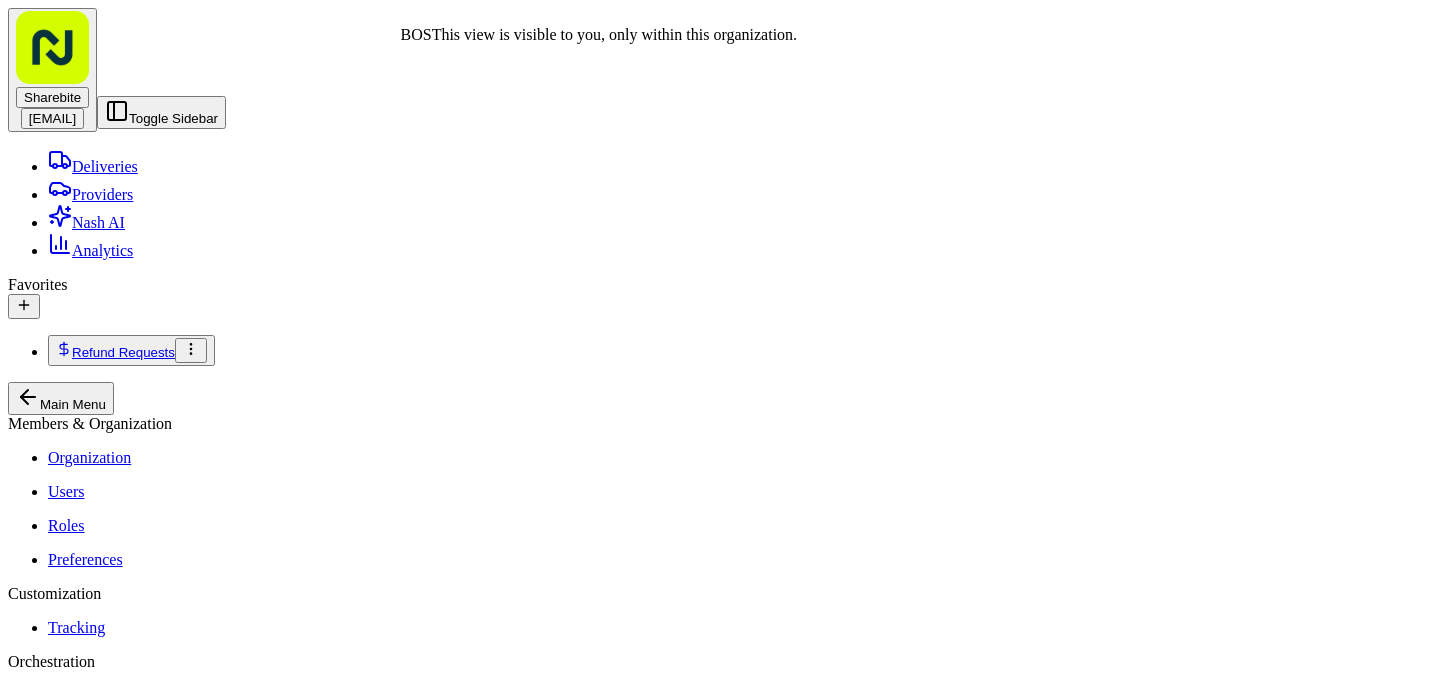 click on "BOS" at bounding box center [65, 1486] 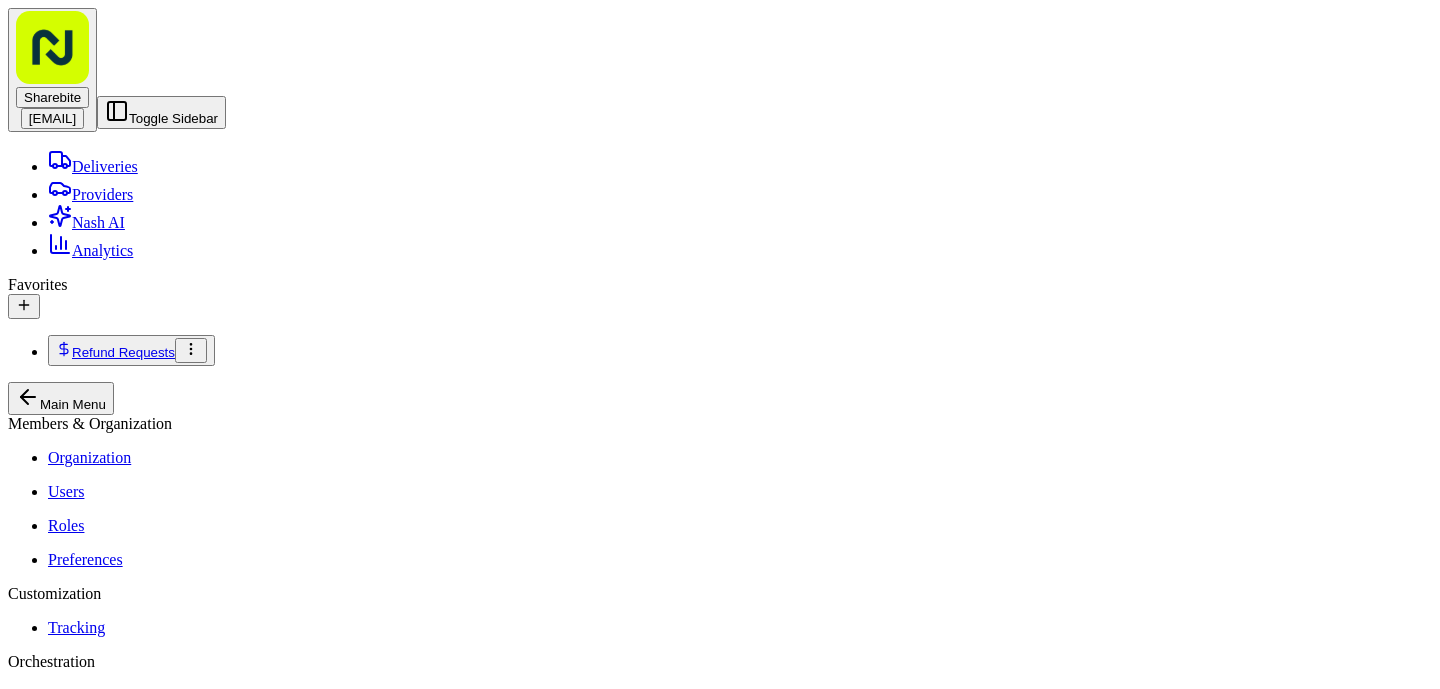 scroll, scrollTop: 2171, scrollLeft: 0, axis: vertical 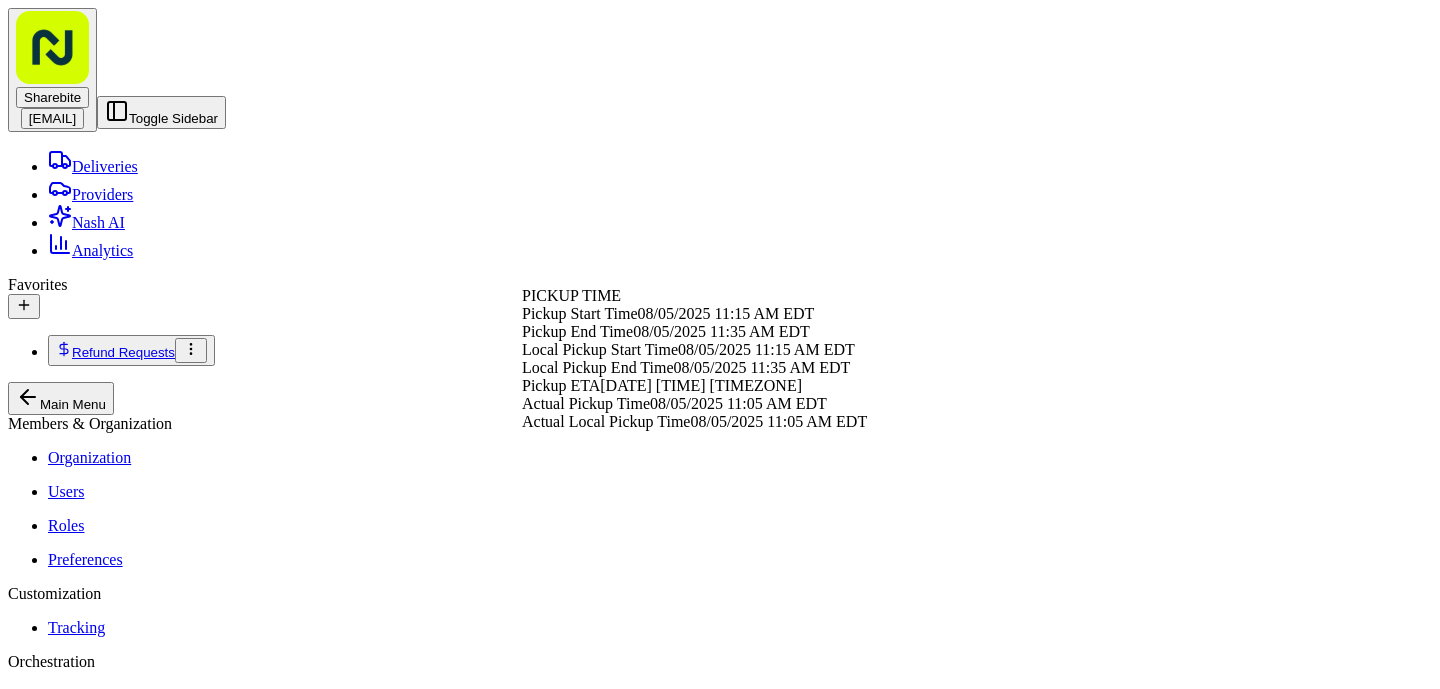 click on "Selim" at bounding box center (153, 3230) 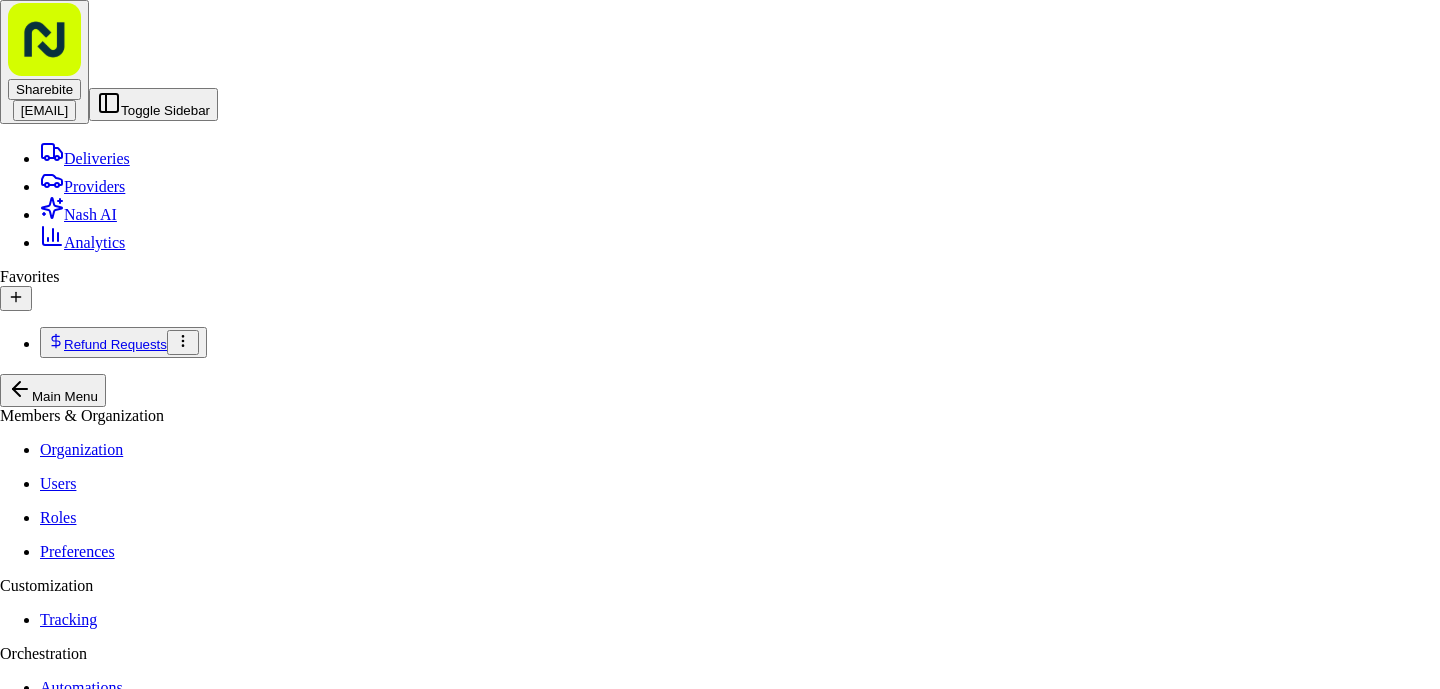scroll, scrollTop: 654, scrollLeft: 0, axis: vertical 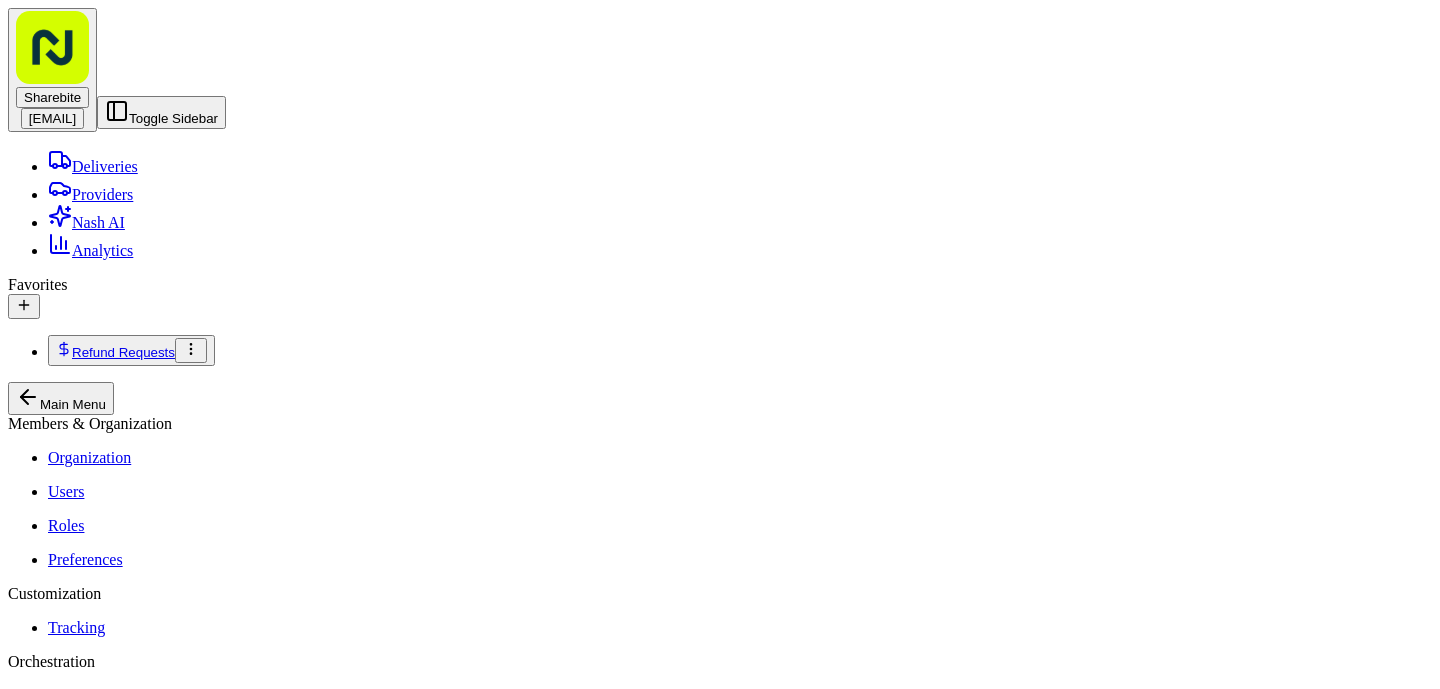click on "We Can Deliver Boston [FIRST]" at bounding box center (335, 3702) 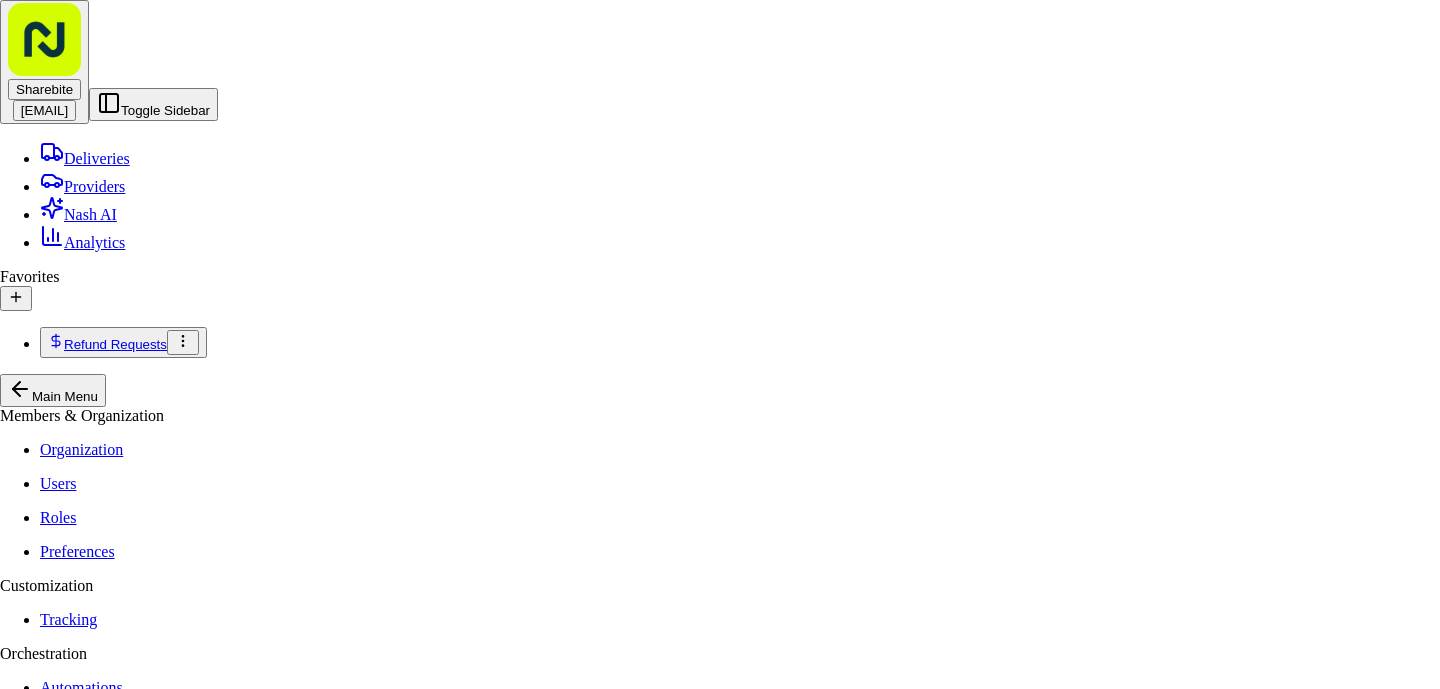 scroll, scrollTop: 654, scrollLeft: 0, axis: vertical 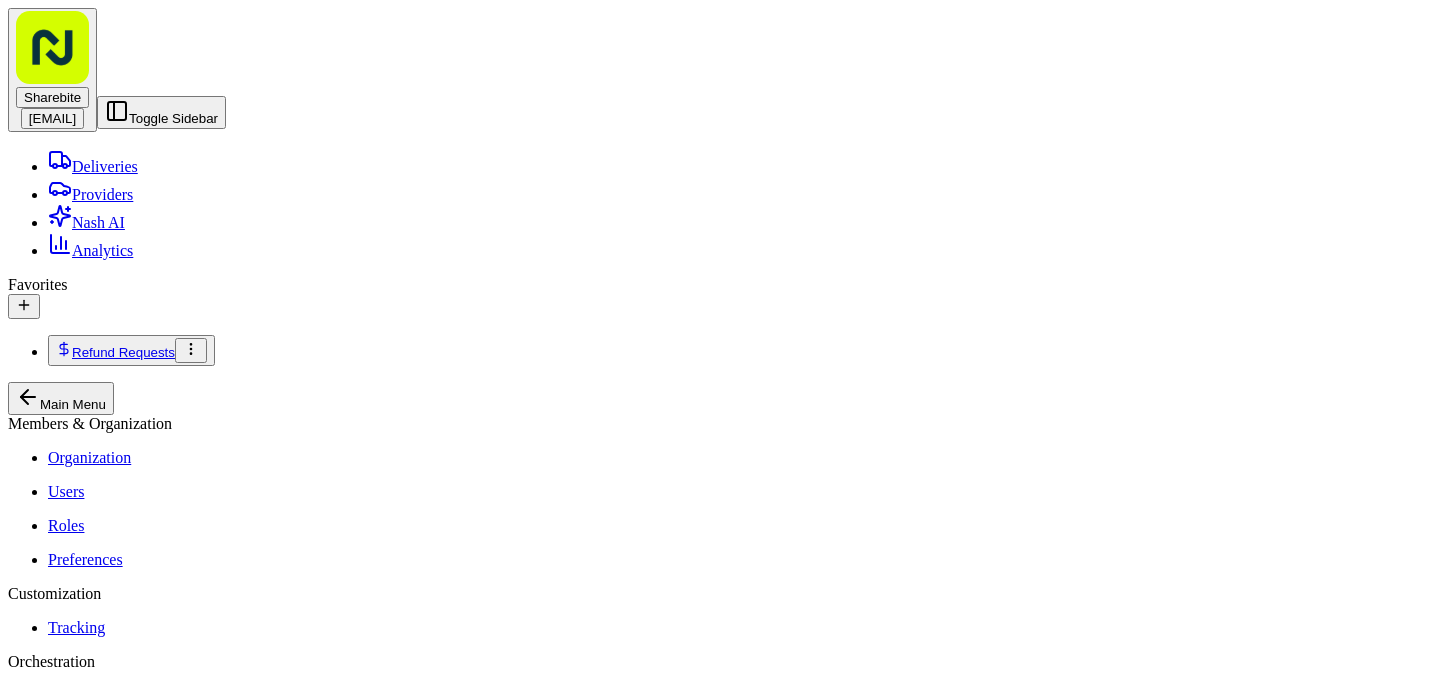 click on "MEALS NOW Muhan" at bounding box center [335, 1969] 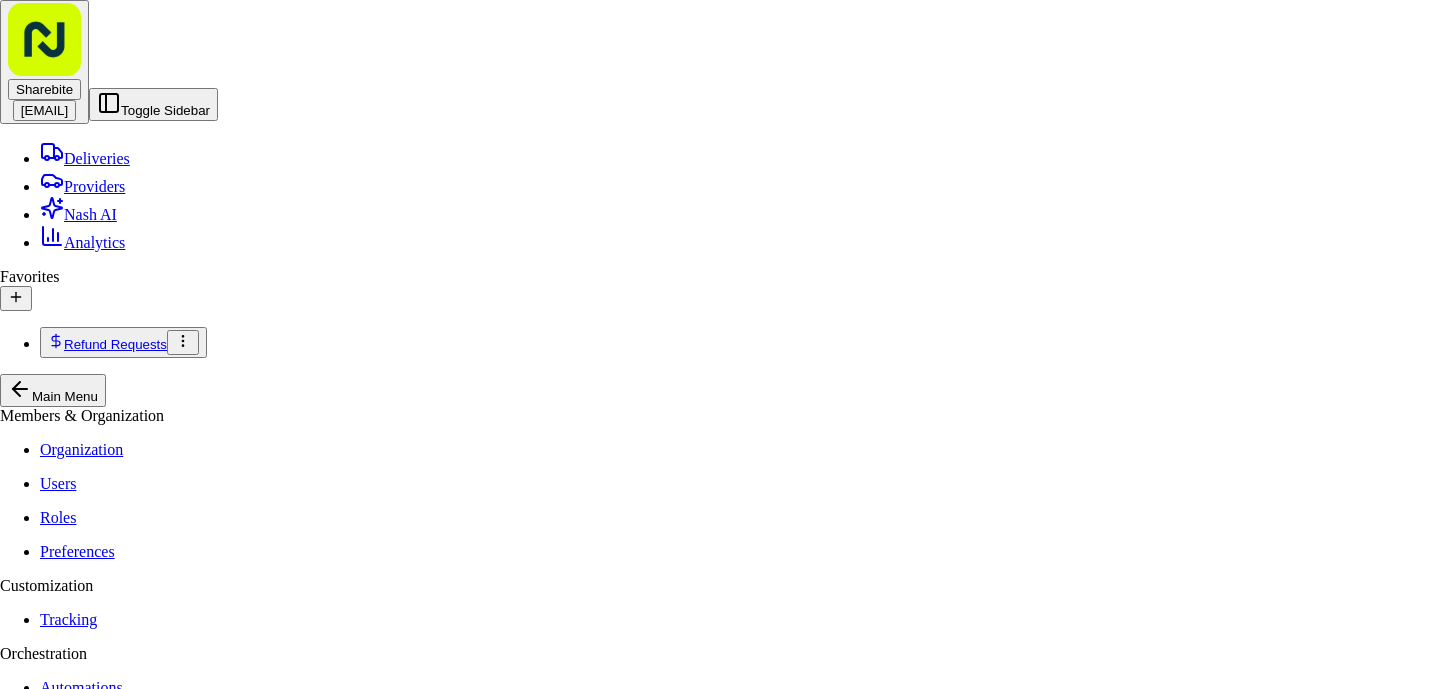 scroll, scrollTop: 606, scrollLeft: 0, axis: vertical 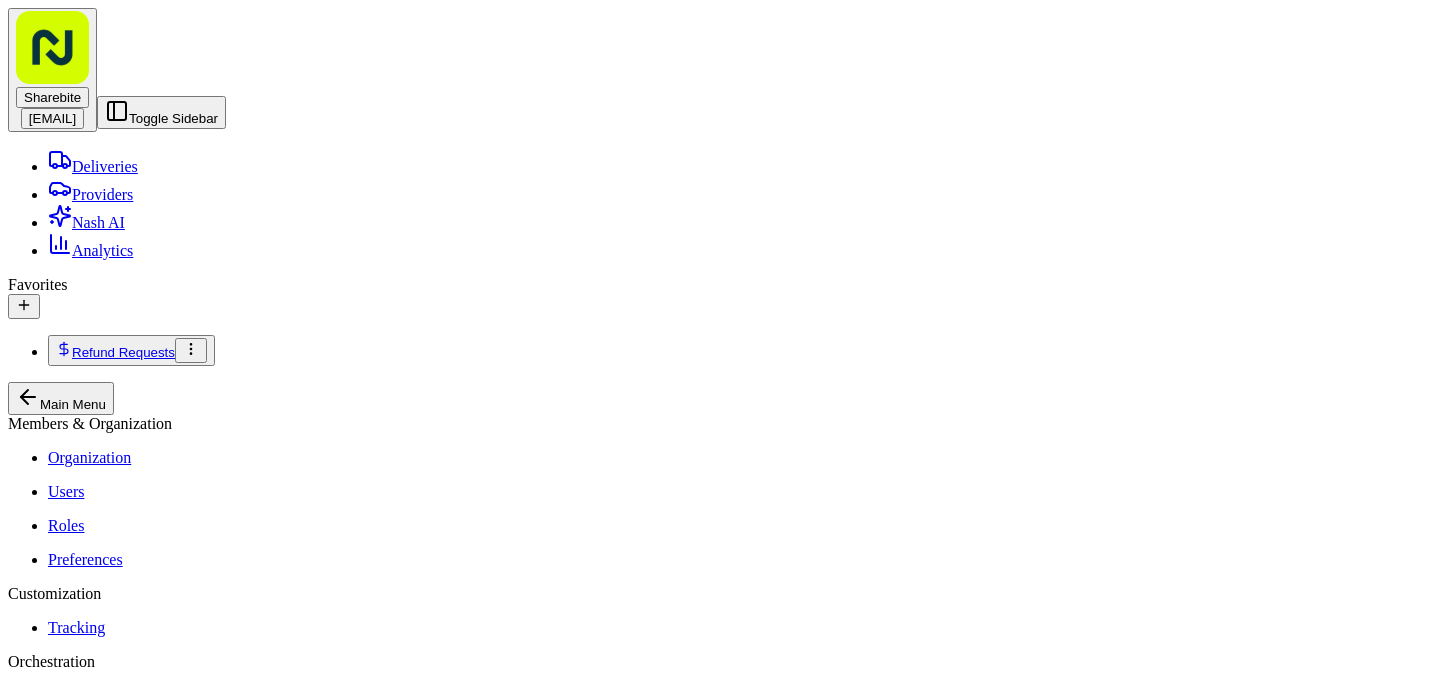 click on "11:15 AM" at bounding box center (557, 2557) 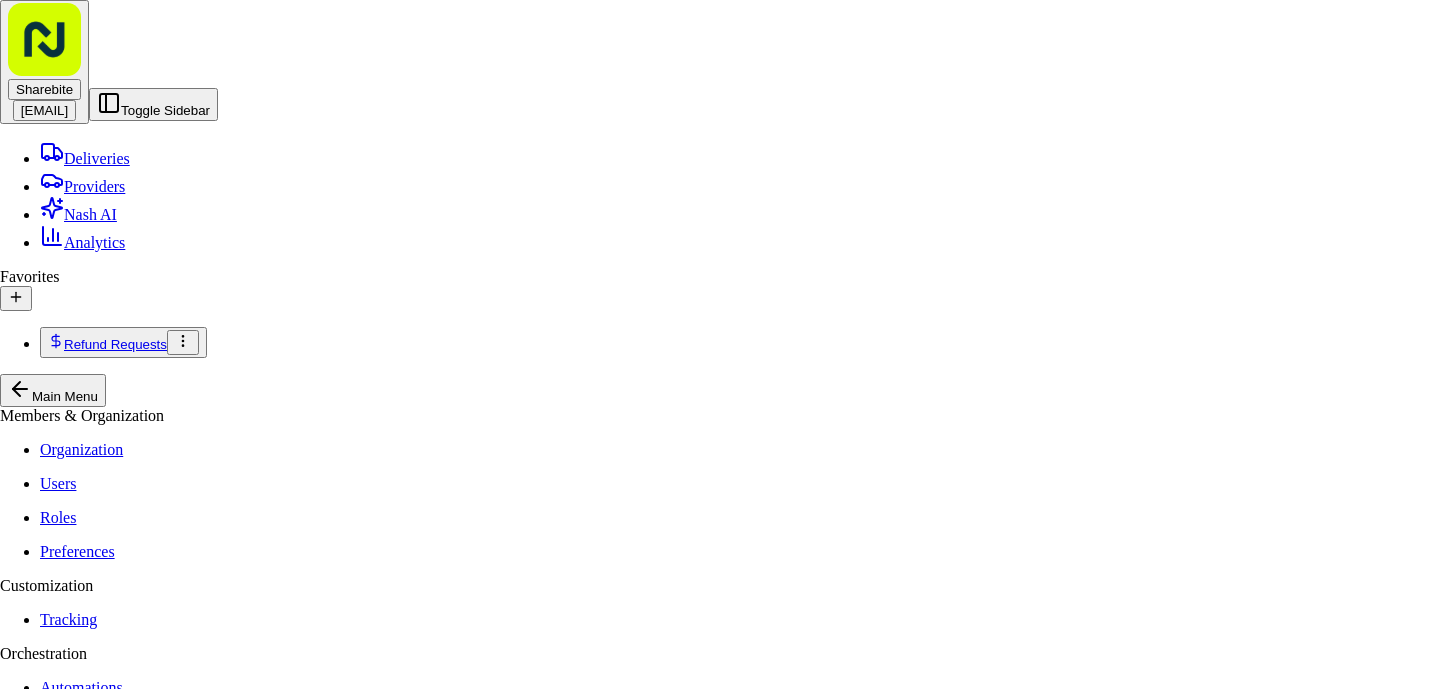 scroll, scrollTop: 606, scrollLeft: 0, axis: vertical 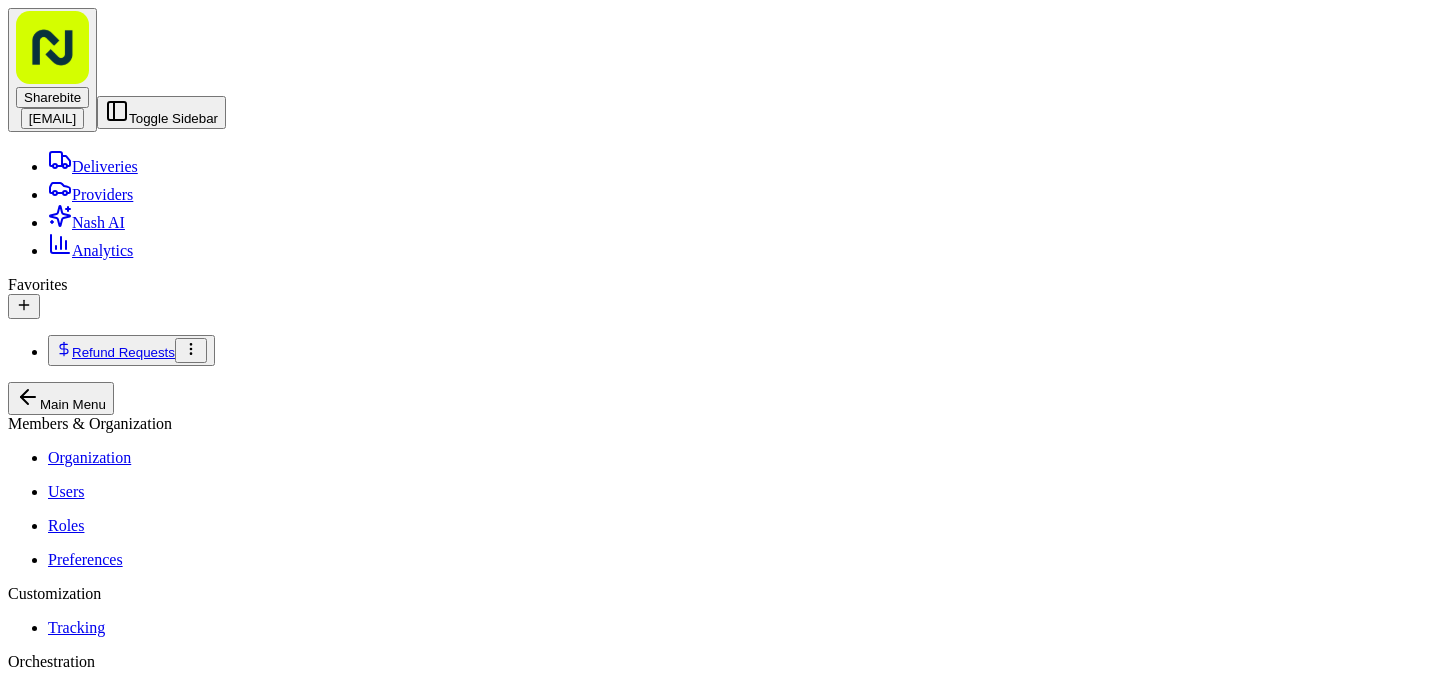 click on "11:15 AM" at bounding box center (557, 4573) 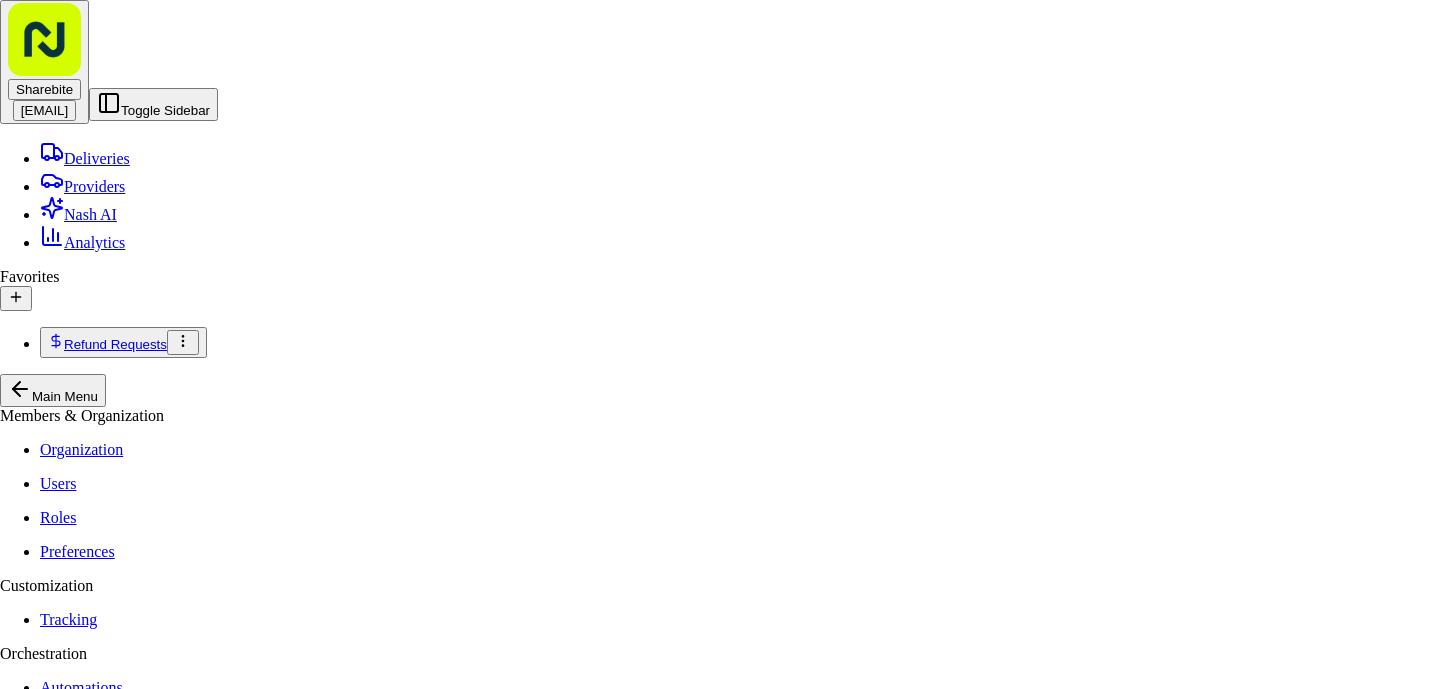 scroll, scrollTop: 654, scrollLeft: 0, axis: vertical 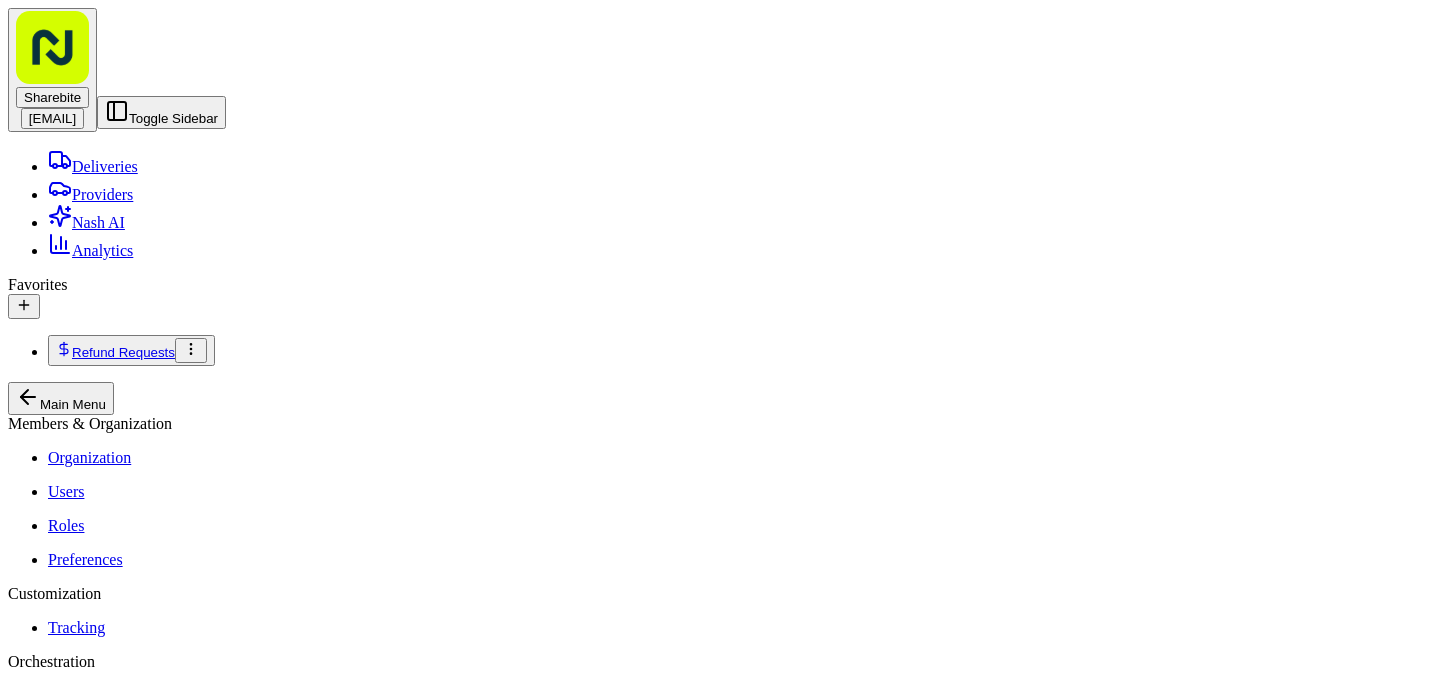 drag, startPoint x: 855, startPoint y: 337, endPoint x: 786, endPoint y: 338, distance: 69.00725 